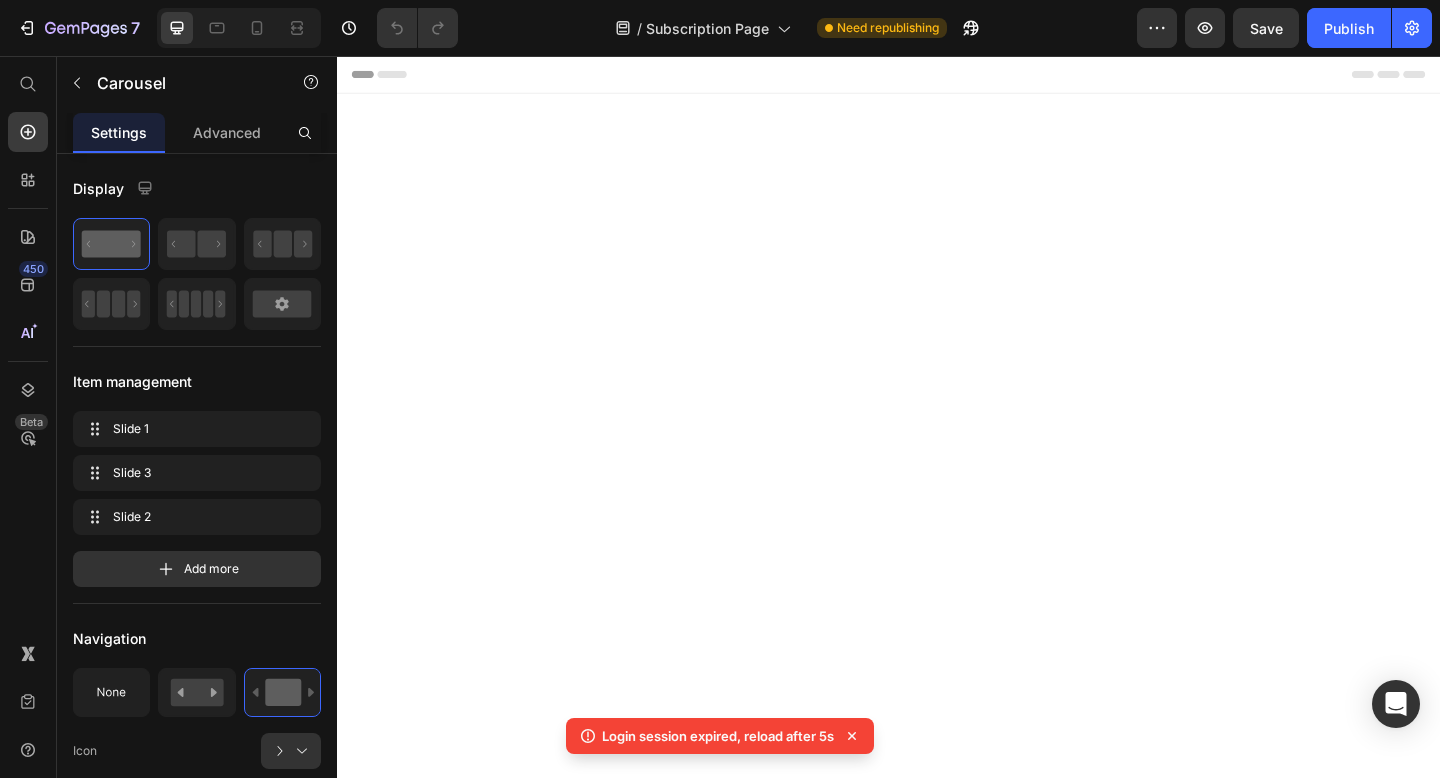 scroll, scrollTop: 1768, scrollLeft: 0, axis: vertical 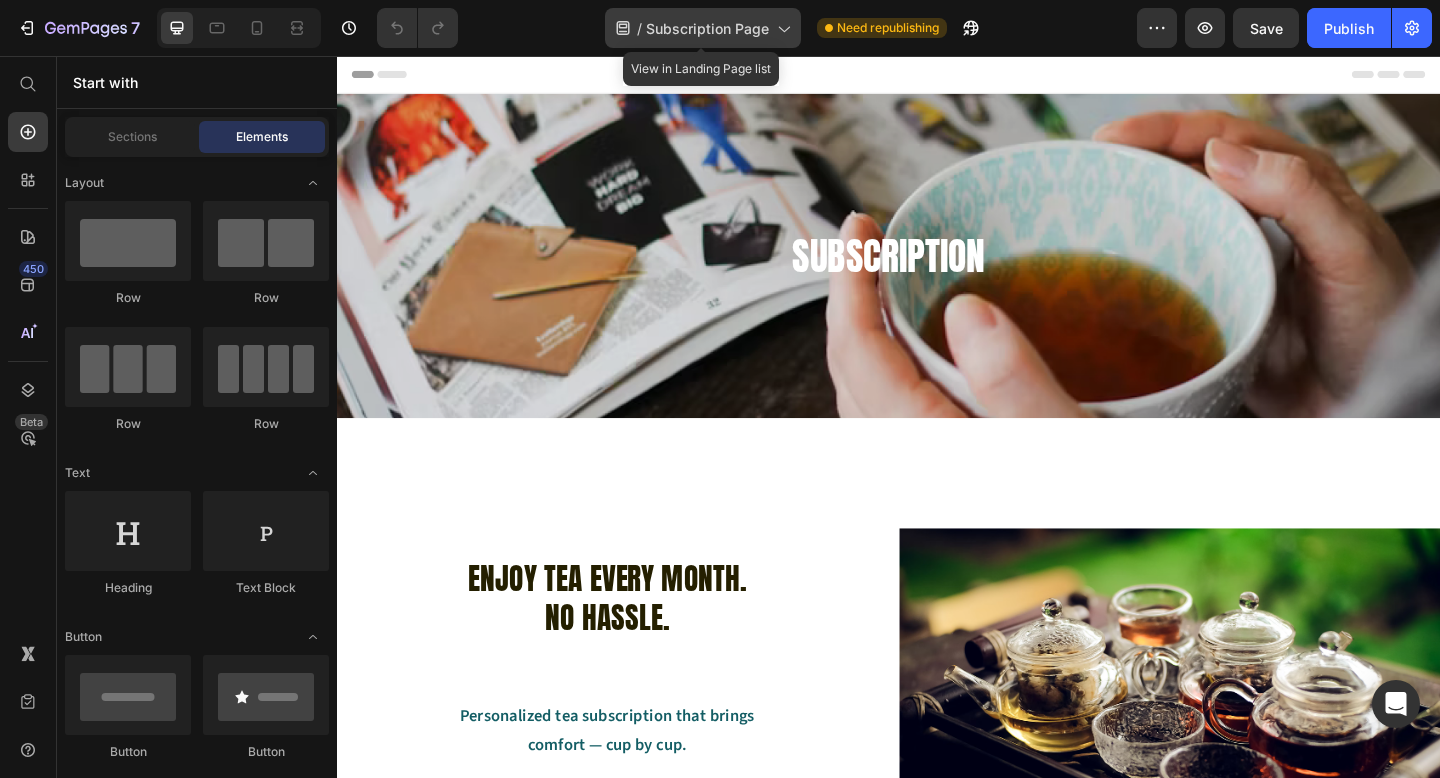 click on "Subscription Page" at bounding box center [707, 28] 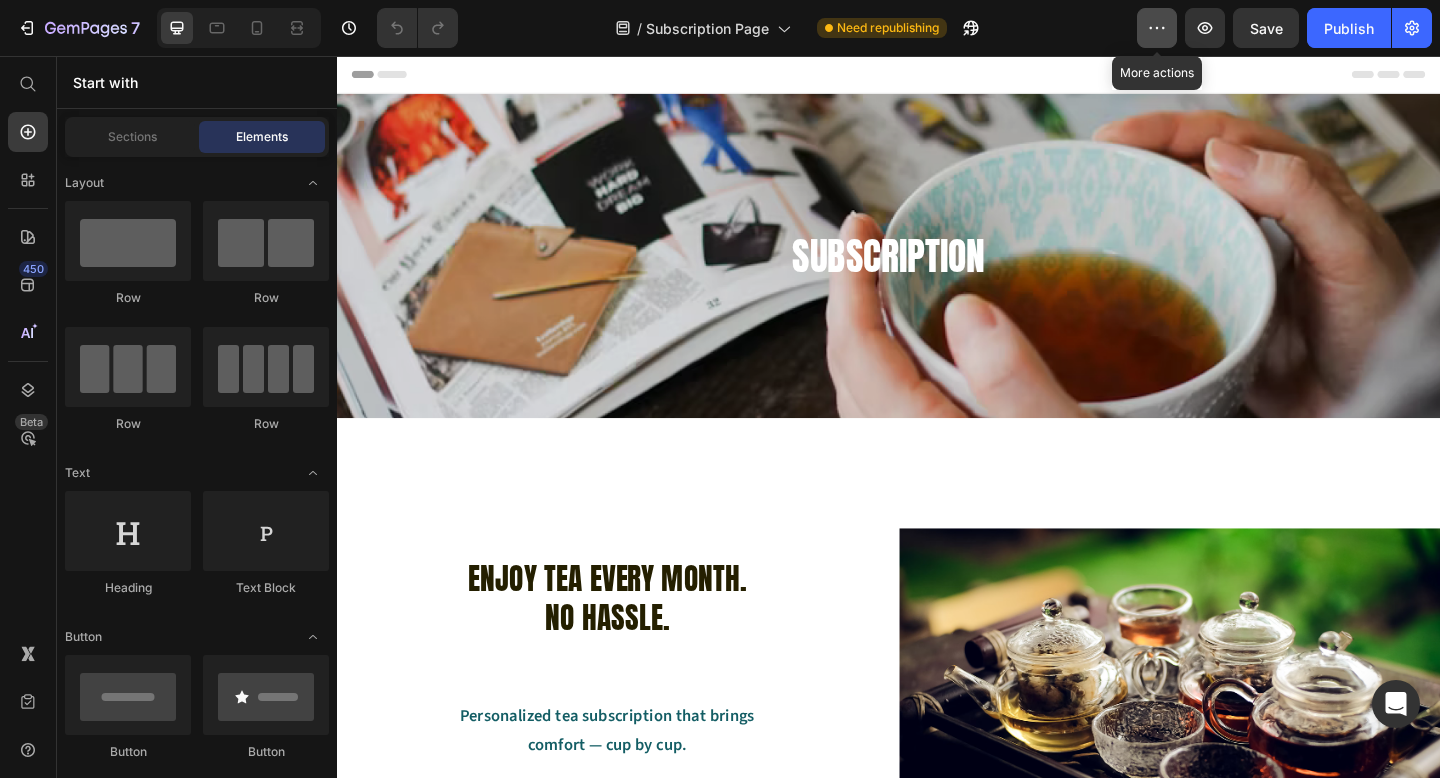 click 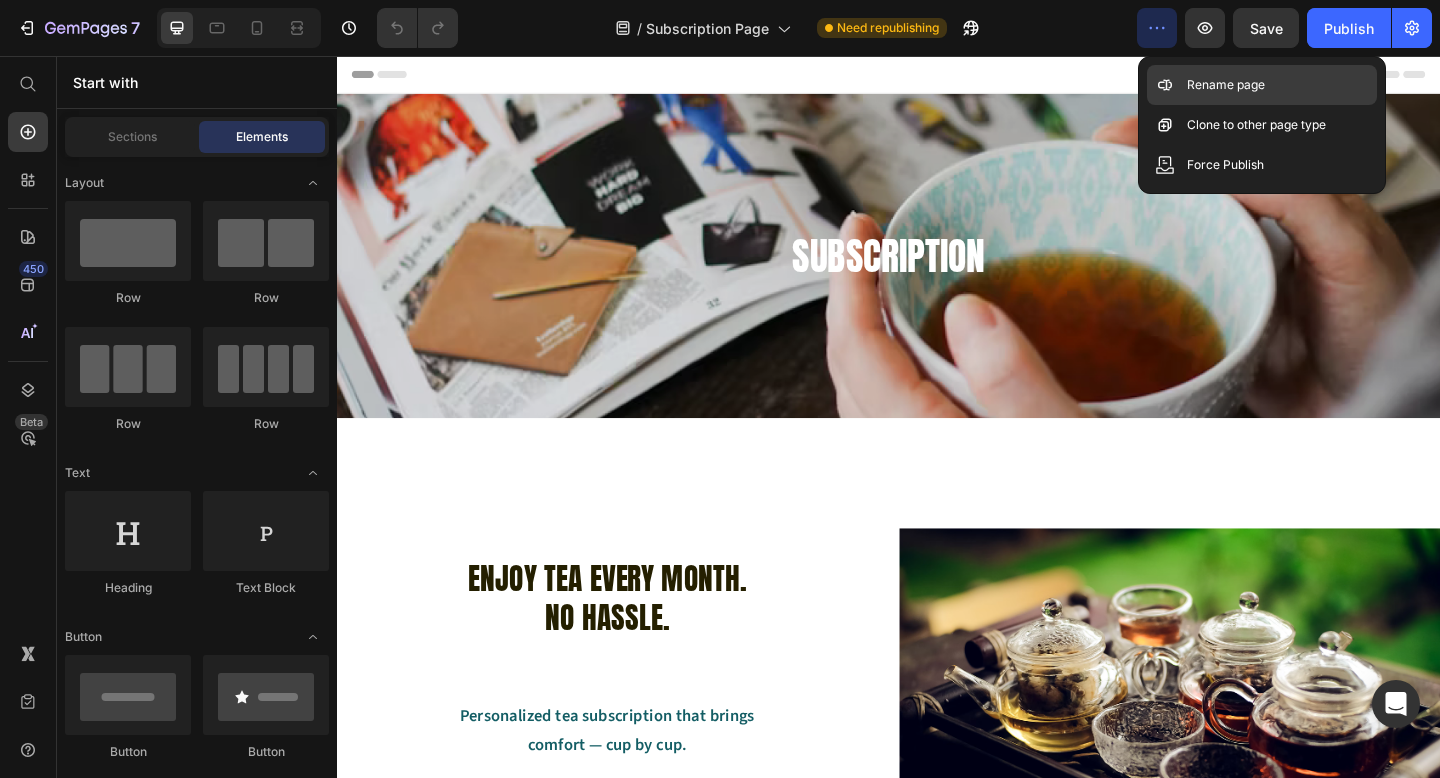 click on "Rename page" at bounding box center [1226, 85] 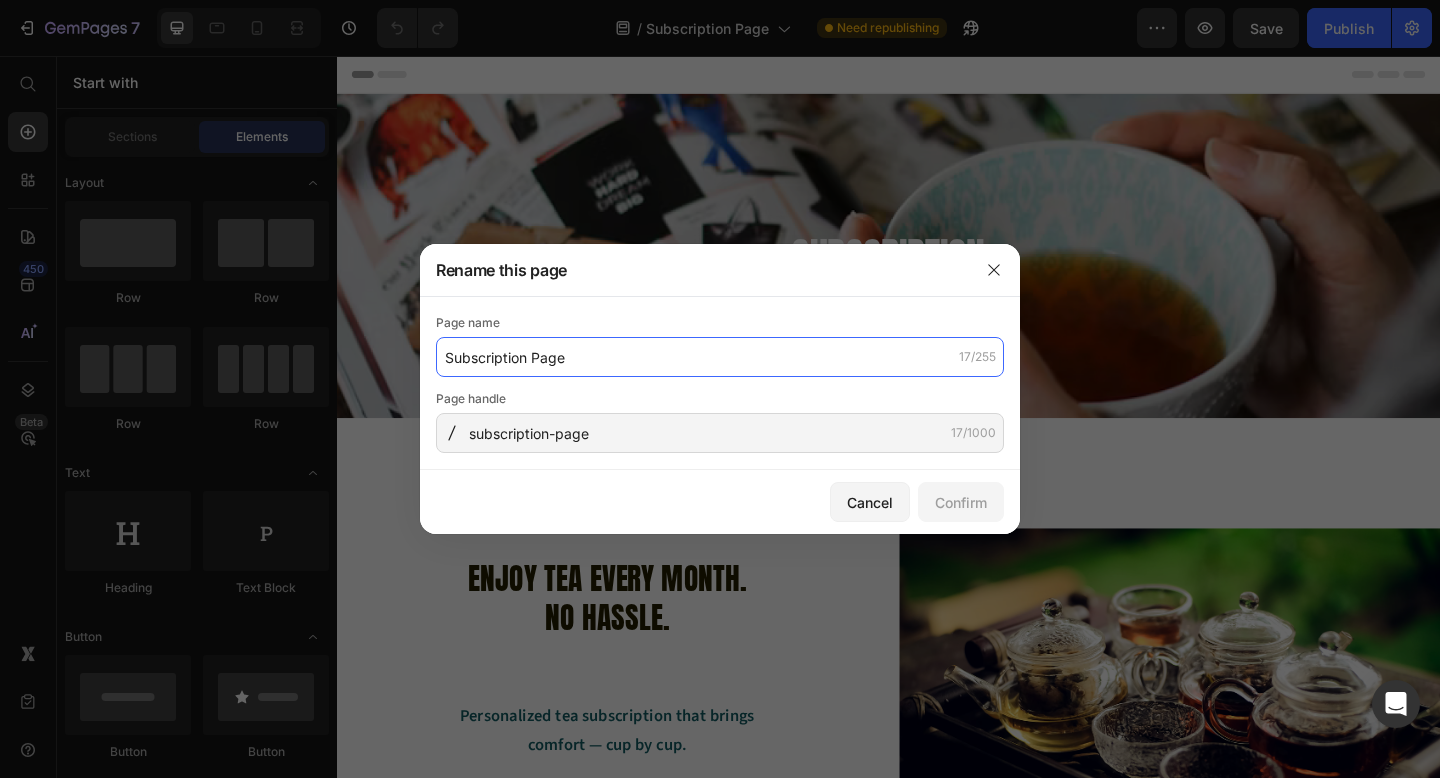 drag, startPoint x: 603, startPoint y: 354, endPoint x: 426, endPoint y: 355, distance: 177.00282 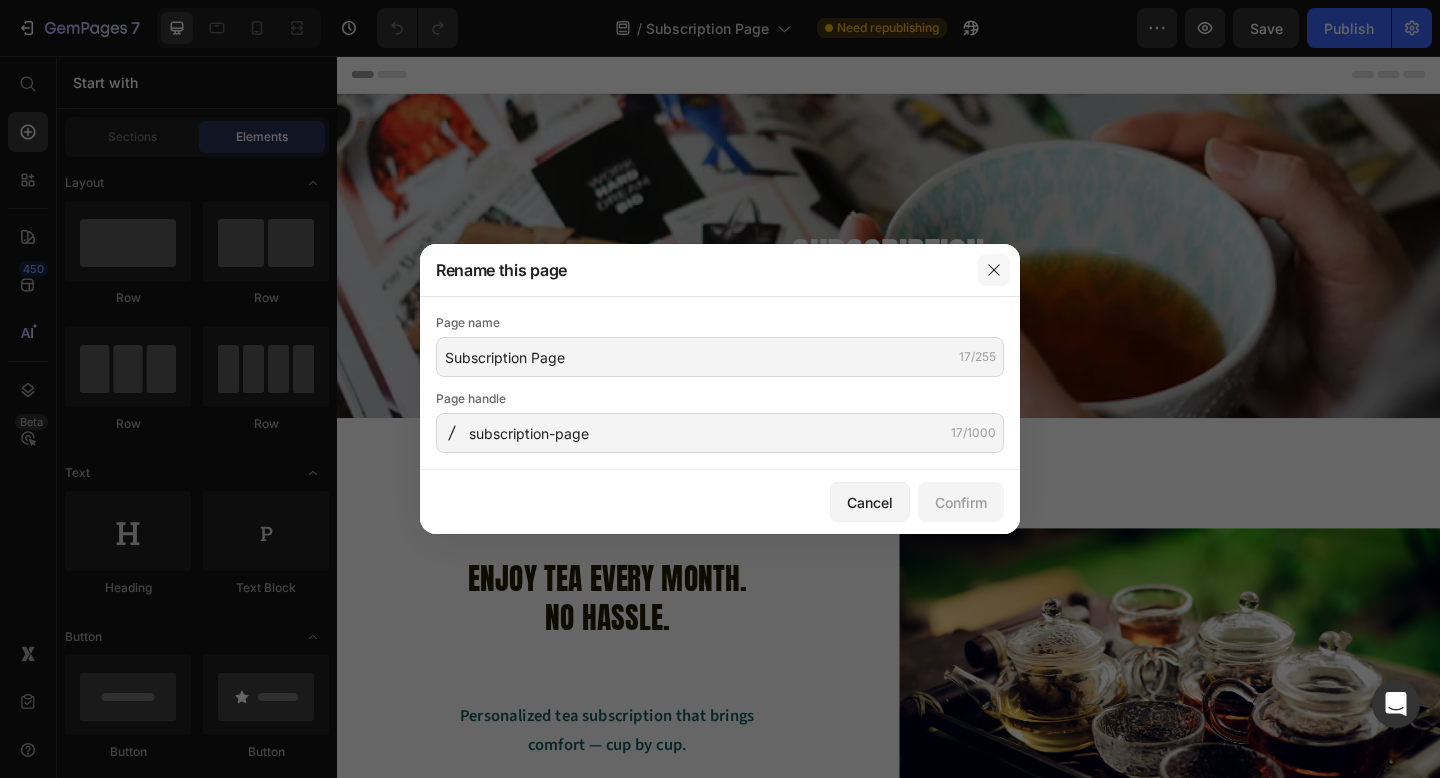 click 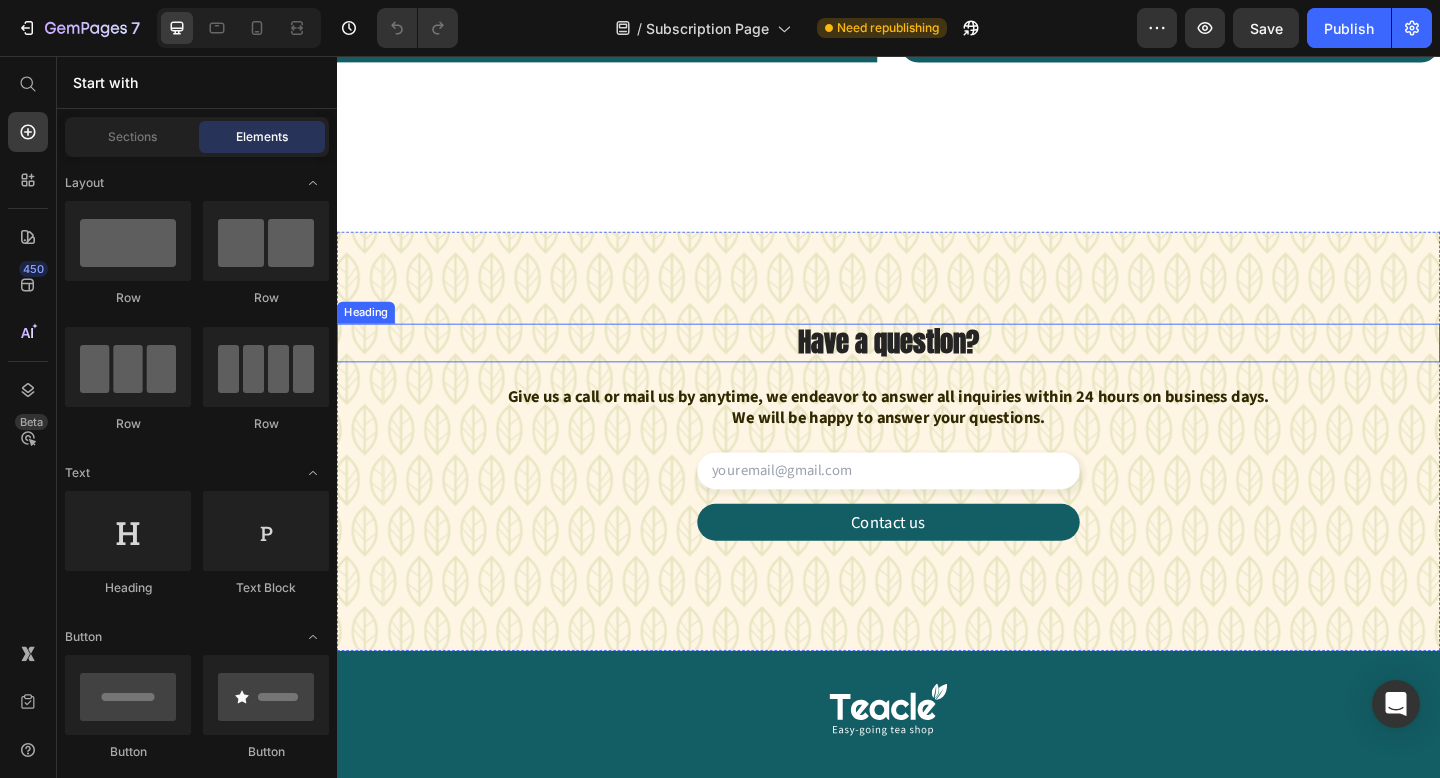 scroll, scrollTop: 2585, scrollLeft: 0, axis: vertical 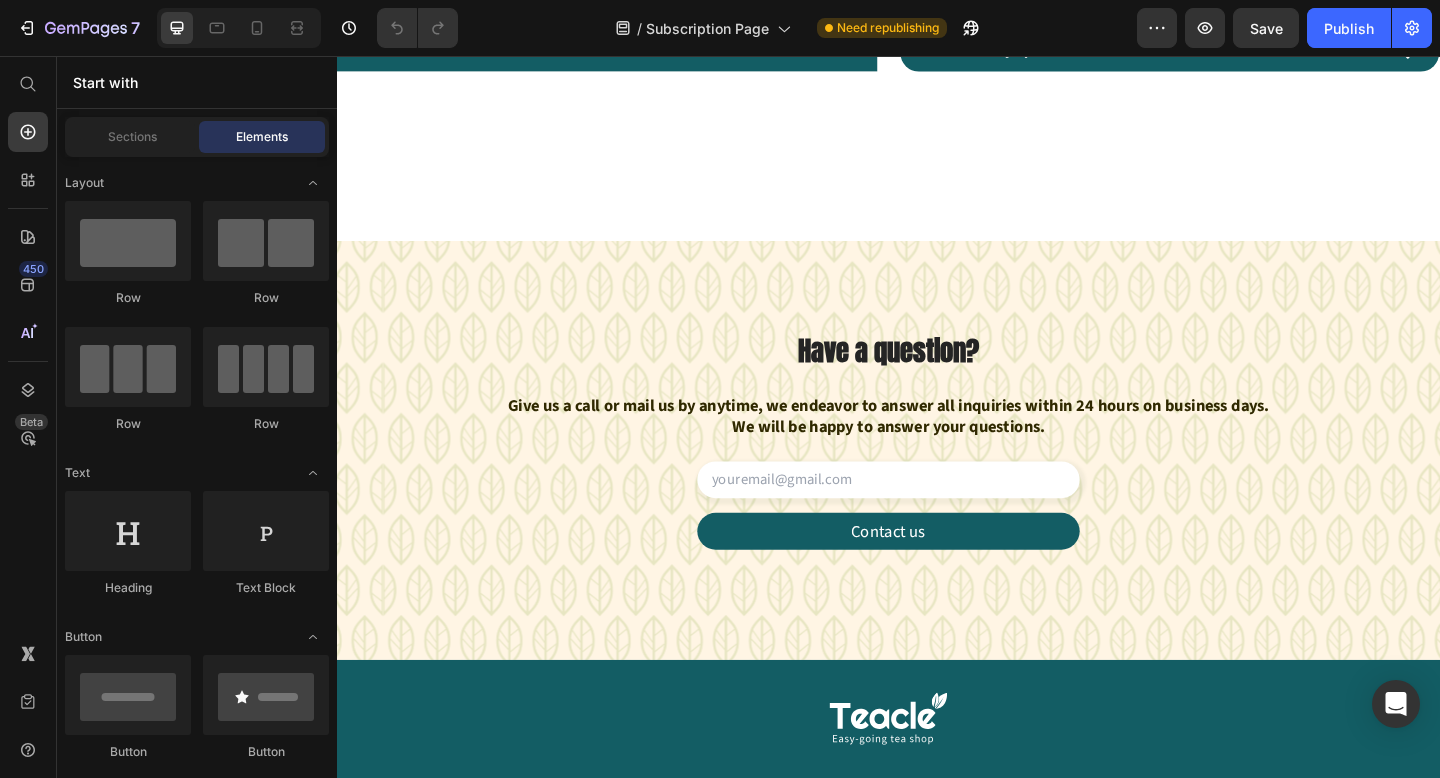 click on "WHAT OUR CUSTOMERS SAY Heading
Falling in Love with Tea Again Heading “Every box feels like a little celebration. I’ve fallen in love with tea all over again!”  Text Block Row Tea Surprises at Your Door Heading “I love trying new flavours without going to shops. Everything arrives beautifully packed.”  Text Block Row Falling in Love with Tea Again Heading “Every box feels like a little celebration. I’ve fallen in love with tea all over again!”  Text Block Row
Carousel Section 5 WHAT OUR CUSTOMERS SAY Heading “I love trying new flavours without going to shops. Everything arrives beautifully packed.”   — David, Cork Text block Image “Every box feels like a little celebration. I’ve fallen in love with tea all over again!”  — Laura, Dublin Text block Image Row Section 6 FAQ’s Heading
Drop element here Hero Banner
Accordion Row" at bounding box center [937, -601] 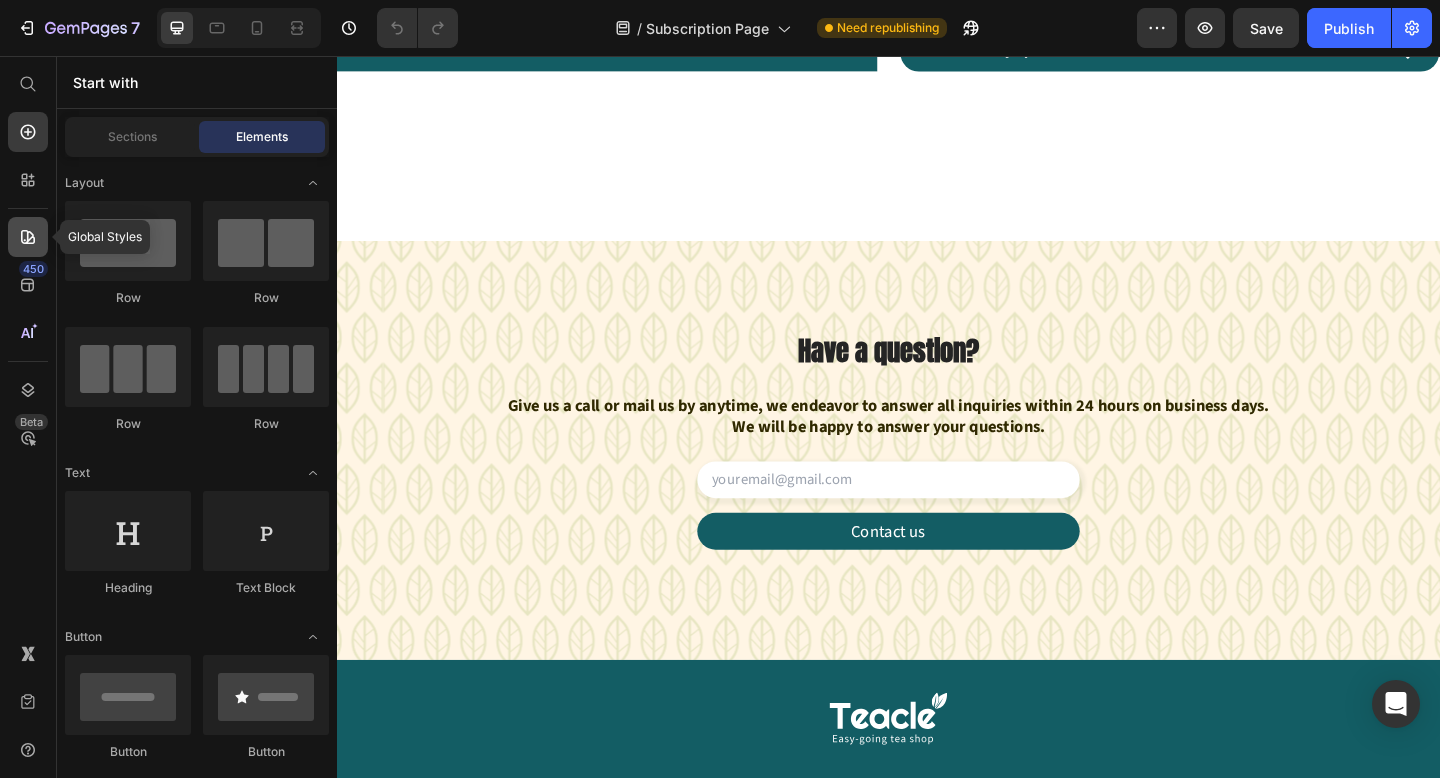 click 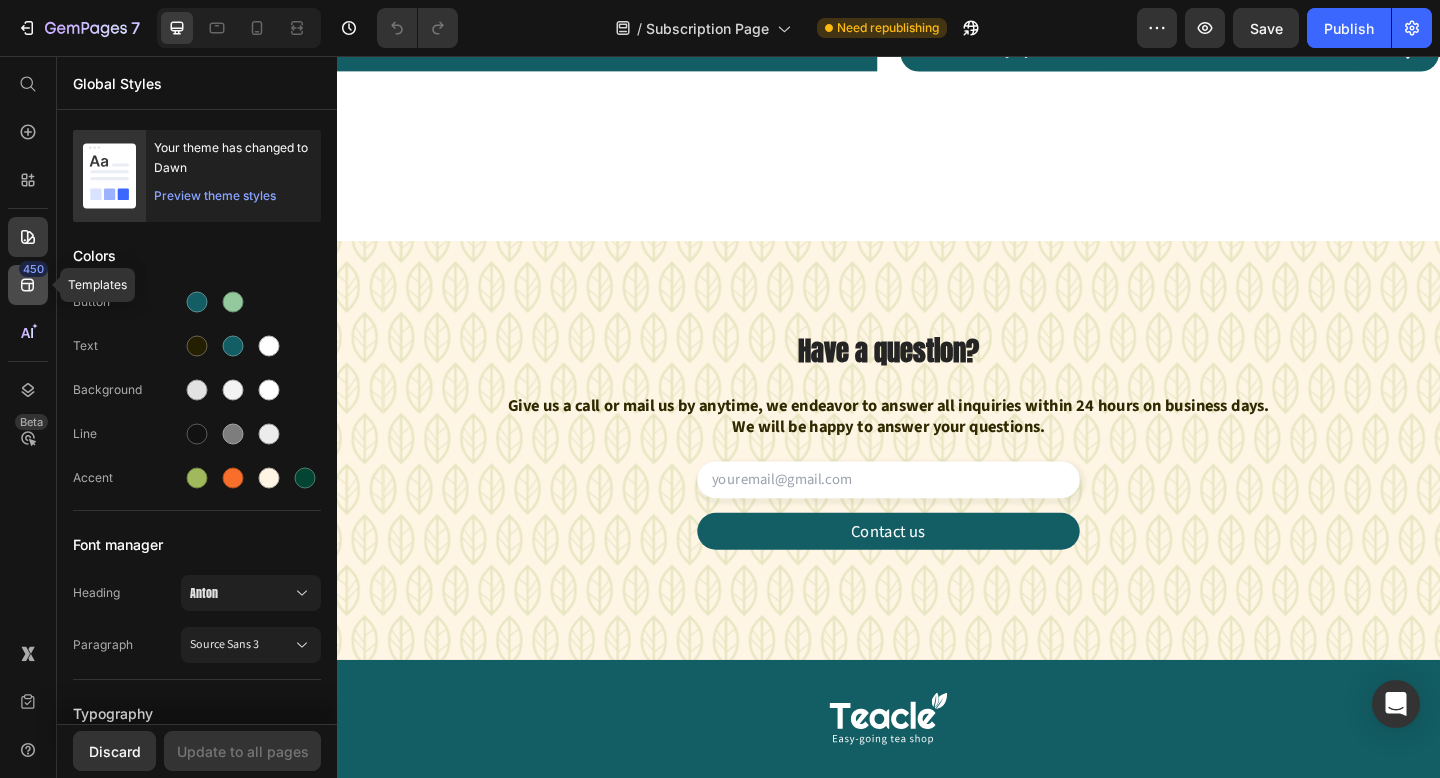 click on "450" 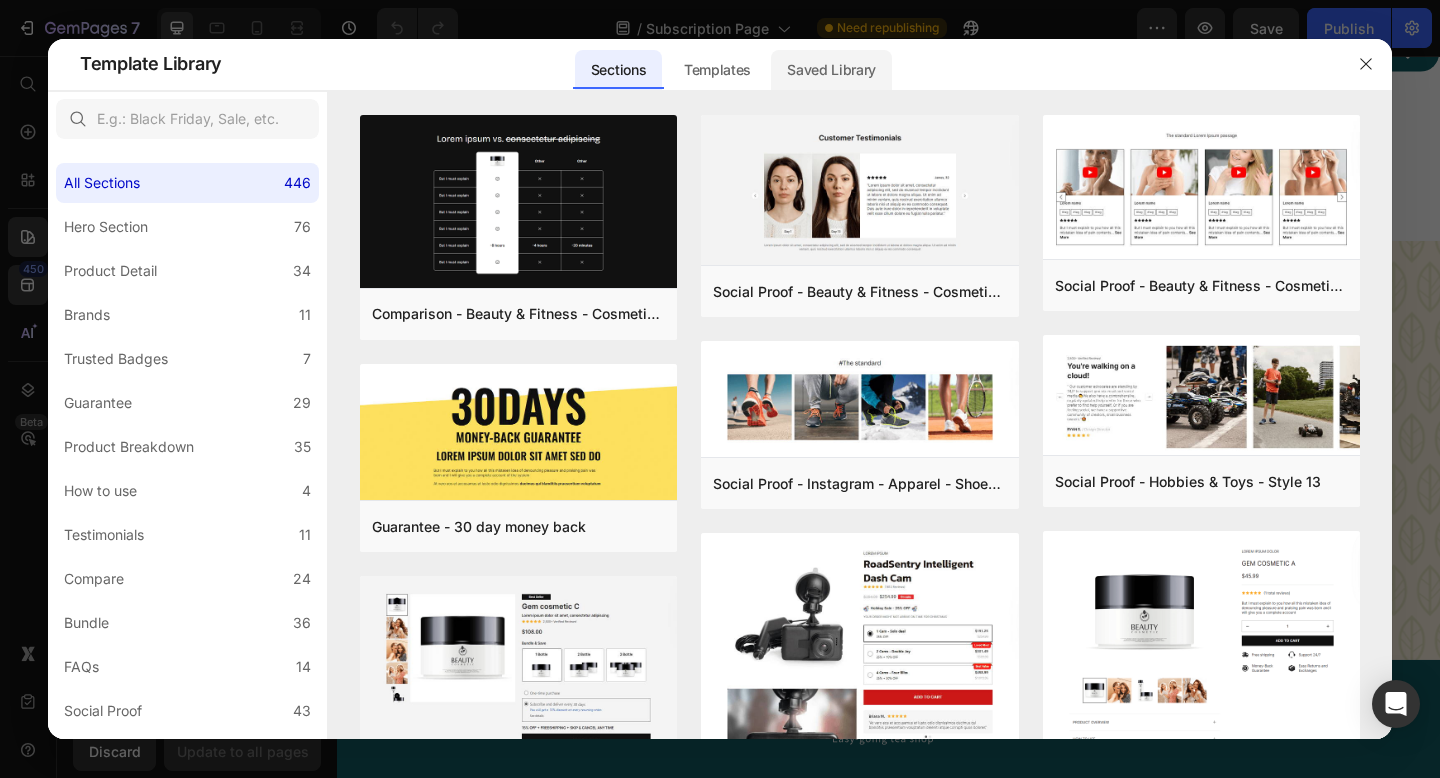 click on "Saved Library" 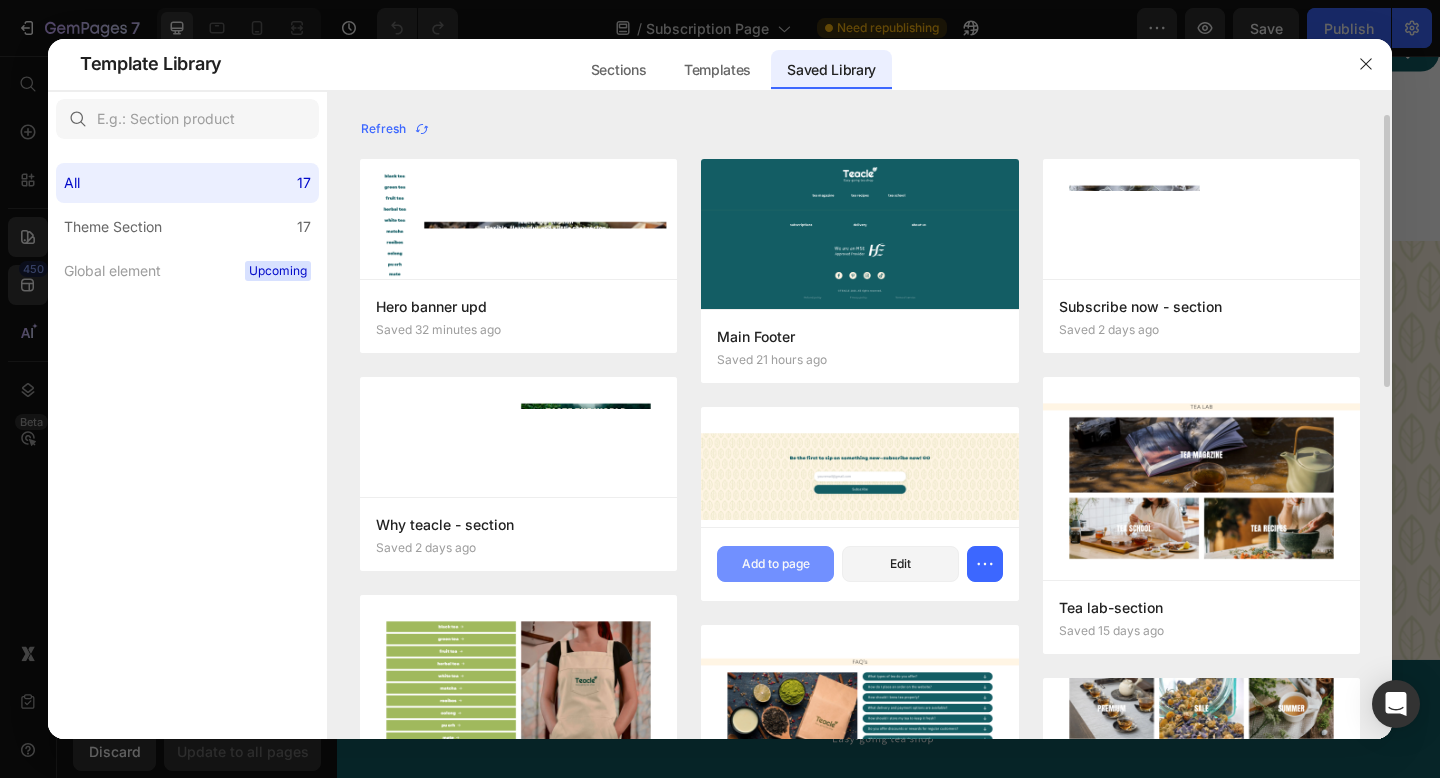 click on "Add to page" at bounding box center [776, 564] 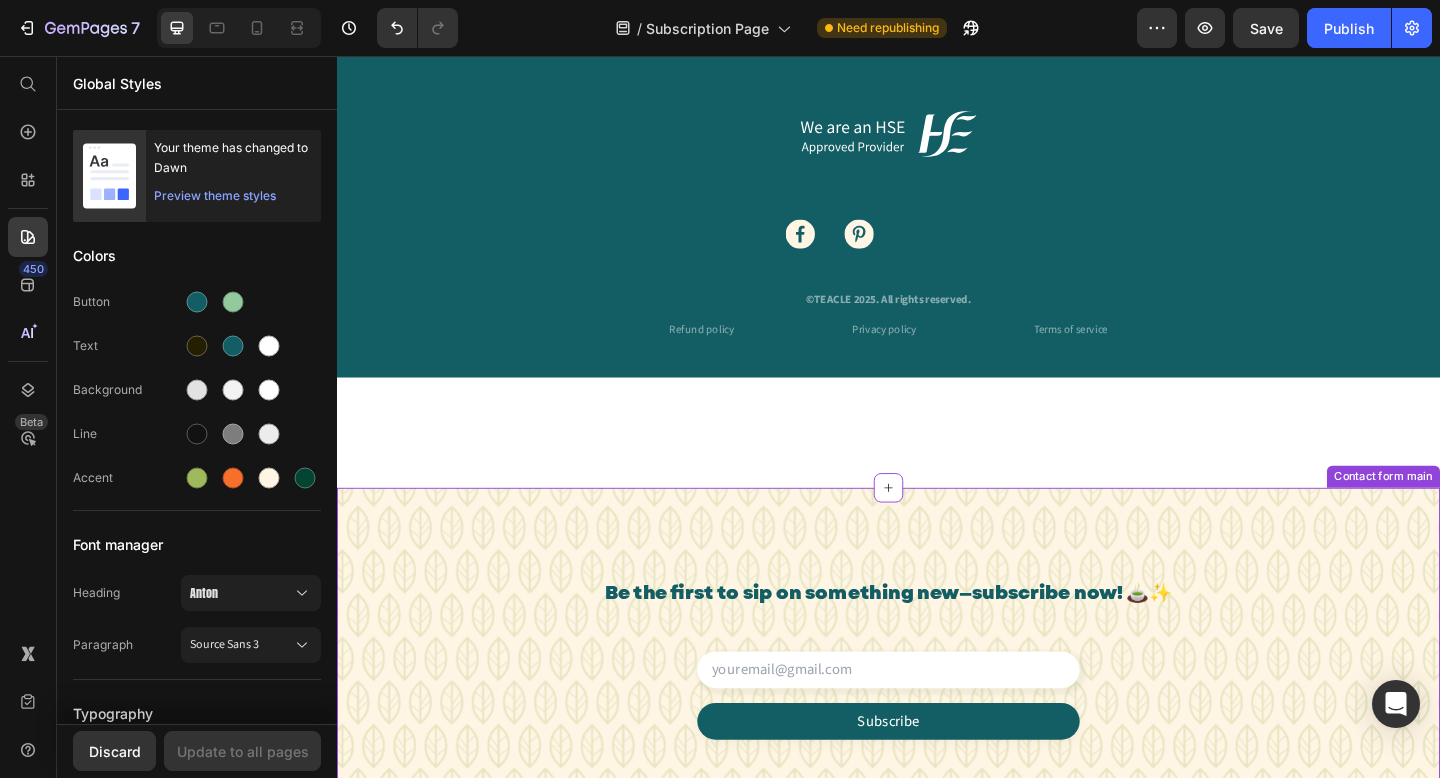 scroll, scrollTop: 3490, scrollLeft: 0, axis: vertical 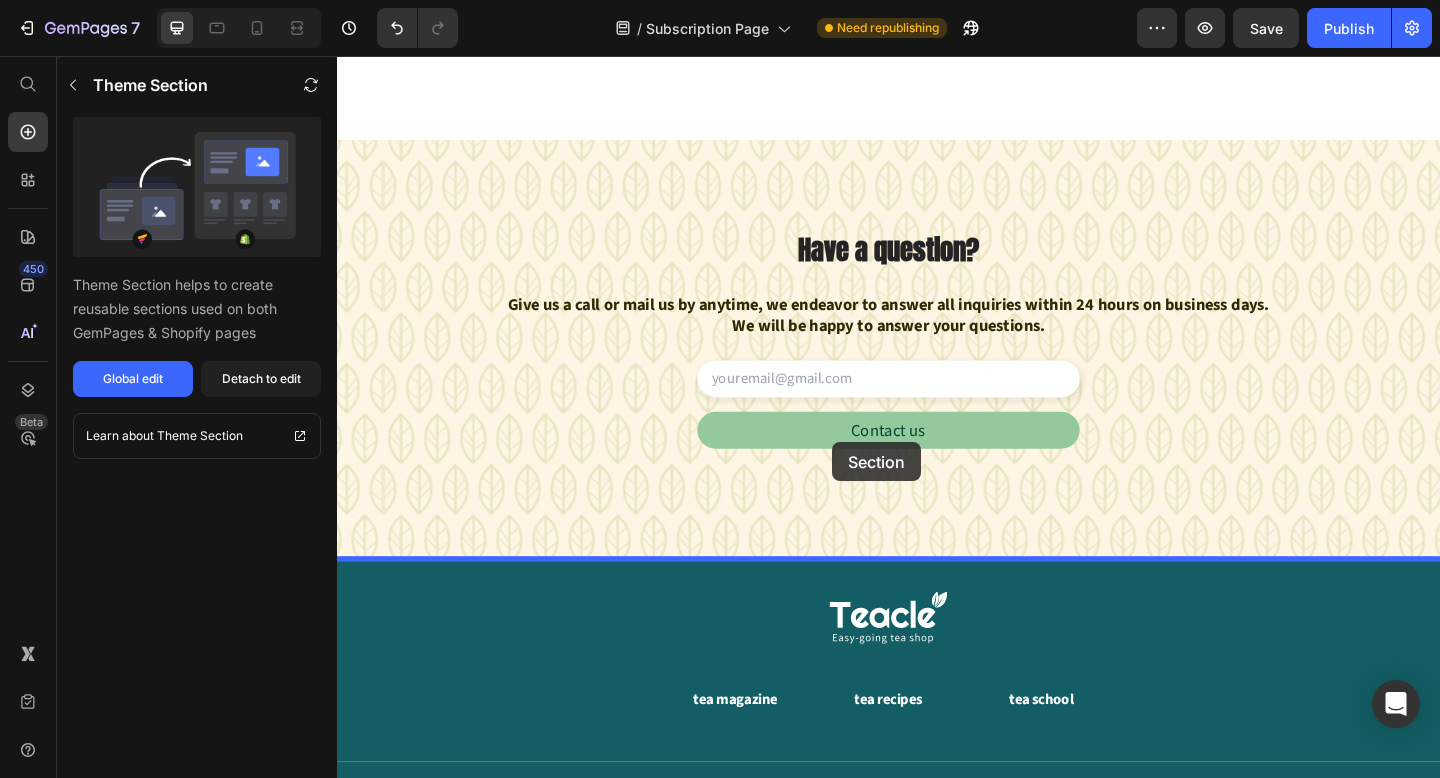 drag, startPoint x: 855, startPoint y: 640, endPoint x: 875, endPoint y: 474, distance: 167.20049 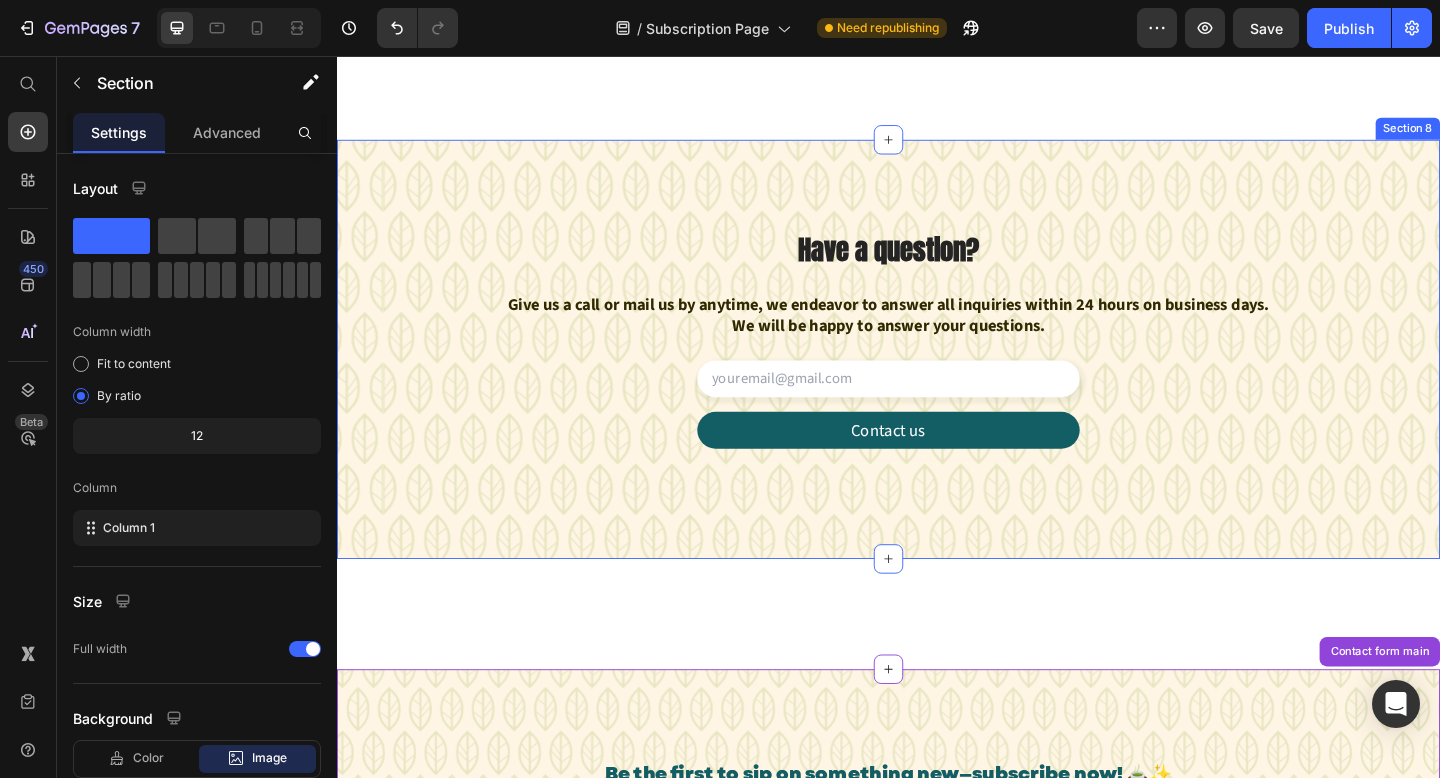 click on "Have a question? Heading Give us a call or mail us by anytime, we endeavor to answer all inquiries within 24 hours on business days. We will be happy to answer your questions. Text block Email Field Row Contact us   Button Contact Form Section 8" at bounding box center (937, 375) 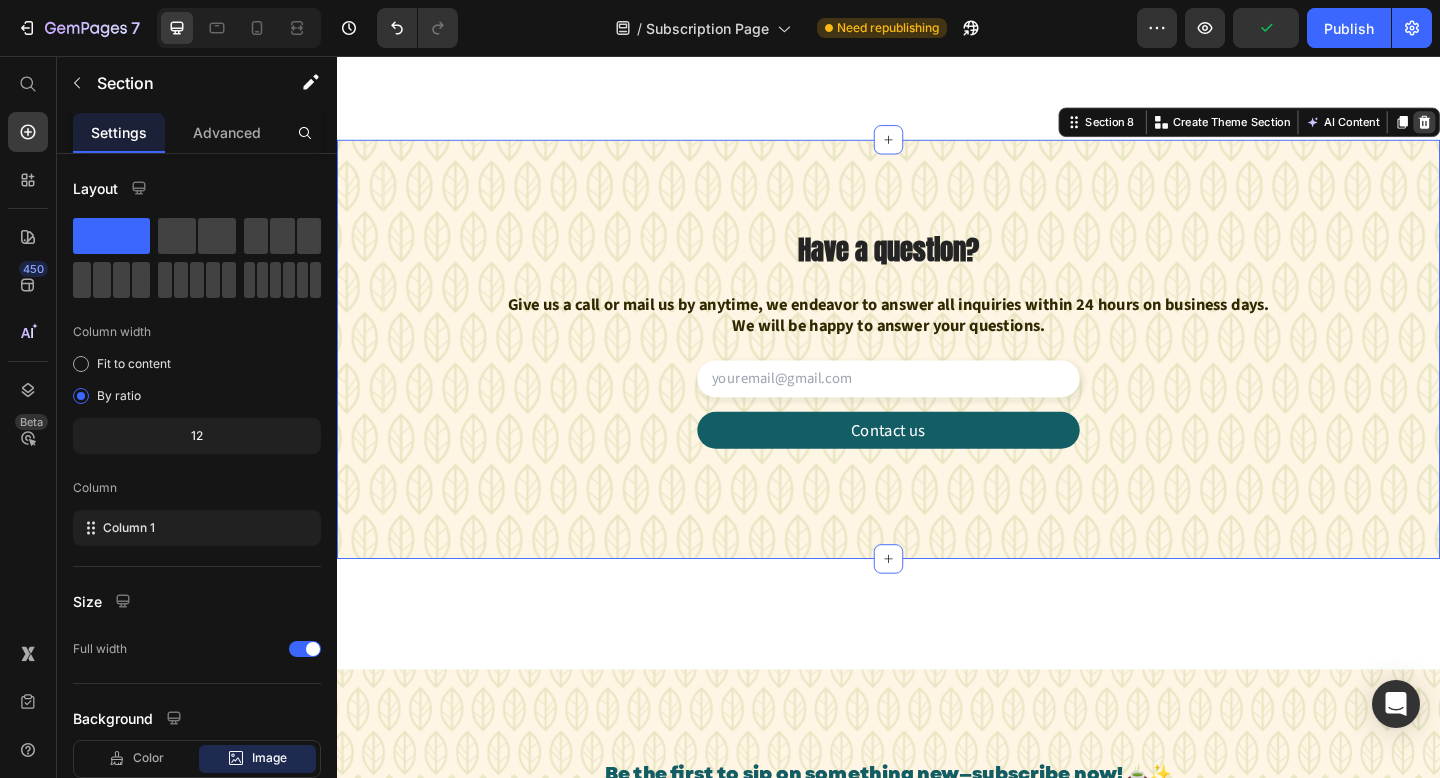 click 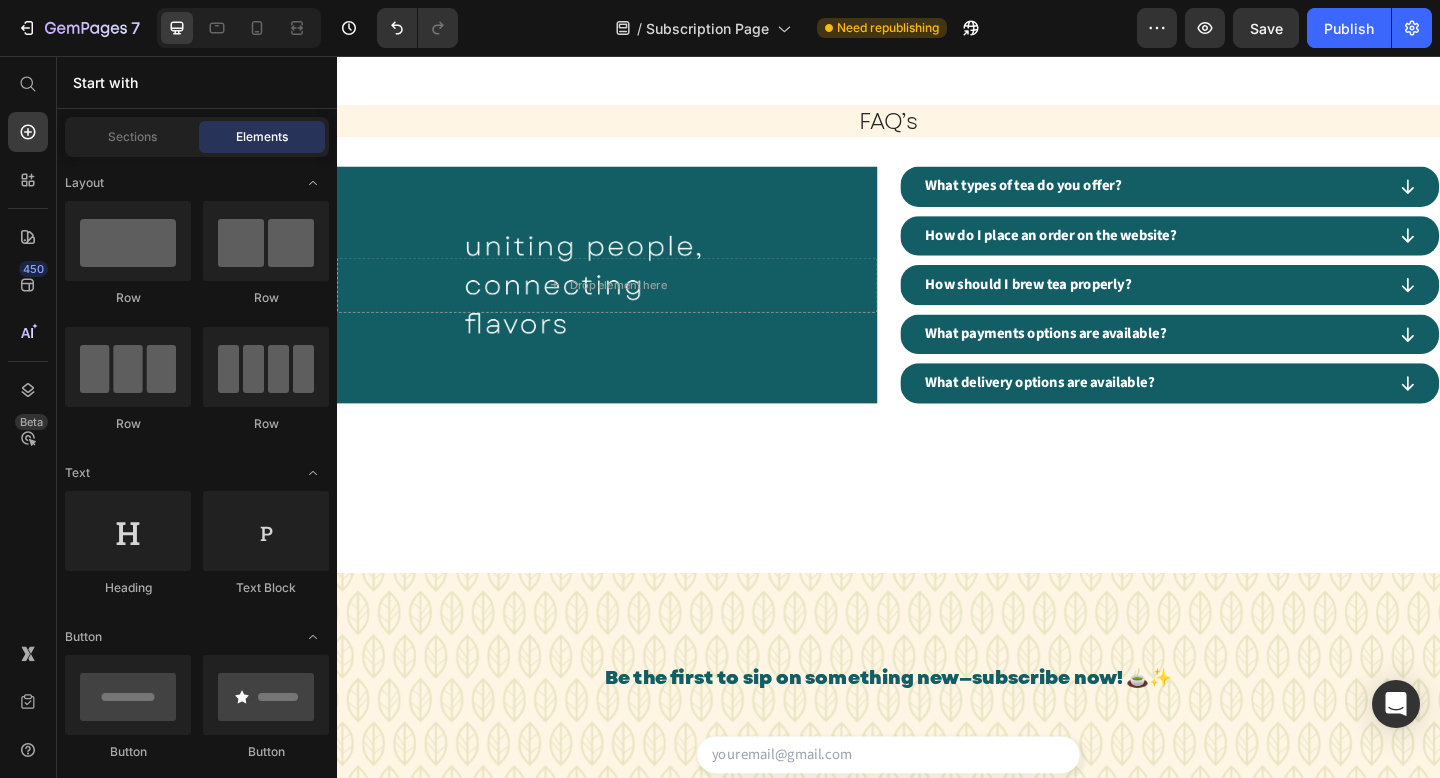 scroll, scrollTop: 2235, scrollLeft: 0, axis: vertical 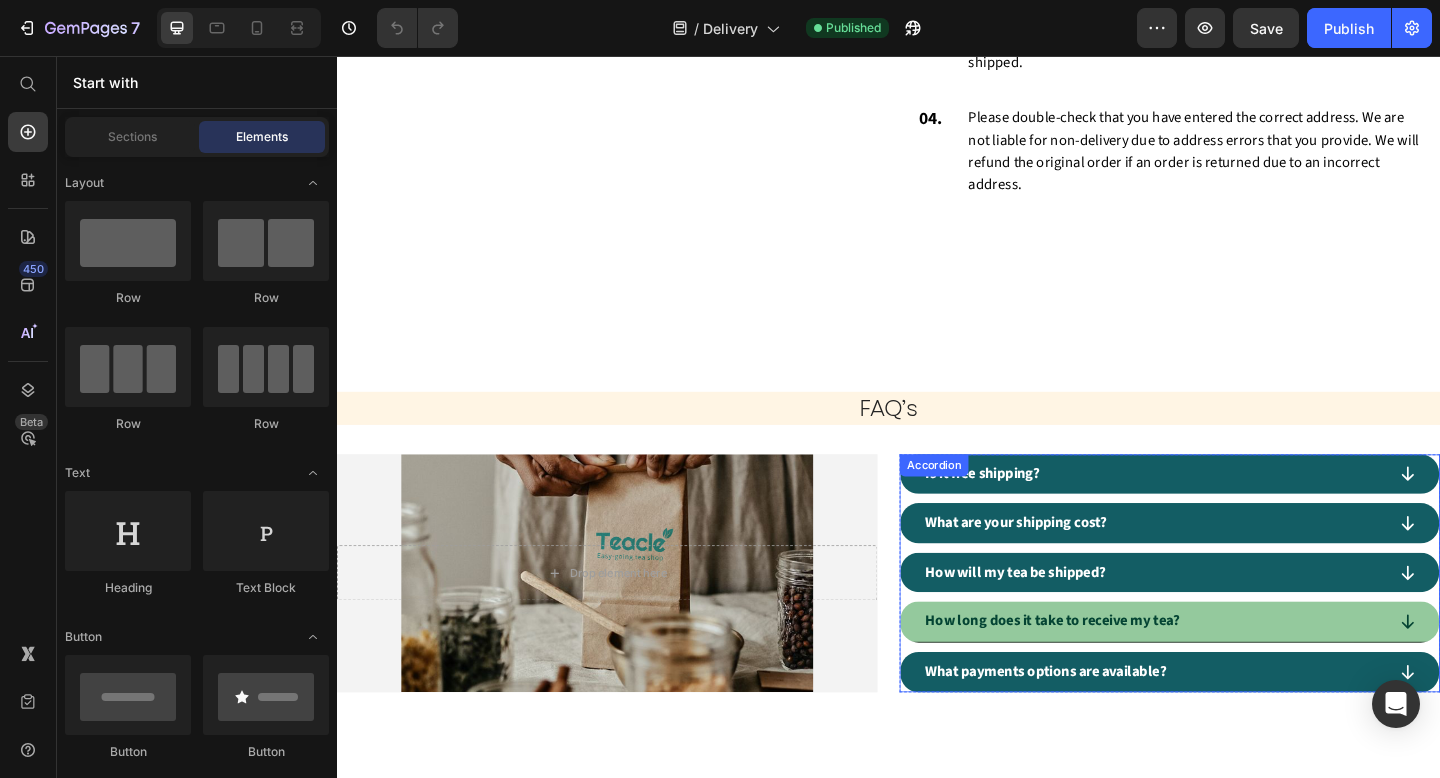 click on "How long does it take to receive my tea?" at bounding box center [1225, 672] 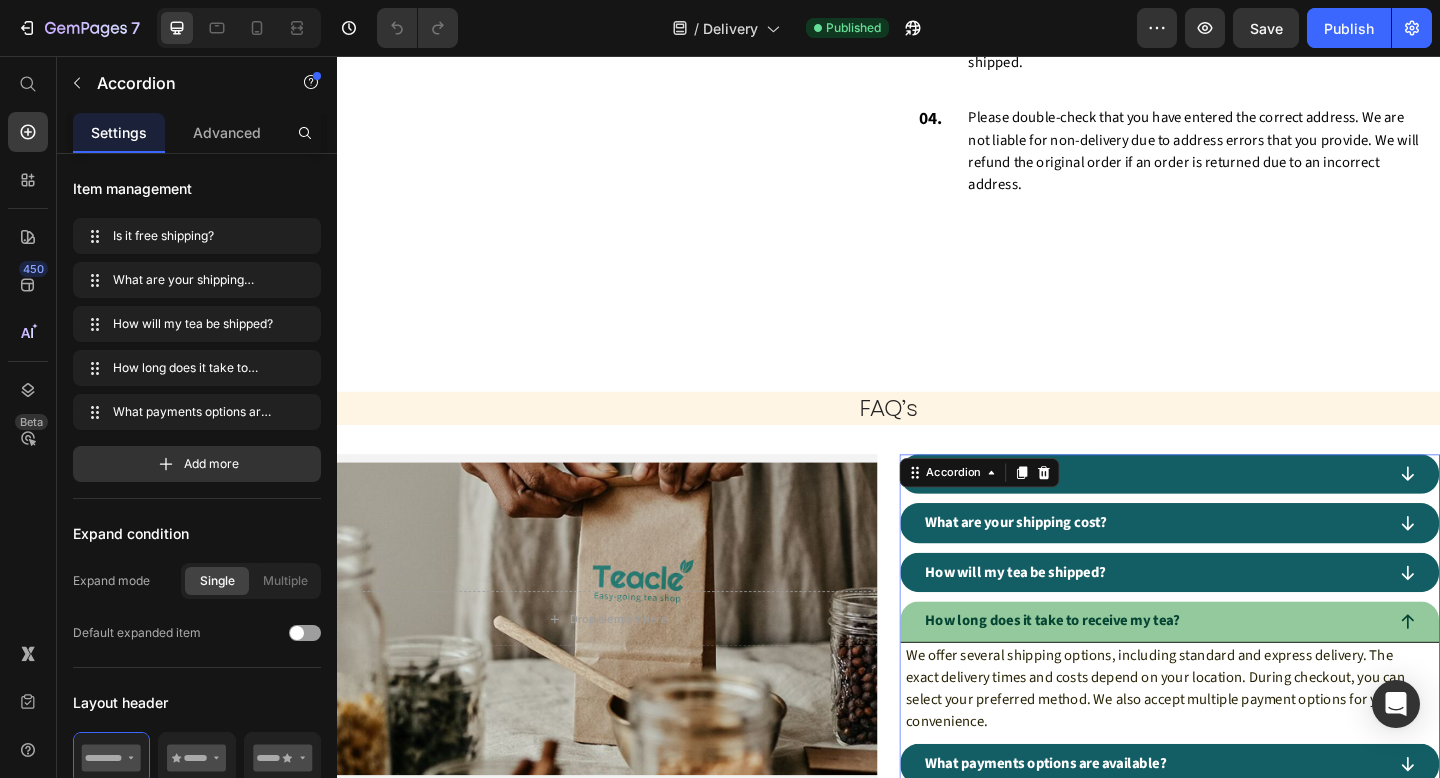 click on "How long does it take to receive my tea?" at bounding box center [1225, 672] 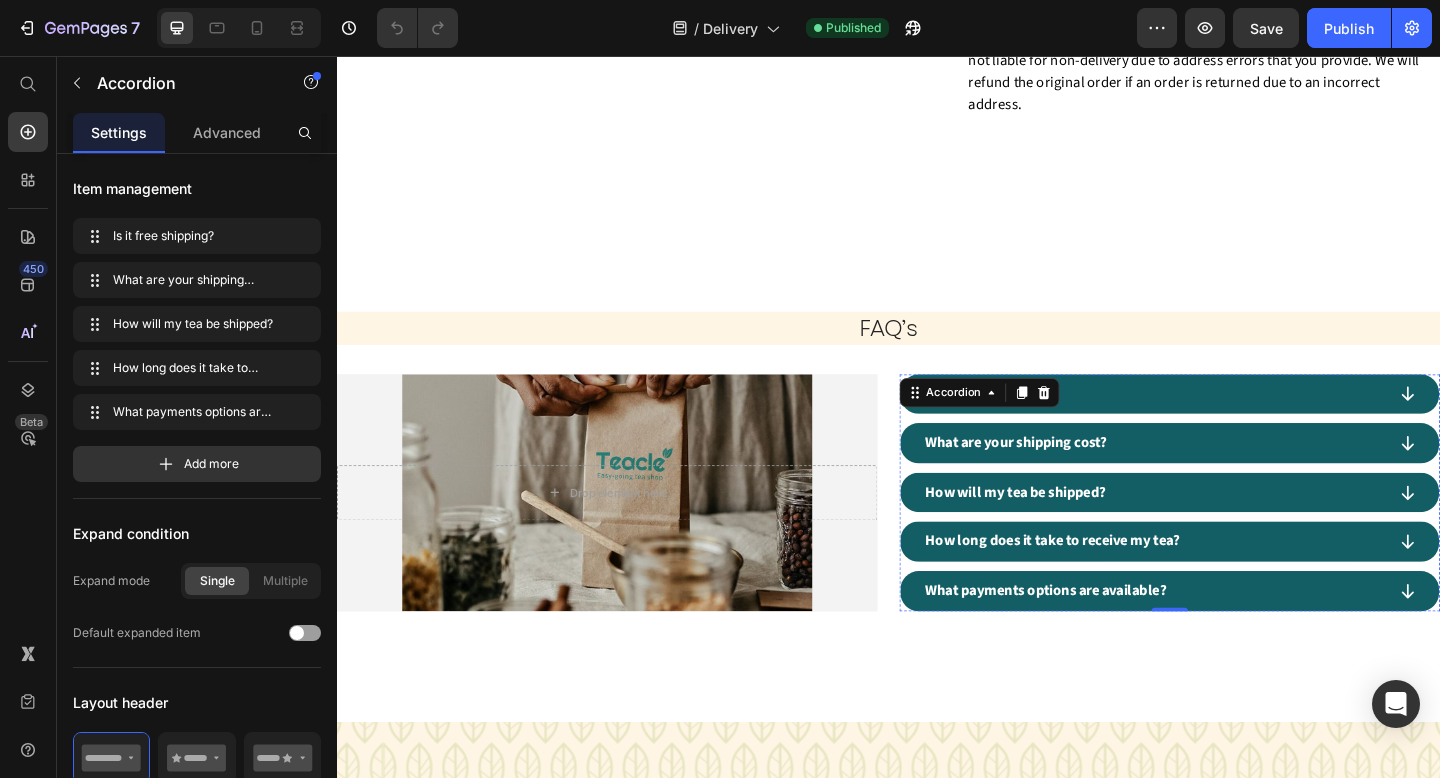 scroll, scrollTop: 1482, scrollLeft: 0, axis: vertical 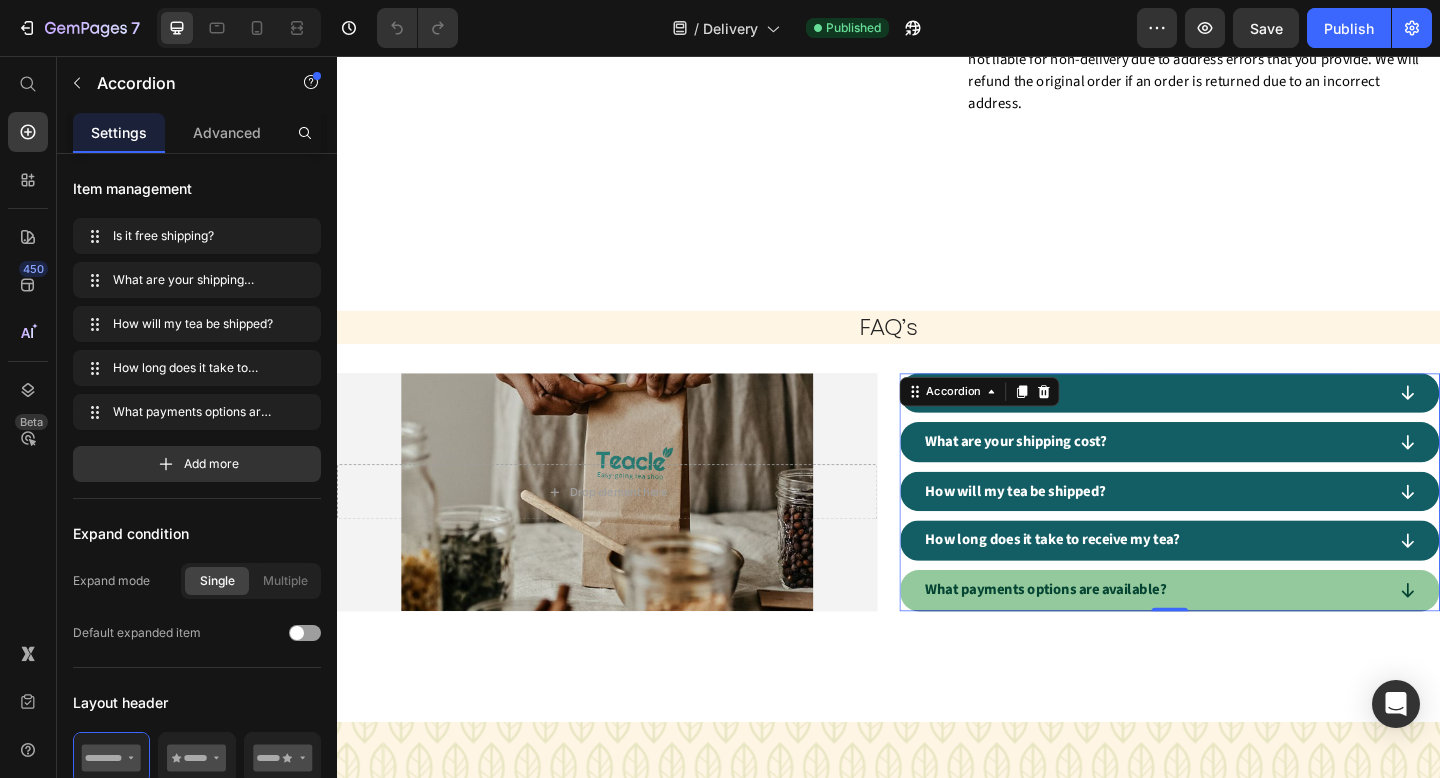 click on "What payments options are available?" at bounding box center [1225, 637] 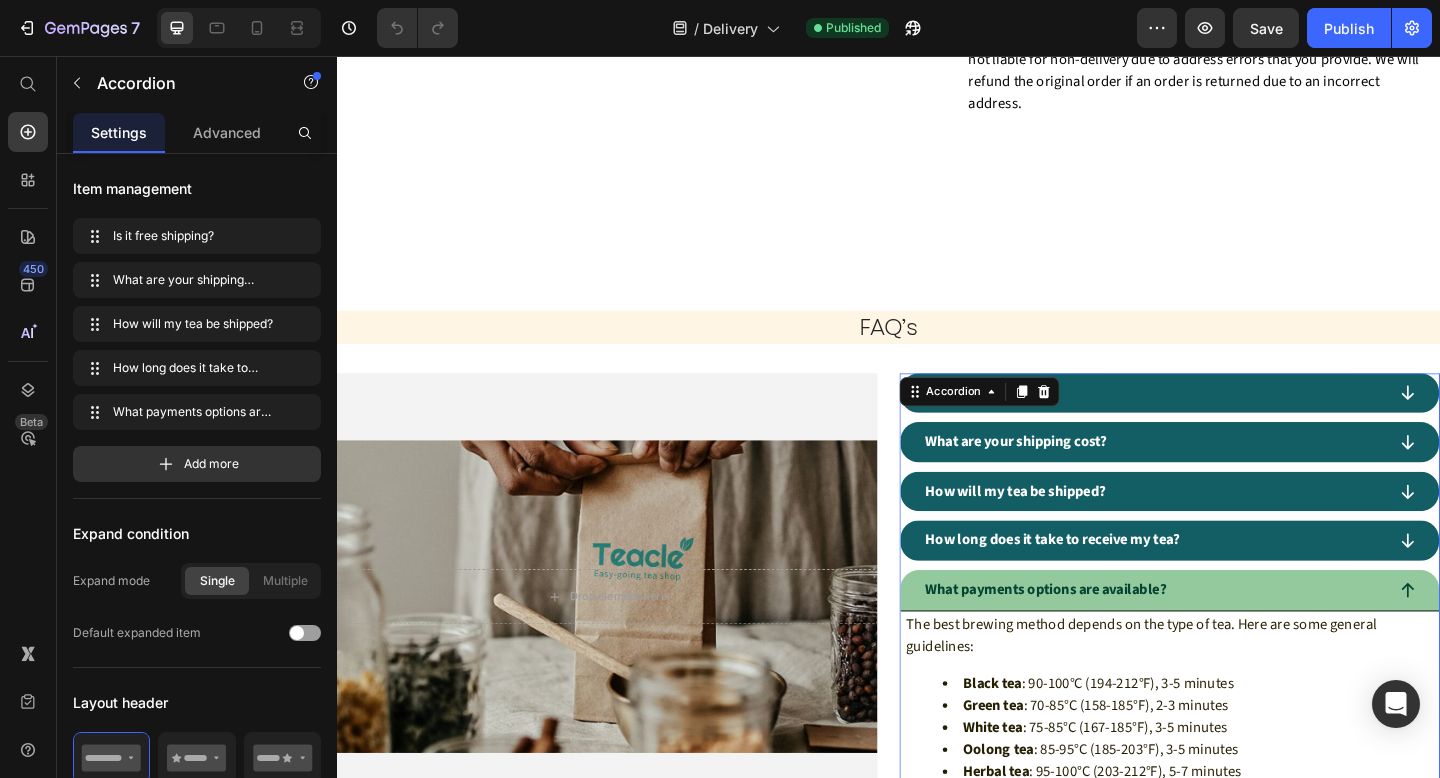 click on "What payments options are available?" at bounding box center (1225, 637) 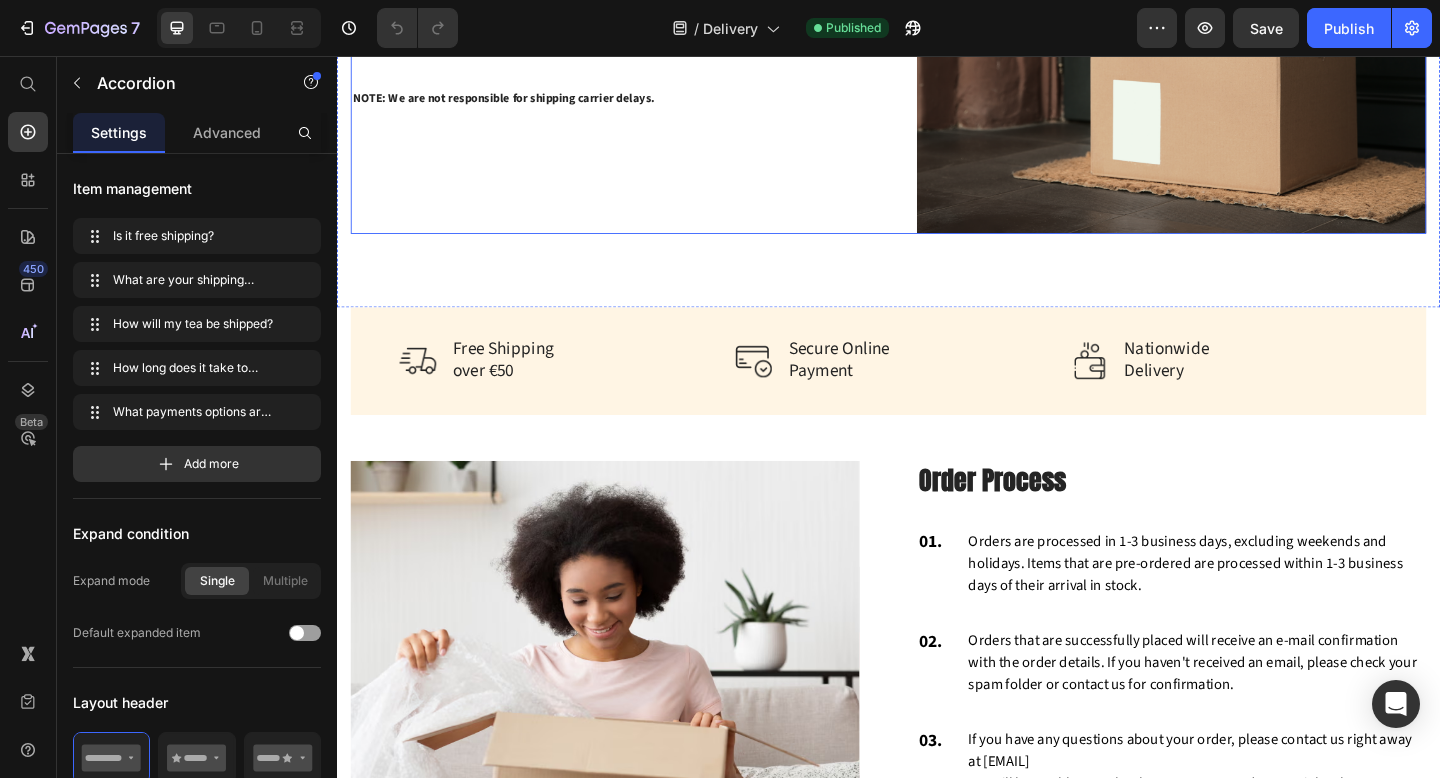 scroll, scrollTop: 596, scrollLeft: 0, axis: vertical 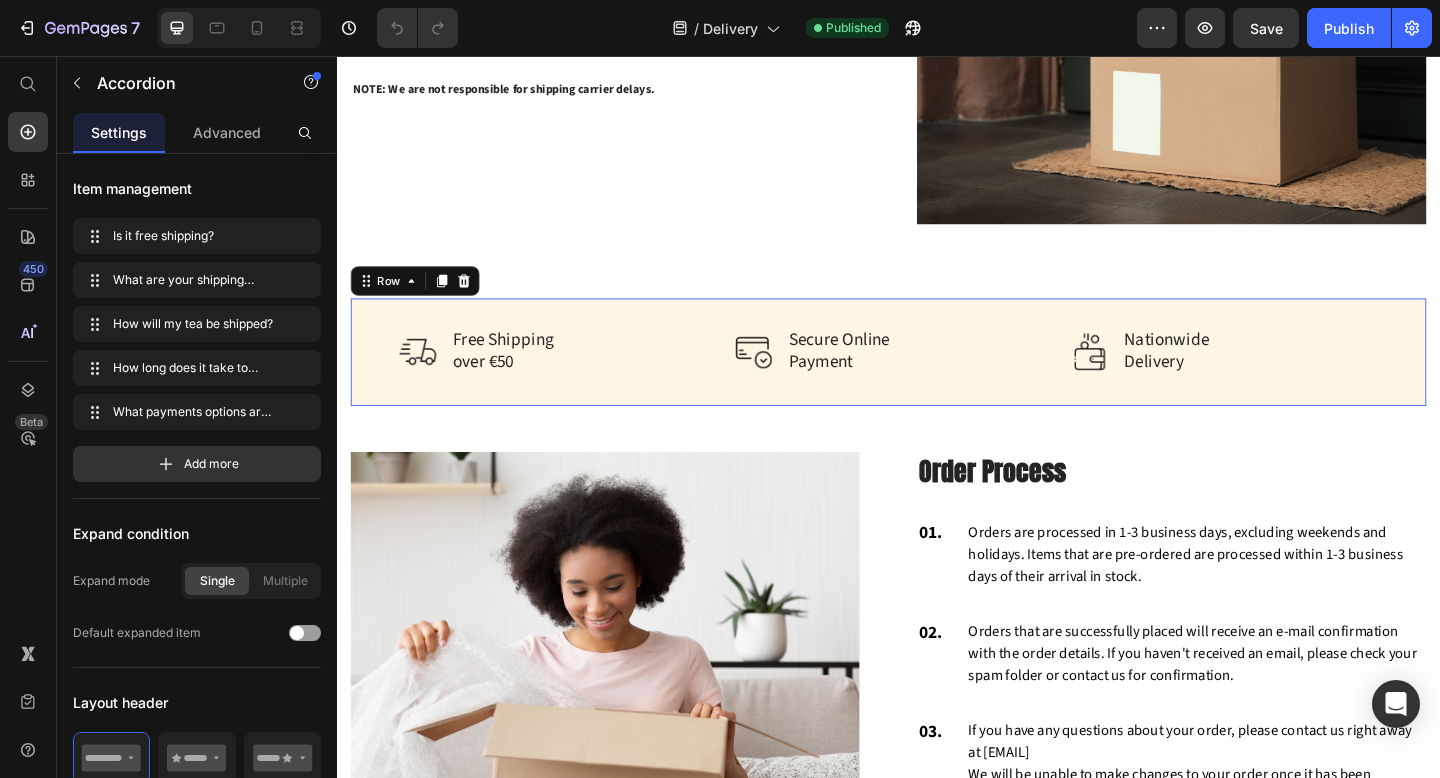 click on "Image Free Shipping over €50 Text block Row Image Secure Online Payment Text block Row Image Nationwide  Delivery Text block Row Row   0" at bounding box center (937, 378) 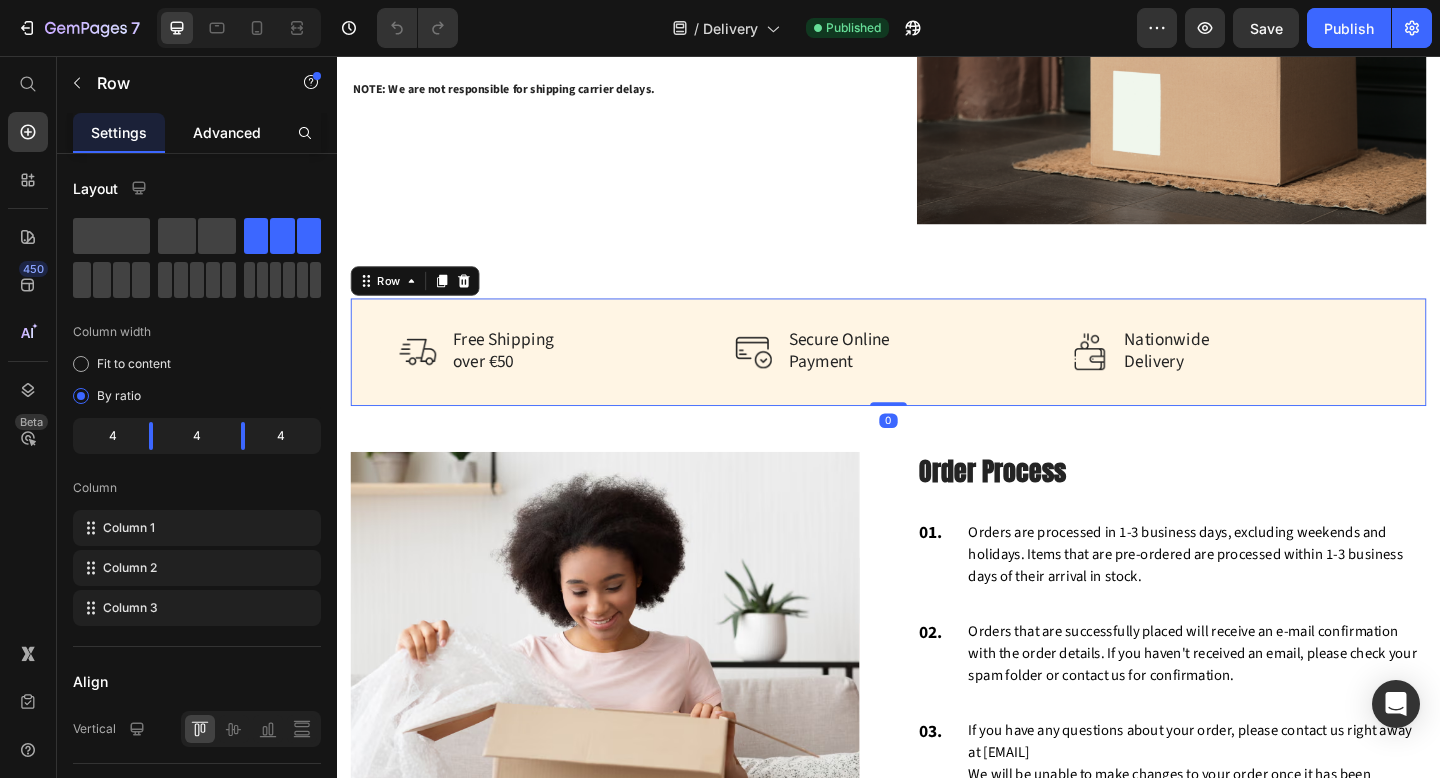 click on "Advanced" at bounding box center [227, 132] 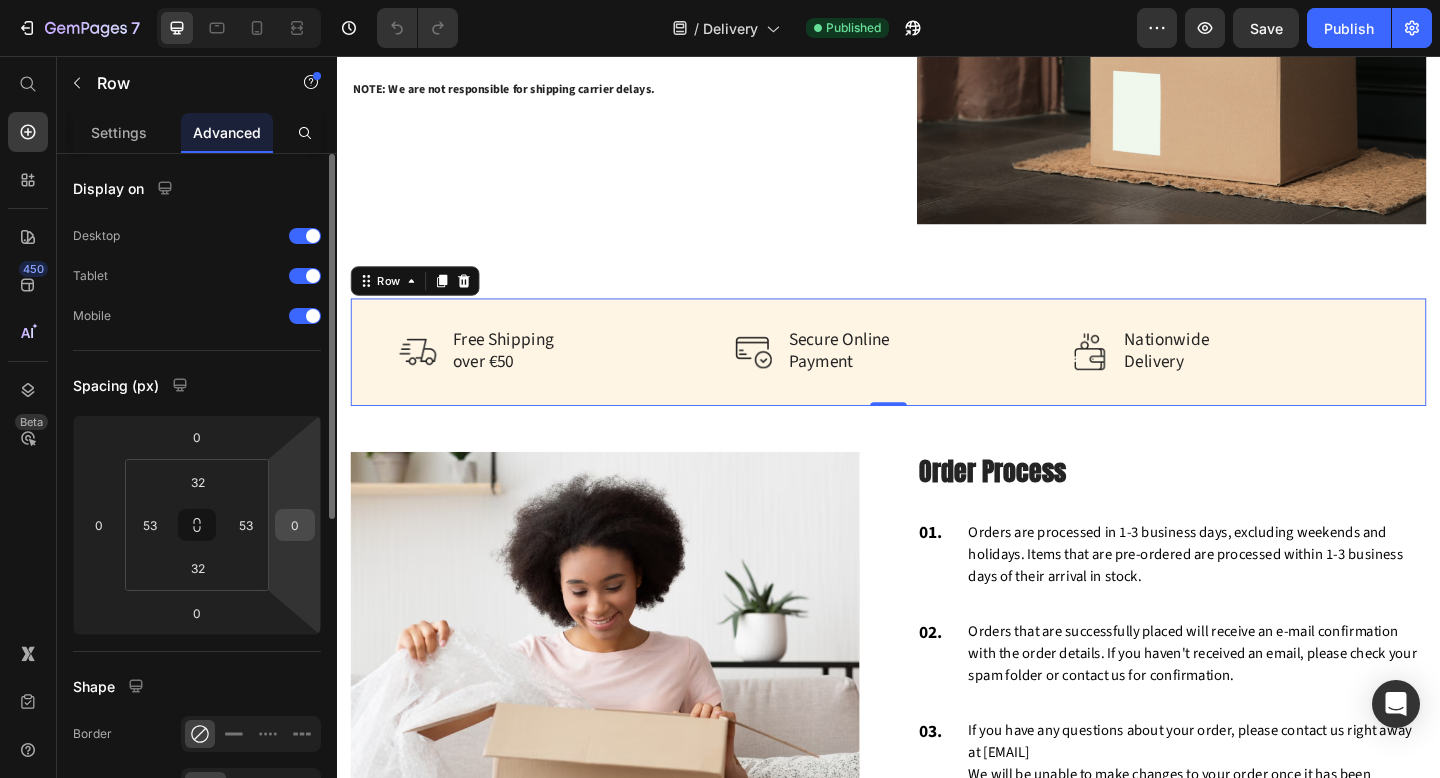 click on "0" at bounding box center [295, 525] 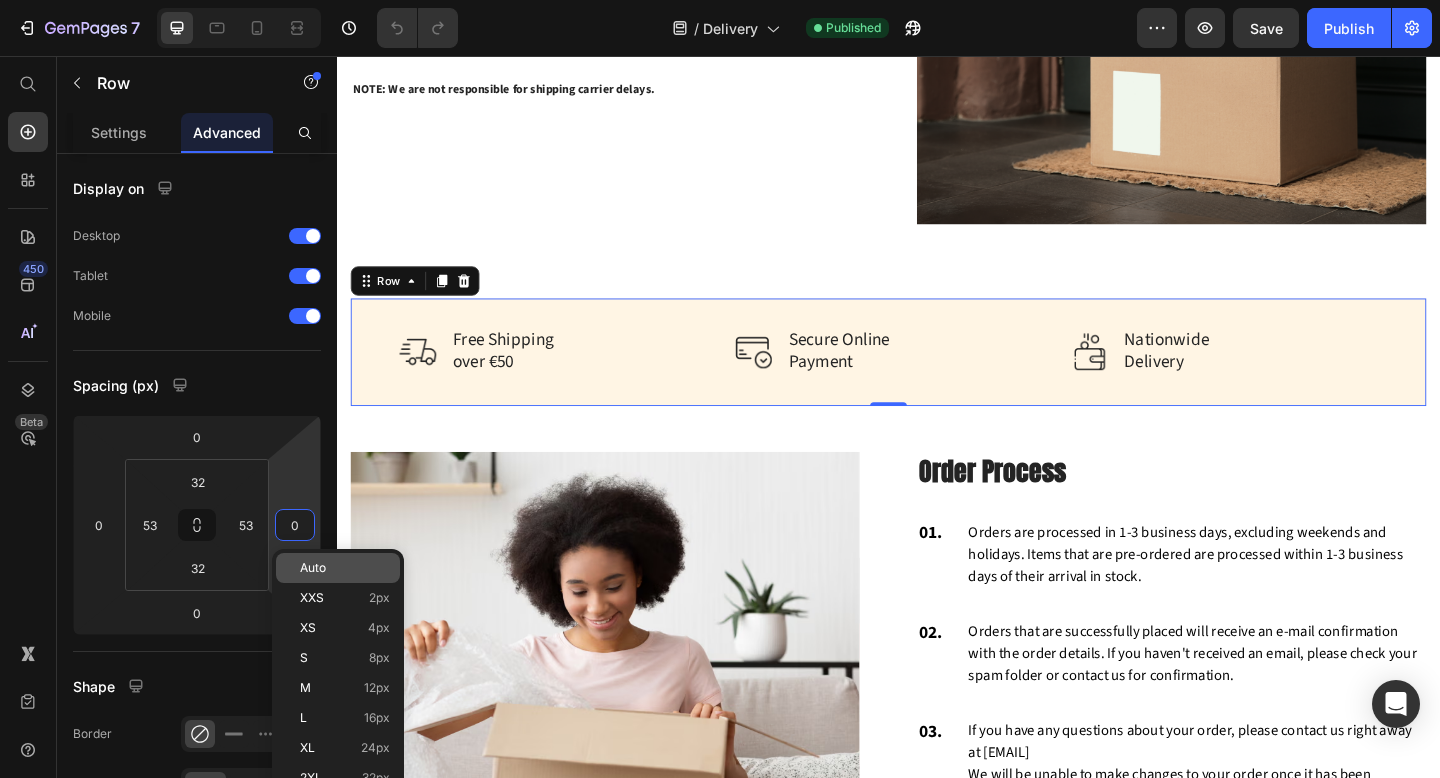click on "Auto" at bounding box center [313, 568] 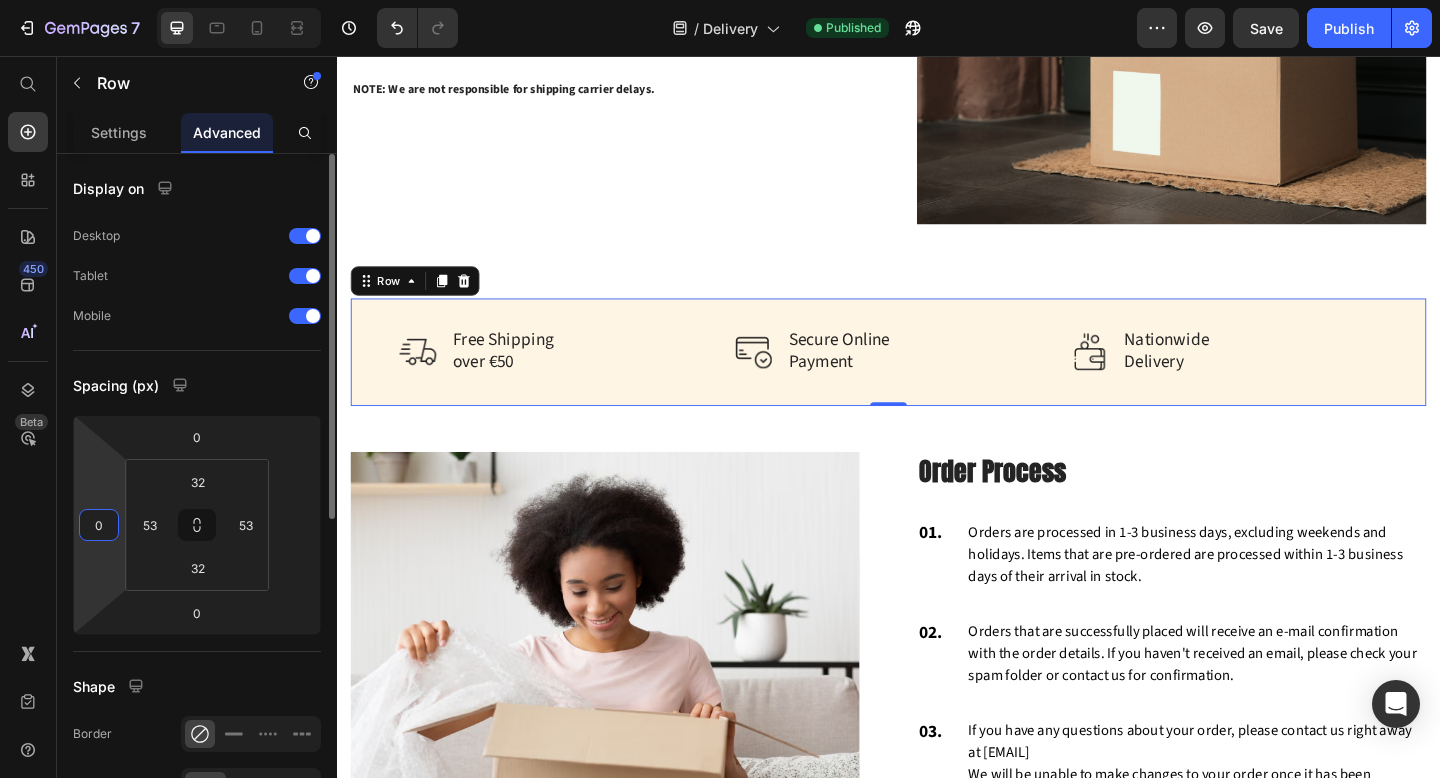 click on "0" at bounding box center [99, 525] 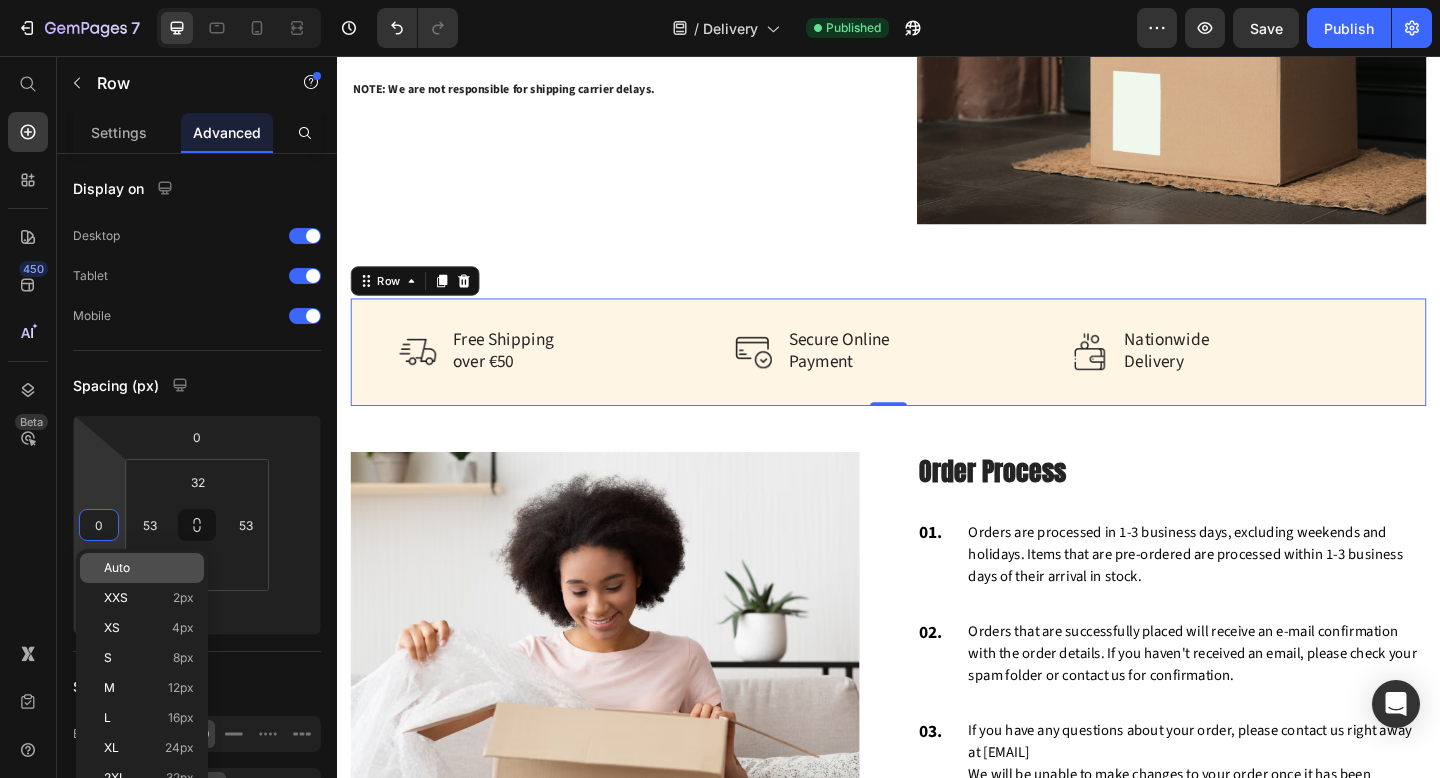 click on "Auto" at bounding box center [149, 568] 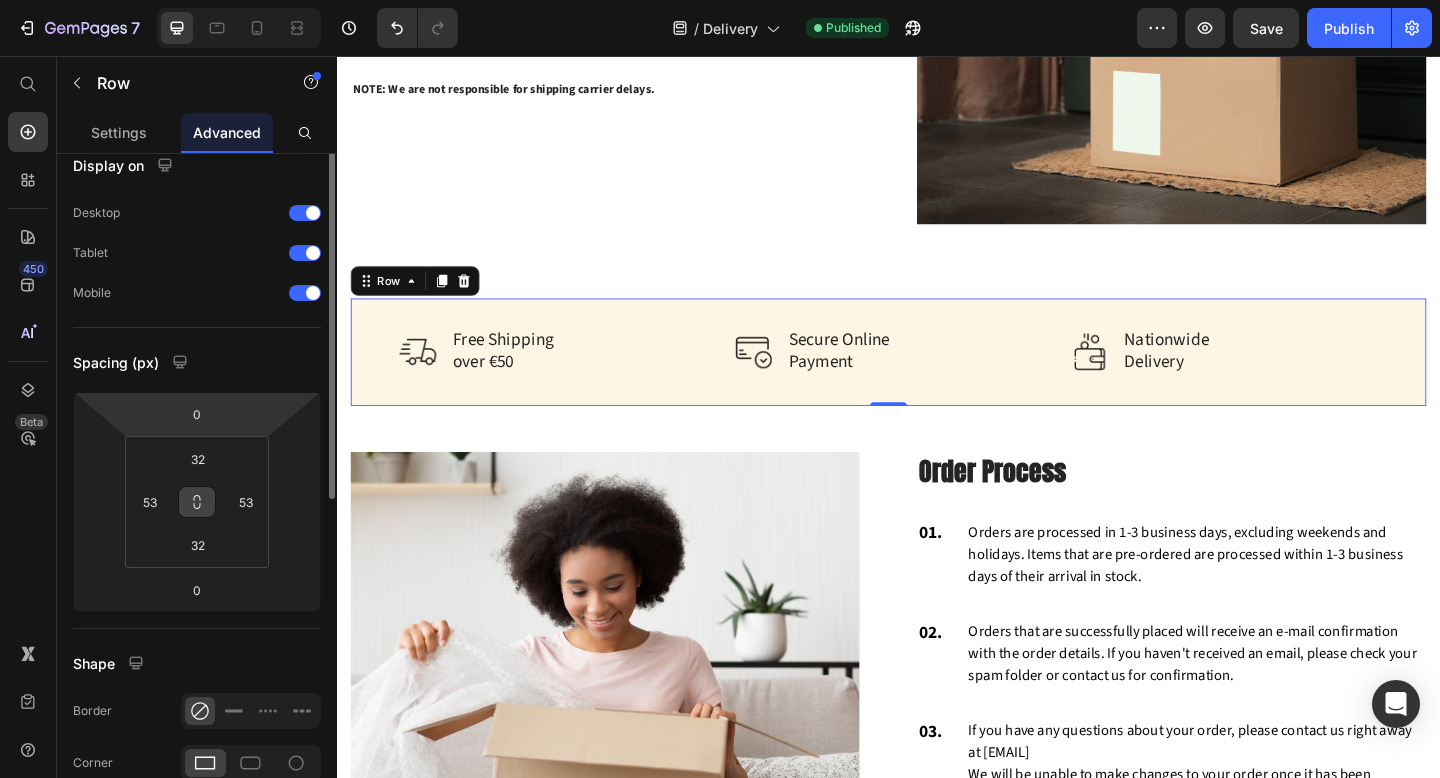 scroll, scrollTop: 0, scrollLeft: 0, axis: both 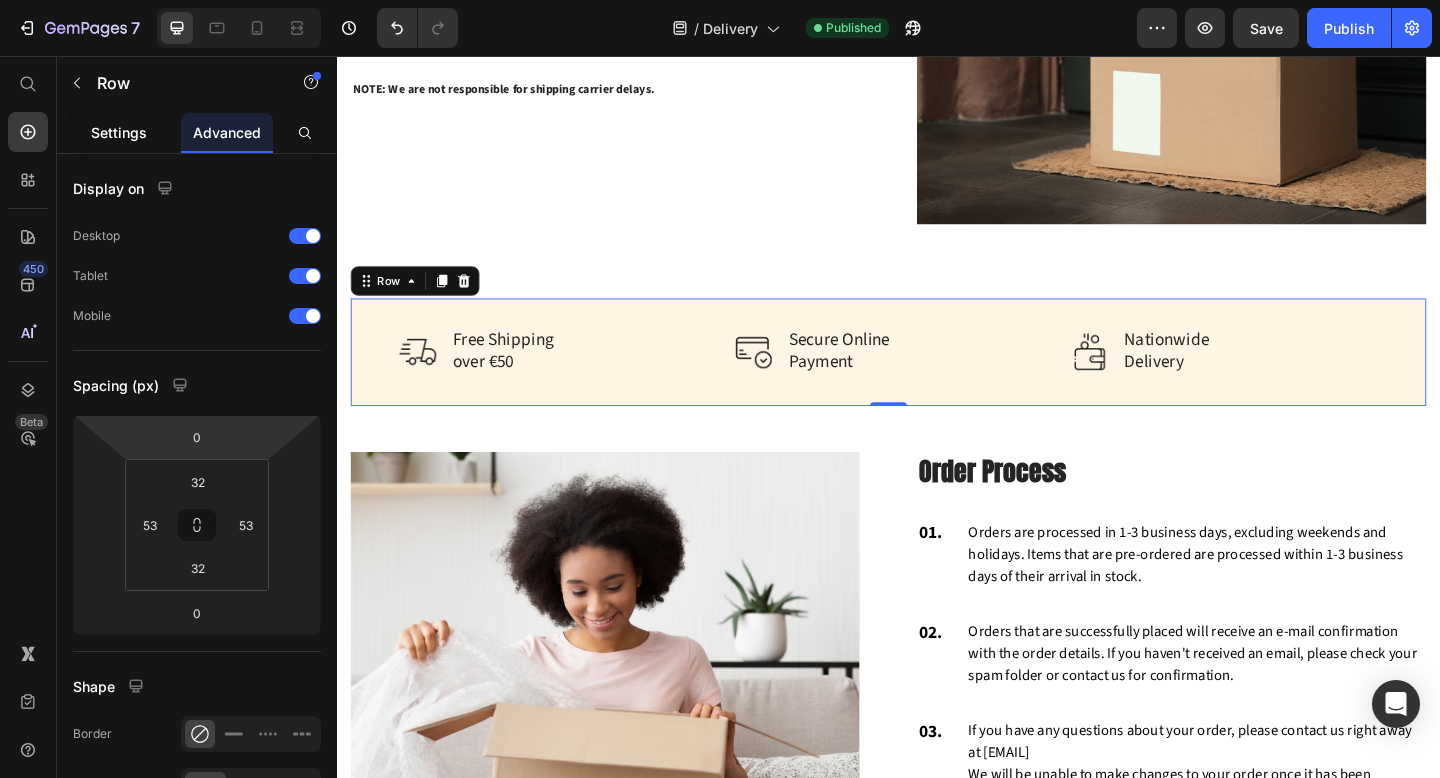 click on "Settings" at bounding box center [119, 132] 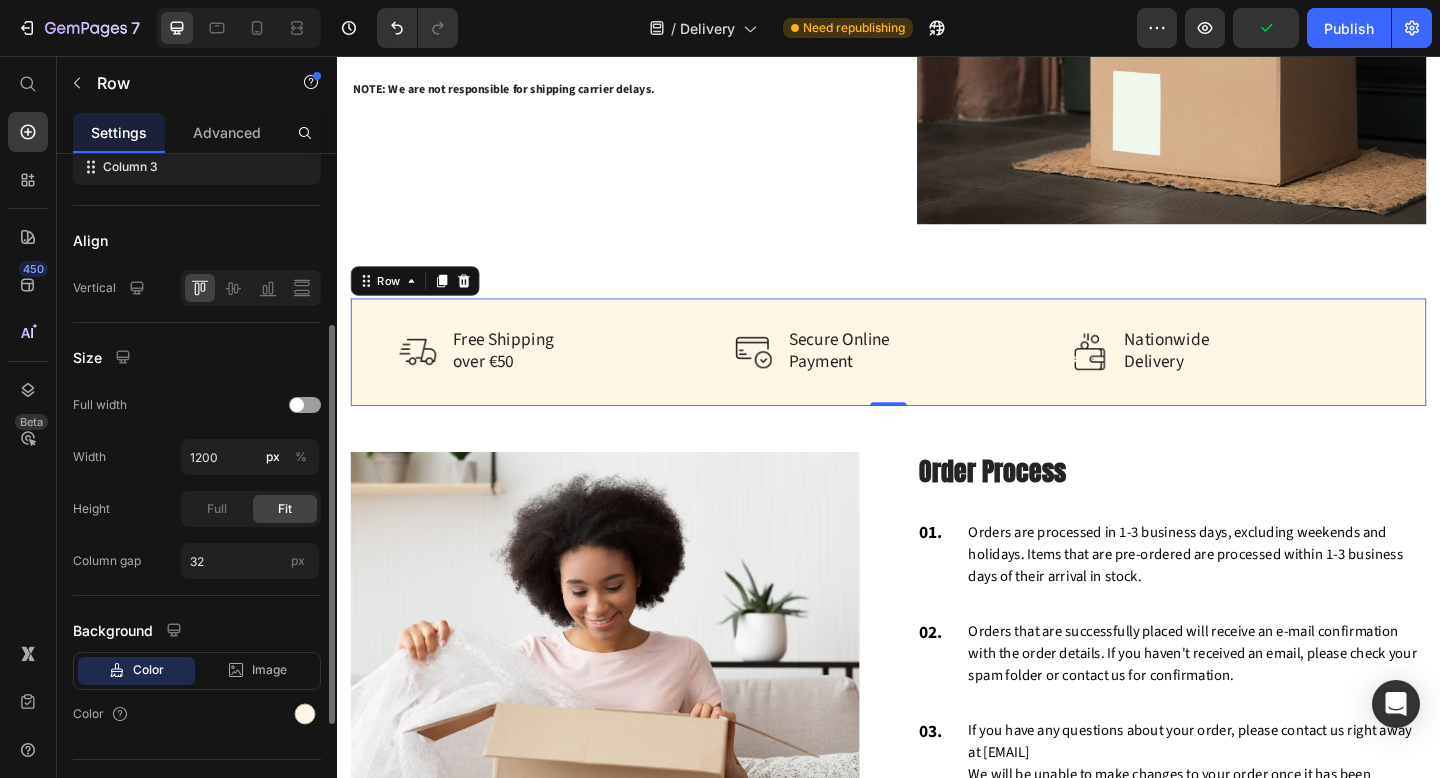 scroll, scrollTop: 459, scrollLeft: 0, axis: vertical 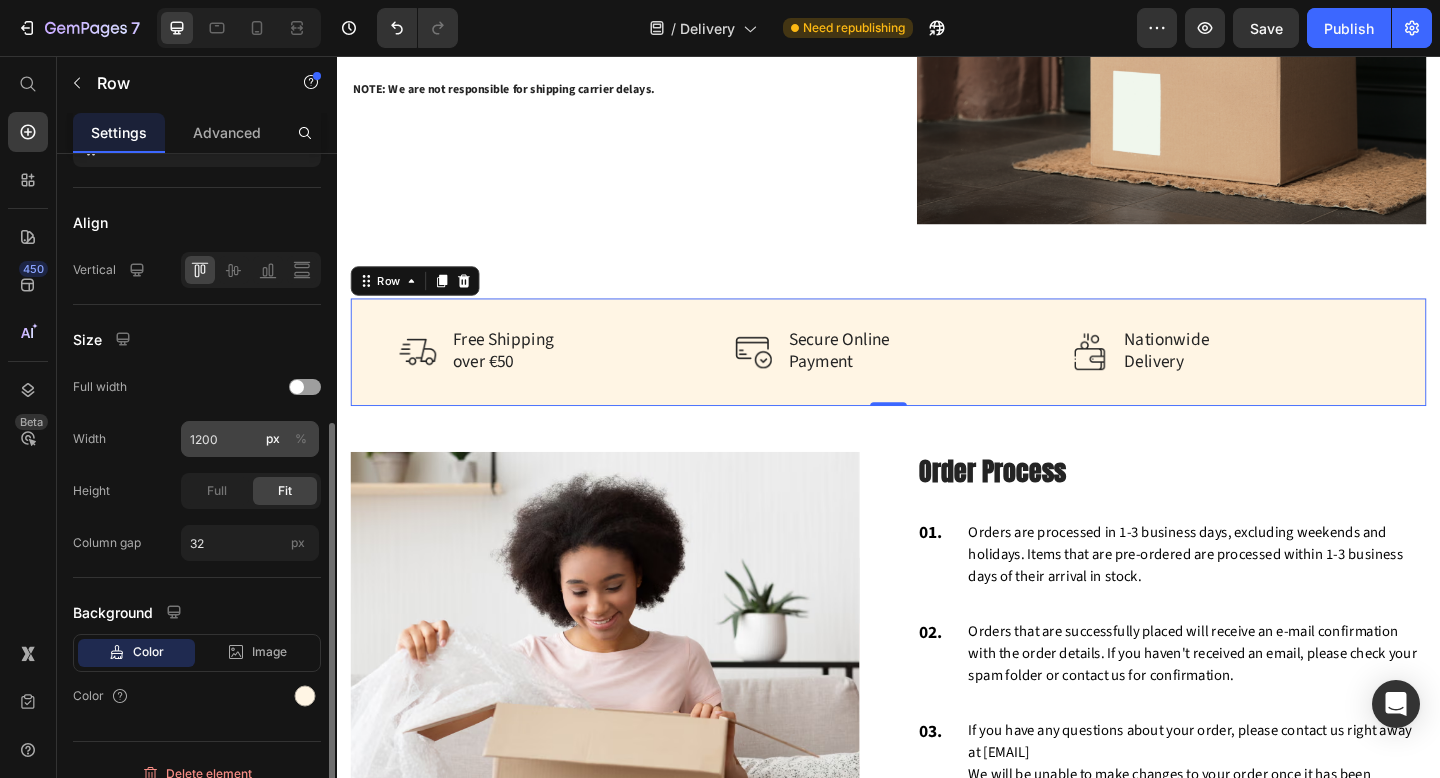 click on "%" 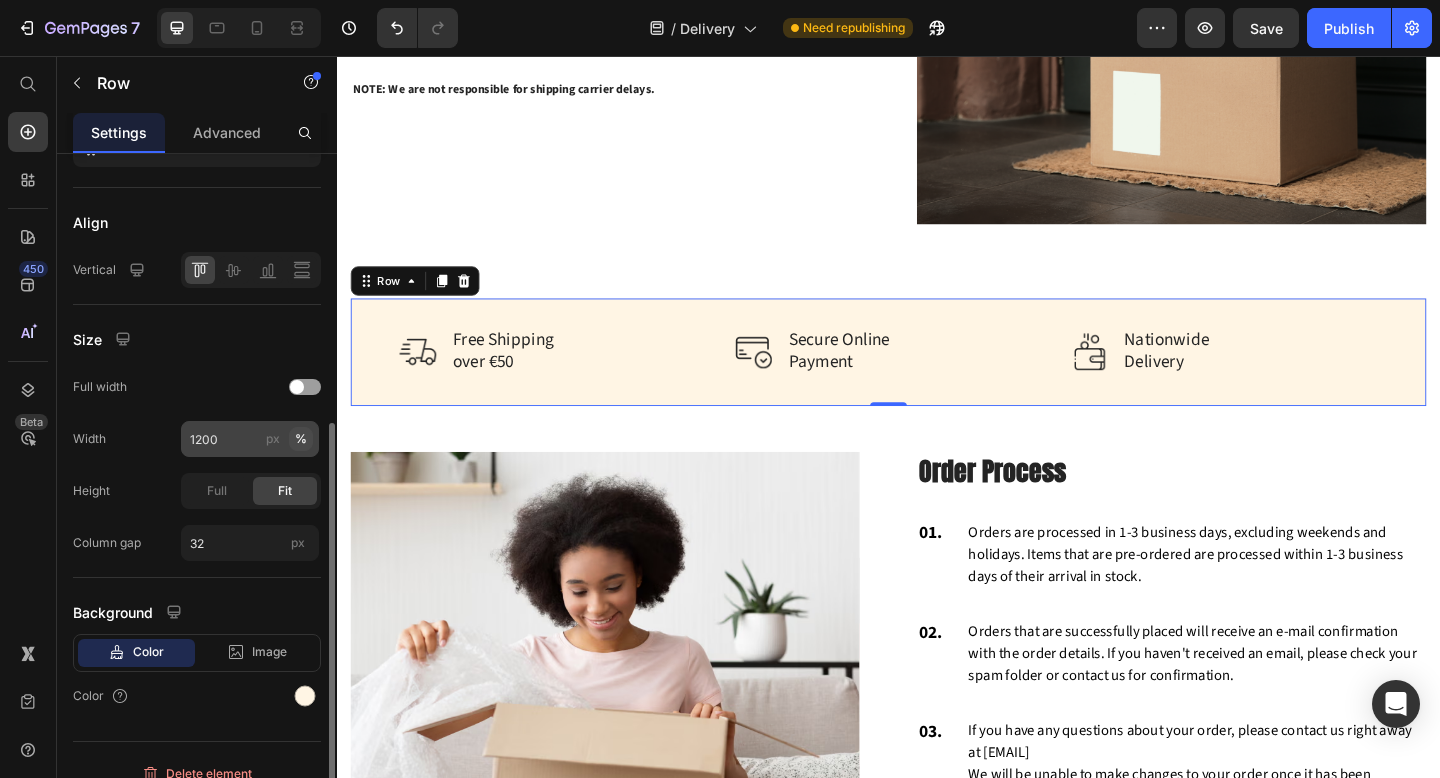 click on "%" at bounding box center [301, 439] 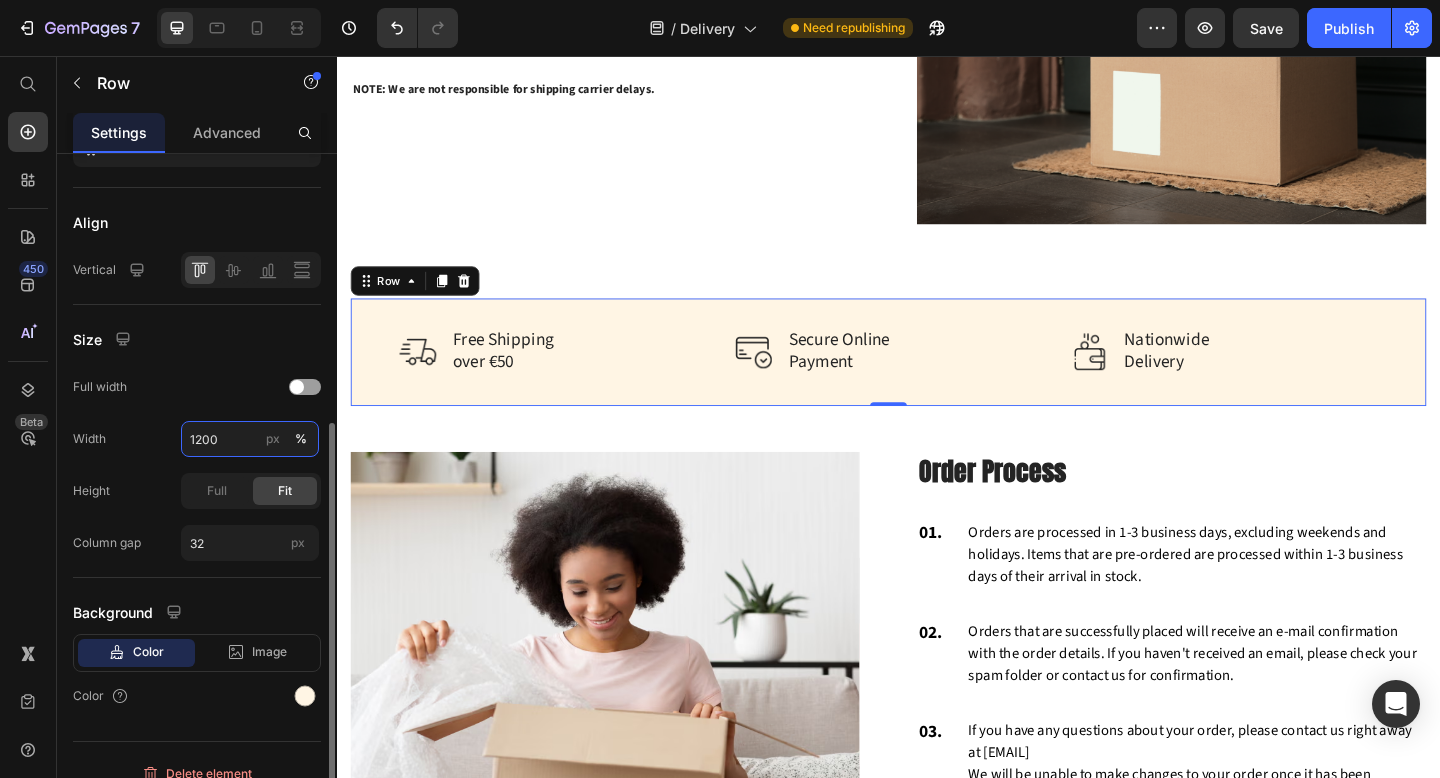 click on "1200" at bounding box center (250, 439) 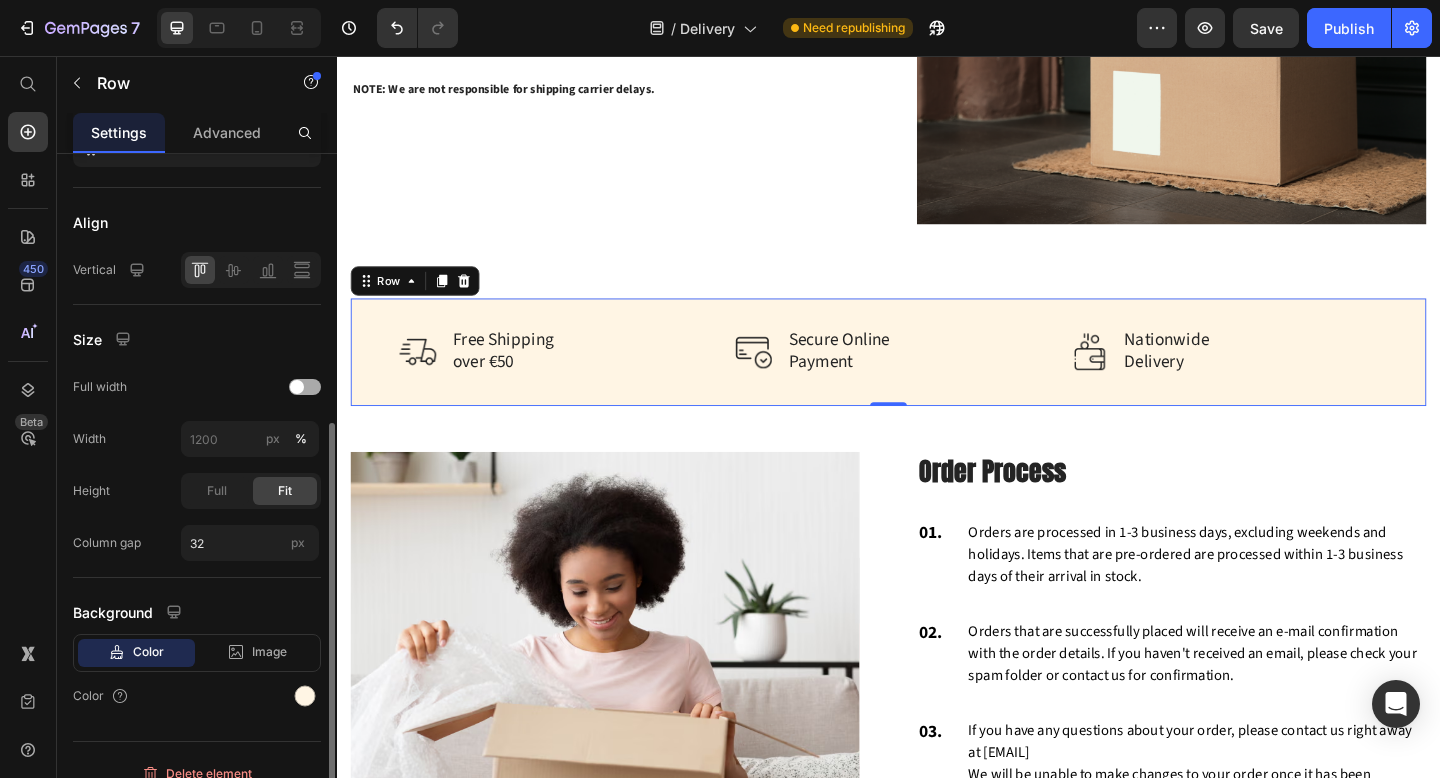type on "1200" 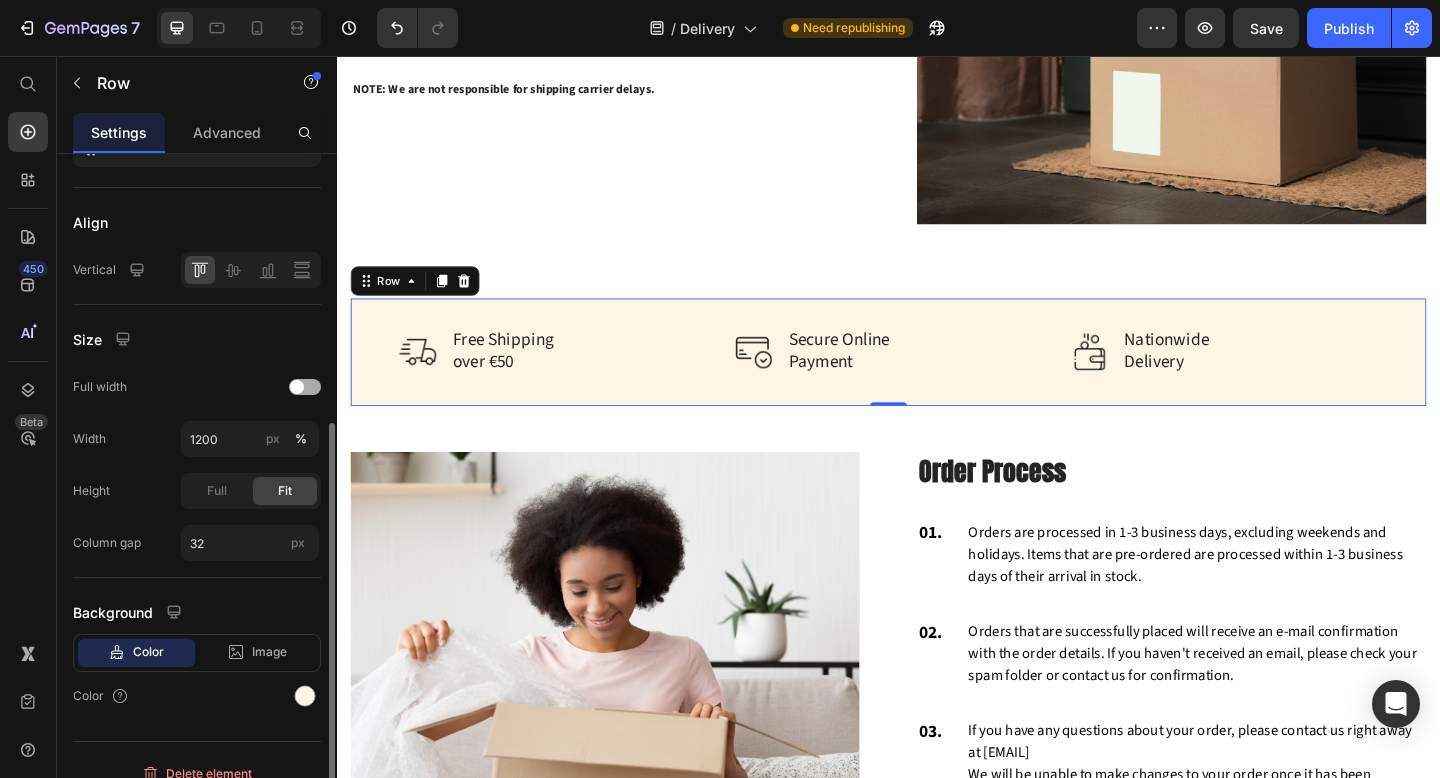 click on "Full width" 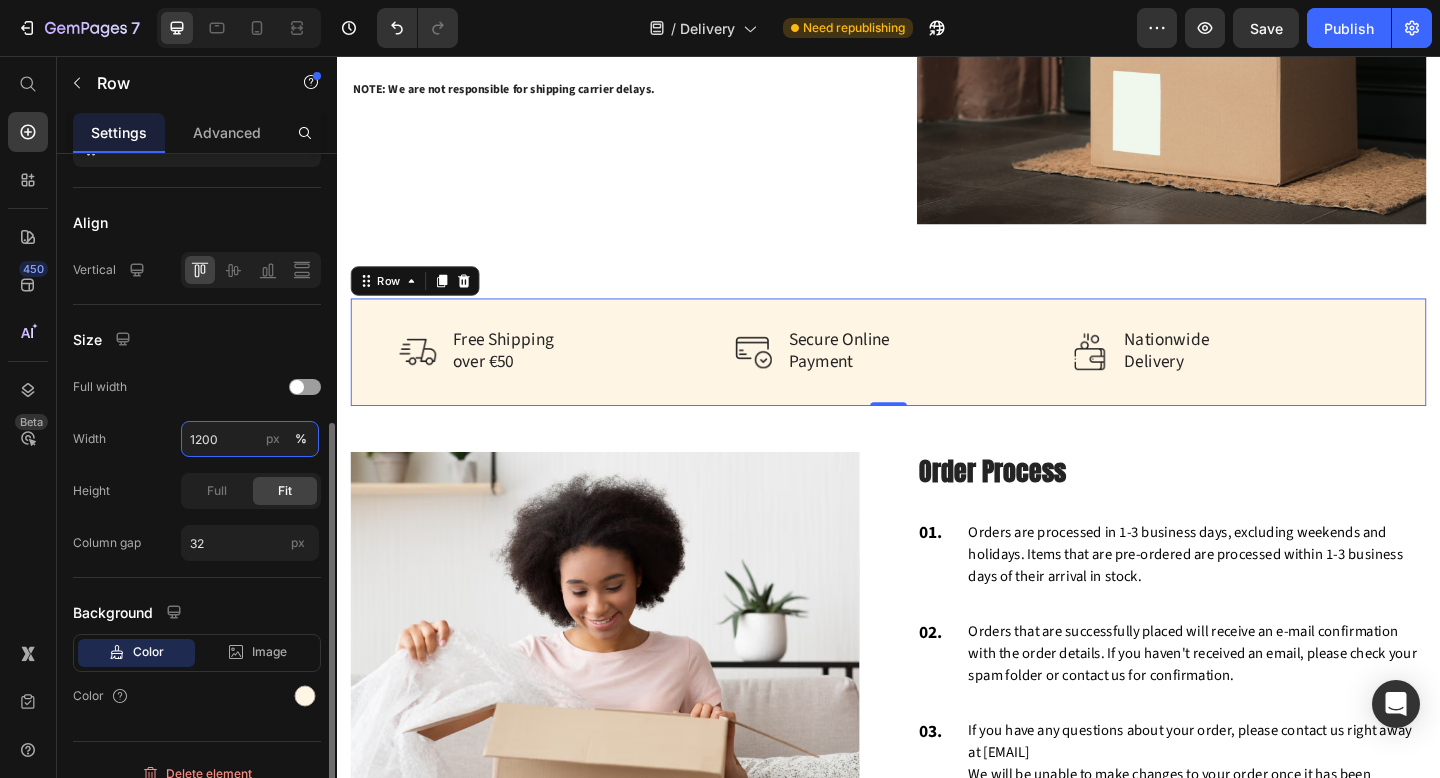 click on "1200" at bounding box center [250, 439] 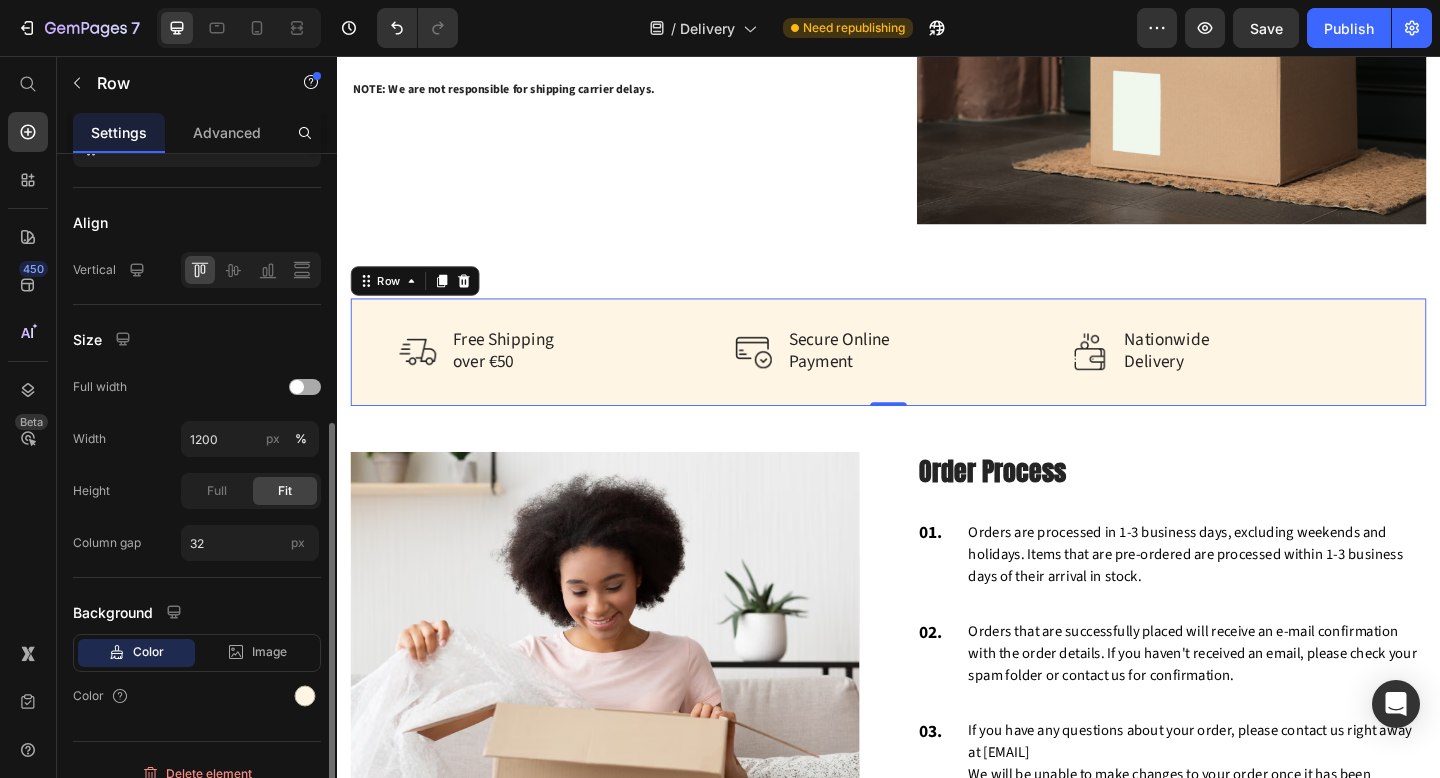 click at bounding box center (297, 387) 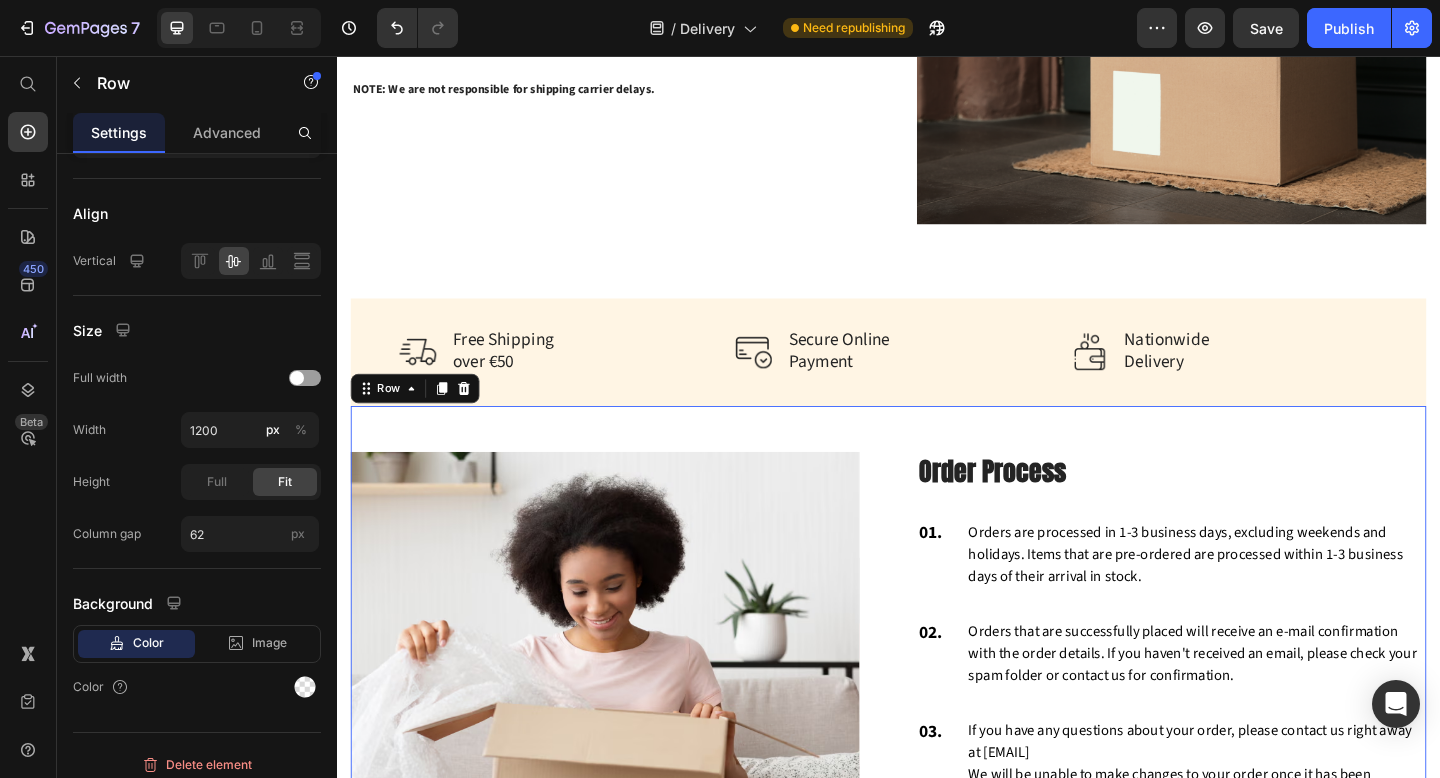 click on "Image Order Process Heading 01. Text block Orders are processed in 1-3 business days, excluding weekends and holidays. Items that are pre-ordered are processed within 1-3 business days of their arrival in stock. Text block Row 02. Text block Orders that are successfully placed will receive an e-mail confirmation with the order details. If you haven't received an email, please check your spam folder or contact us for confirmation. Text block Row 03. Text block If you have any questions about your order, please contact us right away at hello@teacle.ie  We will be unable to make changes to your order once it has been shipped. Text block Row 04. Text block Please double-check that you have entered the correct address. We are not liable for non-delivery due to address errors that you provide. We will refund the original order if an order is returned due to an incorrect address. Text block Row Row   0" at bounding box center [937, 738] 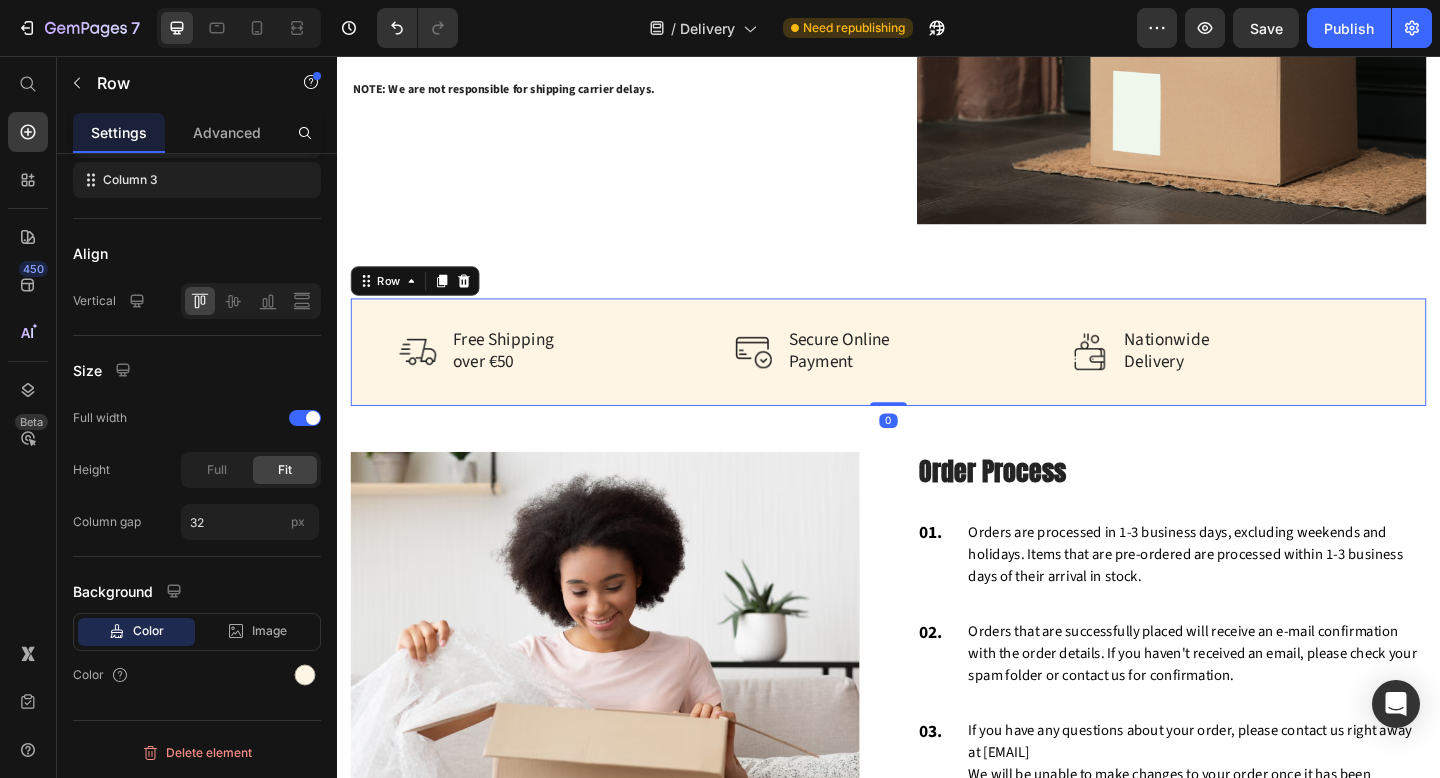 click on "Image Free Shipping over €50 Text block Row Image Secure Online Payment Text block Row Image Nationwide  Delivery Text block Row Row   0" at bounding box center [937, 378] 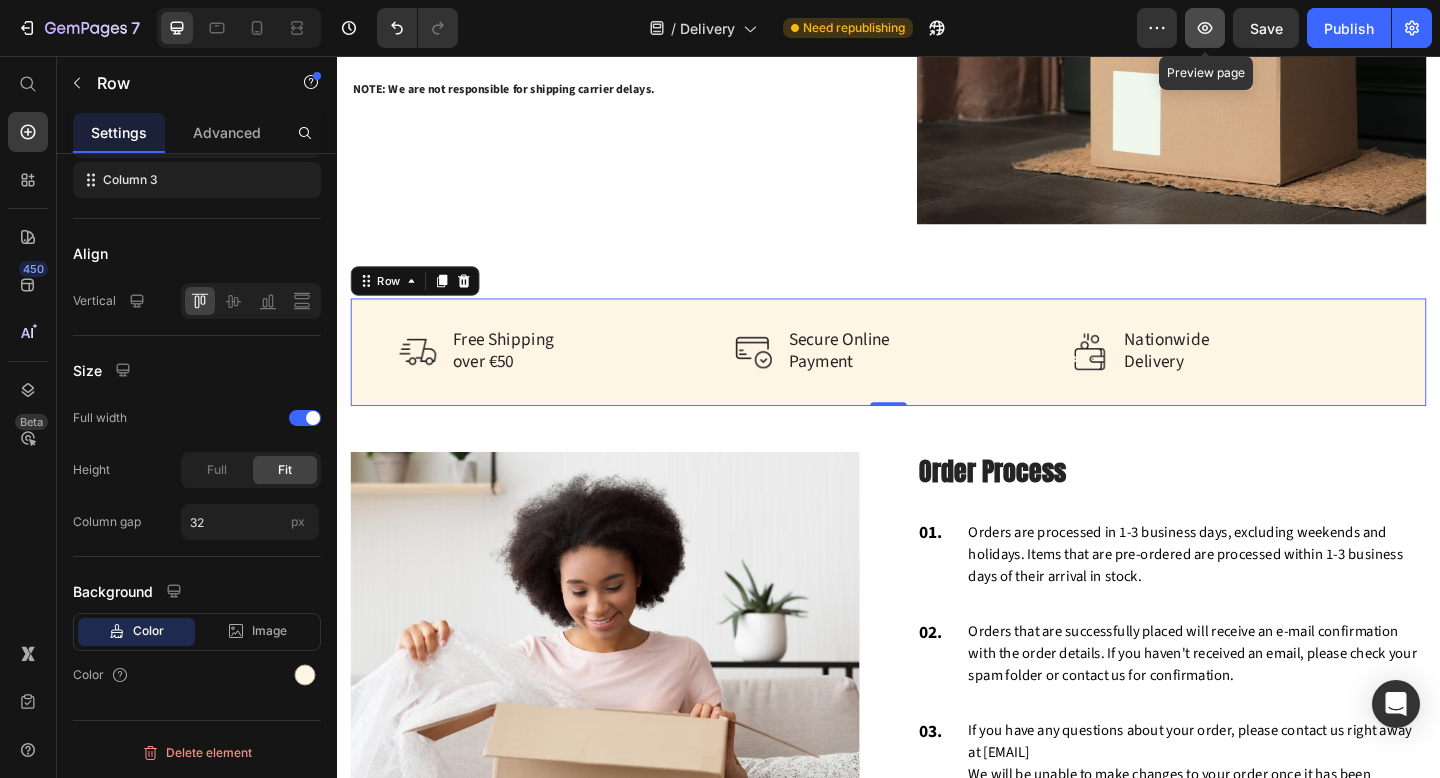 click 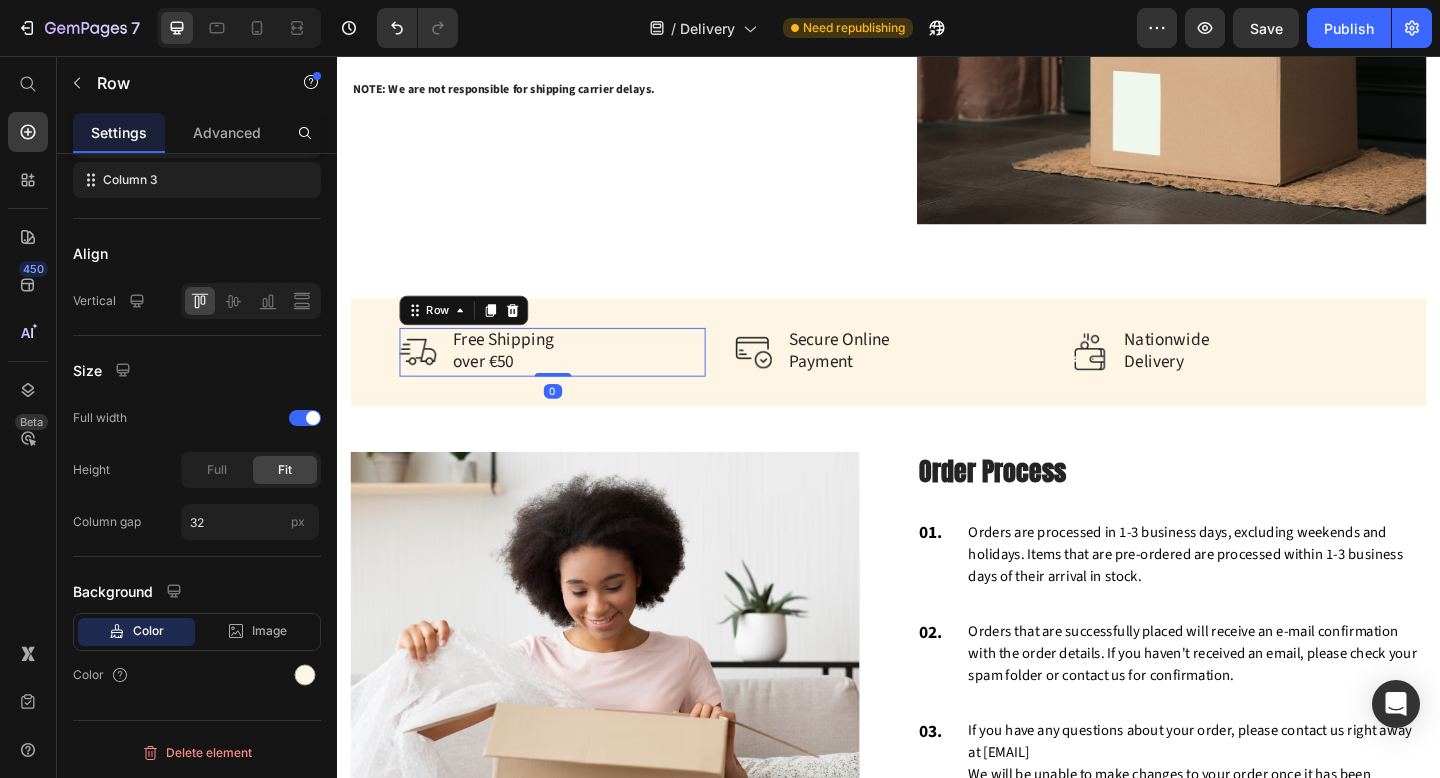 scroll, scrollTop: 396, scrollLeft: 0, axis: vertical 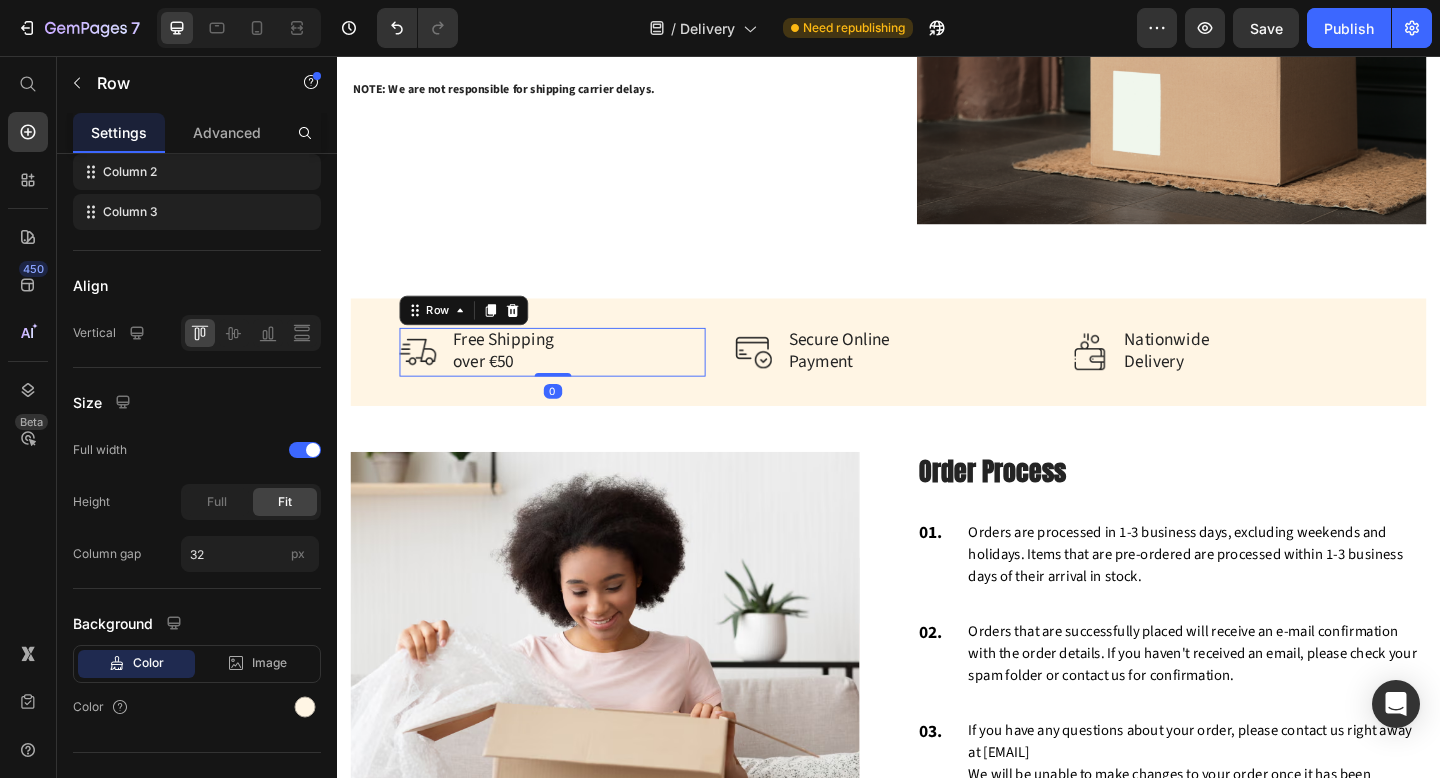 click on "Image Free Shipping over €50 Text block Row   0" at bounding box center [571, 378] 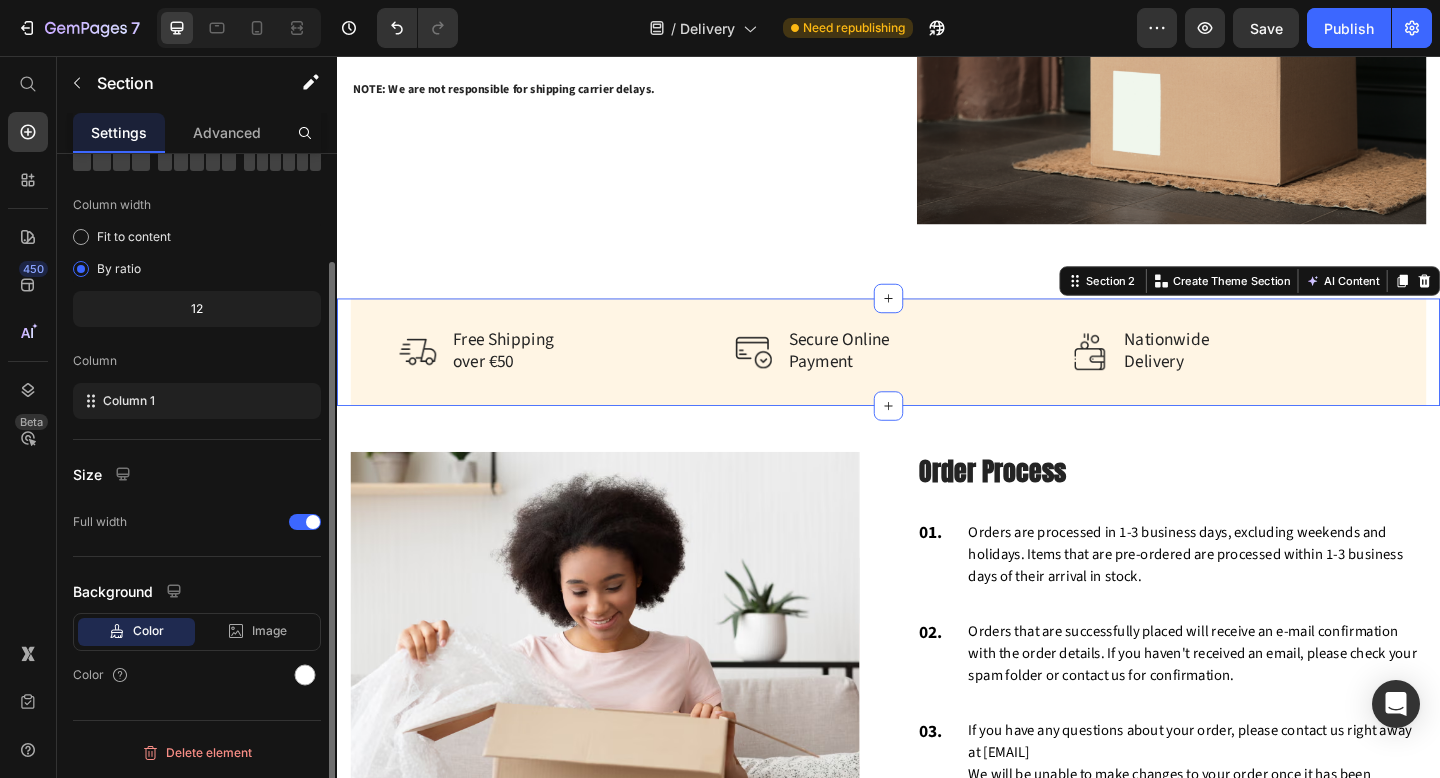 click on "Image Free Shipping over €50 Text block Row Image Secure Online Payment Text block Row Image Nationwide  Delivery Text block Row Row Section 2   Create Theme Section AI Content Write with GemAI What would you like to describe here? Tone and Voice Persuasive Product Getting products... Show more Generate" at bounding box center (937, 378) 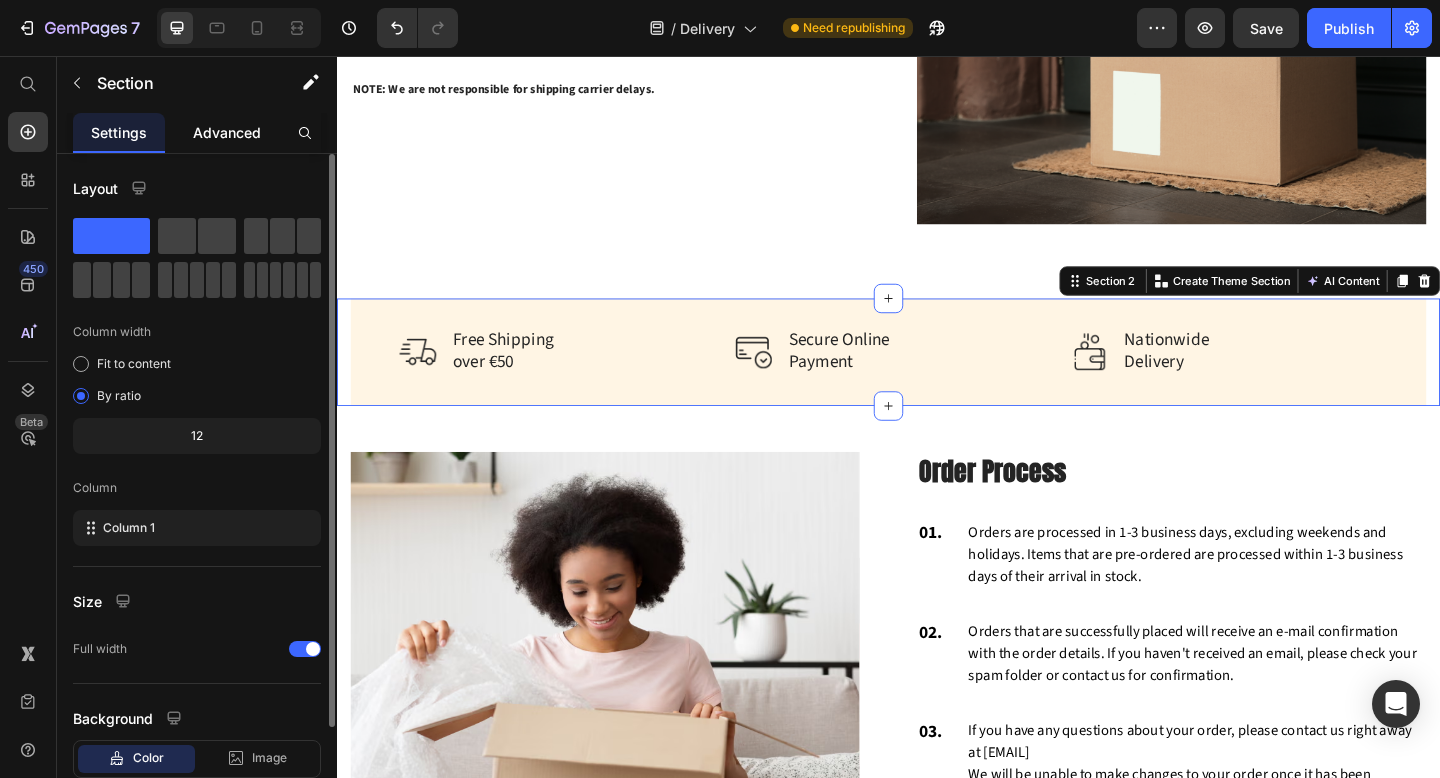 click on "Advanced" at bounding box center [227, 132] 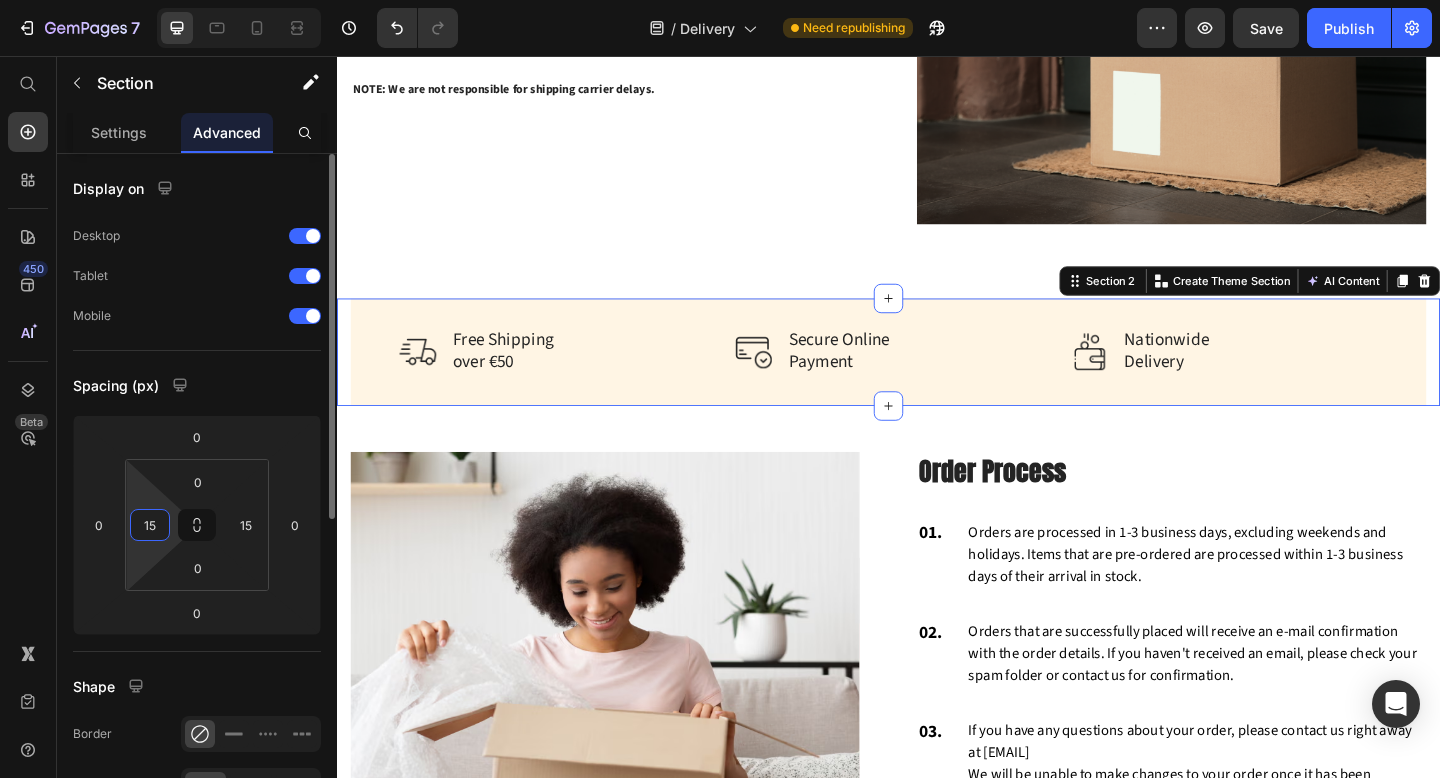 click on "15" at bounding box center [150, 525] 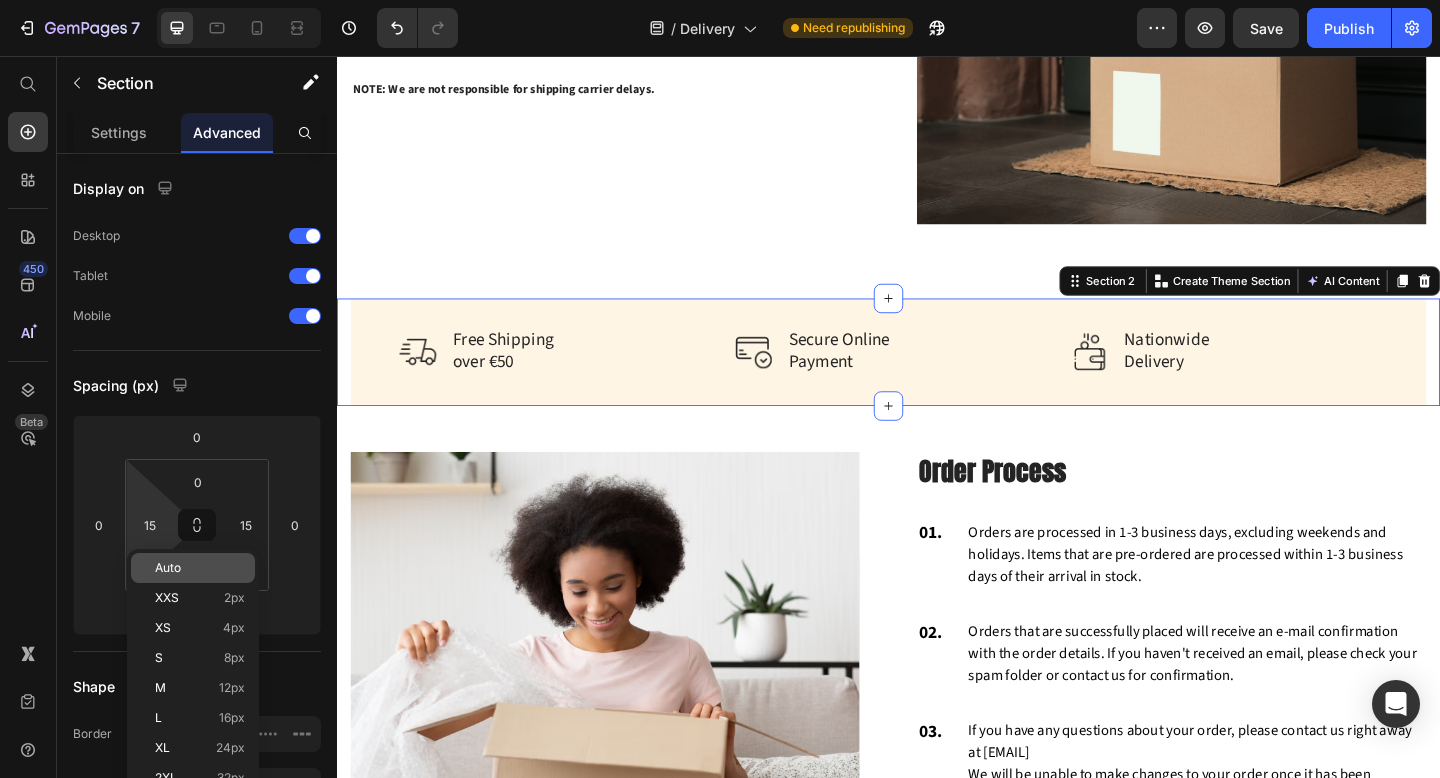 click on "Auto" at bounding box center [168, 568] 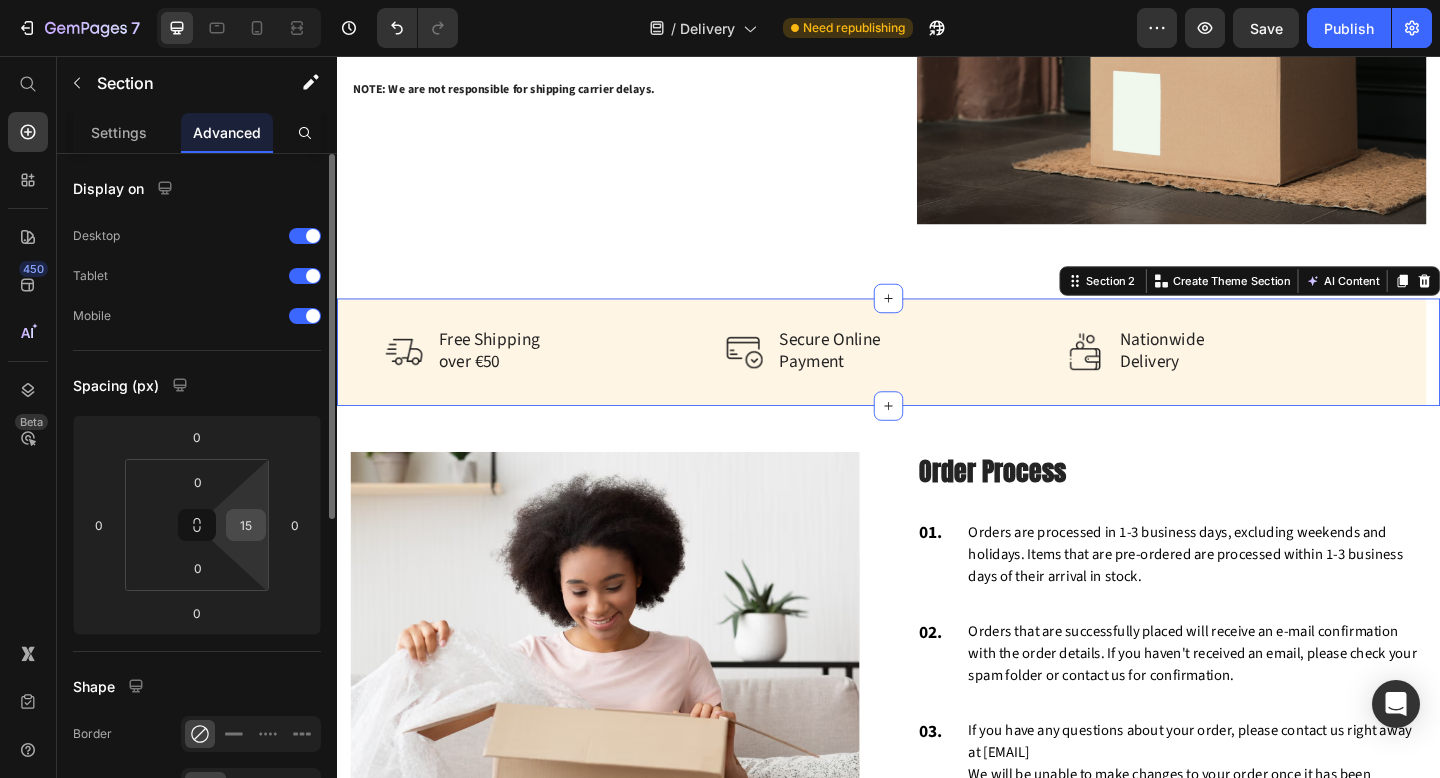 click on "15" at bounding box center [246, 525] 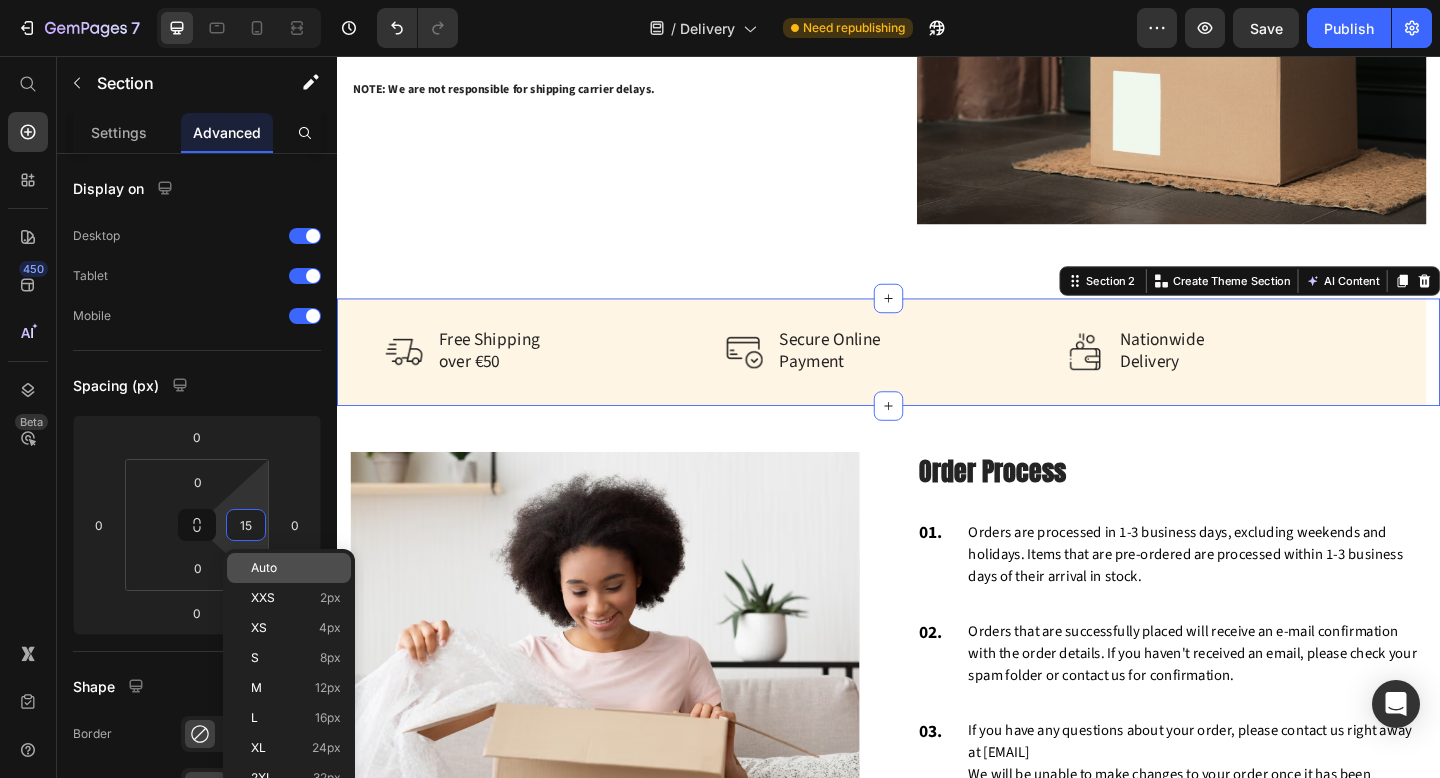 click on "Auto" at bounding box center [264, 568] 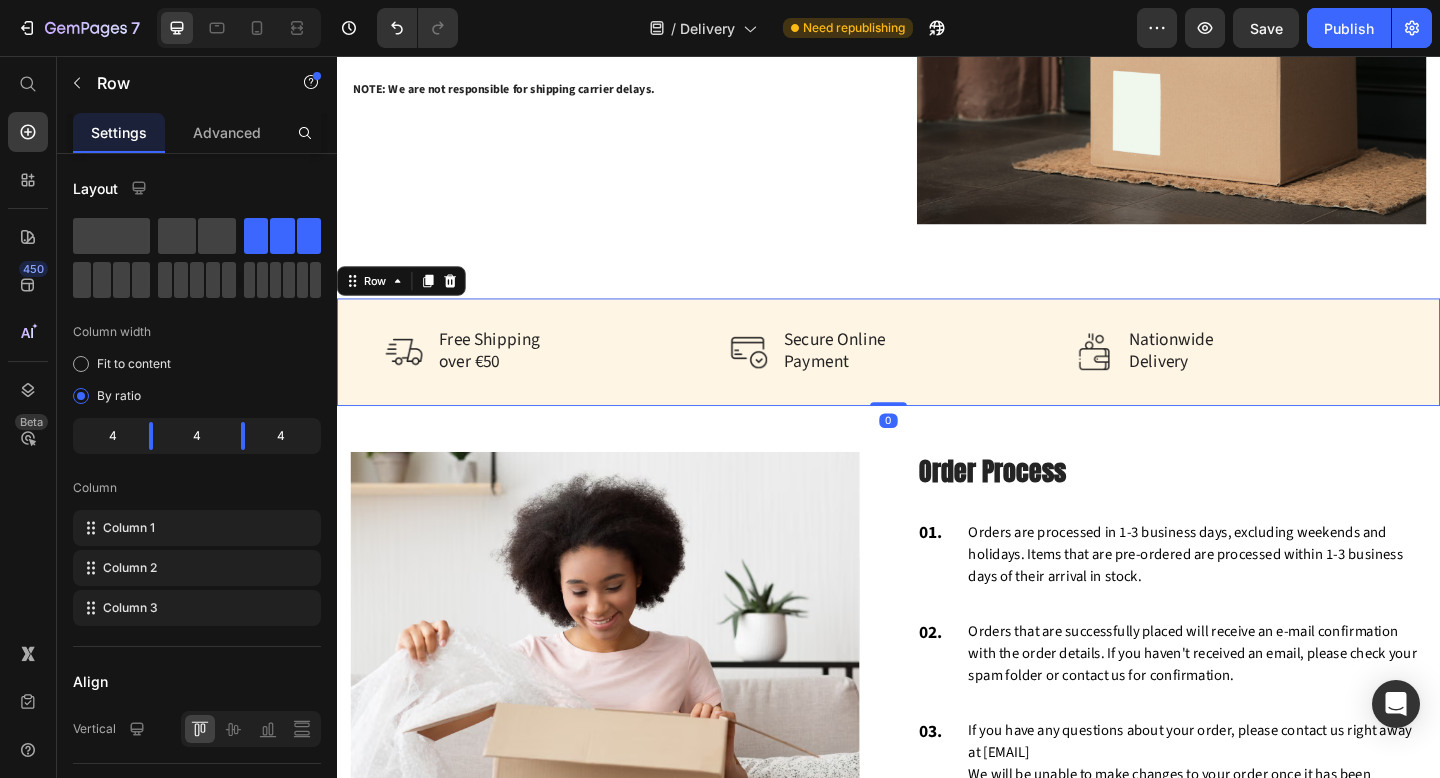 click on "Image Free Shipping over €50 Text block Row Image Secure Online Payment Text block Row Image Nationwide  Delivery Text block Row Row   0" at bounding box center (937, 378) 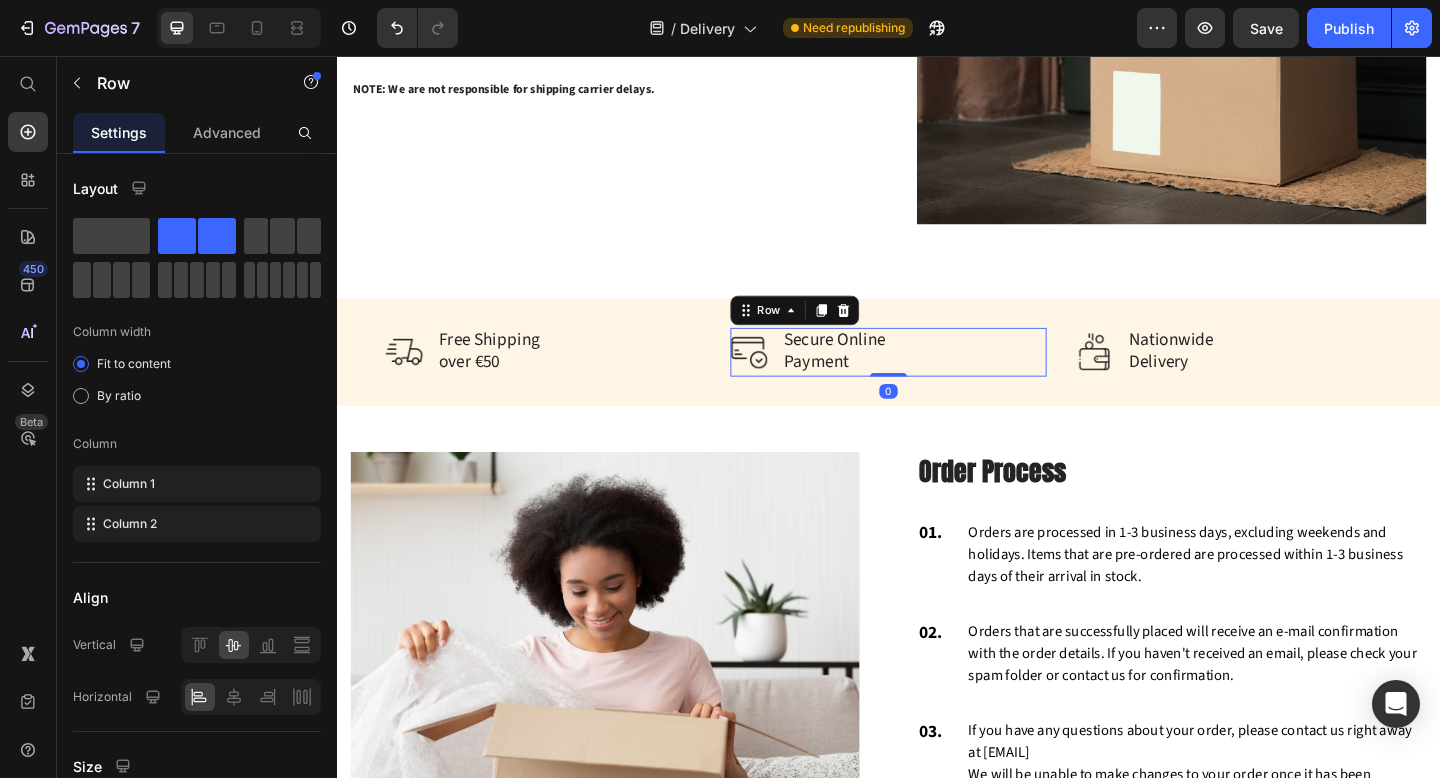 click on "Image Secure Online Payment Text block Row   0" at bounding box center [936, 378] 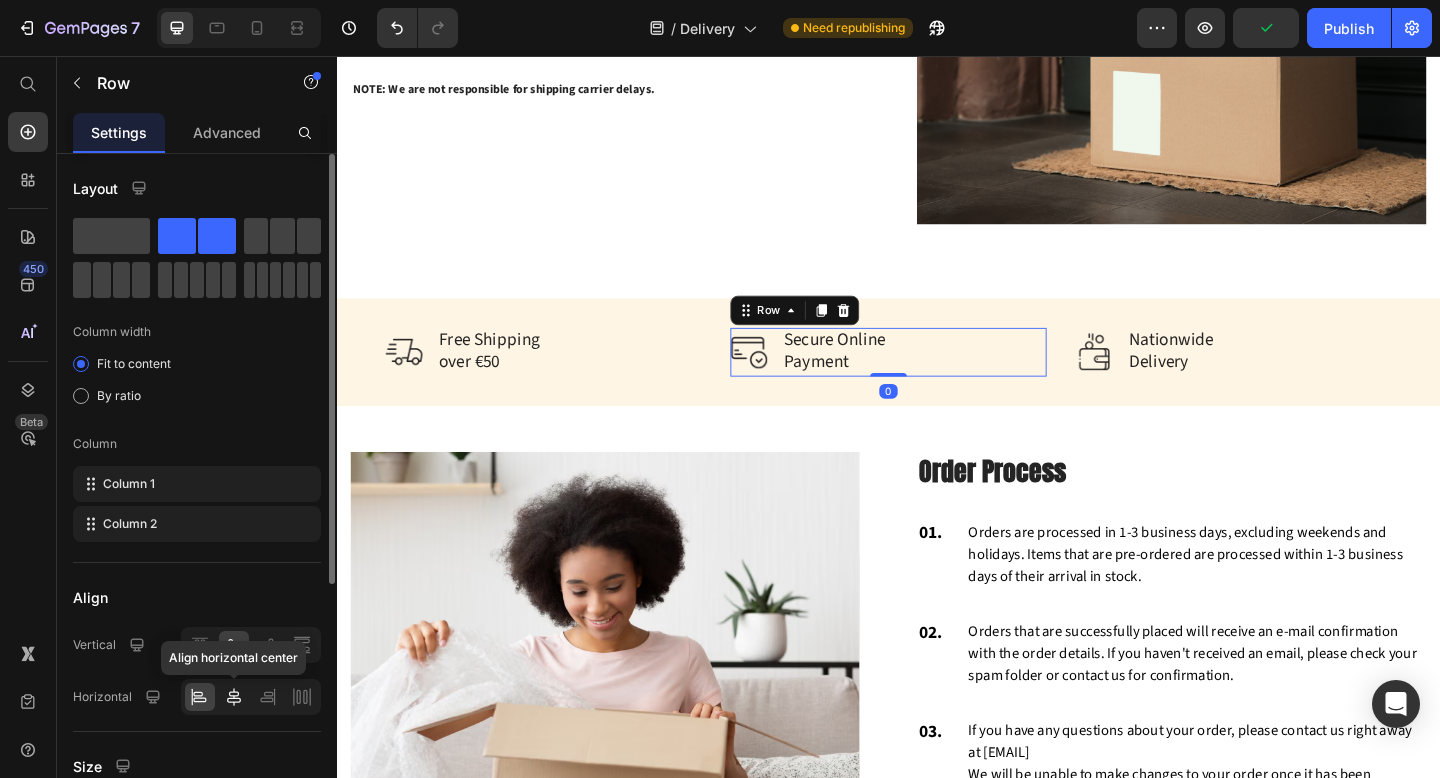 click 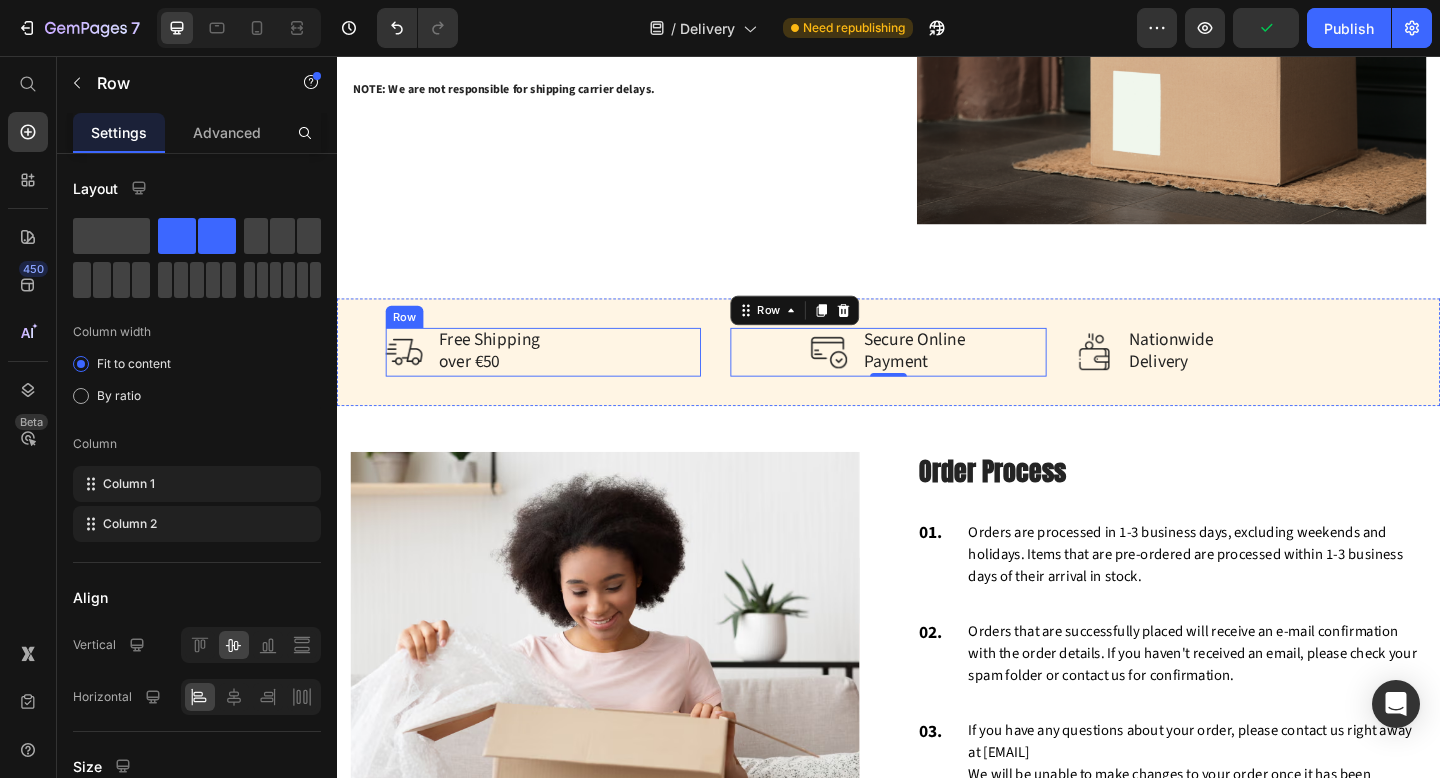 click on "Image Free Shipping over €50 Text block Row" at bounding box center [561, 378] 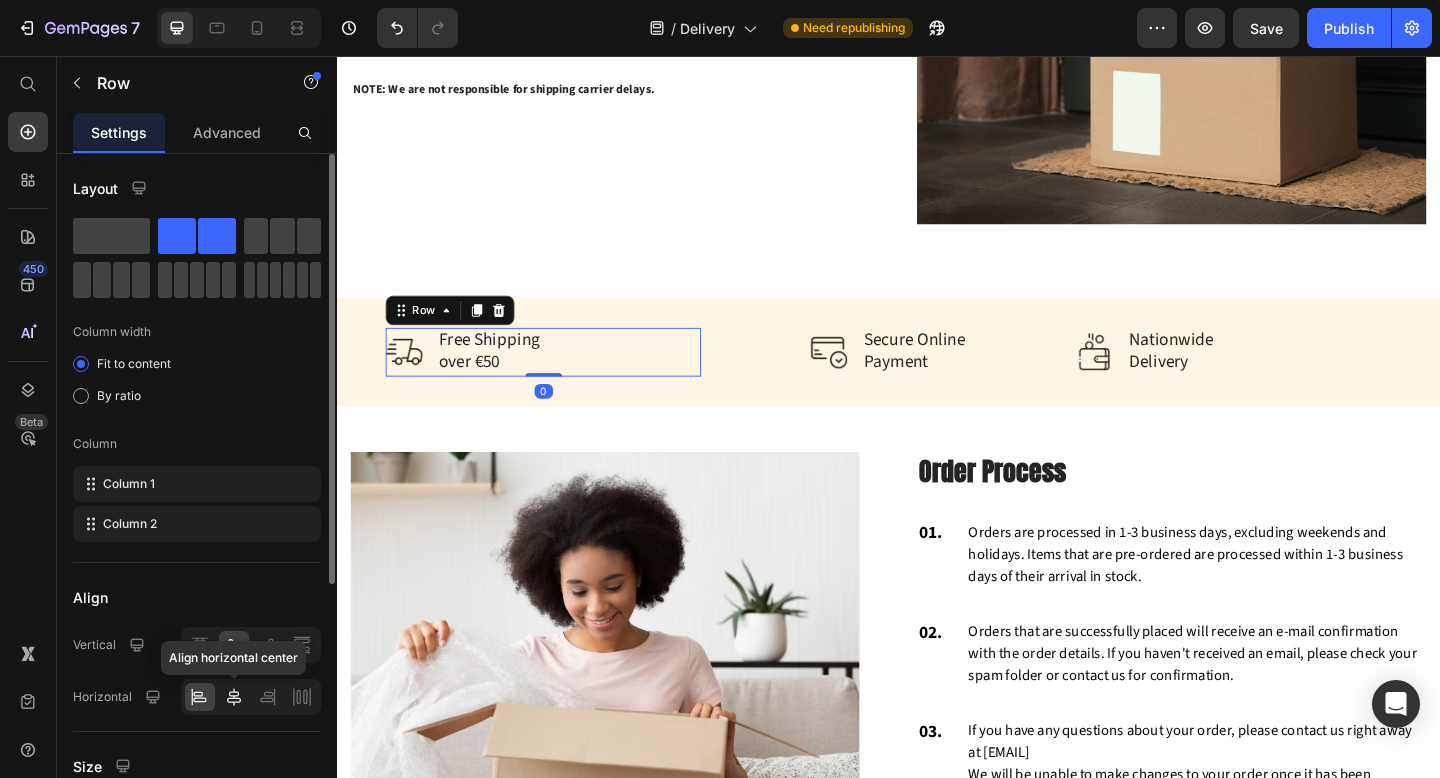 click 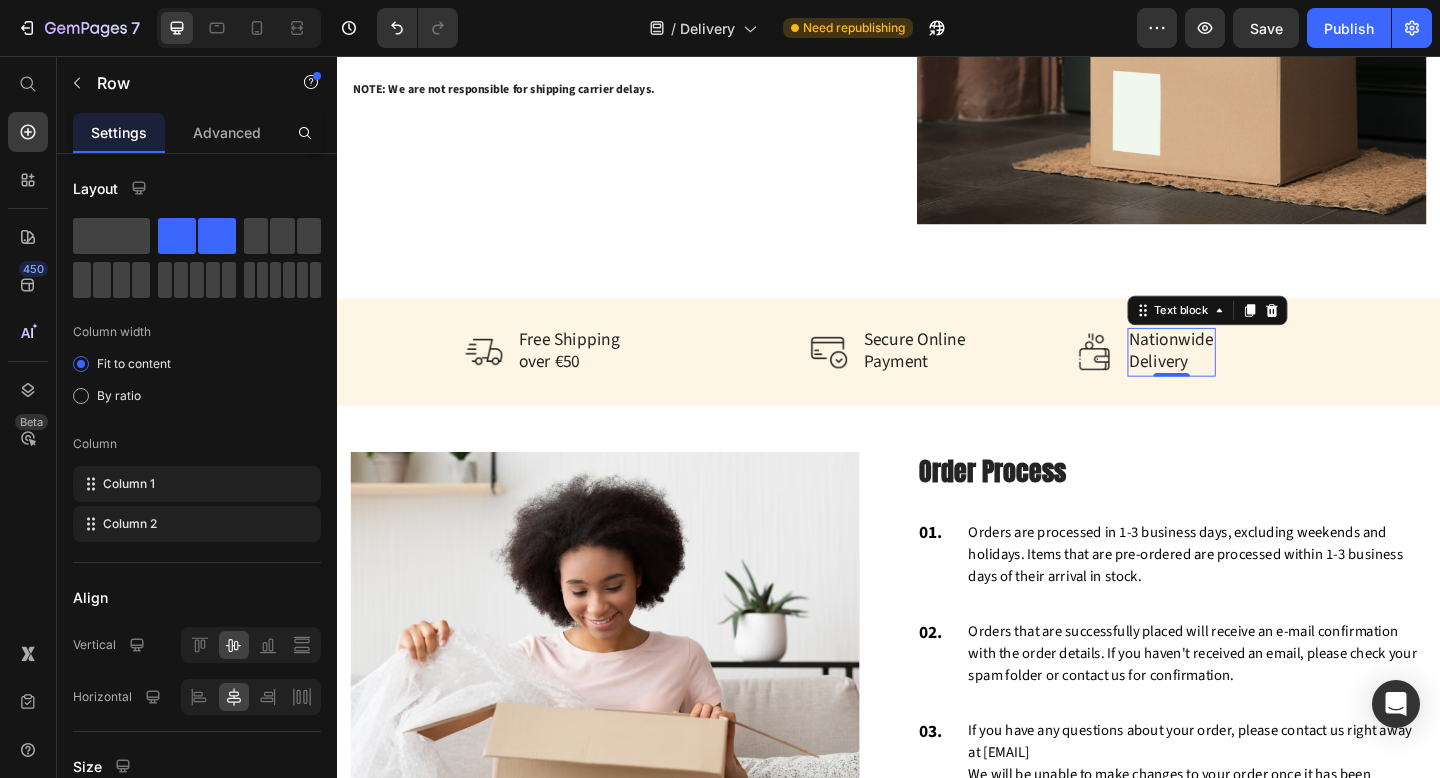 click on "Delivery" at bounding box center (1245, 390) 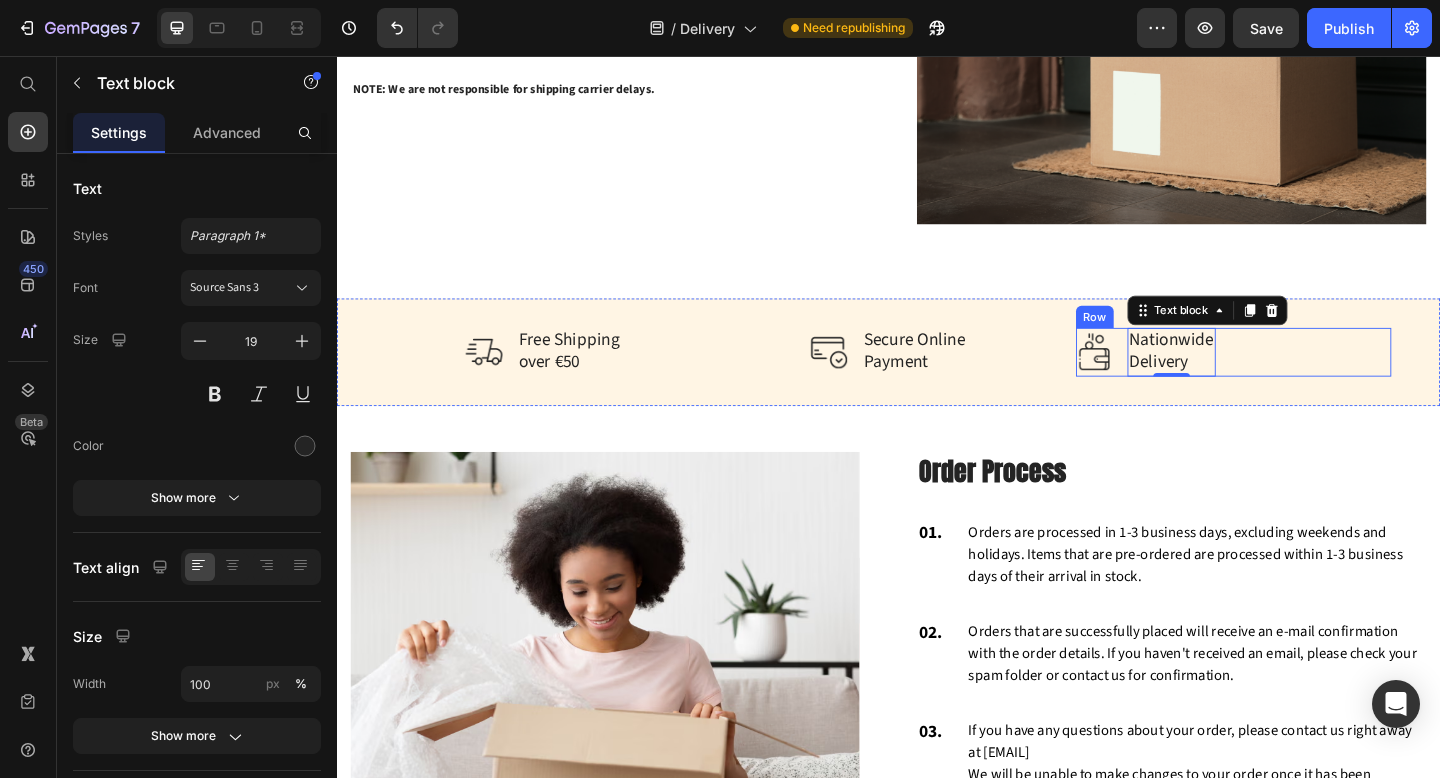 click on "Image Nationwide  Delivery Text block   0 Row" at bounding box center (1312, 378) 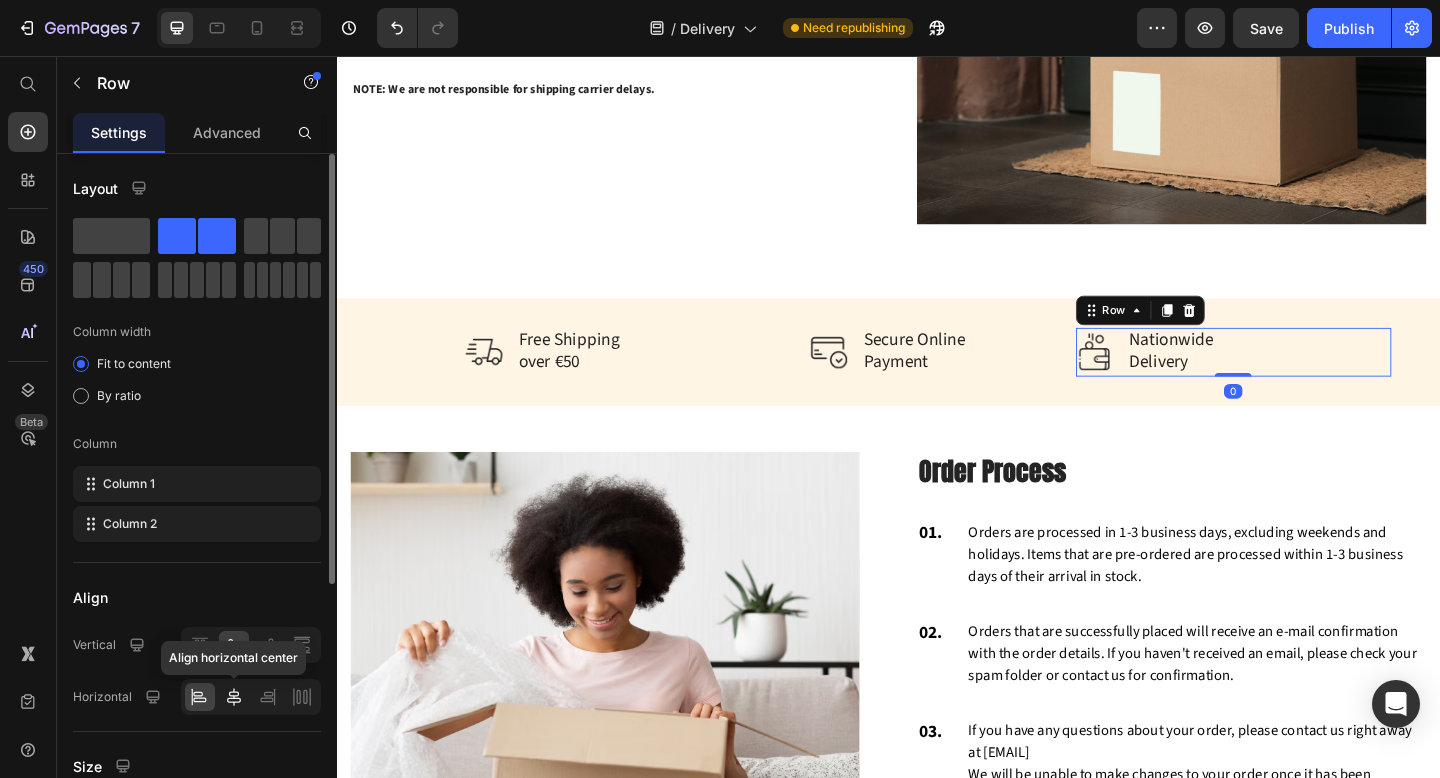 click 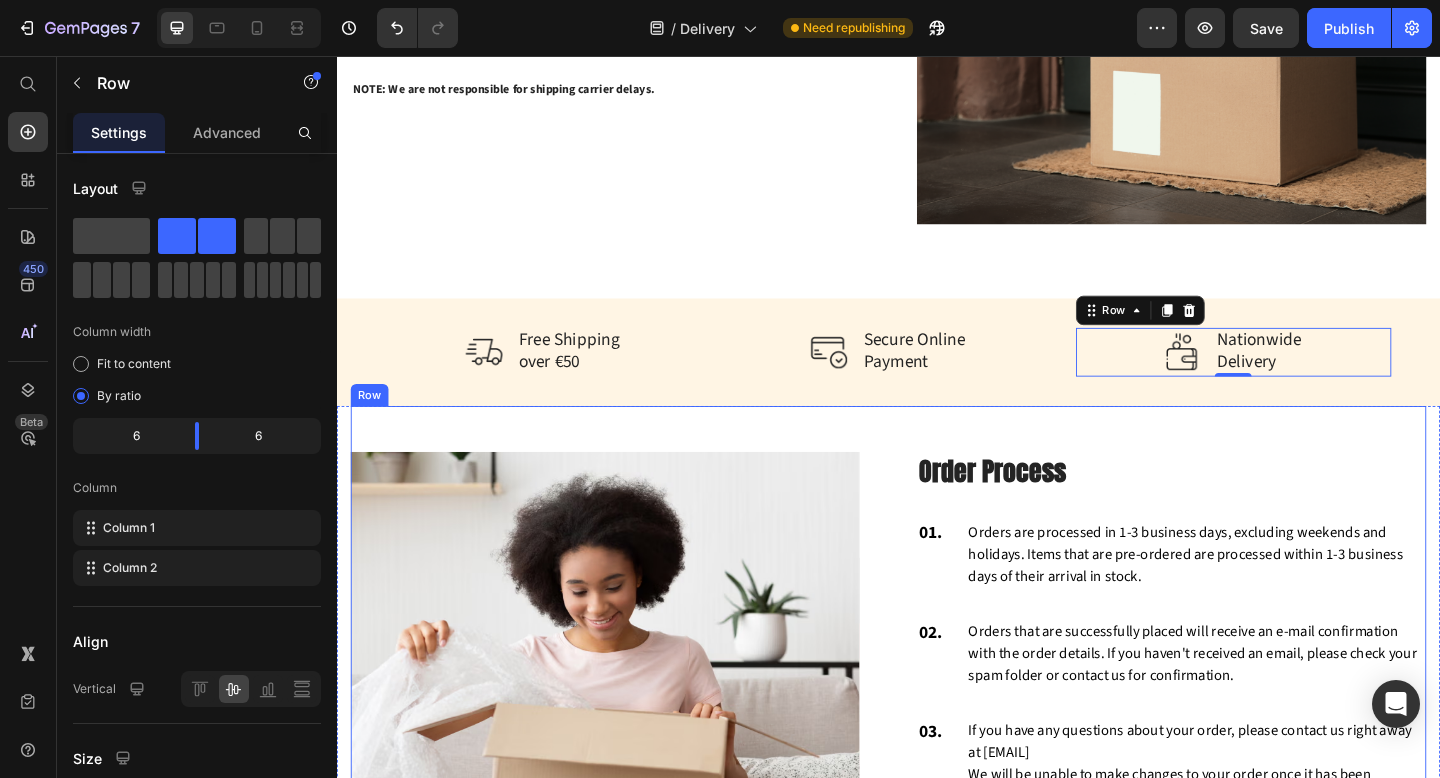 click on "Image Order Process Heading 01. Text block Orders are processed in 1-3 business days, excluding weekends and holidays. Items that are pre-ordered are processed within 1-3 business days of their arrival in stock. Text block Row 02. Text block Orders that are successfully placed will receive an e-mail confirmation with the order details. If you haven't received an email, please check your spam folder or contact us for confirmation. Text block Row 03. Text block If you have any questions about your order, please contact us right away at hello@teacle.ie  We will be unable to make changes to your order once it has been shipped. Text block Row 04. Text block Please double-check that you have entered the correct address. We are not liable for non-delivery due to address errors that you provide. We will refund the original order if an order is returned due to an incorrect address. Text block Row Row" at bounding box center [937, 738] 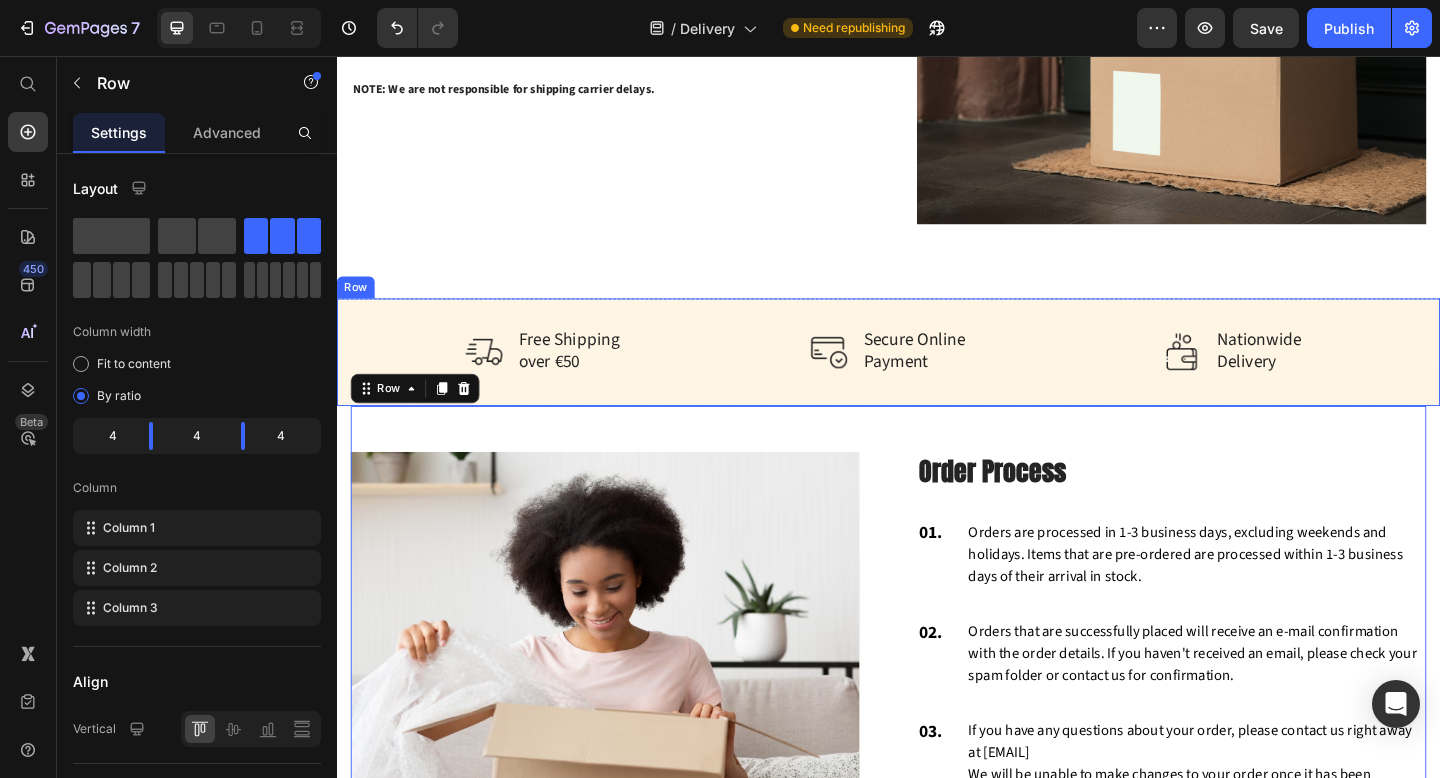 click on "Image Free Shipping over €50 Text block Row Image Secure Online Payment Text block Row Image Nationwide  Delivery Text block Row Row" at bounding box center [937, 378] 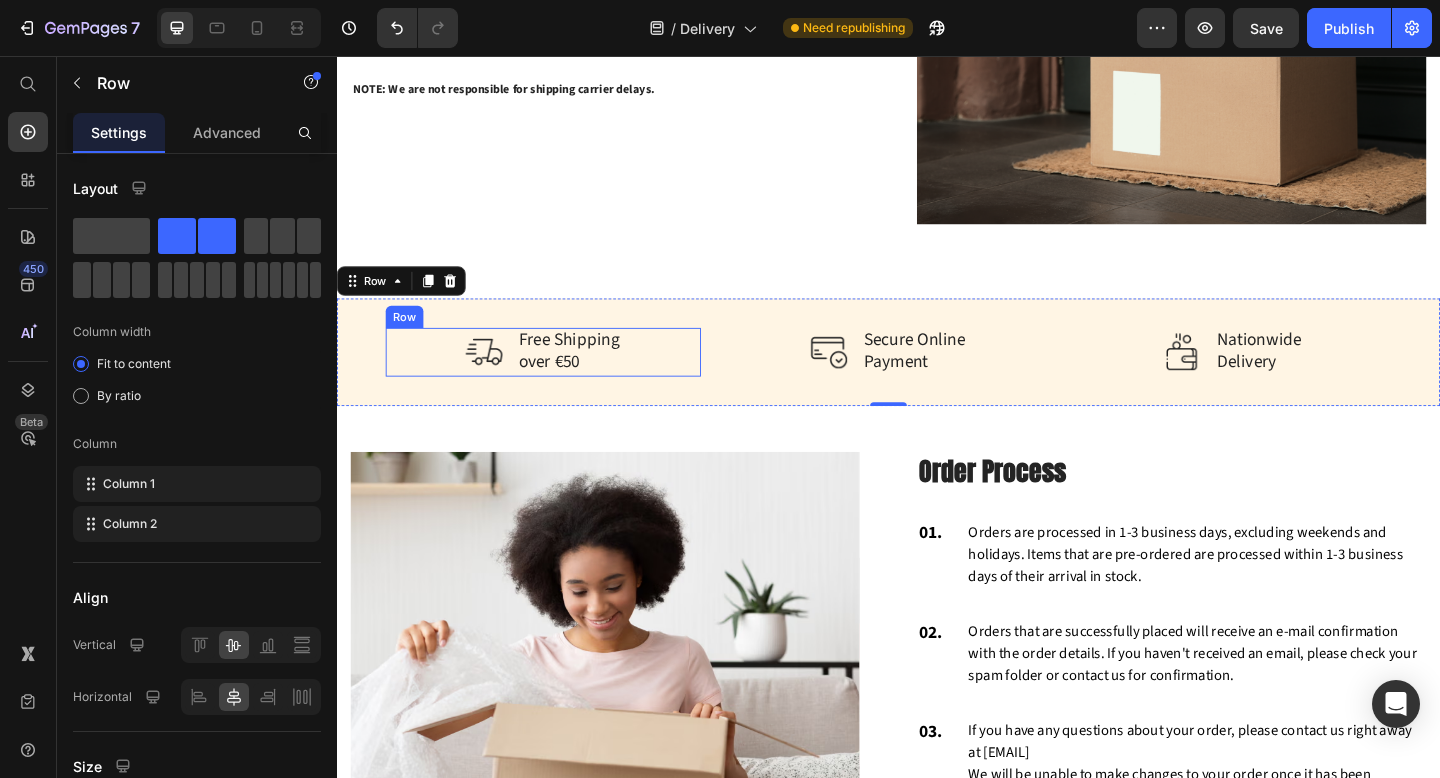 click on "Image Free Shipping over €50 Text block Row" at bounding box center [561, 378] 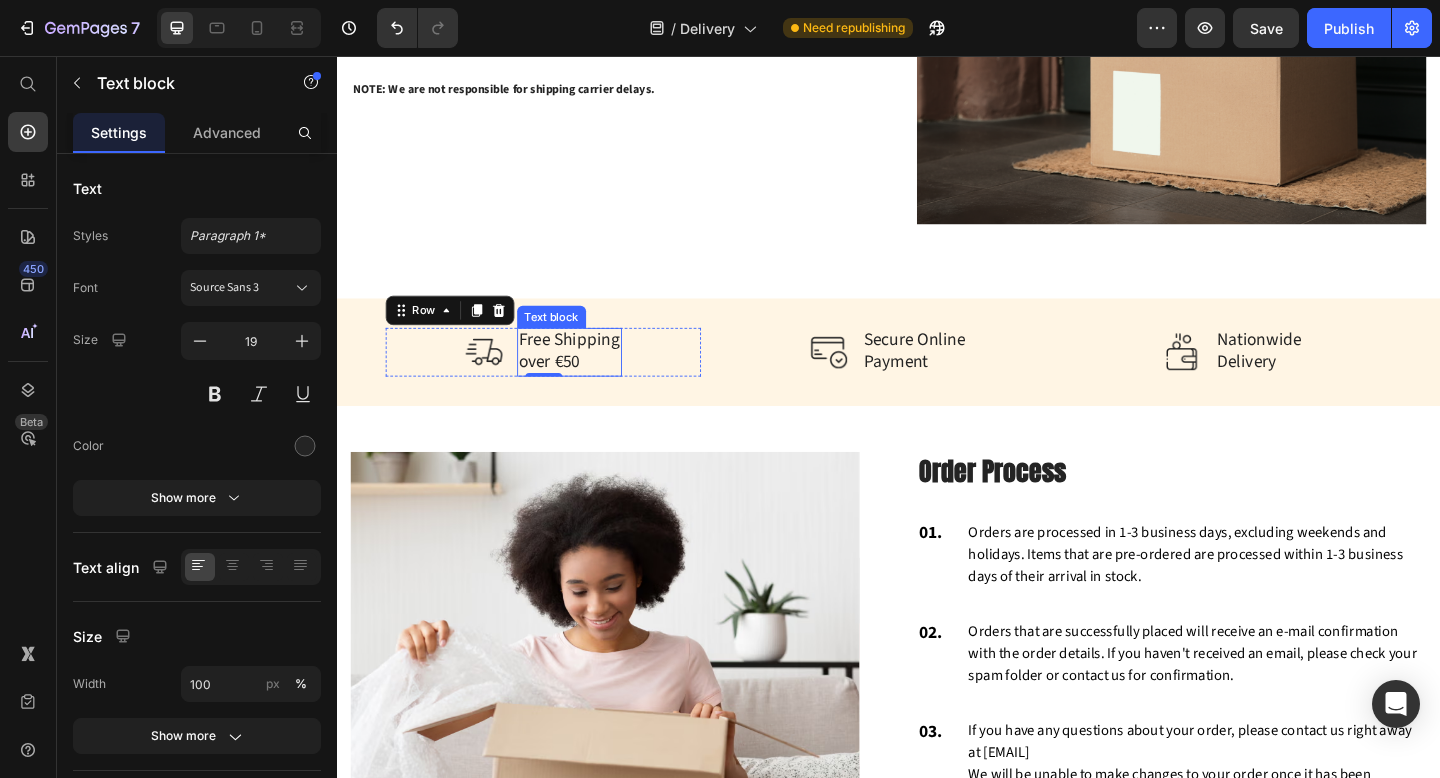 click on "Free Shipping over €50" at bounding box center [590, 378] 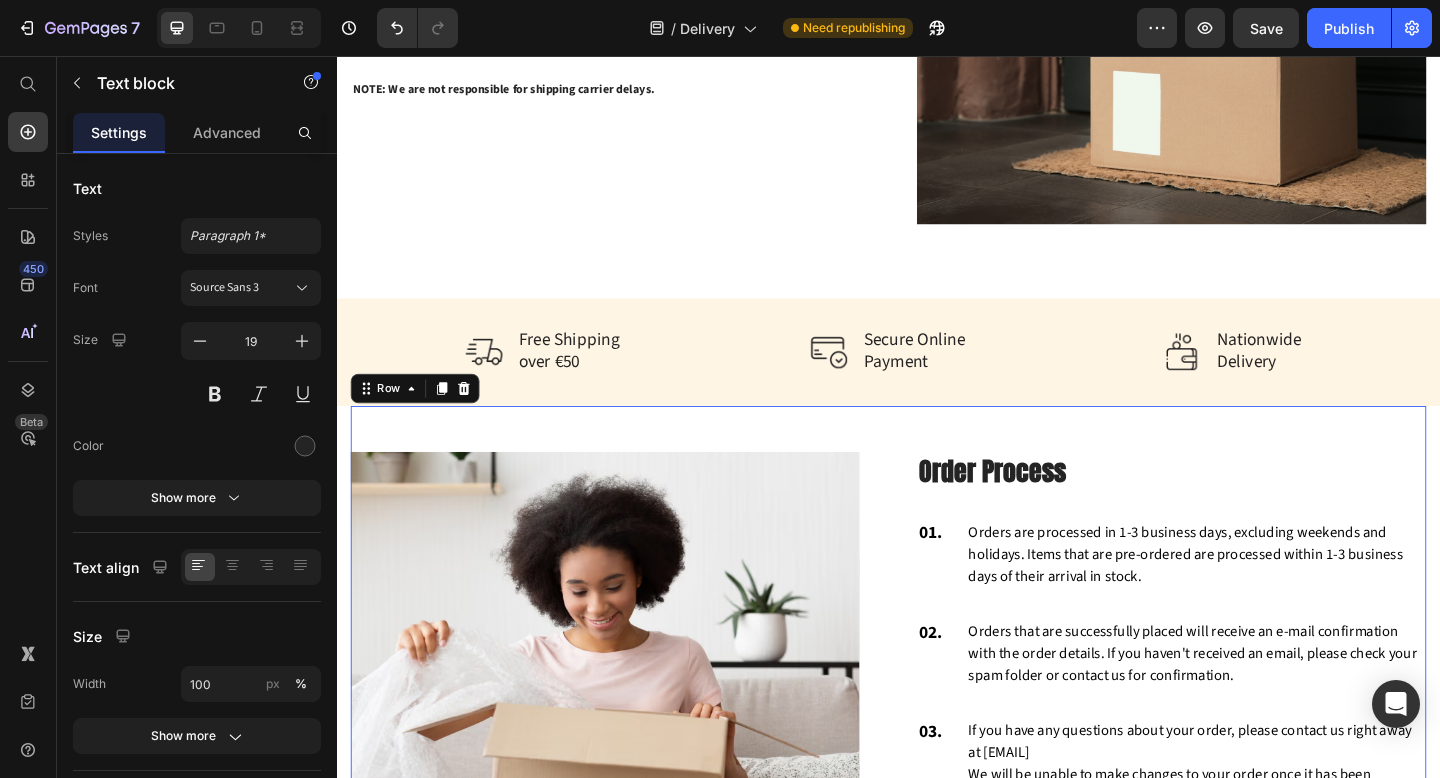 click on "Image Order Process Heading 01. Text block Orders are processed in 1-3 business days, excluding weekends and holidays. Items that are pre-ordered are processed within 1-3 business days of their arrival in stock. Text block Row 02. Text block Orders that are successfully placed will receive an e-mail confirmation with the order details. If you haven't received an email, please check your spam folder or contact us for confirmation. Text block Row 03. Text block If you have any questions about your order, please contact us right away at hello@teacle.ie  We will be unable to make changes to your order once it has been shipped. Text block Row 04. Text block Please double-check that you have entered the correct address. We are not liable for non-delivery due to address errors that you provide. We will refund the original order if an order is returned due to an incorrect address. Text block Row Row   0" at bounding box center (937, 738) 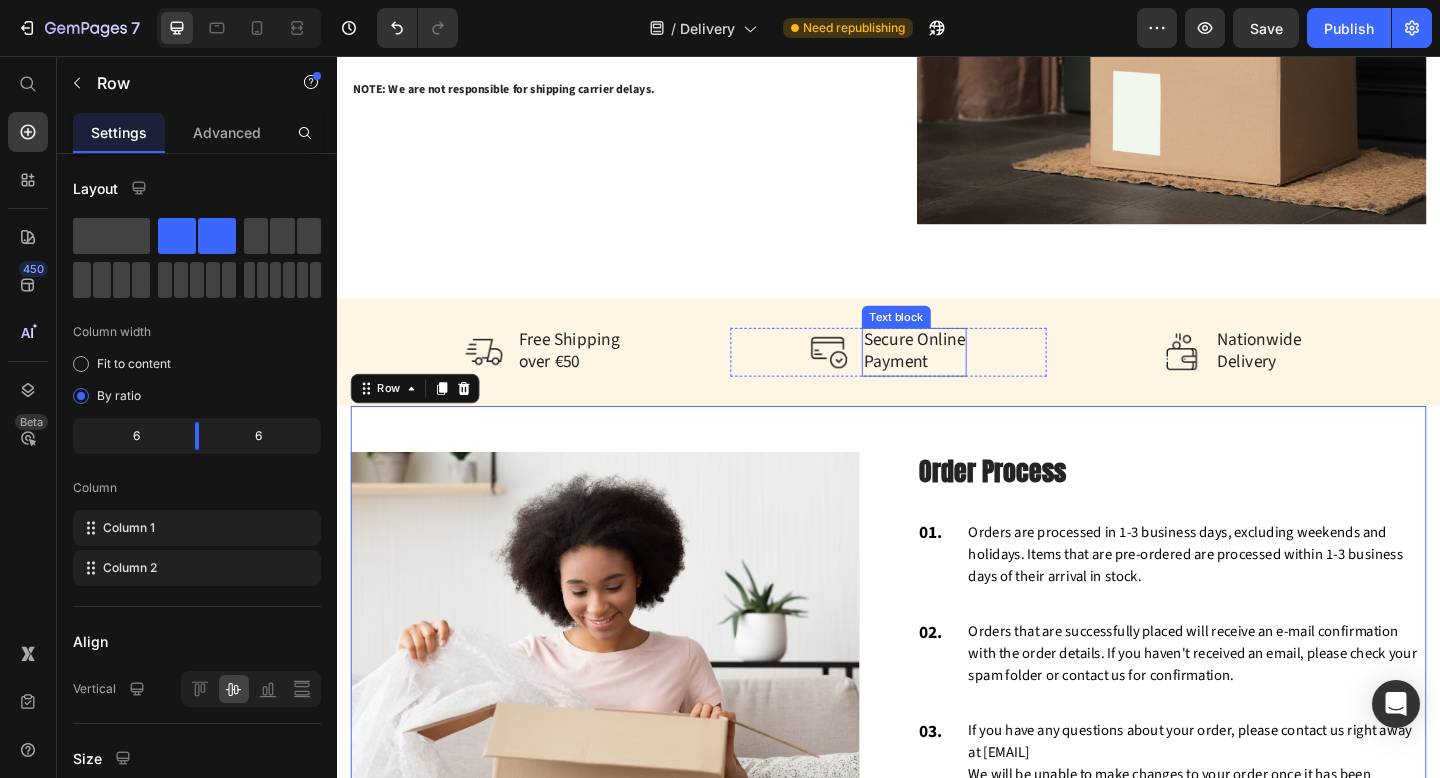 click on "Secure Online Payment" at bounding box center [965, 378] 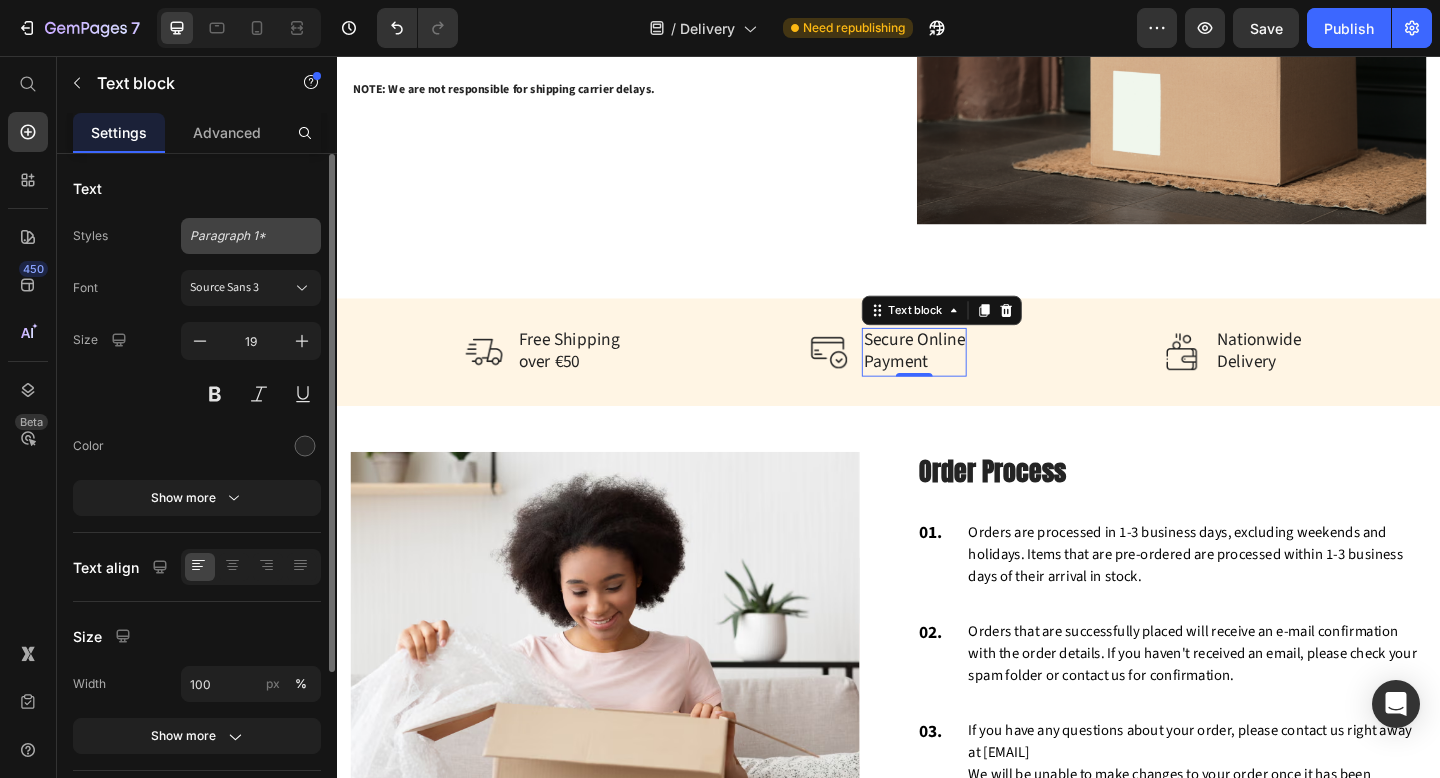 click on "Paragraph 1*" at bounding box center (239, 236) 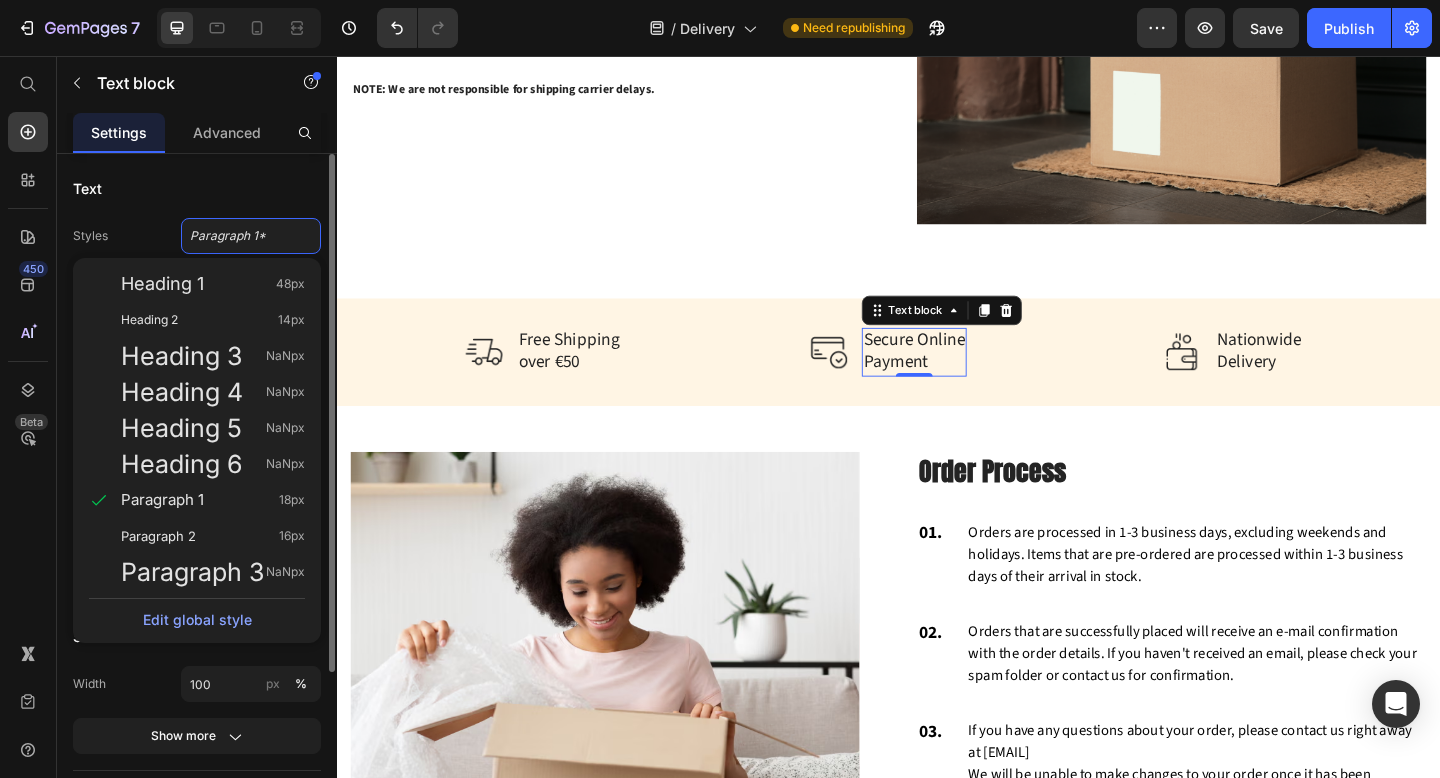 click on "Text" at bounding box center (197, 188) 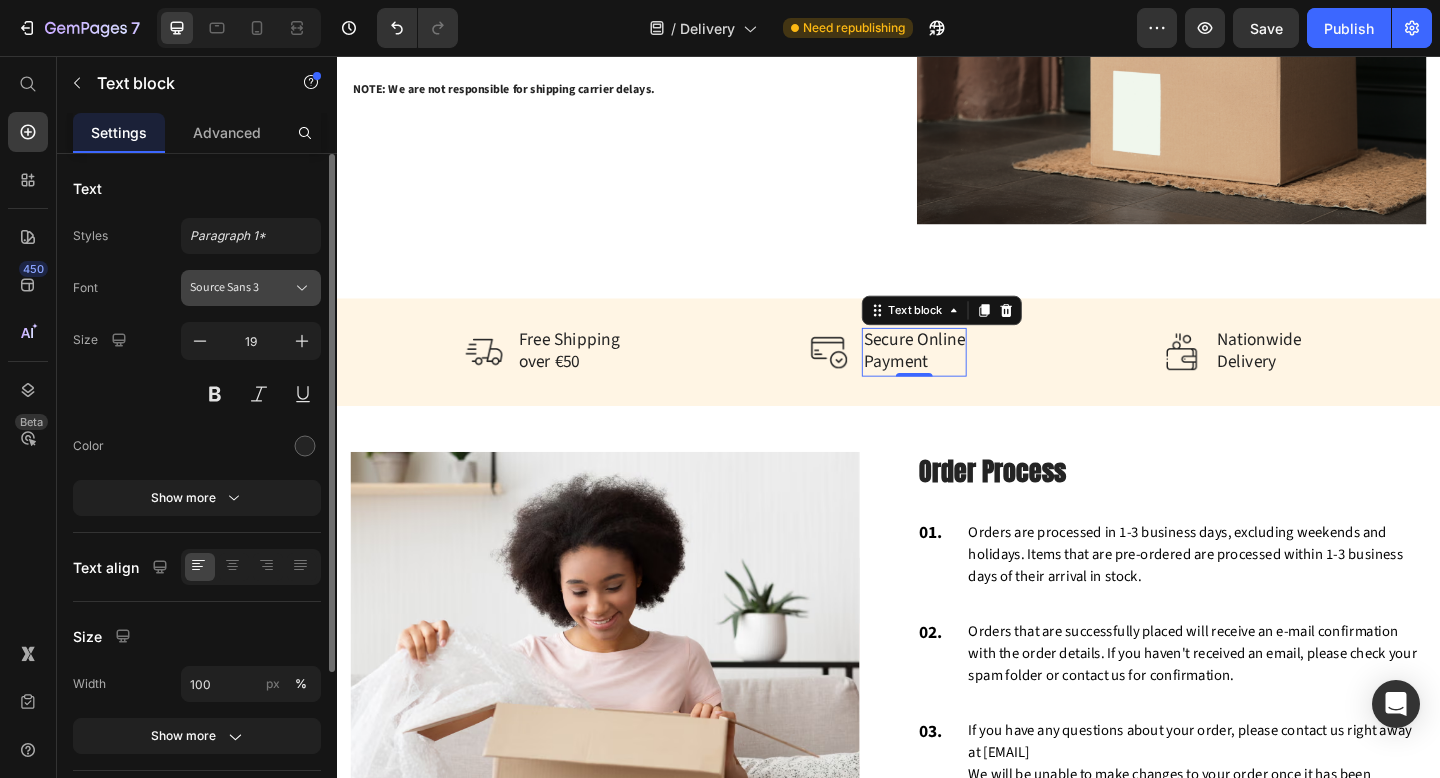click on "Source Sans 3" at bounding box center (241, 288) 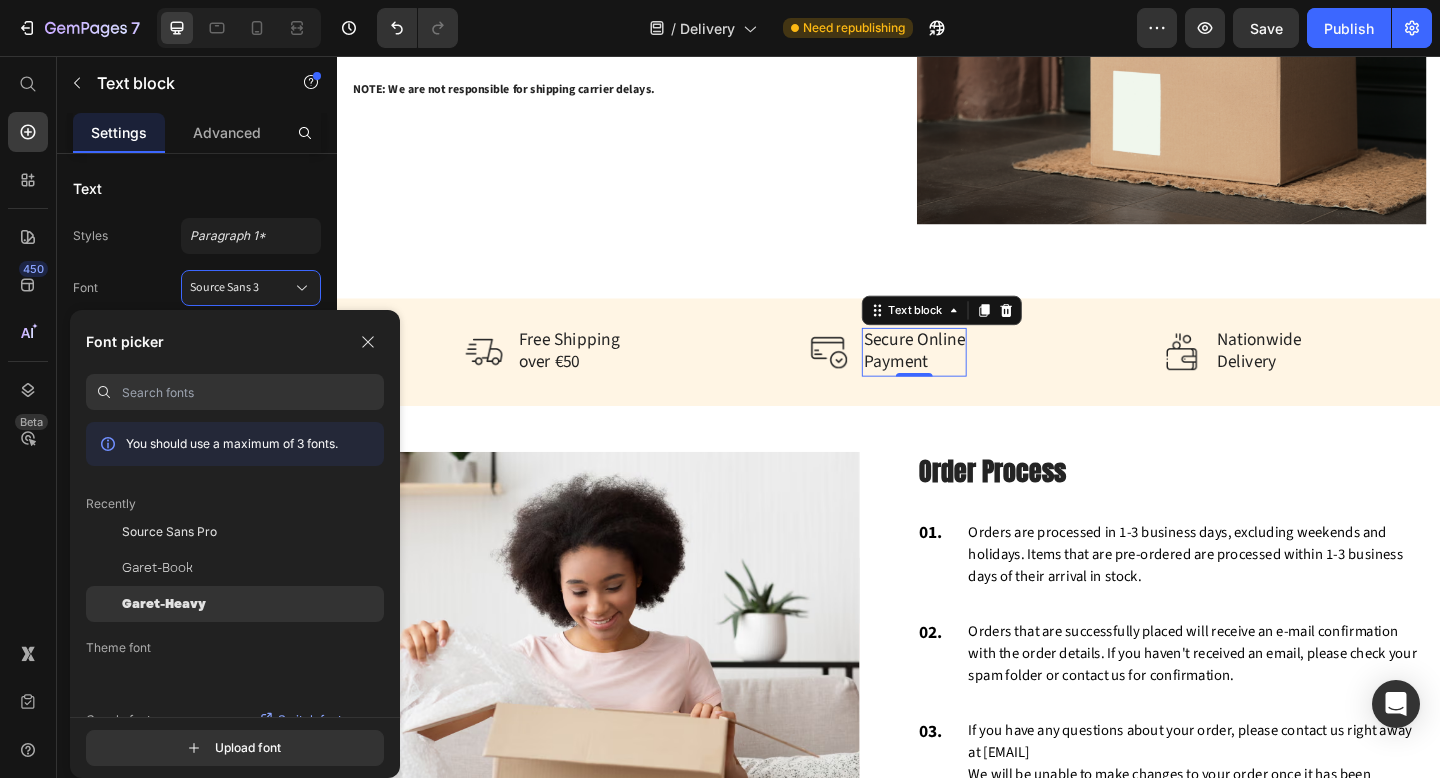 click on "Garet-Heavy" at bounding box center (164, 604) 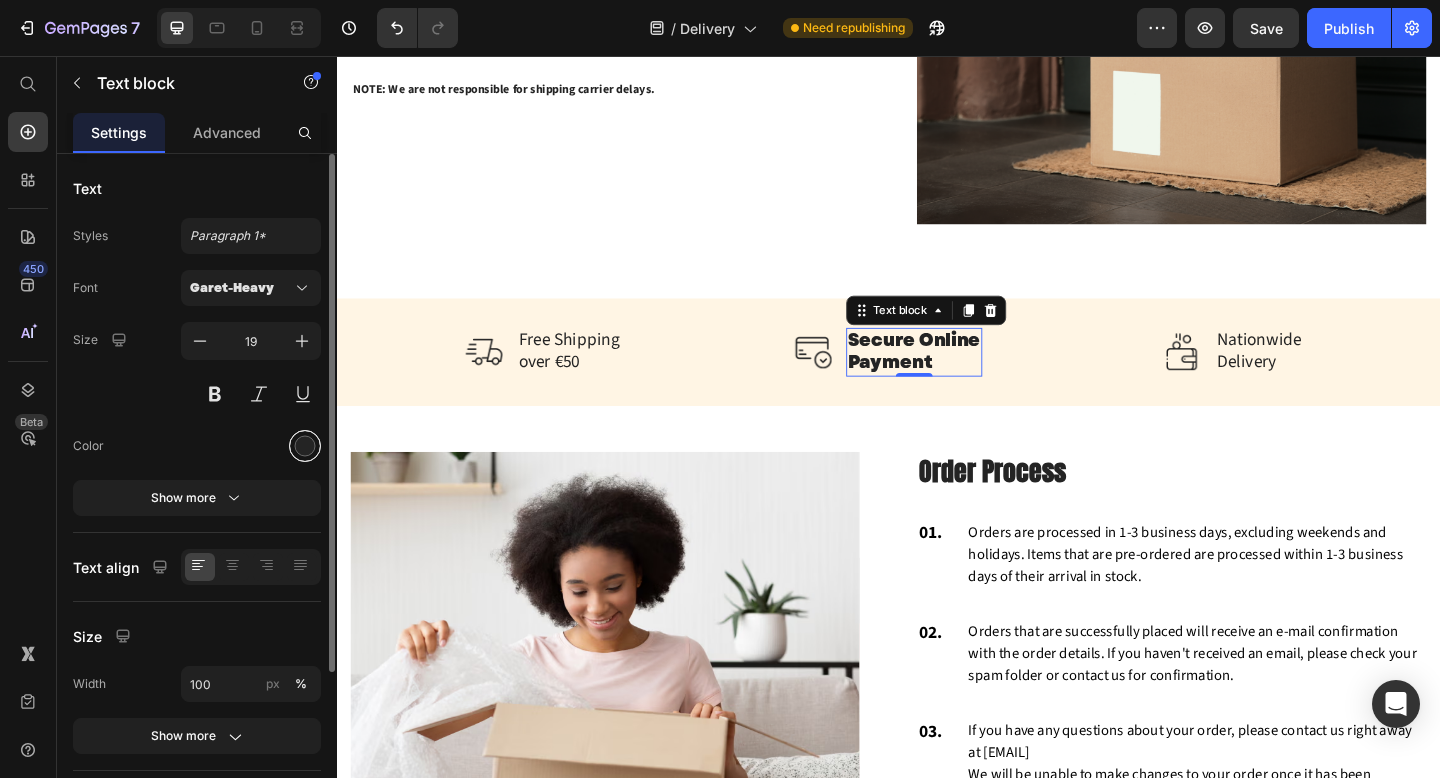 click at bounding box center [305, 446] 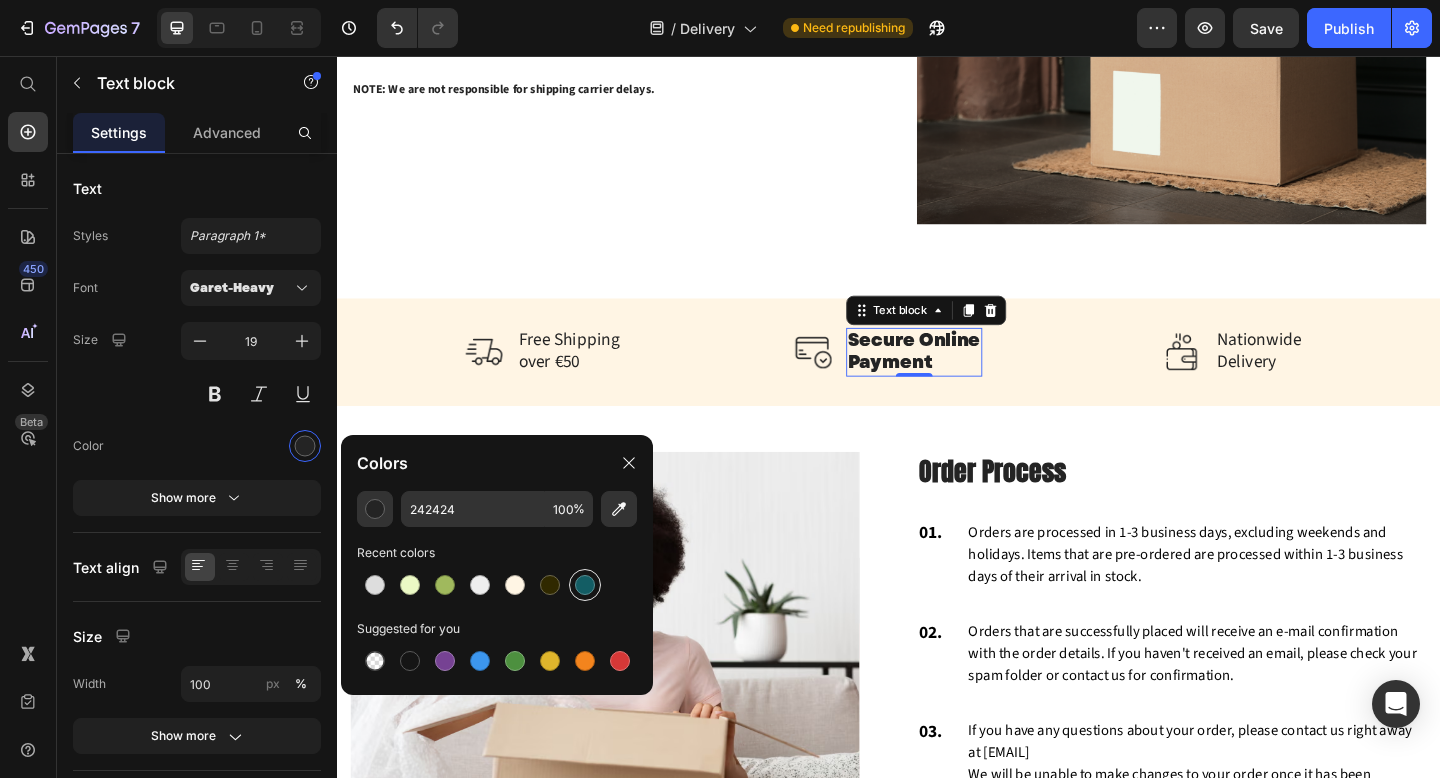 click at bounding box center (585, 585) 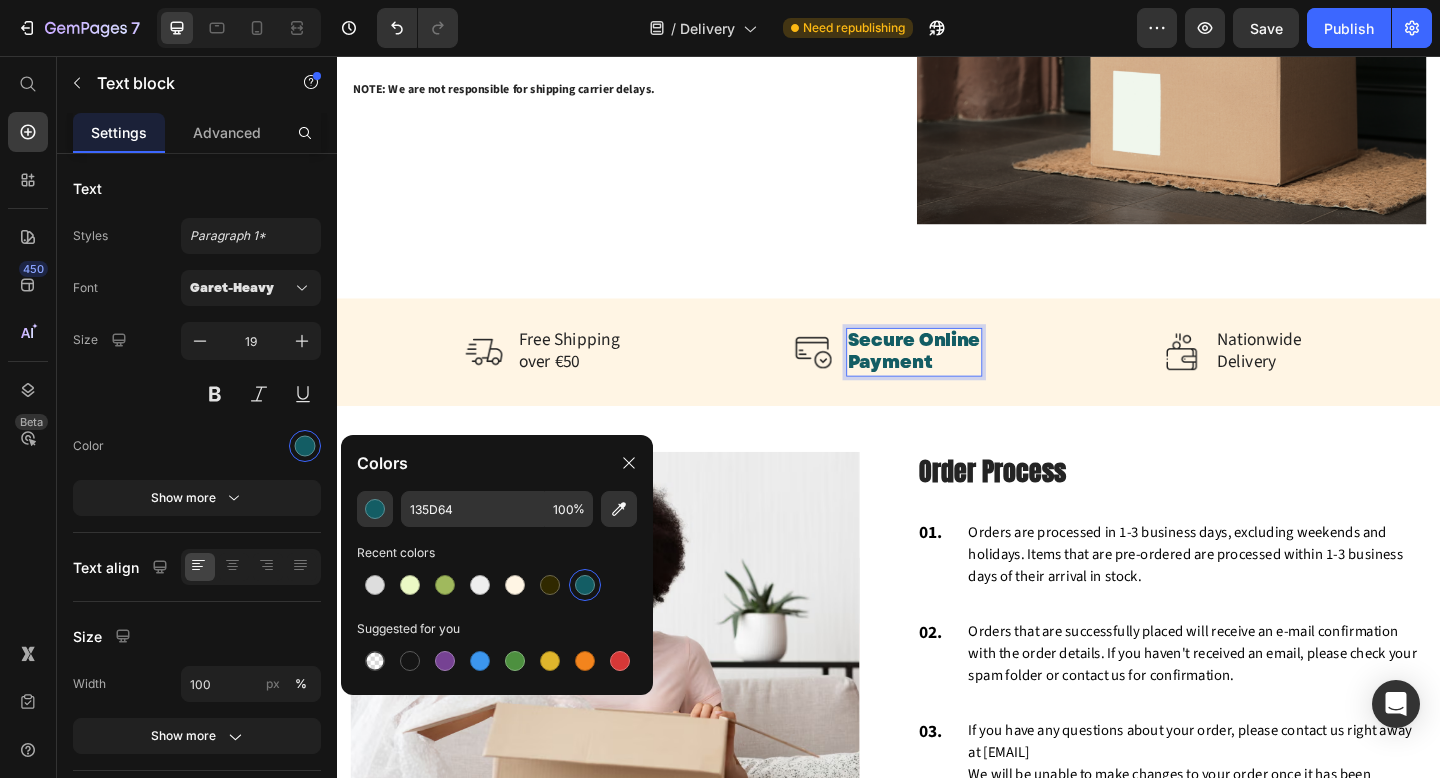 click on "Secure Online Payment" at bounding box center (965, 378) 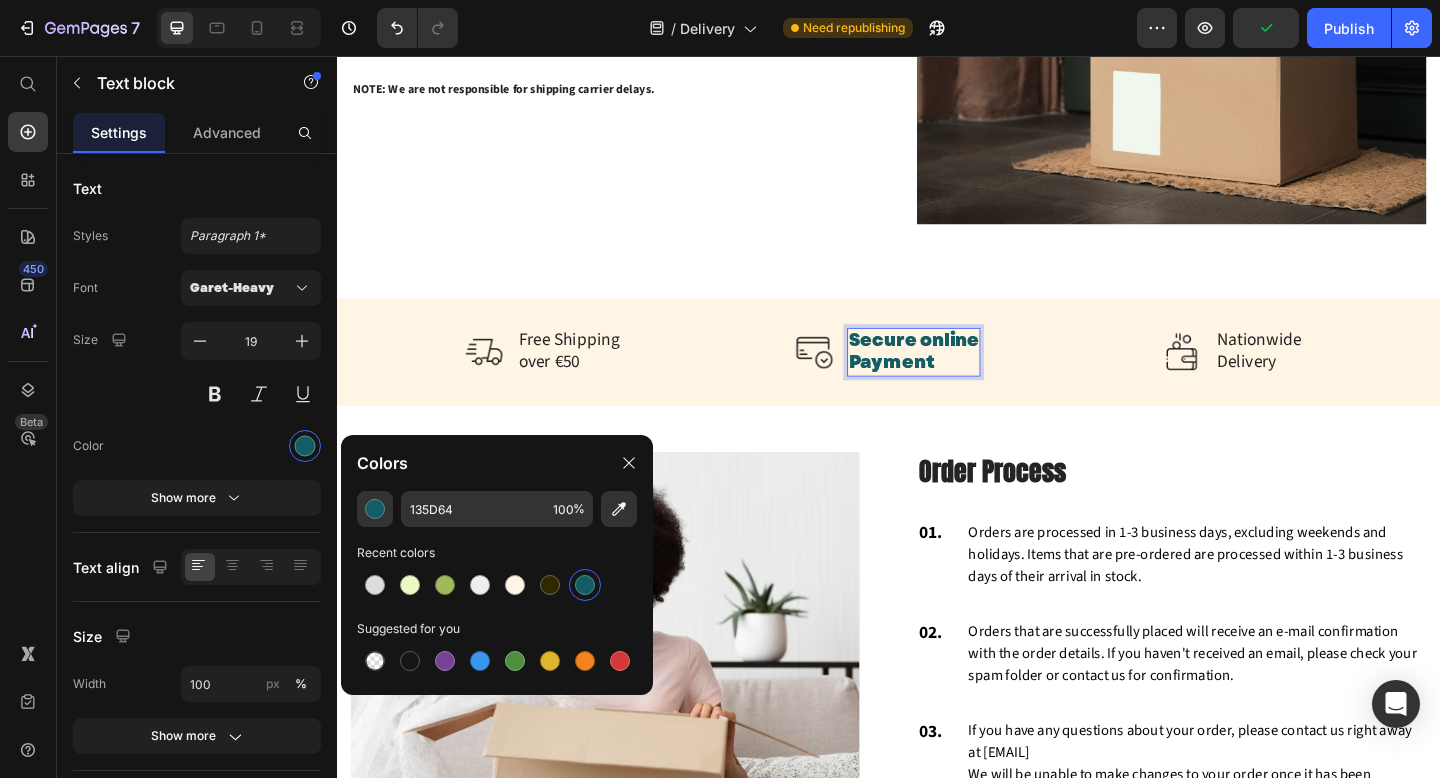 click on "Secure online Payment" at bounding box center (964, 378) 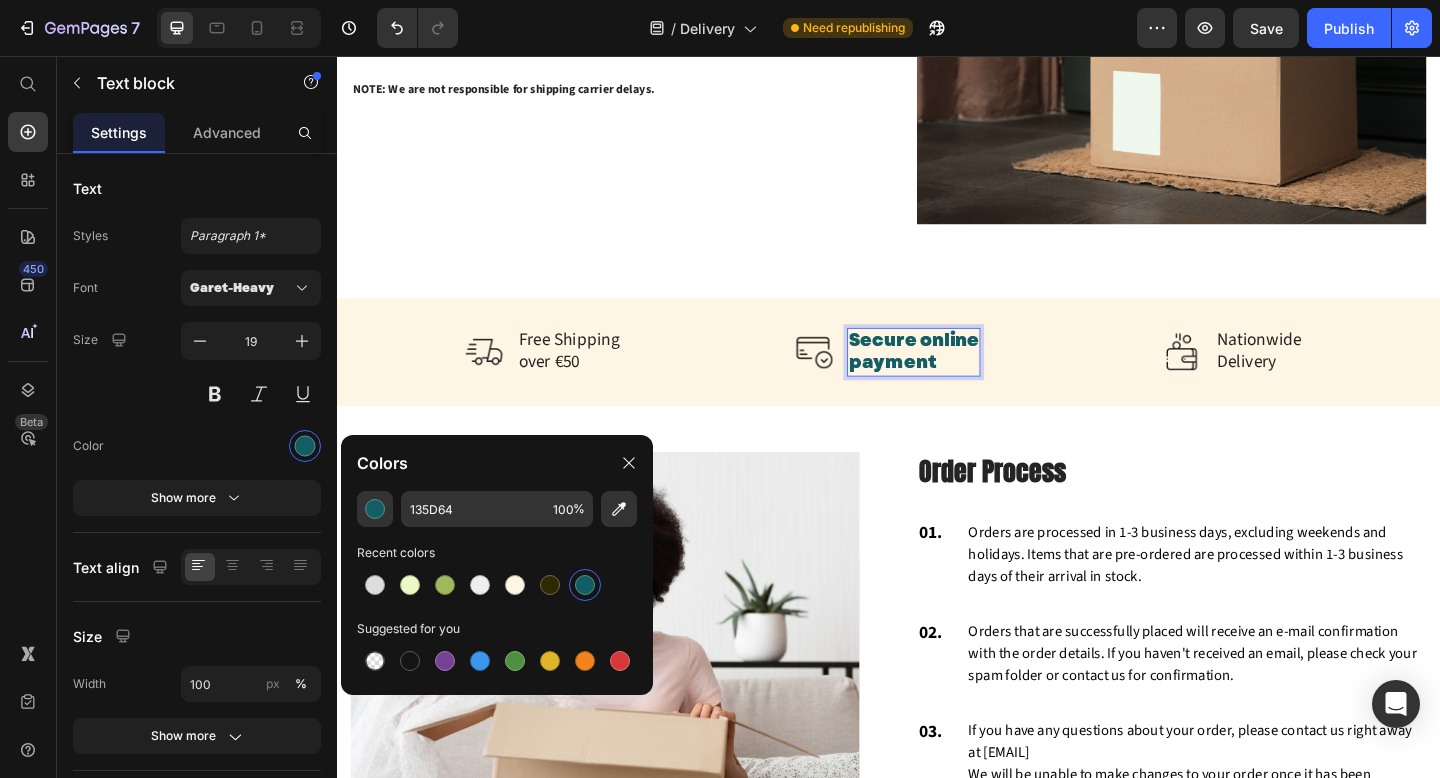 click on "Secure online payment" at bounding box center [964, 378] 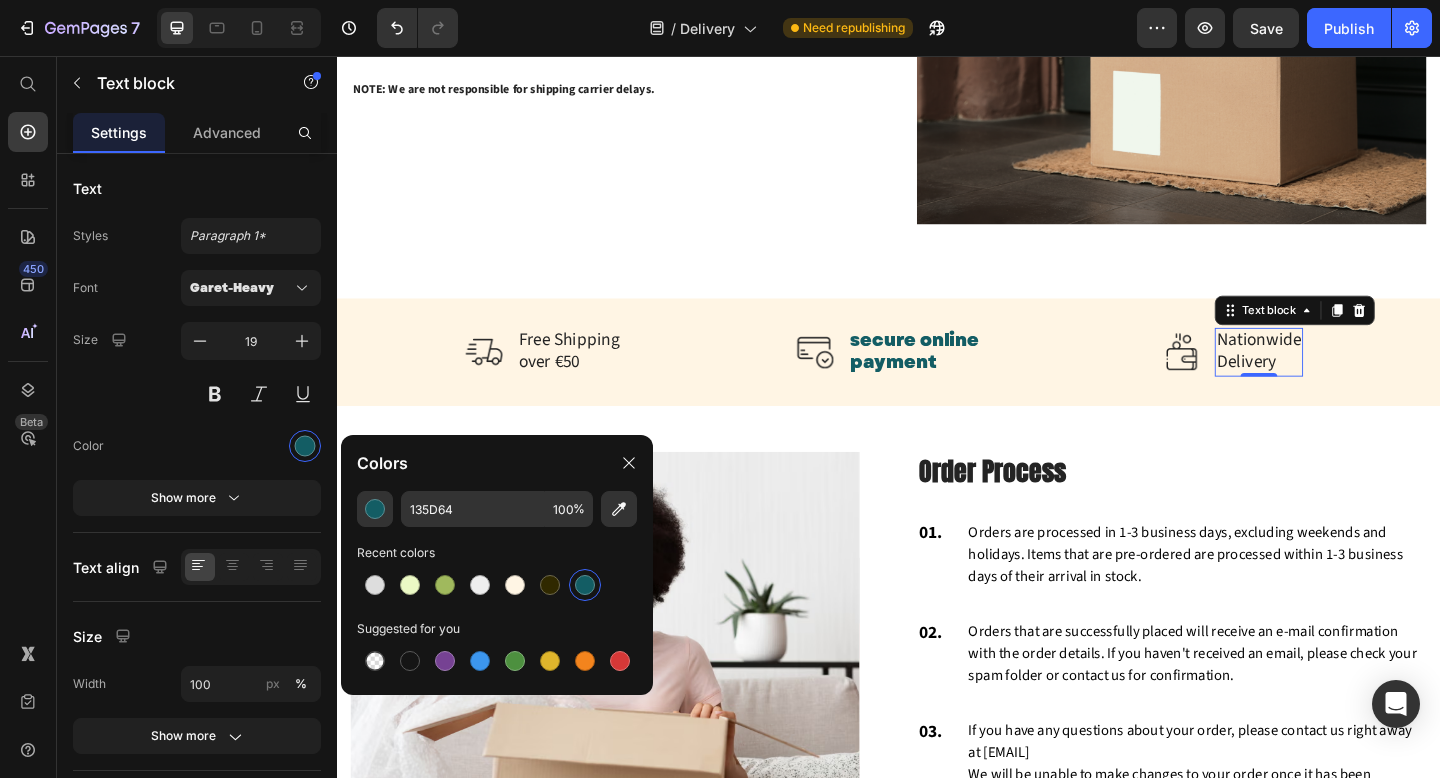 click on "Nationwide" at bounding box center (1340, 366) 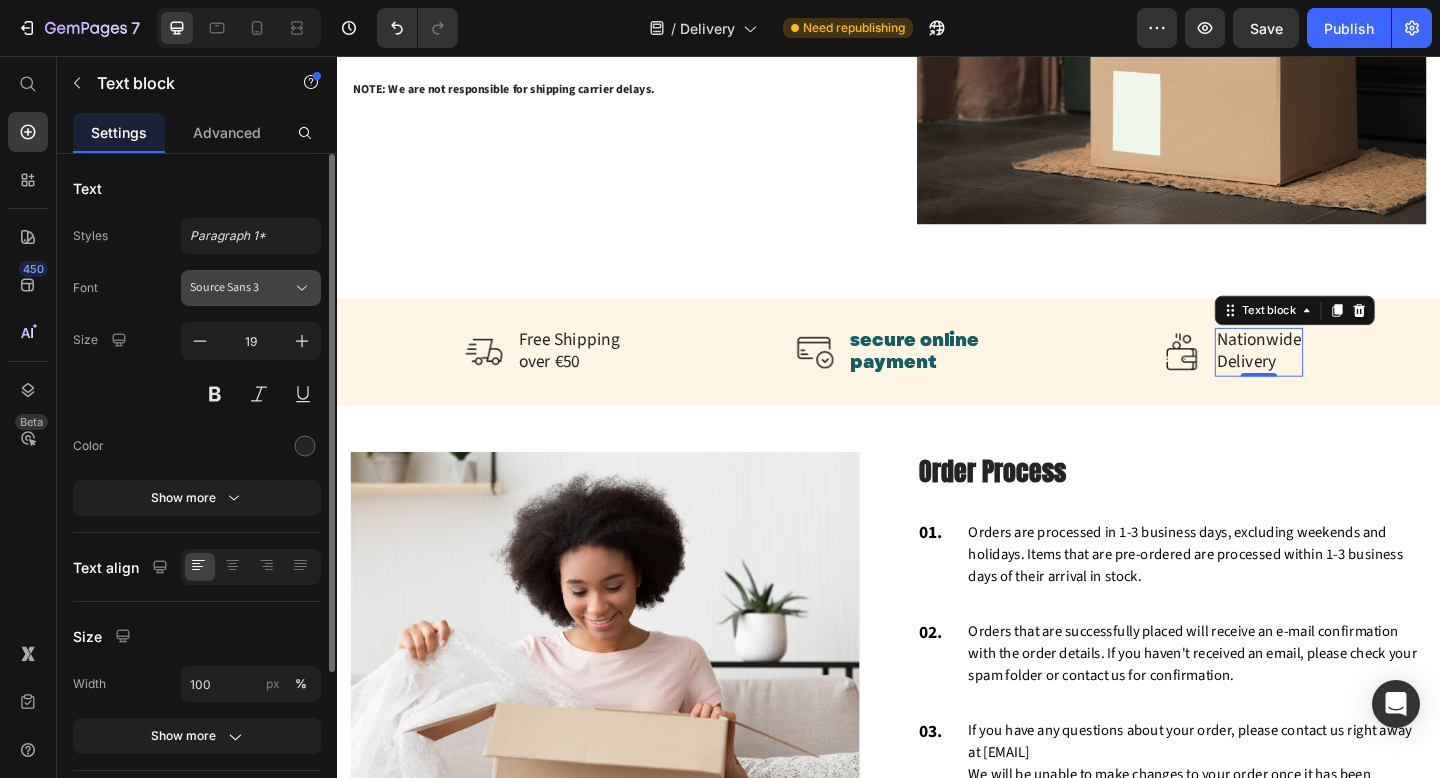 click 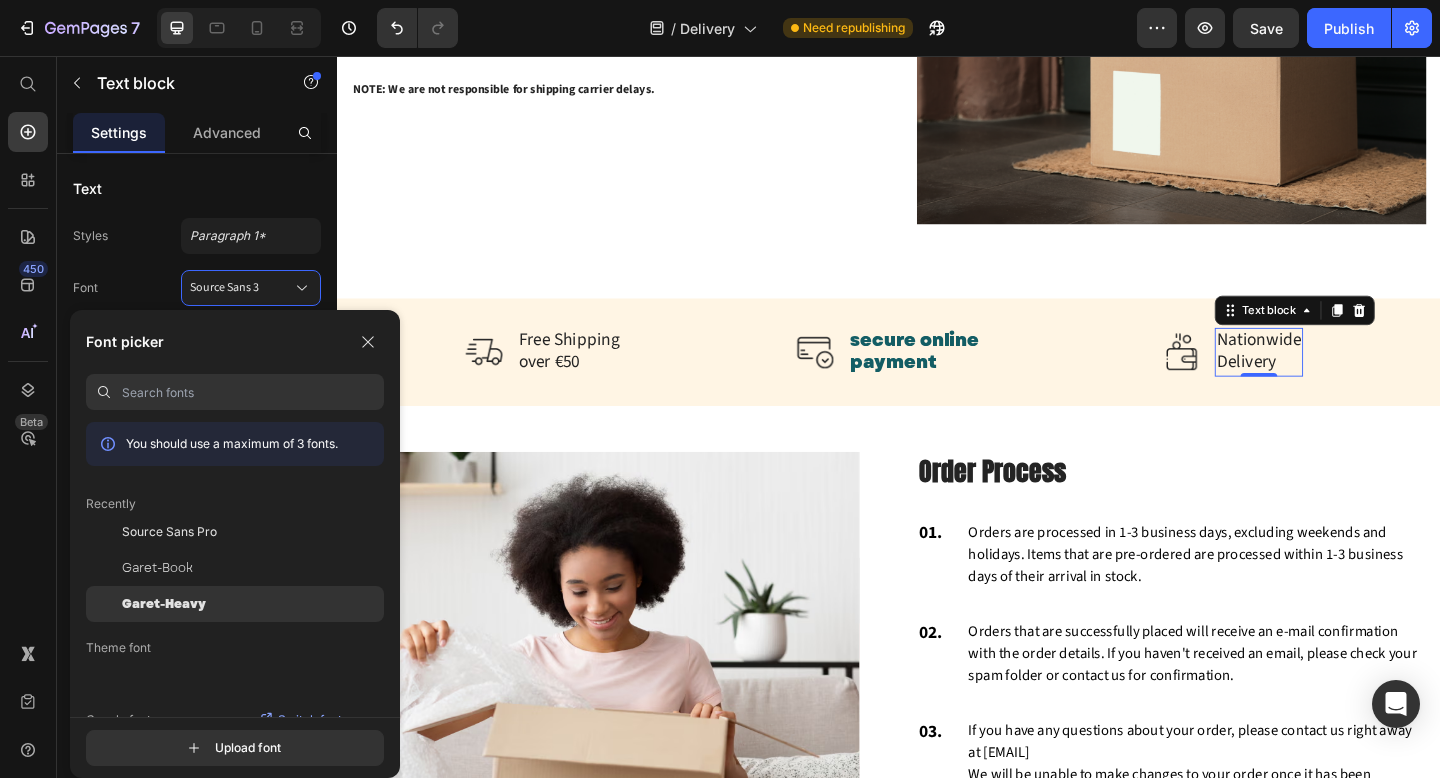 click on "Garet-Heavy" at bounding box center (164, 604) 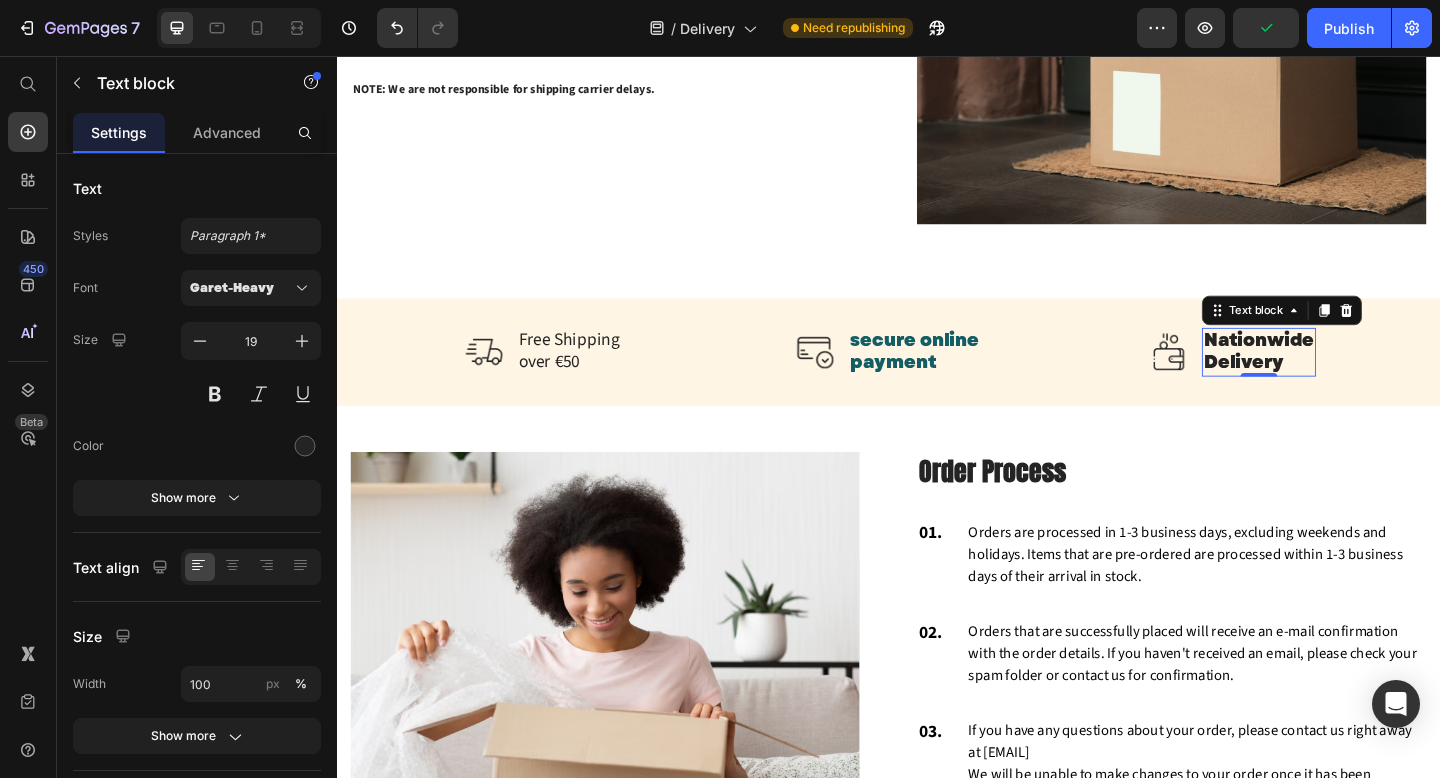 click on "Nationwide" at bounding box center (1340, 366) 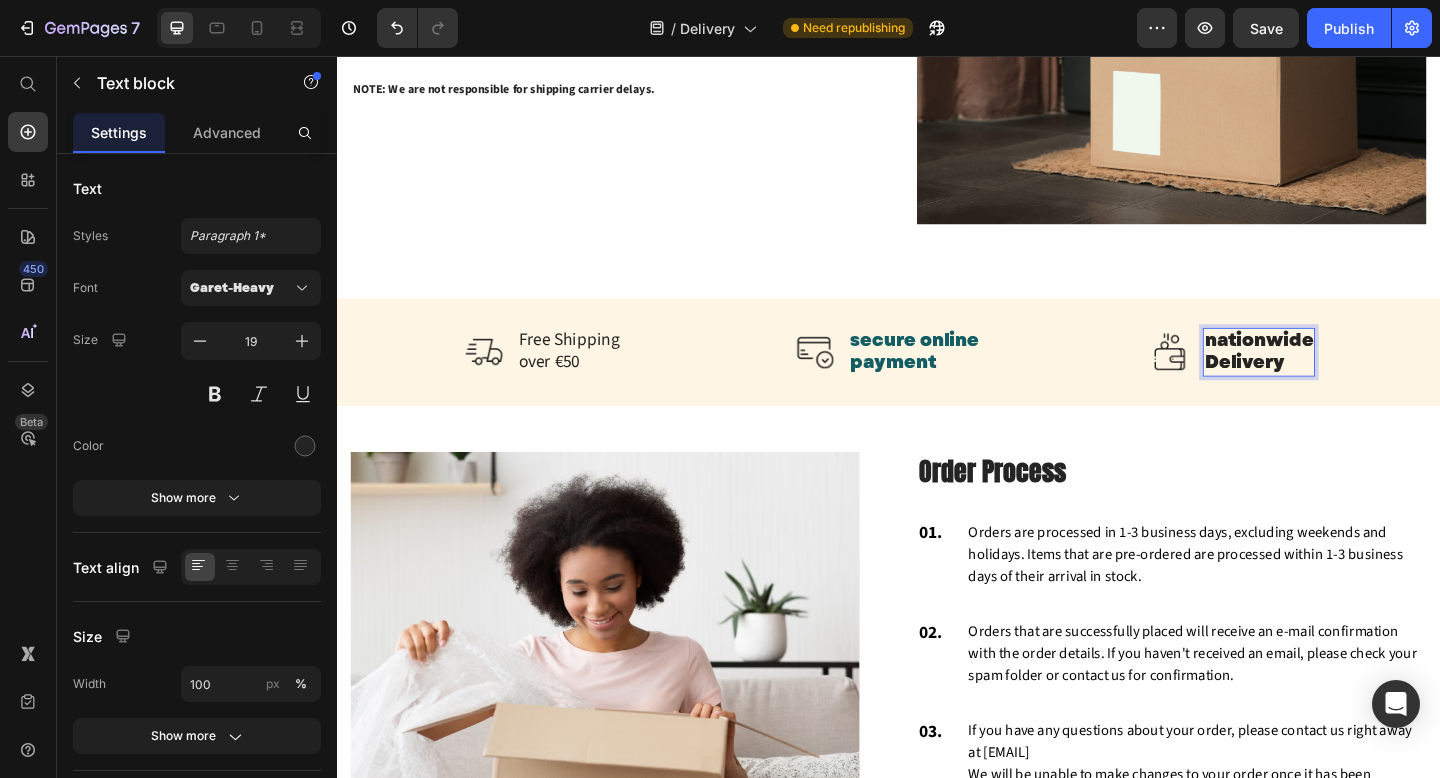 click on "Delivery" at bounding box center [1340, 390] 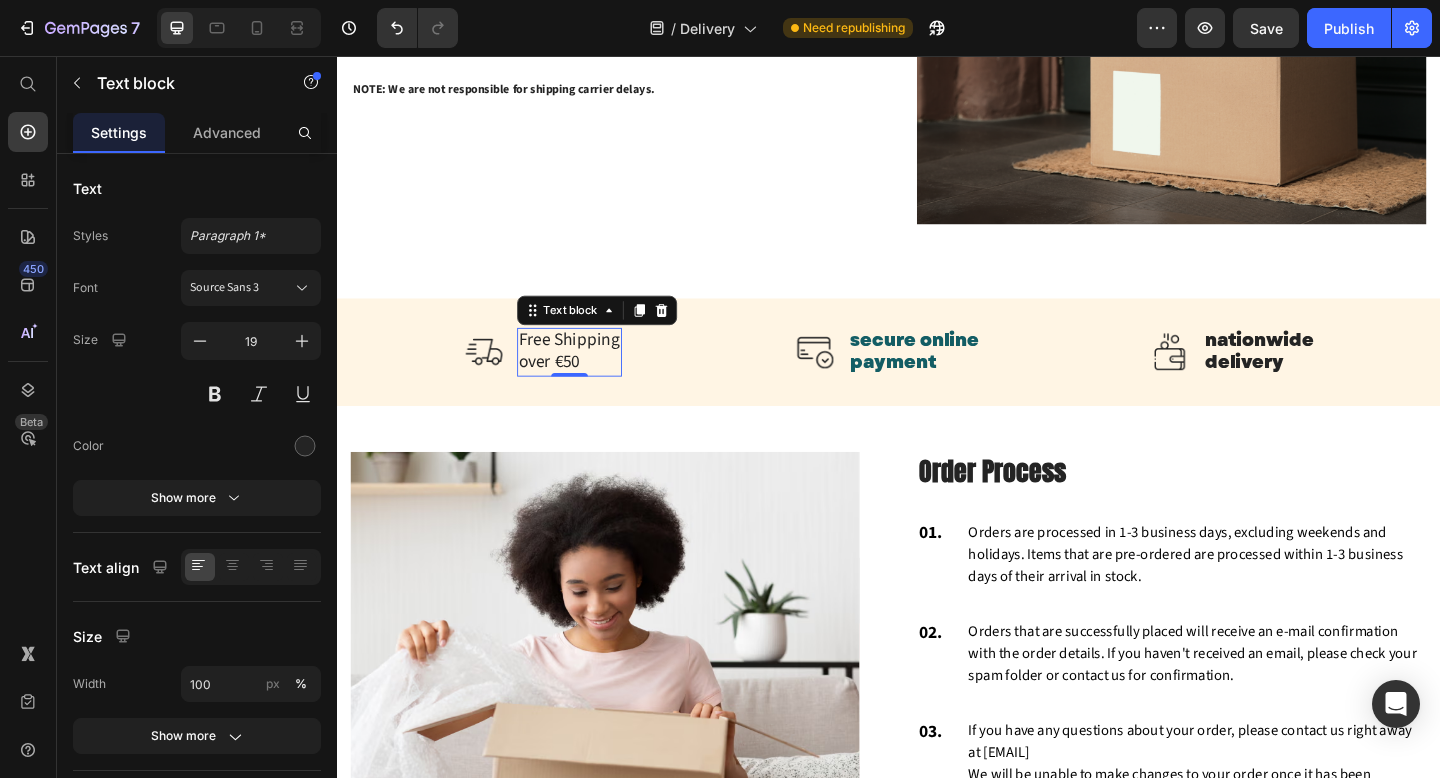 click on "Free Shipping over €50" at bounding box center [590, 378] 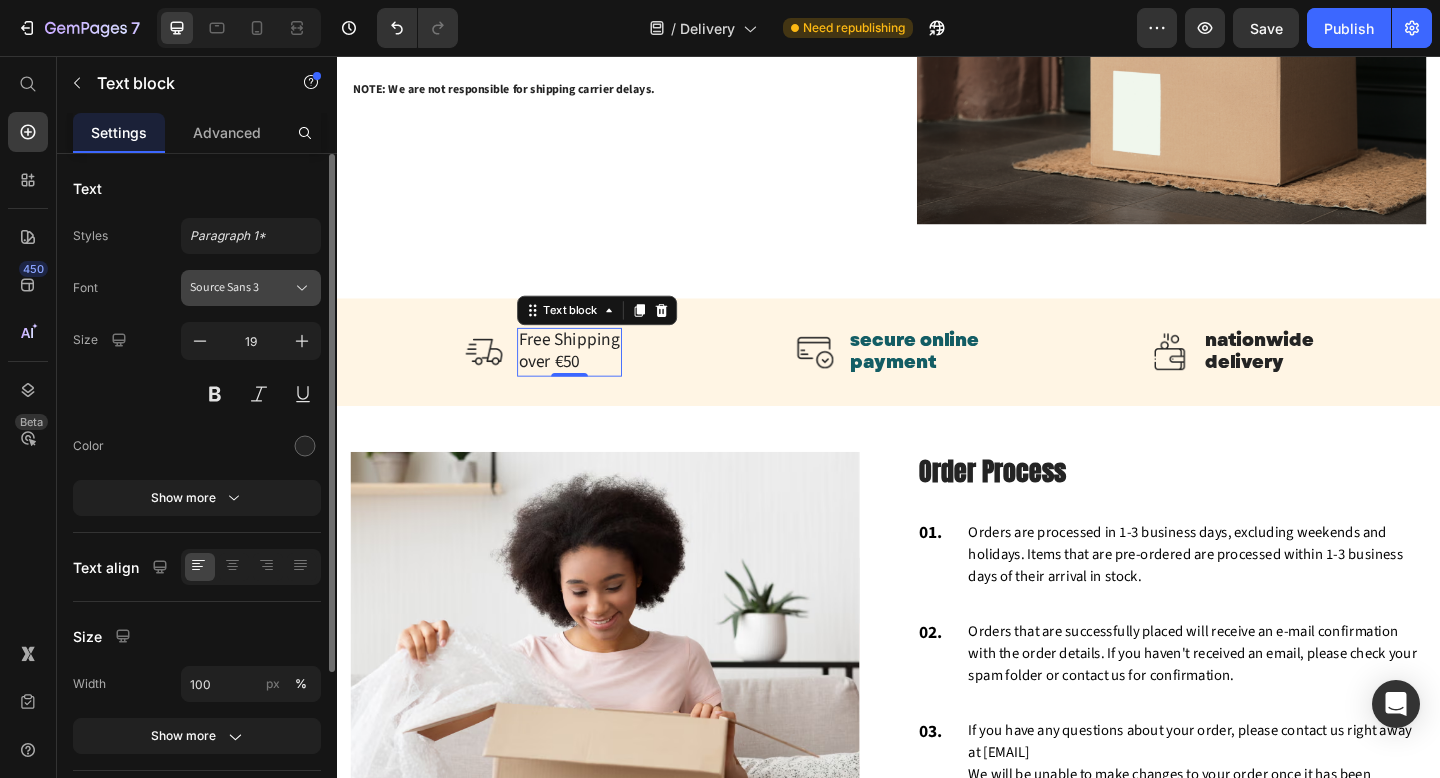 click on "Source Sans 3" at bounding box center (241, 288) 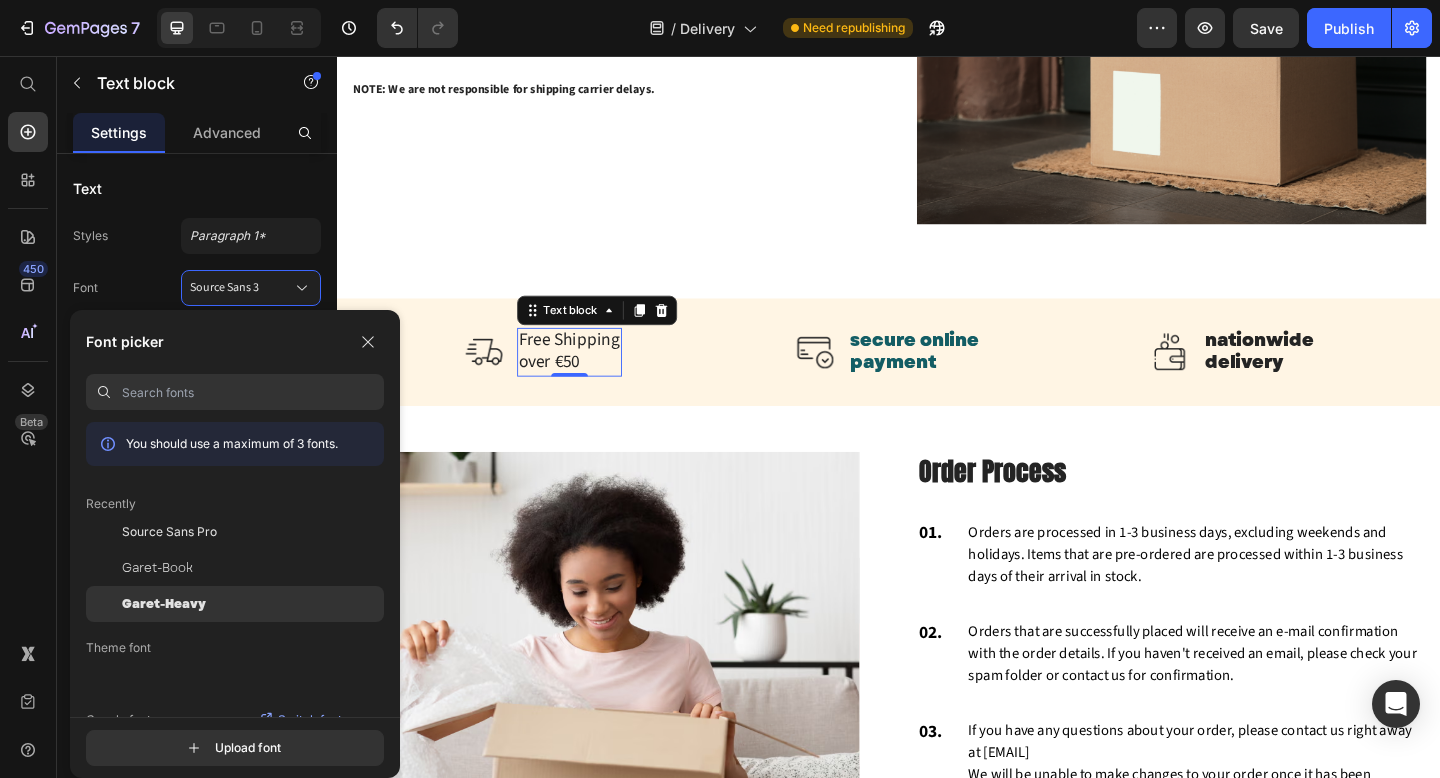 click on "Garet-Heavy" at bounding box center (164, 604) 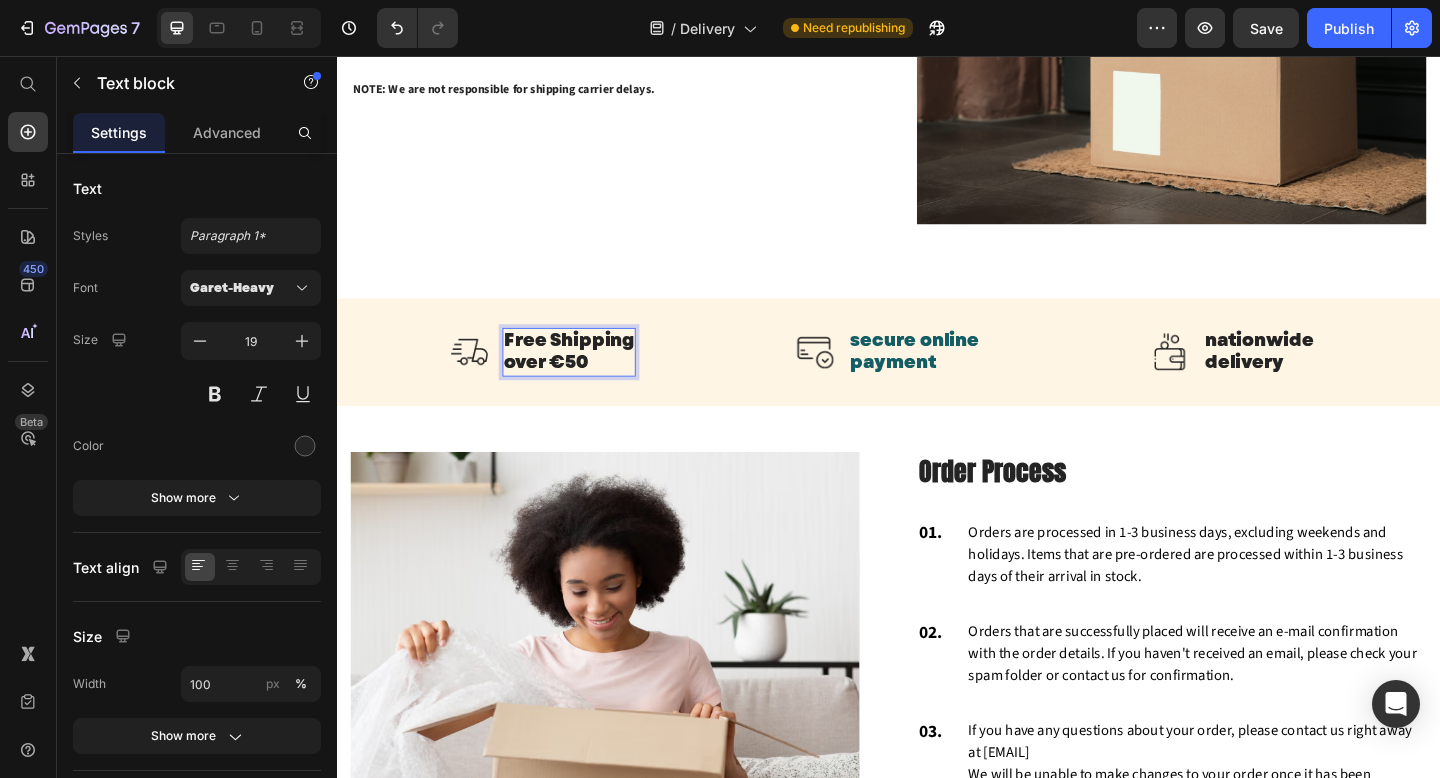 click on "Free Shipping over €50" at bounding box center [589, 378] 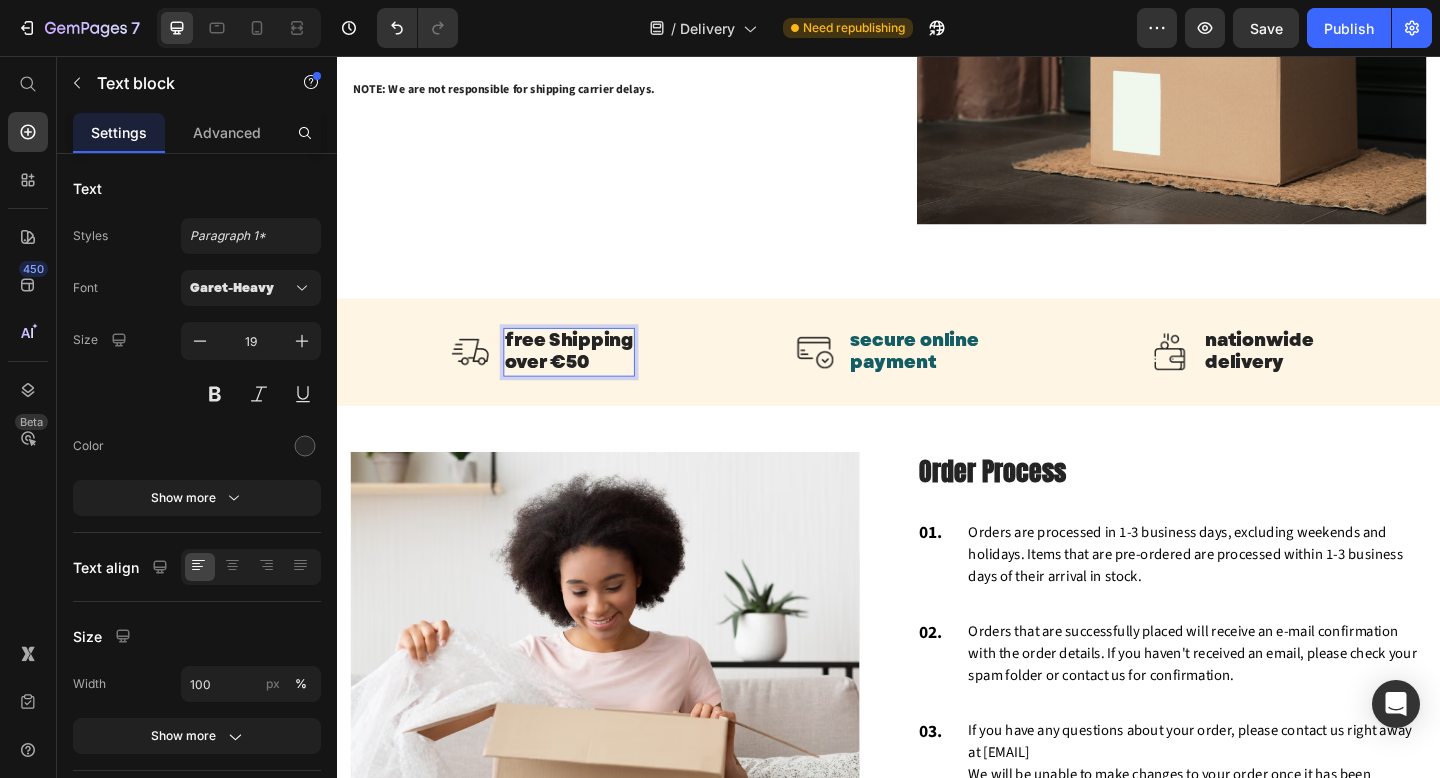 click on "free Shipping over €50" at bounding box center [589, 378] 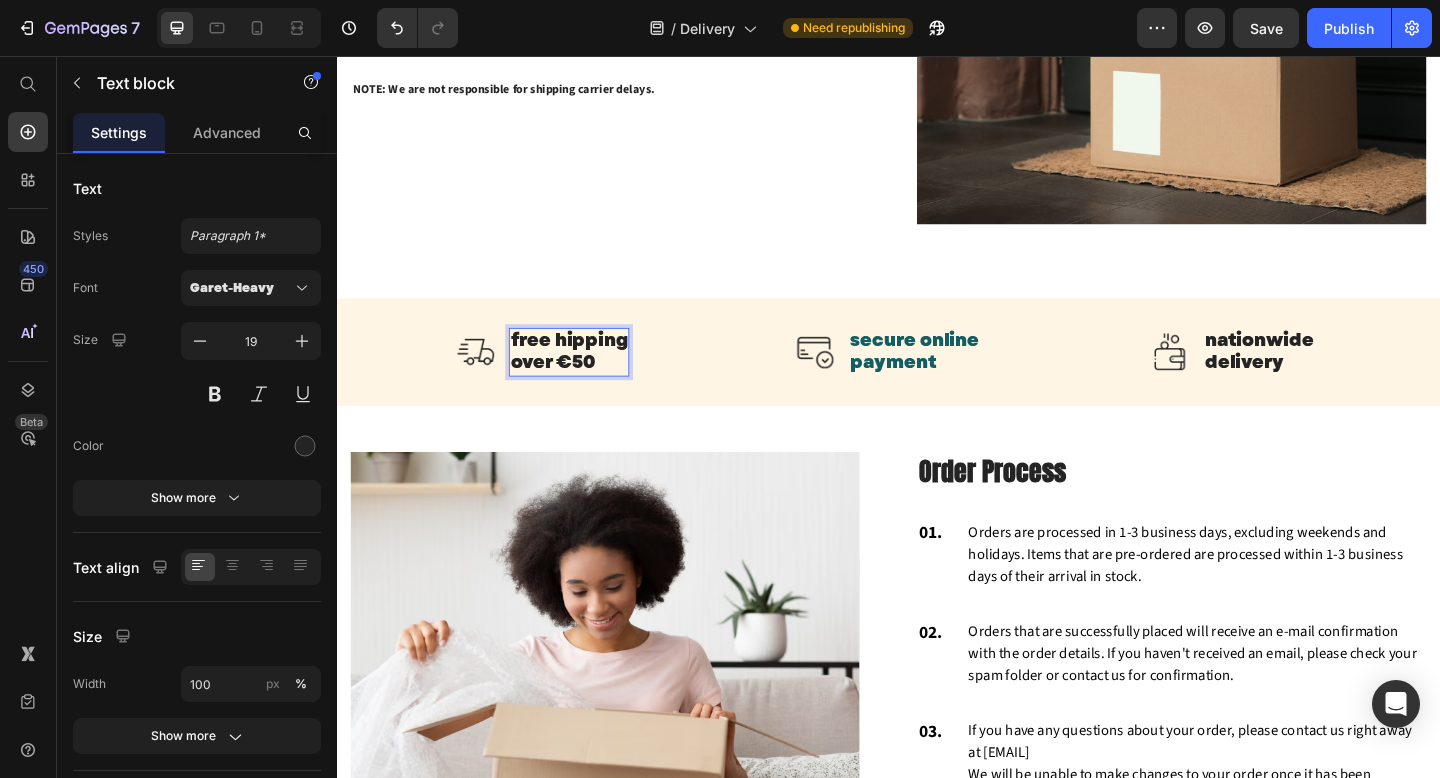click on "free hipping over €50" at bounding box center [589, 378] 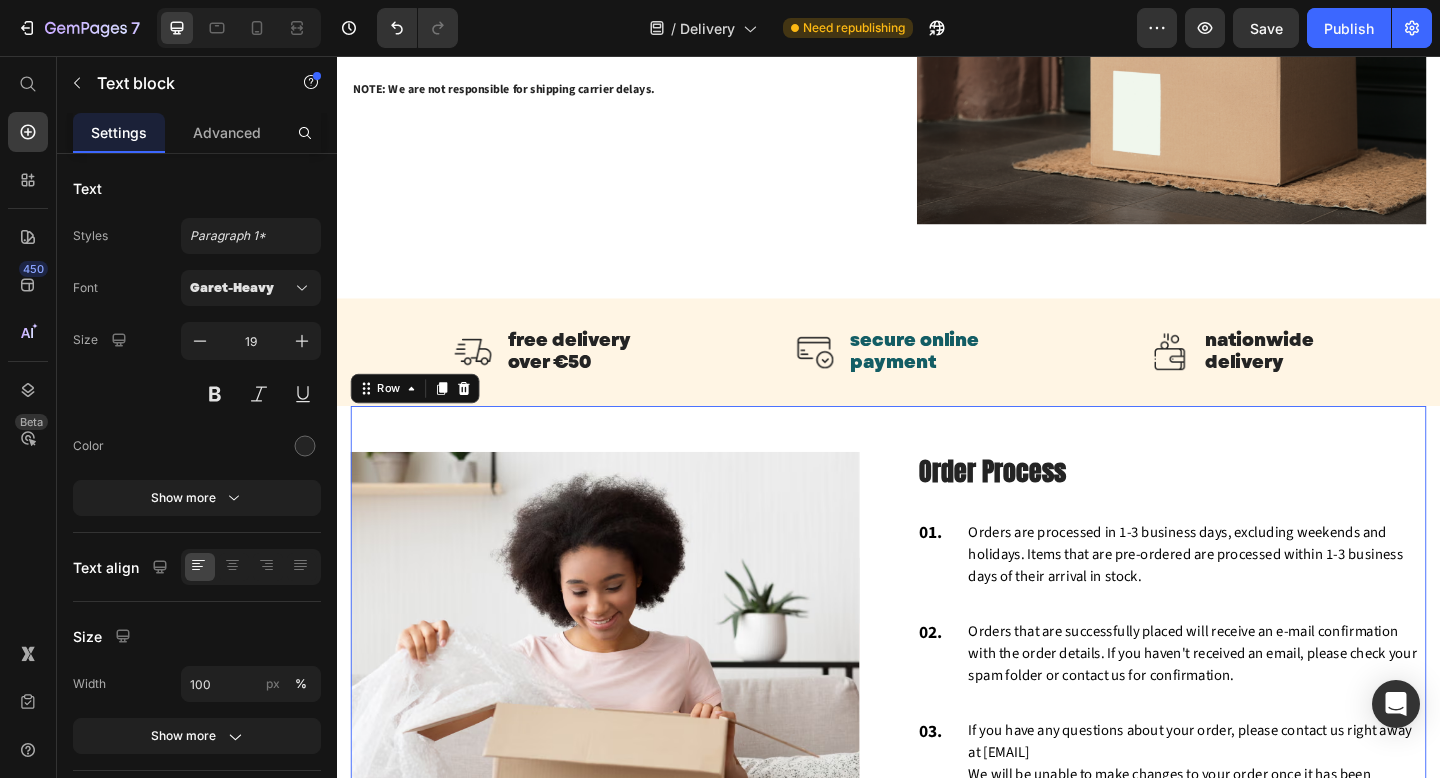 click on "Image Order Process Heading 01. Text block Orders are processed in 1-3 business days, excluding weekends and holidays. Items that are pre-ordered are processed within 1-3 business days of their arrival in stock. Text block Row 02. Text block Orders that are successfully placed will receive an e-mail confirmation with the order details. If you haven't received an email, please check your spam folder or contact us for confirmation. Text block Row 03. Text block If you have any questions about your order, please contact us right away at hello@teacle.ie  We will be unable to make changes to your order once it has been shipped. Text block Row 04. Text block Please double-check that you have entered the correct address. We are not liable for non-delivery due to address errors that you provide. We will refund the original order if an order is returned due to an incorrect address. Text block Row Row   0" at bounding box center [937, 738] 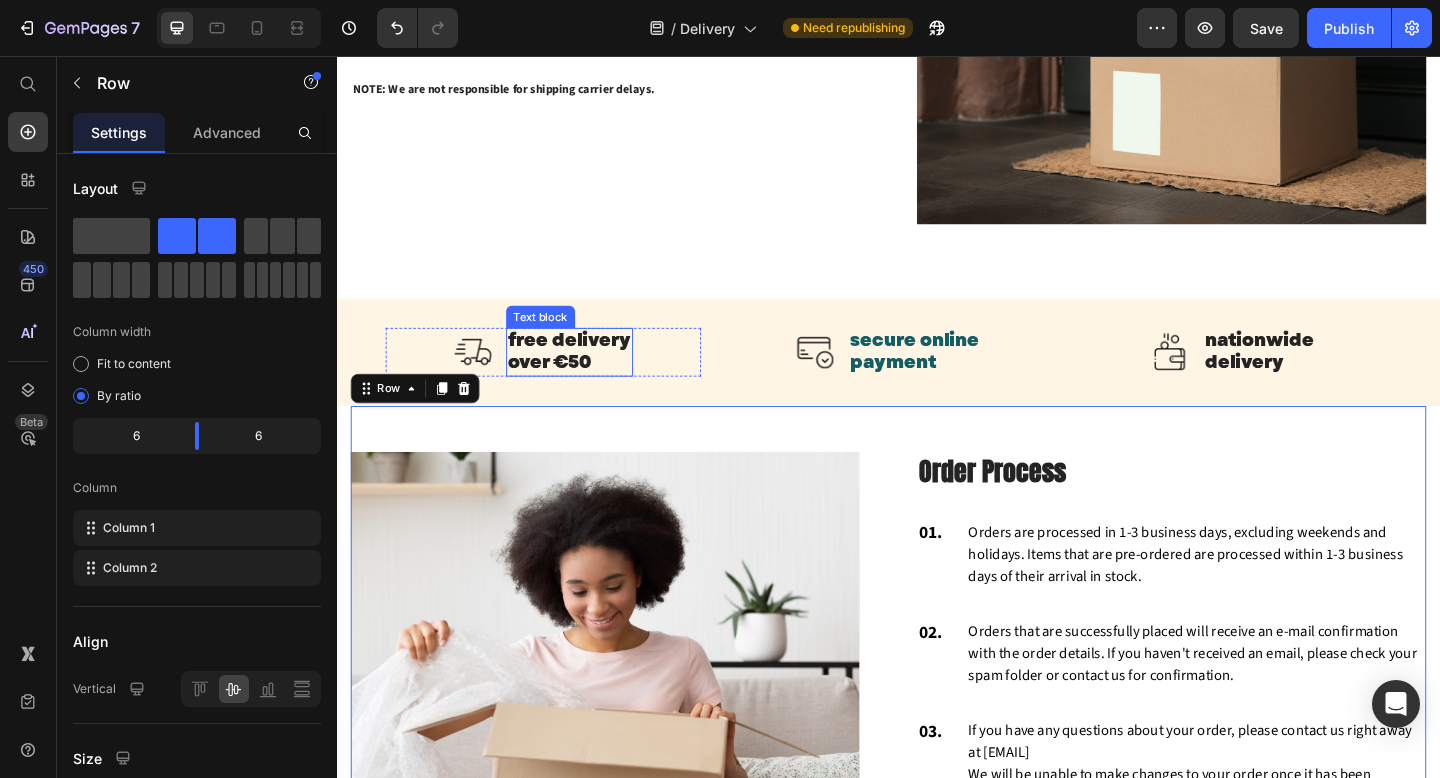 click on "free delivery over €50" at bounding box center (590, 378) 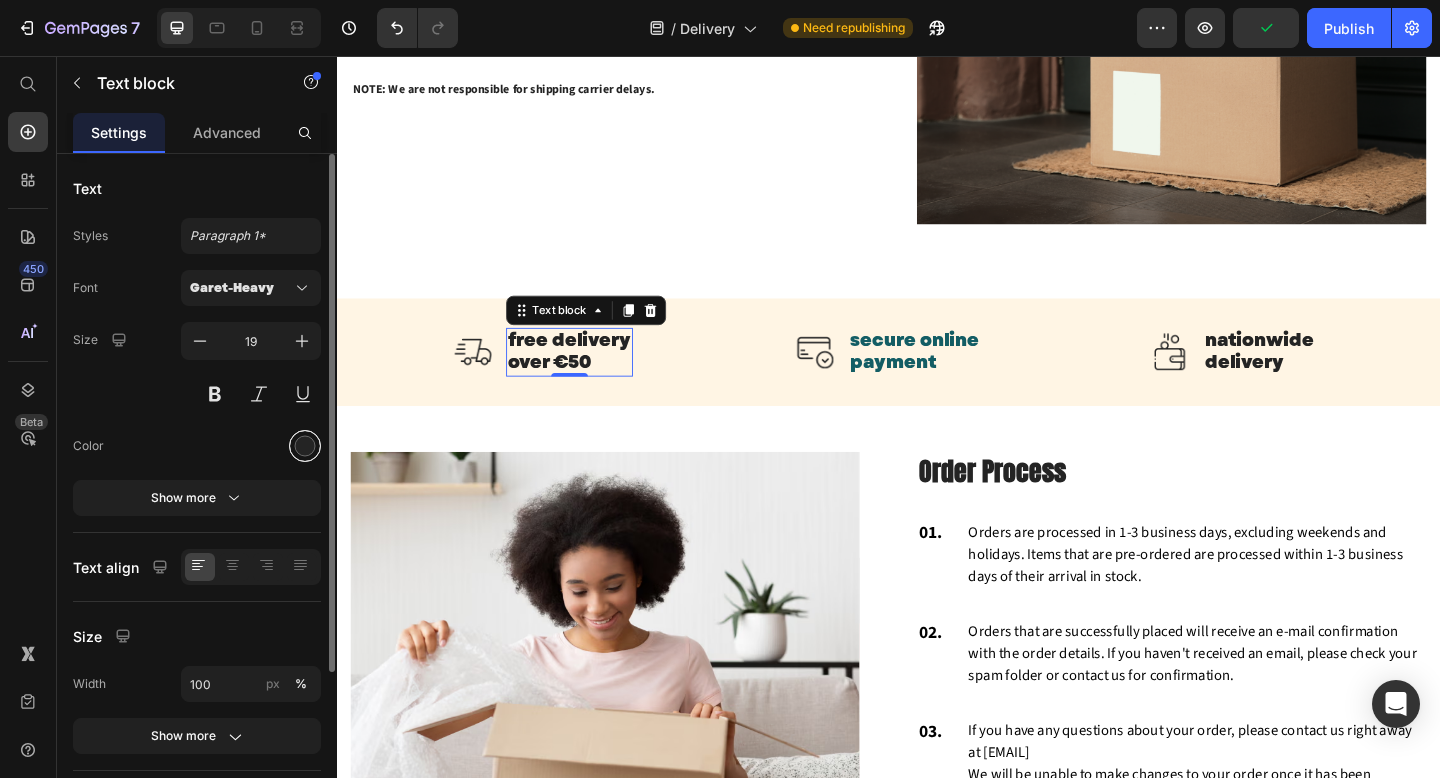 click at bounding box center (305, 446) 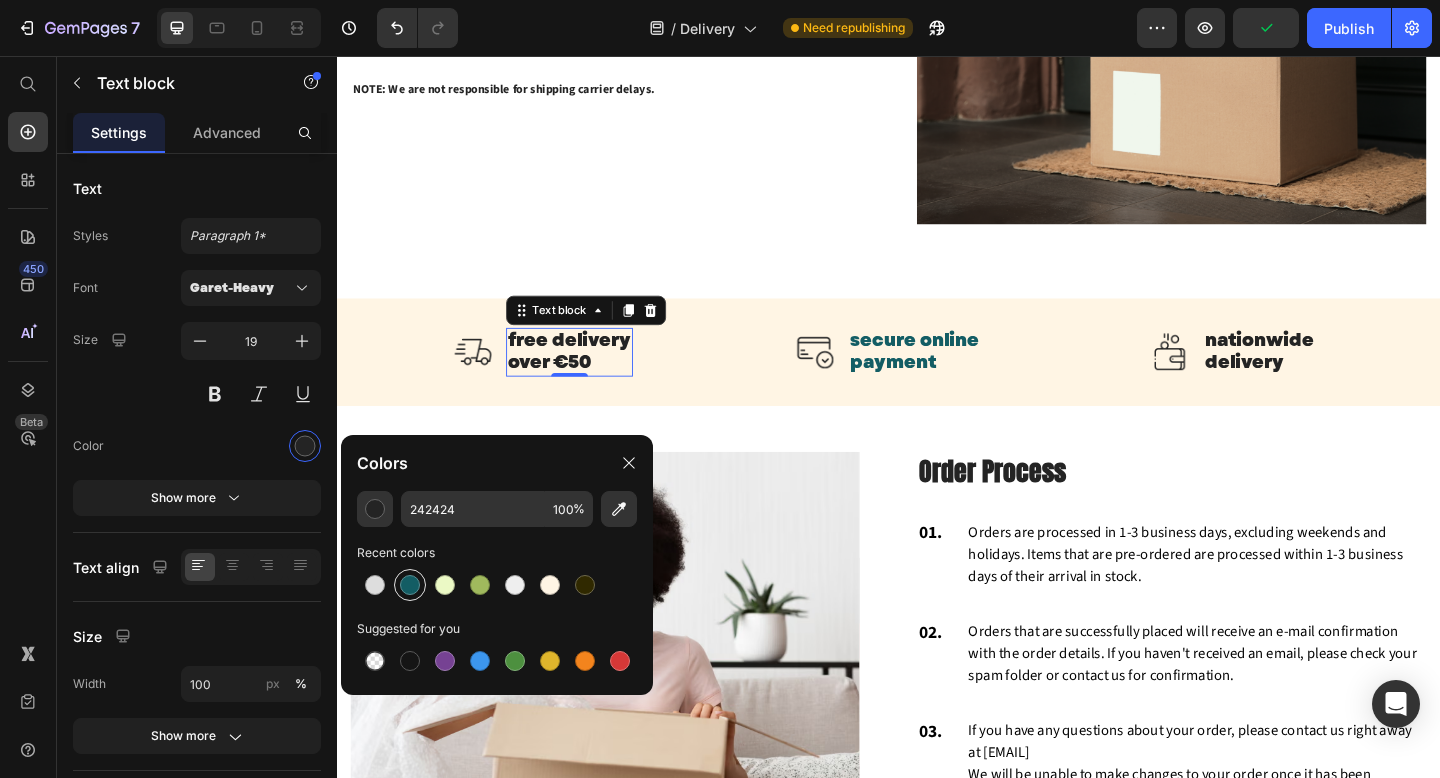 click at bounding box center [410, 585] 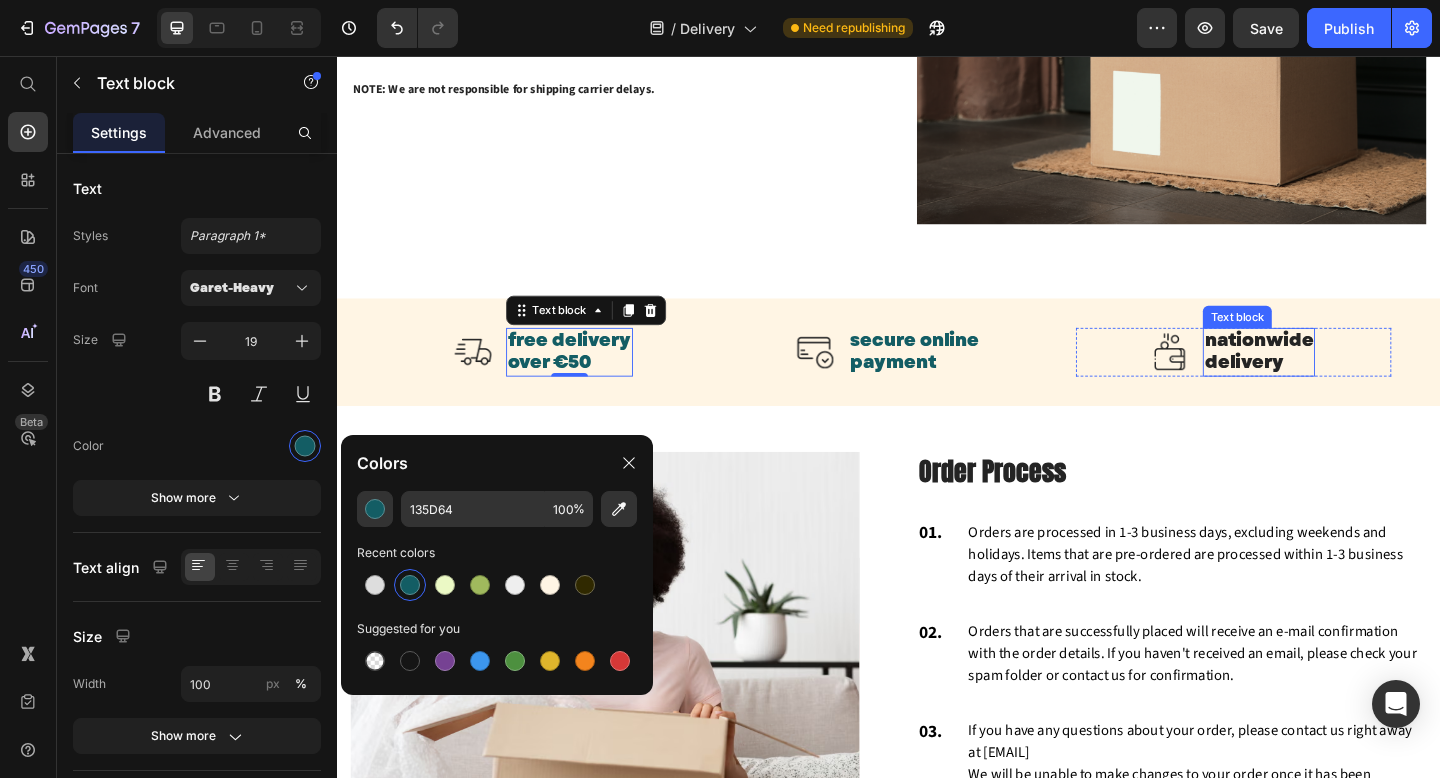 click on "nationwide" at bounding box center [1340, 366] 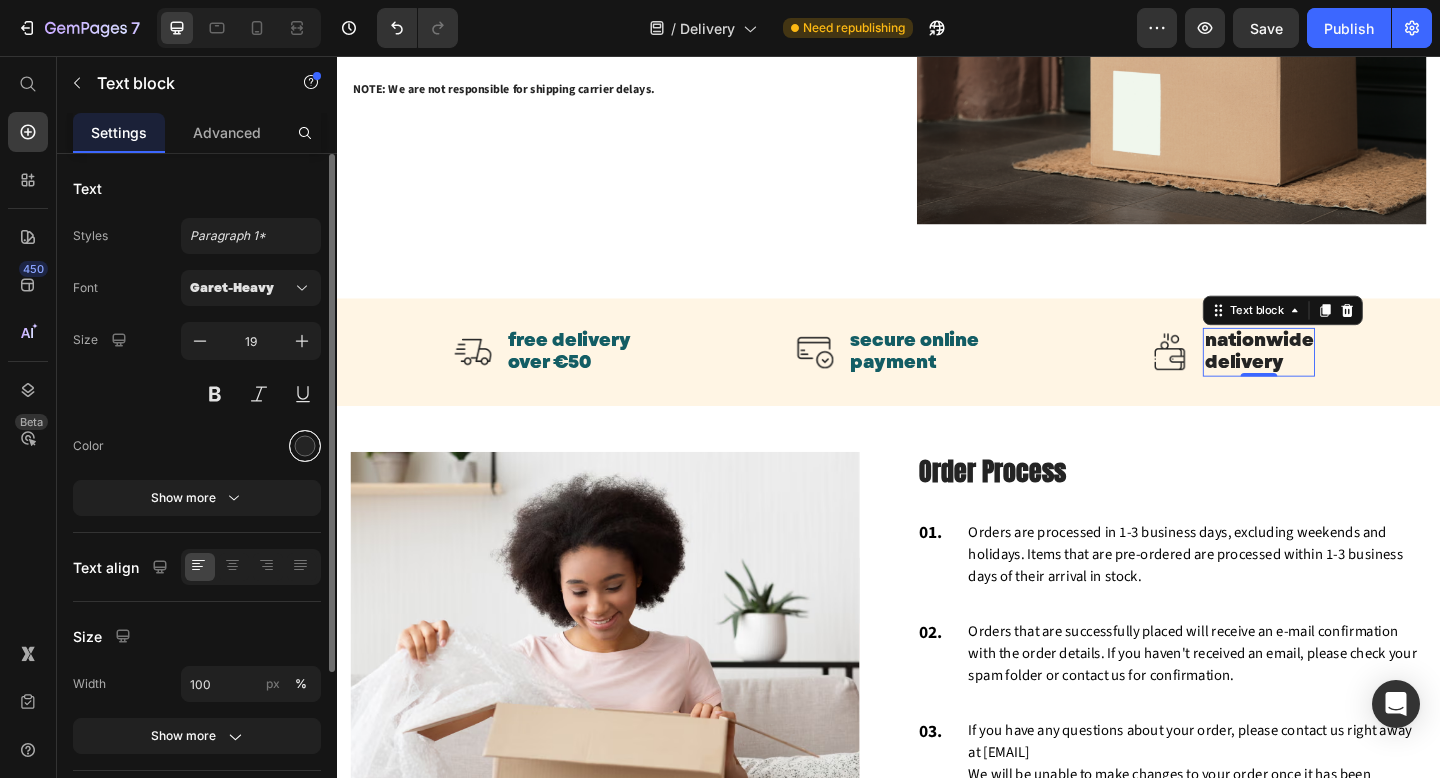 click at bounding box center [305, 446] 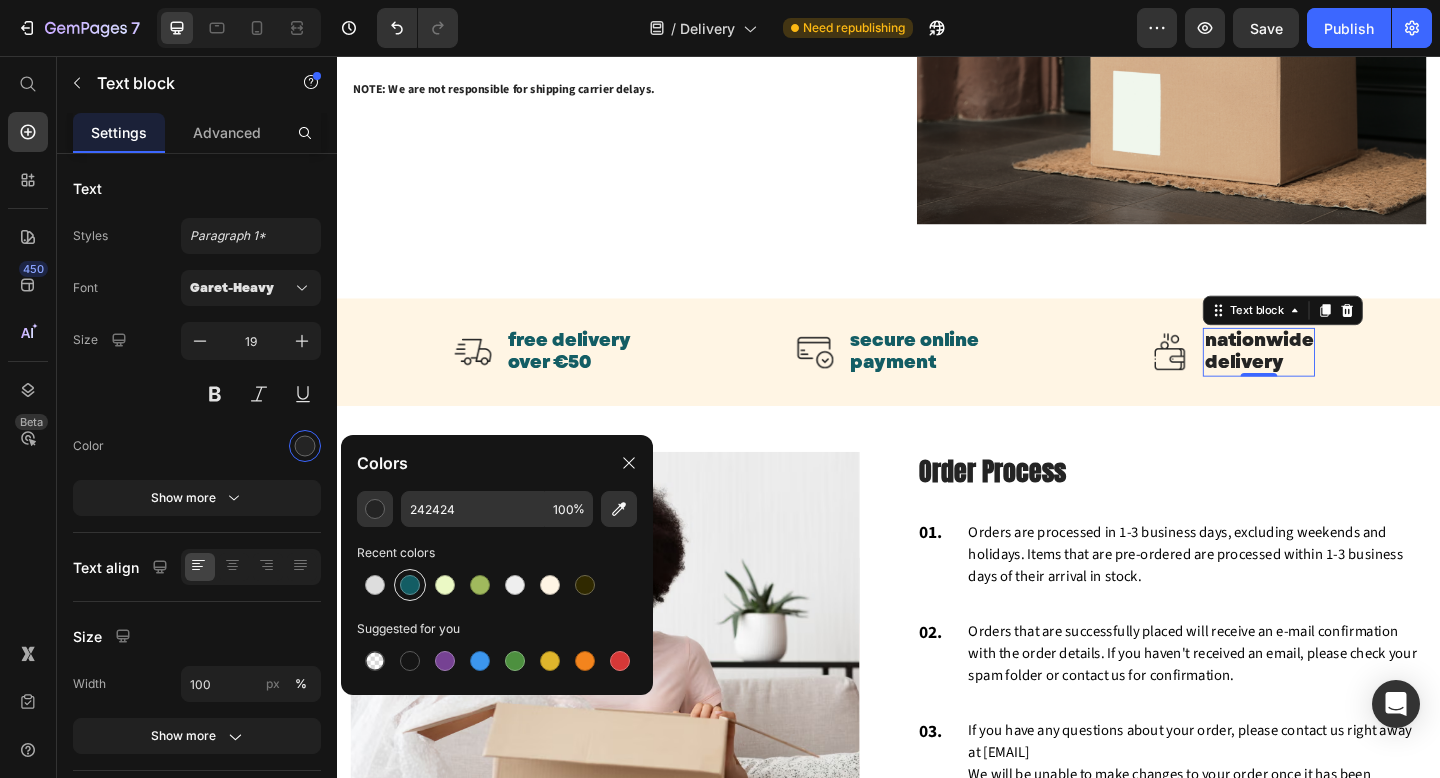 click at bounding box center [410, 585] 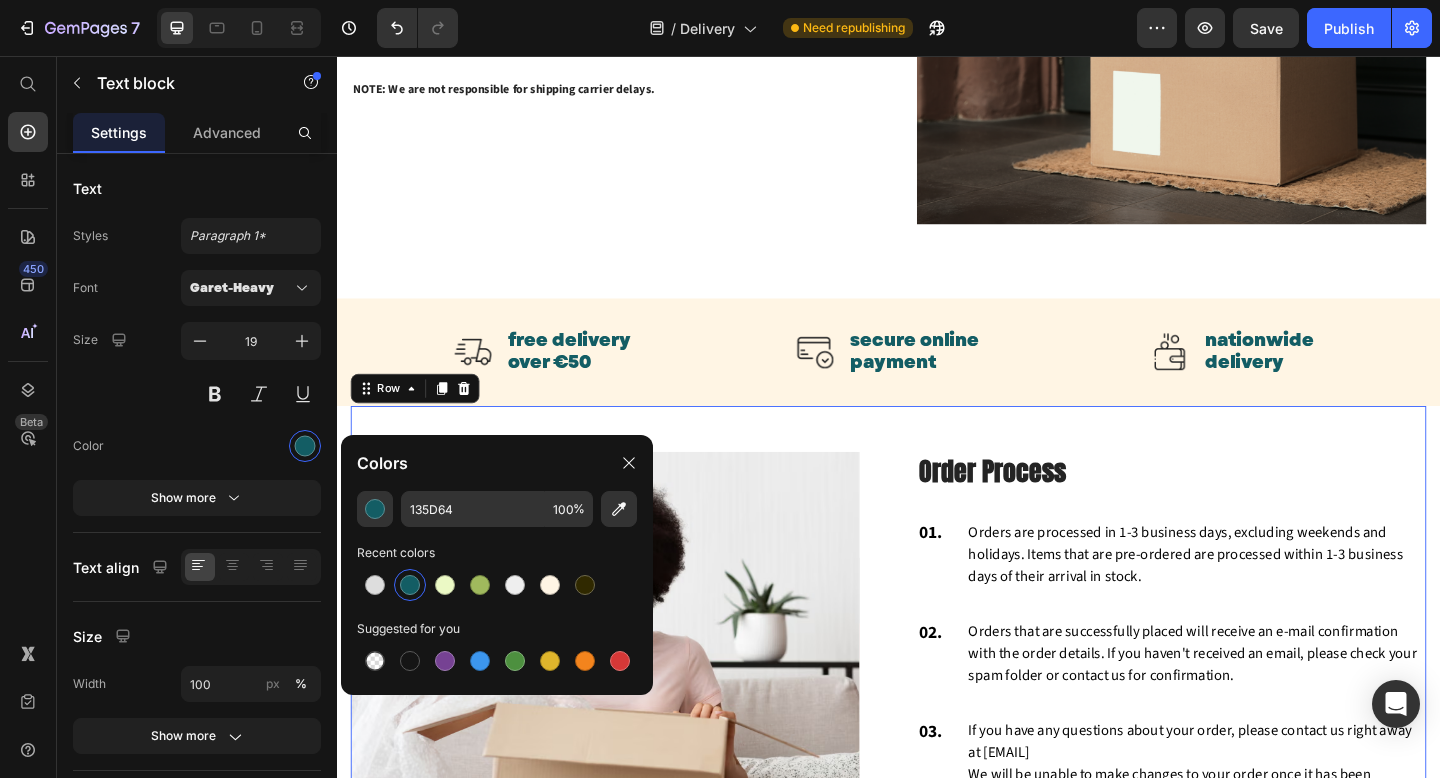 click on "Image Order Process Heading 01. Text block Orders are processed in 1-3 business days, excluding weekends and holidays. Items that are pre-ordered are processed within 1-3 business days of their arrival in stock. Text block Row 02. Text block Orders that are successfully placed will receive an e-mail confirmation with the order details. If you haven't received an email, please check your spam folder or contact us for confirmation. Text block Row 03. Text block If you have any questions about your order, please contact us right away at hello@teacle.ie  We will be unable to make changes to your order once it has been shipped. Text block Row 04. Text block Please double-check that you have entered the correct address. We are not liable for non-delivery due to address errors that you provide. We will refund the original order if an order is returned due to an incorrect address. Text block Row Row   0" at bounding box center (937, 738) 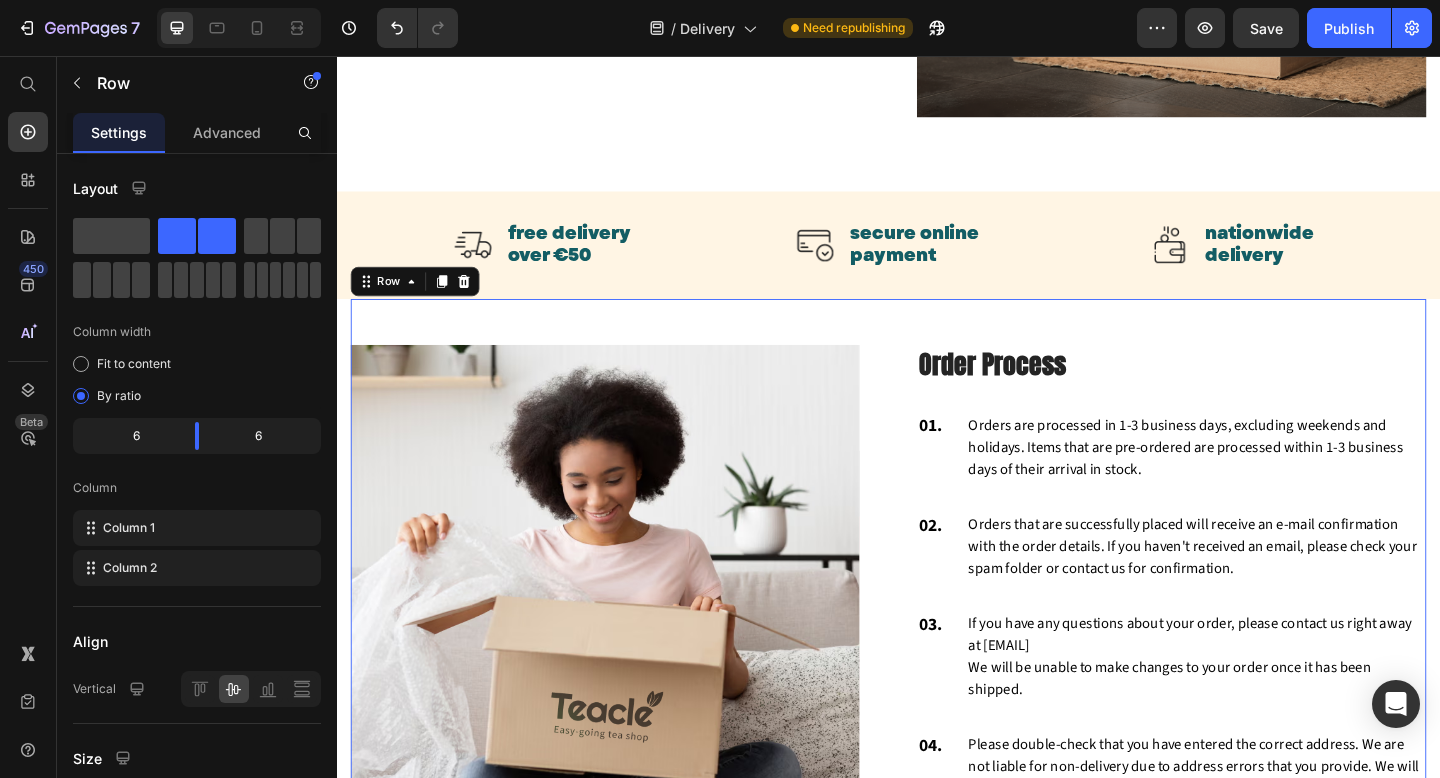 scroll, scrollTop: 734, scrollLeft: 0, axis: vertical 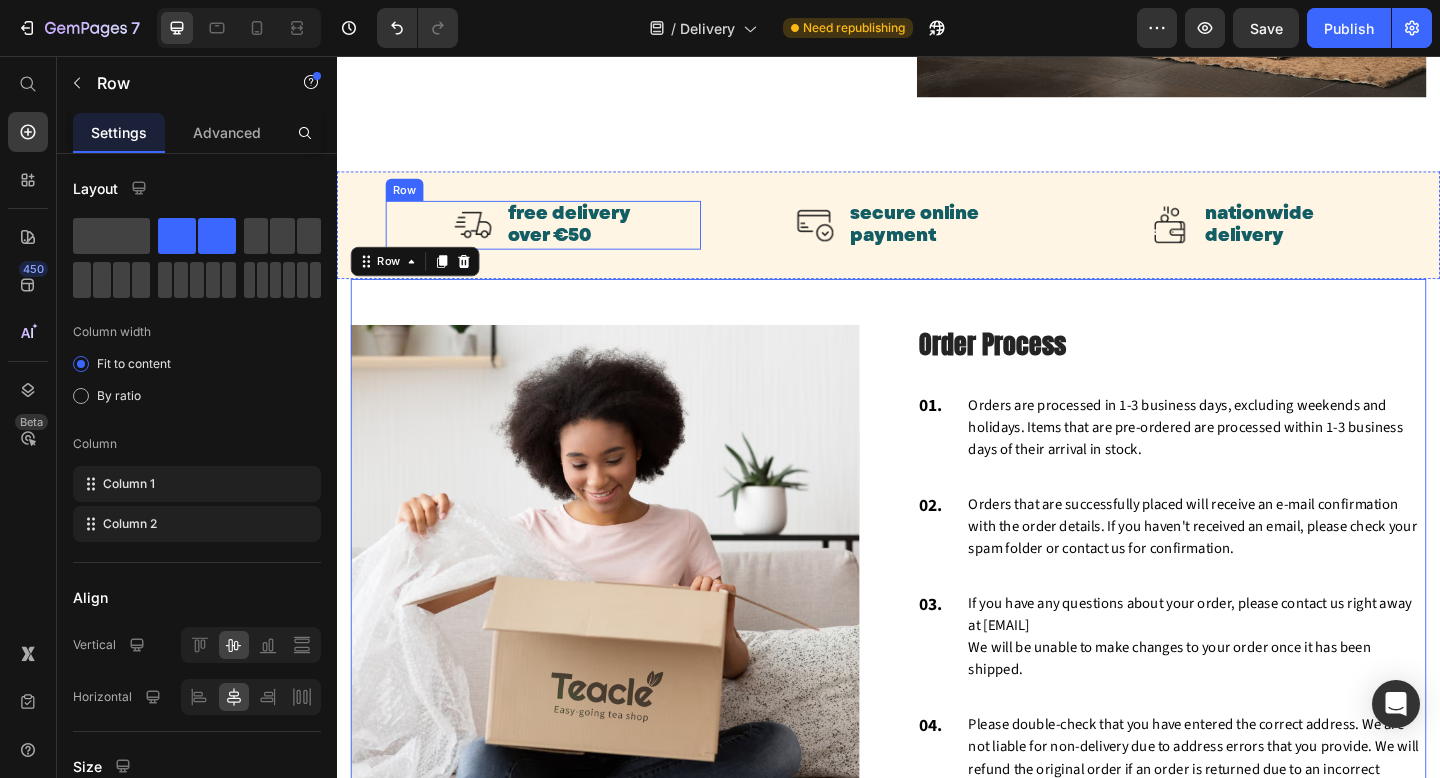 click on "Image free delivery over €50 Text block Row" at bounding box center [561, 240] 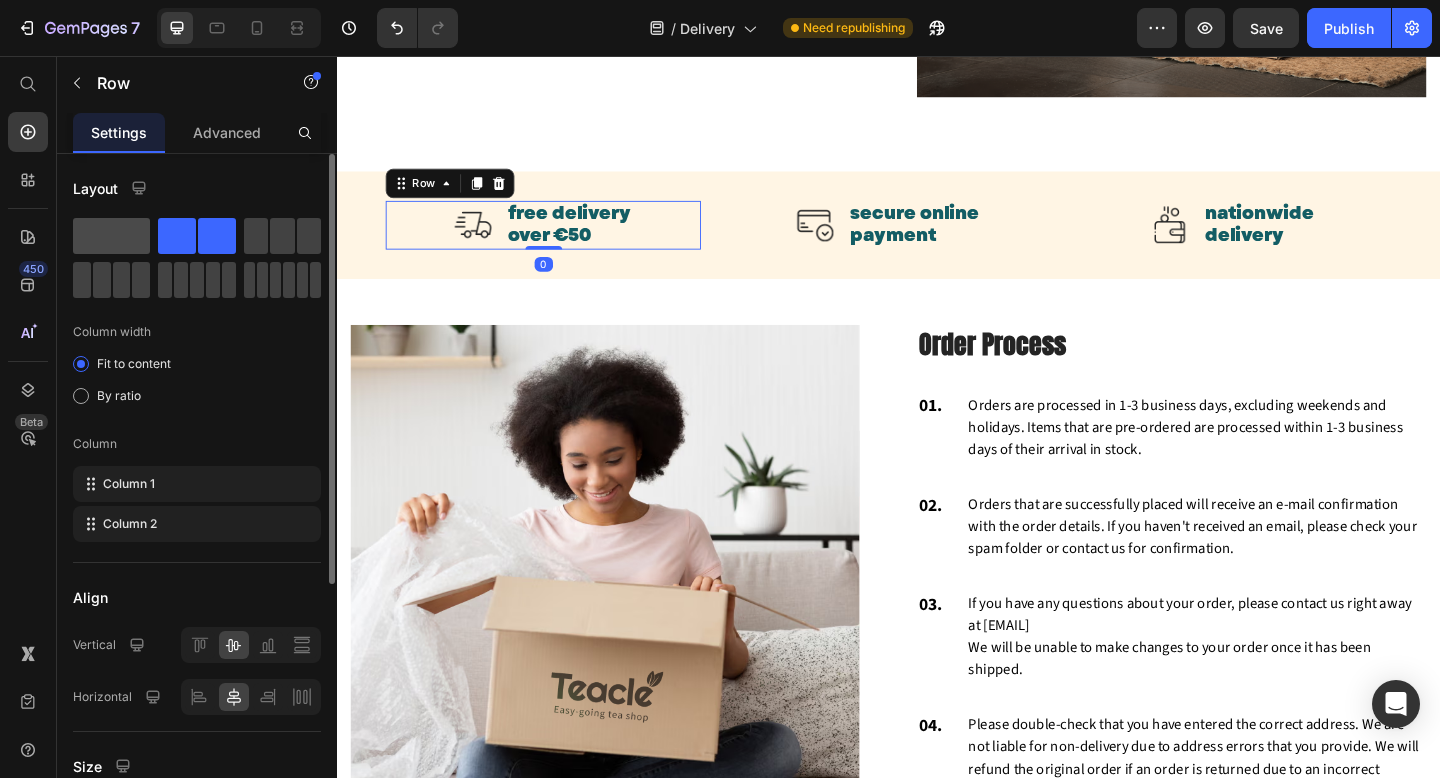 click 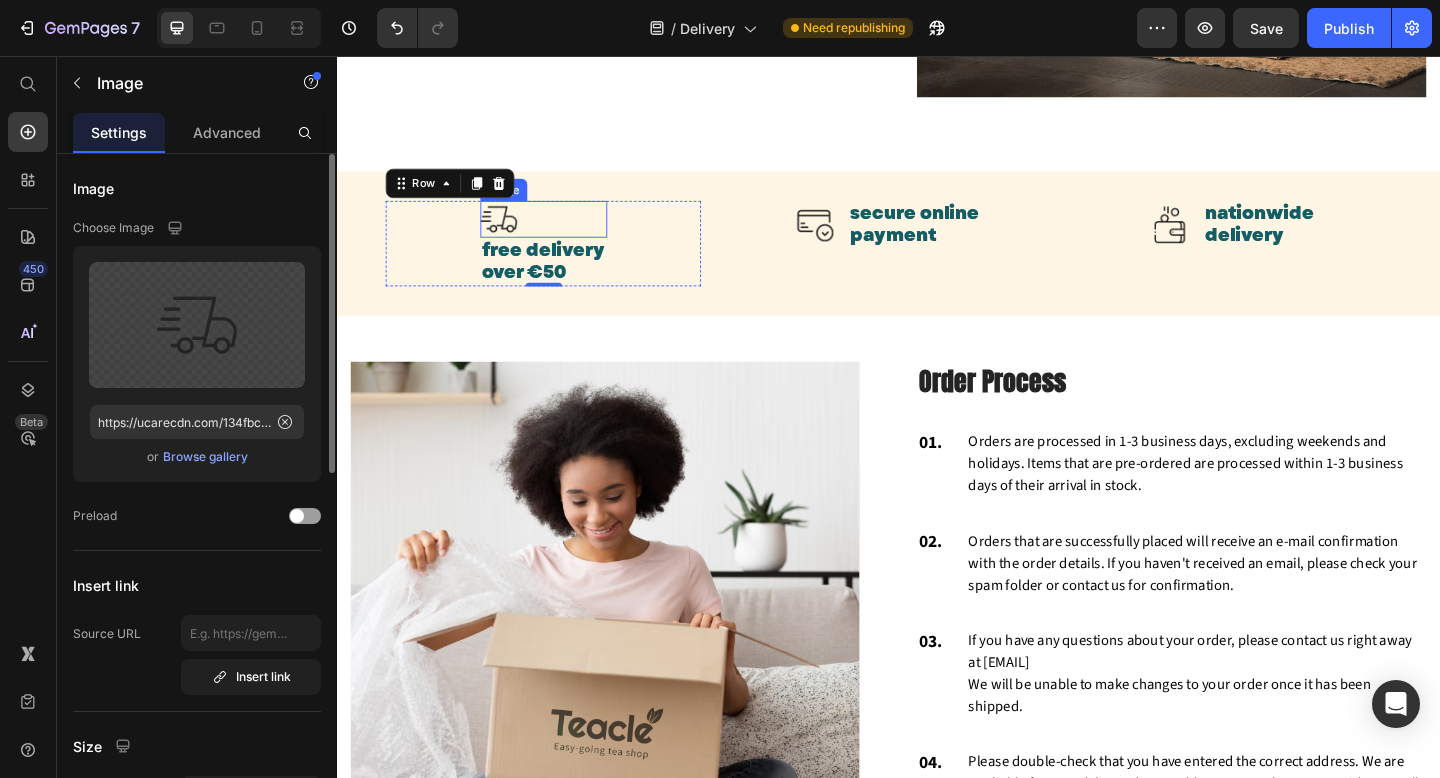 click at bounding box center (562, 234) 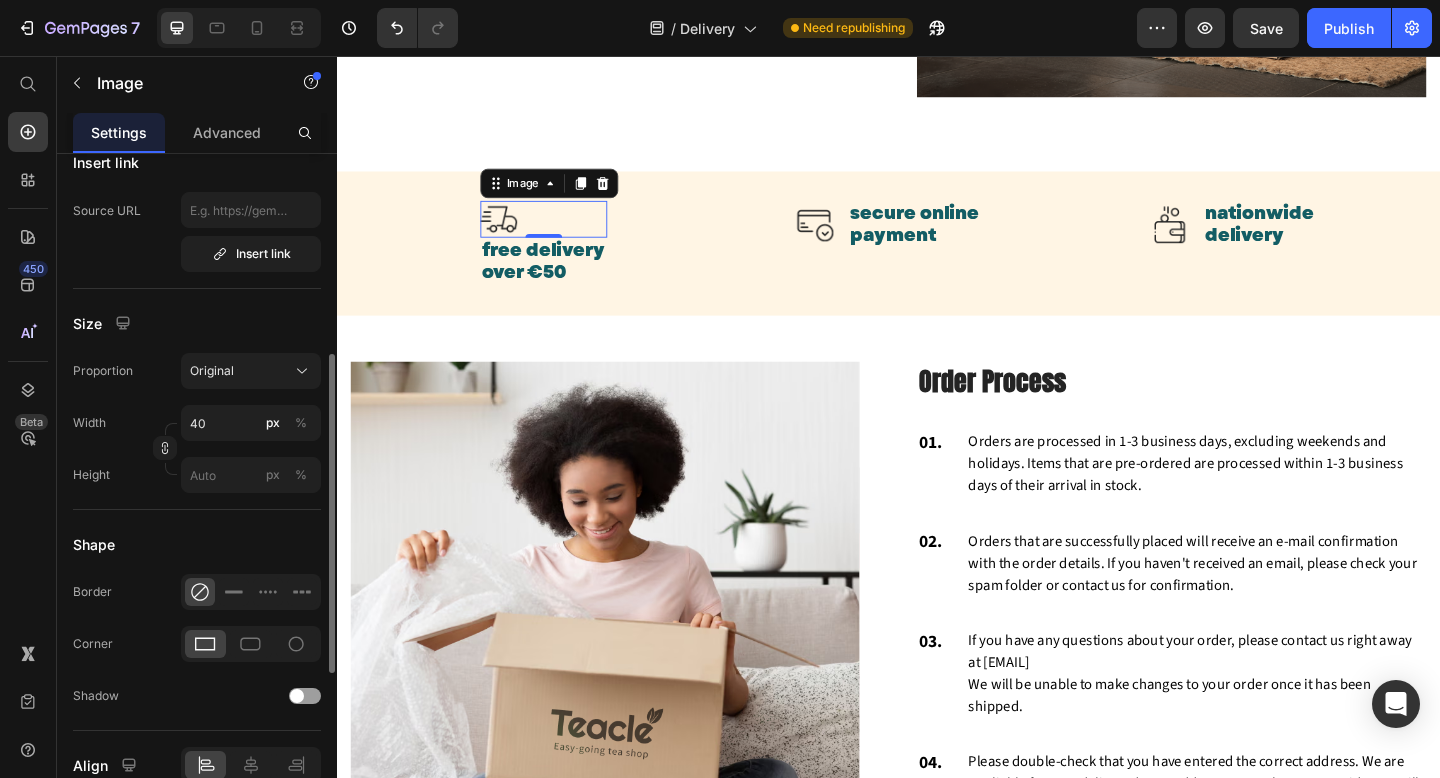 scroll, scrollTop: 582, scrollLeft: 0, axis: vertical 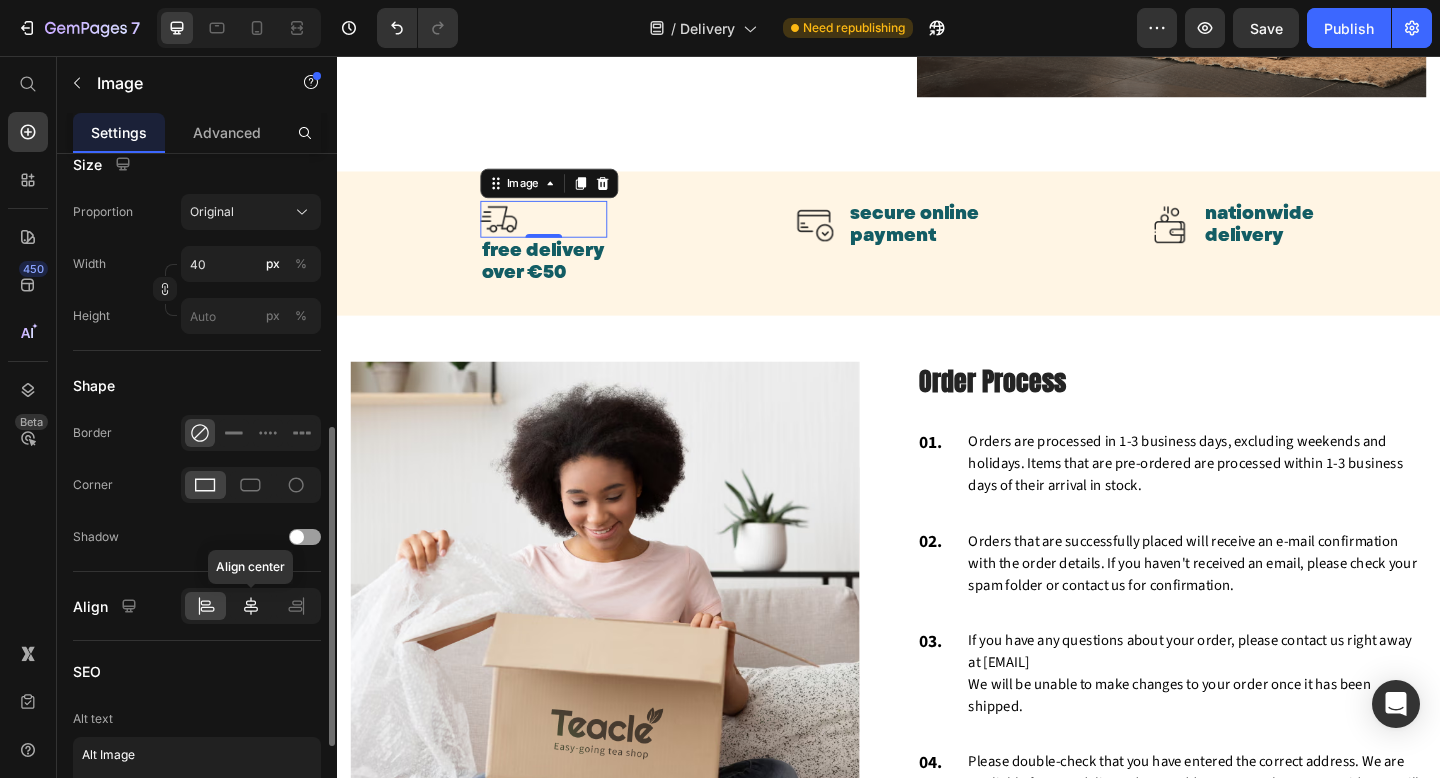 click 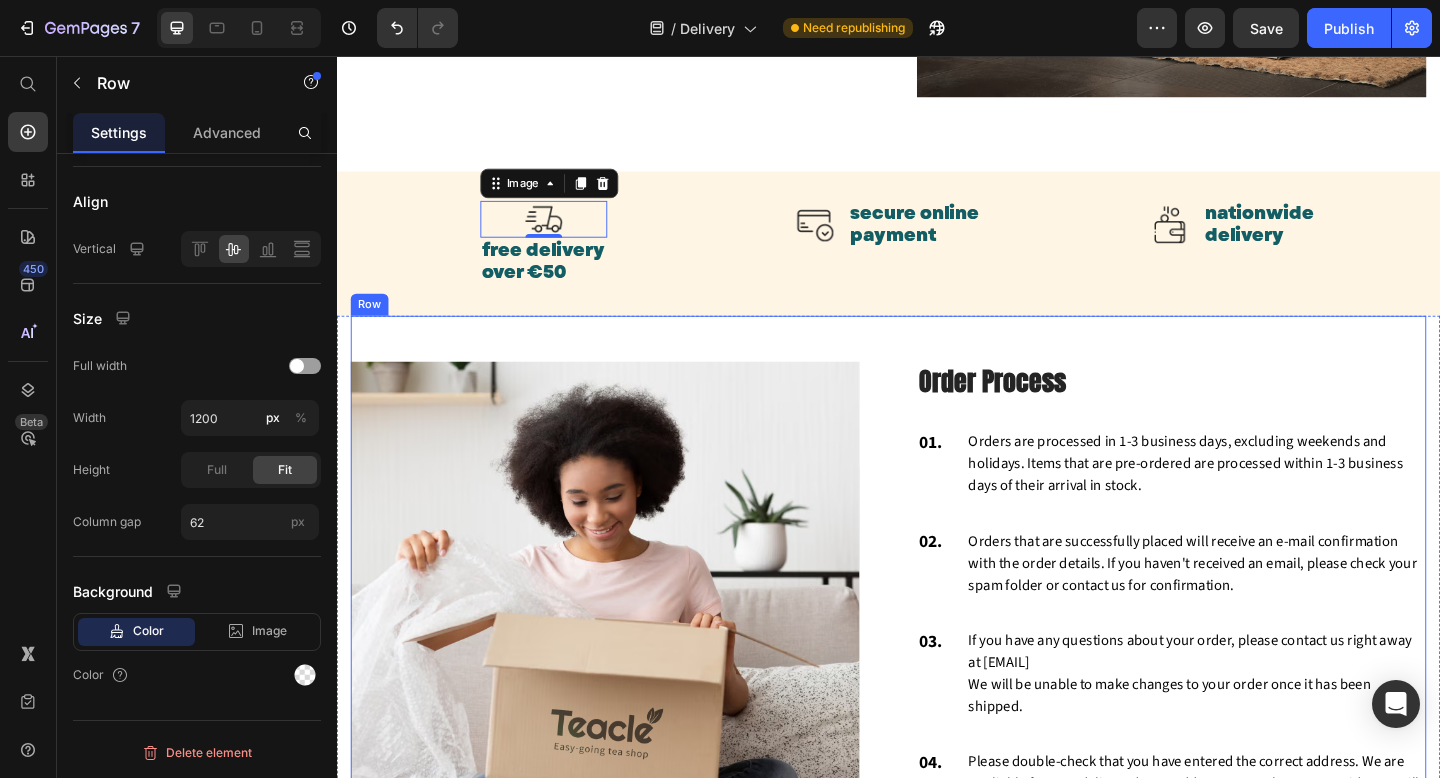 scroll, scrollTop: 0, scrollLeft: 0, axis: both 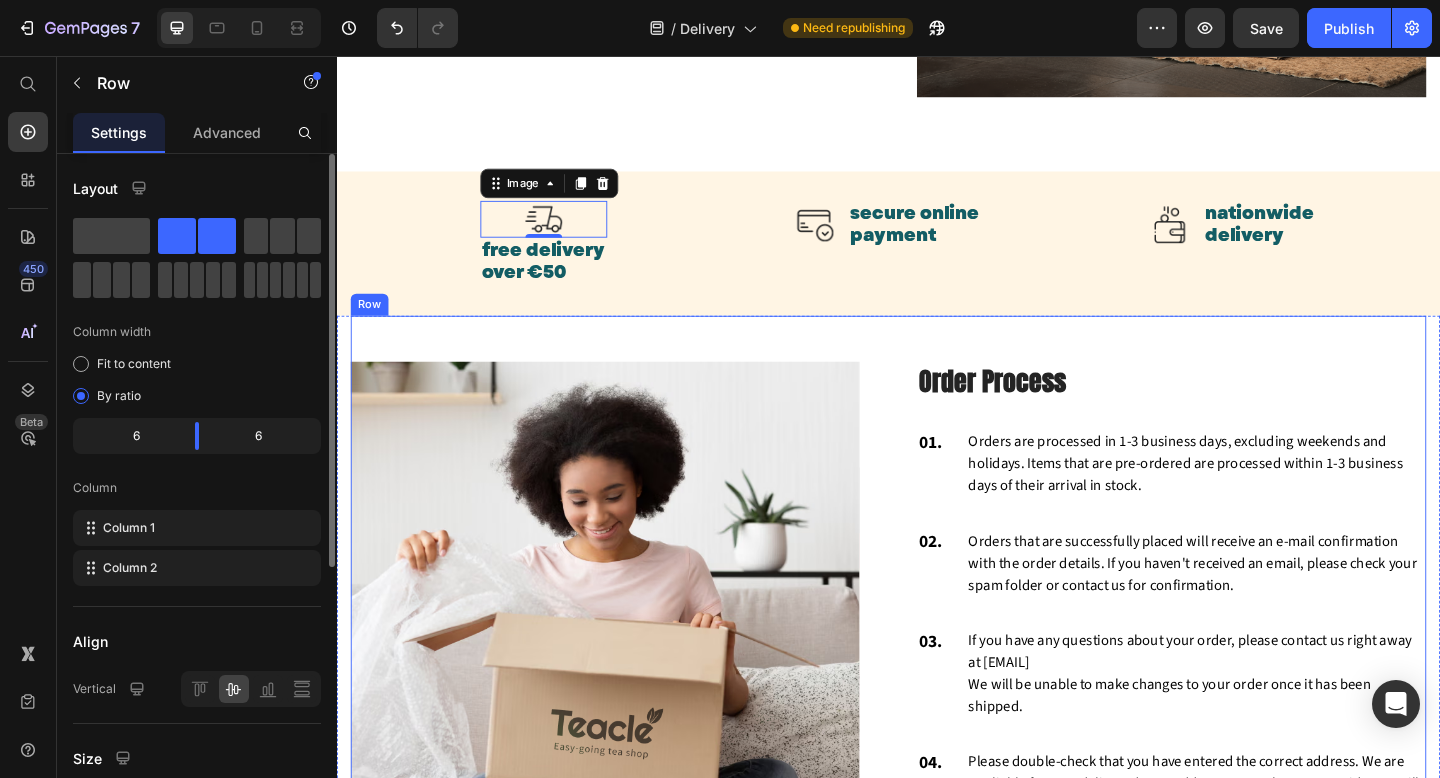 click on "Image Order Process Heading 01. Text block Orders are processed in 1-3 business days, excluding weekends and holidays. Items that are pre-ordered are processed within 1-3 business days of their arrival in stock. Text block Row 02. Text block Orders that are successfully placed will receive an e-mail confirmation with the order details. If you haven't received an email, please check your spam folder or contact us for confirmation. Text block Row 03. Text block If you have any questions about your order, please contact us right away at hello@teacle.ie  We will be unable to make changes to your order once it has been shipped. Text block Row 04. Text block Please double-check that you have entered the correct address. We are not liable for non-delivery due to address errors that you provide. We will refund the original order if an order is returned due to an incorrect address. Text block Row Row" at bounding box center (937, 640) 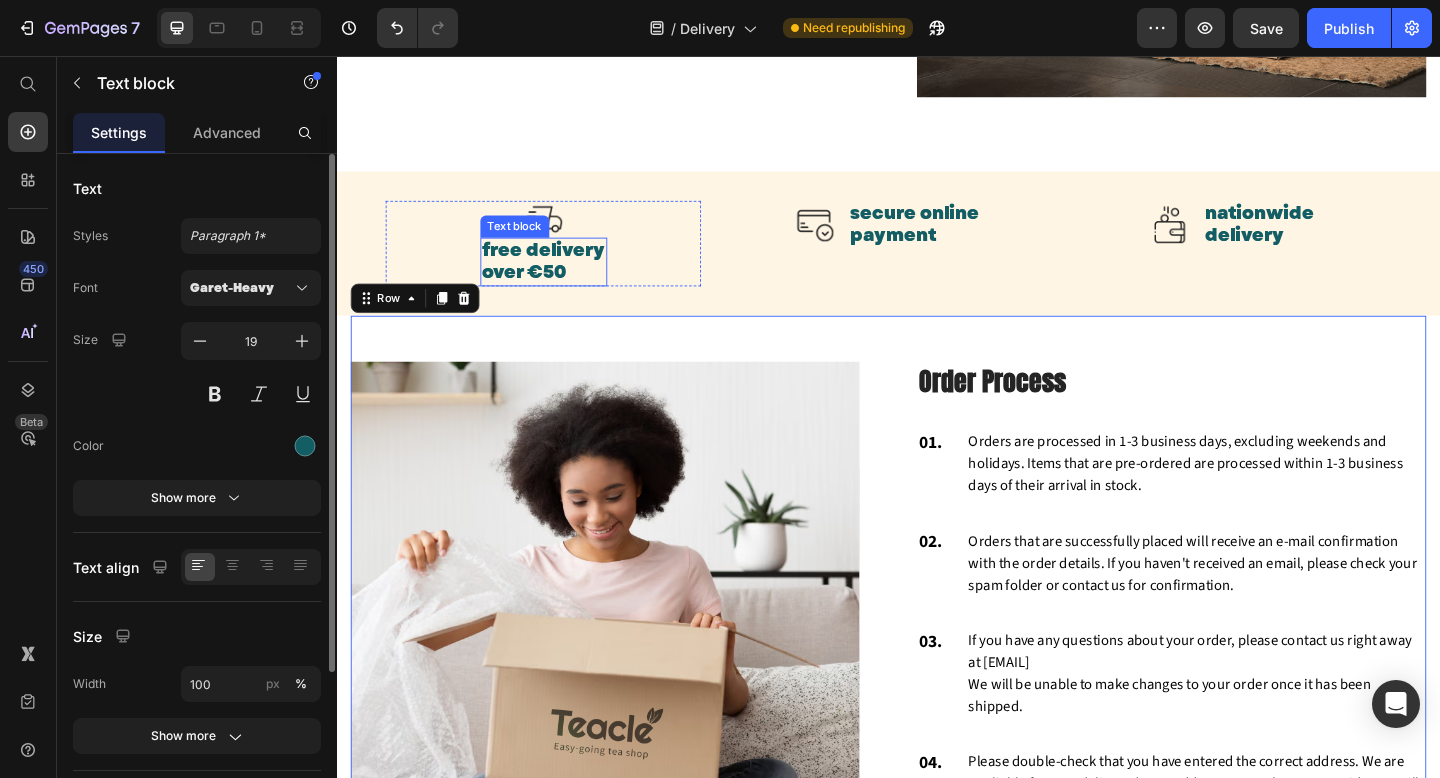 click on "free delivery over €50" at bounding box center [562, 280] 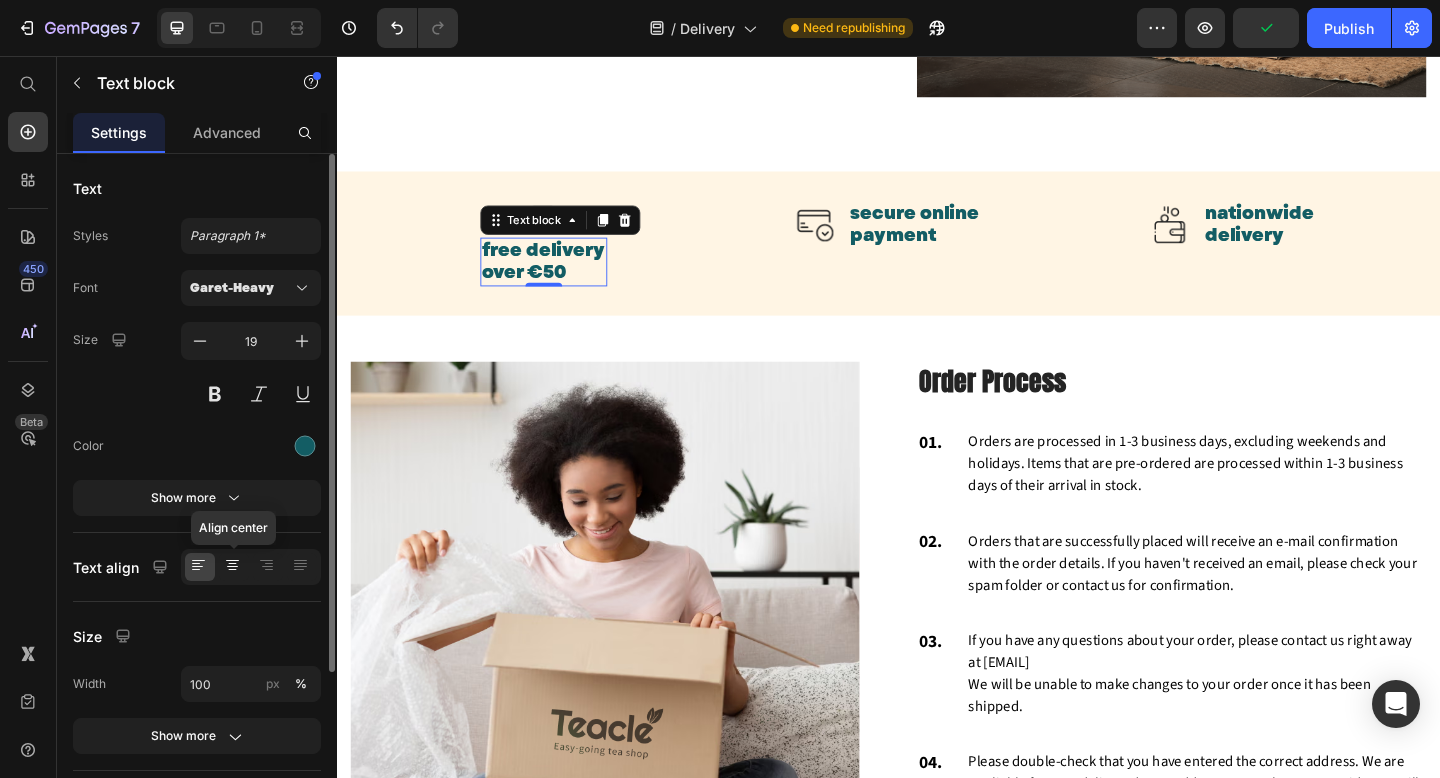 click 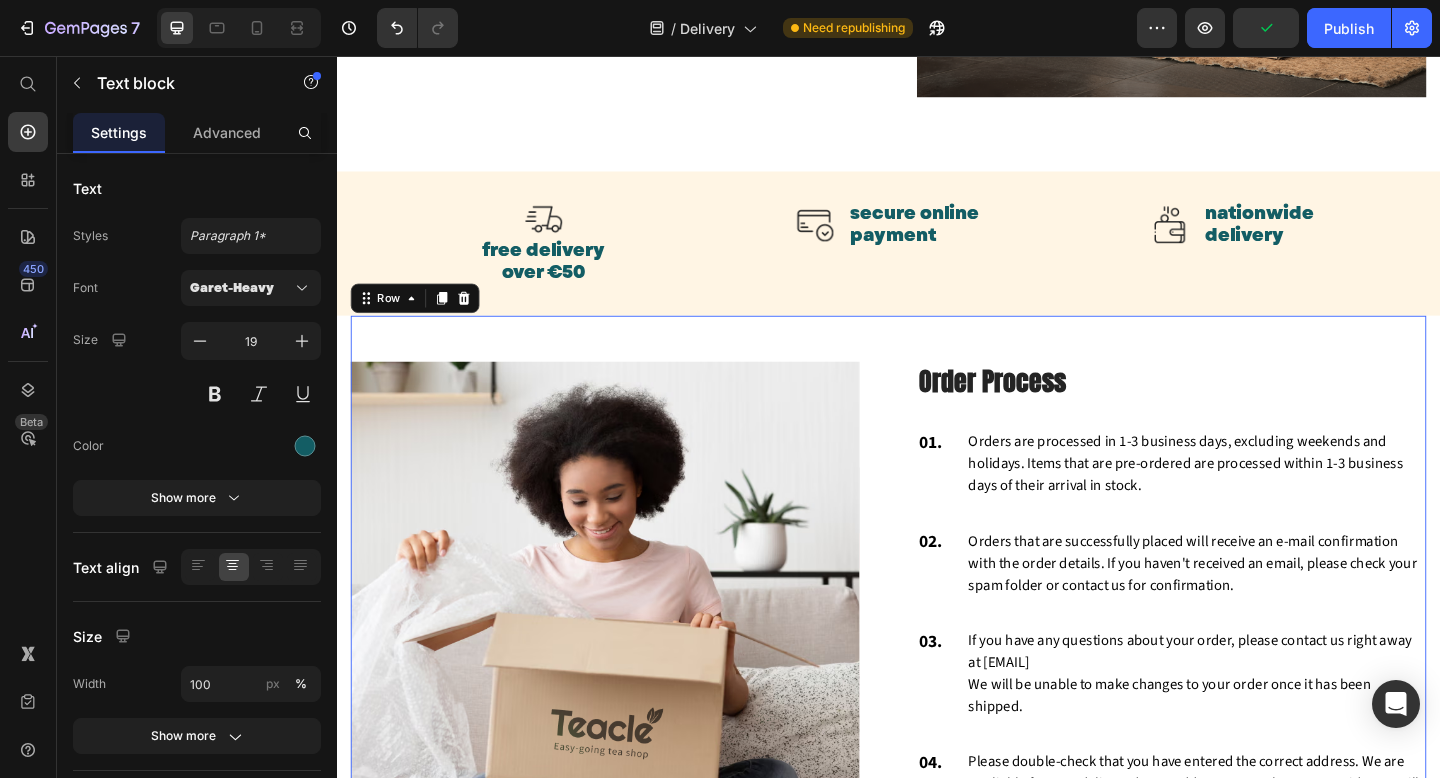 click on "Image Order Process Heading 01. Text block Orders are processed in 1-3 business days, excluding weekends and holidays. Items that are pre-ordered are processed within 1-3 business days of their arrival in stock. Text block Row 02. Text block Orders that are successfully placed will receive an e-mail confirmation with the order details. If you haven't received an email, please check your spam folder or contact us for confirmation. Text block Row 03. Text block If you have any questions about your order, please contact us right away at hello@teacle.ie  We will be unable to make changes to your order once it has been shipped. Text block Row 04. Text block Please double-check that you have entered the correct address. We are not liable for non-delivery due to address errors that you provide. We will refund the original order if an order is returned due to an incorrect address. Text block Row Row   0" at bounding box center [937, 640] 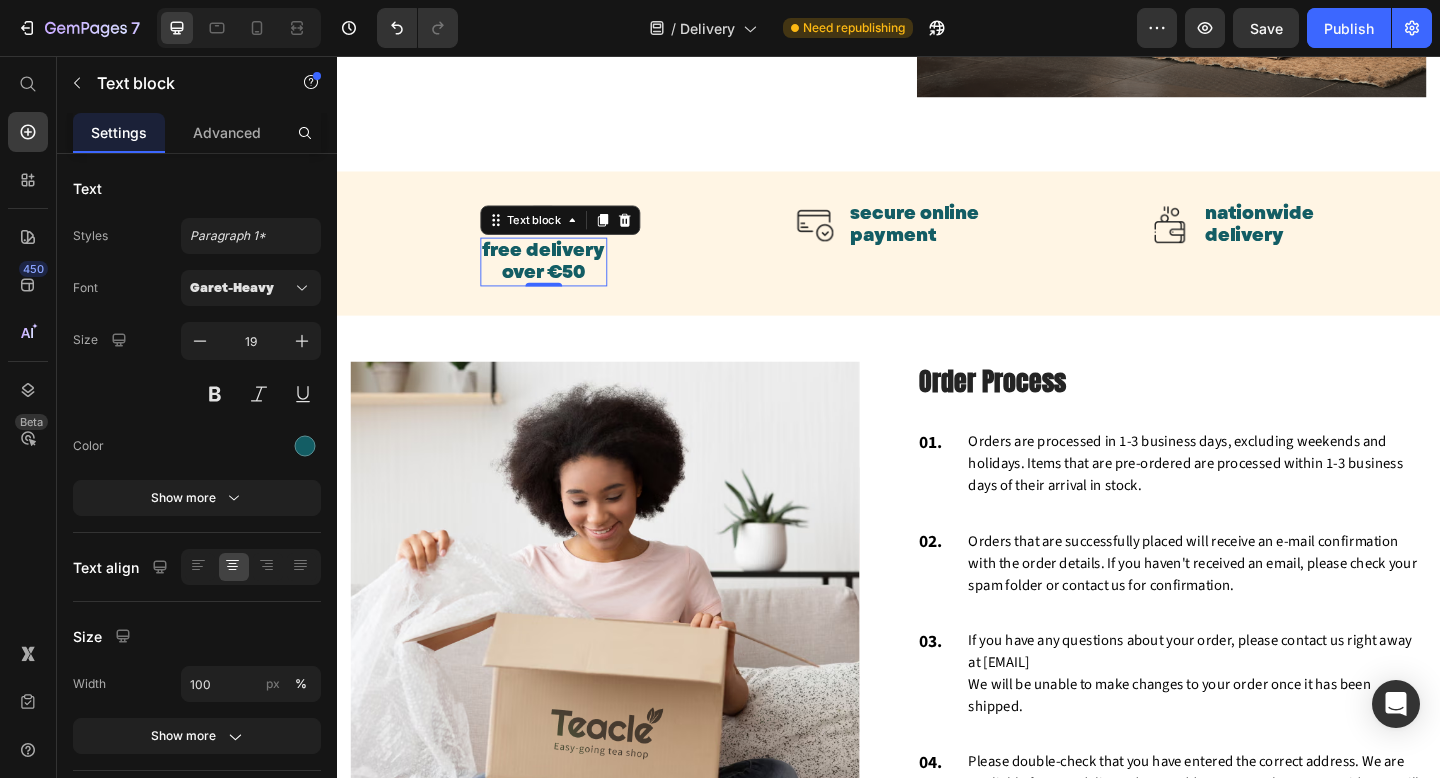 click on "free delivery over €50" at bounding box center [562, 280] 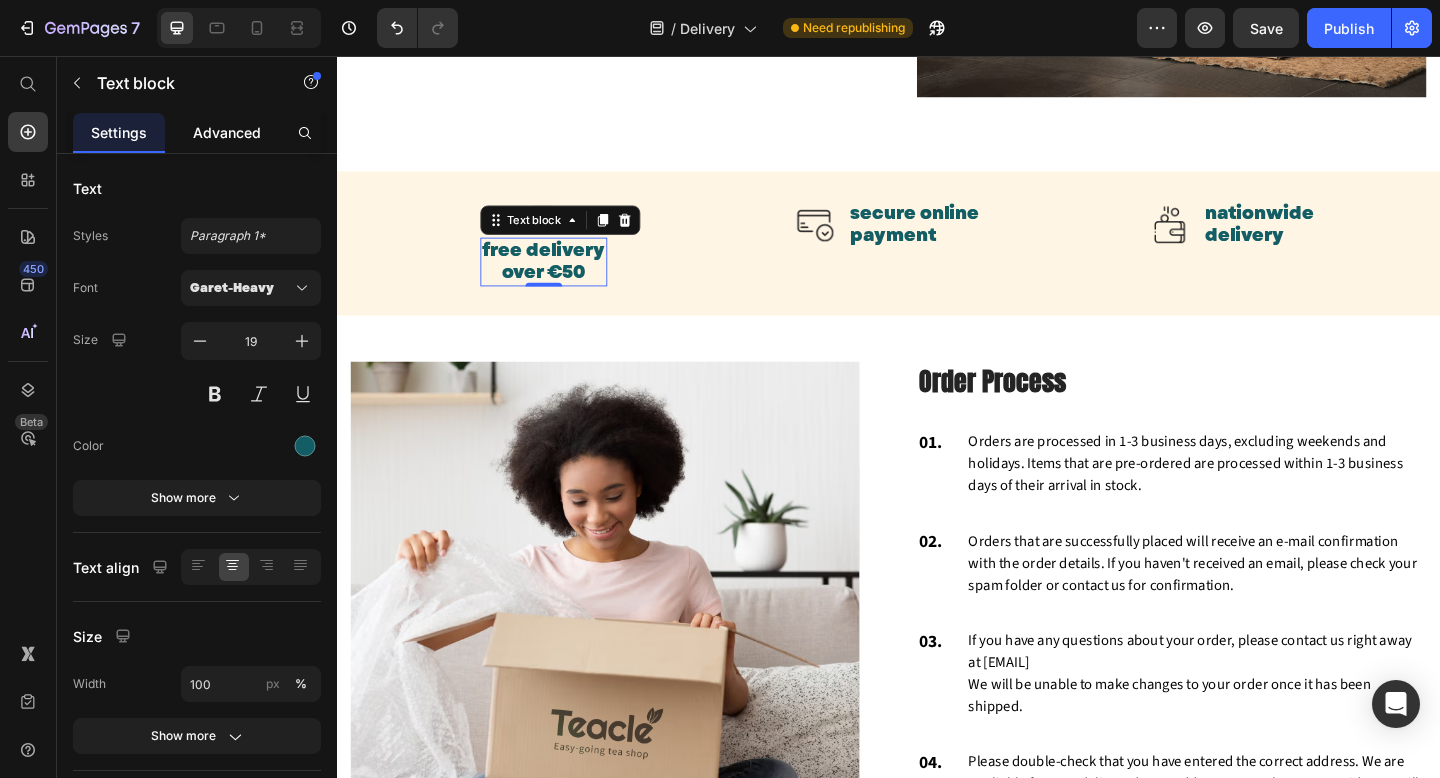 click on "Advanced" at bounding box center [227, 132] 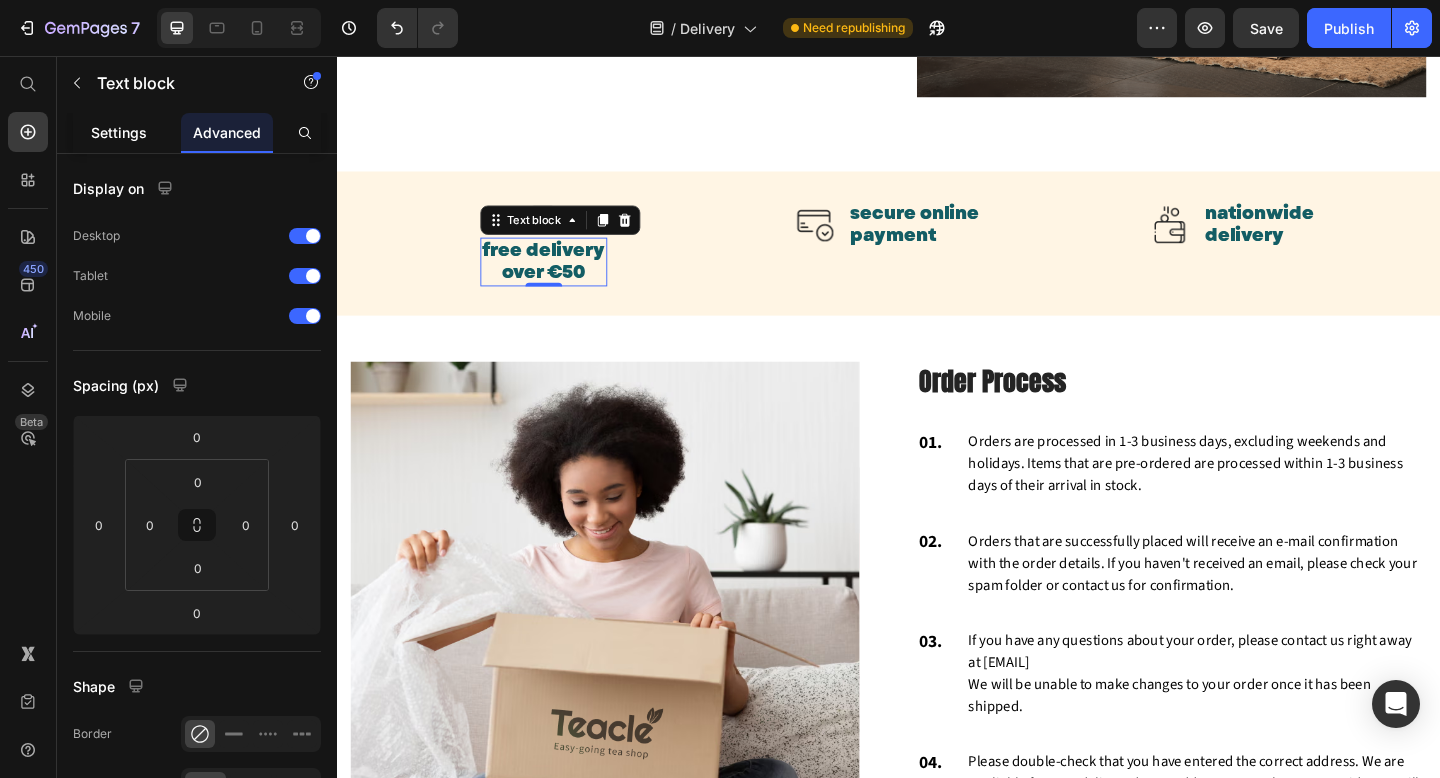 click on "Settings" at bounding box center (119, 132) 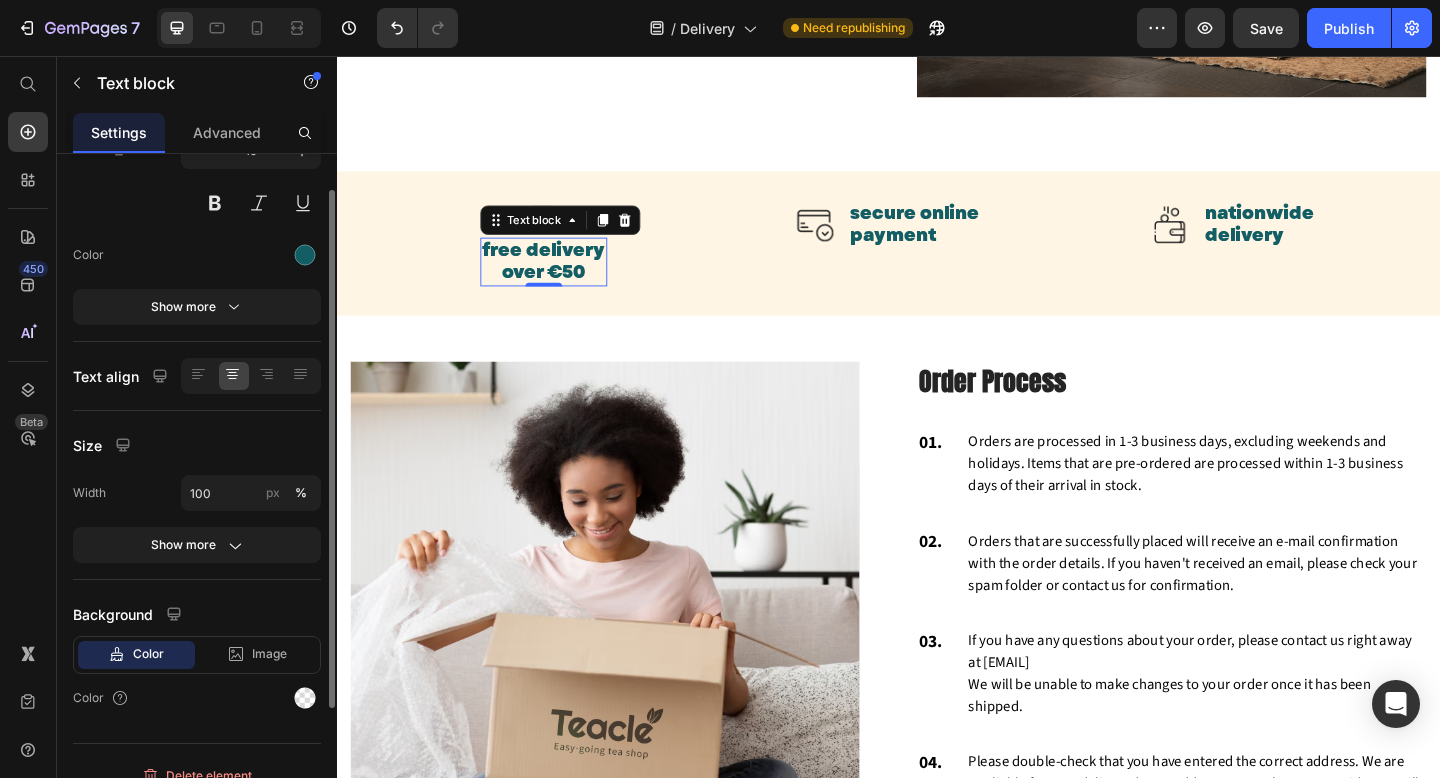 scroll, scrollTop: 214, scrollLeft: 0, axis: vertical 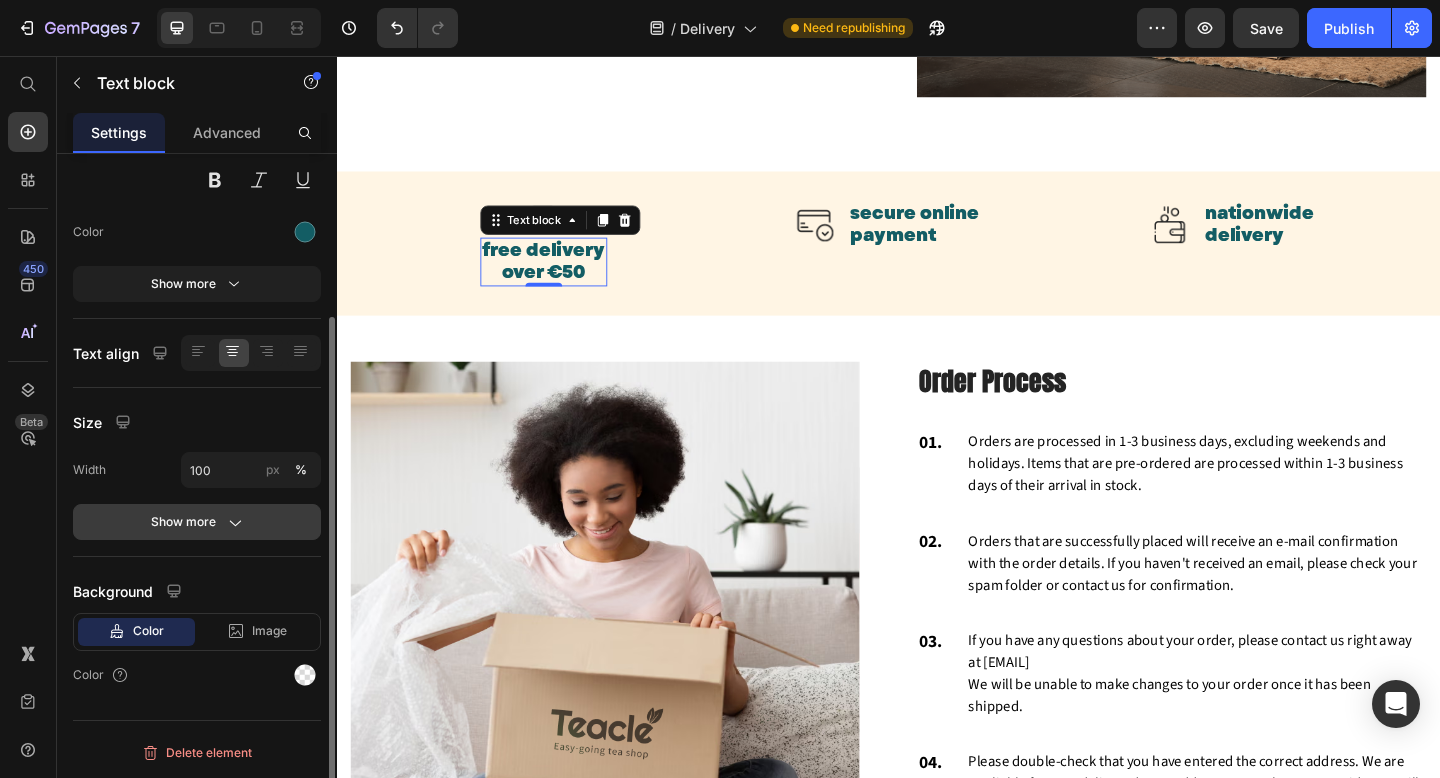 click on "Show more" 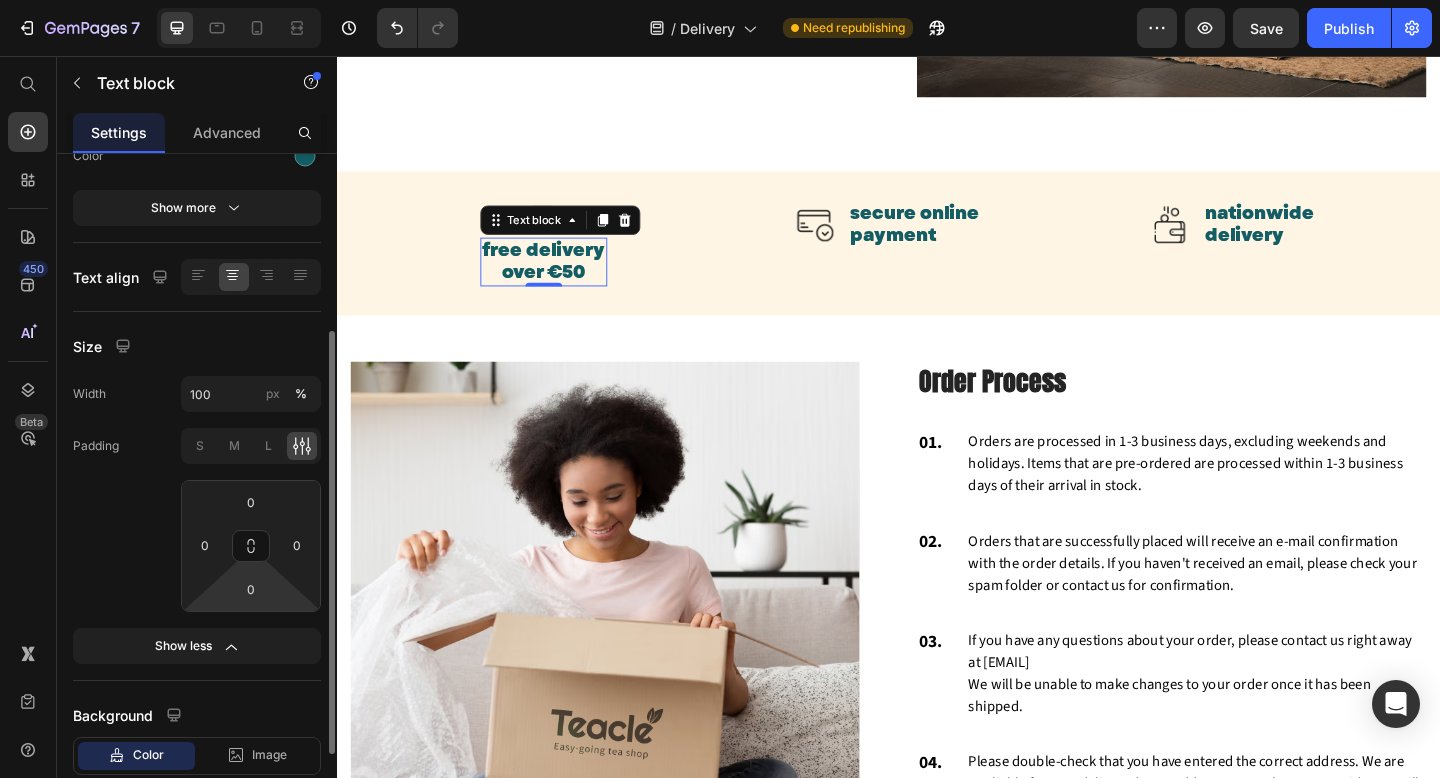 scroll, scrollTop: 285, scrollLeft: 0, axis: vertical 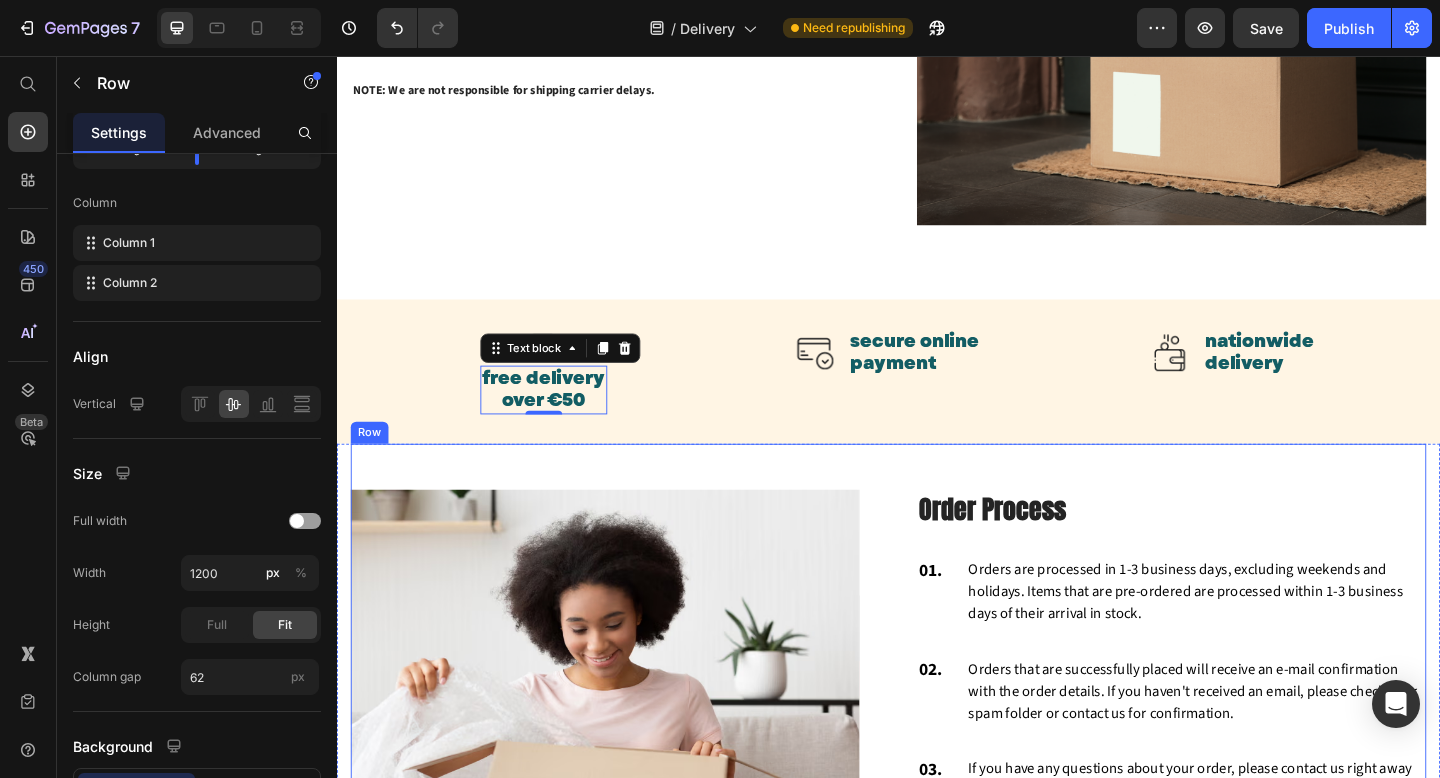 click on "Image Order Process Heading 01. Text block Orders are processed in 1-3 business days, excluding weekends and holidays. Items that are pre-ordered are processed within 1-3 business days of their arrival in stock. Text block Row 02. Text block Orders that are successfully placed will receive an e-mail confirmation with the order details. If you haven't received an email, please check your spam folder or contact us for confirmation. Text block Row 03. Text block If you have any questions about your order, please contact us right away at hello@teacle.ie  We will be unable to make changes to your order once it has been shipped. Text block Row 04. Text block Please double-check that you have entered the correct address. We are not liable for non-delivery due to address errors that you provide. We will refund the original order if an order is returned due to an incorrect address. Text block Row Row" at bounding box center (937, 779) 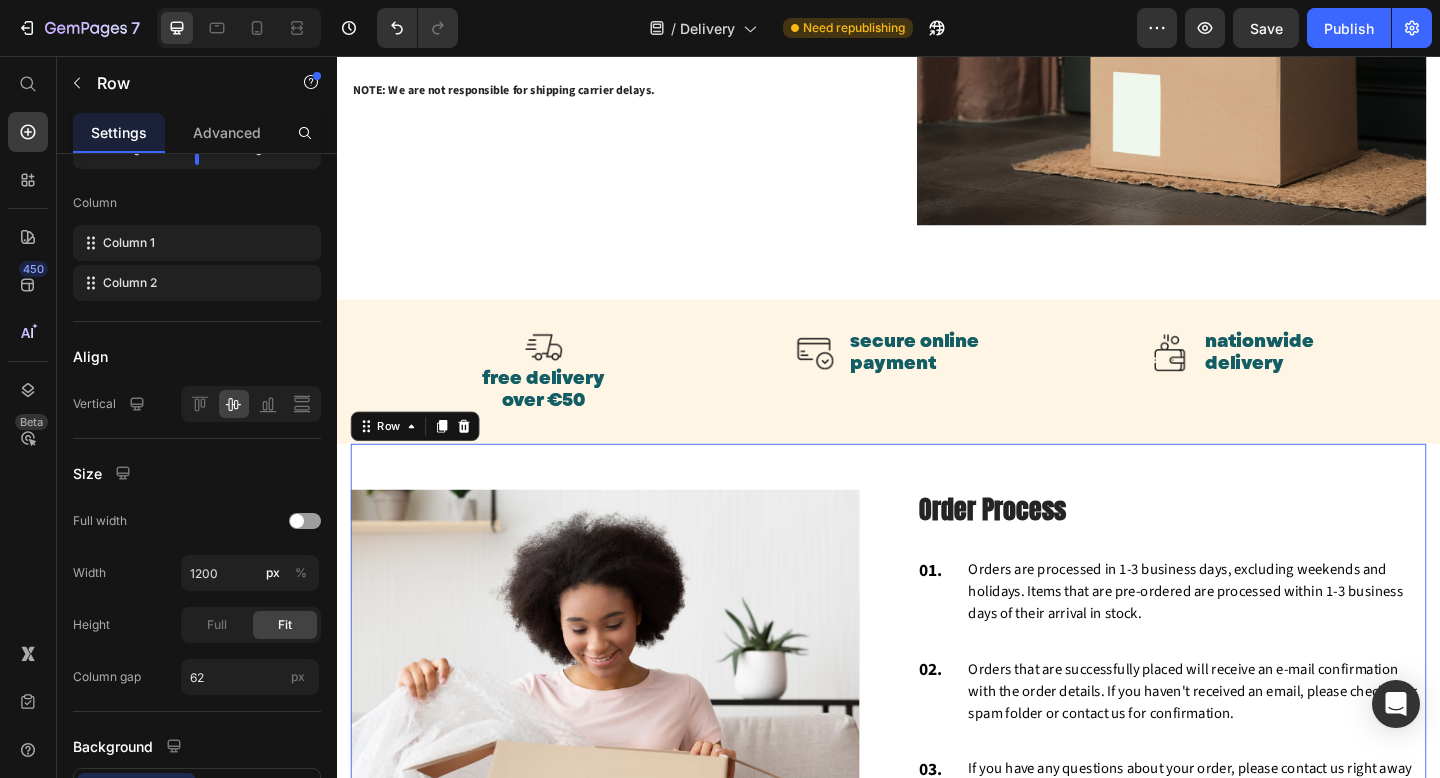 scroll, scrollTop: 0, scrollLeft: 0, axis: both 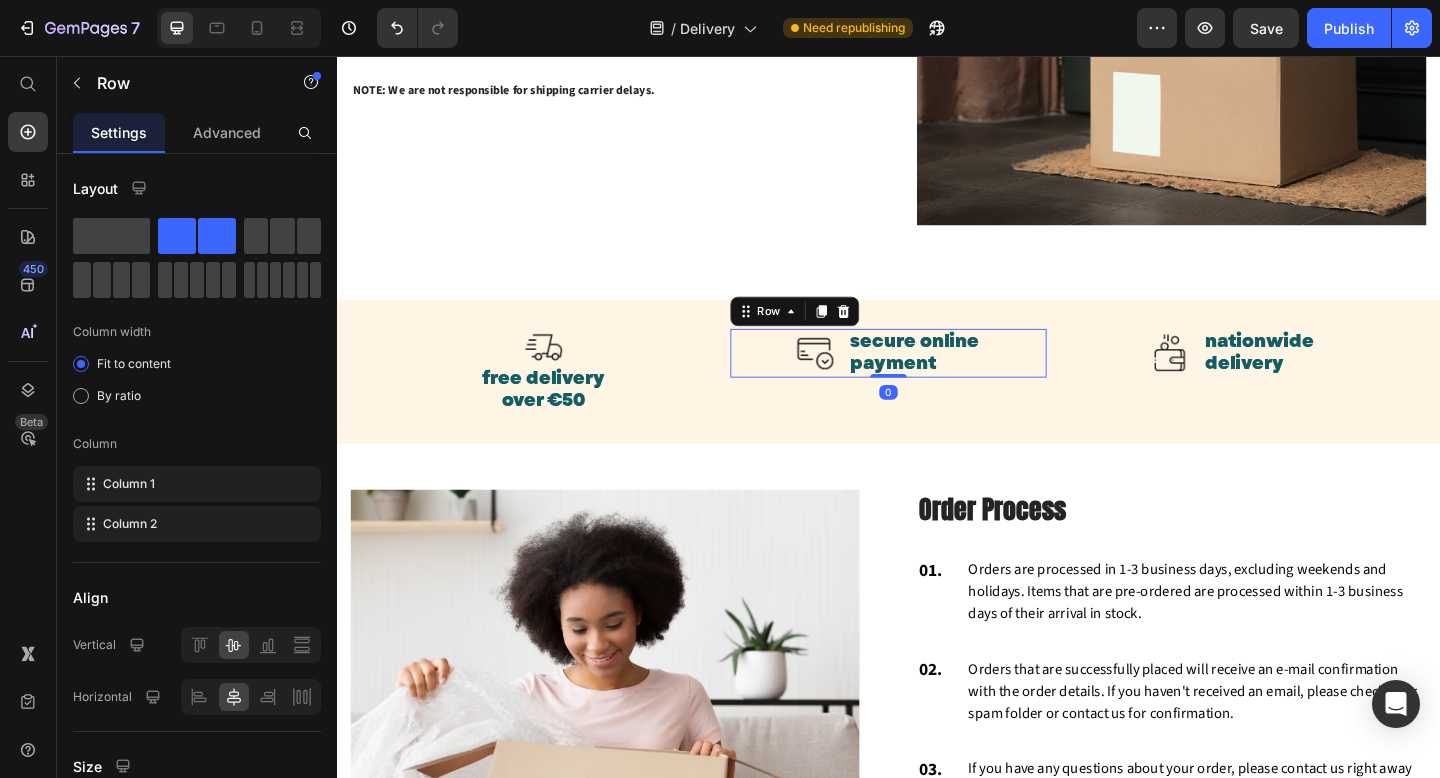 click on "Image secure online payment Text block Row   0" at bounding box center [936, 379] 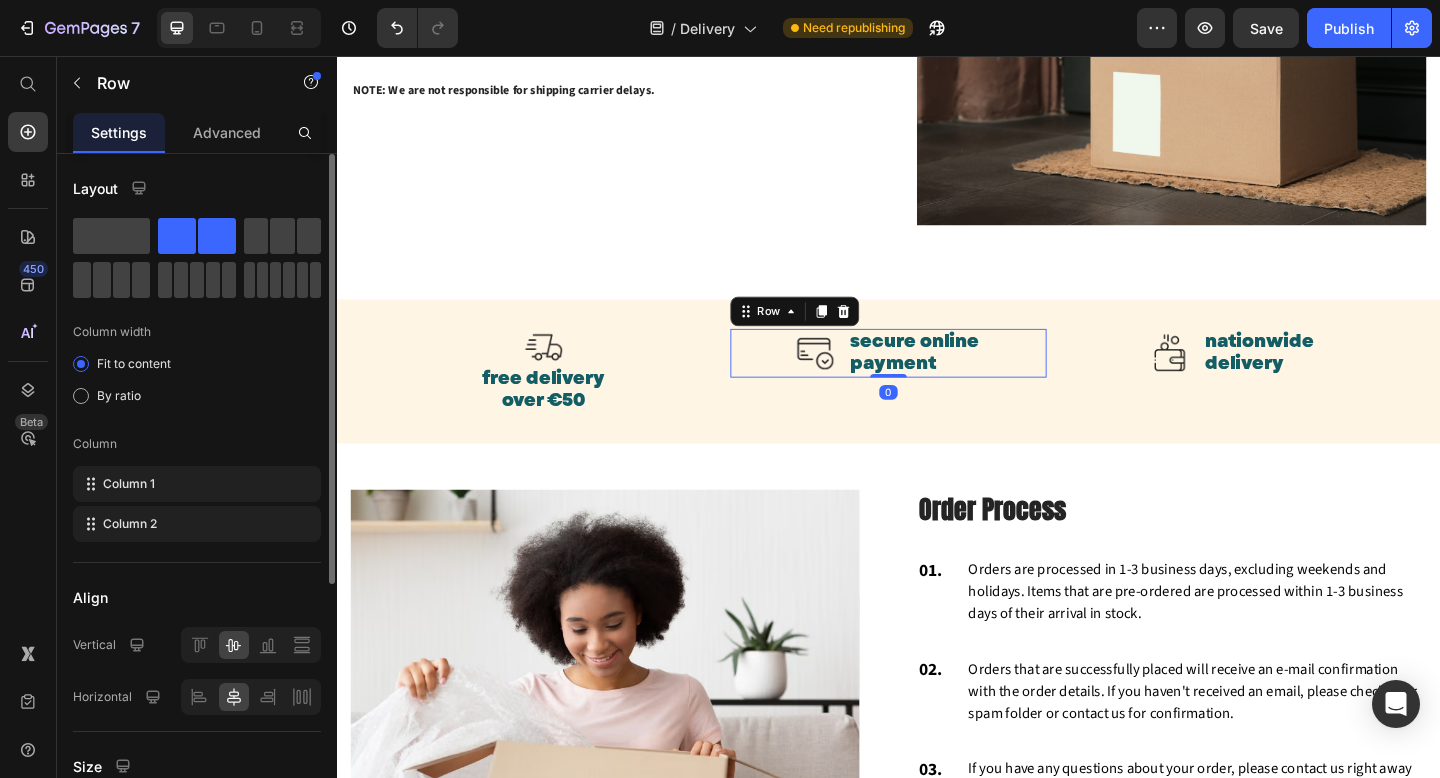 click 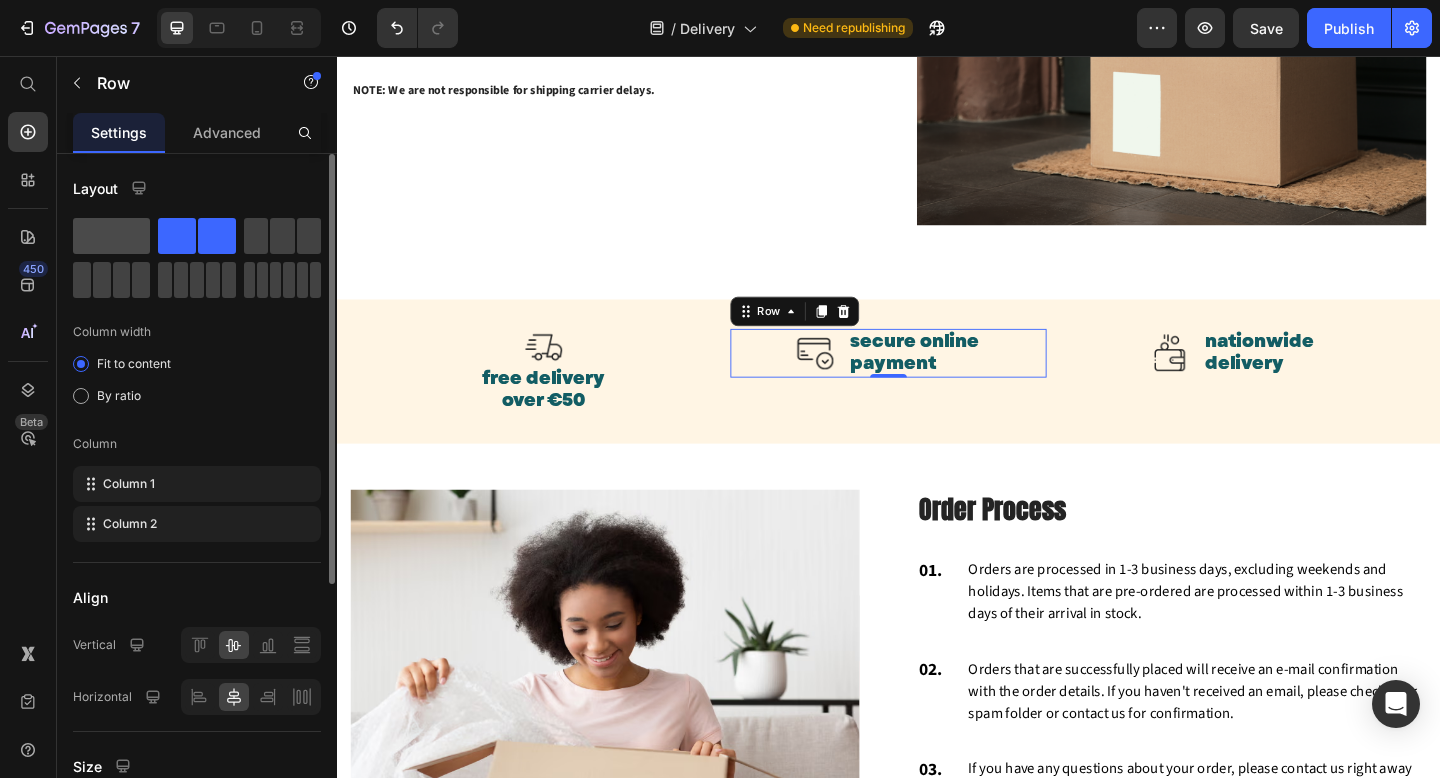 click 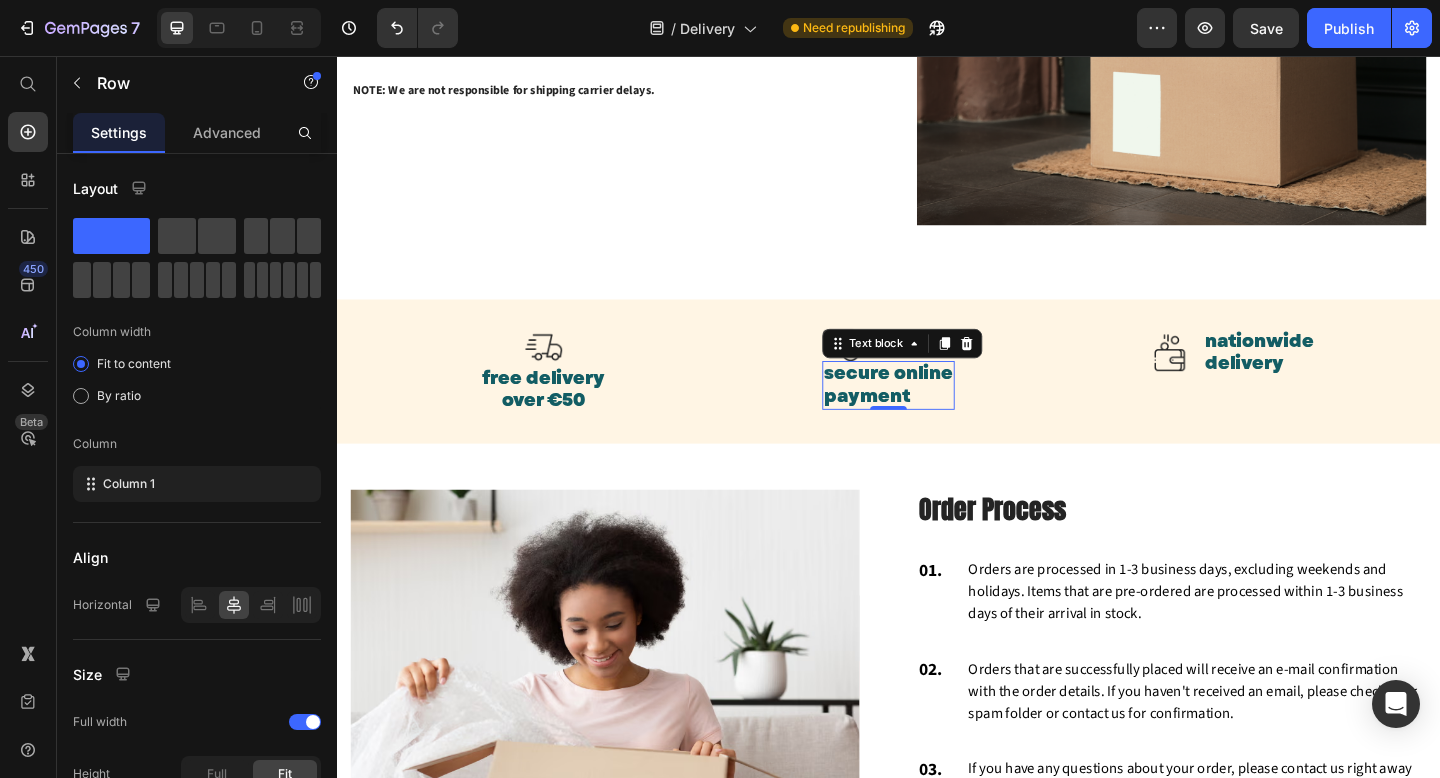 click on "secure online payment" at bounding box center [937, 414] 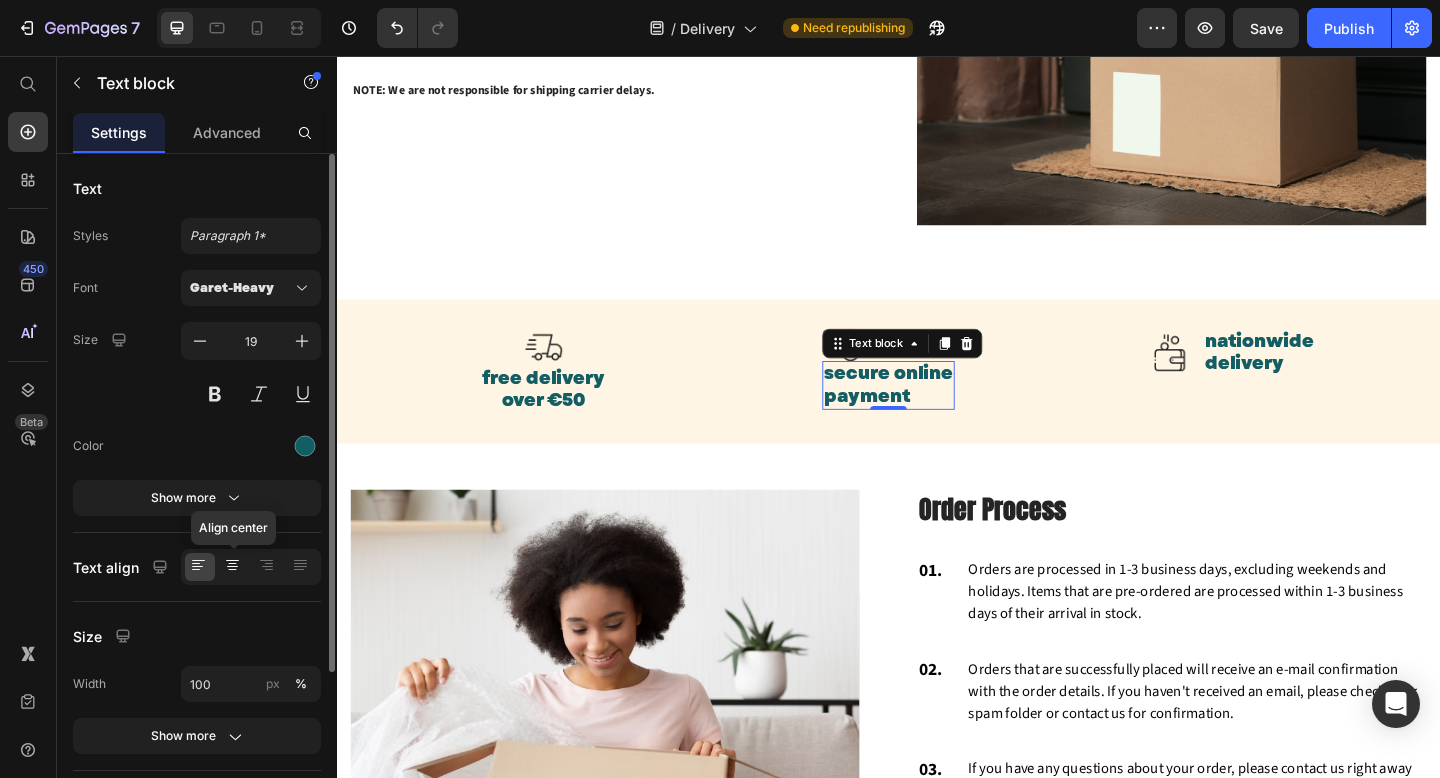 click 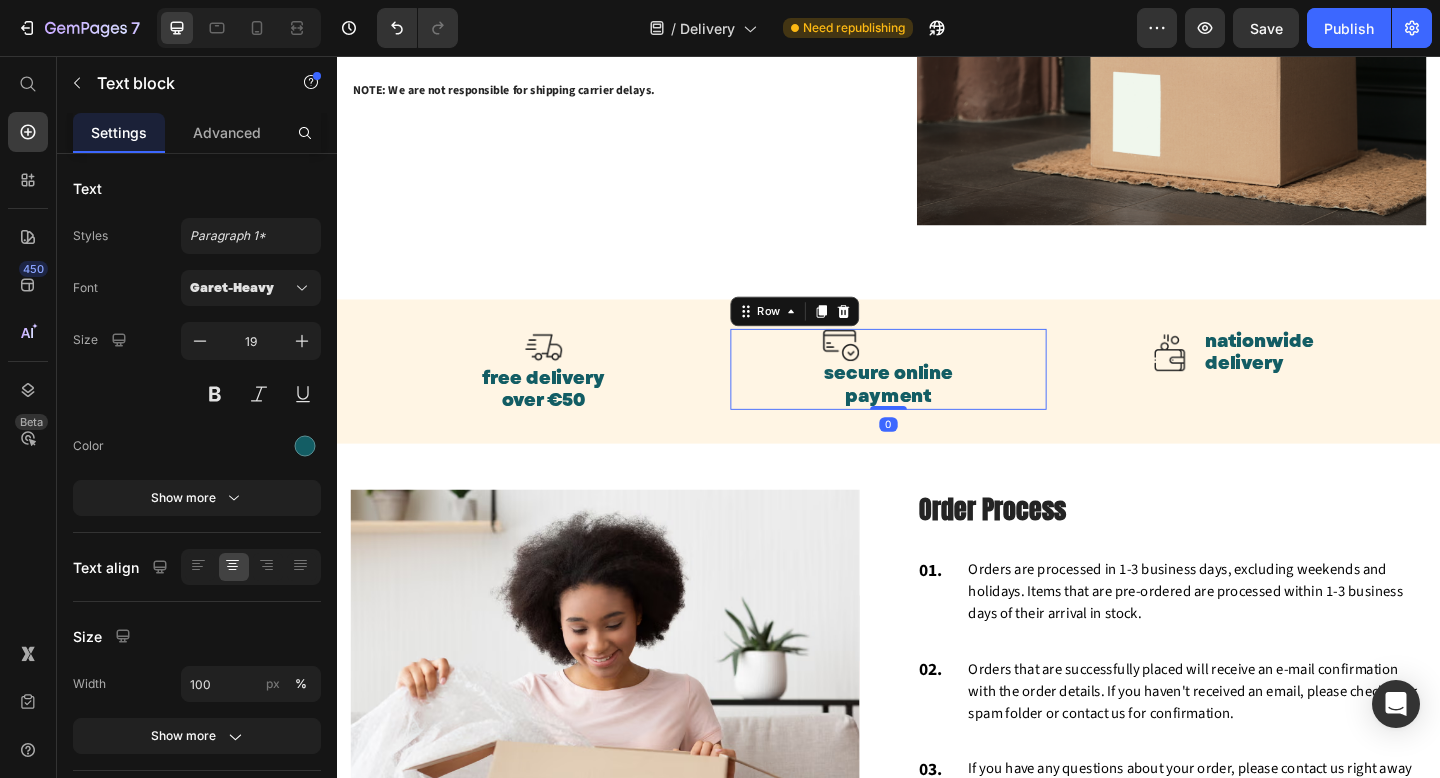 click on "Image secure online payment Text block Row   0" at bounding box center (936, 397) 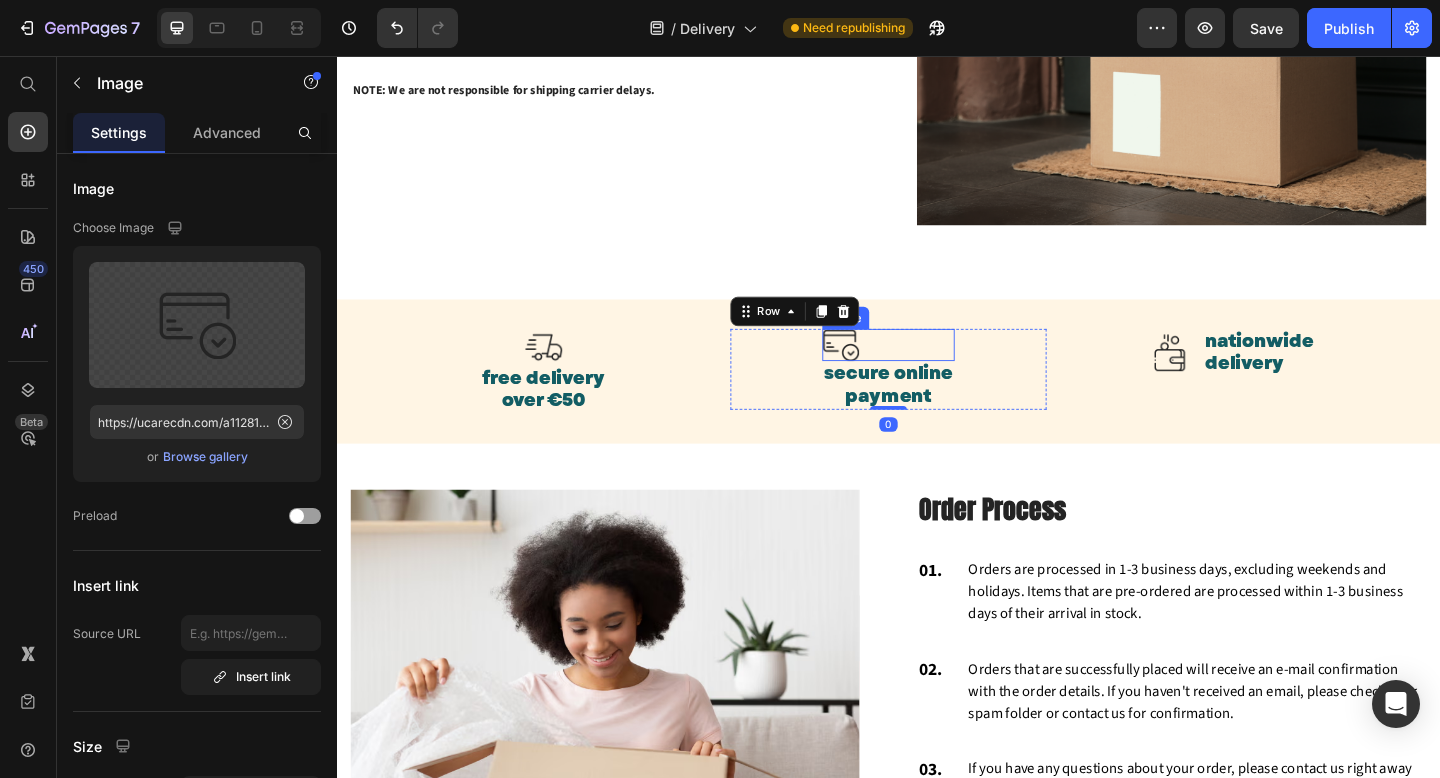 click at bounding box center [937, 370] 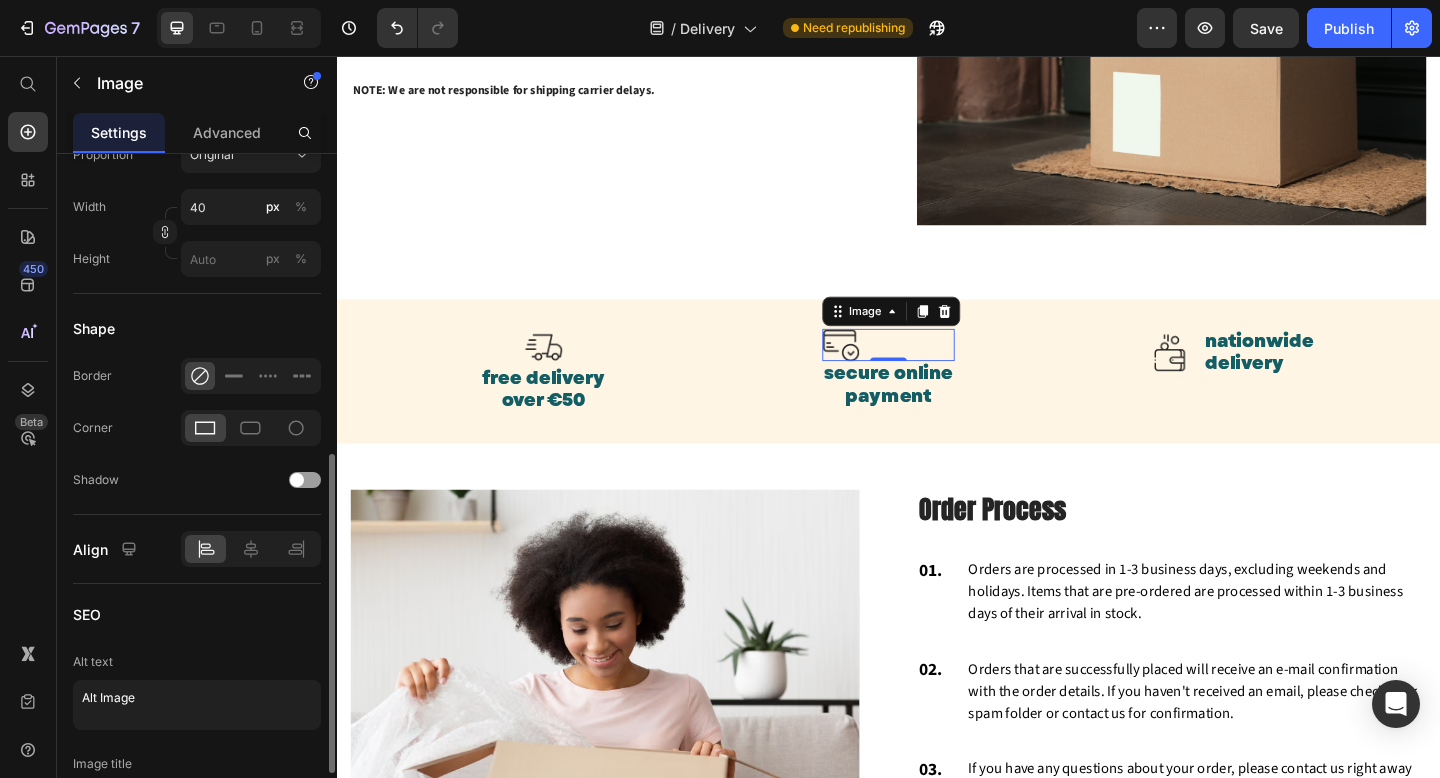scroll, scrollTop: 637, scrollLeft: 0, axis: vertical 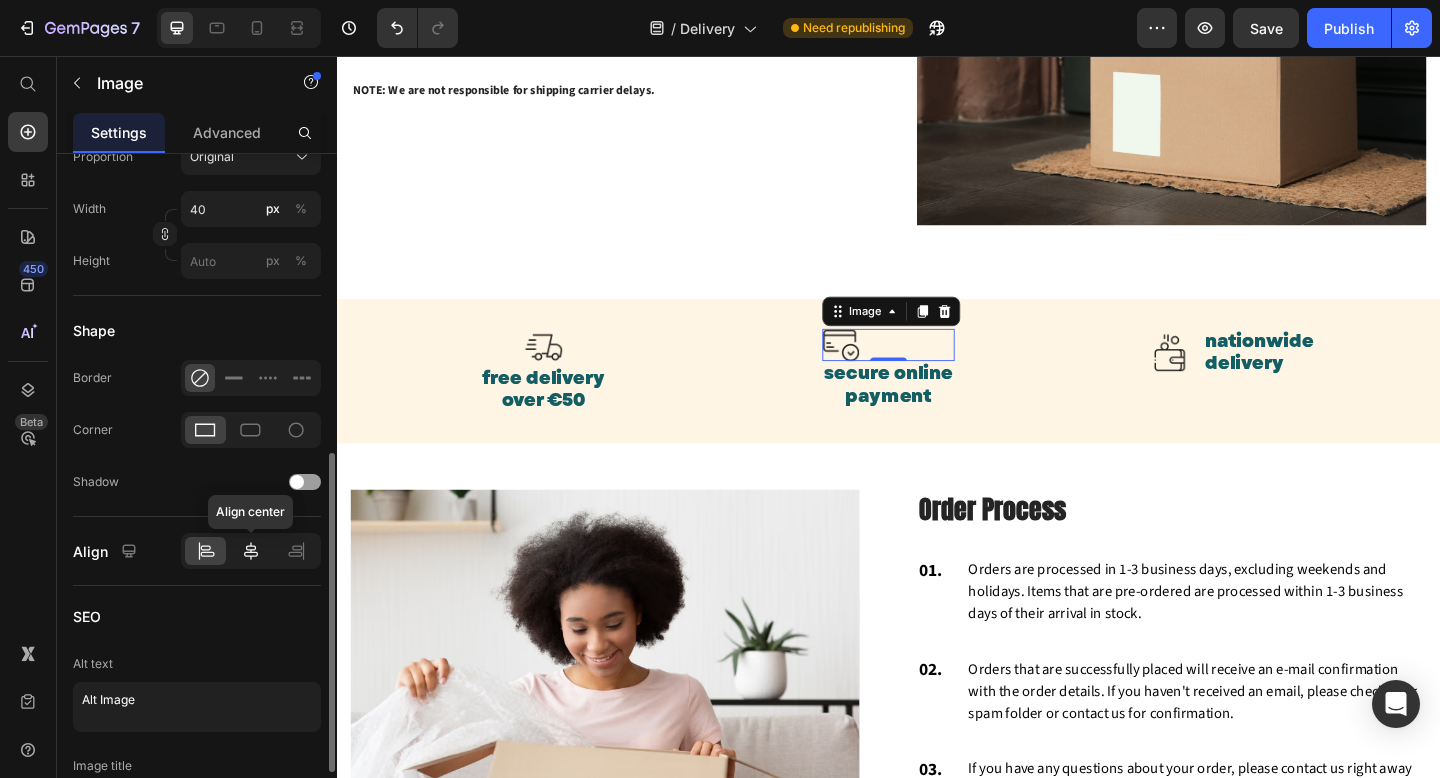 click 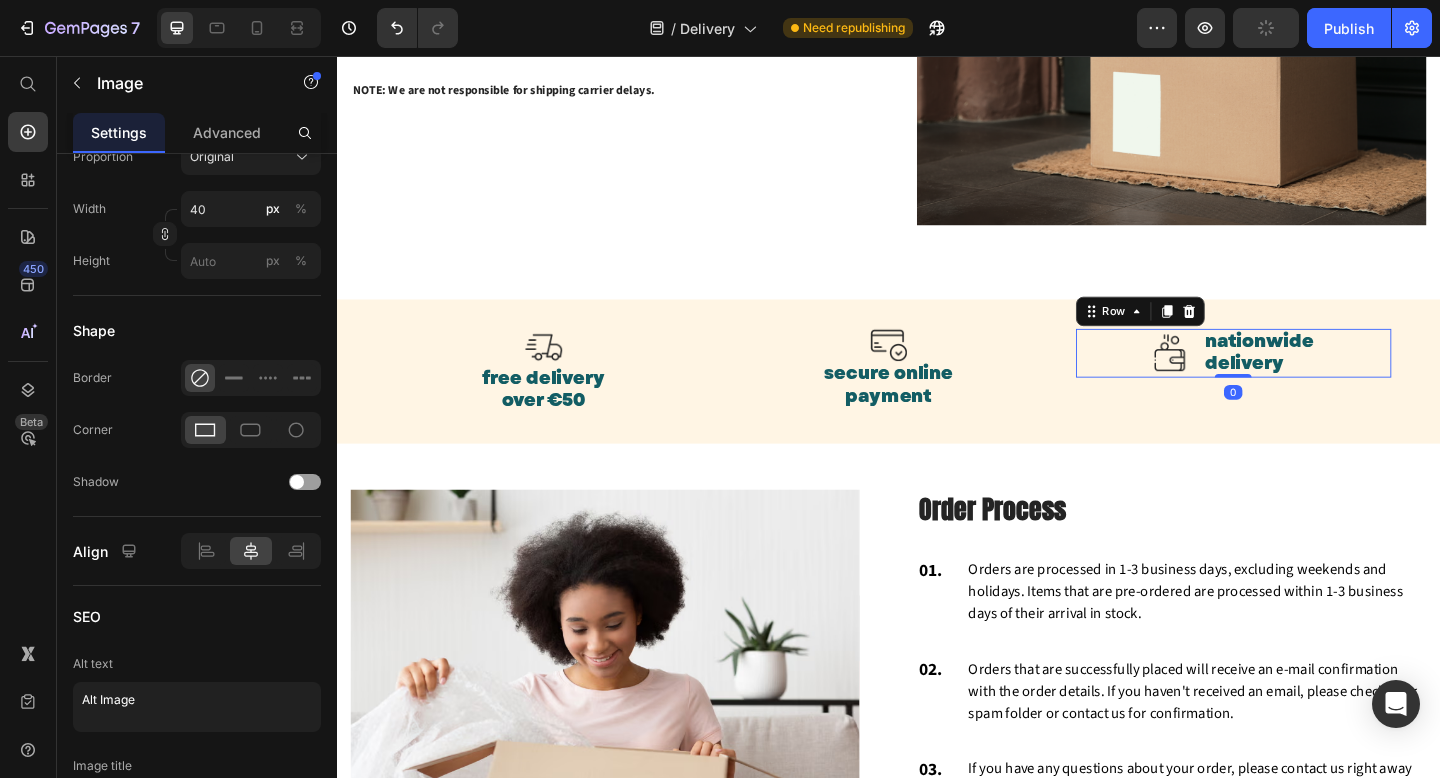 scroll, scrollTop: 0, scrollLeft: 0, axis: both 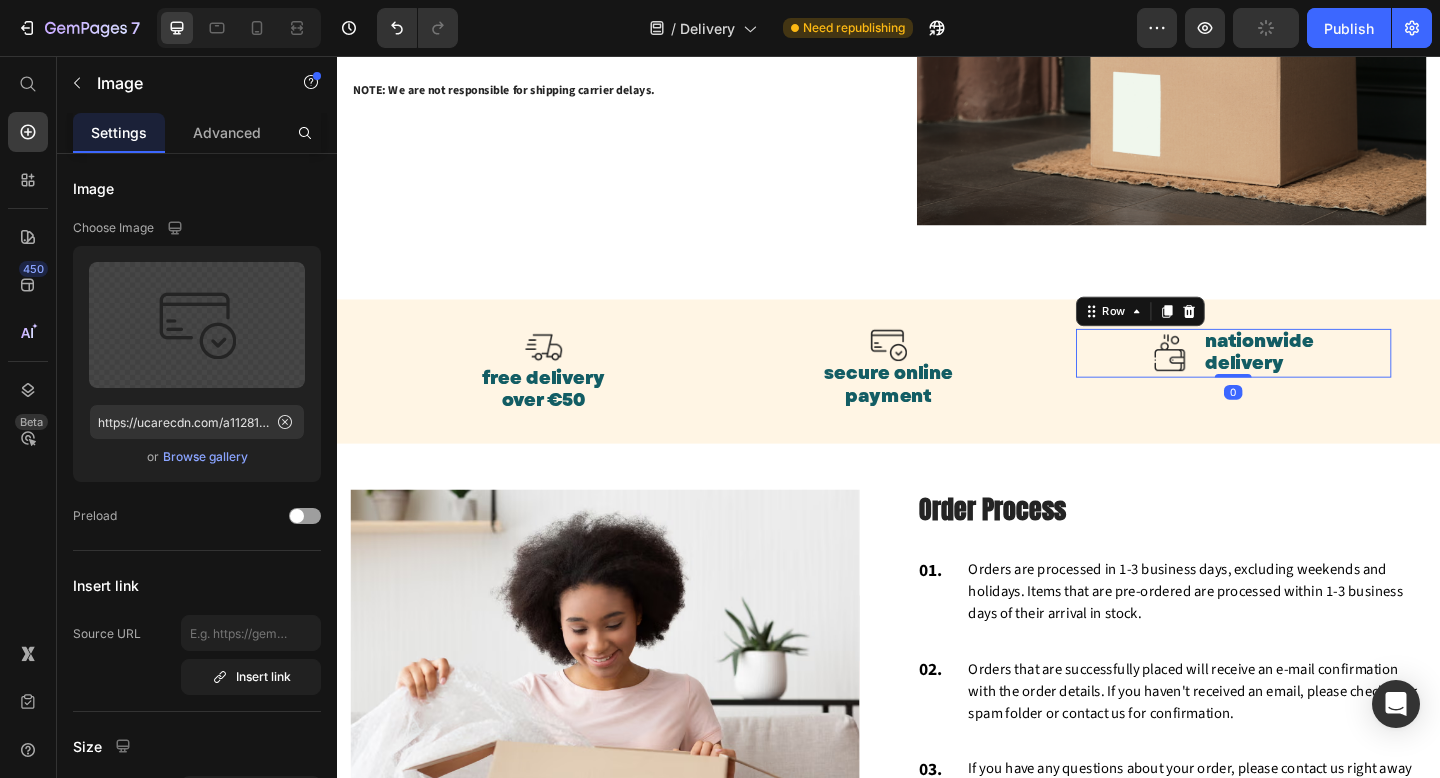 click on "Image nationwide  delivery Text block Row   0" at bounding box center [1312, 379] 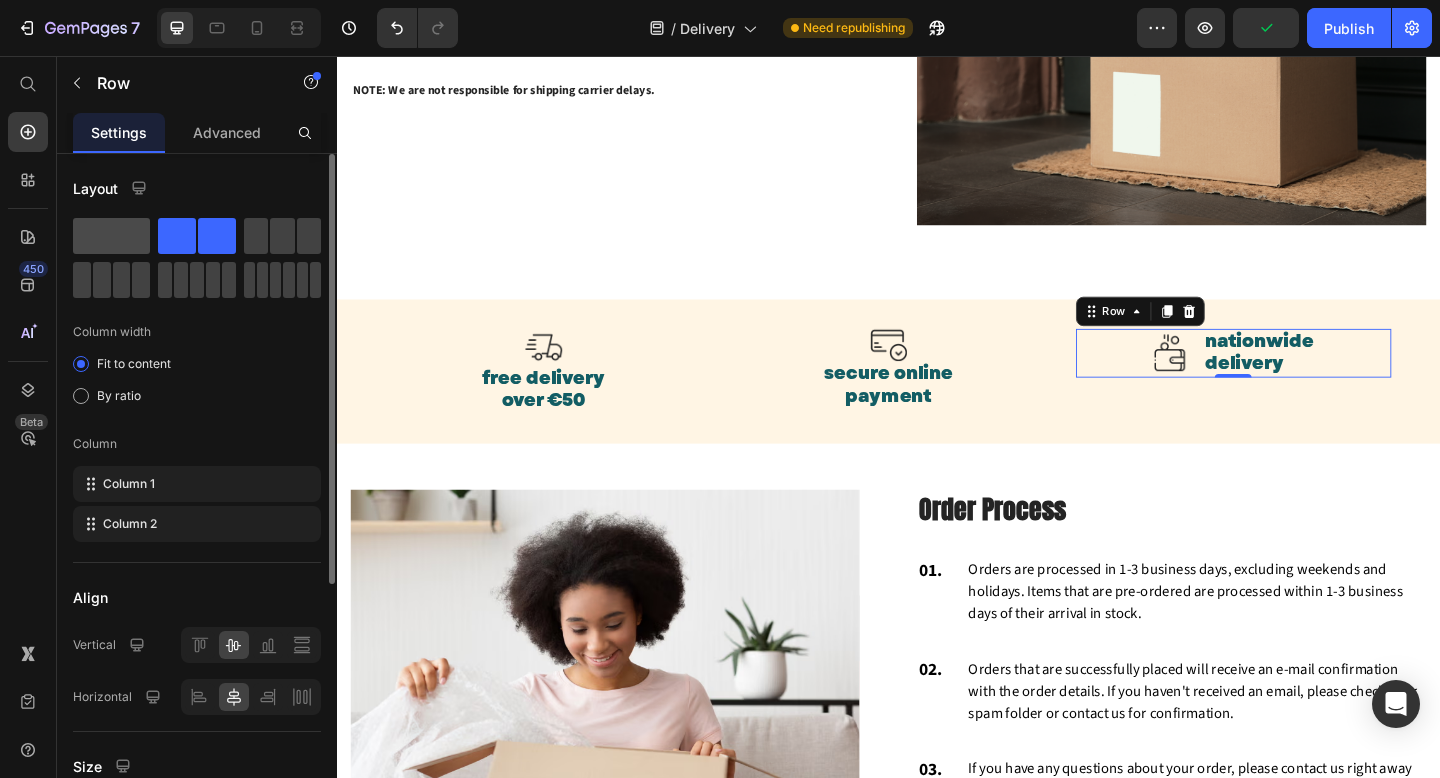 click 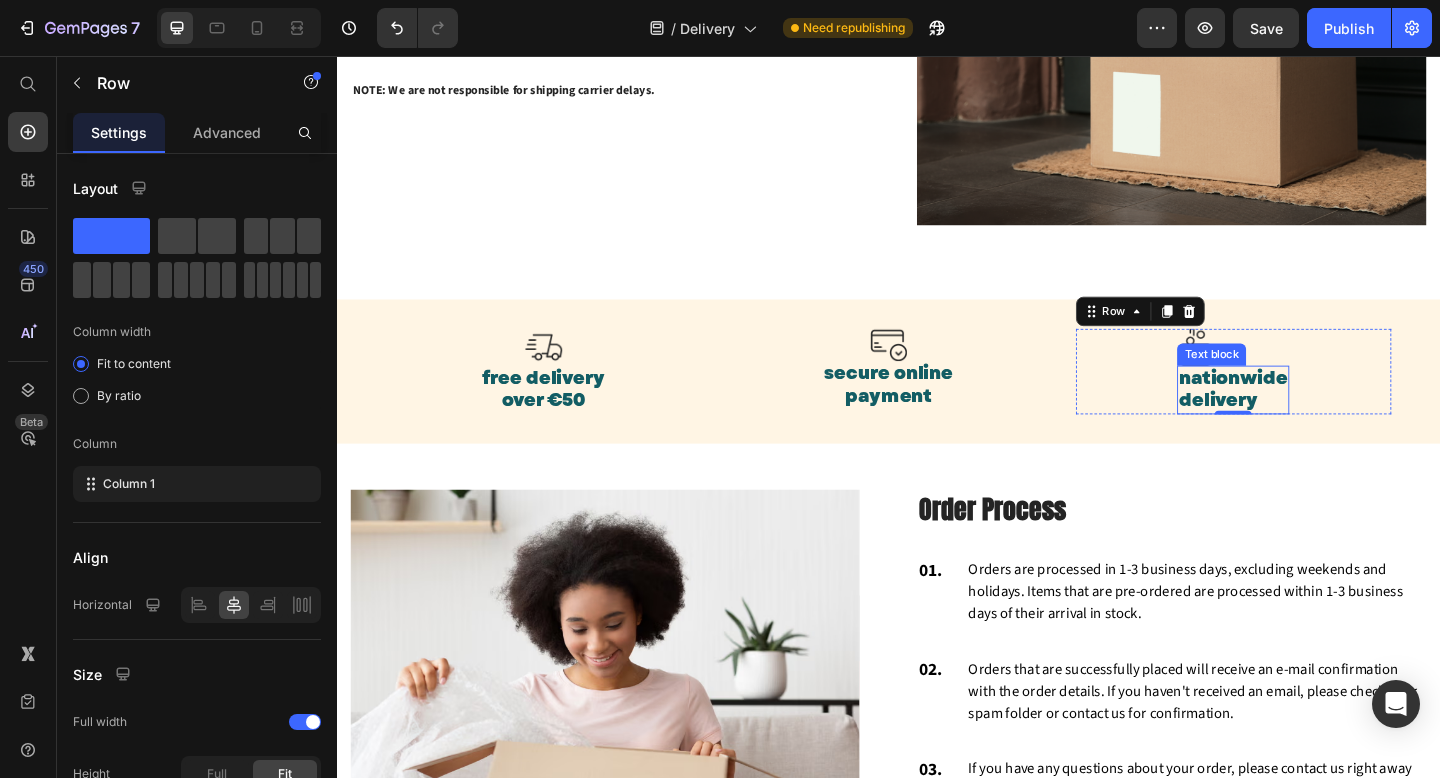 click on "delivery" at bounding box center (1312, 431) 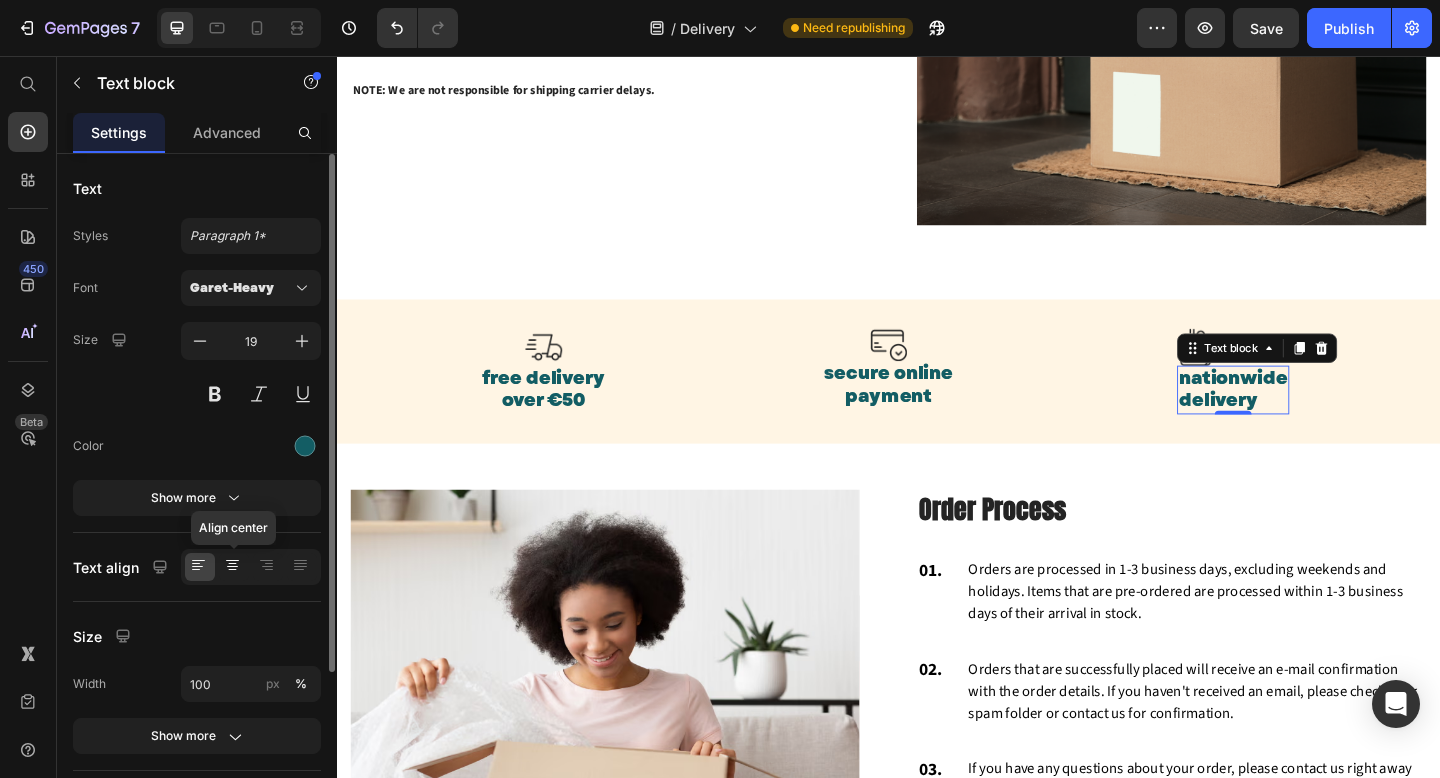 click 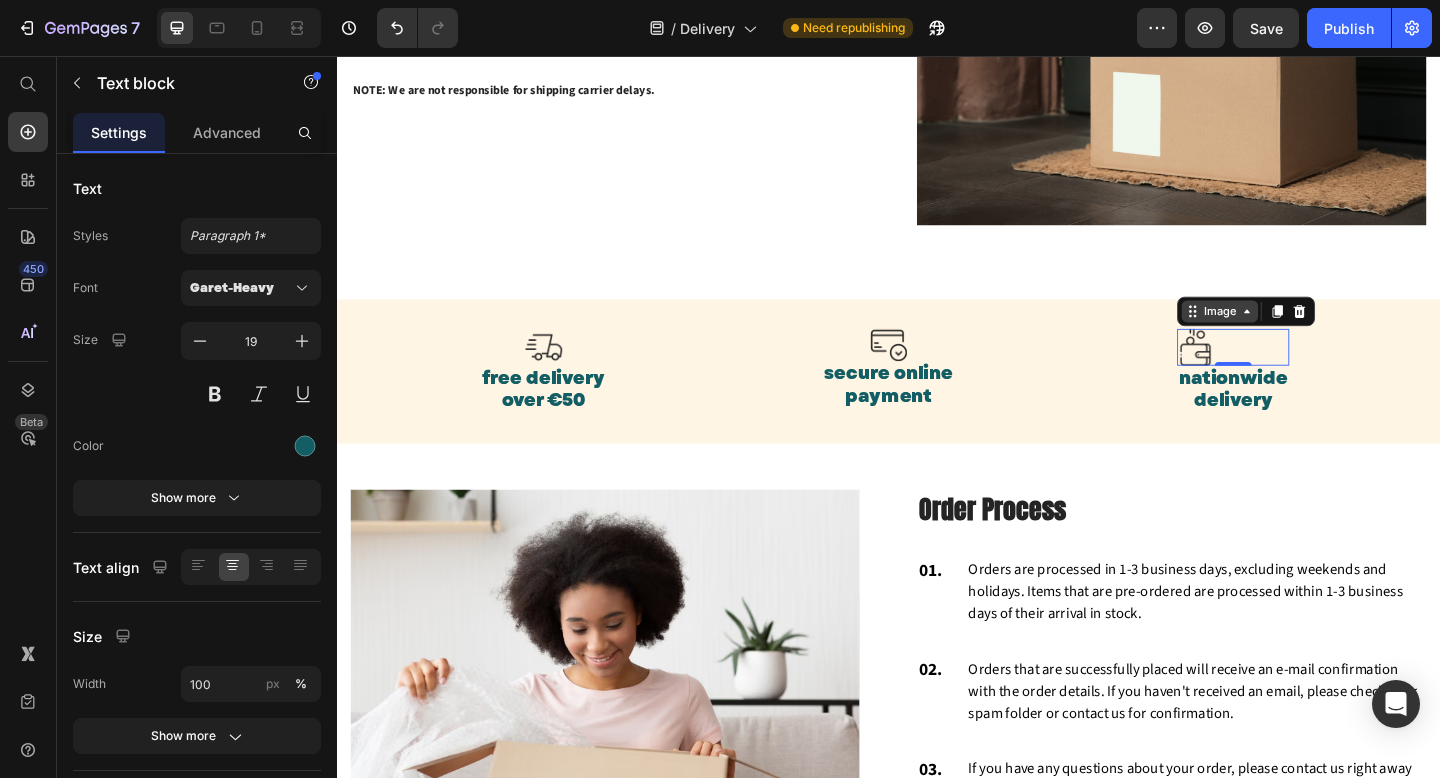 click on "Image" at bounding box center [1326, 334] 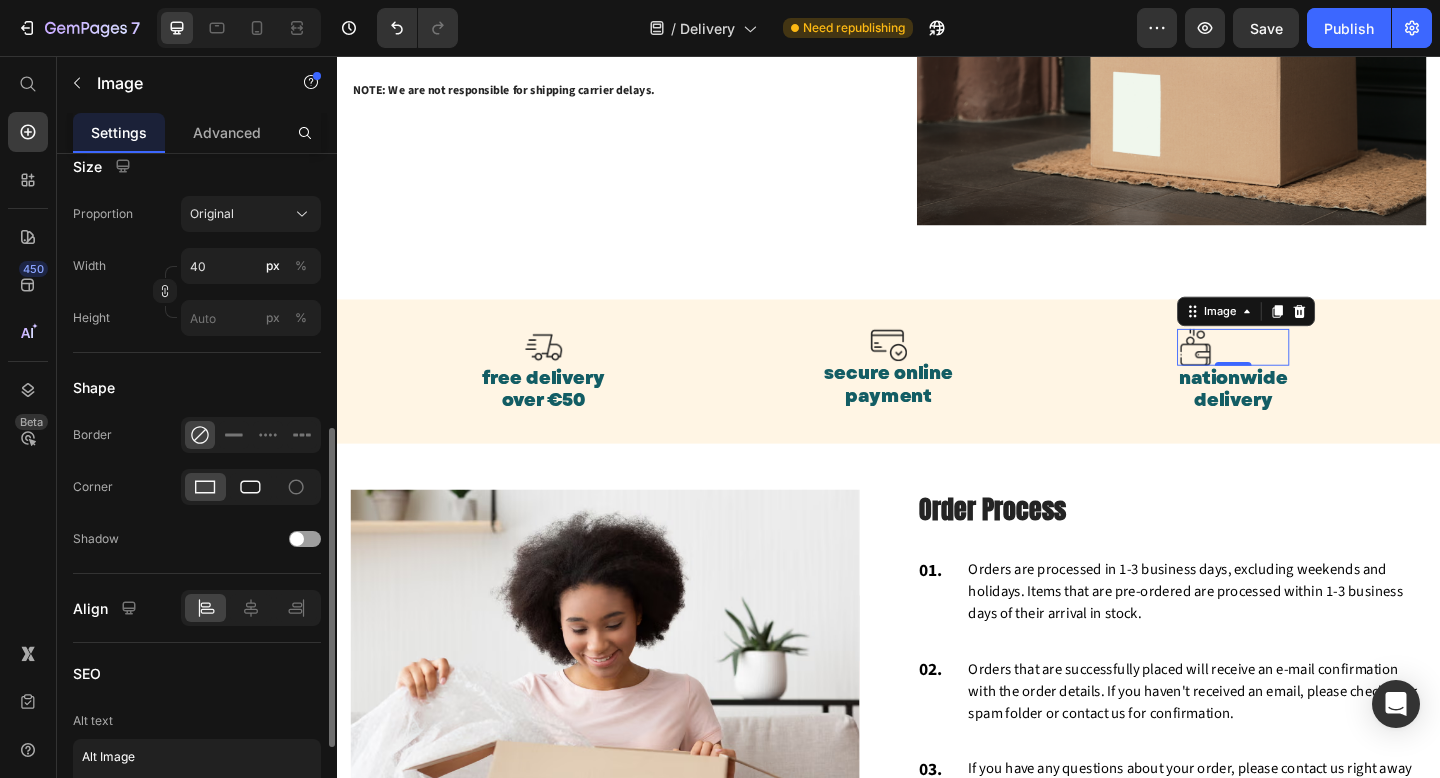scroll, scrollTop: 581, scrollLeft: 0, axis: vertical 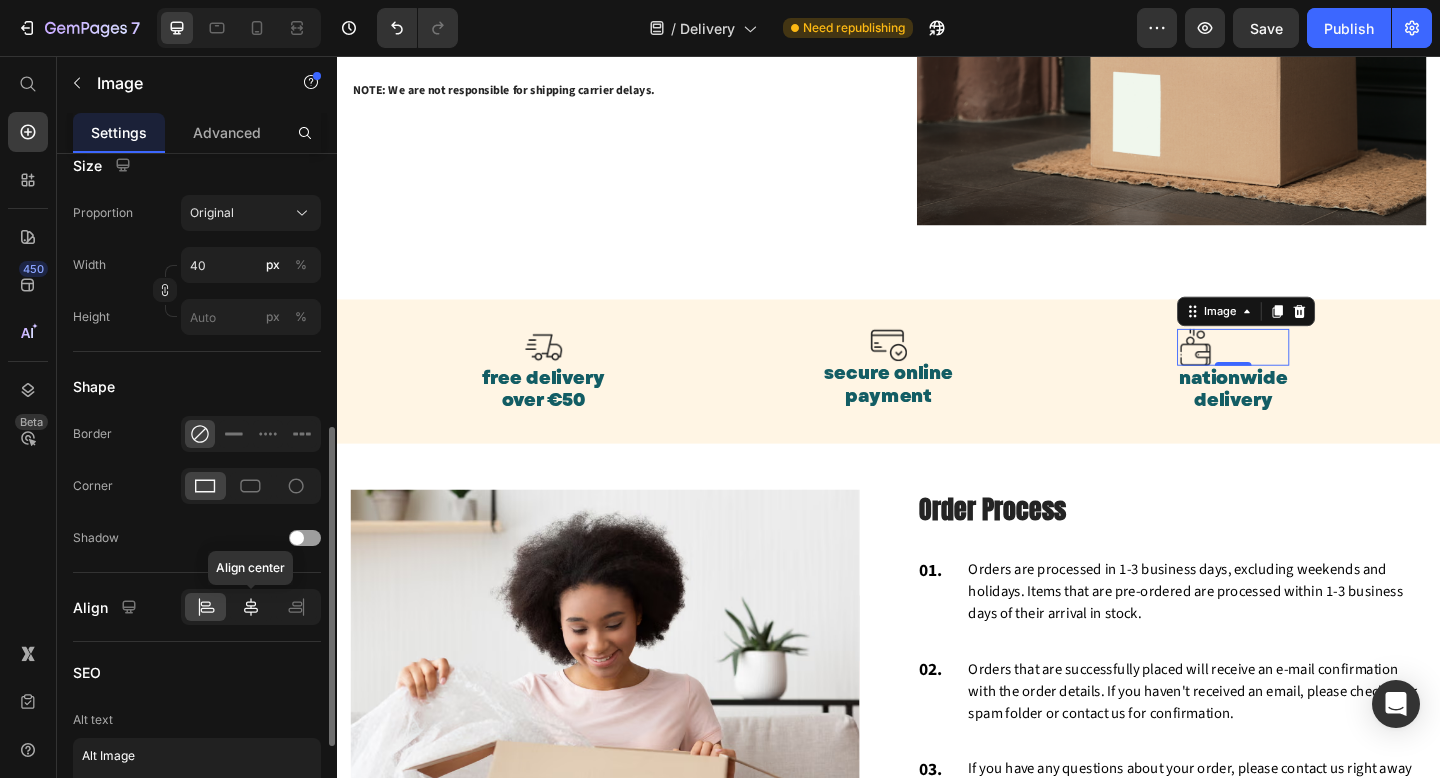 click 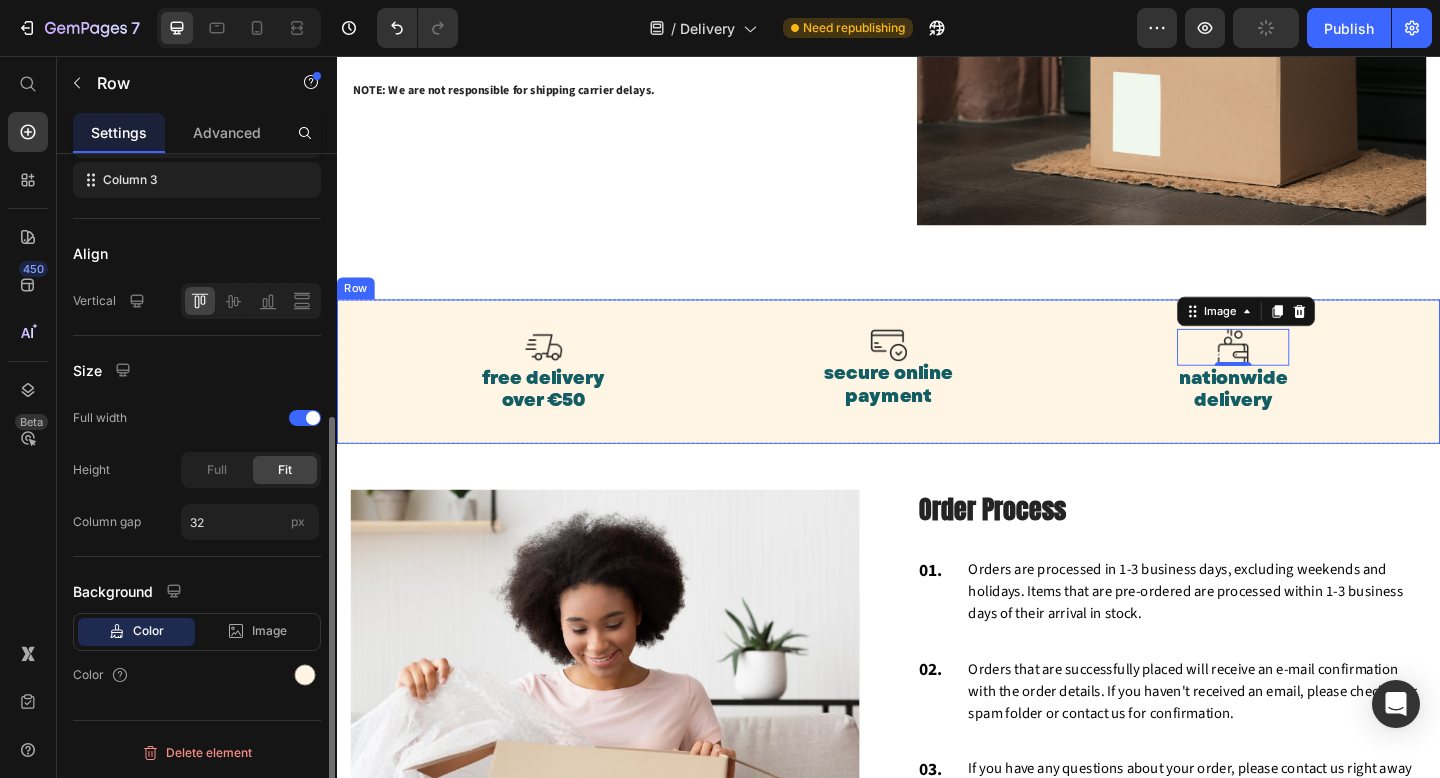 scroll, scrollTop: 0, scrollLeft: 0, axis: both 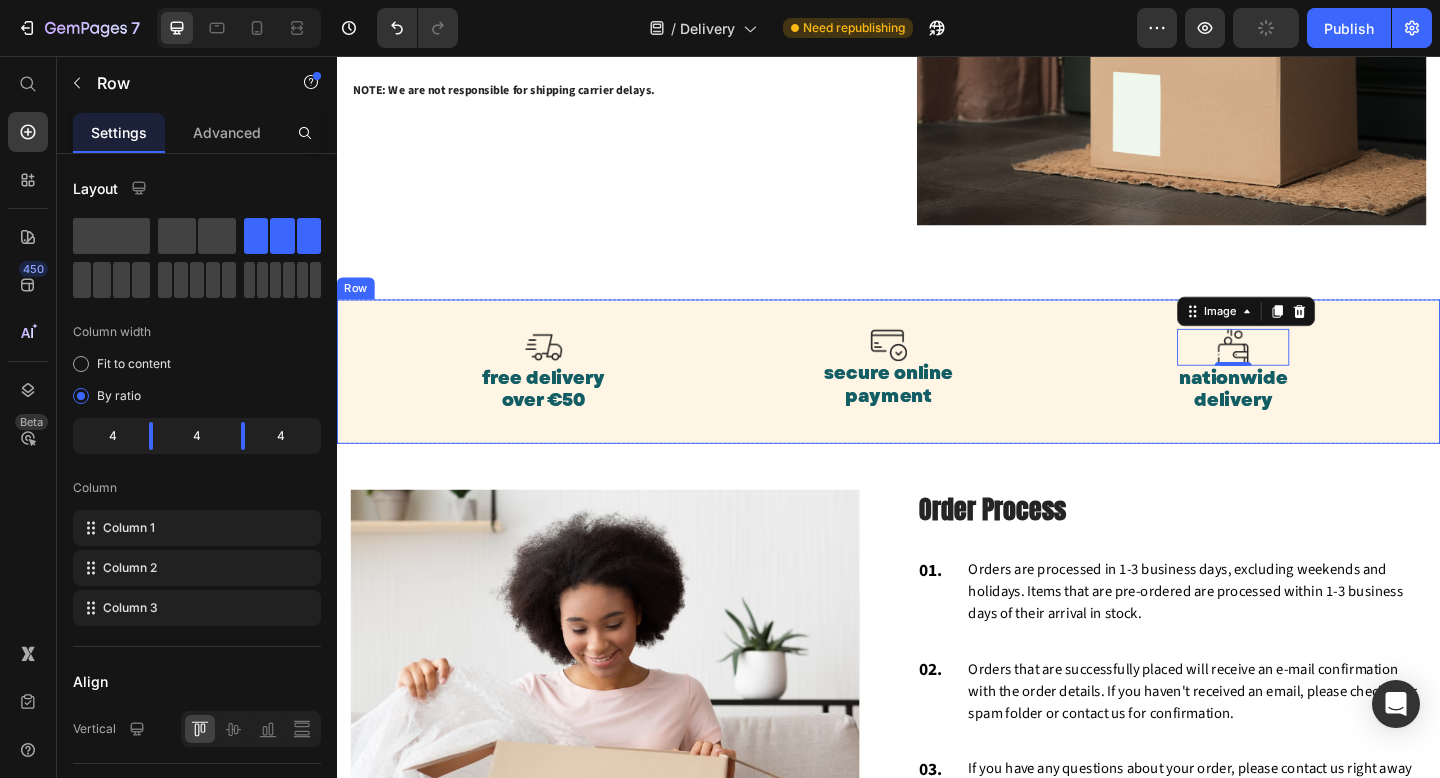 click on "Image free delivery over €50 Text block Row Image secure online payment Text block Row Image   0 nationwide  delivery Text block Row Row" at bounding box center [937, 399] 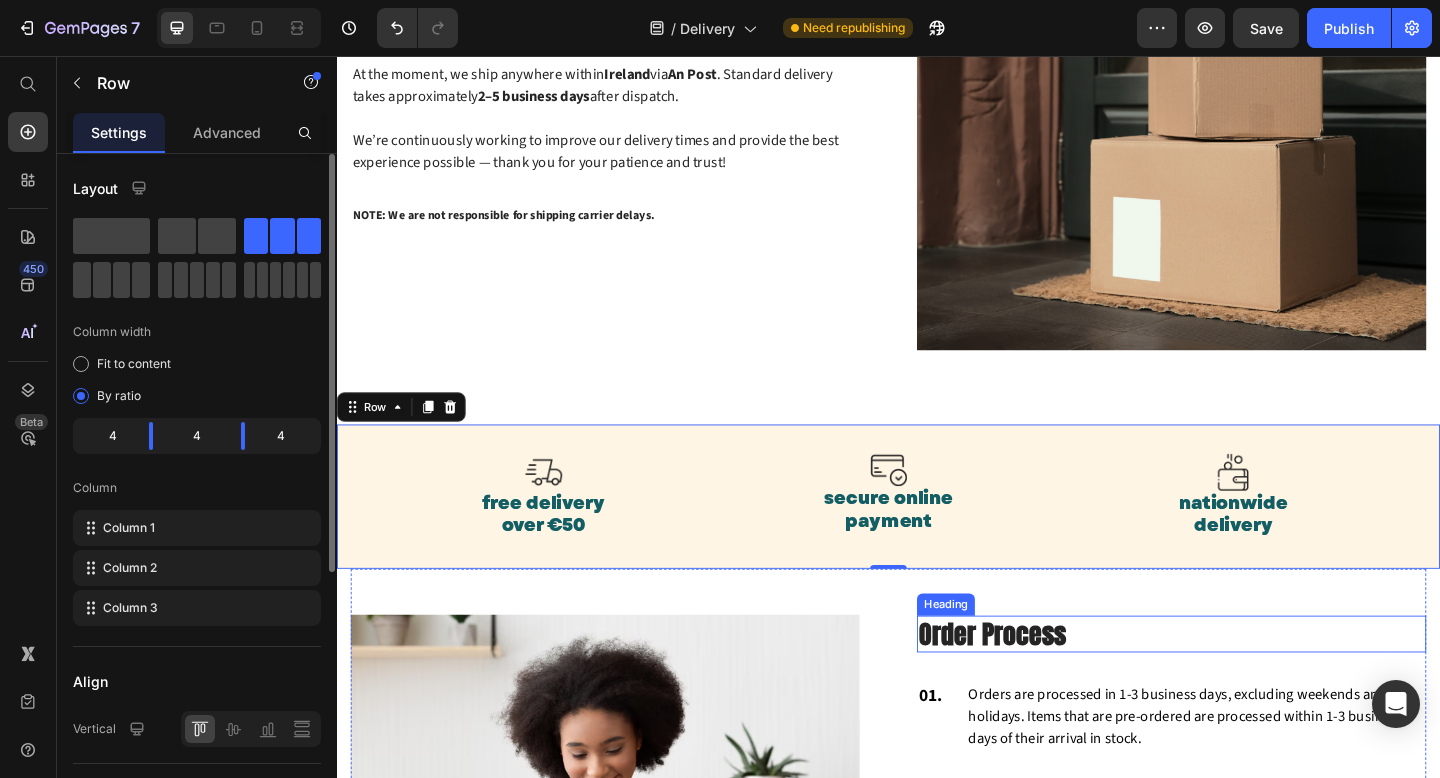 scroll, scrollTop: 480, scrollLeft: 0, axis: vertical 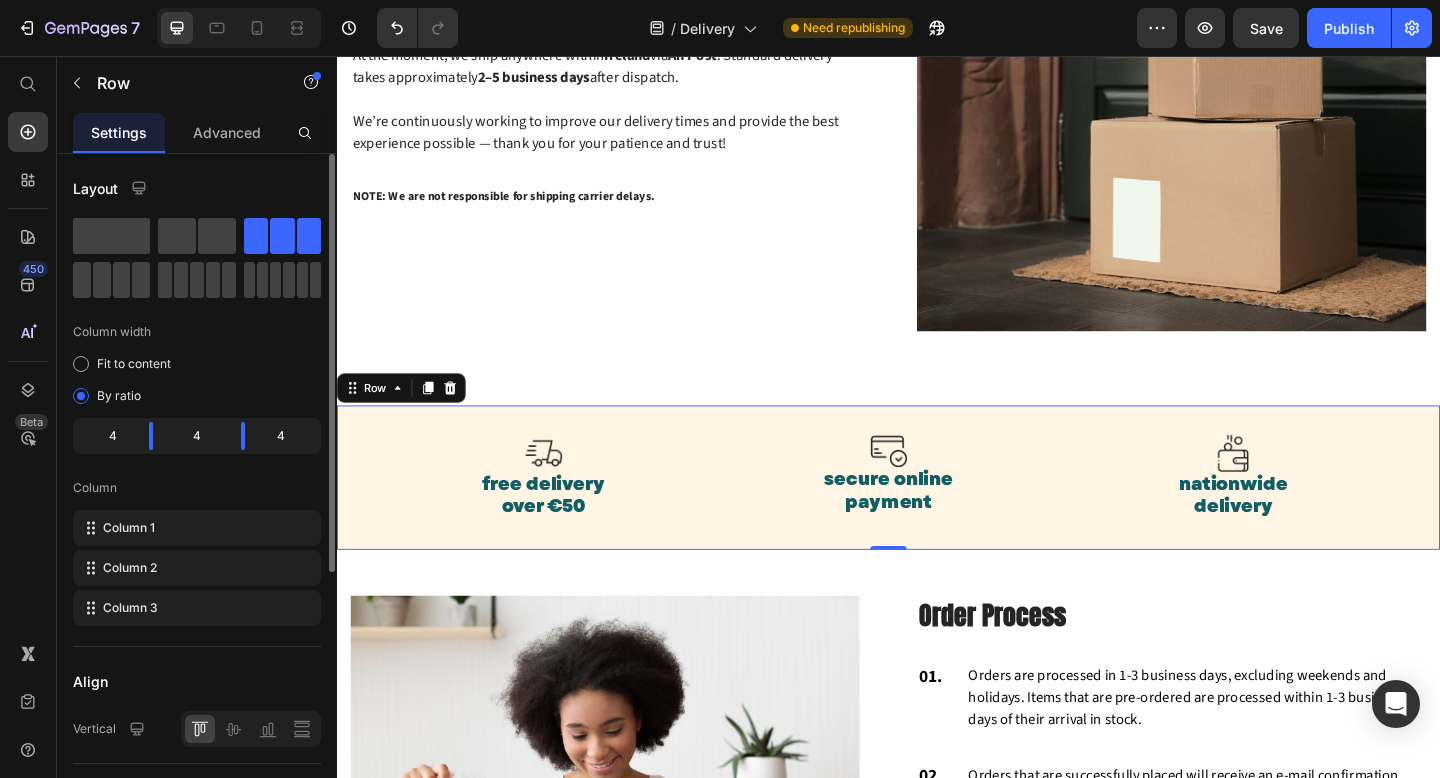 click on "Image free delivery over €50 Text block Row Image secure online payment Text block Row Image nationwide  delivery Text block Row Row   0" at bounding box center (937, 514) 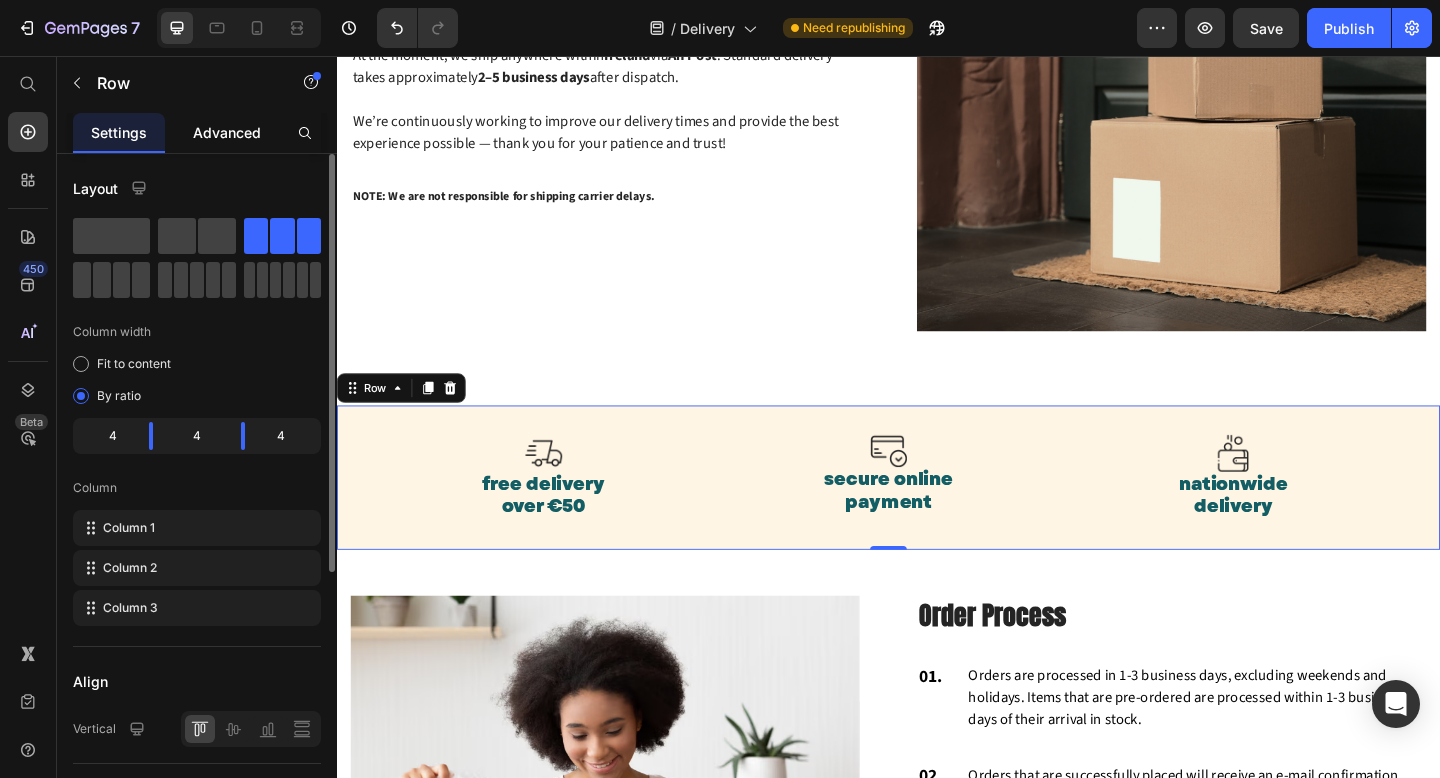 click on "Advanced" at bounding box center (227, 132) 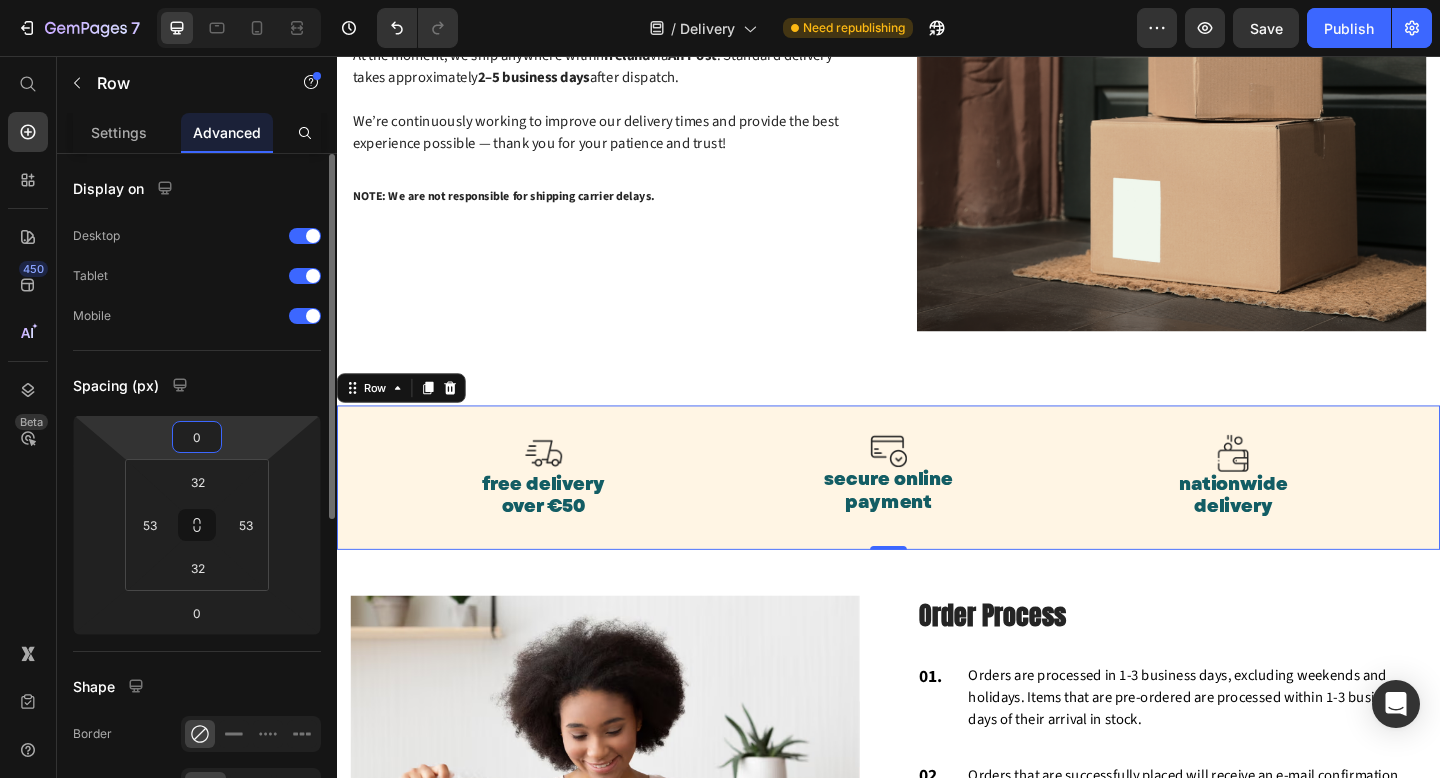 click on "0" at bounding box center [197, 437] 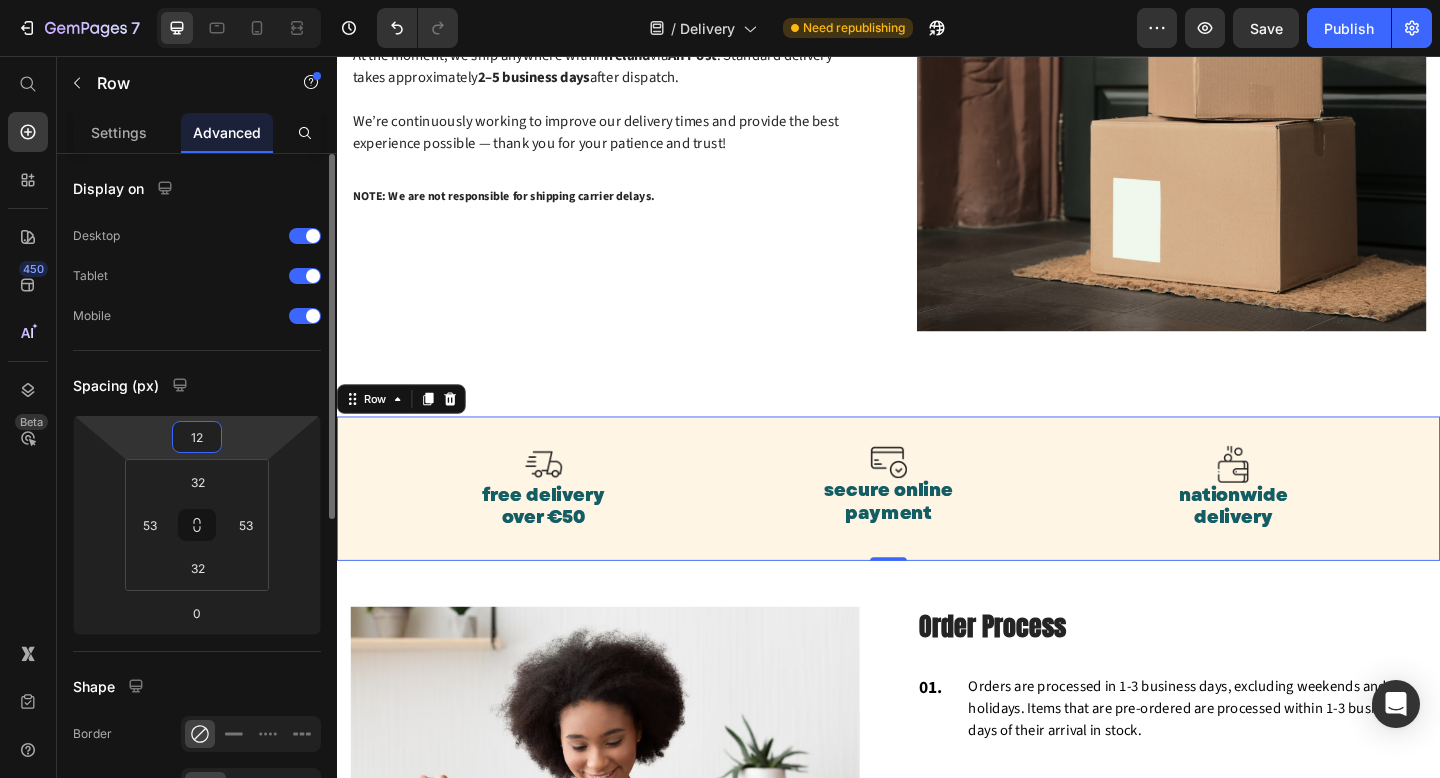 type on "120" 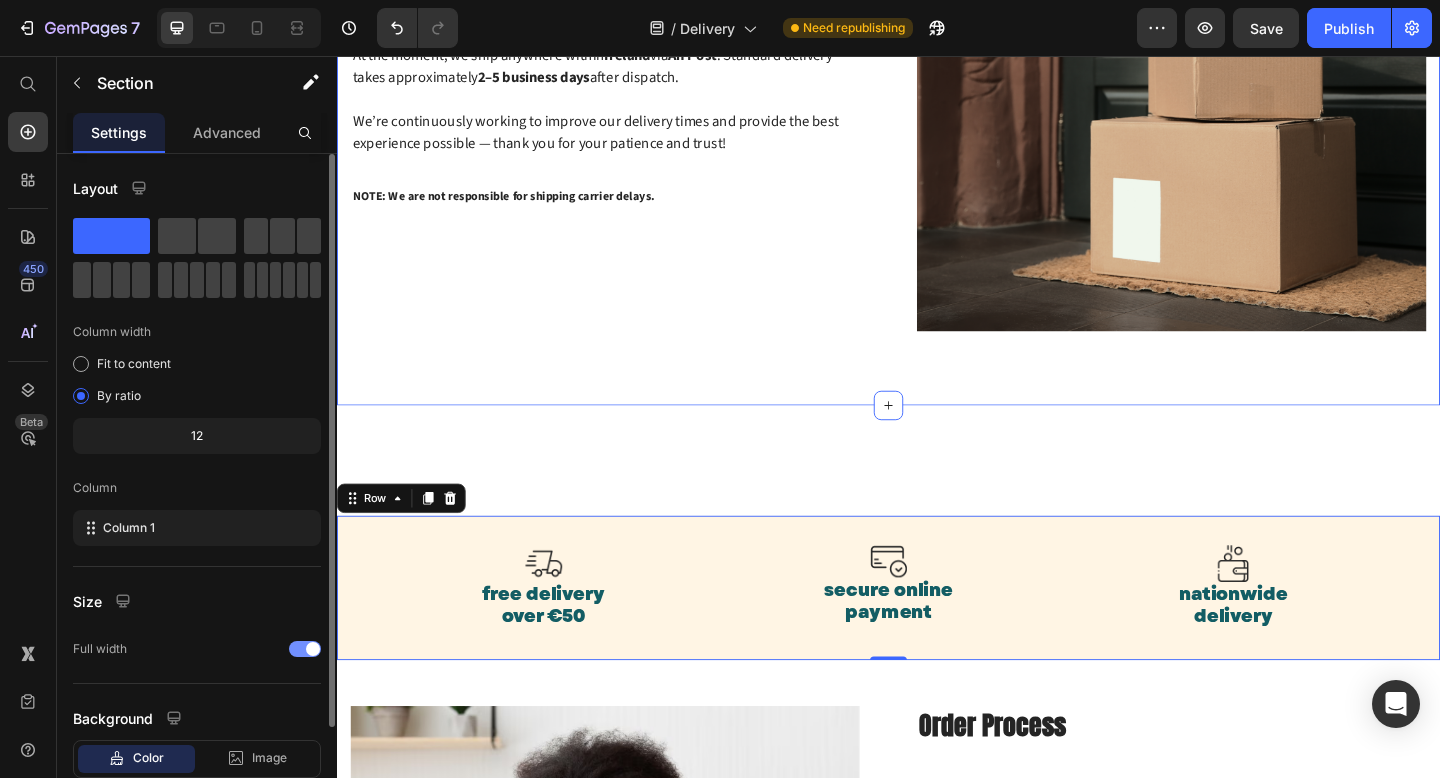 click on "Delivery Heading Row Shipping Policy Heading We process and pack all orders within  1–3 business days , excluding weekends and public holidays. Once your order is on its way, you'll receive a confirmation email with tracking details (if available).   Delivery costs  are calculated and displayed at checkout, based on your order total and chosen shipping method.   At the moment, we ship anywhere within  Ireland  via  An Post . Standard delivery takes approximately  2–5 business days  after dispatch.   We’re continuously working to improve our delivery times and provide the best experience possible — thank you for your patience and trust! Text block NOTE: We are not responsible for shipping carrier delays. Text block Image Row Section 1" at bounding box center (937, 26) 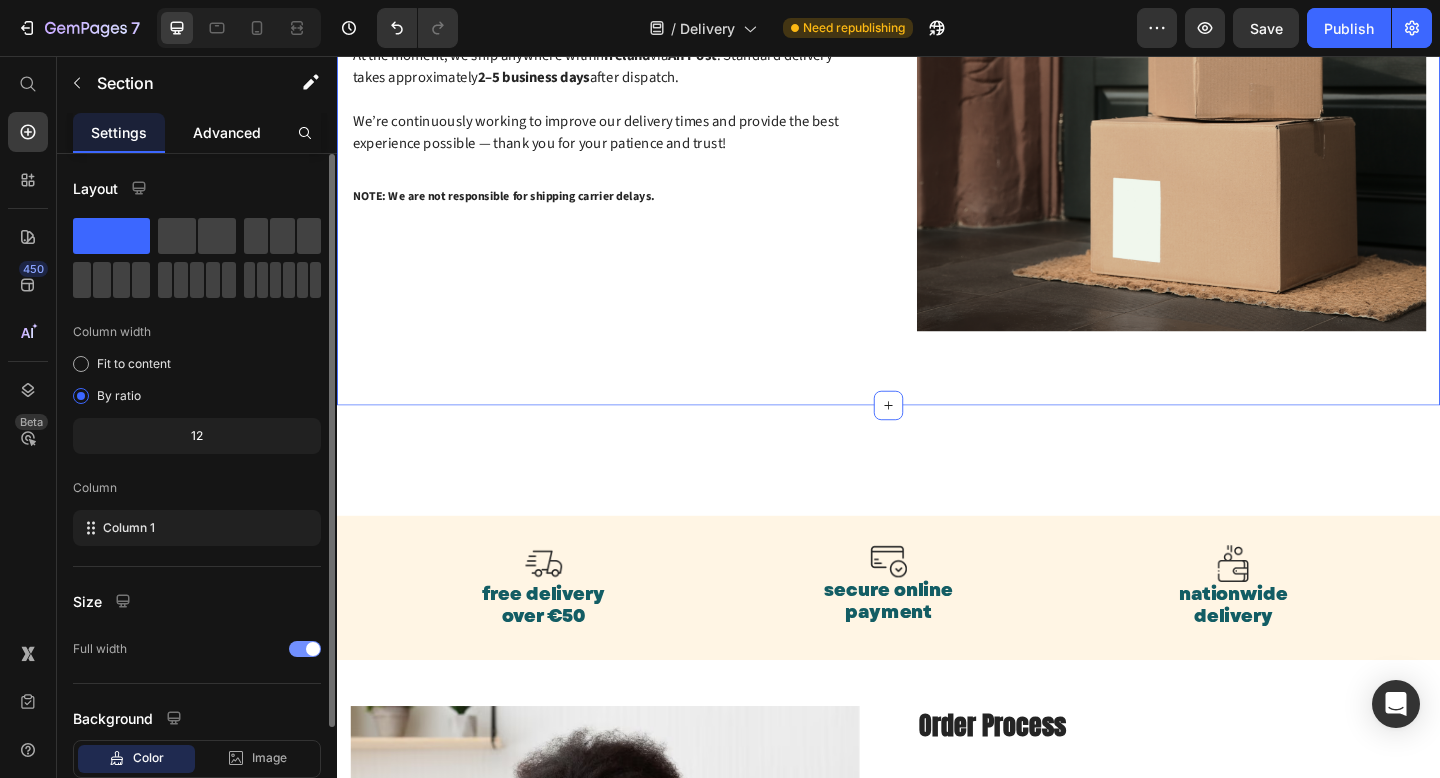click on "Advanced" at bounding box center [227, 132] 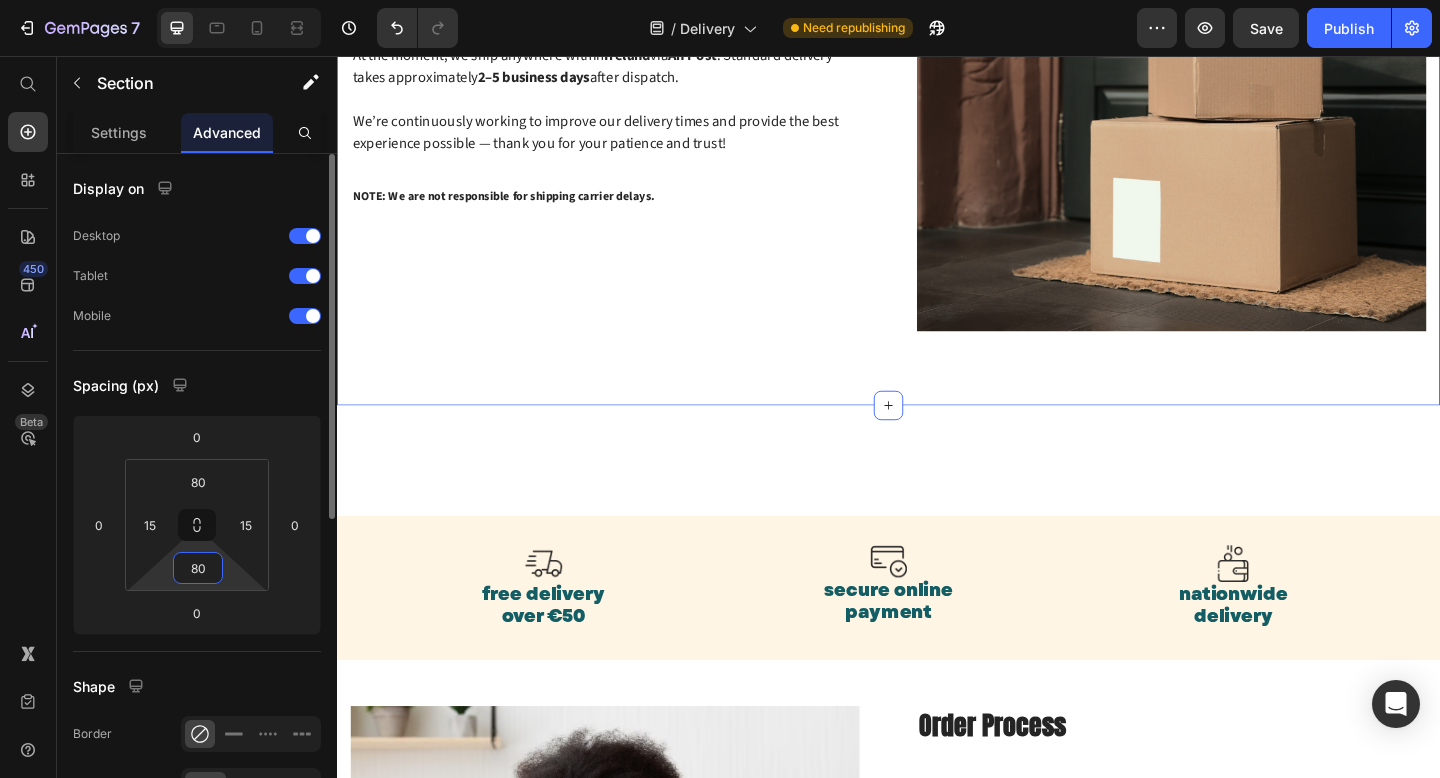 click on "80" at bounding box center [198, 568] 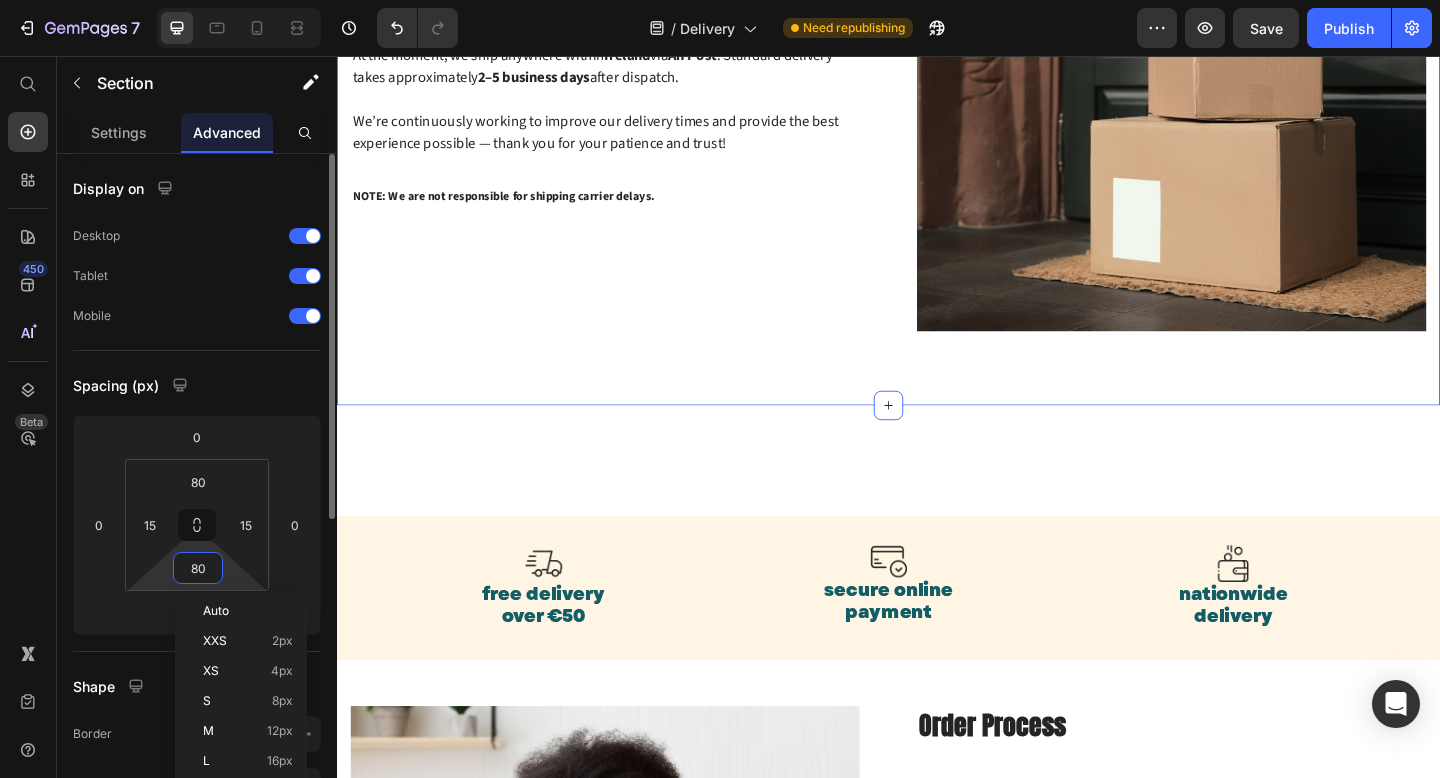 type on "0" 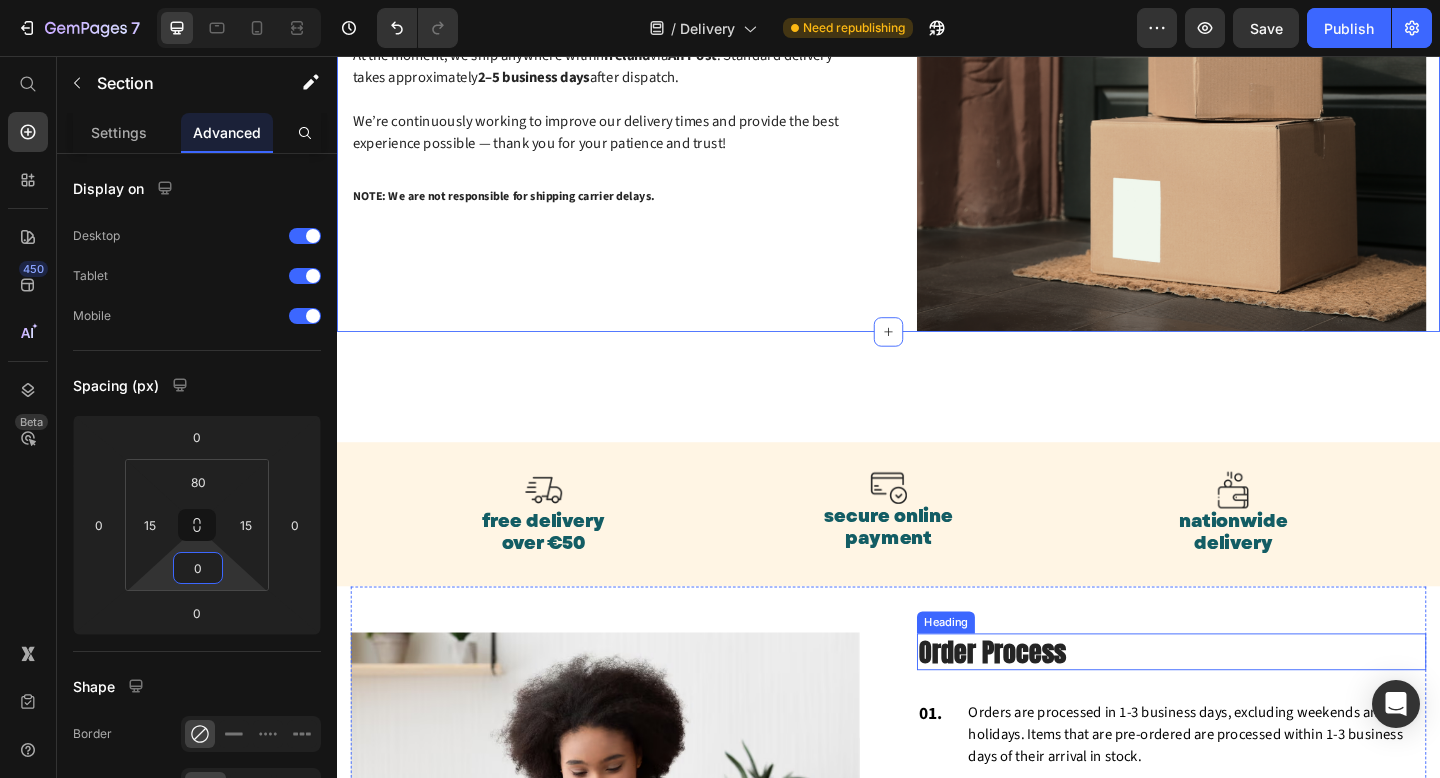 click on "Order Process" at bounding box center [1245, 704] 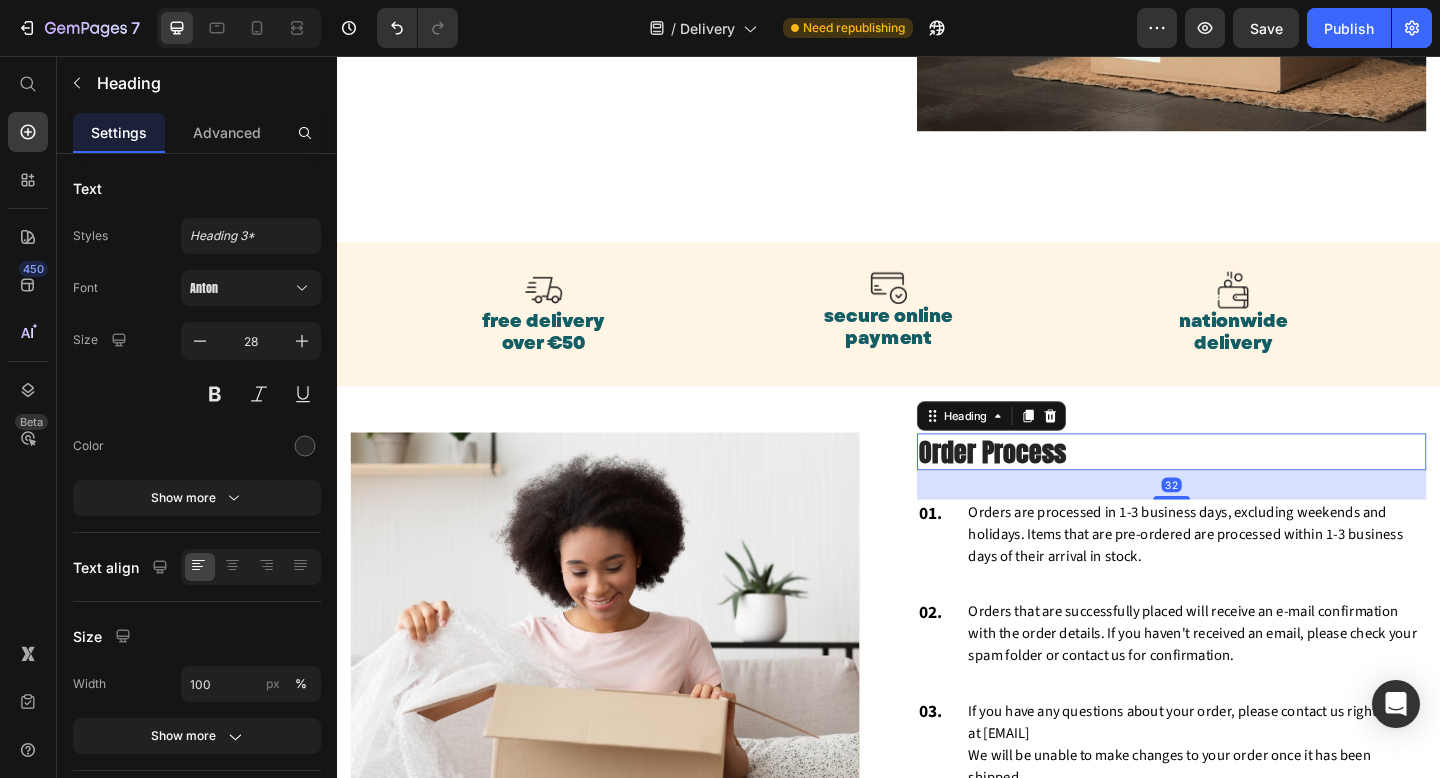 scroll, scrollTop: 725, scrollLeft: 0, axis: vertical 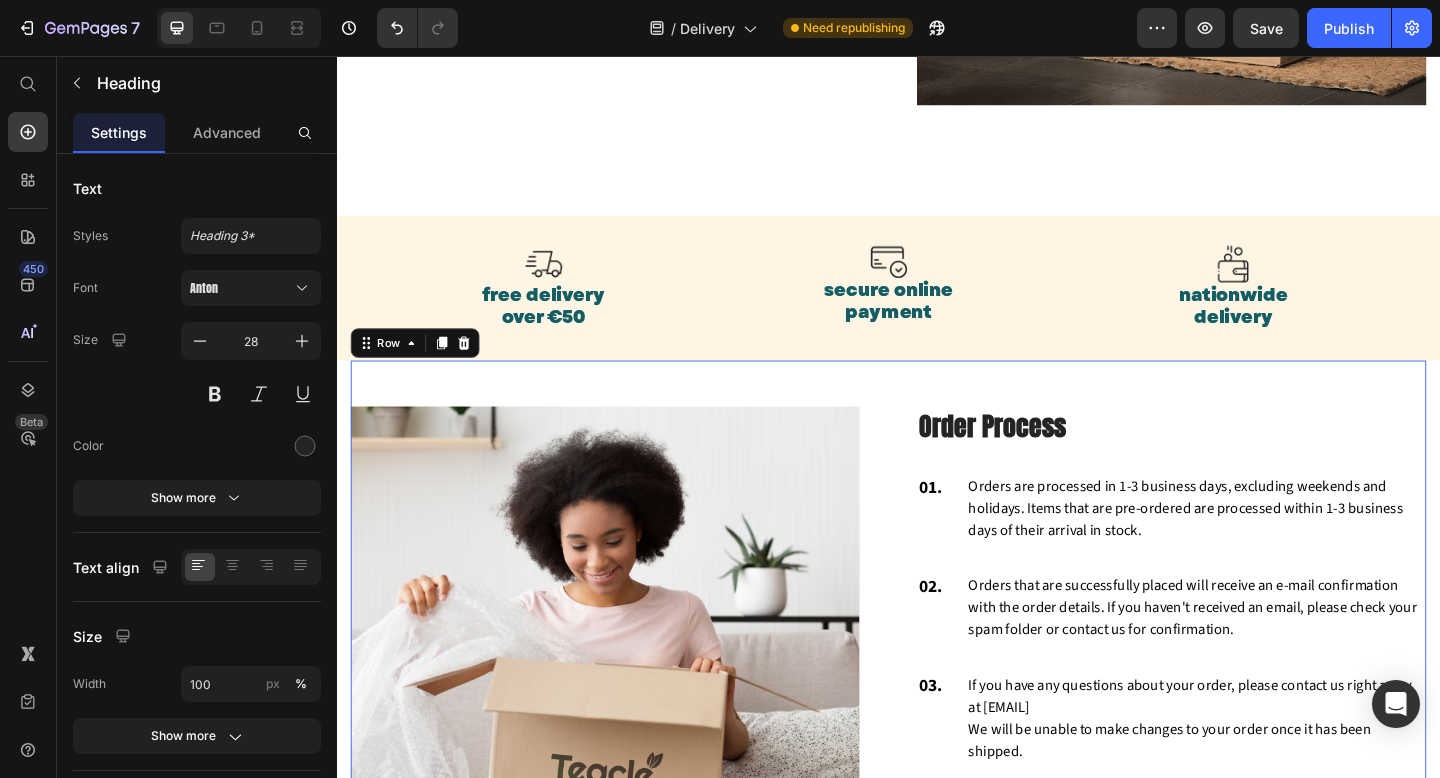 click on "Image Order Process Heading 01. Text block Orders are processed in 1-3 business days, excluding weekends and holidays. Items that are pre-ordered are processed within 1-3 business days of their arrival in stock. Text block Row 02. Text block Orders that are successfully placed will receive an e-mail confirmation with the order details. If you haven't received an email, please check your spam folder or contact us for confirmation. Text block Row 03. Text block If you have any questions about your order, please contact us right away at hello@teacle.ie  We will be unable to make changes to your order once it has been shipped. Text block Row 04. Text block Please double-check that you have entered the correct address. We are not liable for non-delivery due to address errors that you provide. We will refund the original order if an order is returned due to an incorrect address. Text block Row Row   0" at bounding box center (937, 689) 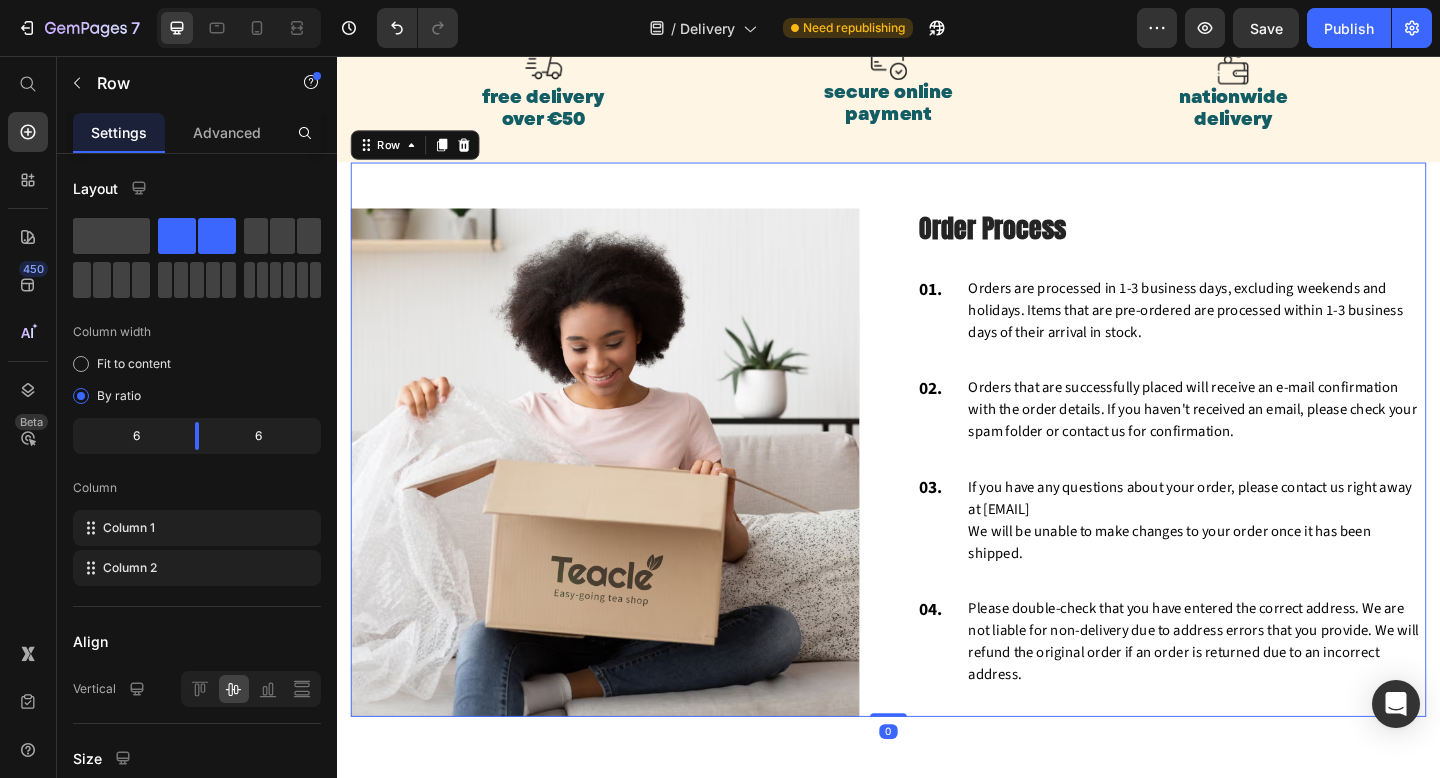 scroll, scrollTop: 946, scrollLeft: 0, axis: vertical 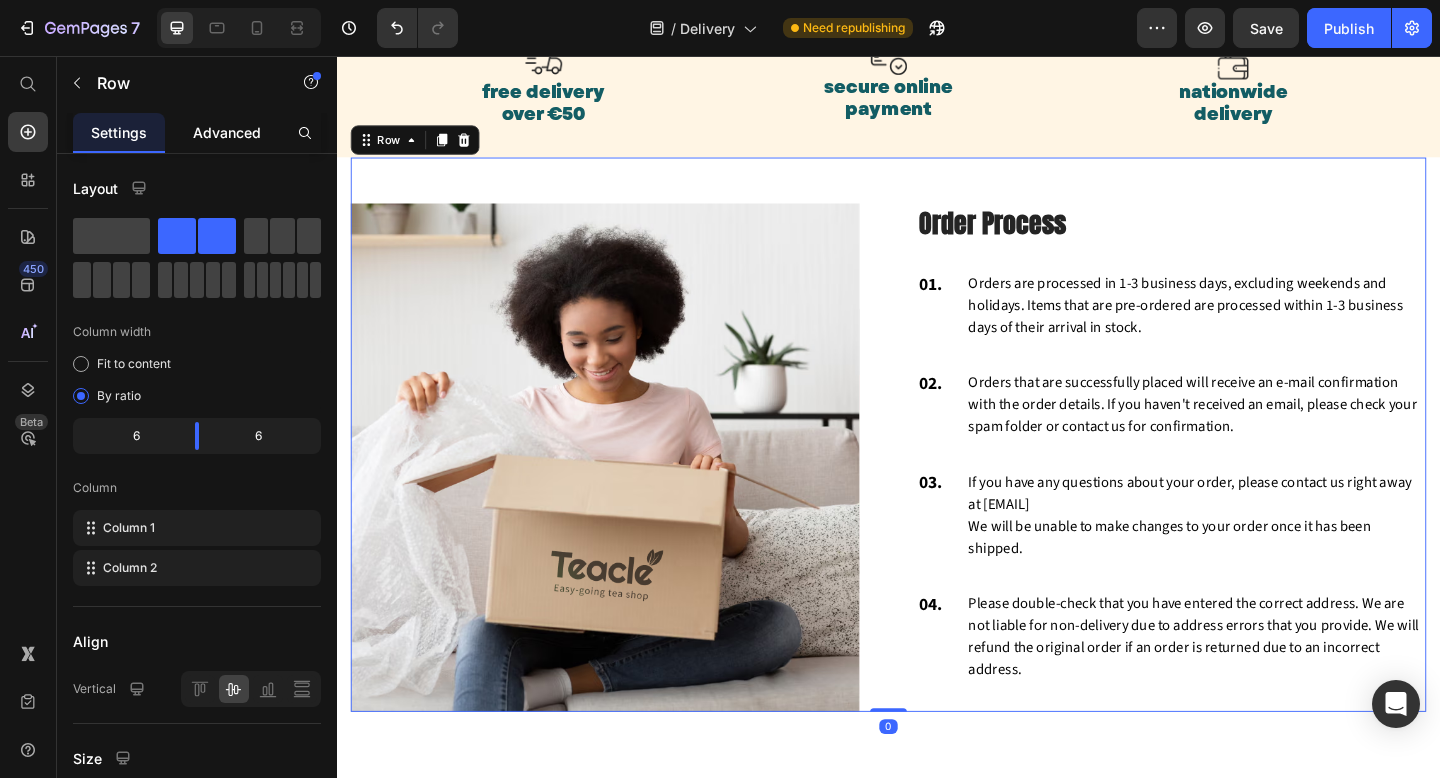 click on "Advanced" at bounding box center [227, 132] 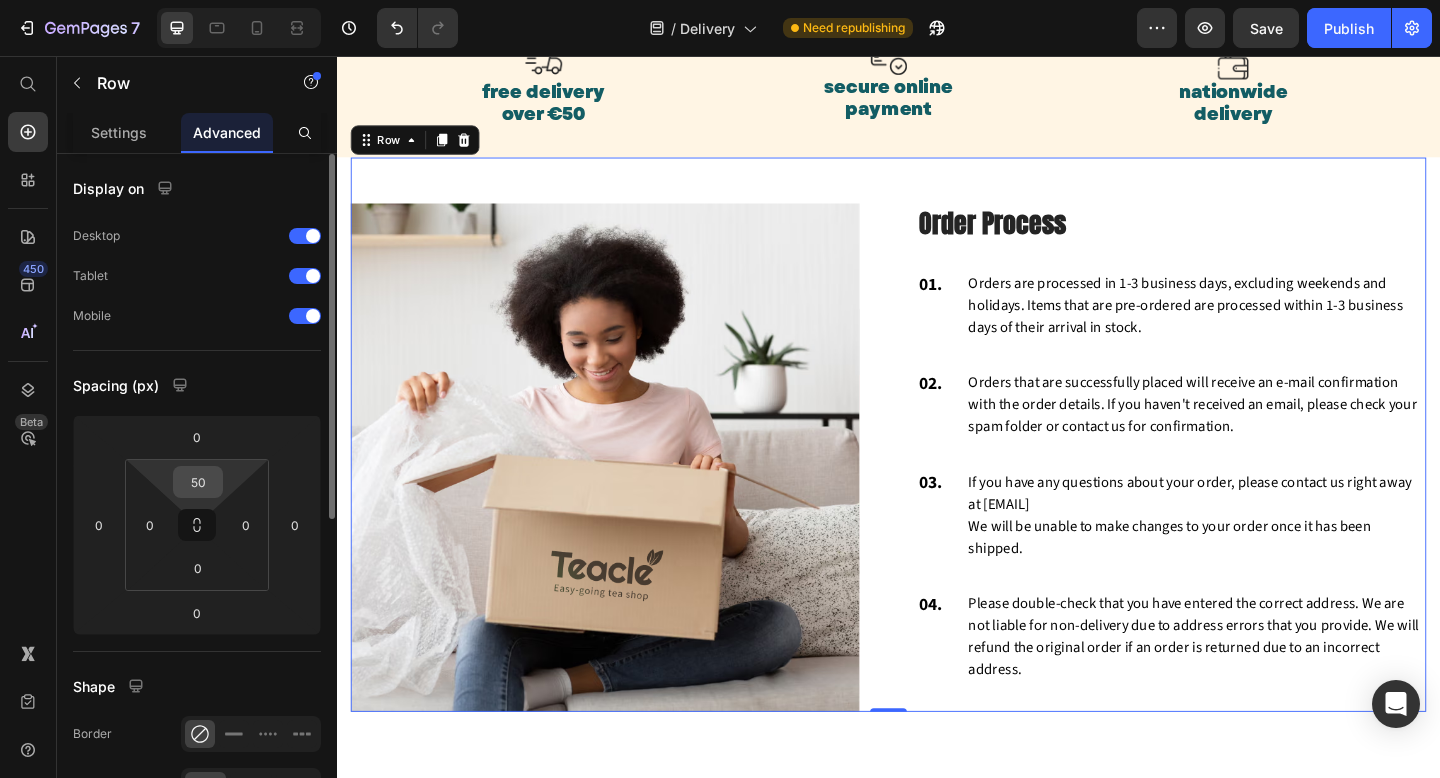 click on "50" at bounding box center (198, 482) 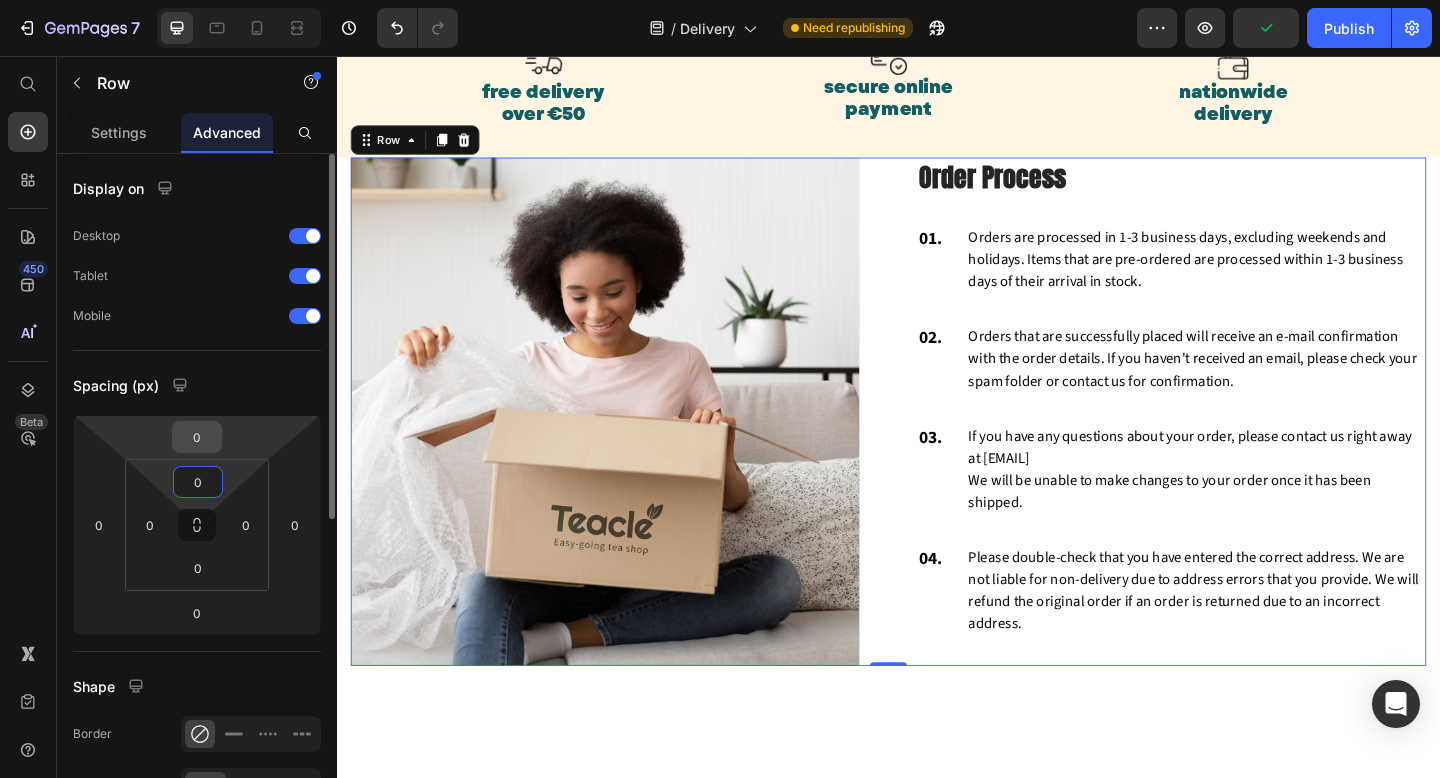 type on "0" 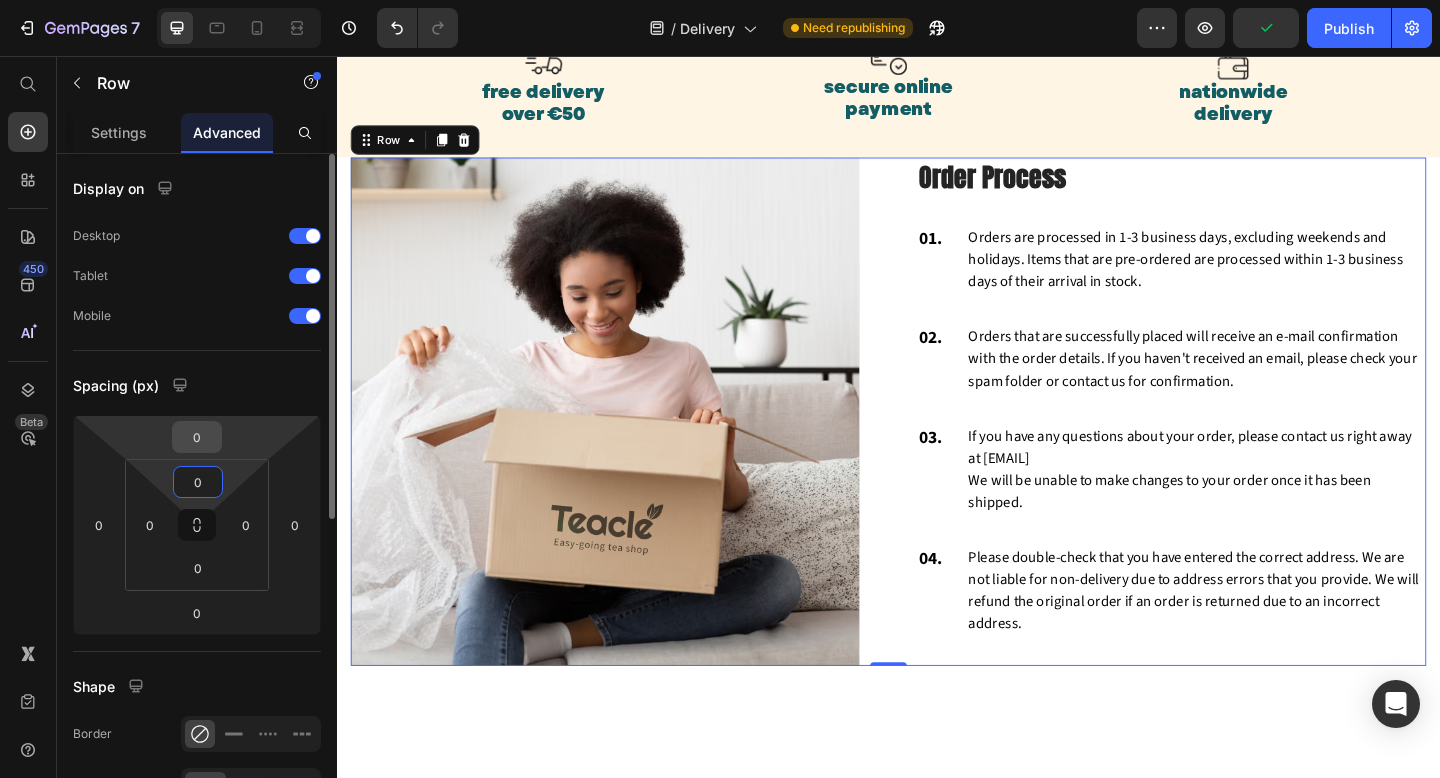 click on "0" at bounding box center [197, 437] 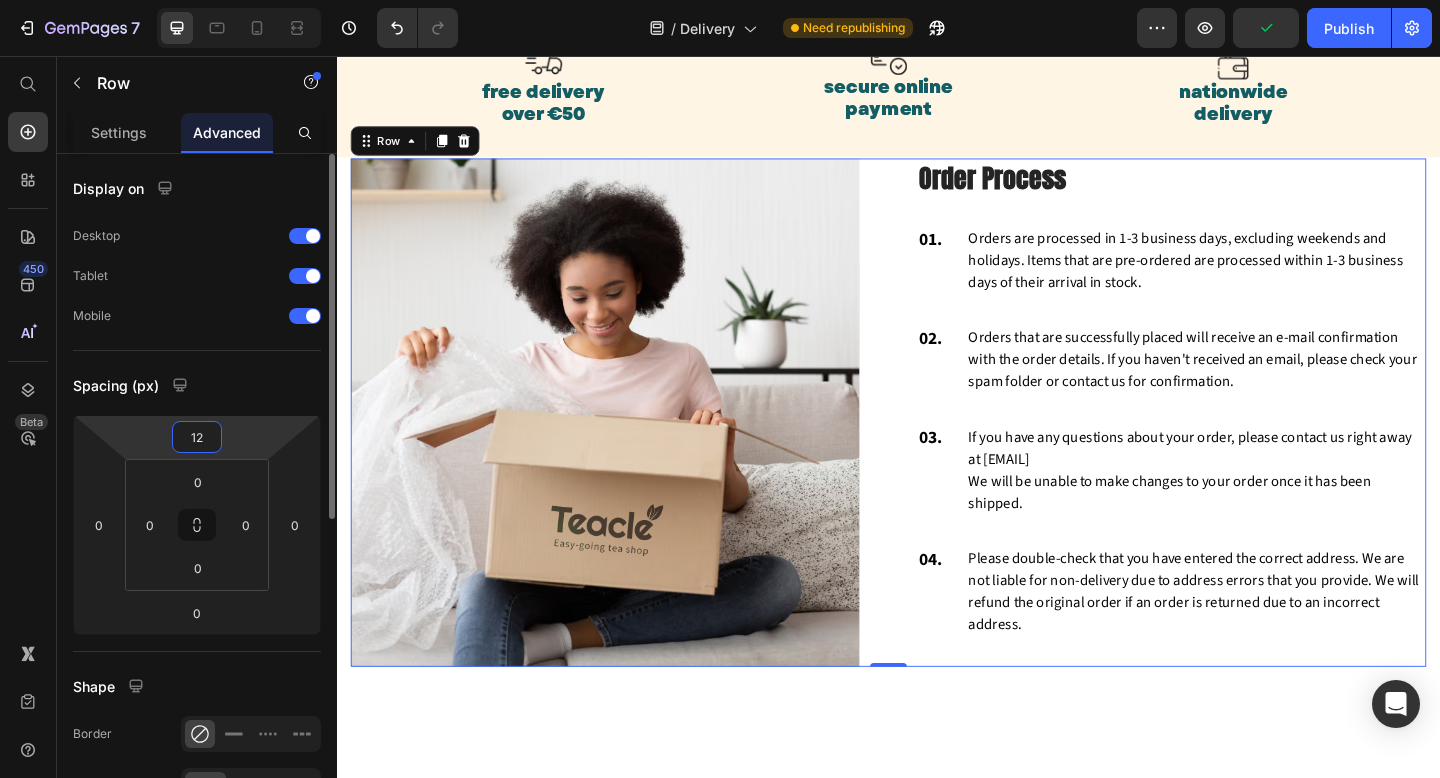 type on "120" 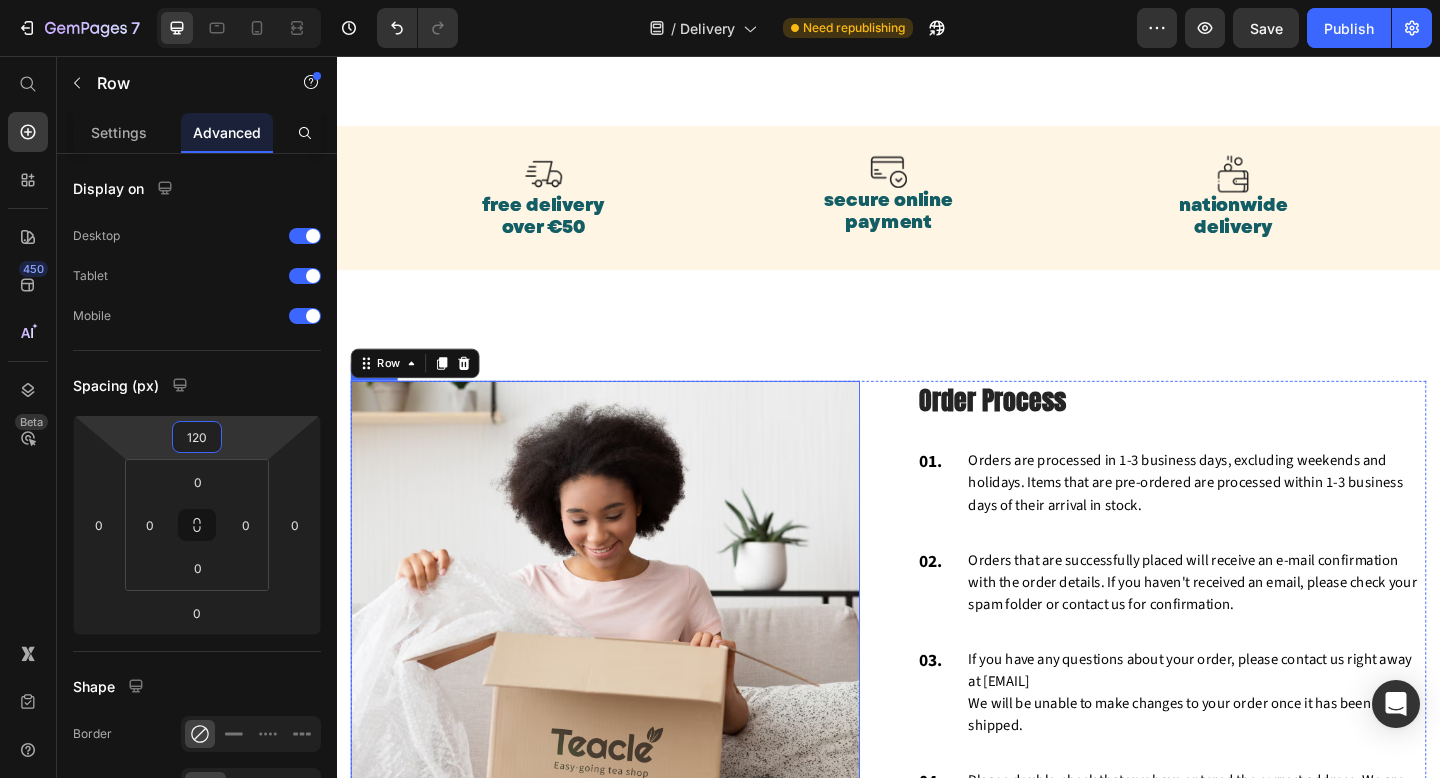 scroll, scrollTop: 798, scrollLeft: 0, axis: vertical 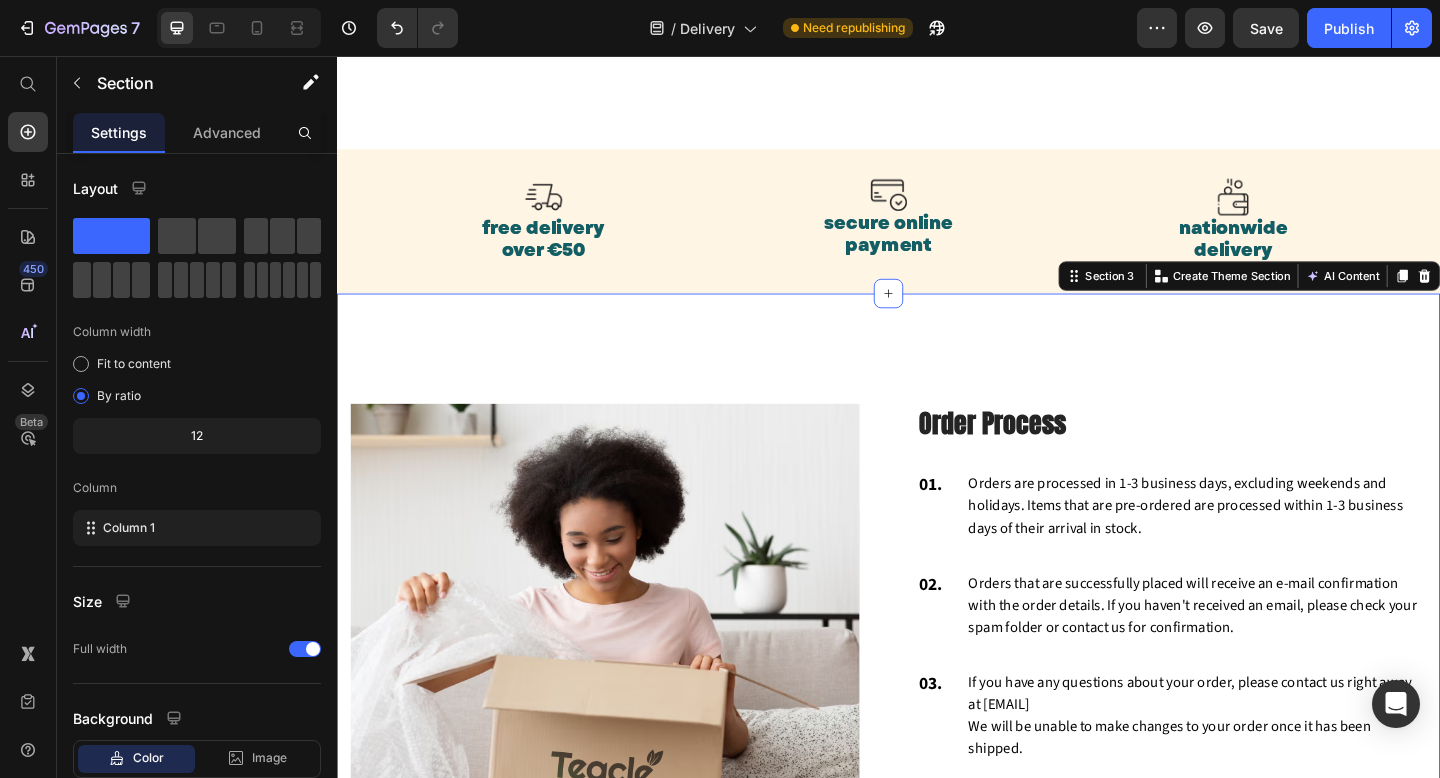 click on "Image Order Process Heading 01. Text block Orders are processed in 1-3 business days, excluding weekends and holidays. Items that are pre-ordered are processed within 1-3 business days of their arrival in stock. Text block Row 02. Text block Orders that are successfully placed will receive an e-mail confirmation with the order details. If you haven't received an email, please check your spam folder or contact us for confirmation. Text block Row 03. Text block If you have any questions about your order, please contact us right away at hello@teacle.ie  We will be unable to make changes to your order once it has been shipped. Text block Row 04. Text block Please double-check that you have entered the correct address. We are not liable for non-delivery due to address errors that you provide. We will refund the original order if an order is returned due to an incorrect address. Text block Row Row" at bounding box center (937, 651) 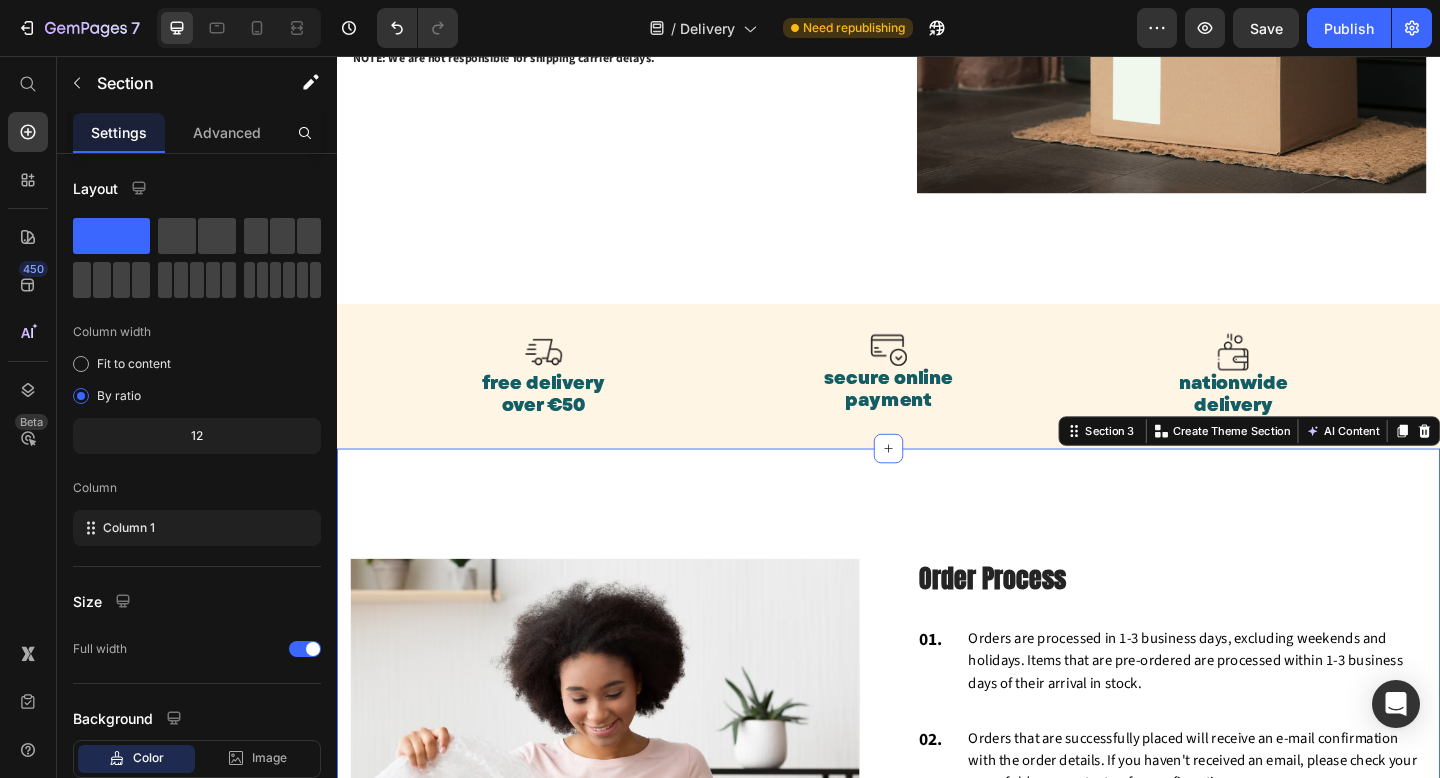 scroll, scrollTop: 626, scrollLeft: 0, axis: vertical 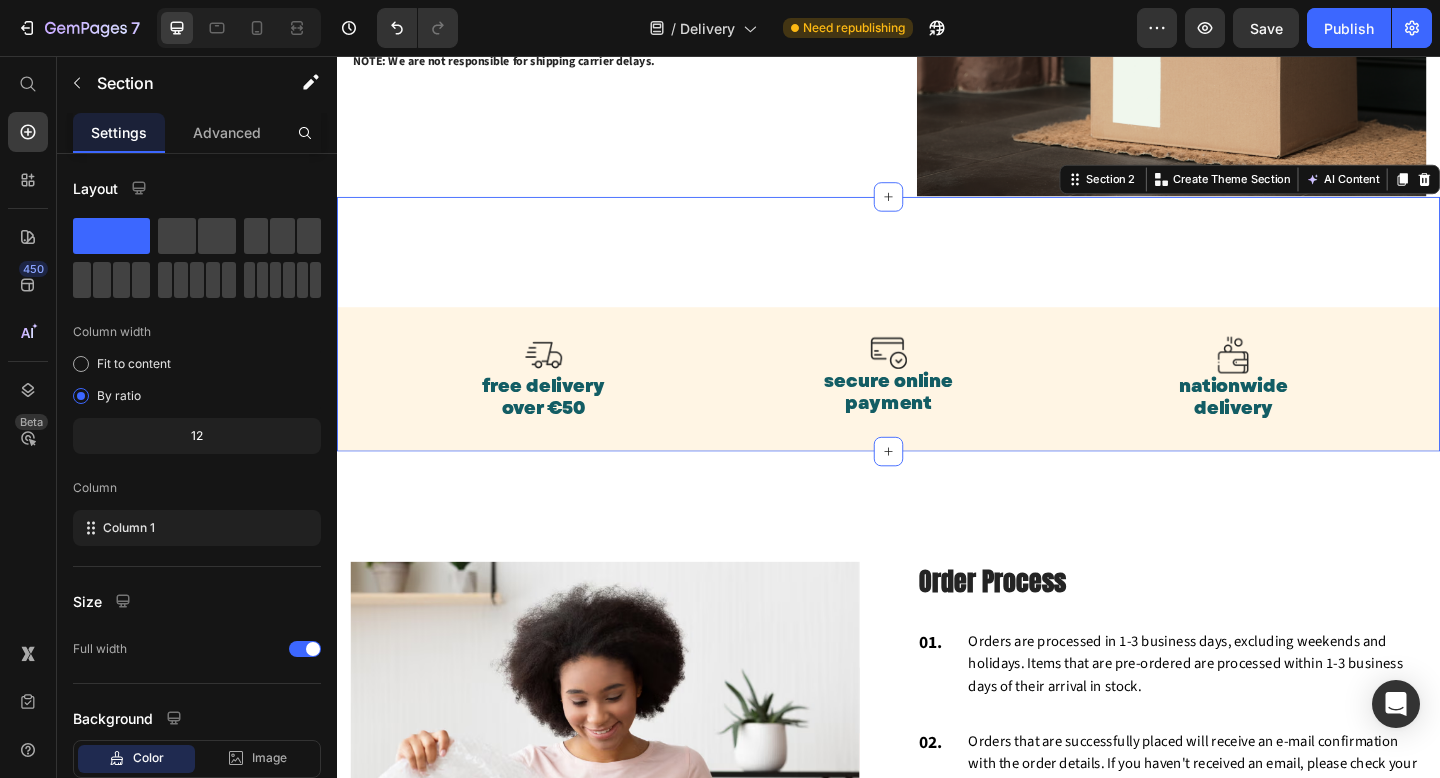 click on "Image free delivery over €50 Text block Row Image secure online payment Text block Row Image nationwide  delivery Text block Row Row" at bounding box center (937, 348) 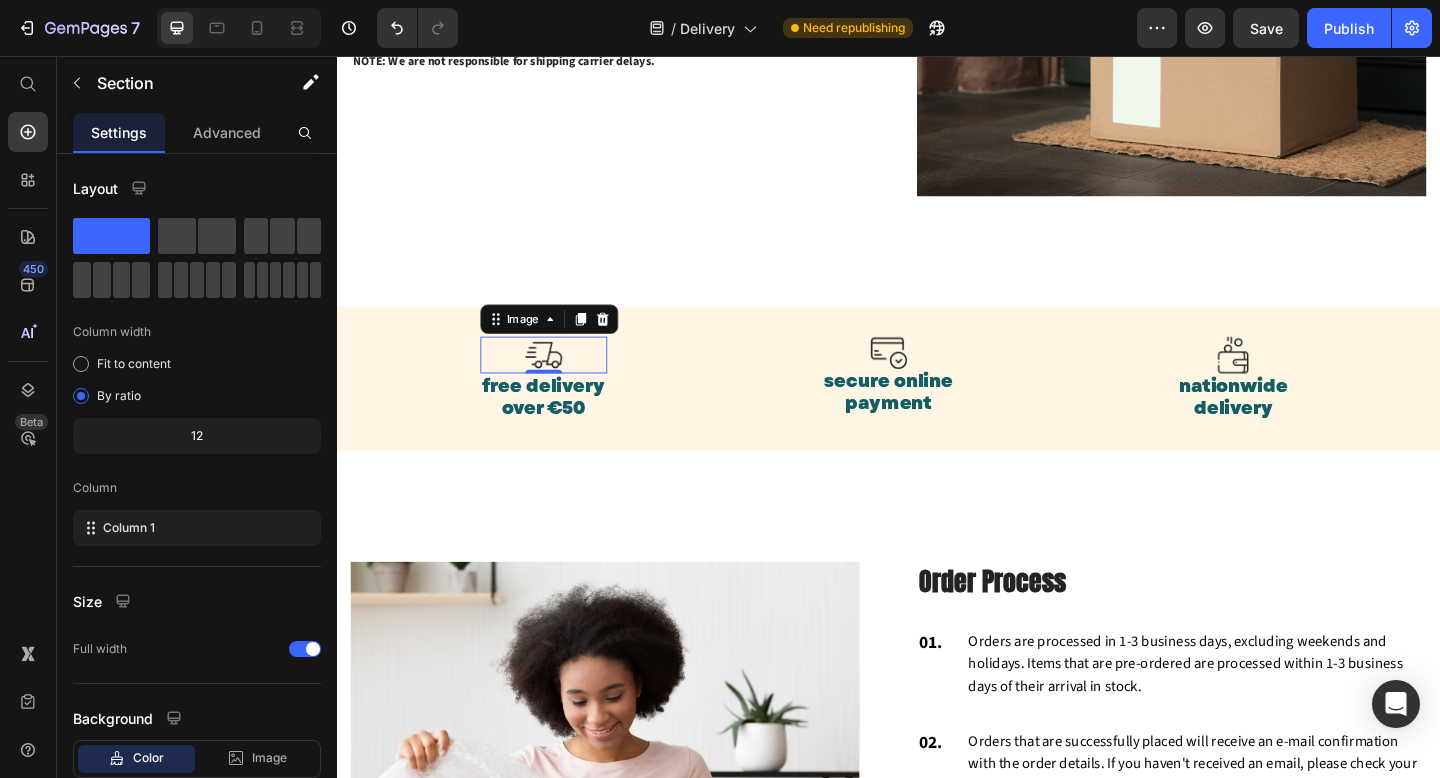 click at bounding box center [562, 382] 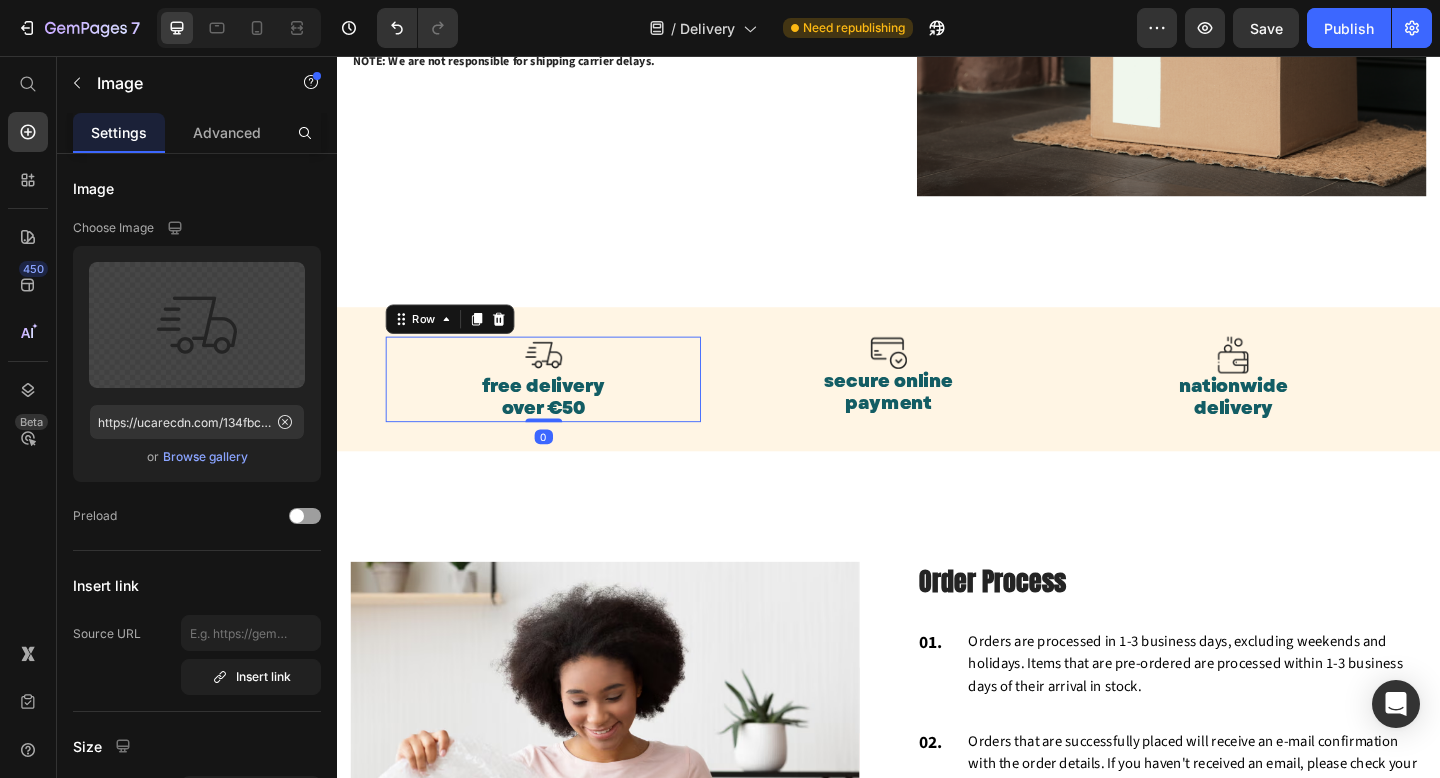 click on "Image free delivery over €50 Text block Row   0" at bounding box center (561, 408) 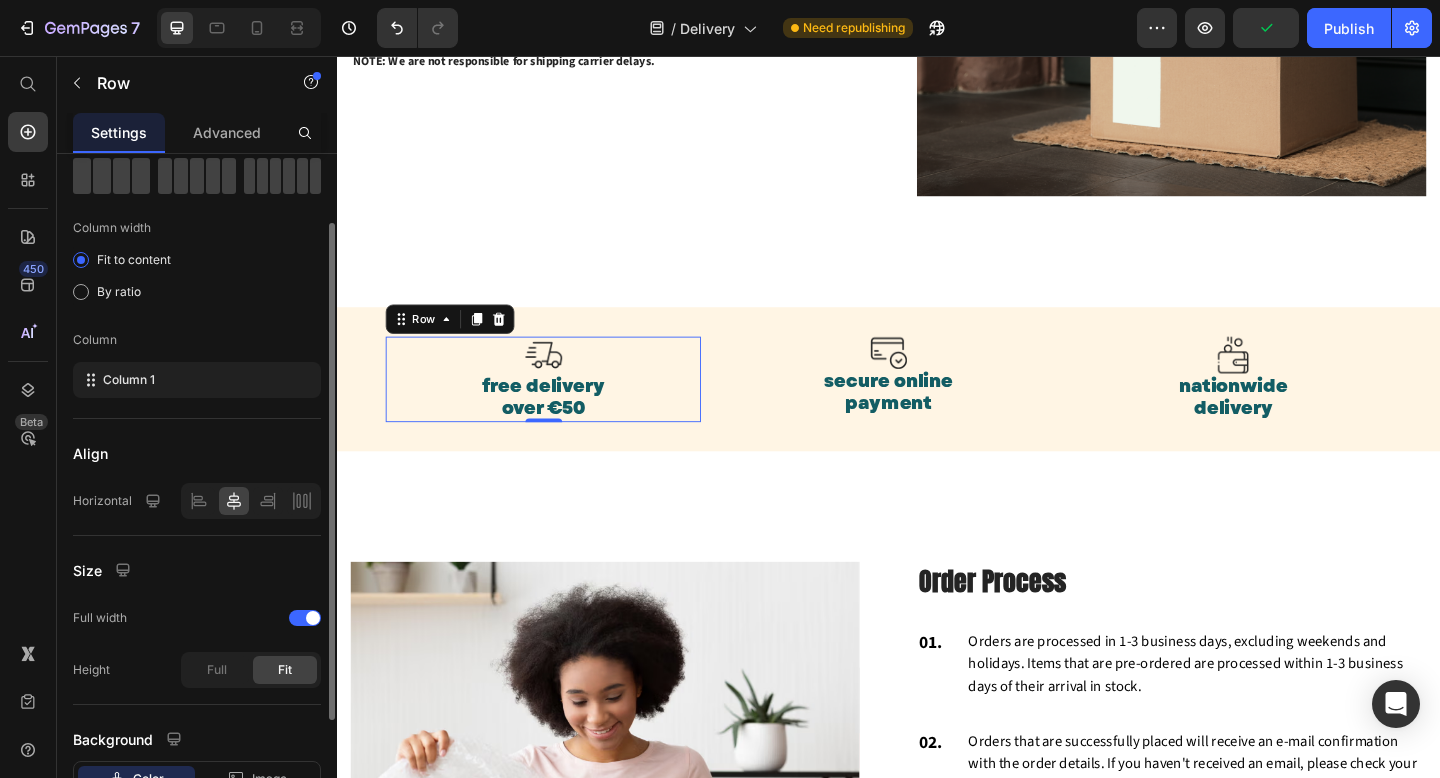 scroll, scrollTop: 100, scrollLeft: 0, axis: vertical 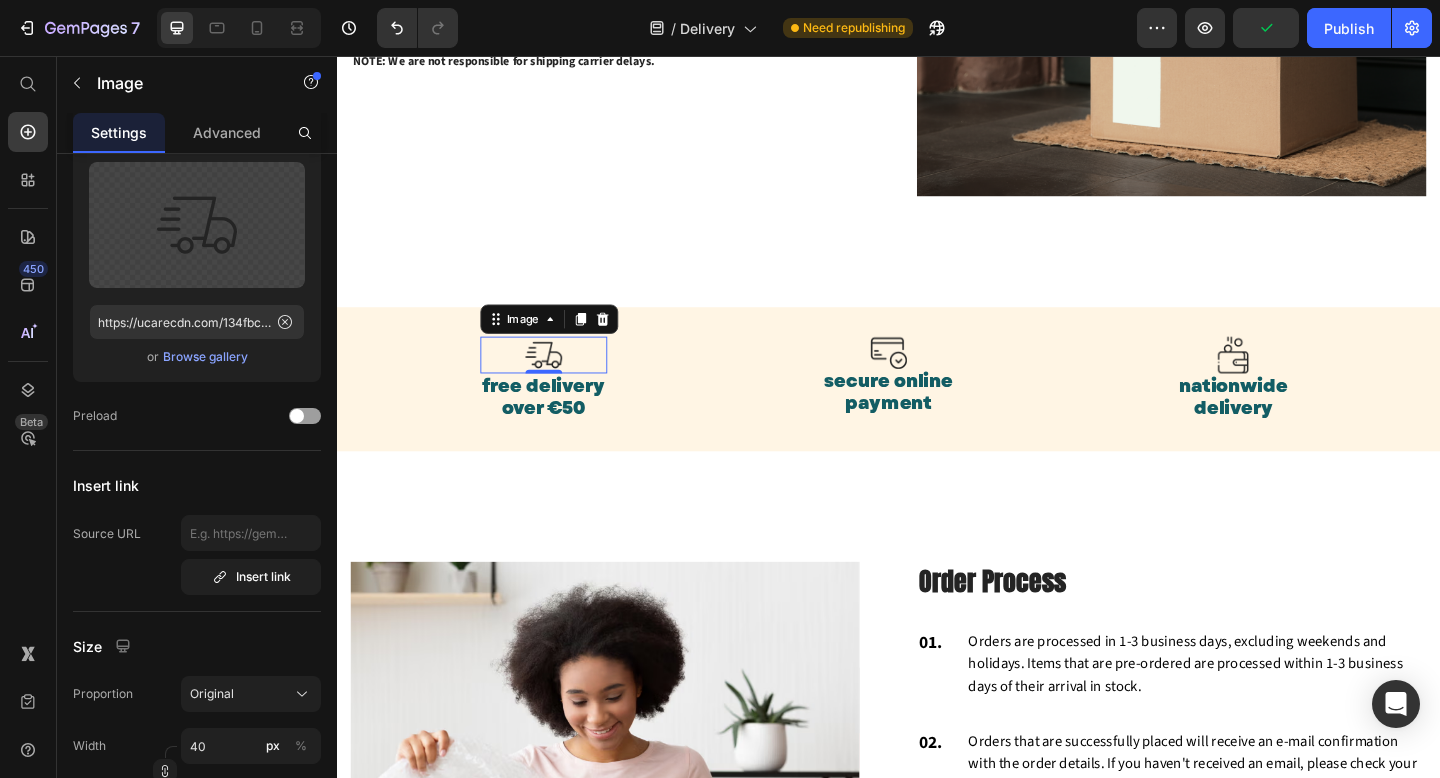 click at bounding box center (562, 382) 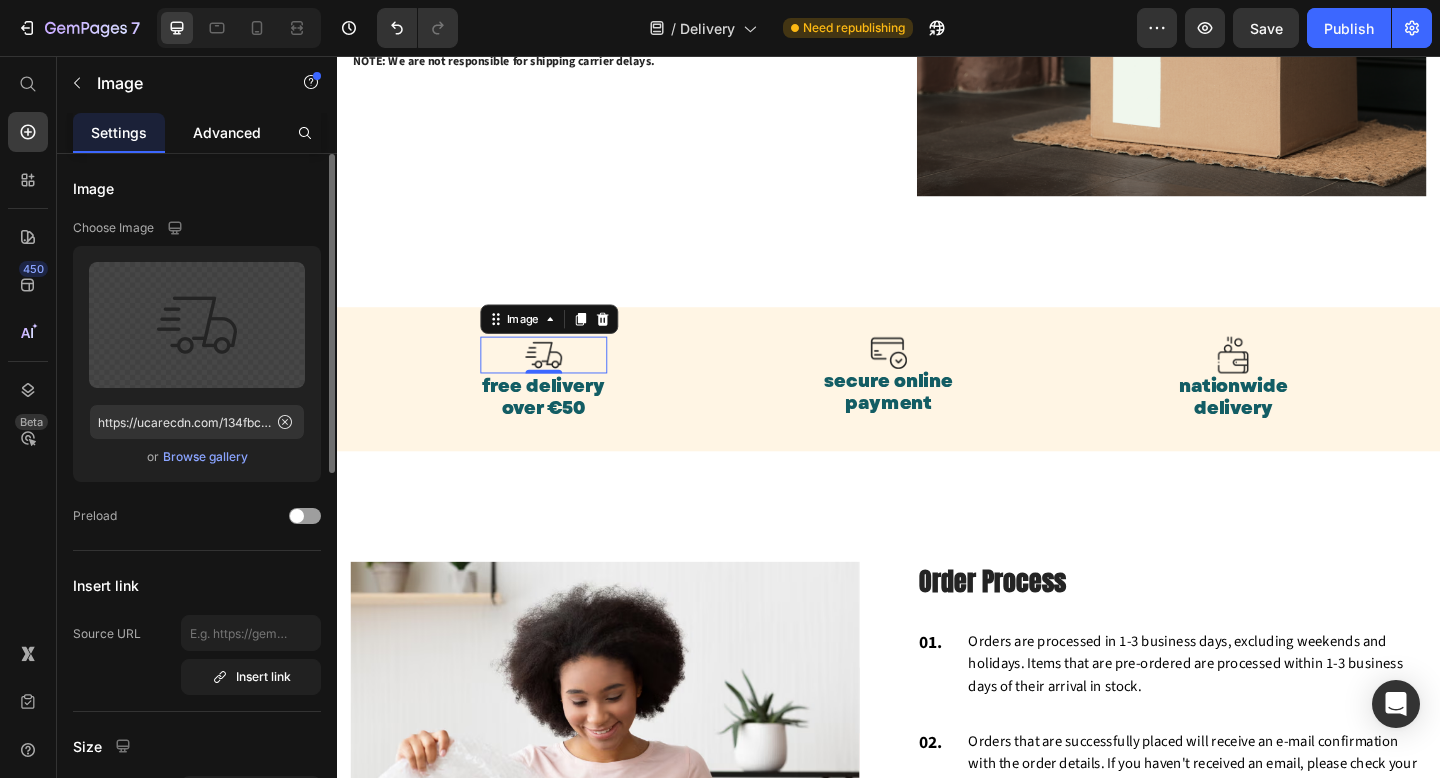 click on "Advanced" at bounding box center [227, 132] 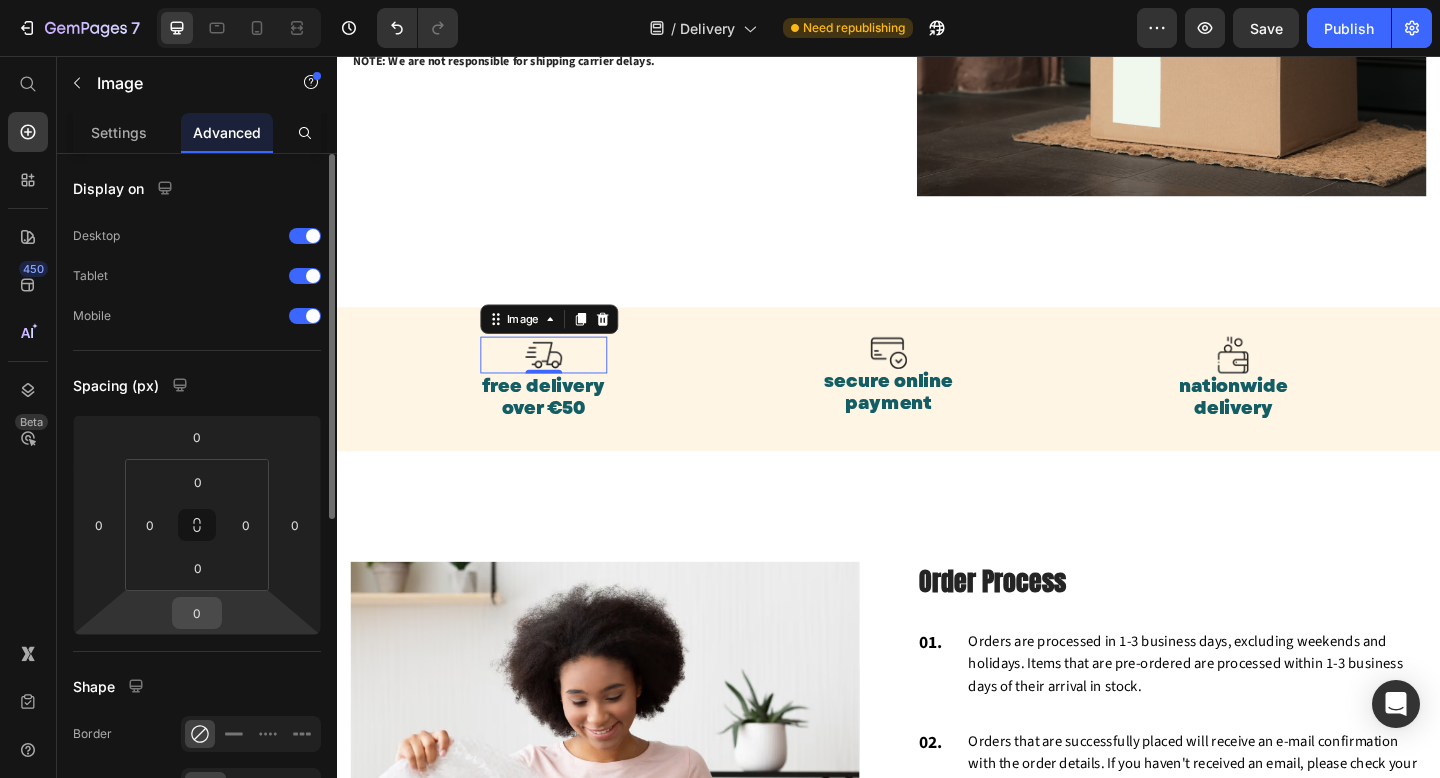 click on "0" at bounding box center [197, 613] 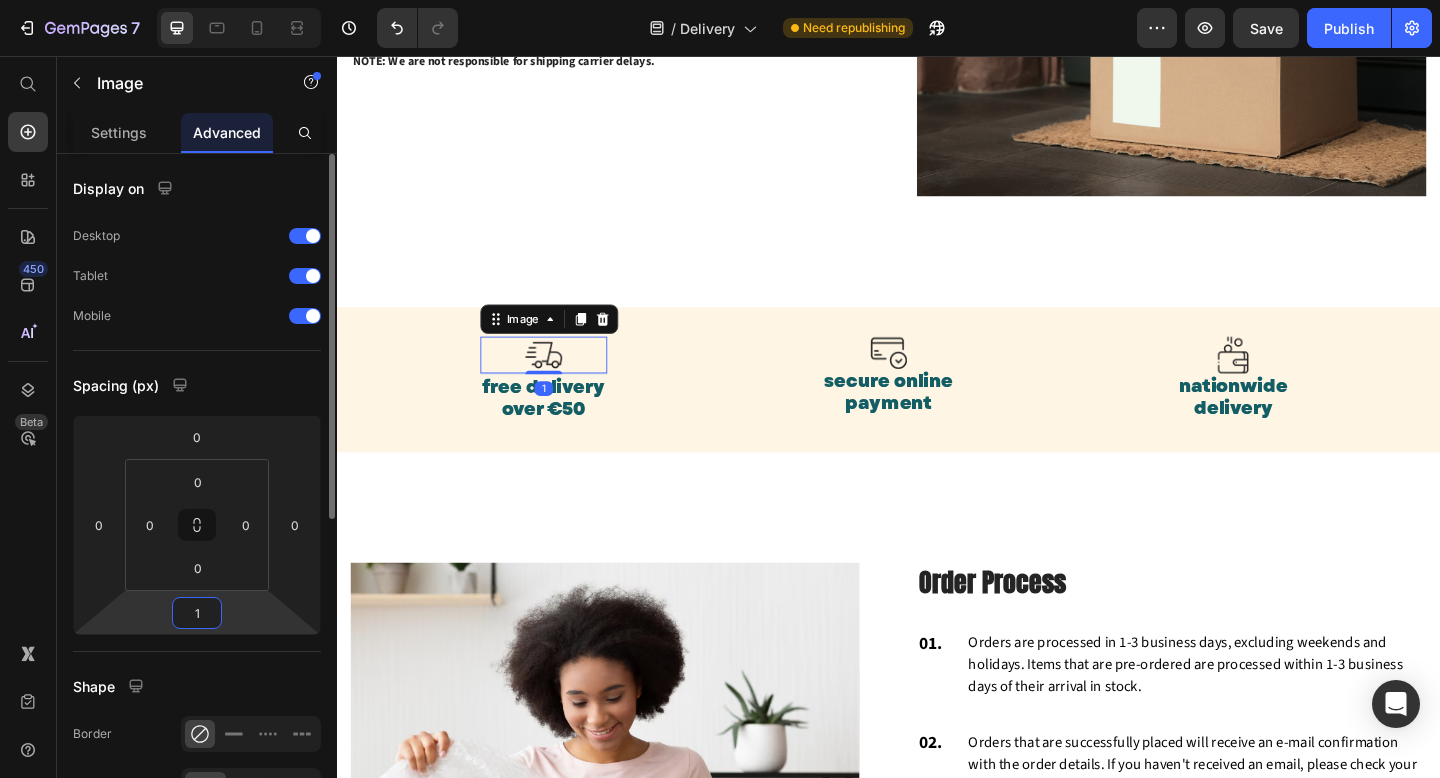 type on "16" 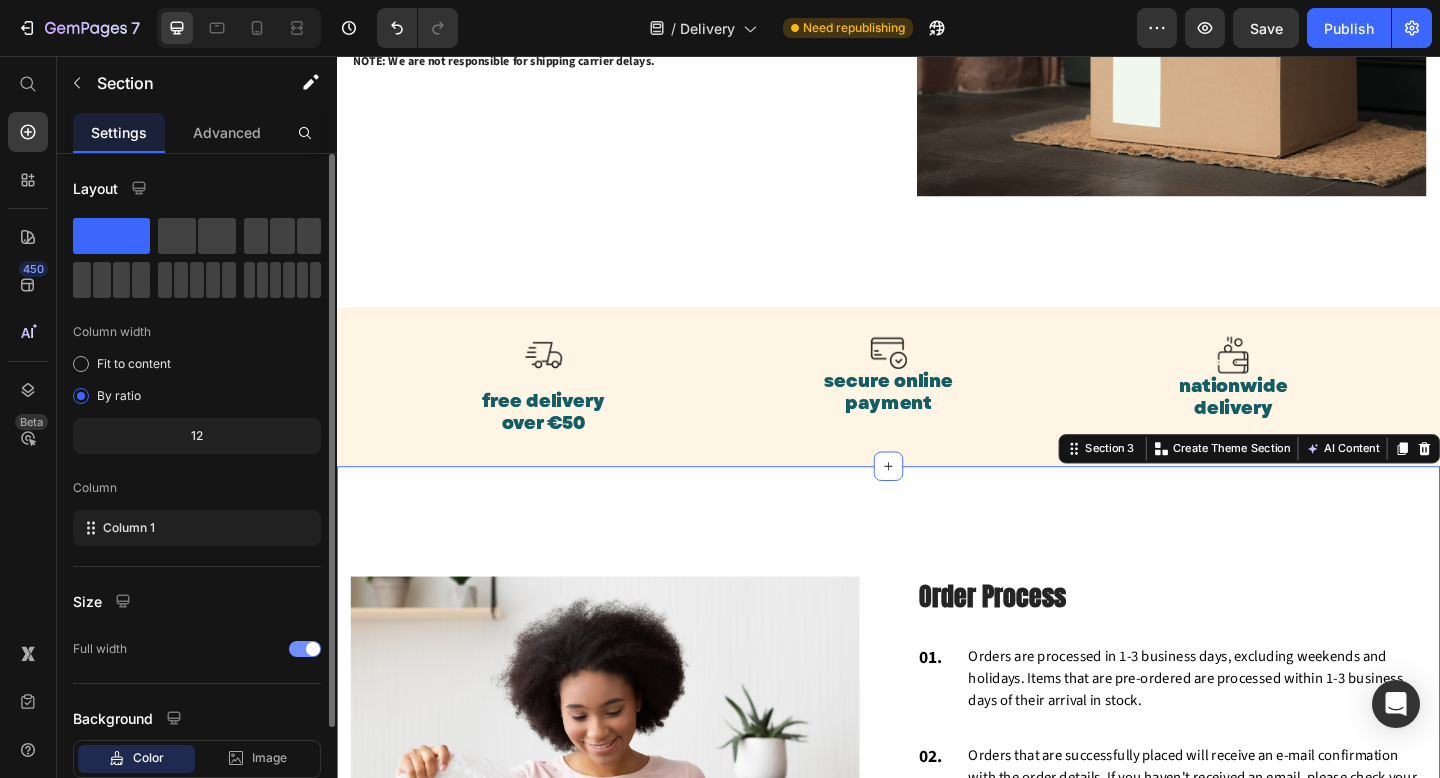 click on "Image Order Process Heading 01. Text block Orders are processed in 1-3 business days, excluding weekends and holidays. Items that are pre-ordered are processed within 1-3 business days of their arrival in stock. Text block Row 02. Text block Orders that are successfully placed will receive an e-mail confirmation with the order details. If you haven't received an email, please check your spam folder or contact us for confirmation. Text block Row 03. Text block If you have any questions about your order, please contact us right away at hello@teacle.ie  We will be unable to make changes to your order once it has been shipped. Text block Row 04. Text block Please double-check that you have entered the correct address. We are not liable for non-delivery due to address errors that you provide. We will refund the original order if an order is returned due to an incorrect address. Text block Row Row" at bounding box center (937, 839) 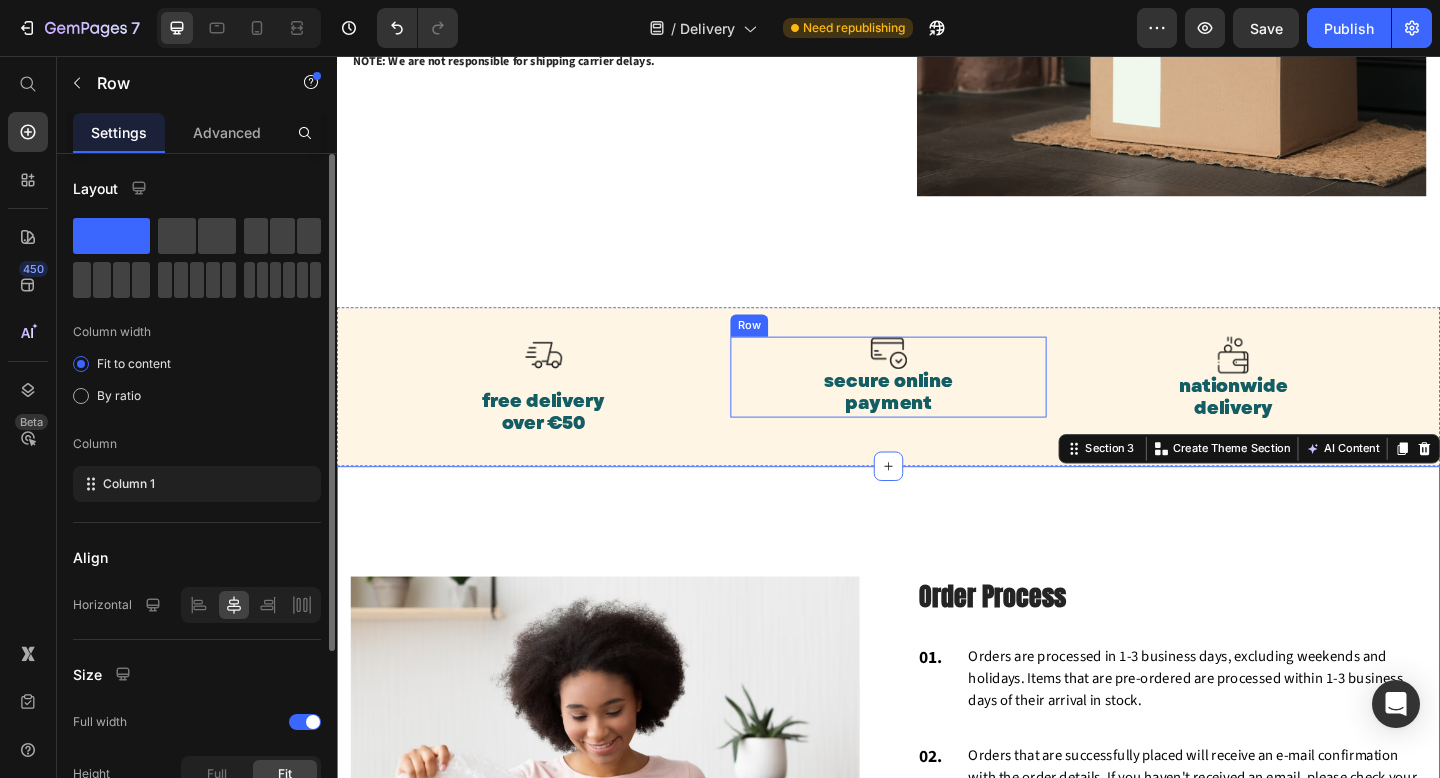 click on "Image secure online payment Text block Row" at bounding box center [936, 406] 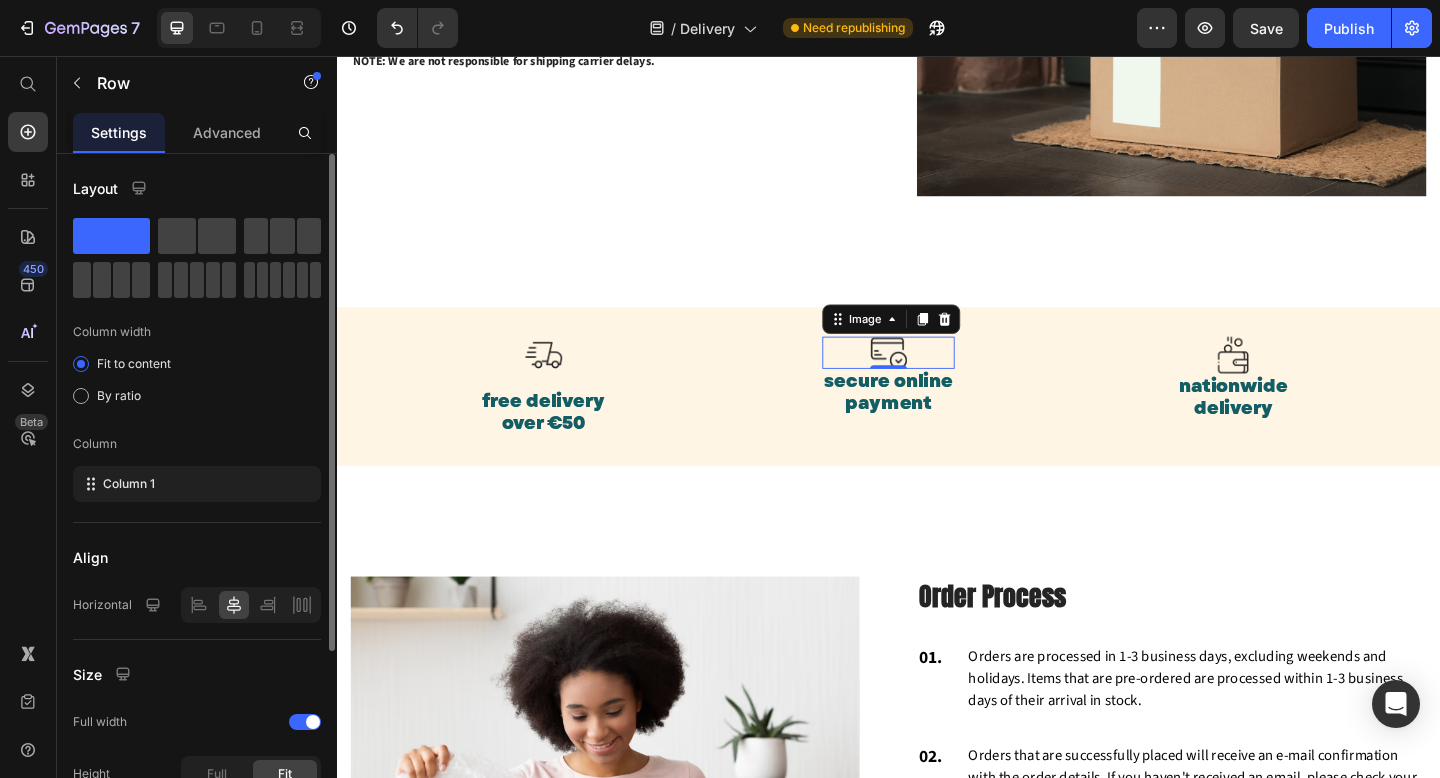 click at bounding box center (937, 379) 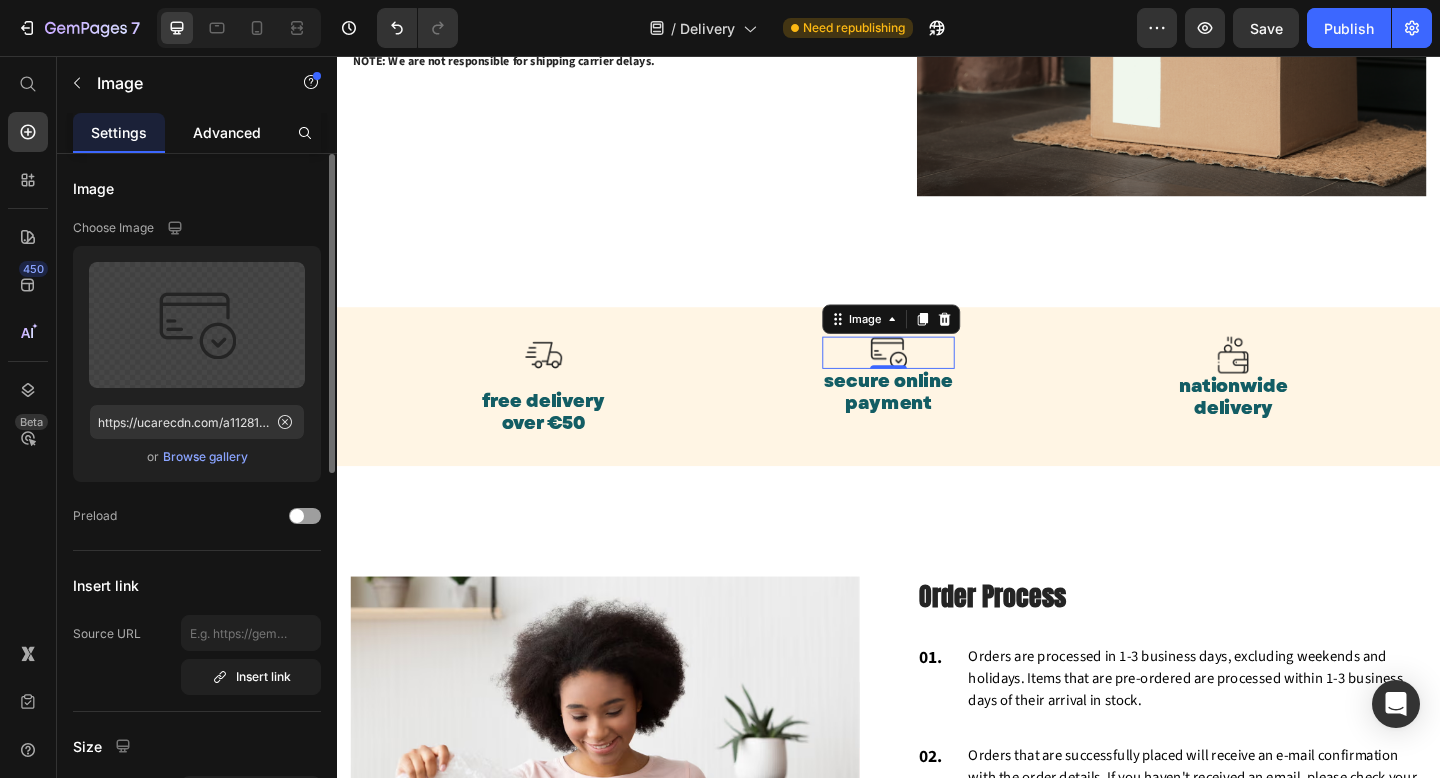 click on "Advanced" at bounding box center (227, 132) 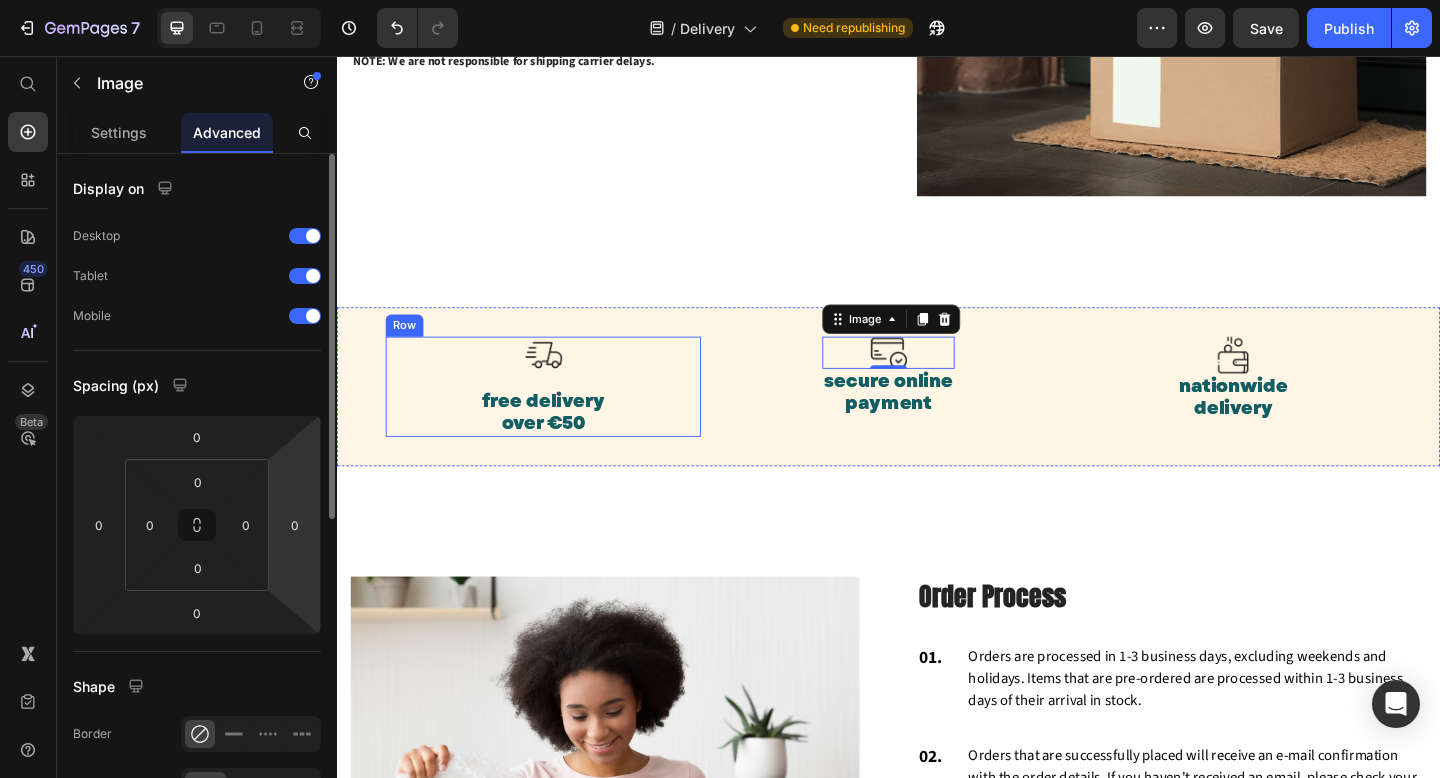 click on "Image free delivery over €50 Text block" at bounding box center (562, 416) 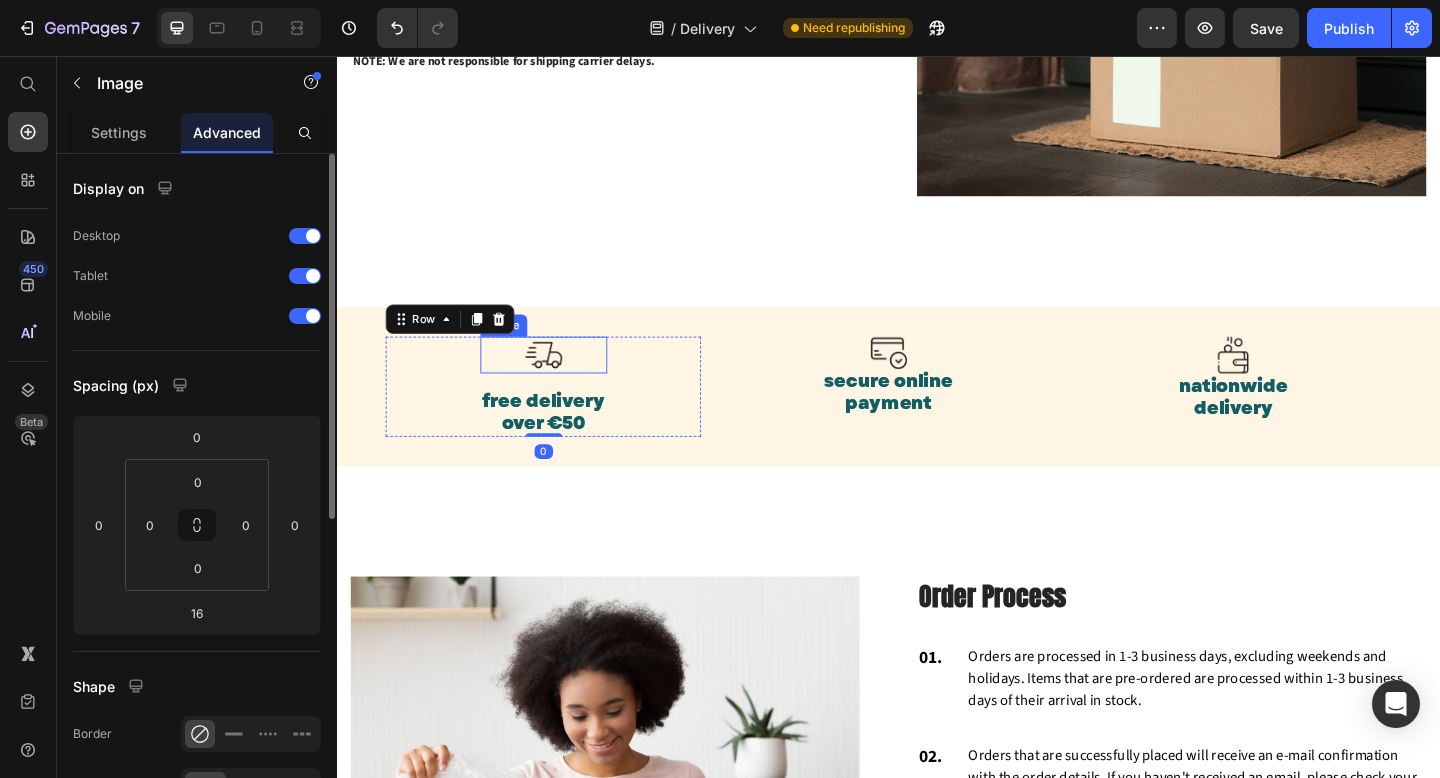 click at bounding box center (562, 382) 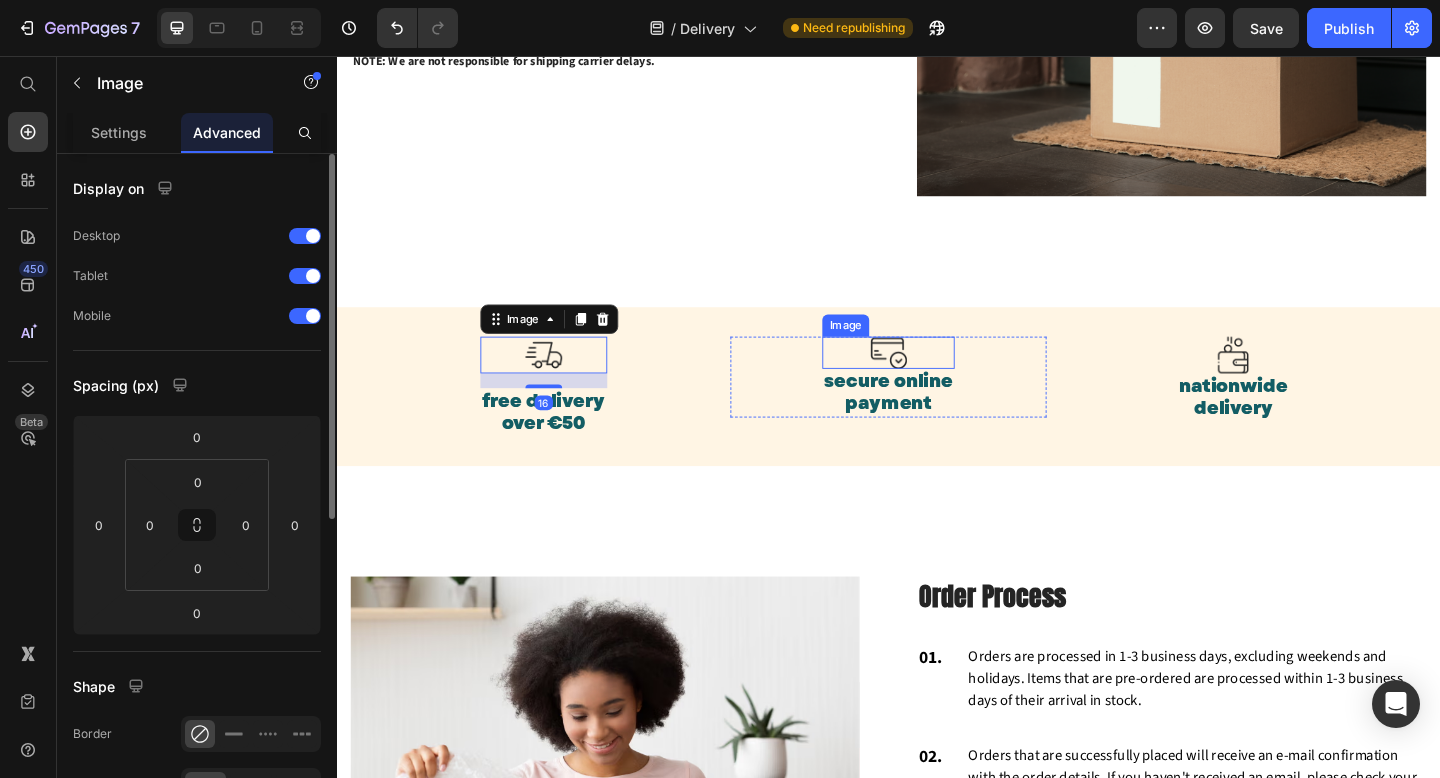 click at bounding box center [937, 379] 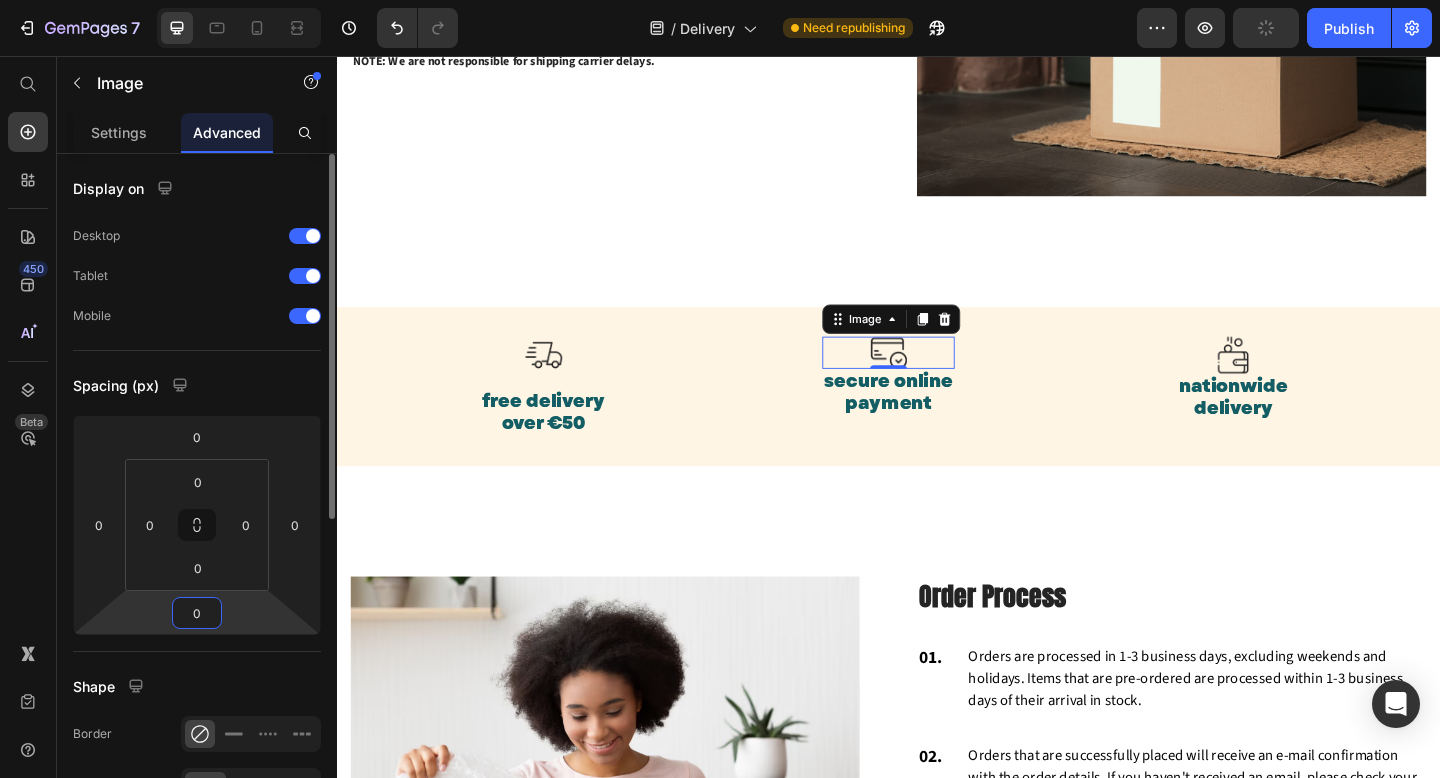 click on "0" at bounding box center (197, 613) 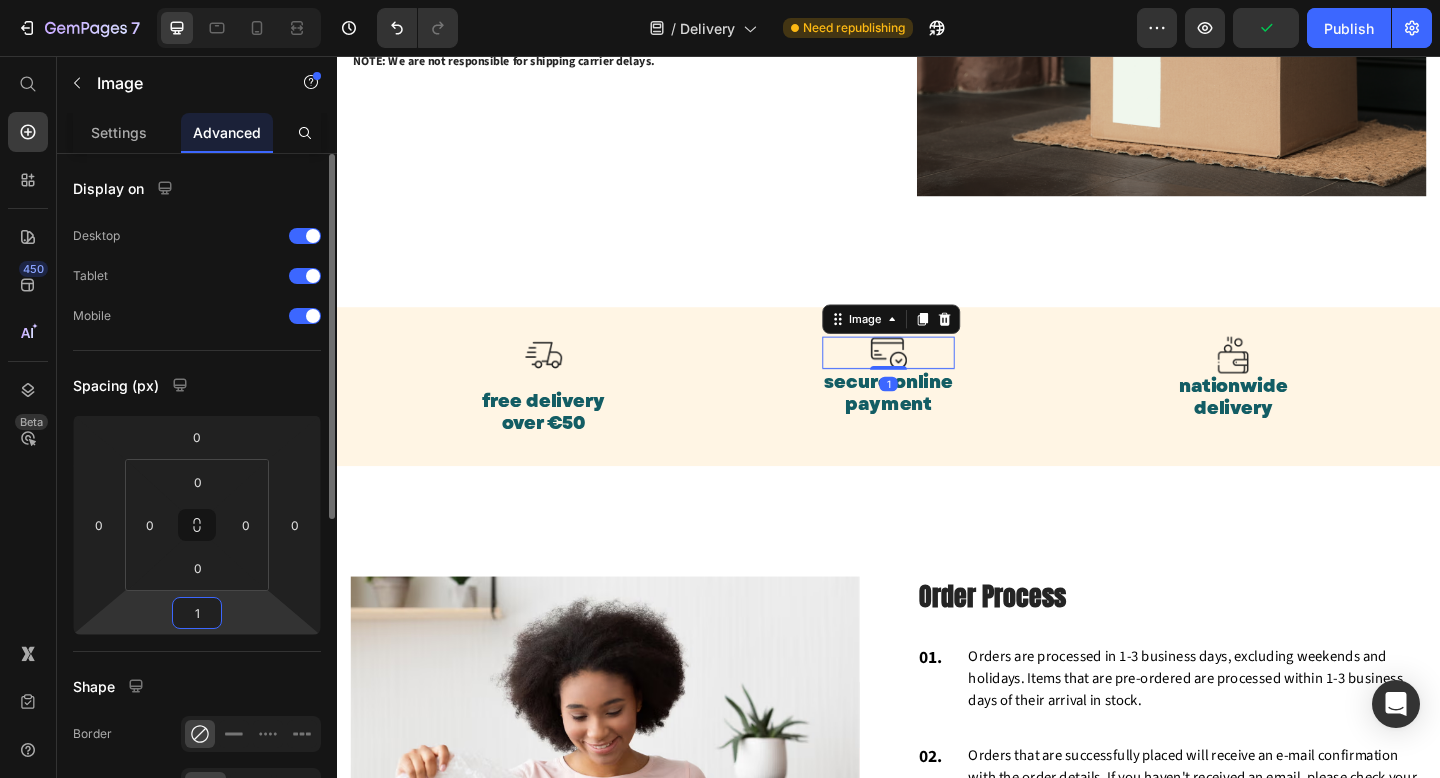 type on "16" 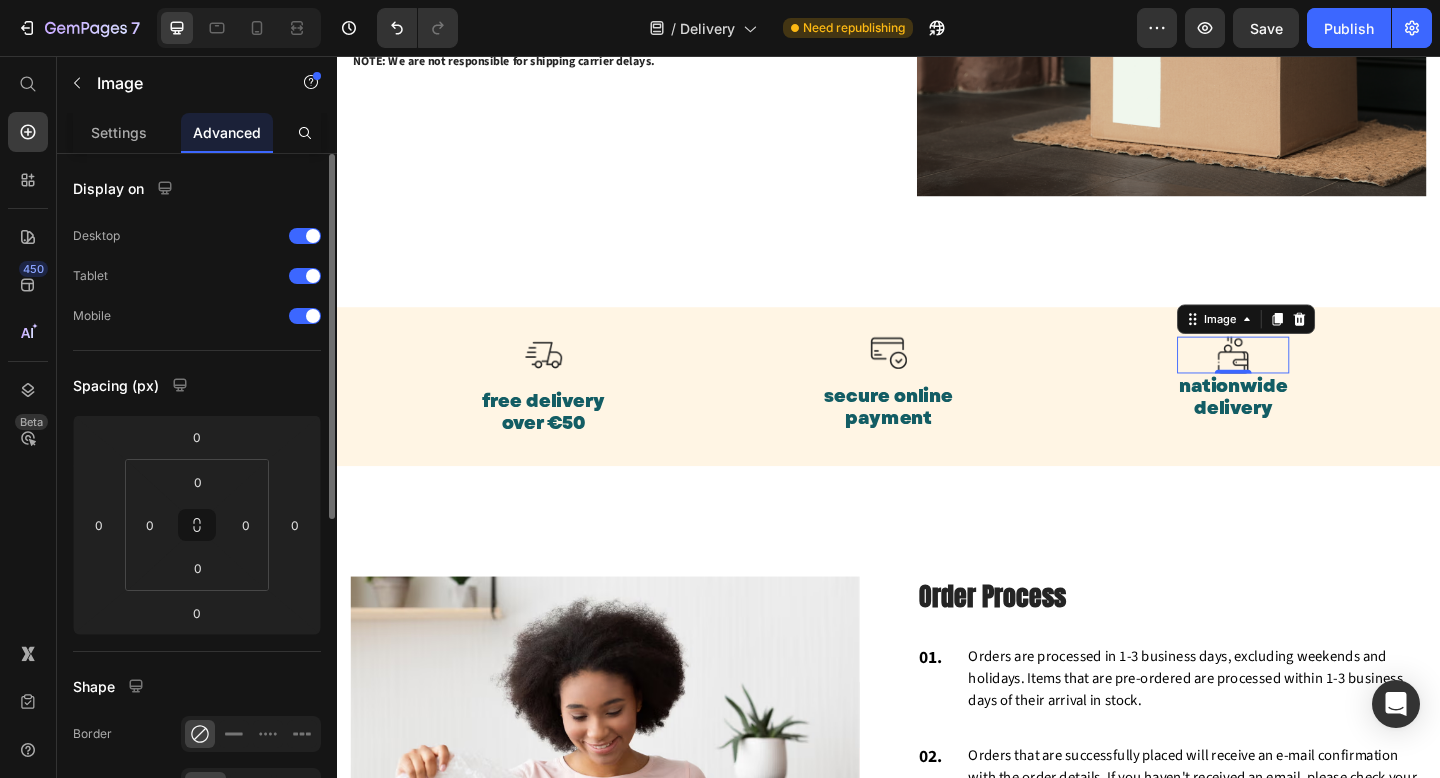 click at bounding box center [1312, 382] 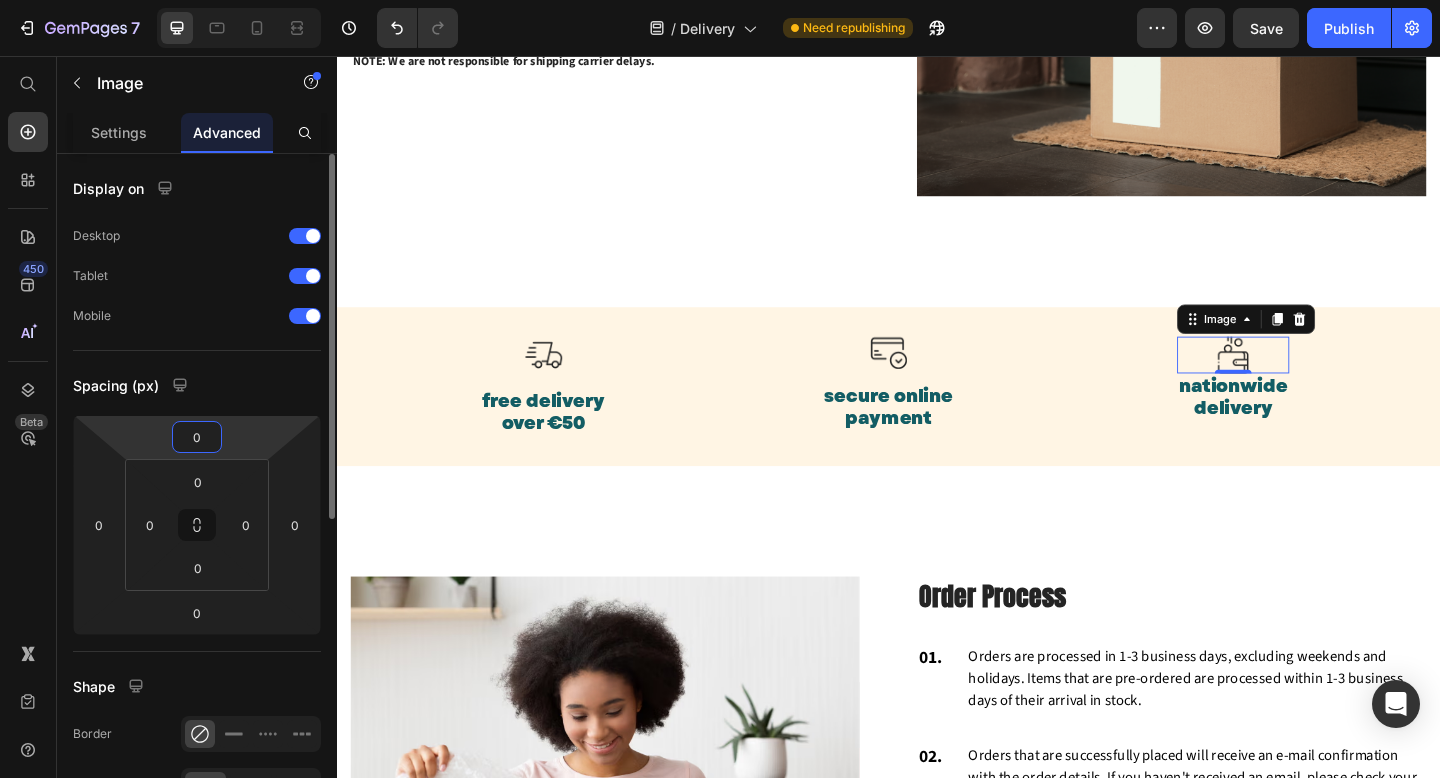 click on "0" at bounding box center [197, 437] 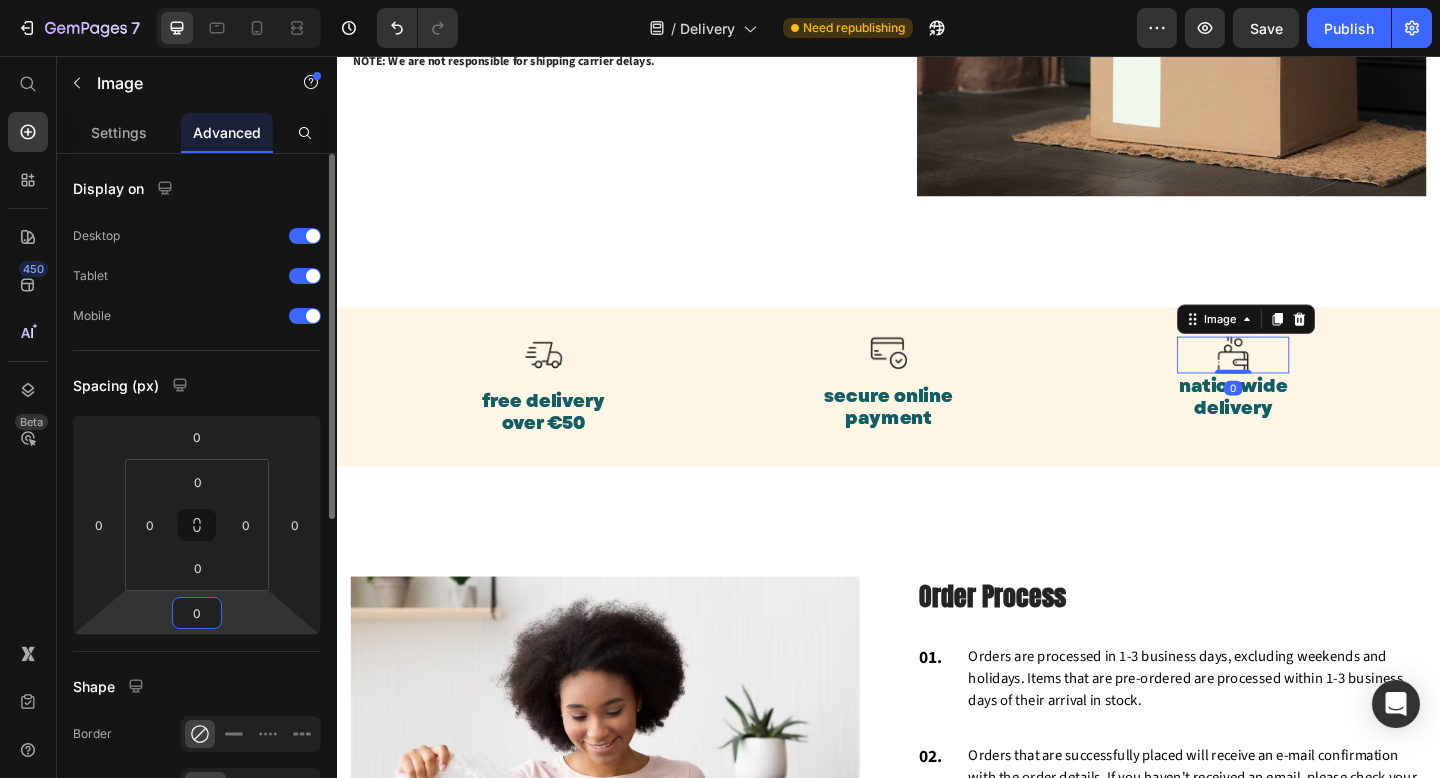 click on "7  Version history  /  Delivery Need republishing Preview  Save   Publish  450 Beta Start with Sections Elements Hero Section Product Detail Brands Trusted Badges Guarantee Product Breakdown How to use Testimonials Compare Bundle FAQs Social Proof Brand Story Product List Collection Blog List Contact Sticky Add to Cart Custom Footer Browse Library 450 Layout
Row
Row
Row
Row Text
Heading
Text Block Button
Button
Button
Sticky Back to top Media
Image
Image" at bounding box center [720, 0] 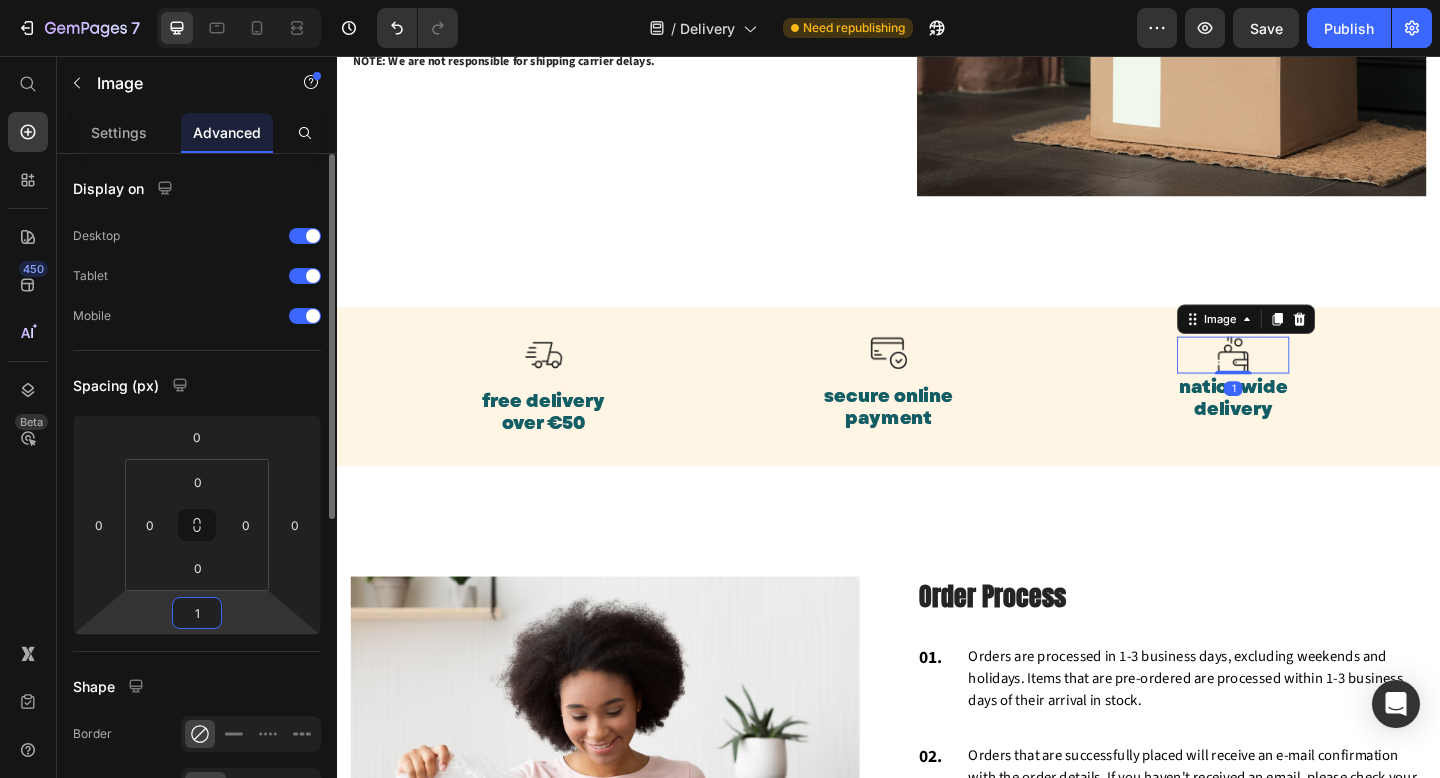 type on "16" 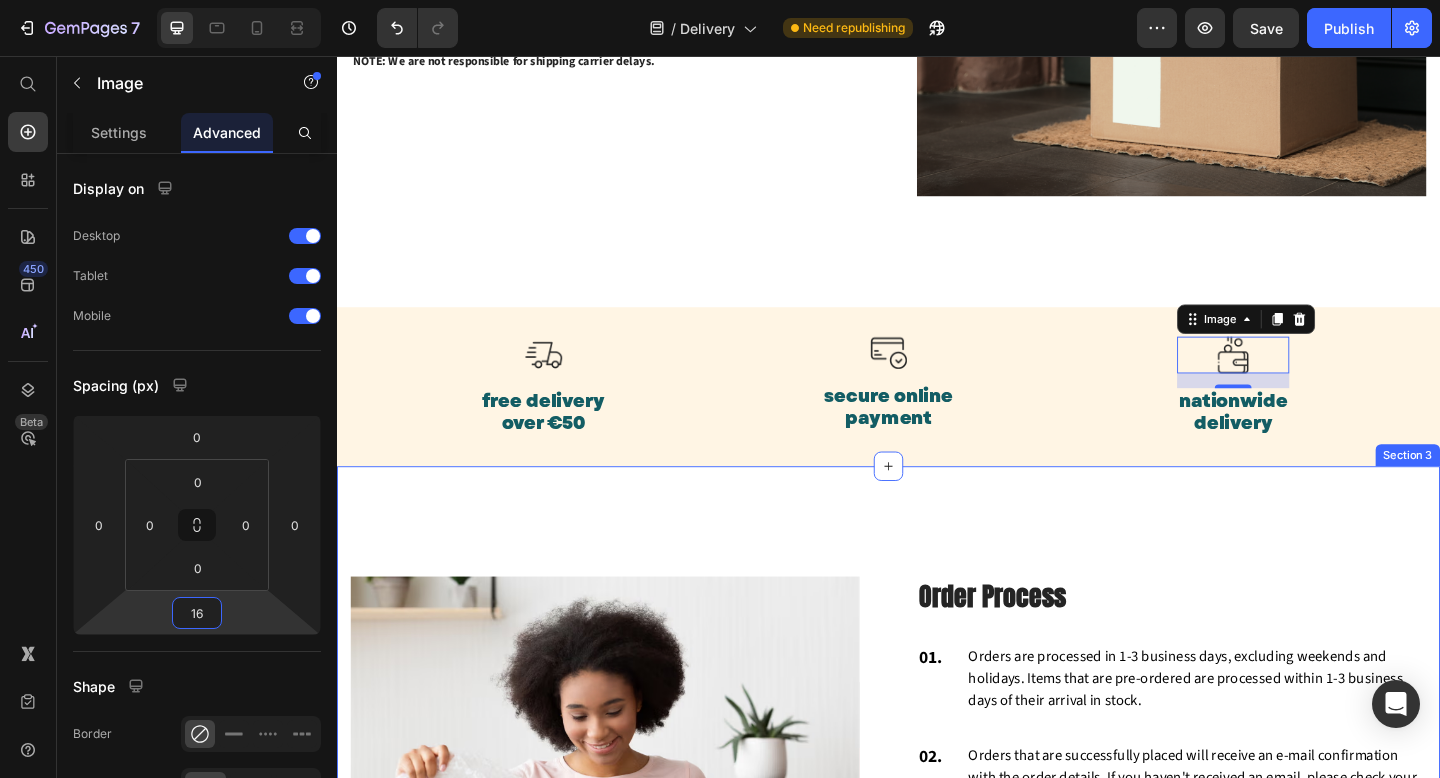 click on "Image Order Process Heading 01. Text block Orders are processed in 1-3 business days, excluding weekends and holidays. Items that are pre-ordered are processed within 1-3 business days of their arrival in stock. Text block Row 02. Text block Orders that are successfully placed will receive an e-mail confirmation with the order details. If you haven't received an email, please check your spam folder or contact us for confirmation. Text block Row 03. Text block If you have any questions about your order, please contact us right away at hello@teacle.ie  We will be unable to make changes to your order once it has been shipped. Text block Row 04. Text block Please double-check that you have entered the correct address. We are not liable for non-delivery due to address errors that you provide. We will refund the original order if an order is returned due to an incorrect address. Text block Row Row" at bounding box center (937, 839) 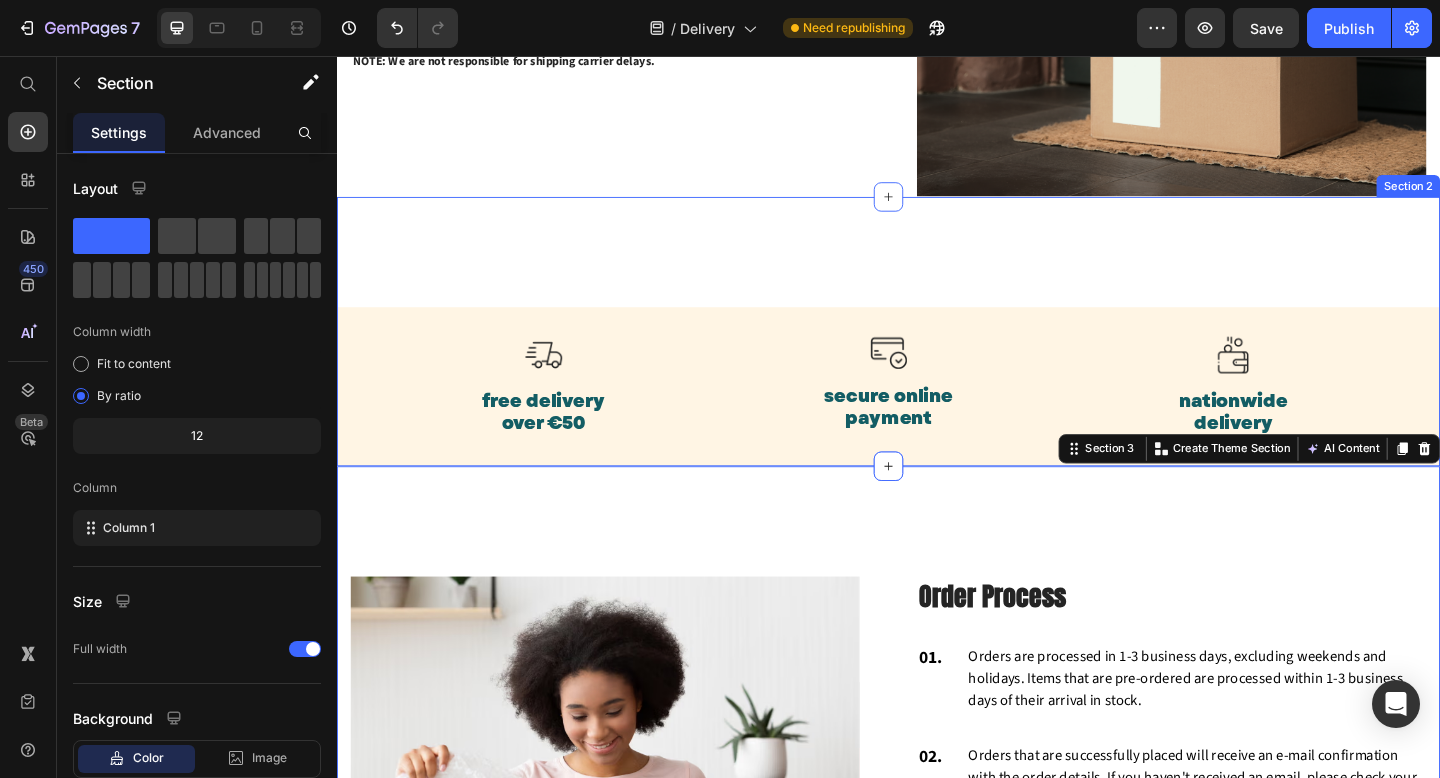 click on "Image free delivery over €50 Text block Row Image secure online payment Text block Row Image nationwide  delivery Text block Row Row" at bounding box center (937, 356) 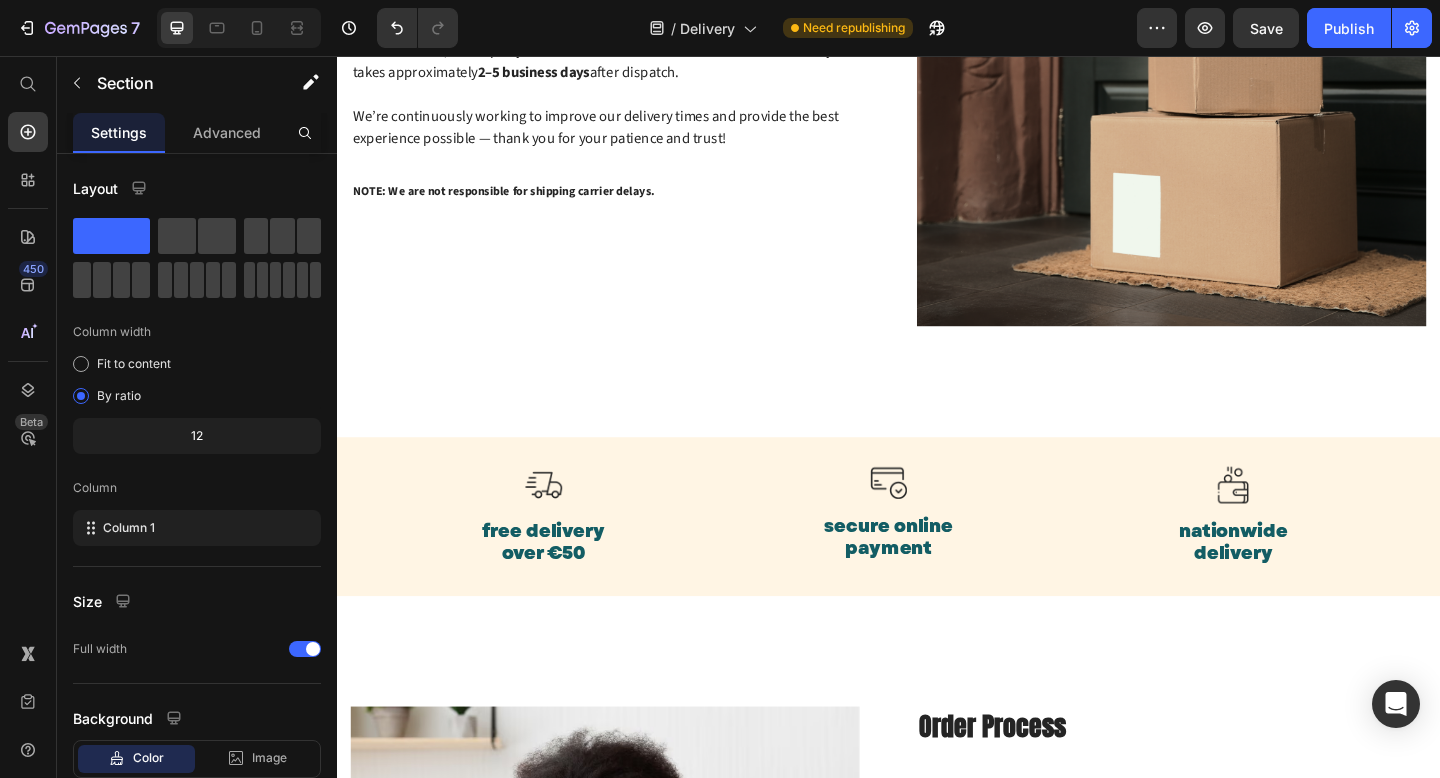 scroll, scrollTop: 493, scrollLeft: 0, axis: vertical 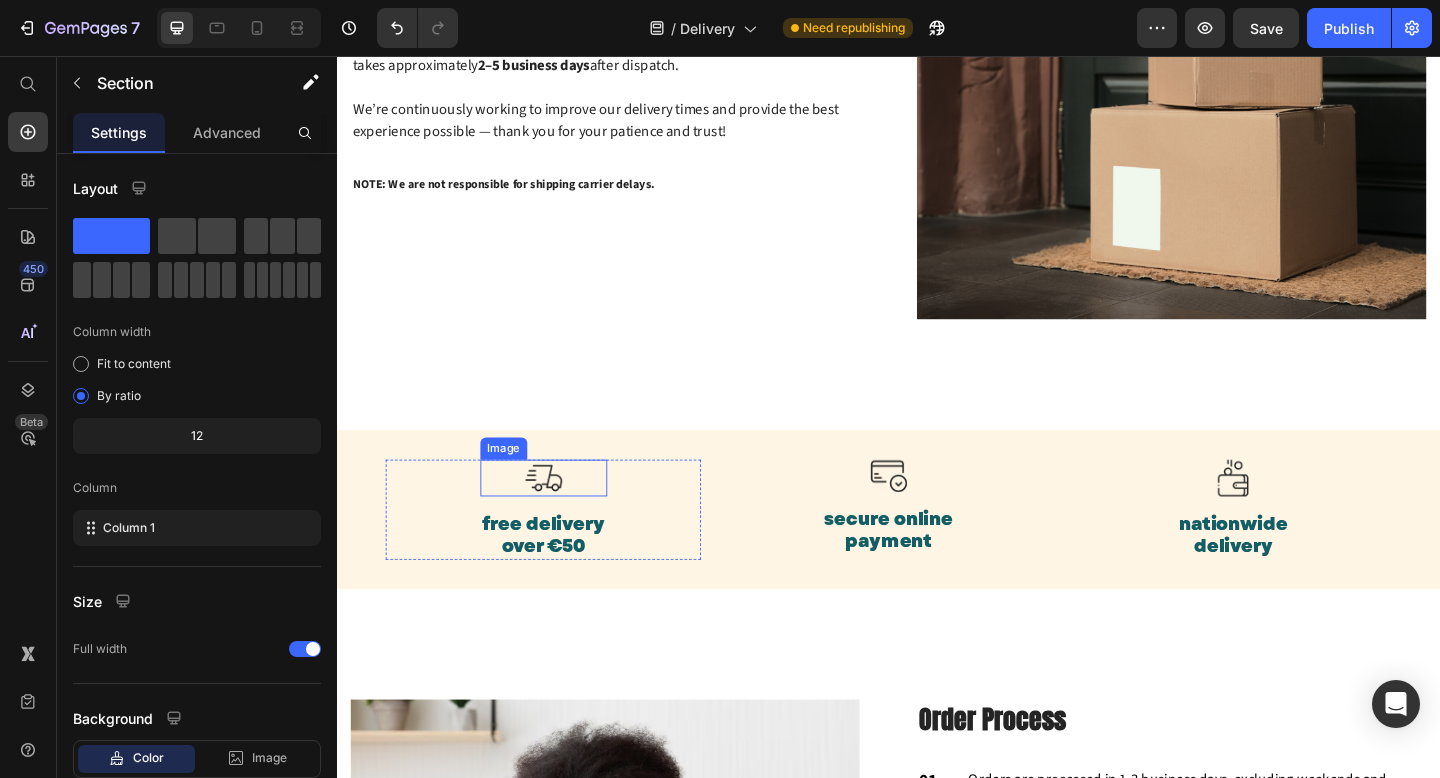 click at bounding box center (562, 515) 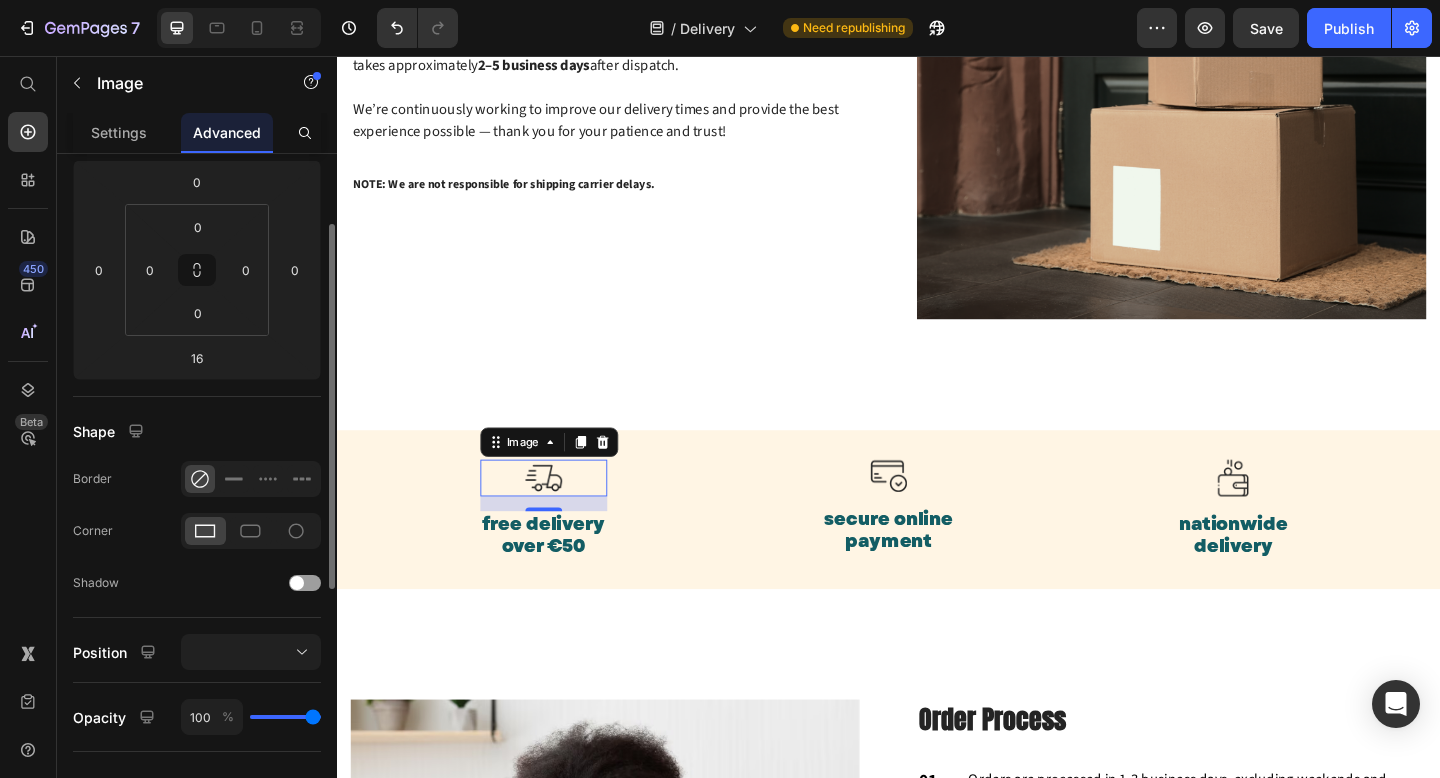 scroll, scrollTop: 0, scrollLeft: 0, axis: both 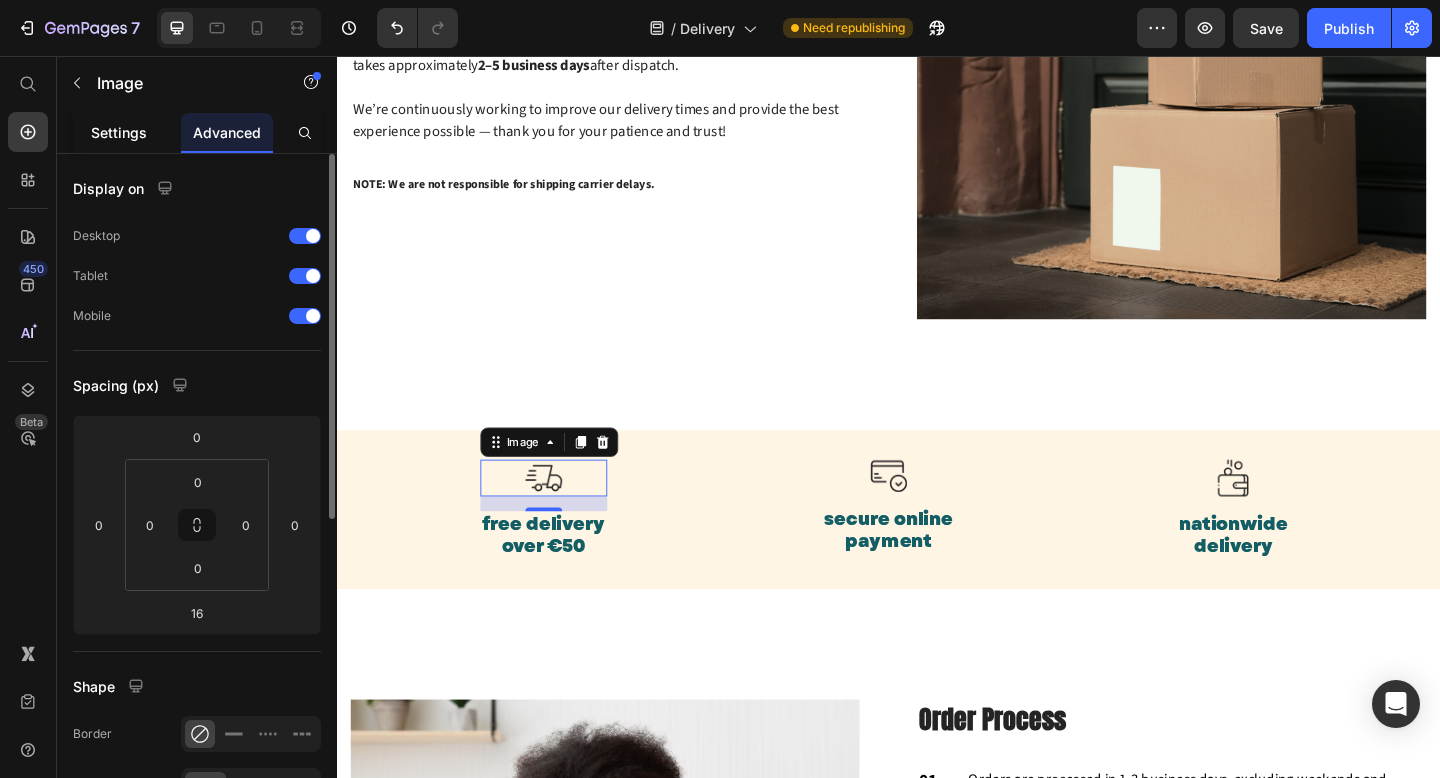 click on "Settings" at bounding box center [119, 132] 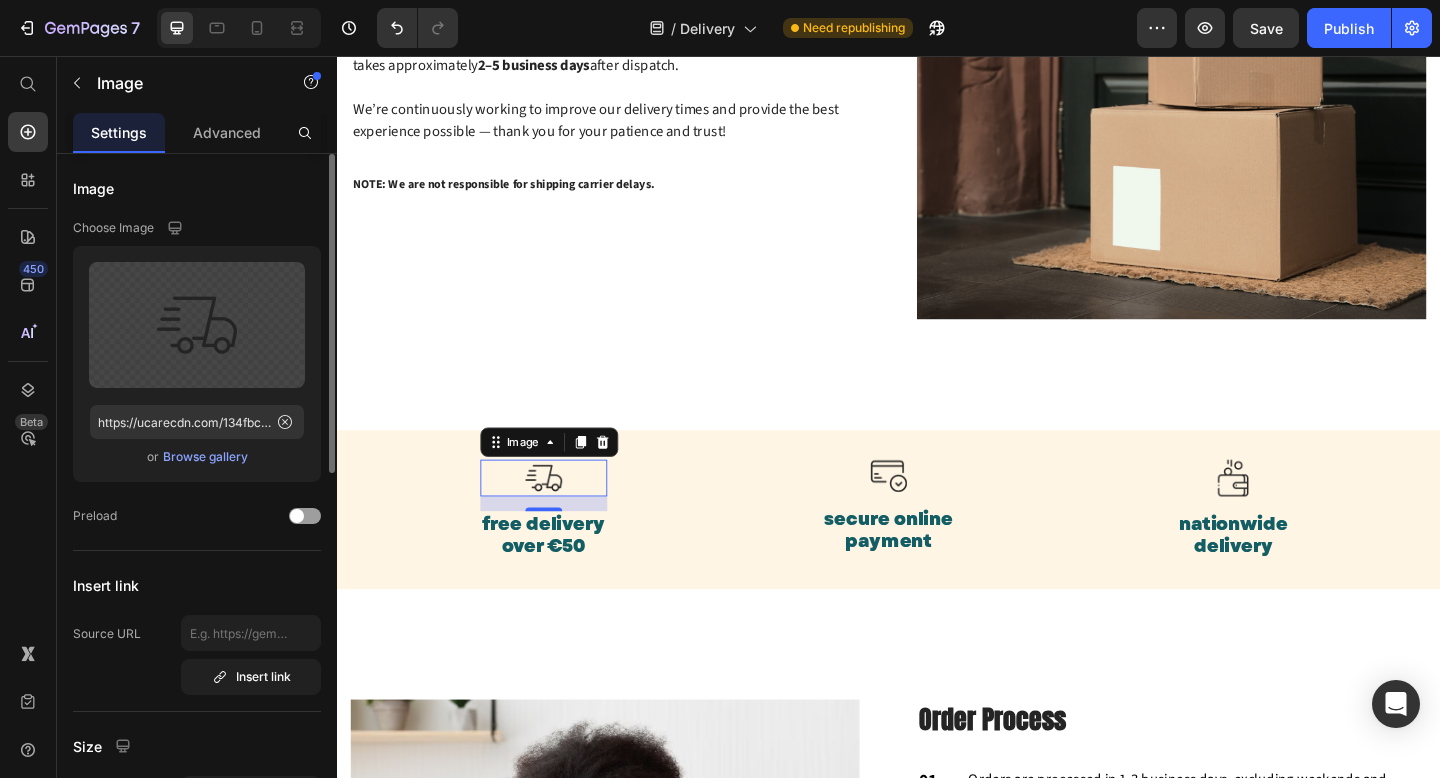 click on "Browse gallery" at bounding box center [205, 457] 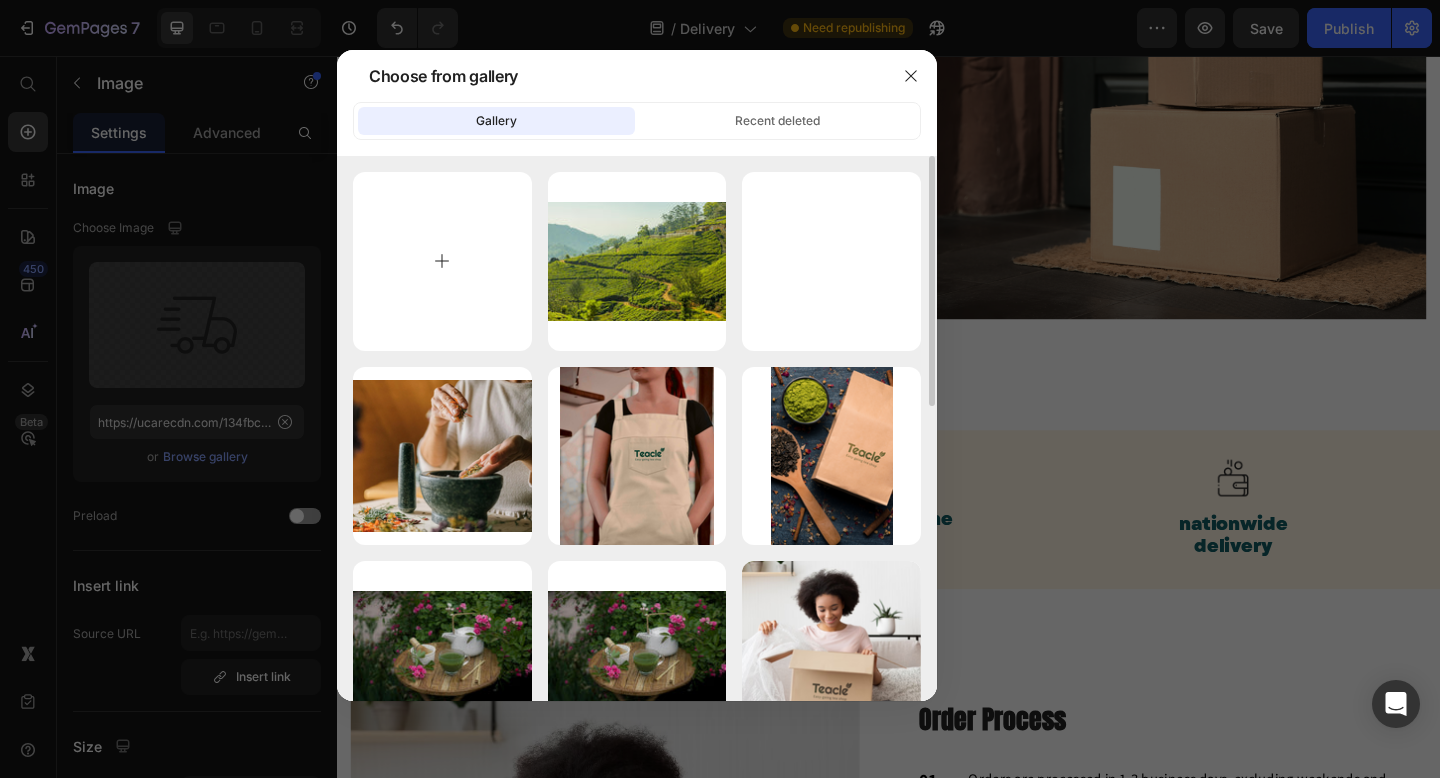 click at bounding box center (442, 261) 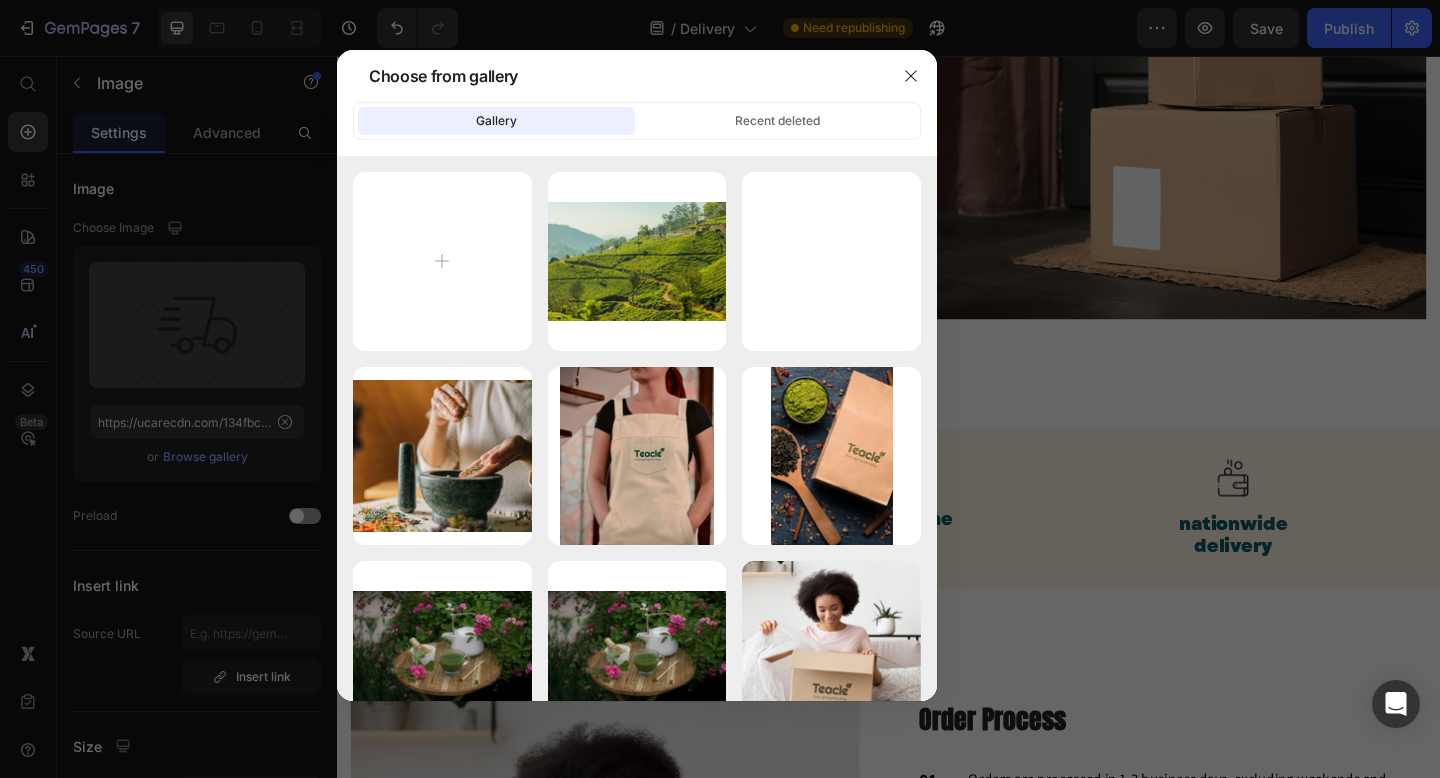 type on "C:\fakepath\free delivery.svg" 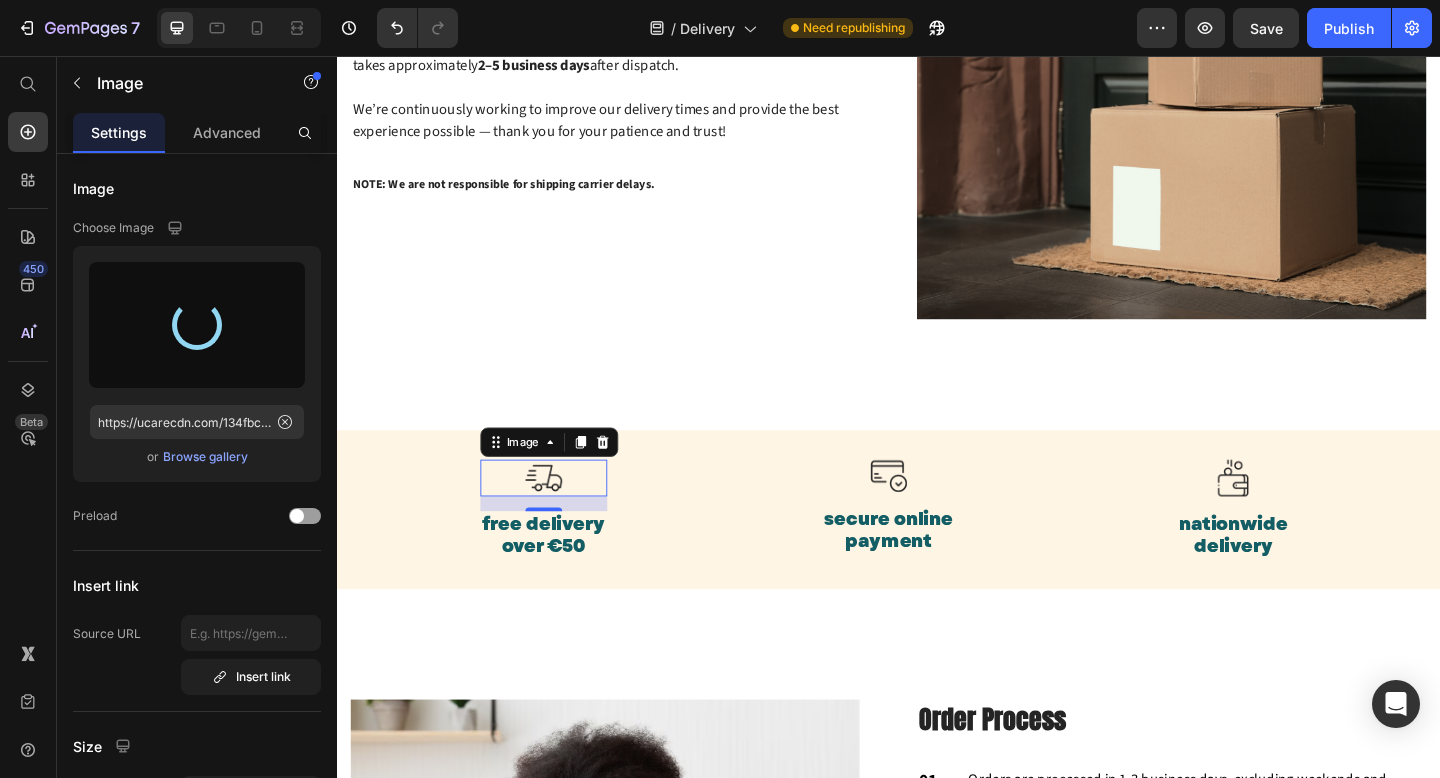 type on "https://cdn.shopify.com/s/files/1/0925/4096/1094/files/gempages_548933152999998482-0c46f21b-866c-46b2-bec0-4e5028f07465.svg" 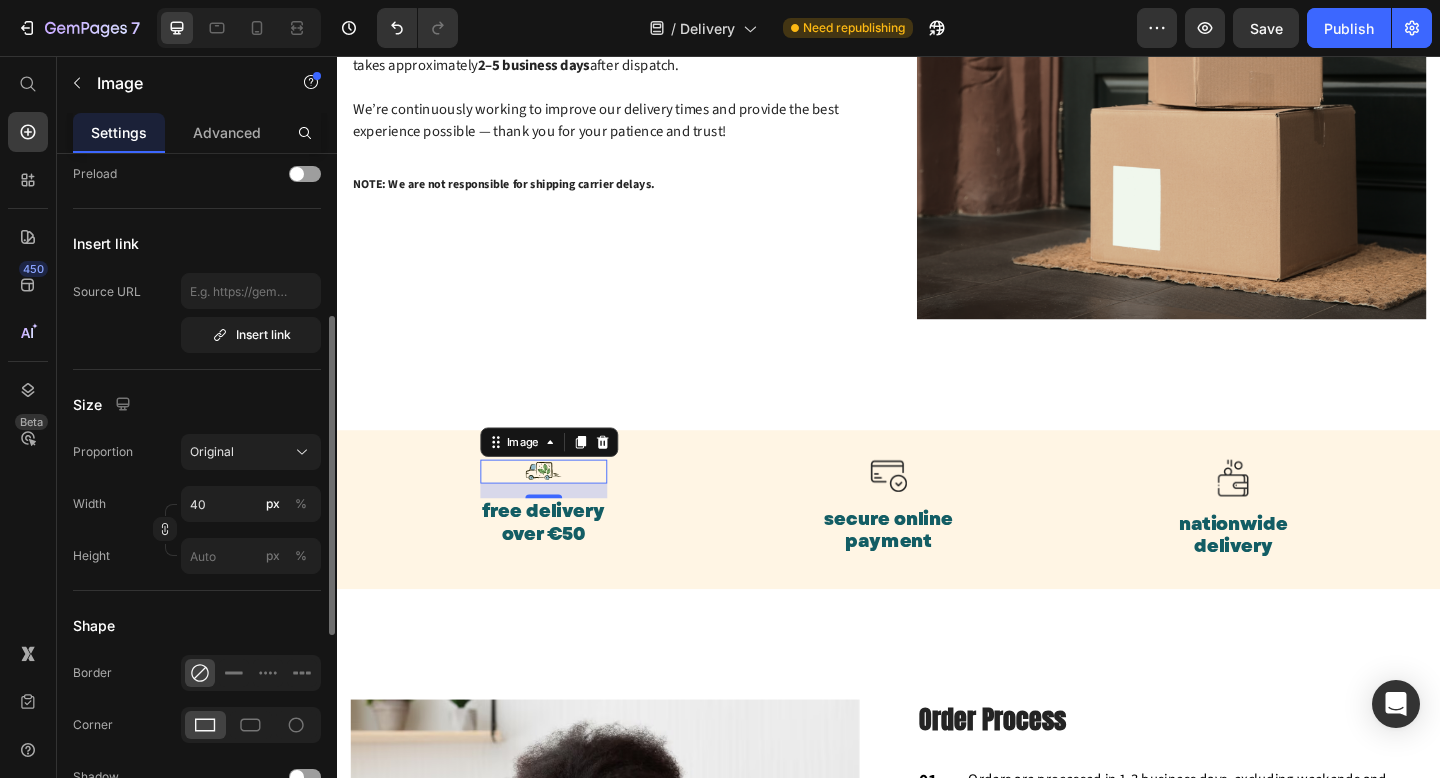 scroll, scrollTop: 343, scrollLeft: 0, axis: vertical 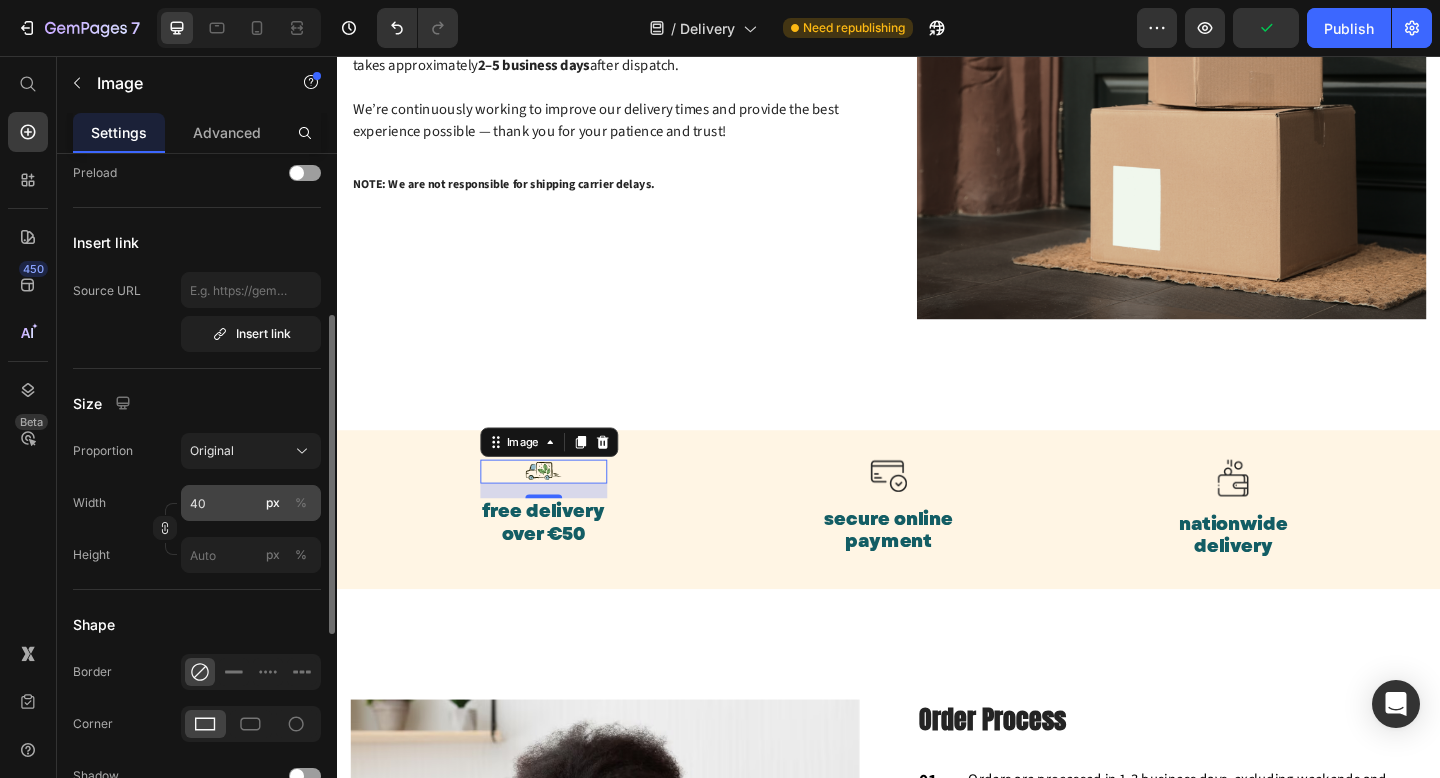 click on "%" at bounding box center (301, 503) 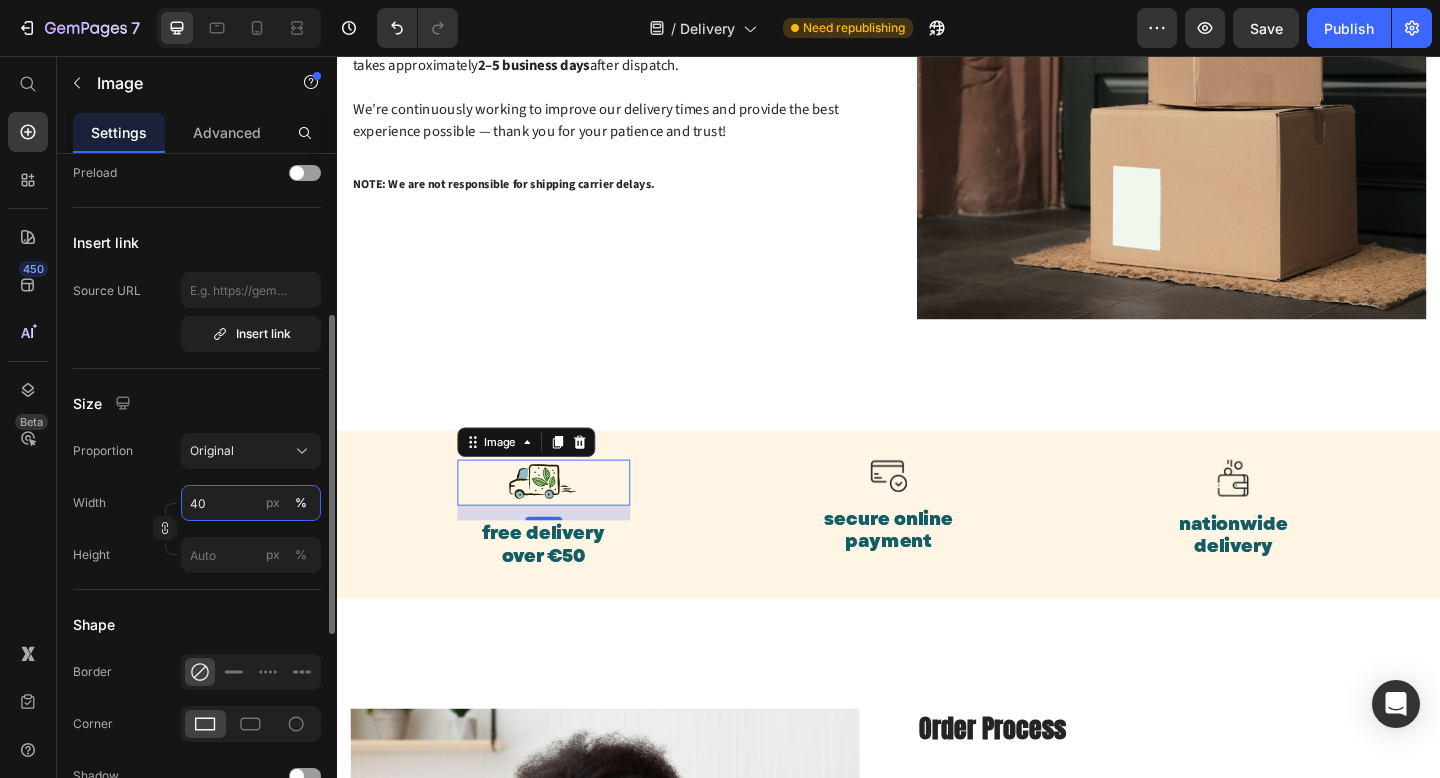 click on "40" at bounding box center (251, 503) 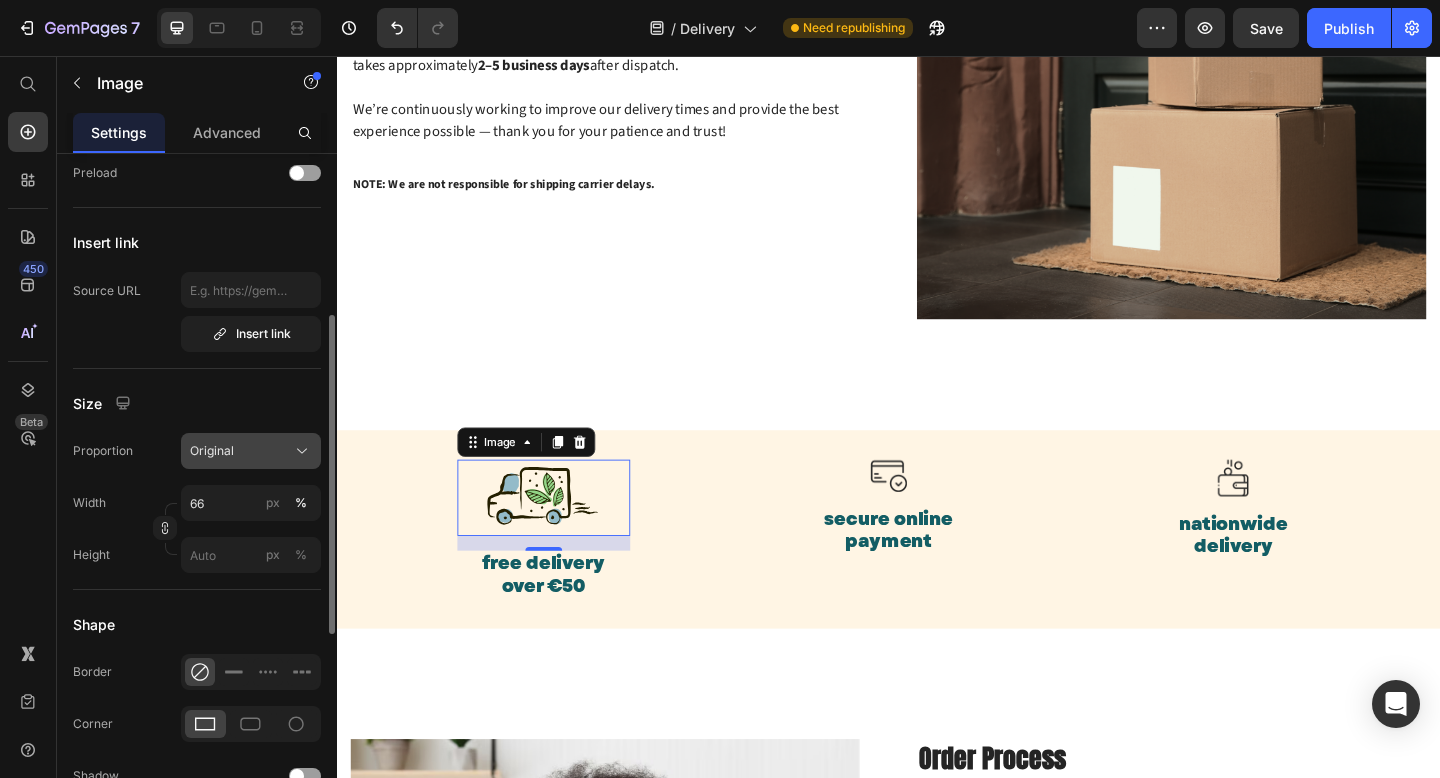 click on "Original" 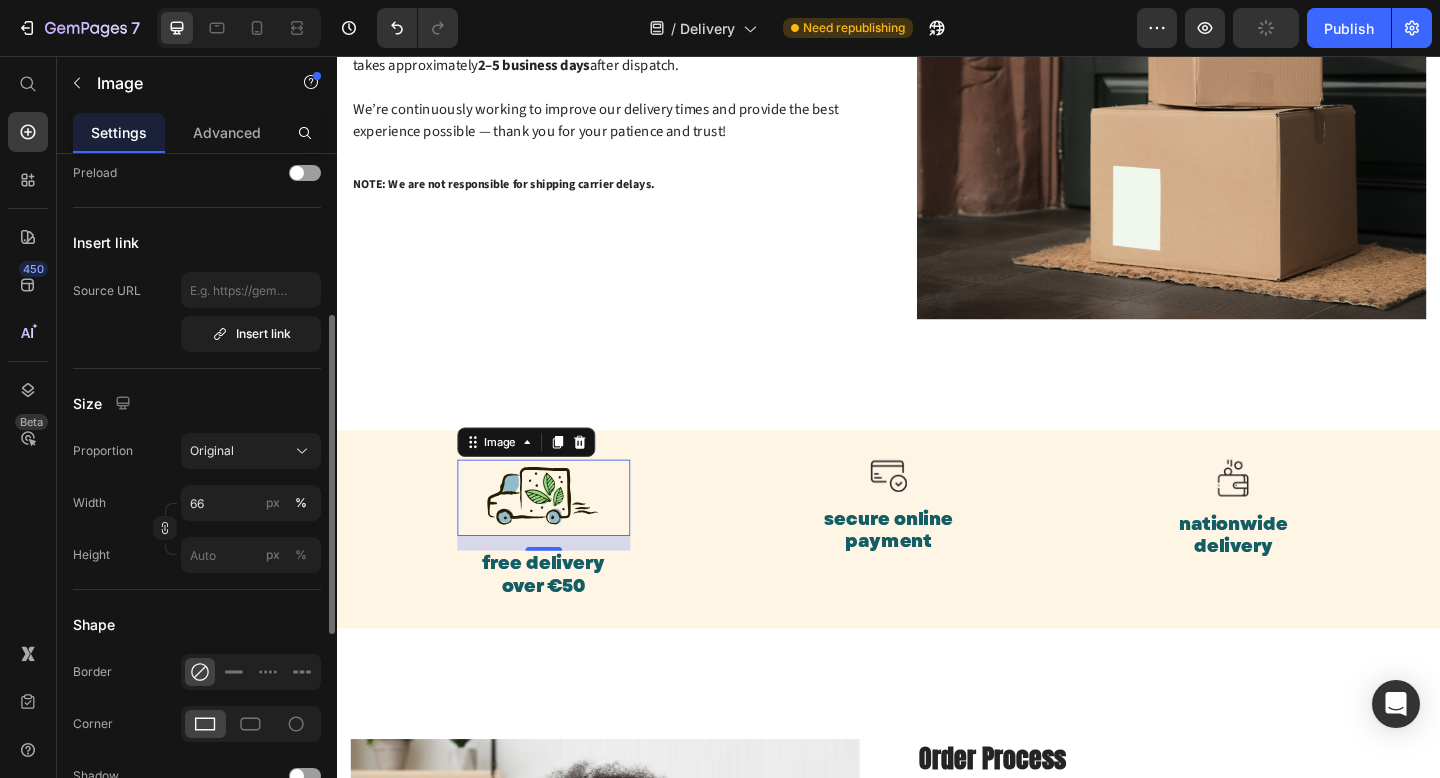 click on "Size" at bounding box center [197, 403] 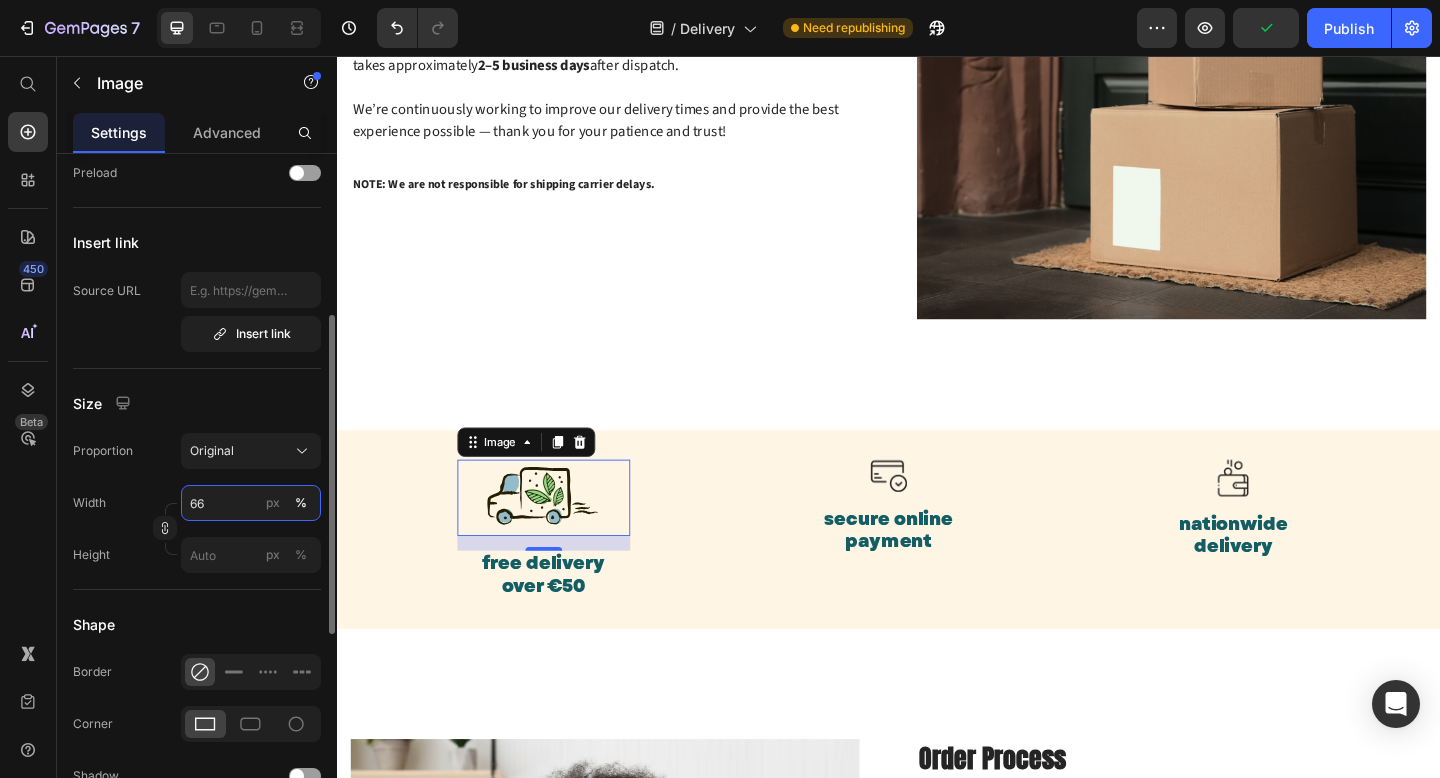 click on "66" at bounding box center [251, 503] 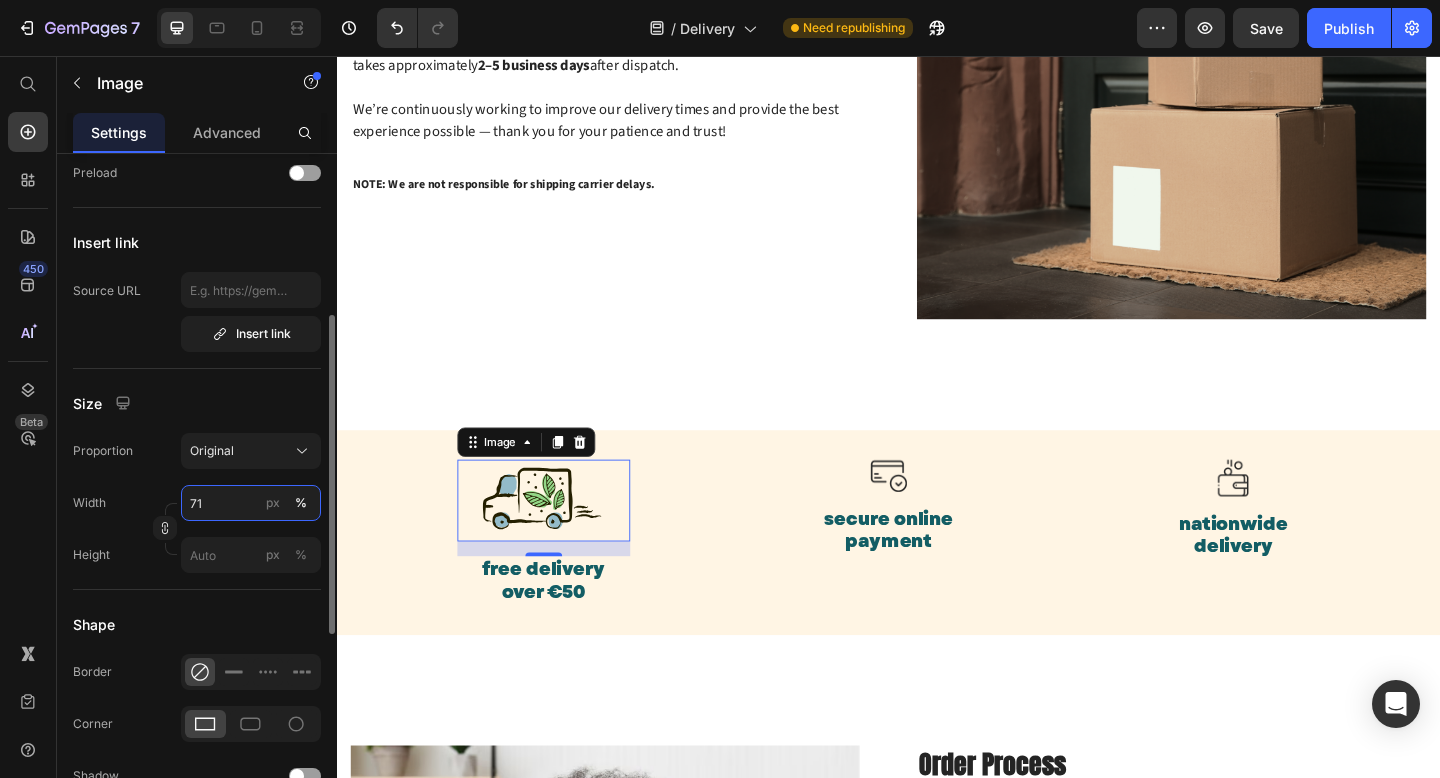 type on "70" 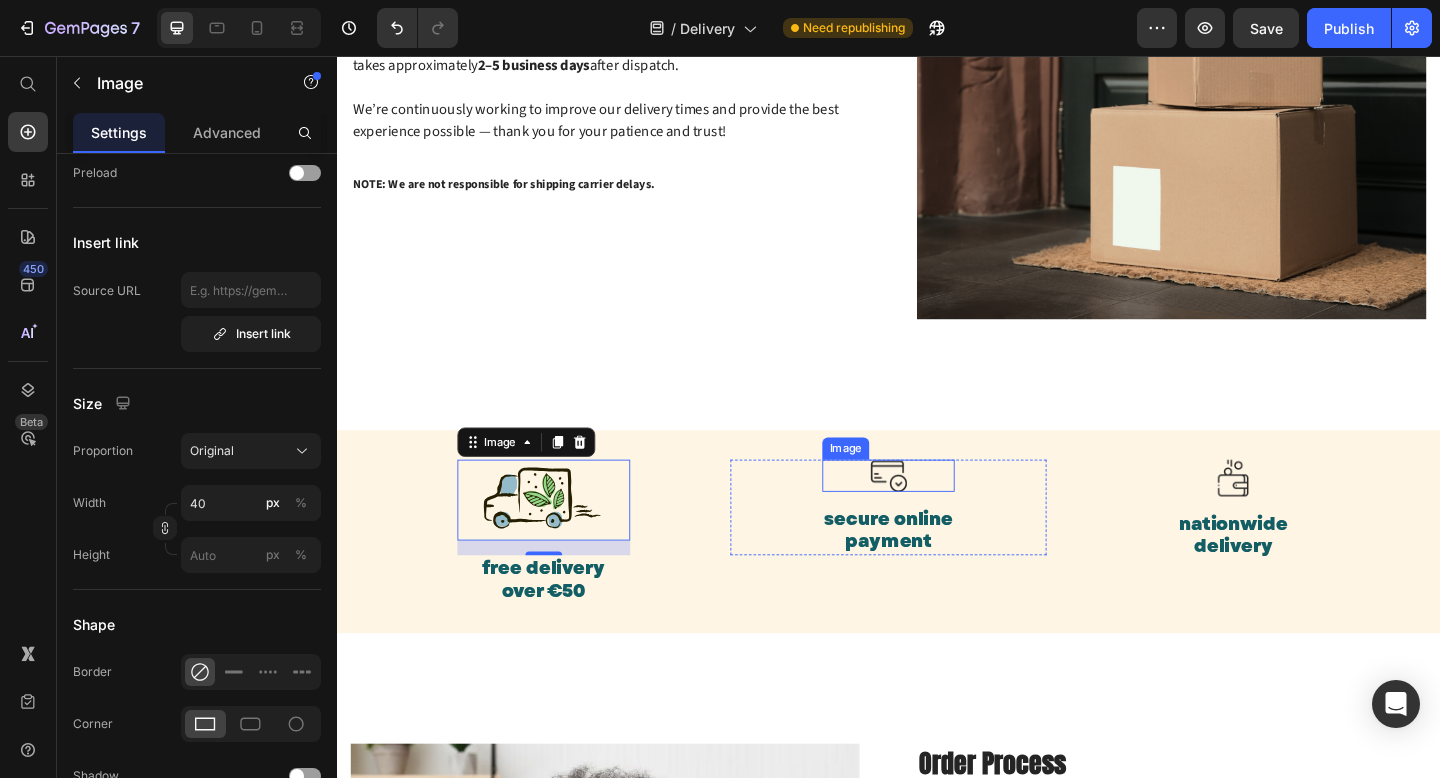 click at bounding box center (937, 512) 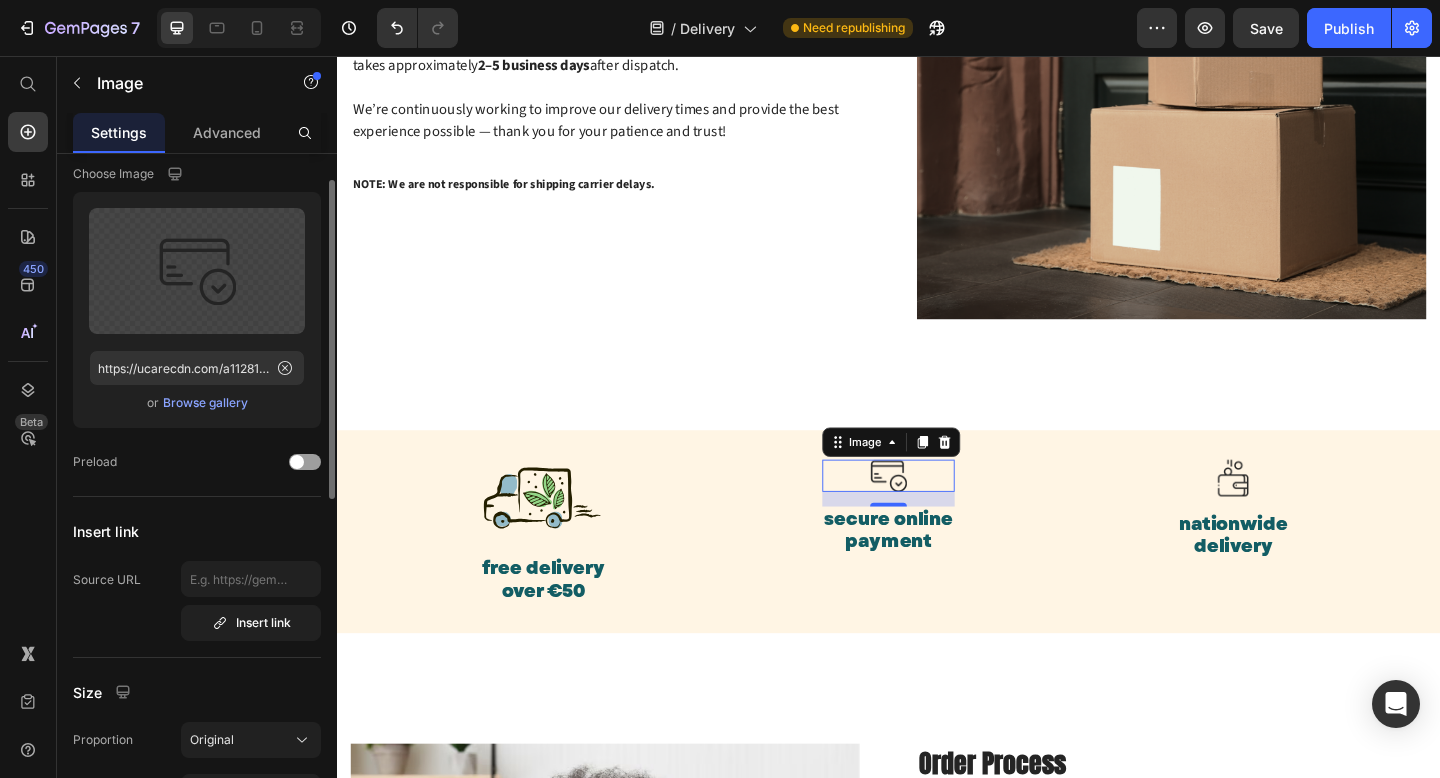 scroll, scrollTop: 55, scrollLeft: 0, axis: vertical 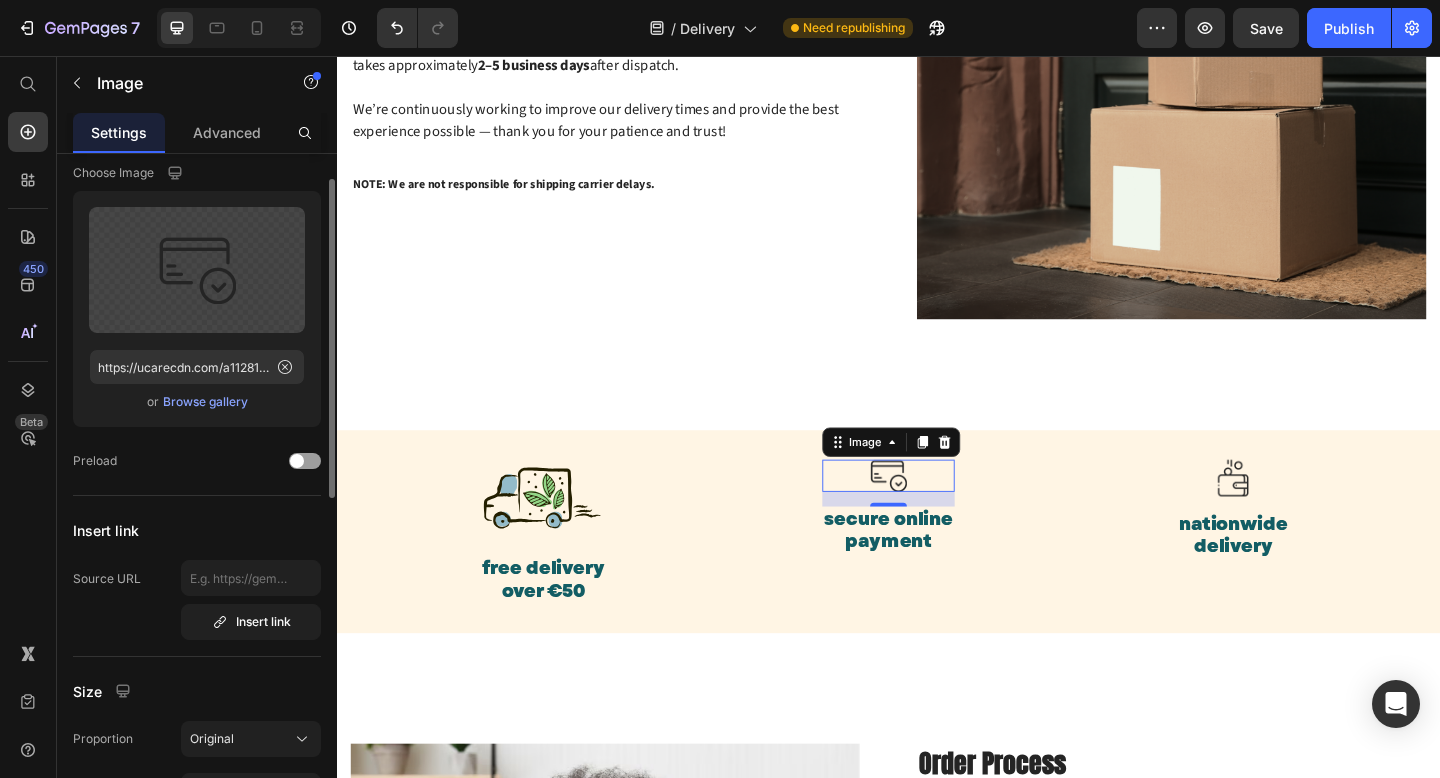 click on "Browse gallery" at bounding box center (205, 402) 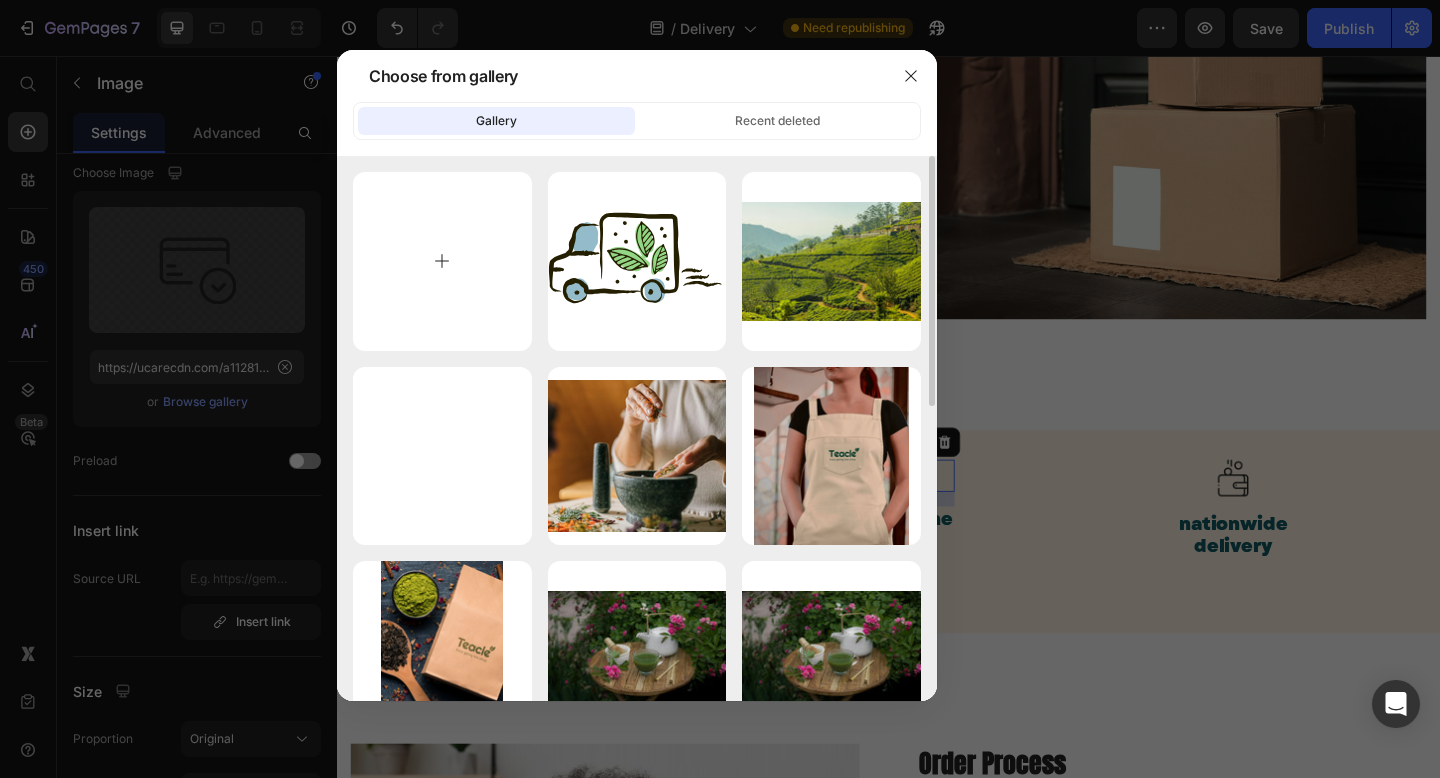 click at bounding box center (442, 261) 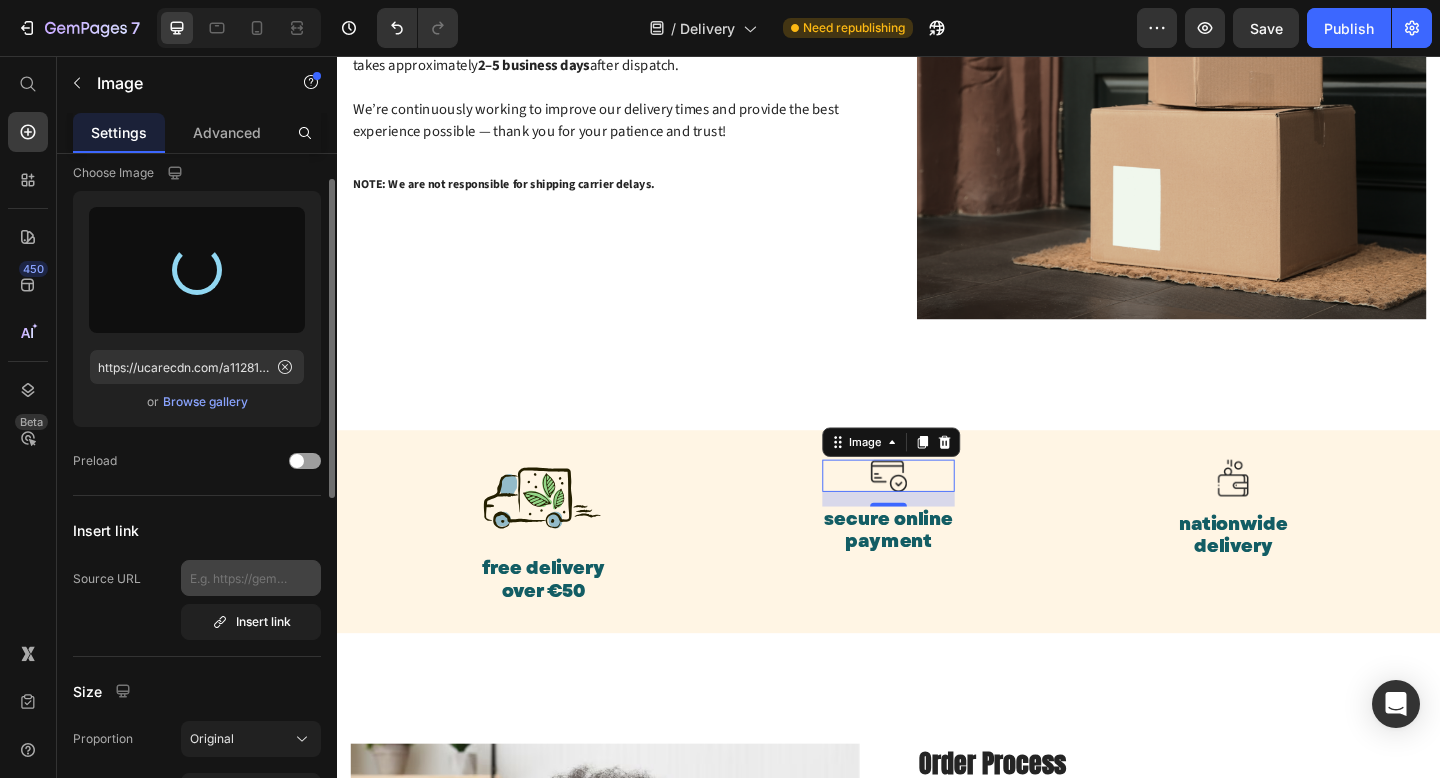 type on "https://cdn.shopify.com/s/files/1/0925/4096/1094/files/gempages_548933152999998482-10a9e068-75ab-4b0d-97dc-3447e7588d6c.svg" 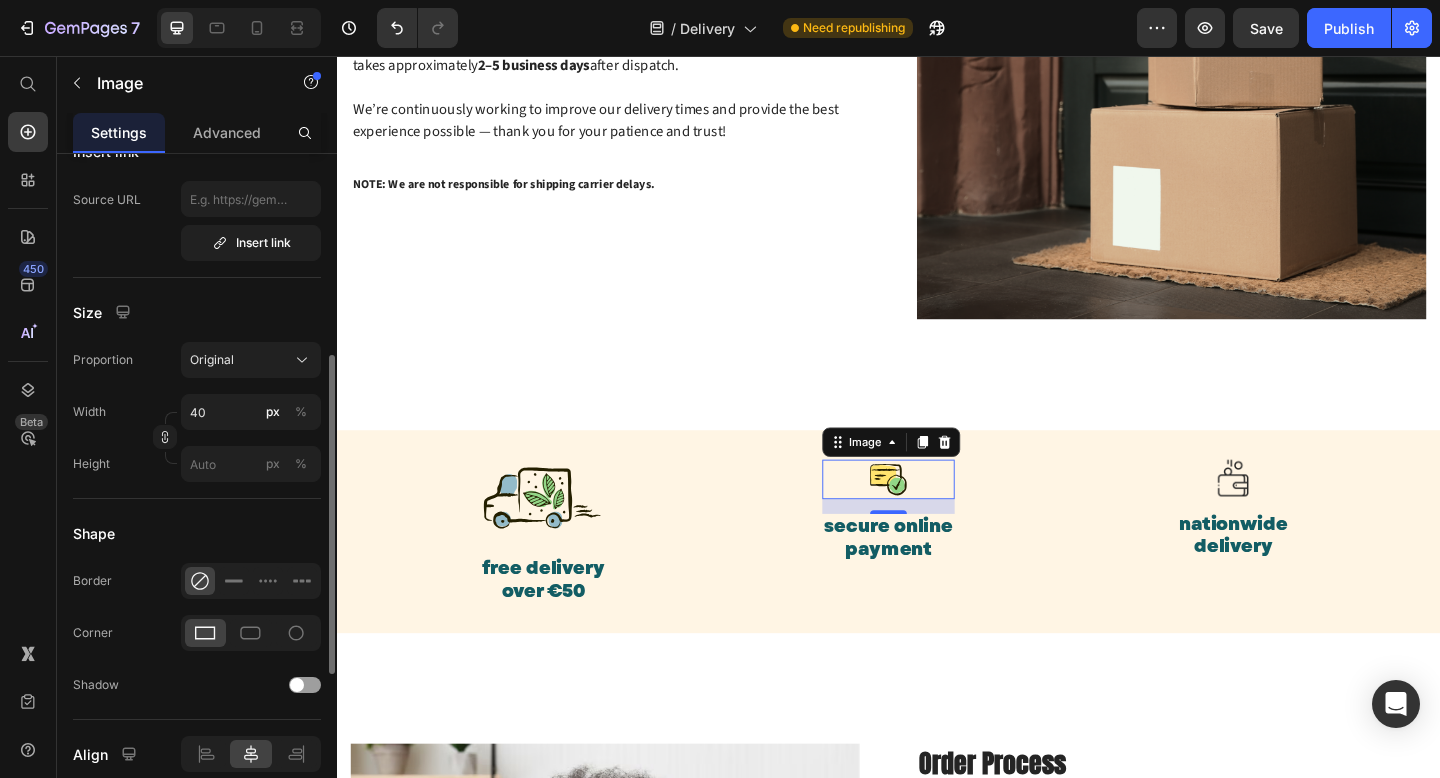 scroll, scrollTop: 439, scrollLeft: 0, axis: vertical 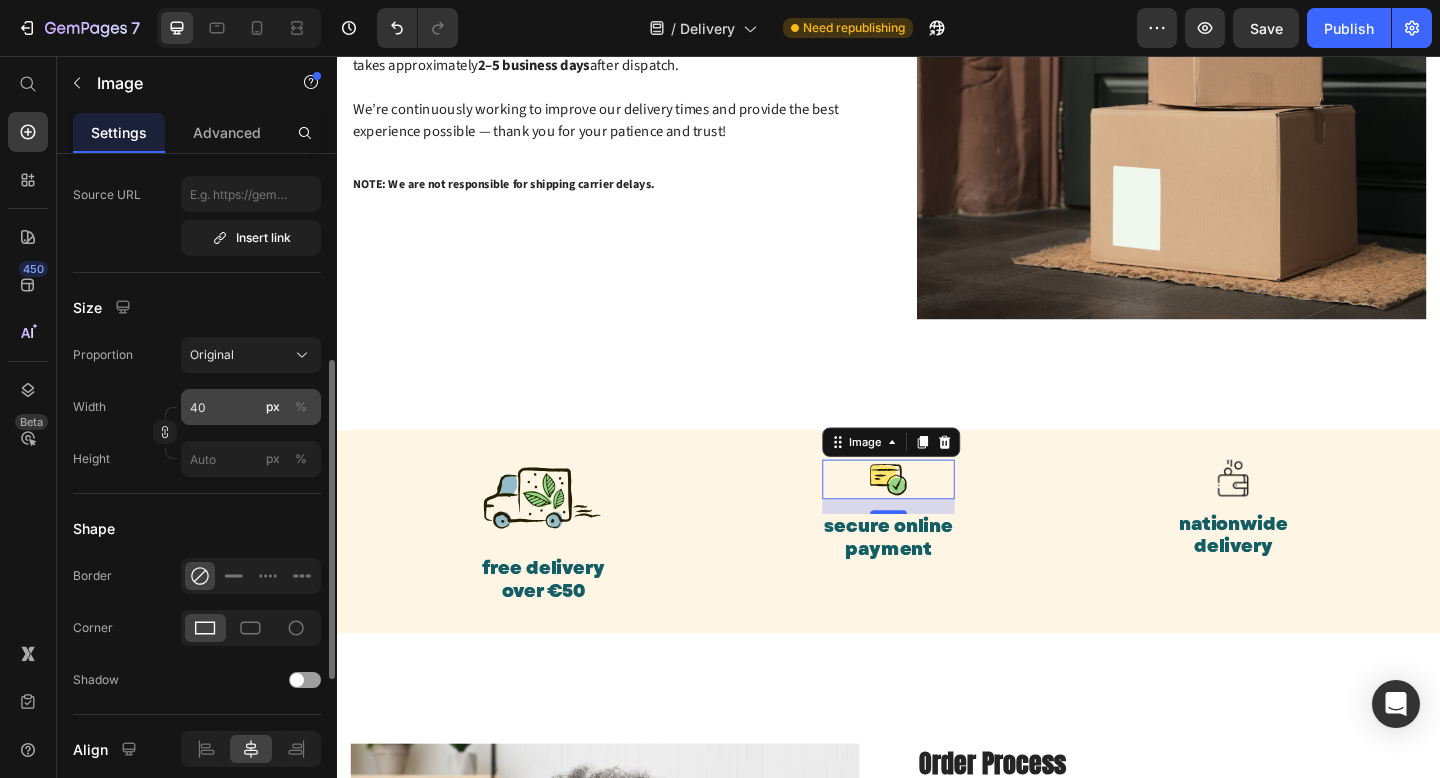 click on "%" at bounding box center [301, 407] 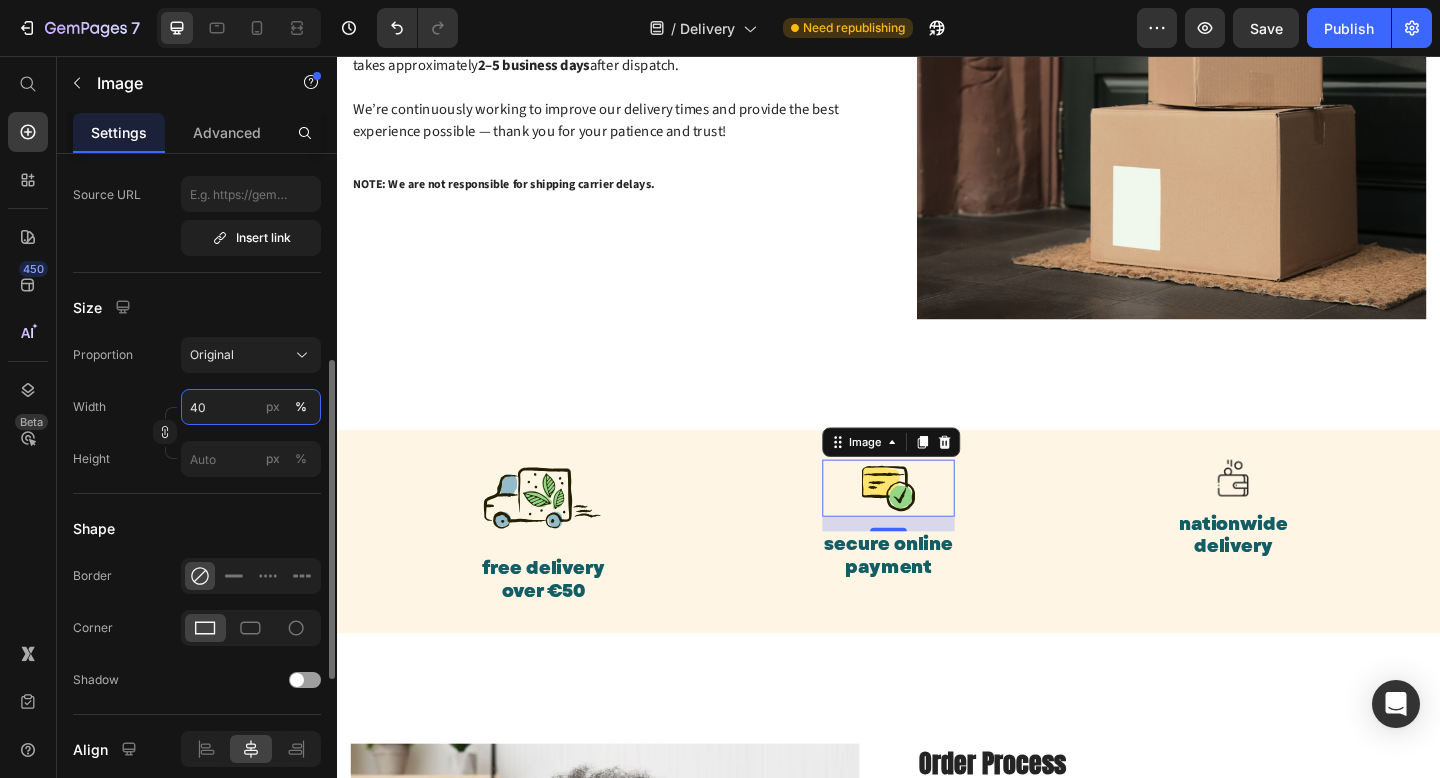 click on "40" at bounding box center [251, 407] 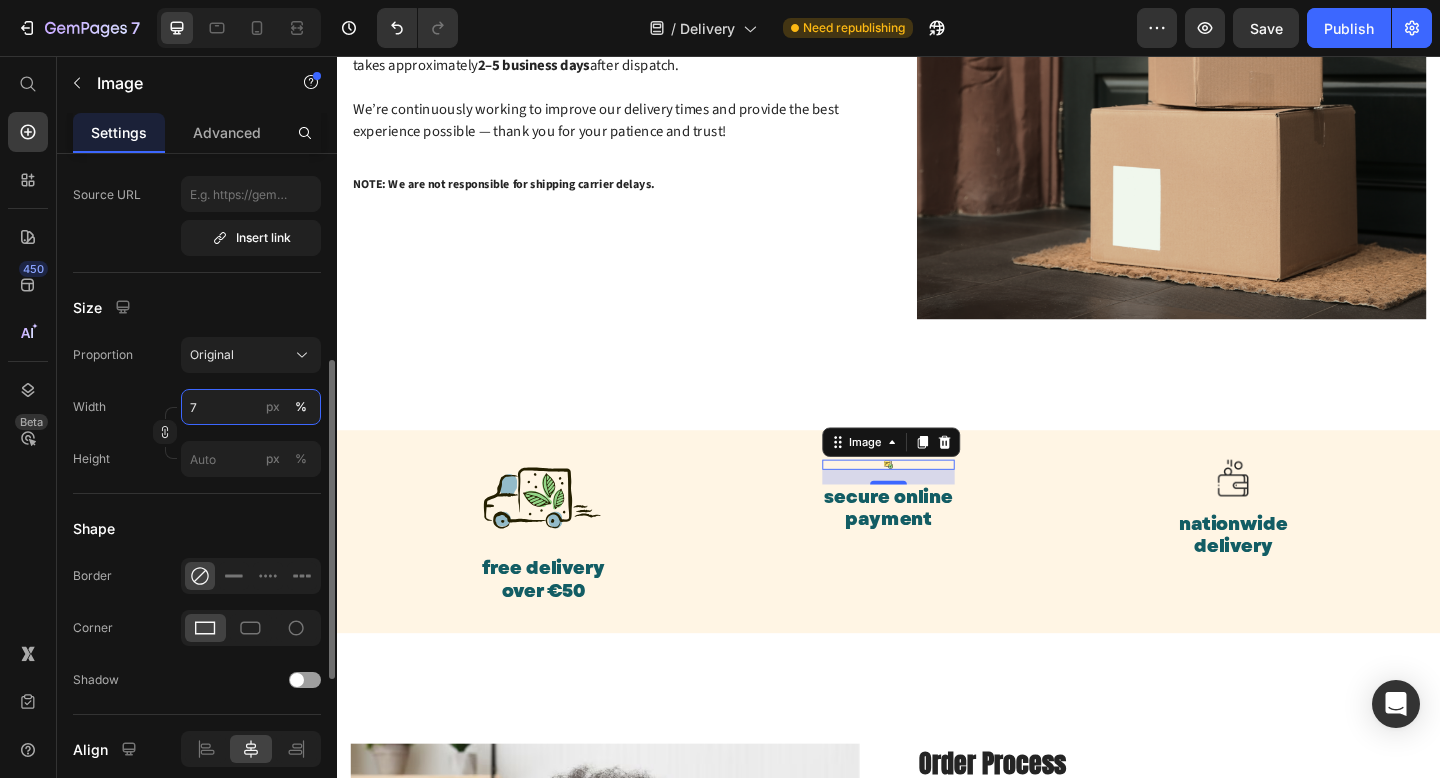 type on "70" 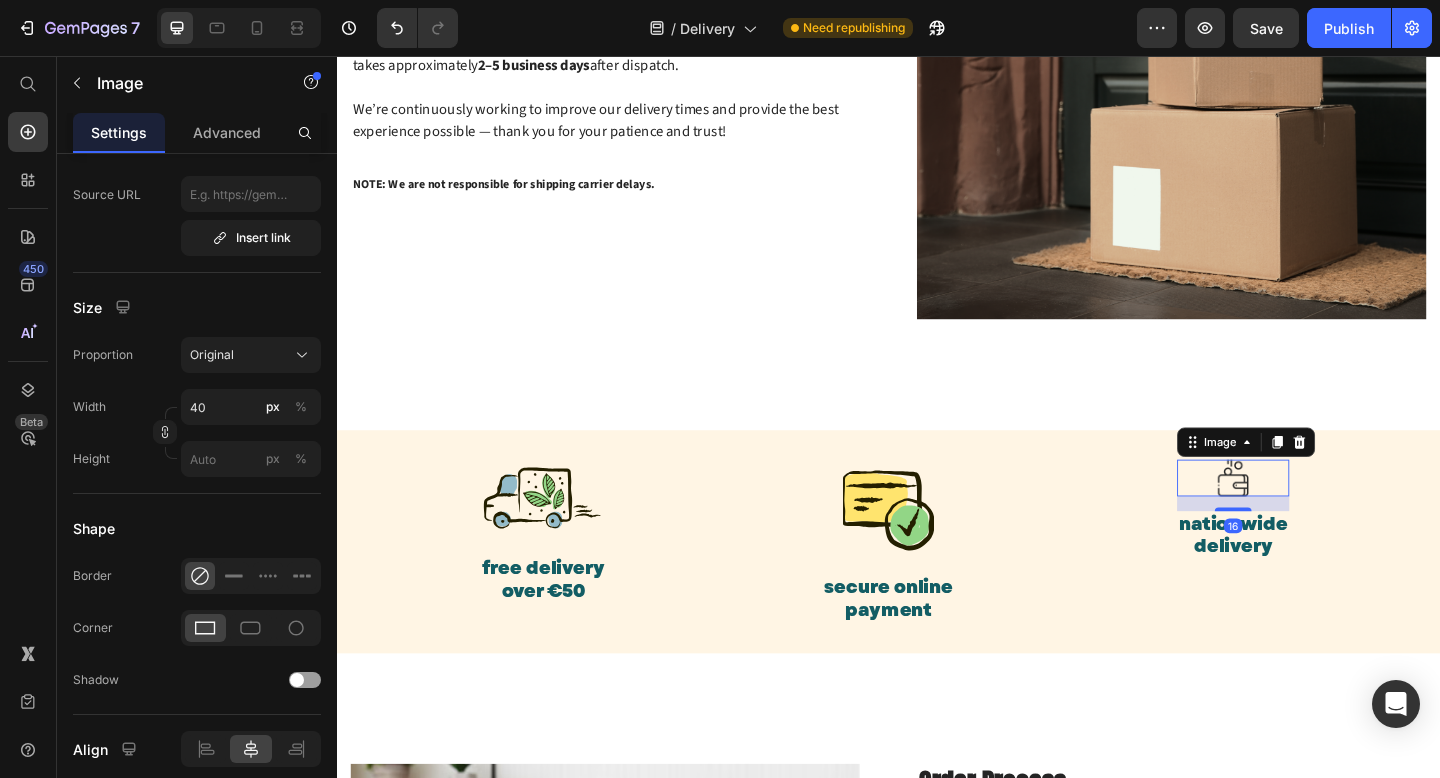 click at bounding box center [1312, 515] 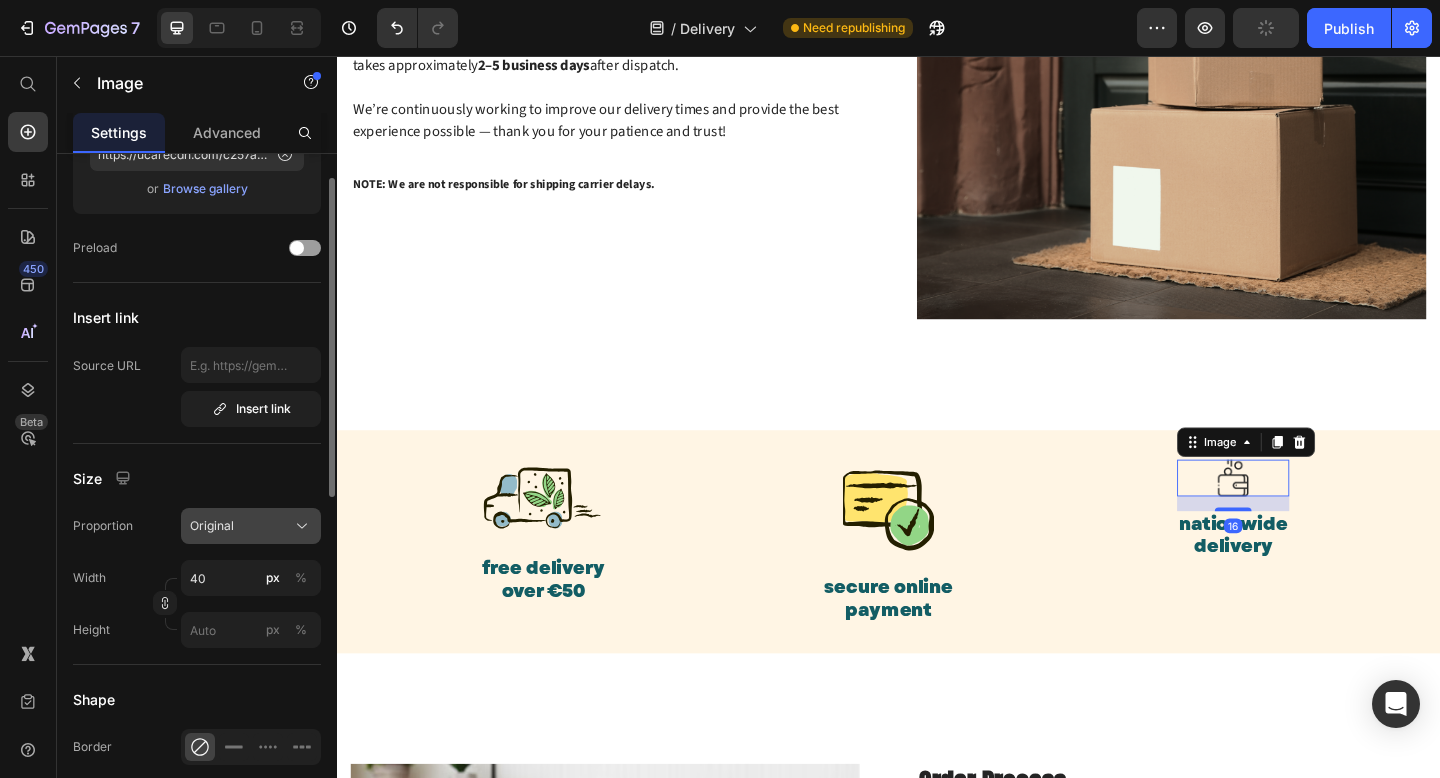scroll, scrollTop: 0, scrollLeft: 0, axis: both 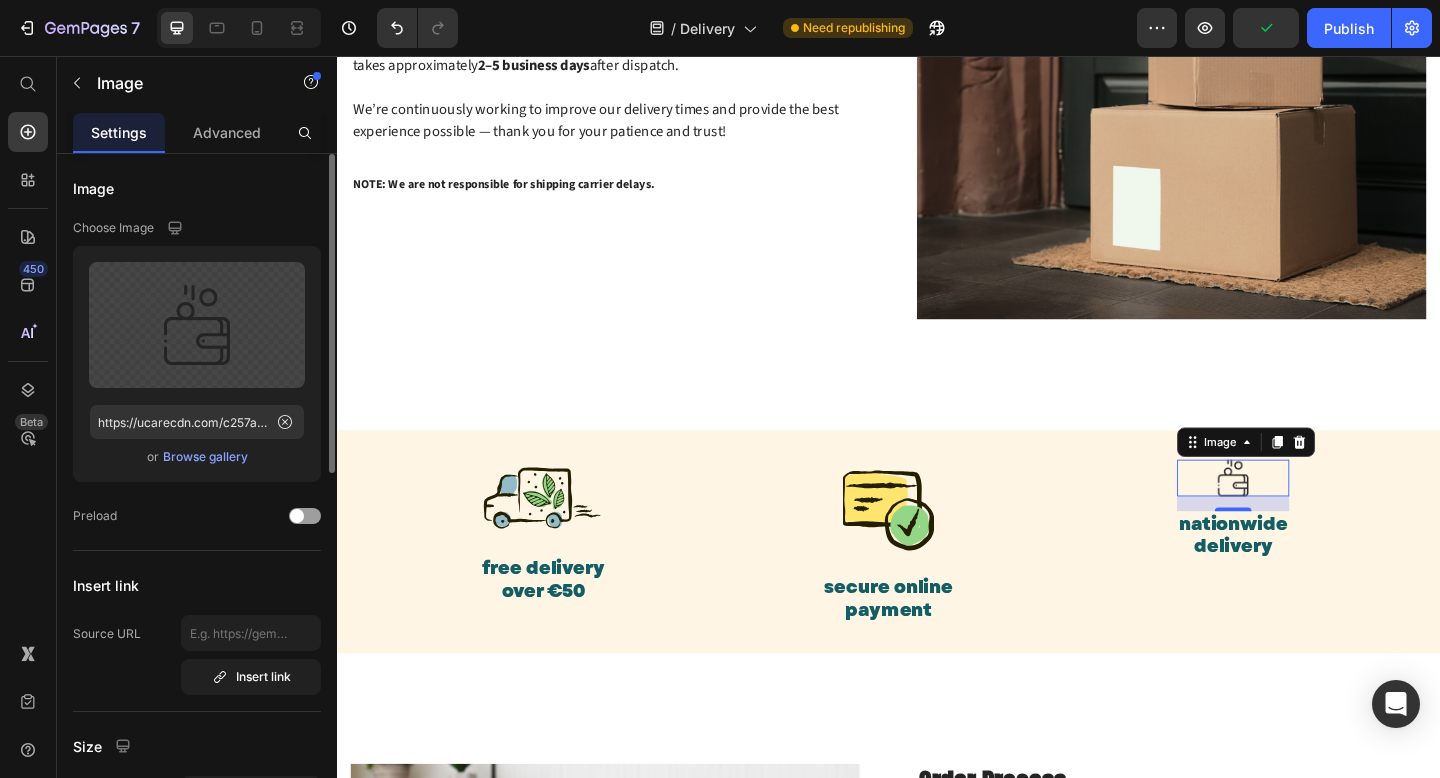 click on "Browse gallery" at bounding box center (205, 457) 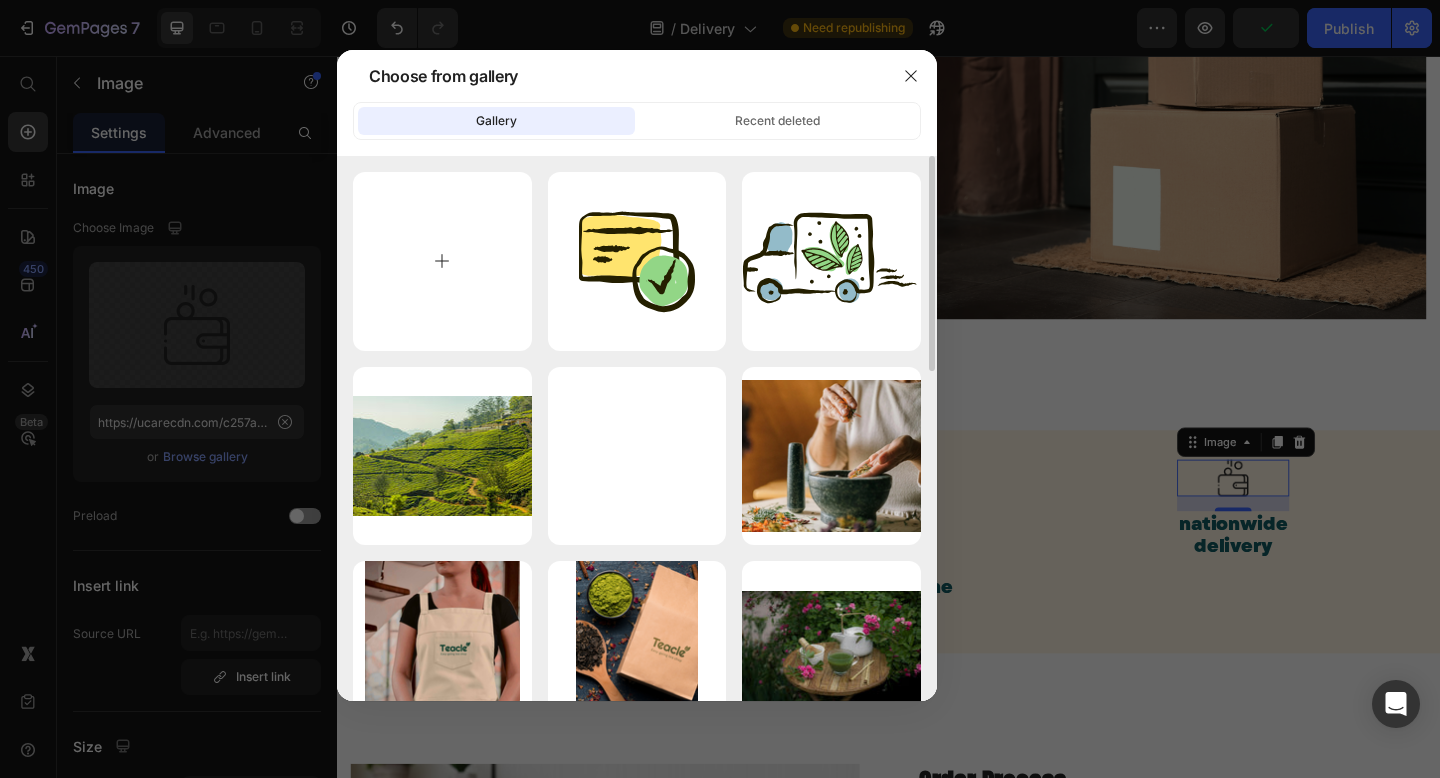 click at bounding box center [442, 261] 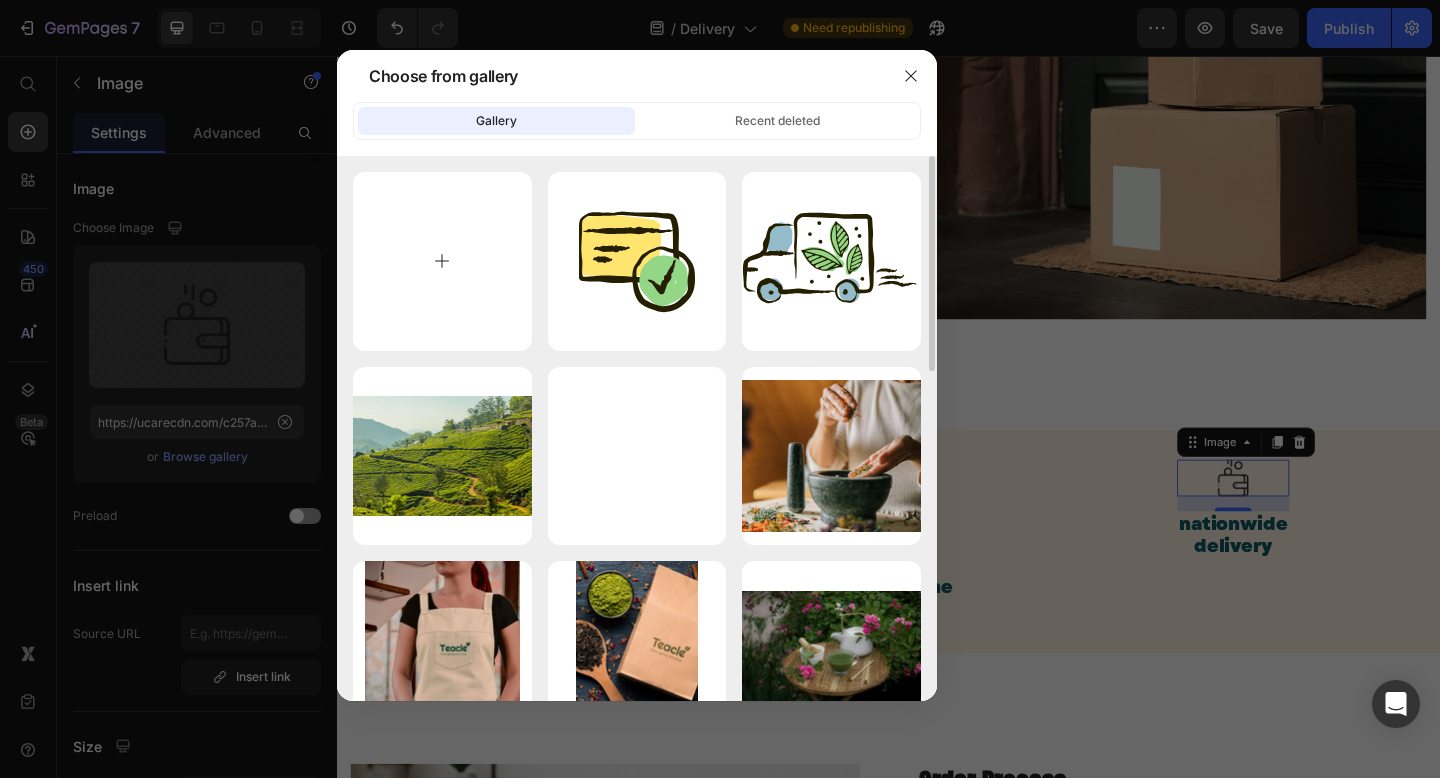type on "C:\fakepath\nationwide delivery.svg" 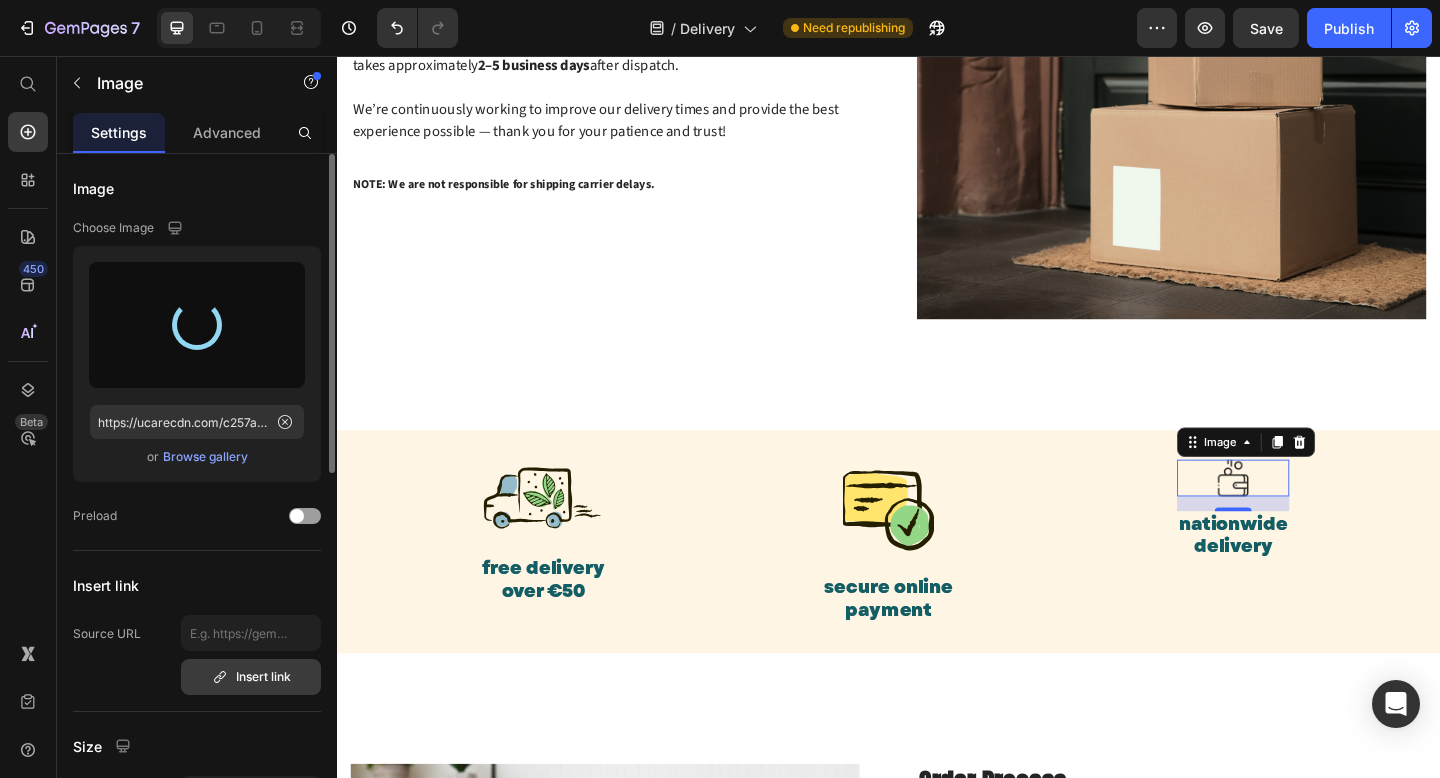 type on "https://cdn.shopify.com/s/files/1/0925/4096/1094/files/gempages_548933152999998482-63d4c77d-9d55-457a-a15a-b8614f561cb7.svg" 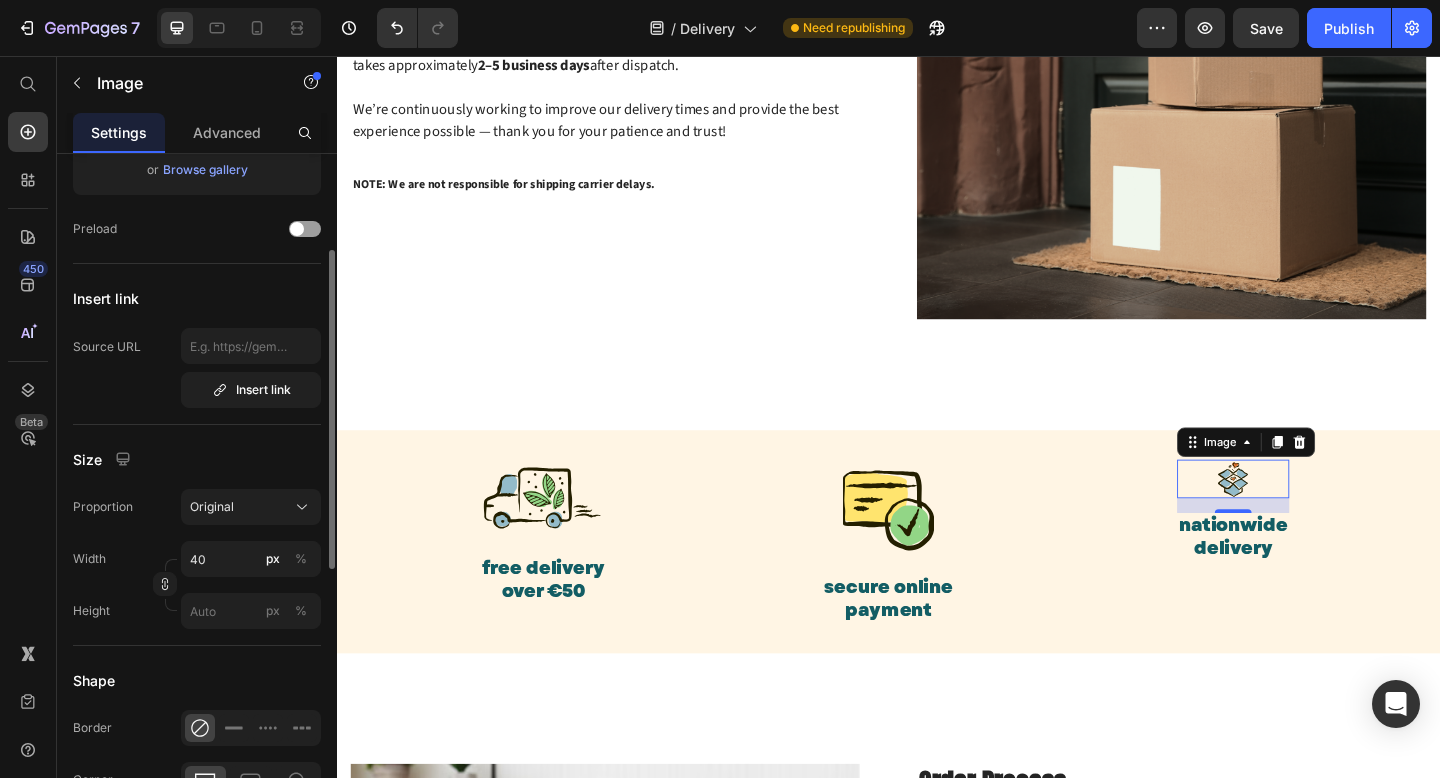 scroll, scrollTop: 293, scrollLeft: 0, axis: vertical 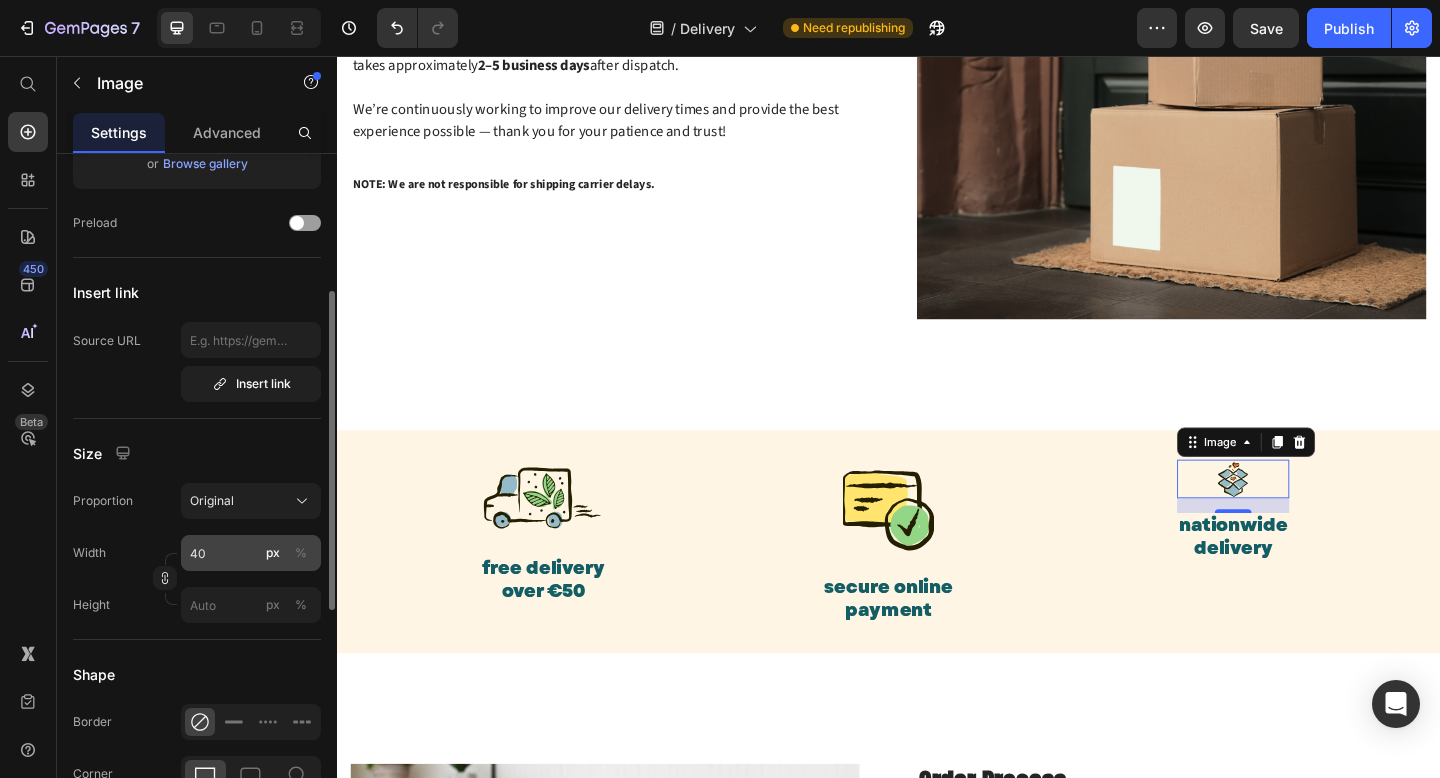click on "%" at bounding box center (301, 553) 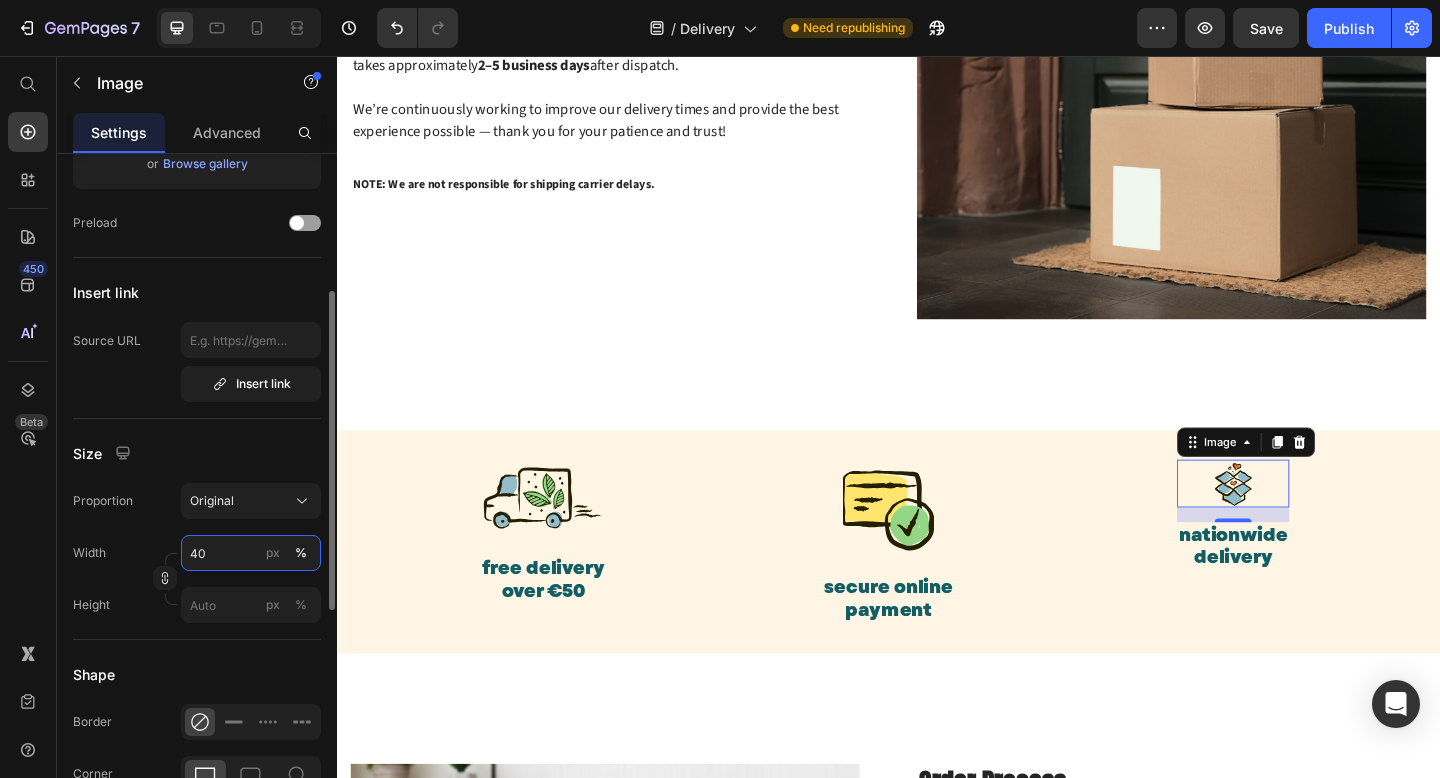 click on "40" at bounding box center [251, 553] 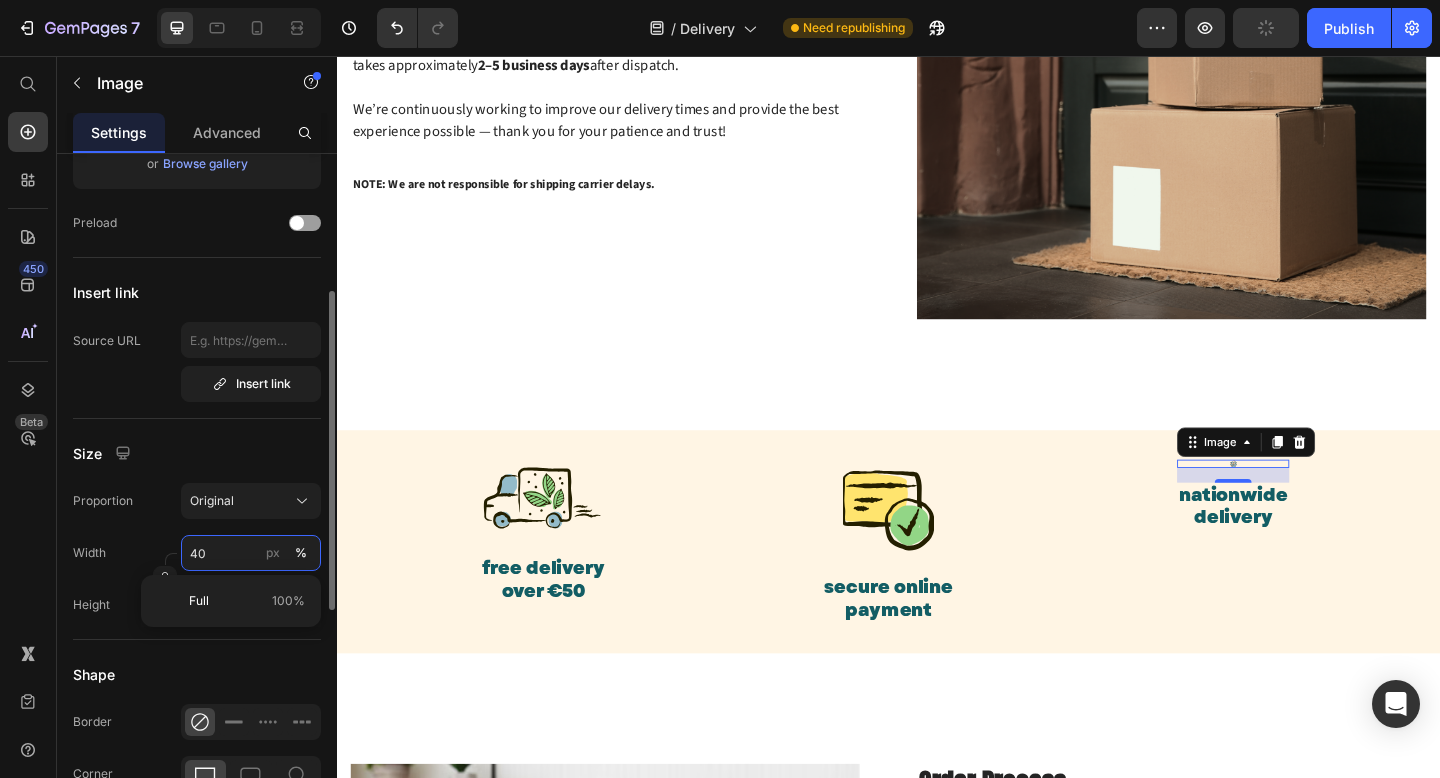 type on "400" 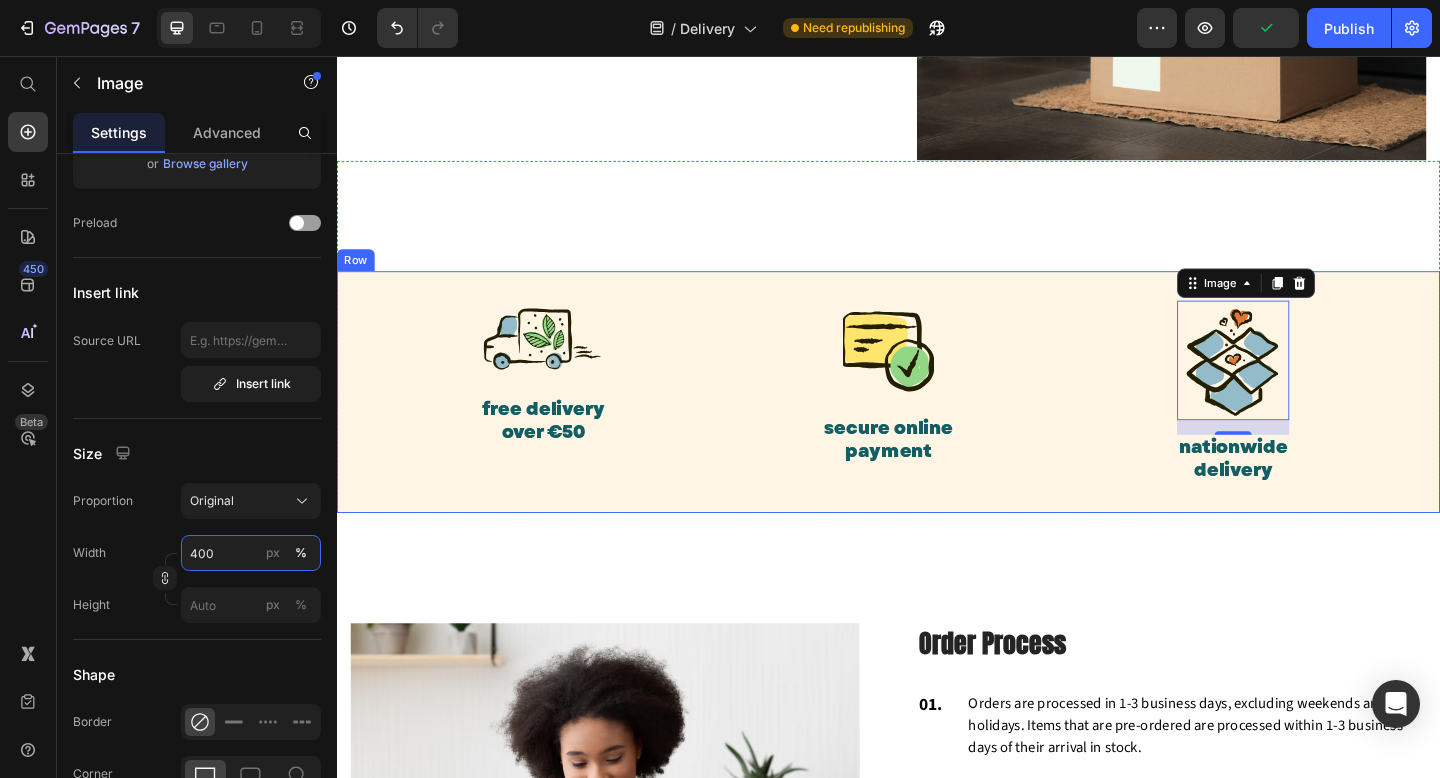 scroll, scrollTop: 667, scrollLeft: 0, axis: vertical 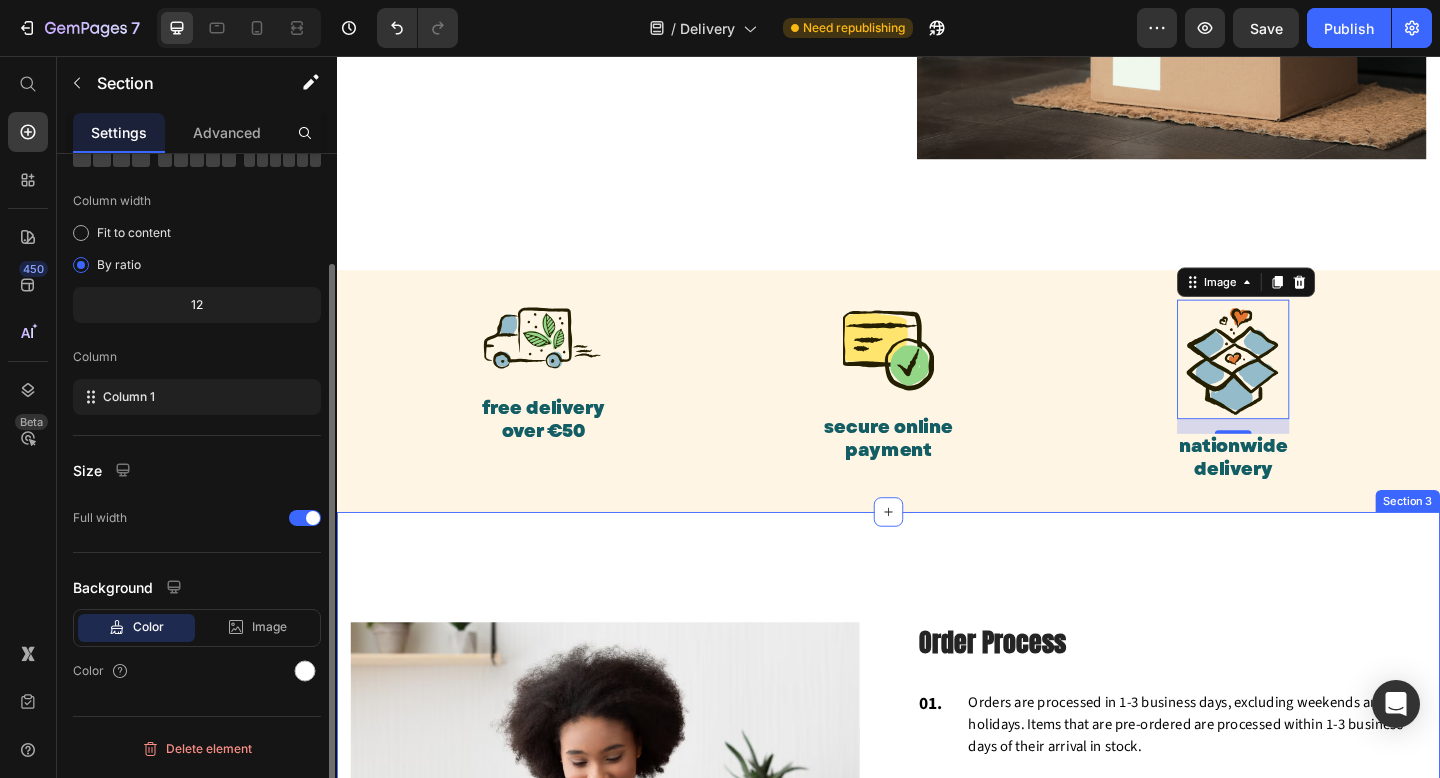 click on "Image Order Process Heading 01. Text block Orders are processed in 1-3 business days, excluding weekends and holidays. Items that are pre-ordered are processed within 1-3 business days of their arrival in stock. Text block Row 02. Text block Orders that are successfully placed will receive an e-mail confirmation with the order details. If you haven't received an email, please check your spam folder or contact us for confirmation. Text block Row 03. Text block If you have any questions about your order, please contact us right away at hello@teacle.ie  We will be unable to make changes to your order once it has been shipped. Text block Row 04. Text block Please double-check that you have entered the correct address. We are not liable for non-delivery due to address errors that you provide. We will refund the original order if an order is returned due to an incorrect address. Text block Row Row" at bounding box center (937, 888) 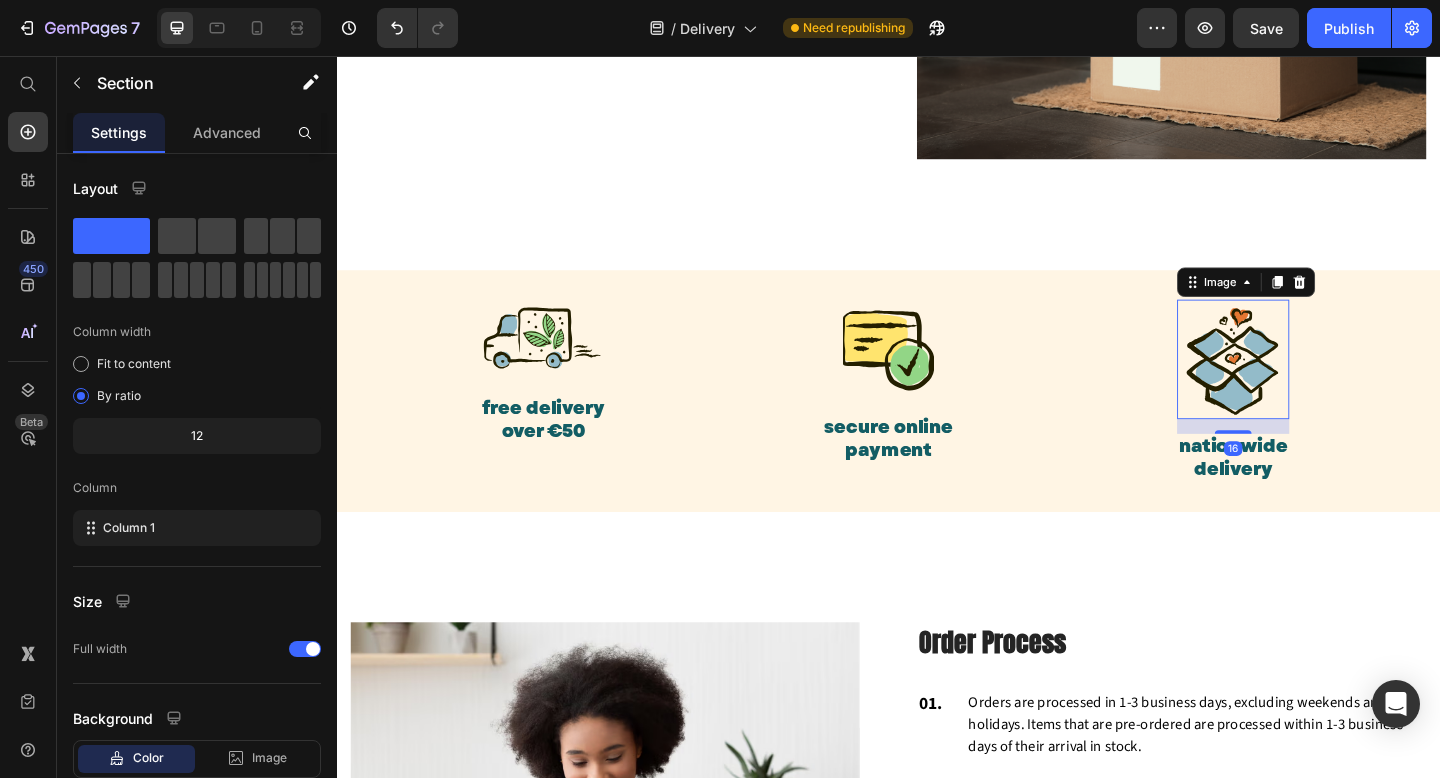 click at bounding box center [1312, 386] 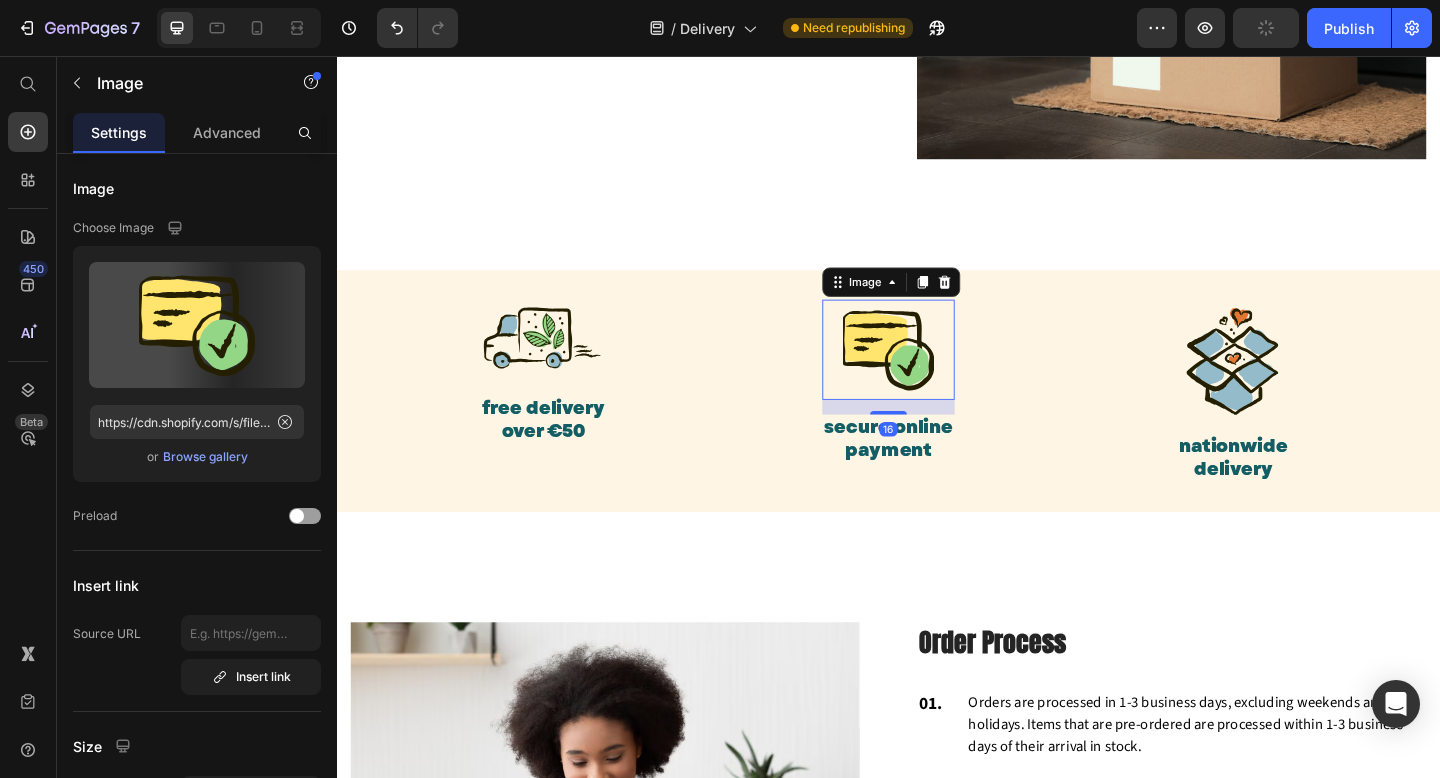 click at bounding box center (937, 375) 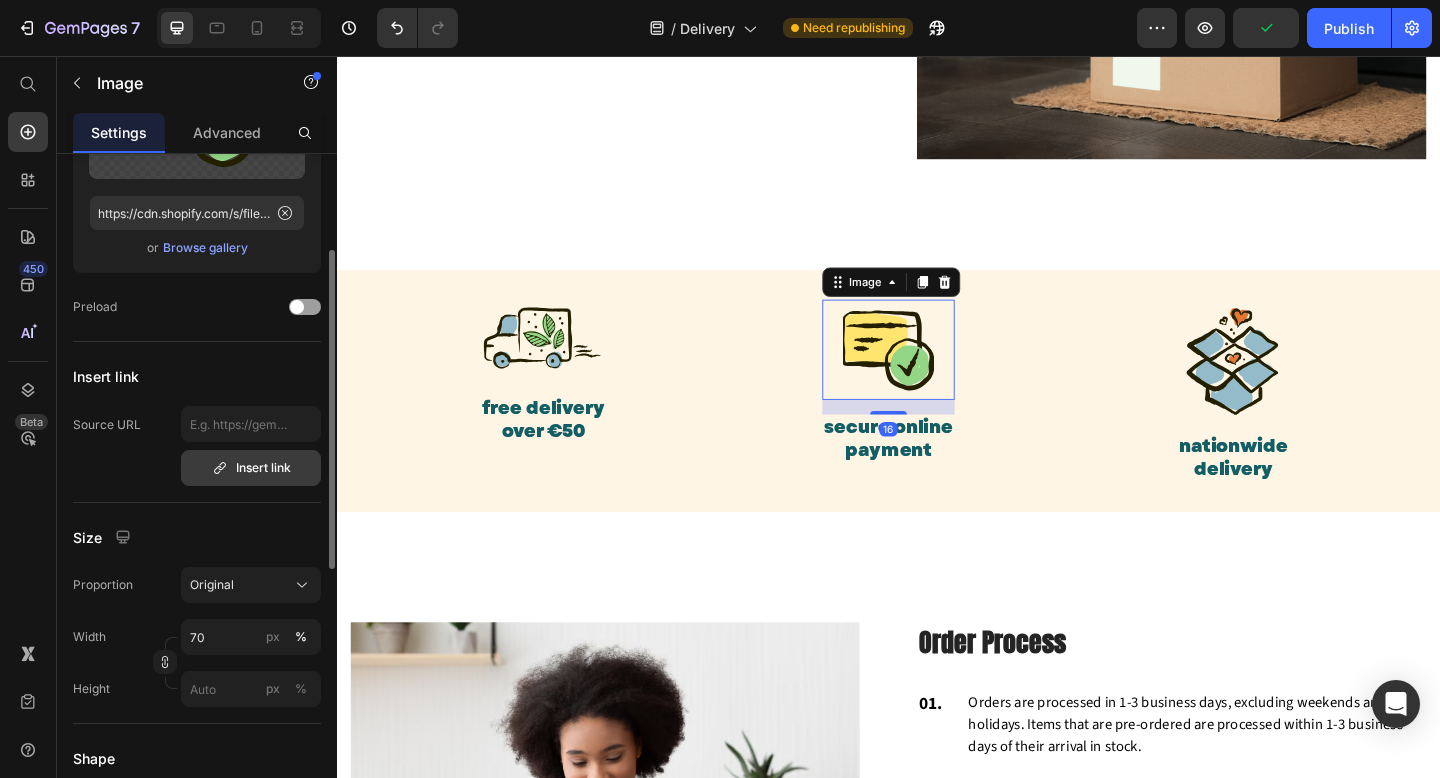 scroll, scrollTop: 208, scrollLeft: 0, axis: vertical 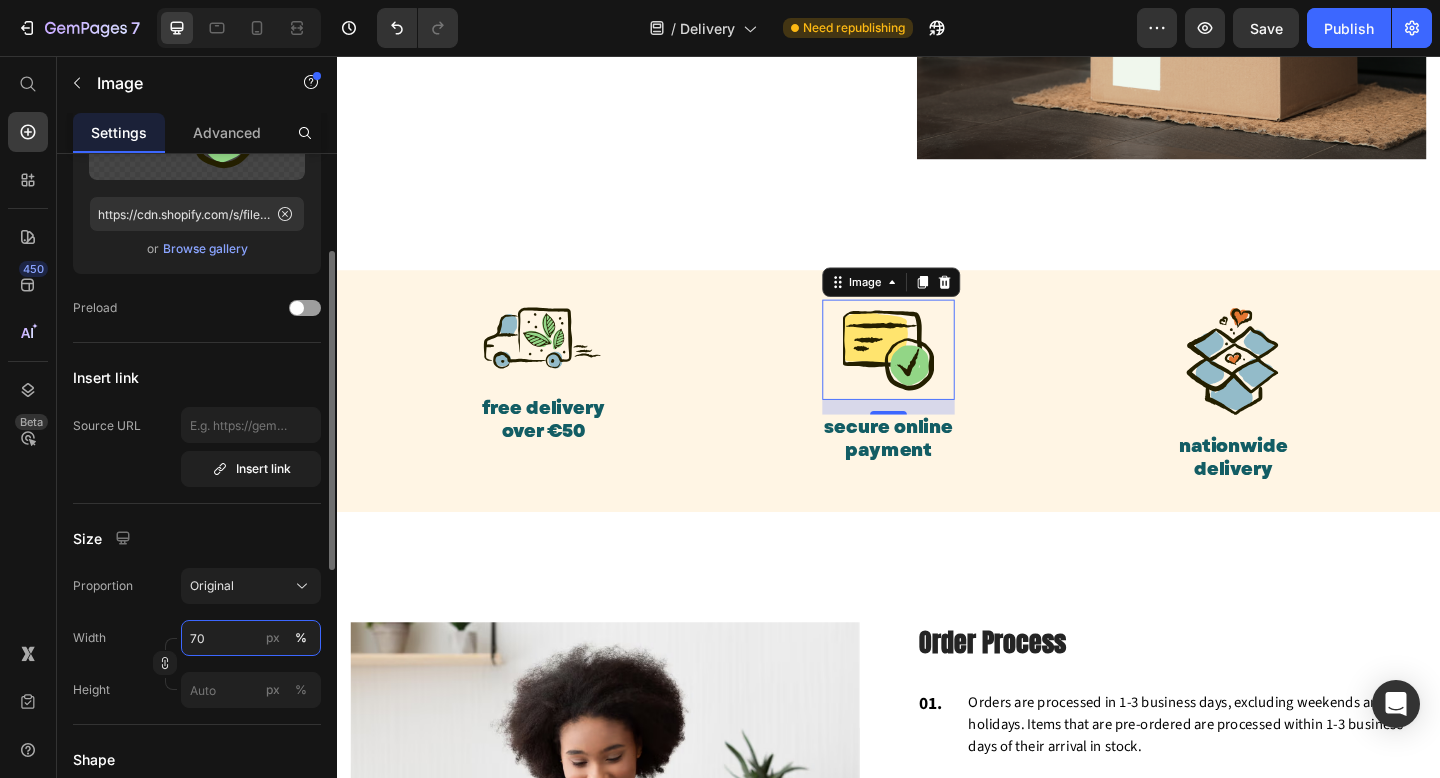 click on "70" at bounding box center [251, 638] 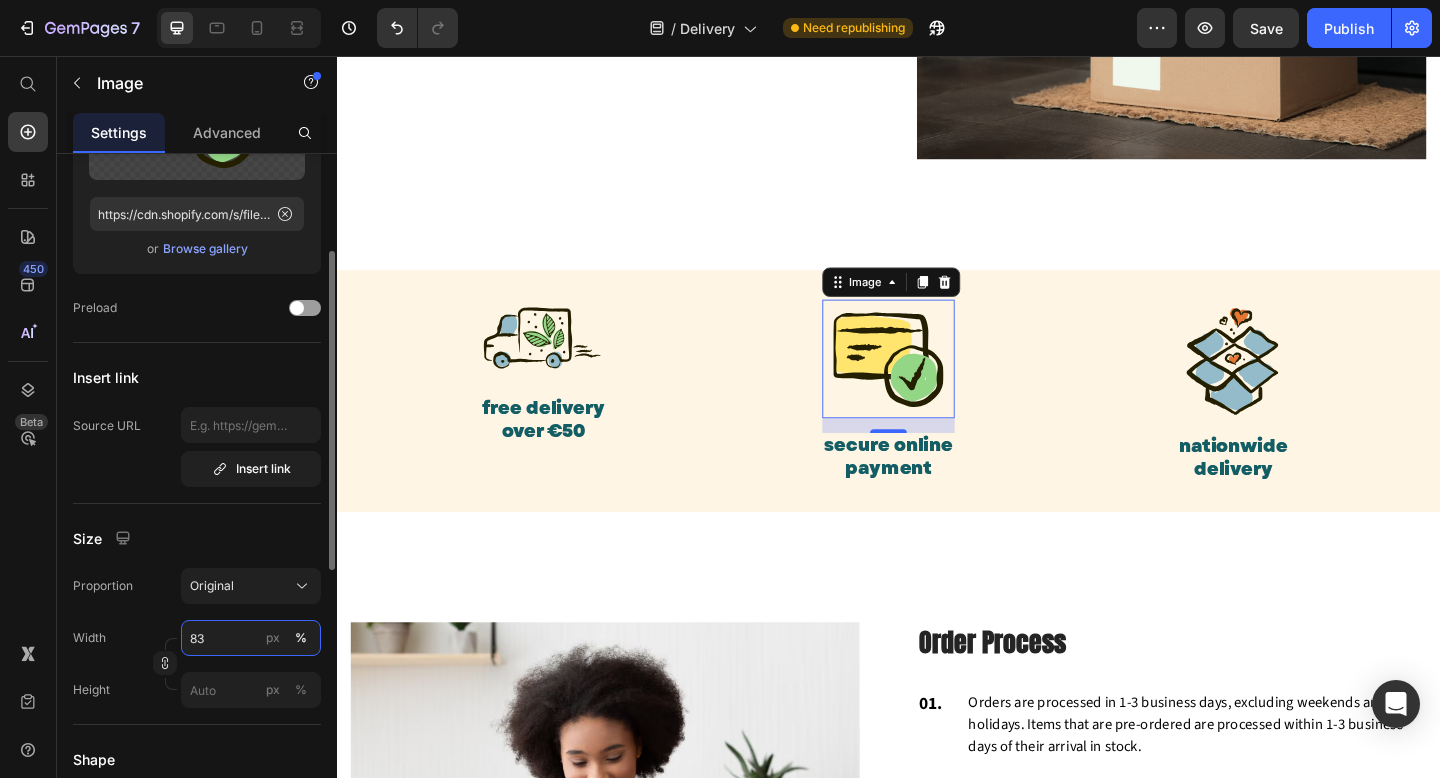 type on "84" 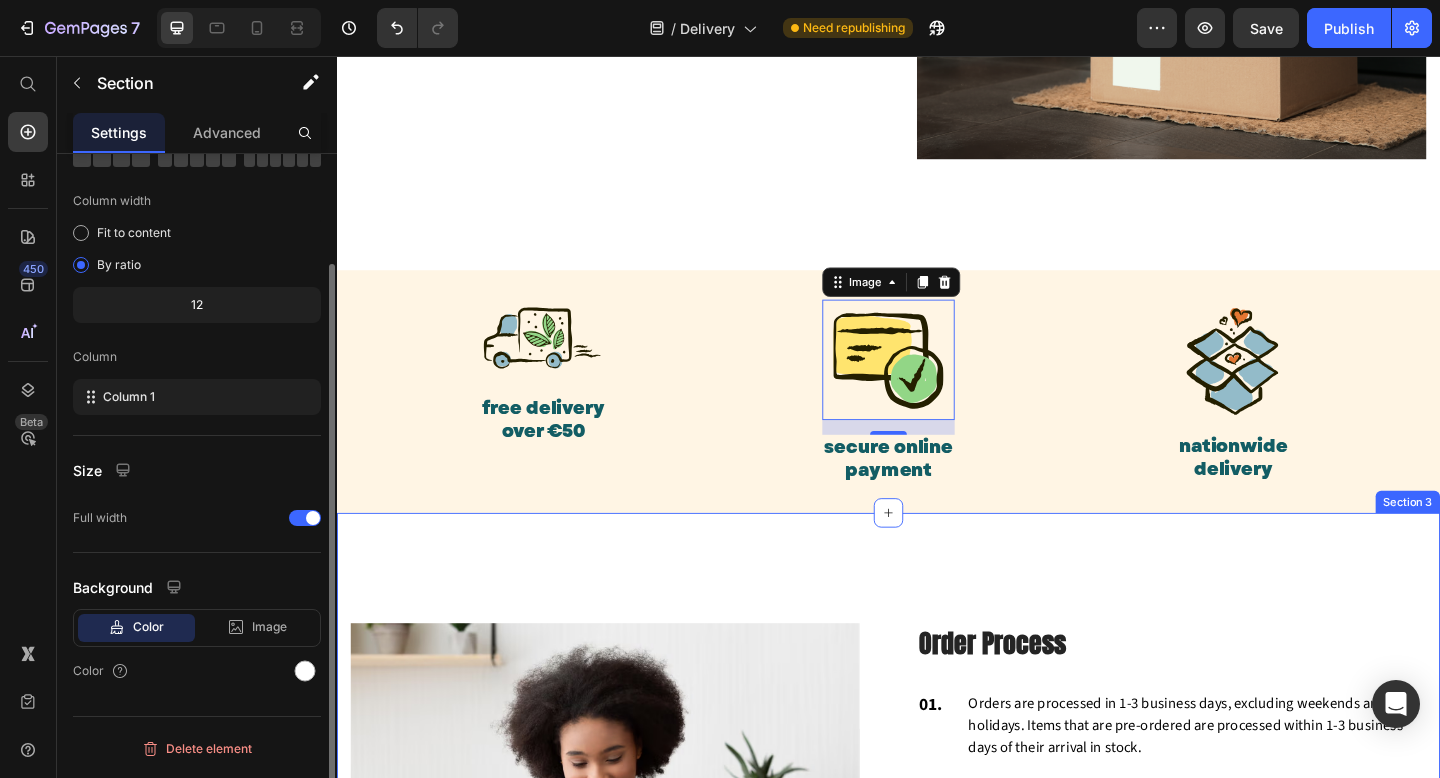 click on "Image Order Process Heading 01. Text block Orders are processed in 1-3 business days, excluding weekends and holidays. Items that are pre-ordered are processed within 1-3 business days of their arrival in stock. Text block Row 02. Text block Orders that are successfully placed will receive an e-mail confirmation with the order details. If you haven't received an email, please check your spam folder or contact us for confirmation. Text block Row 03. Text block If you have any questions about your order, please contact us right away at hello@teacle.ie  We will be unable to make changes to your order once it has been shipped. Text block Row 04. Text block Please double-check that you have entered the correct address. We are not liable for non-delivery due to address errors that you provide. We will refund the original order if an order is returned due to an incorrect address. Text block Row Row" at bounding box center [937, 889] 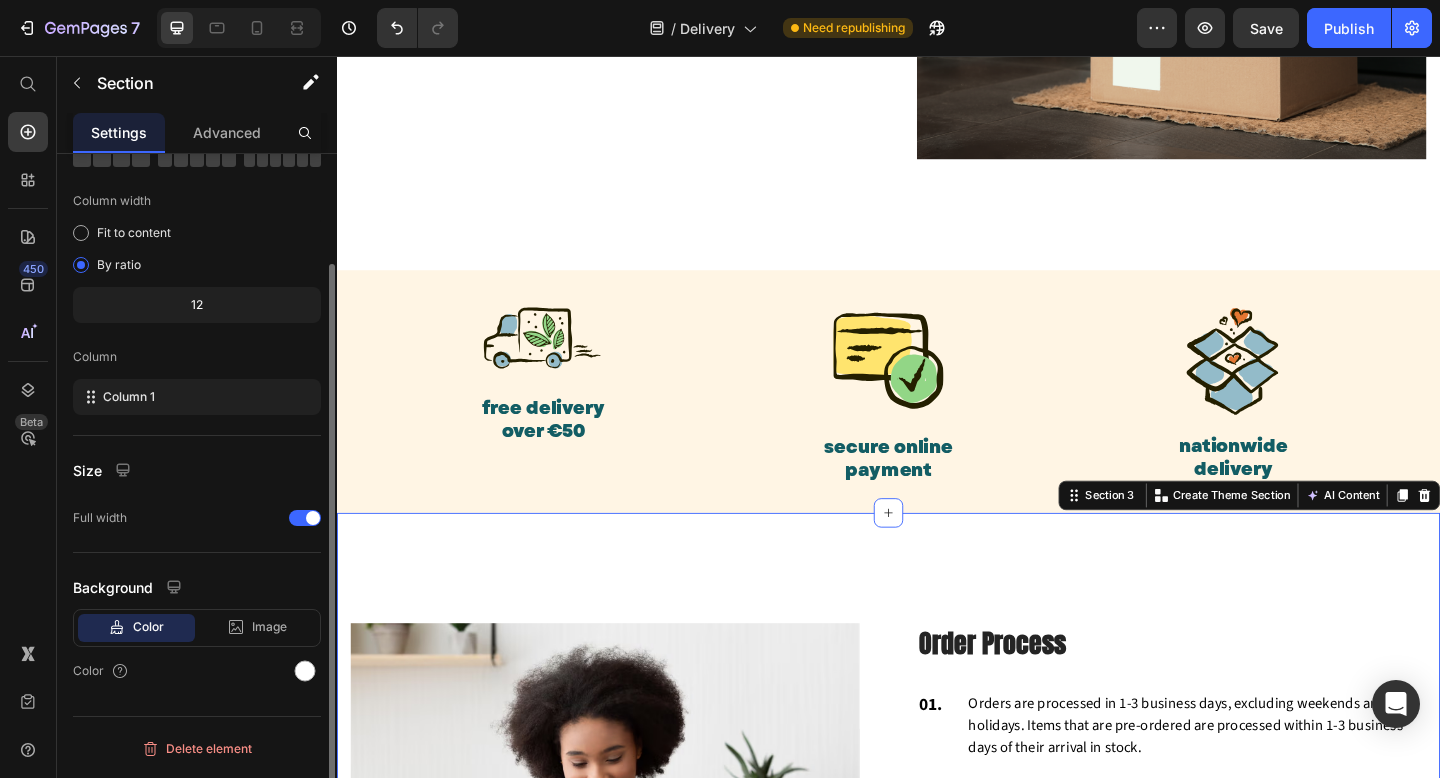 scroll, scrollTop: 0, scrollLeft: 0, axis: both 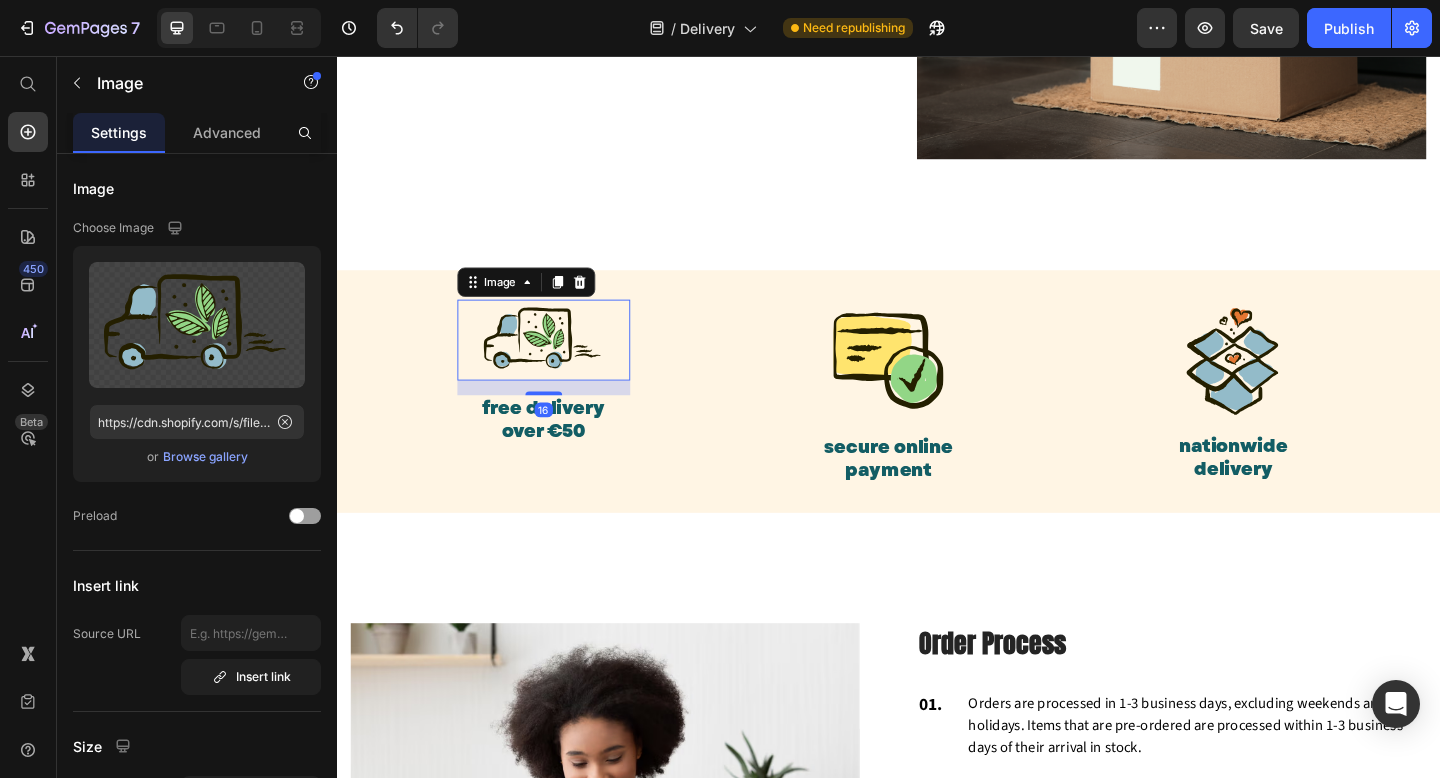 click at bounding box center (562, 365) 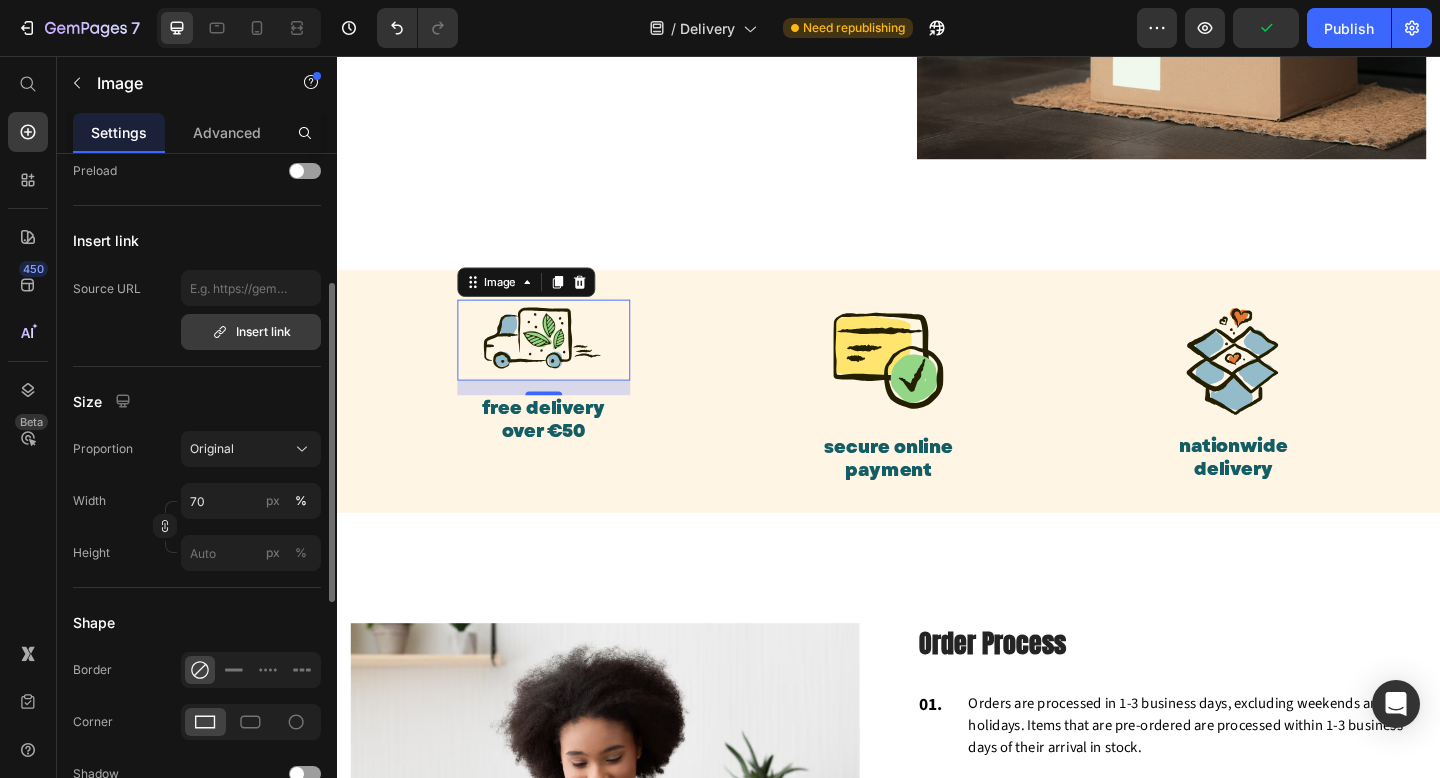 scroll, scrollTop: 349, scrollLeft: 0, axis: vertical 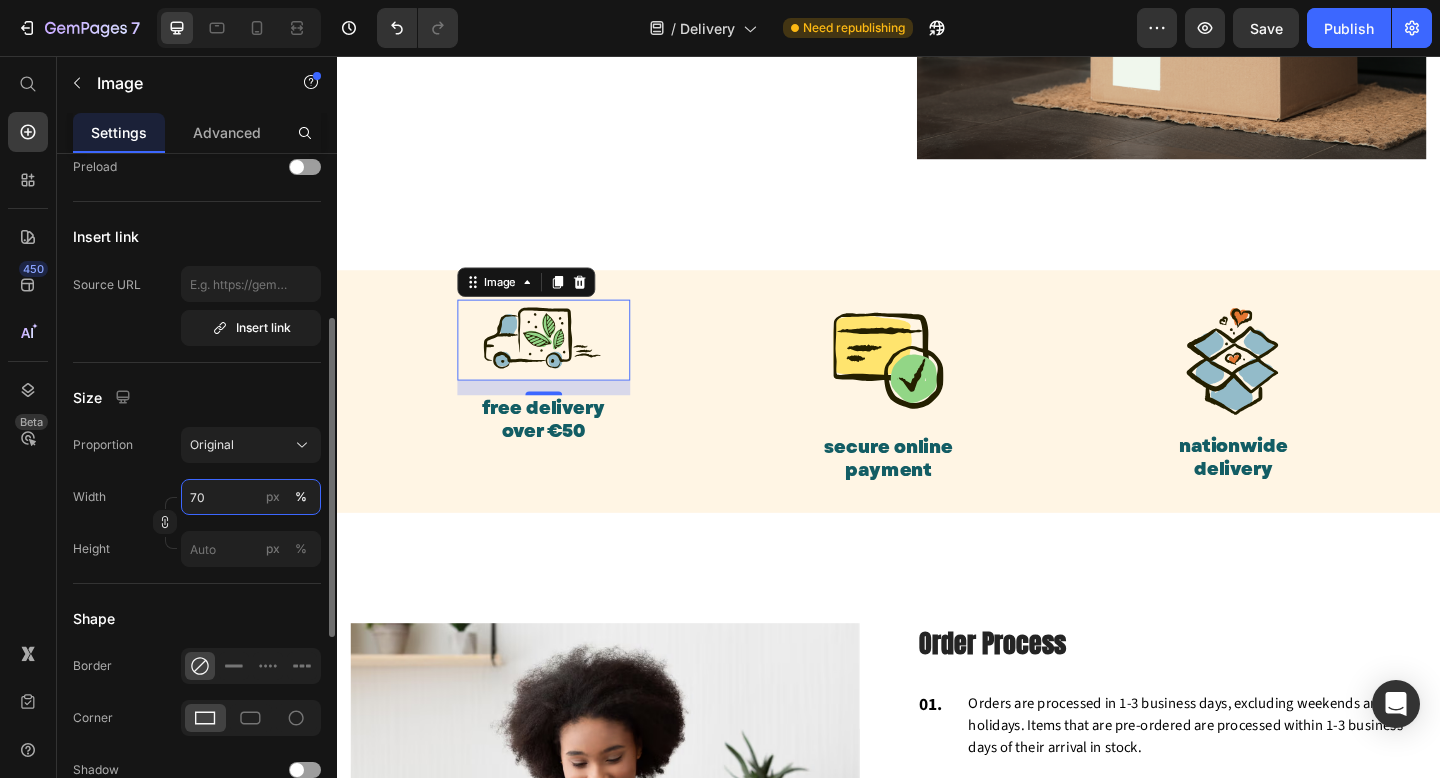 click on "70" at bounding box center [251, 497] 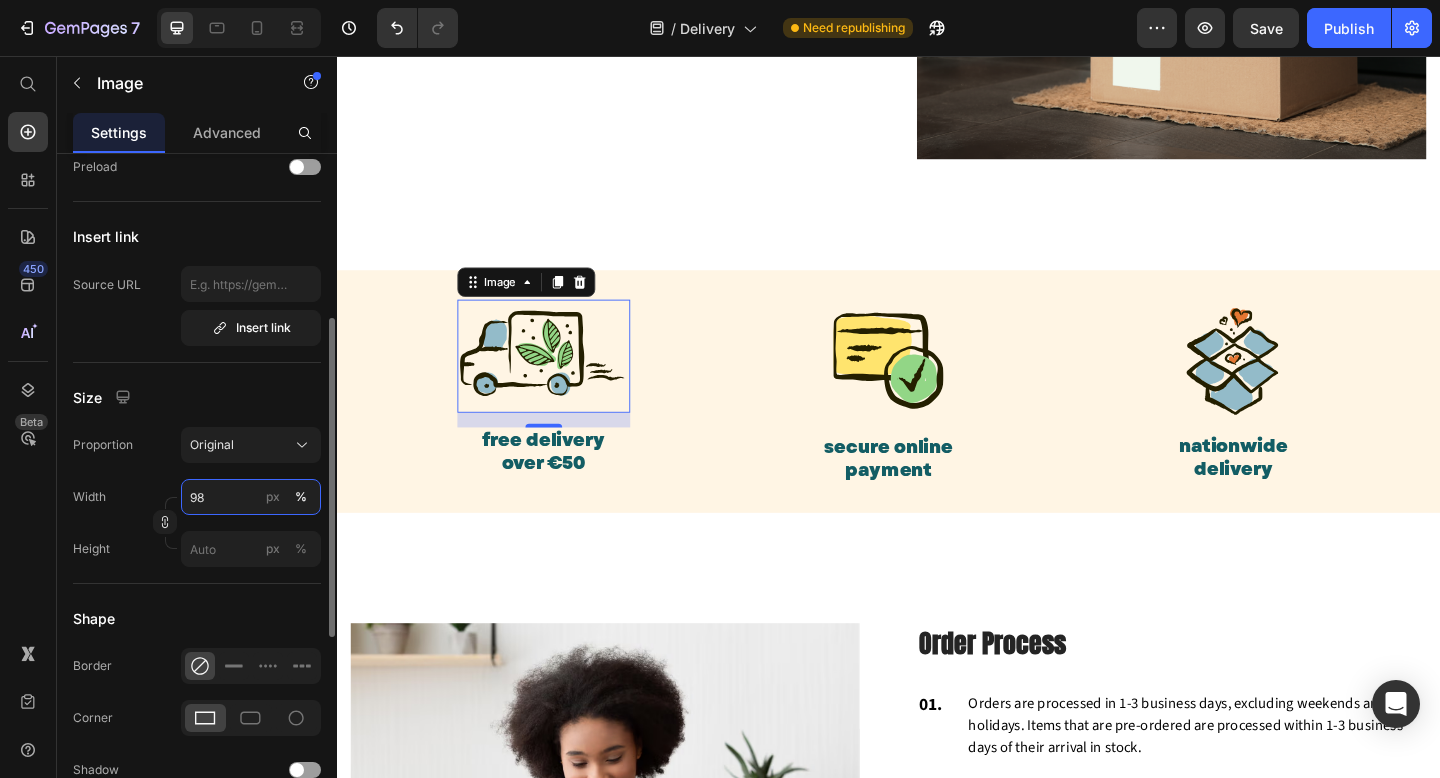 type on "99" 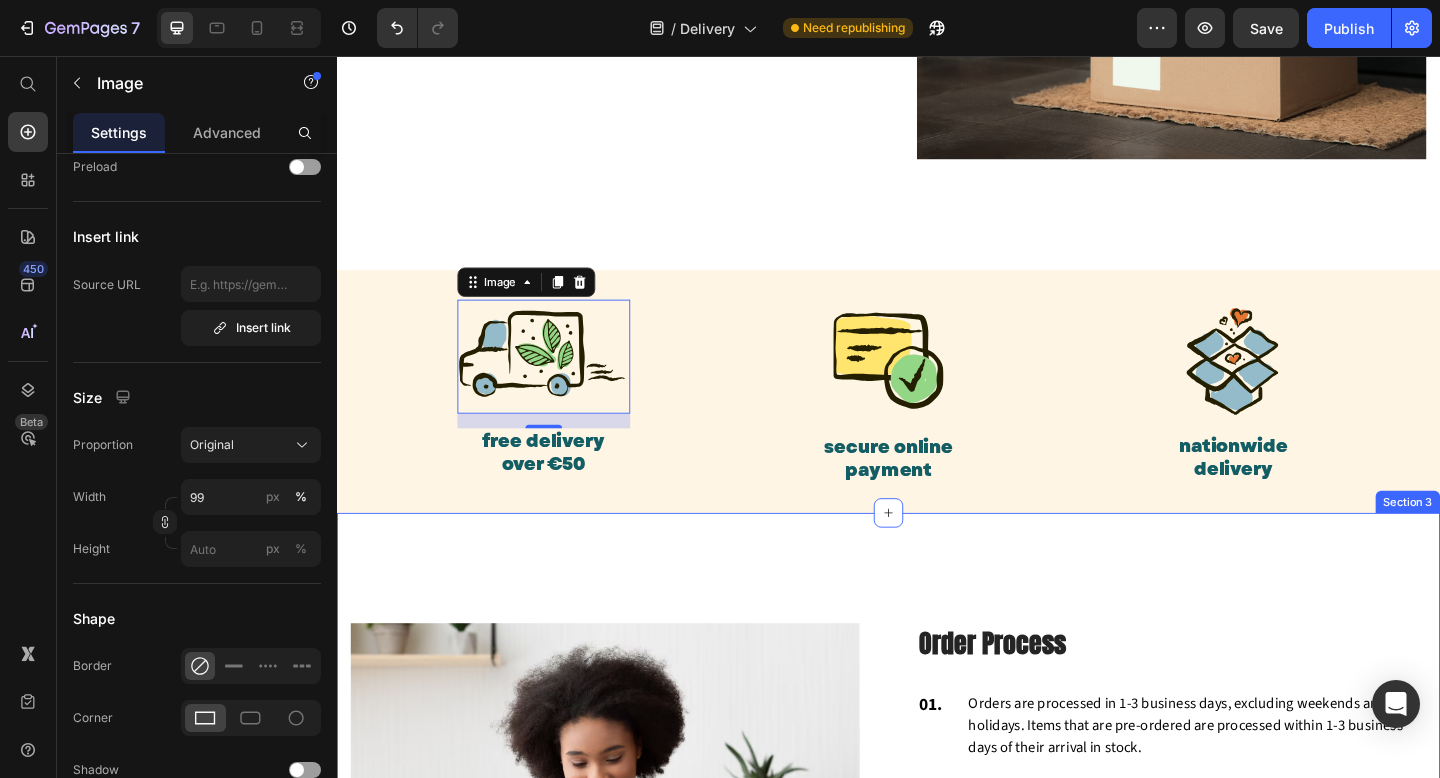 click on "Image Order Process Heading 01. Text block Orders are processed in 1-3 business days, excluding weekends and holidays. Items that are pre-ordered are processed within 1-3 business days of their arrival in stock. Text block Row 02. Text block Orders that are successfully placed will receive an e-mail confirmation with the order details. If you haven't received an email, please check your spam folder or contact us for confirmation. Text block Row 03. Text block If you have any questions about your order, please contact us right away at hello@teacle.ie  We will be unable to make changes to your order once it has been shipped. Text block Row 04. Text block Please double-check that you have entered the correct address. We are not liable for non-delivery due to address errors that you provide. We will refund the original order if an order is returned due to an incorrect address. Text block Row Row" at bounding box center [937, 889] 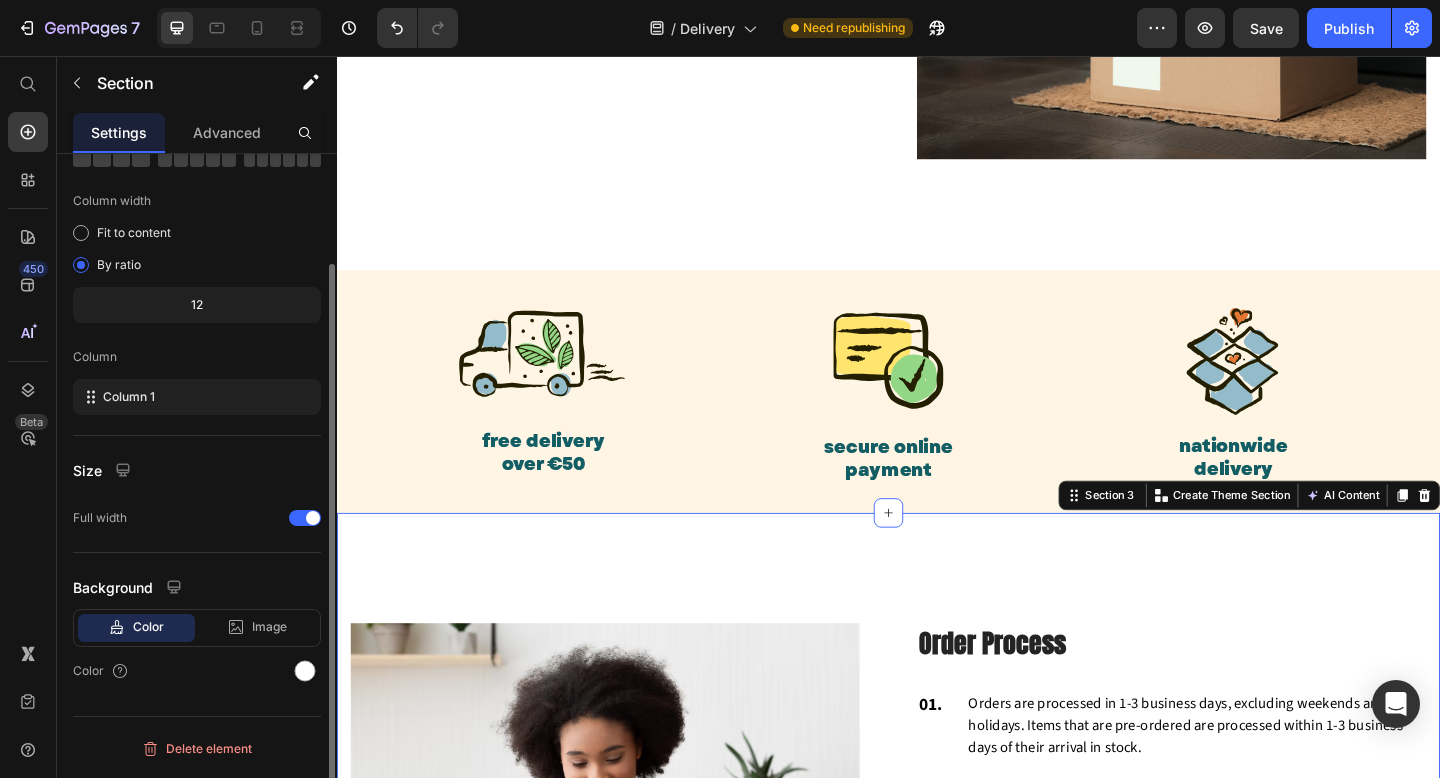 scroll, scrollTop: 0, scrollLeft: 0, axis: both 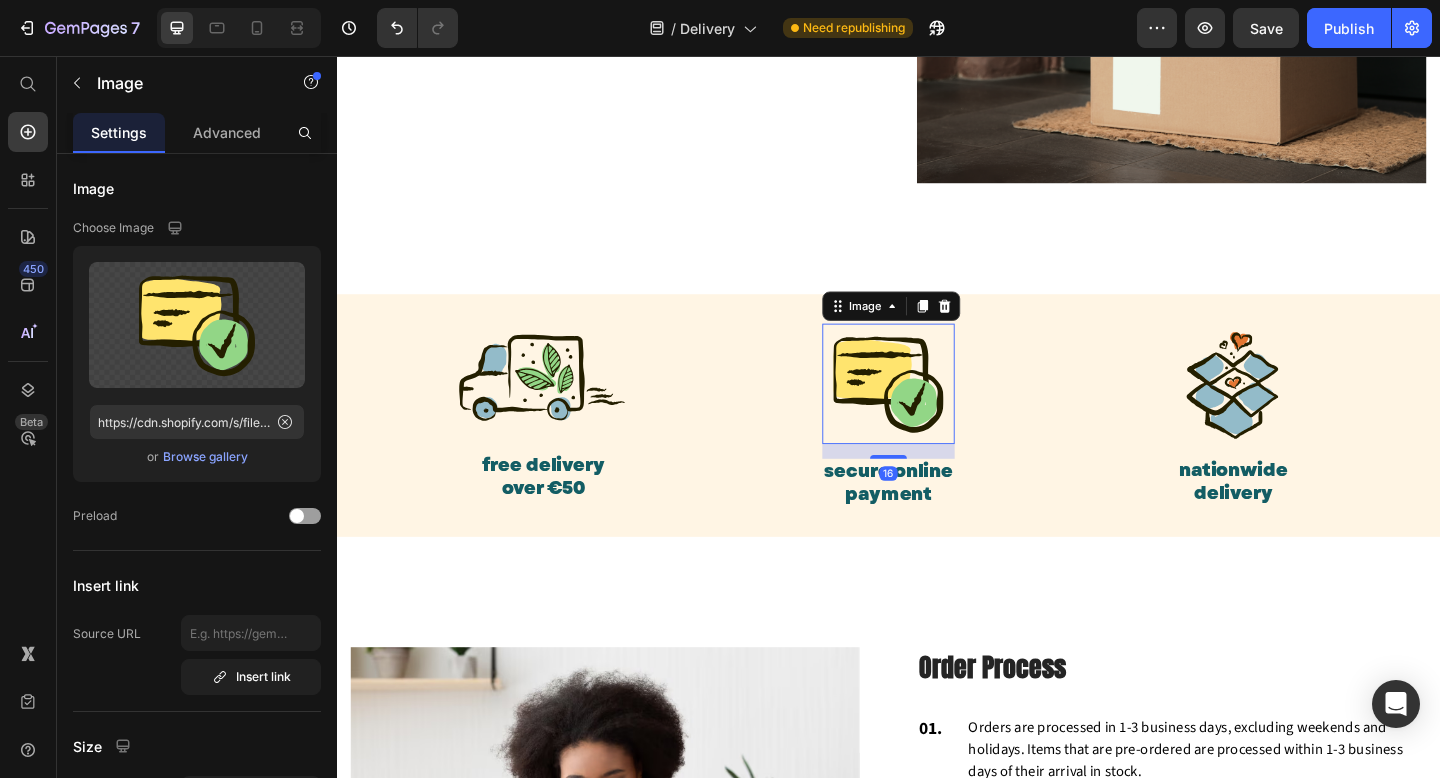 click at bounding box center [937, 412] 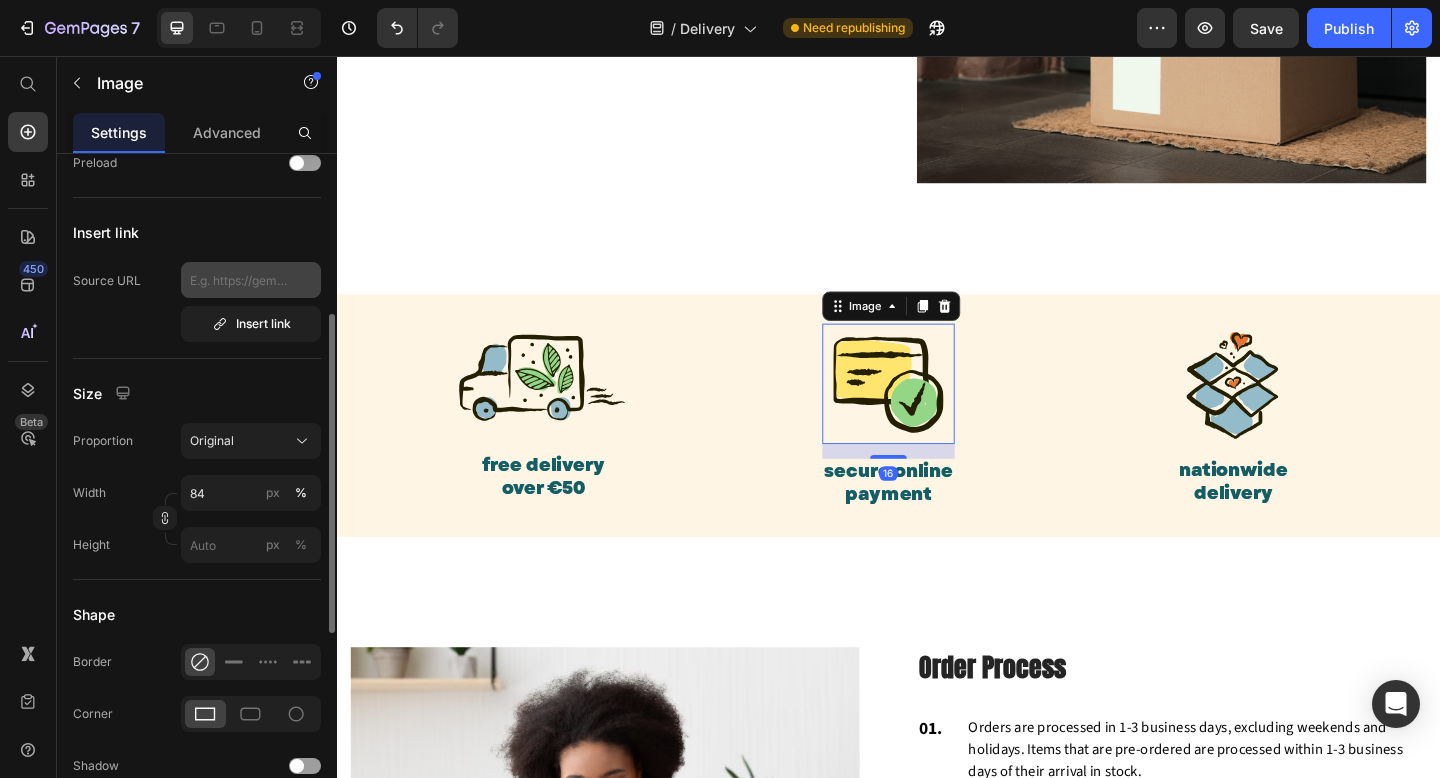 scroll, scrollTop: 349, scrollLeft: 0, axis: vertical 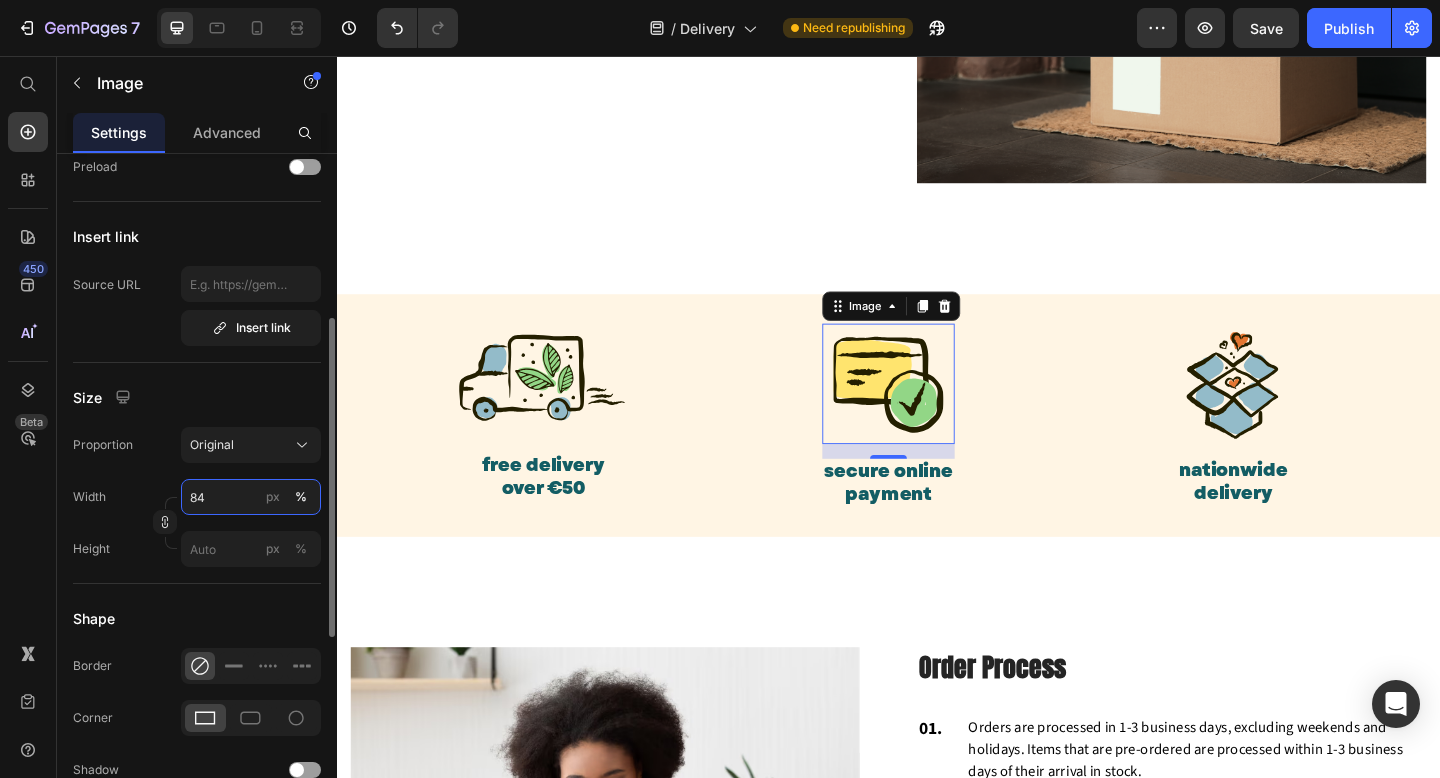 click on "84" at bounding box center (251, 497) 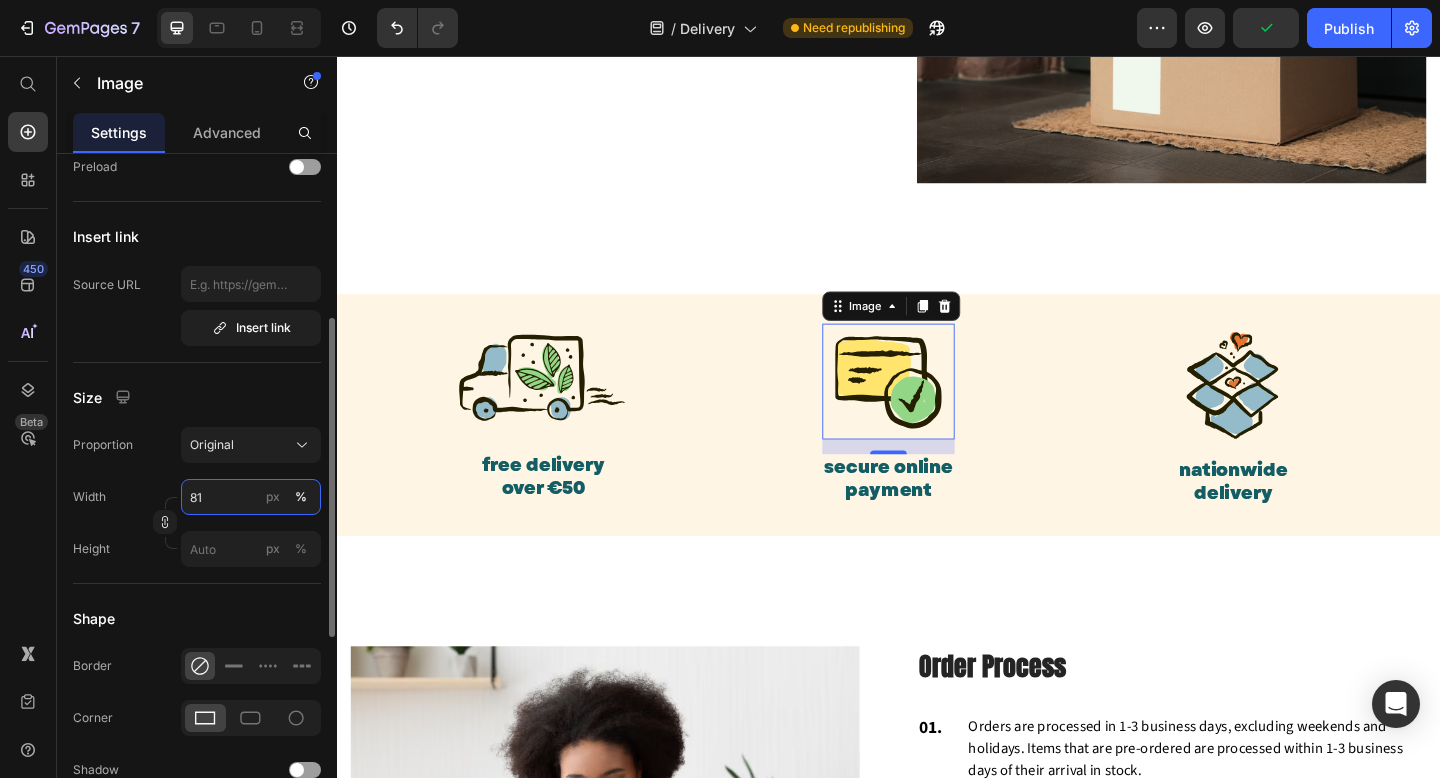 type on "80" 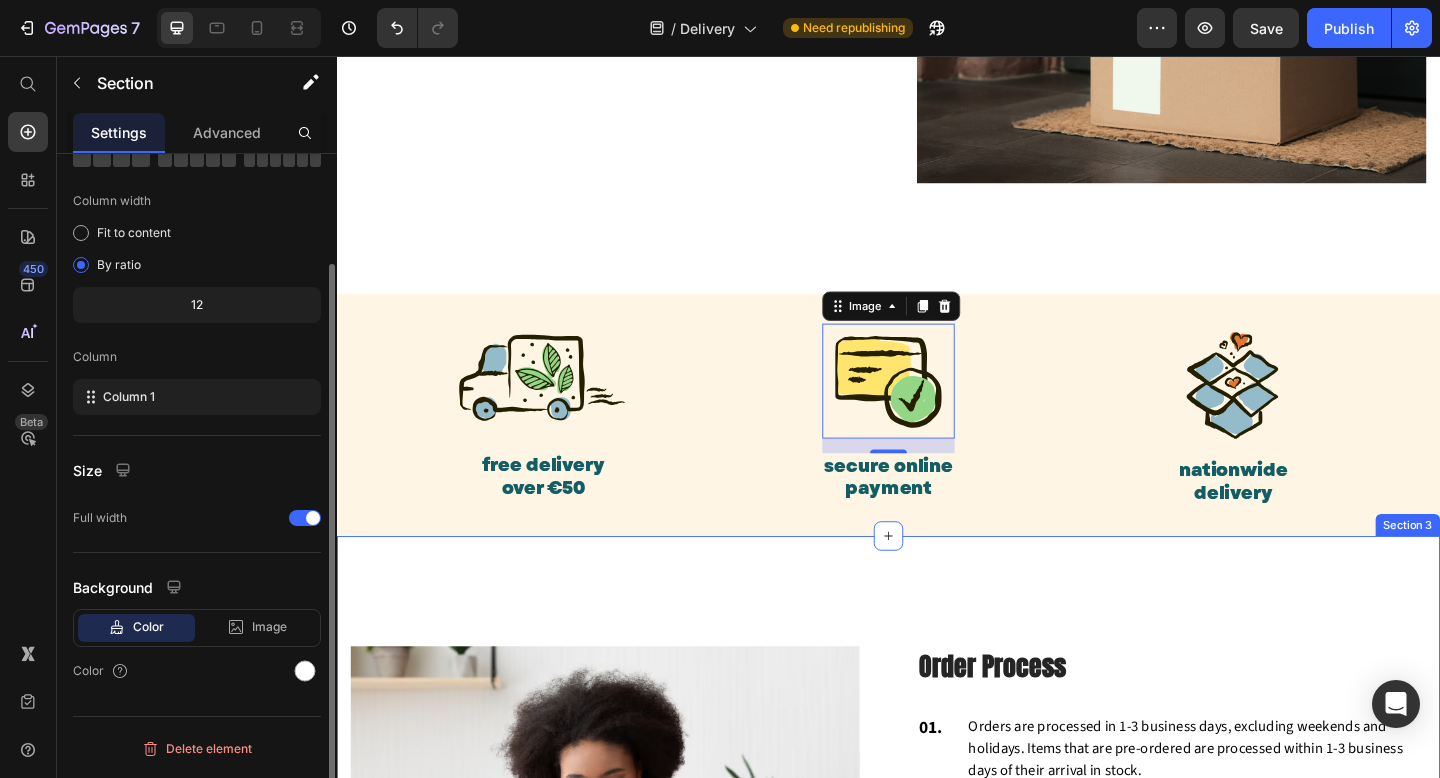 click on "Image Order Process Heading 01. Text block Orders are processed in 1-3 business days, excluding weekends and holidays. Items that are pre-ordered are processed within 1-3 business days of their arrival in stock. Text block Row 02. Text block Orders that are successfully placed will receive an e-mail confirmation with the order details. If you haven't received an email, please check your spam folder or contact us for confirmation. Text block Row 03. Text block If you have any questions about your order, please contact us right away at hello@teacle.ie  We will be unable to make changes to your order once it has been shipped. Text block Row 04. Text block Please double-check that you have entered the correct address. We are not liable for non-delivery due to address errors that you provide. We will refund the original order if an order is returned due to an incorrect address. Text block Row Row" at bounding box center (937, 914) 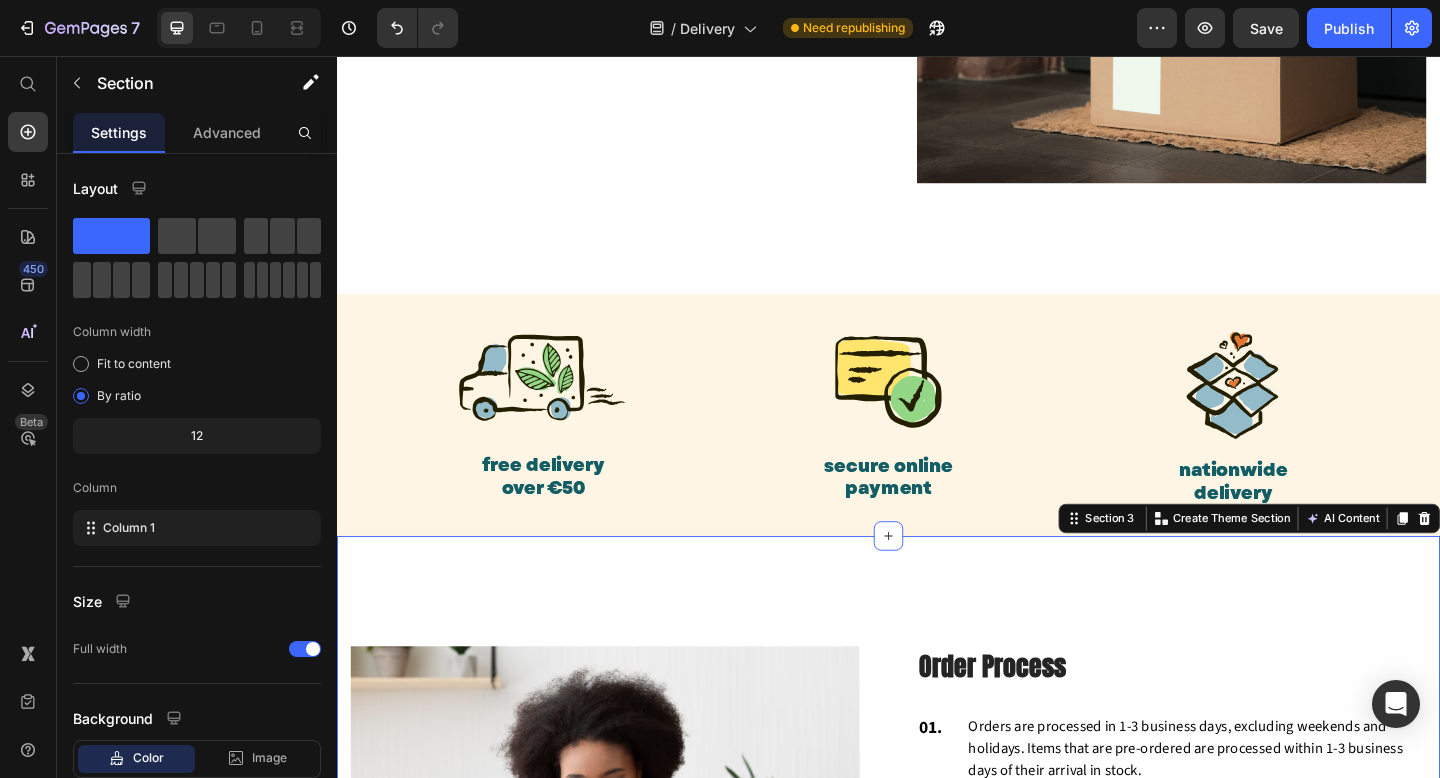click on "Image Order Process Heading 01. Text block Orders are processed in 1-3 business days, excluding weekends and holidays. Items that are pre-ordered are processed within 1-3 business days of their arrival in stock. Text block Row 02. Text block Orders that are successfully placed will receive an e-mail confirmation with the order details. If you haven't received an email, please check your spam folder or contact us for confirmation. Text block Row 03. Text block If you have any questions about your order, please contact us right away at hello@teacle.ie  We will be unable to make changes to your order once it has been shipped. Text block Row 04. Text block Please double-check that you have entered the correct address. We are not liable for non-delivery due to address errors that you provide. We will refund the original order if an order is returned due to an incorrect address. Text block Row Row" at bounding box center (937, 914) 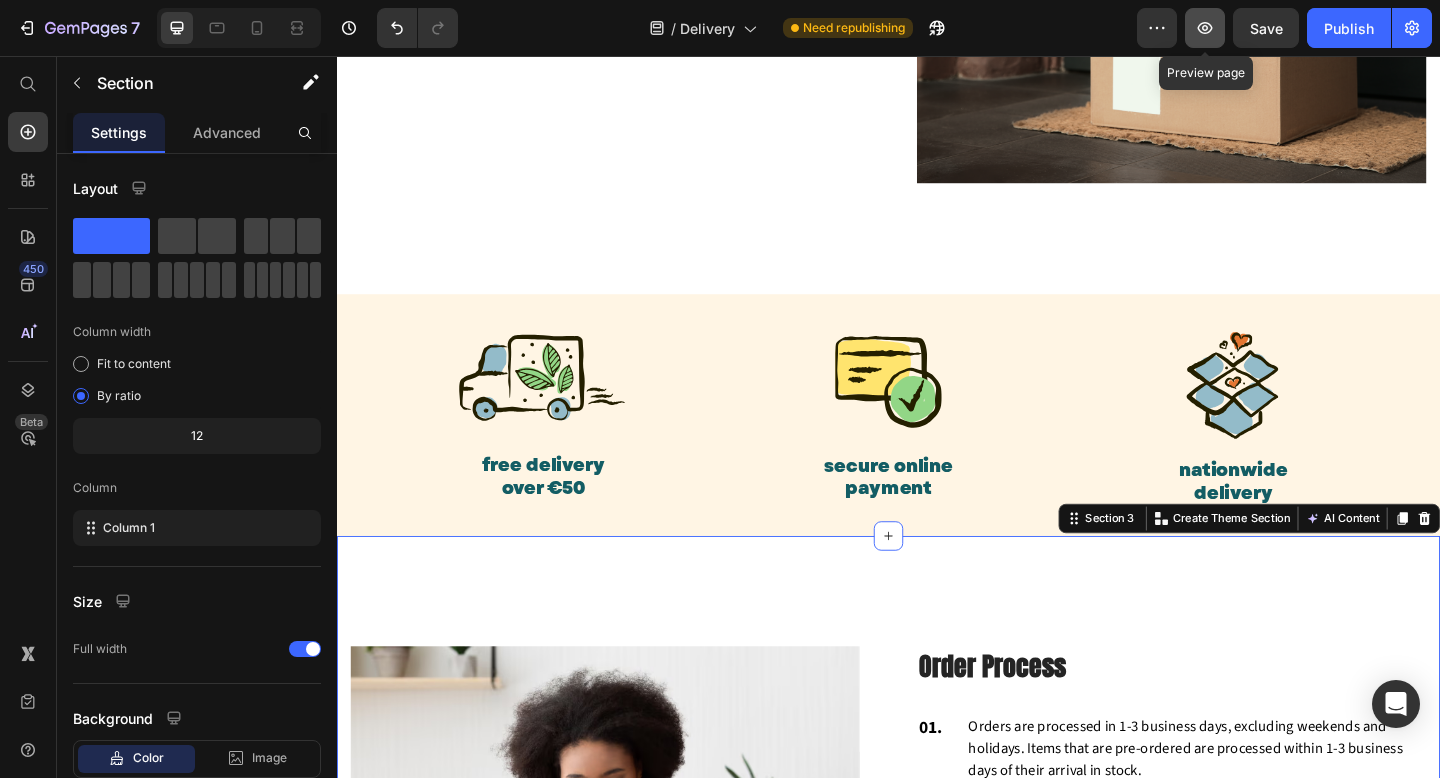 click 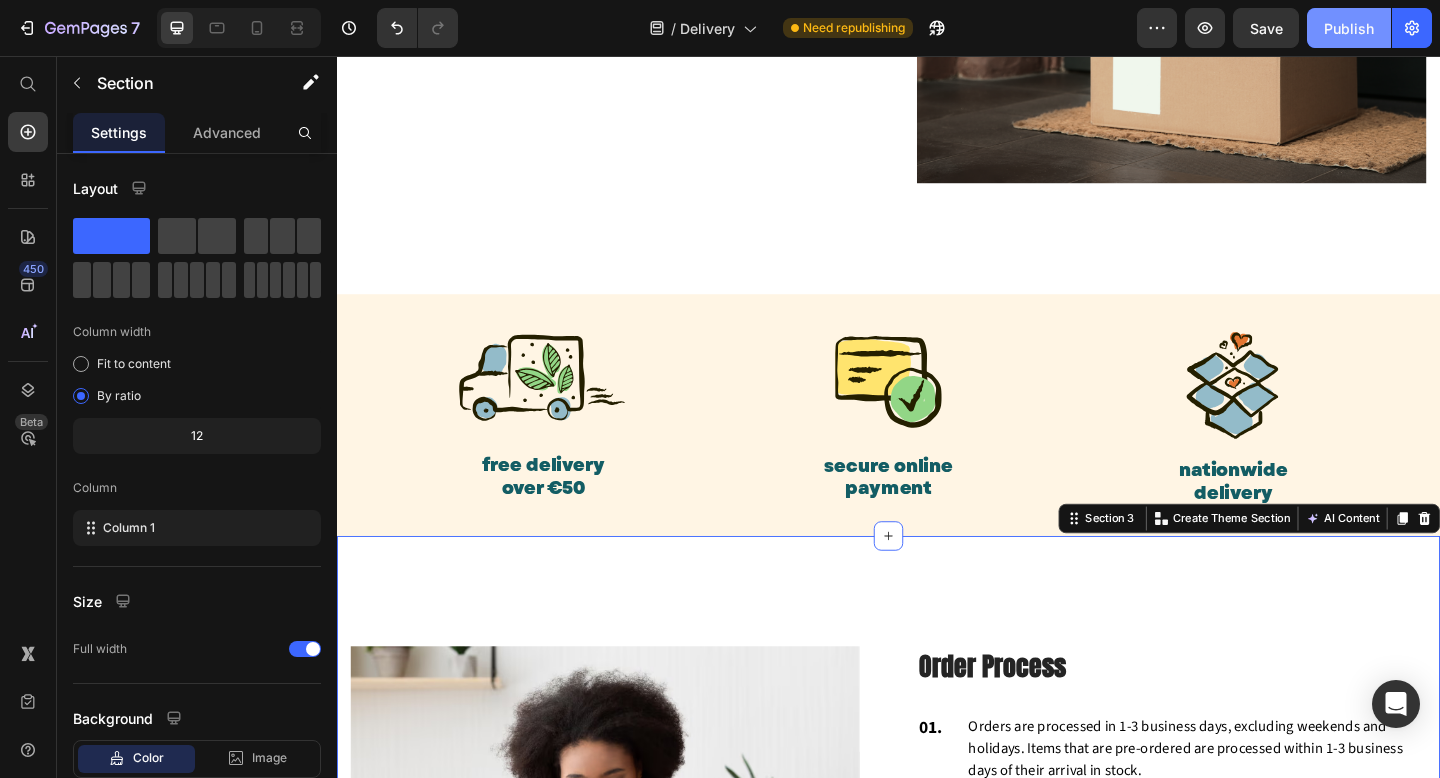 click on "Publish" at bounding box center [1349, 28] 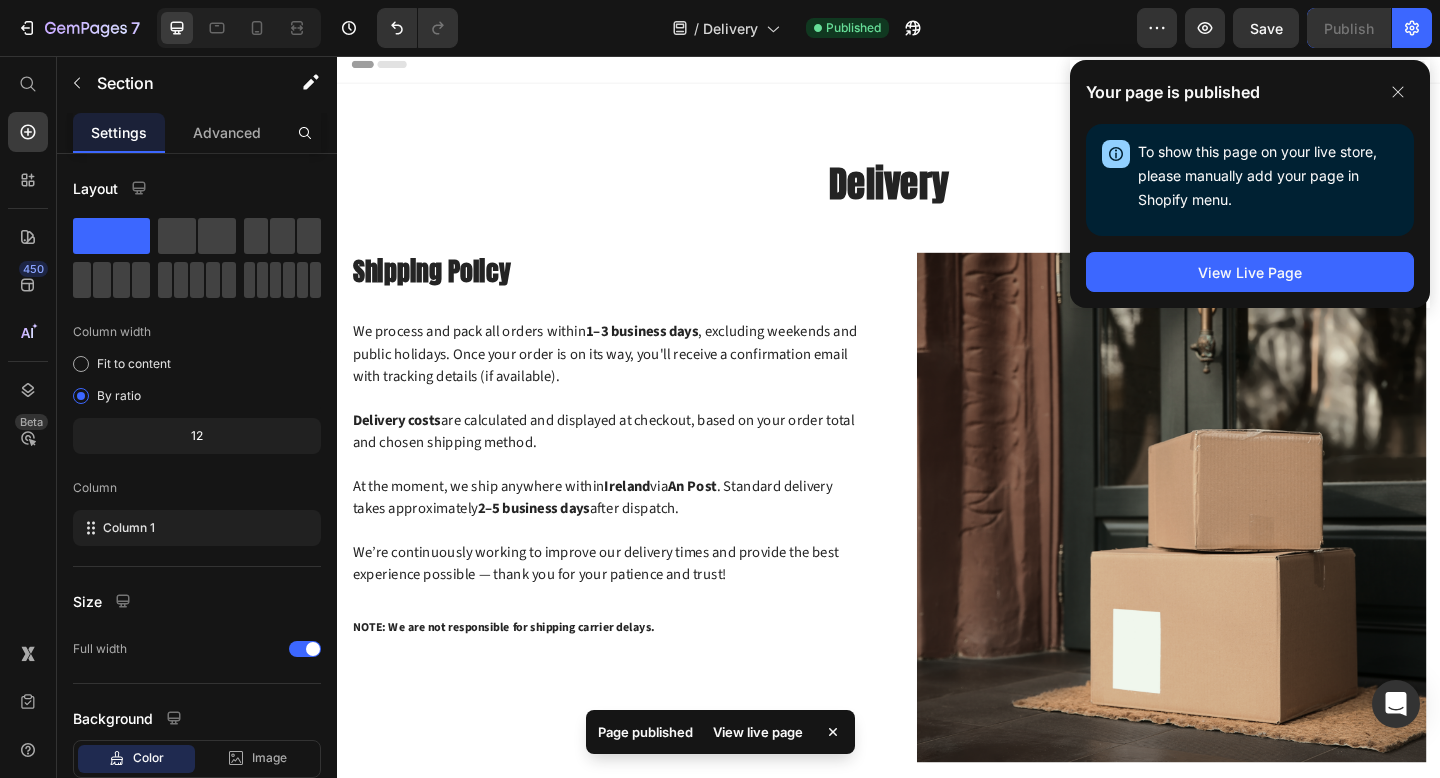 scroll, scrollTop: 0, scrollLeft: 0, axis: both 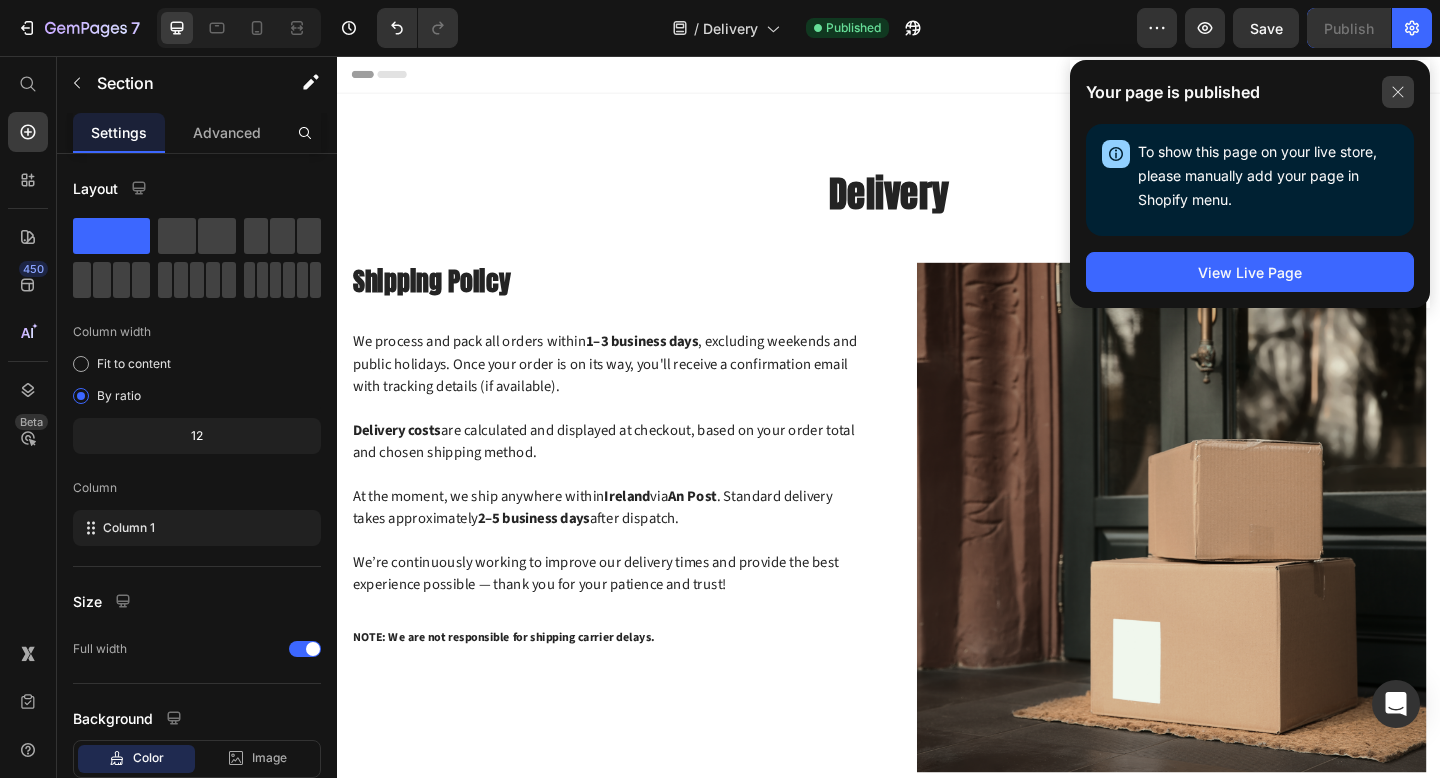 click 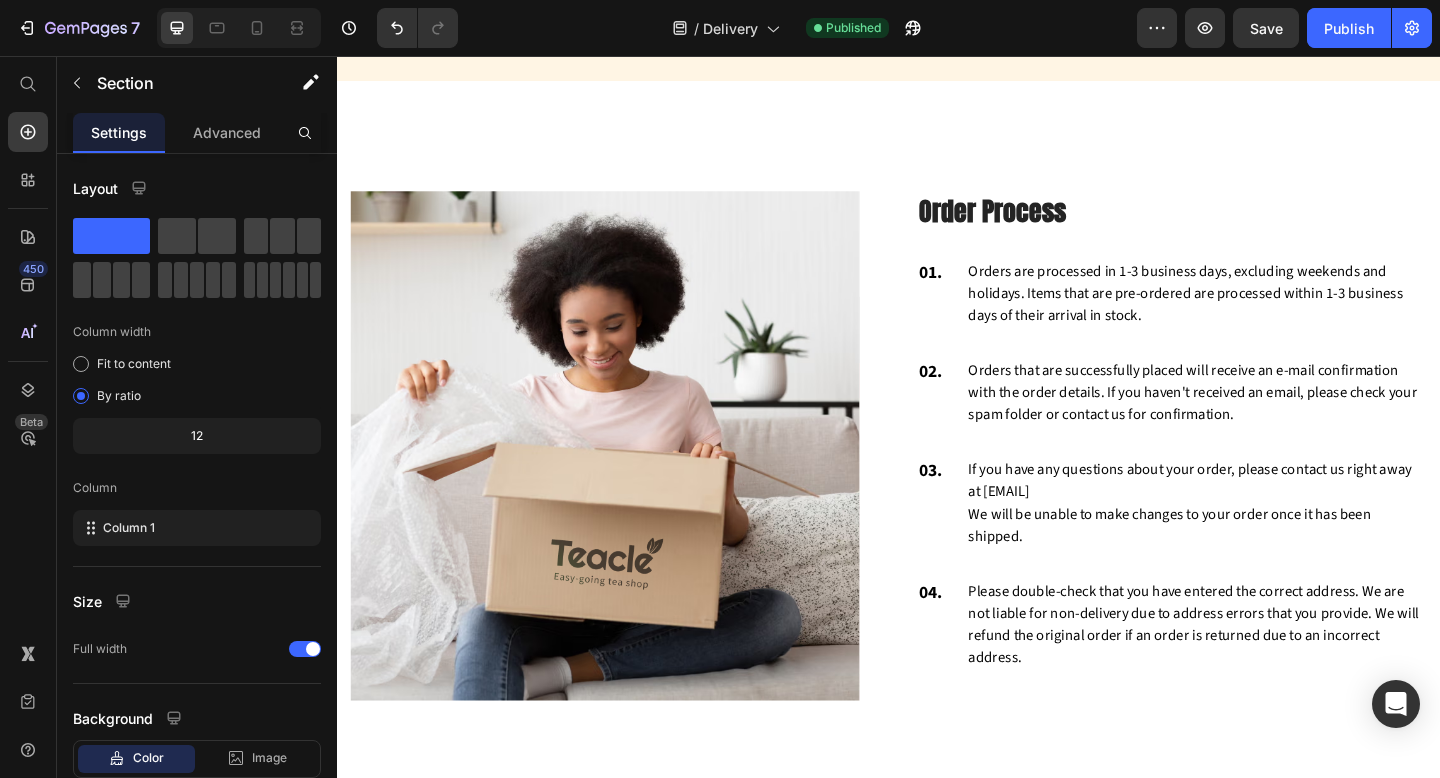 scroll, scrollTop: 1138, scrollLeft: 0, axis: vertical 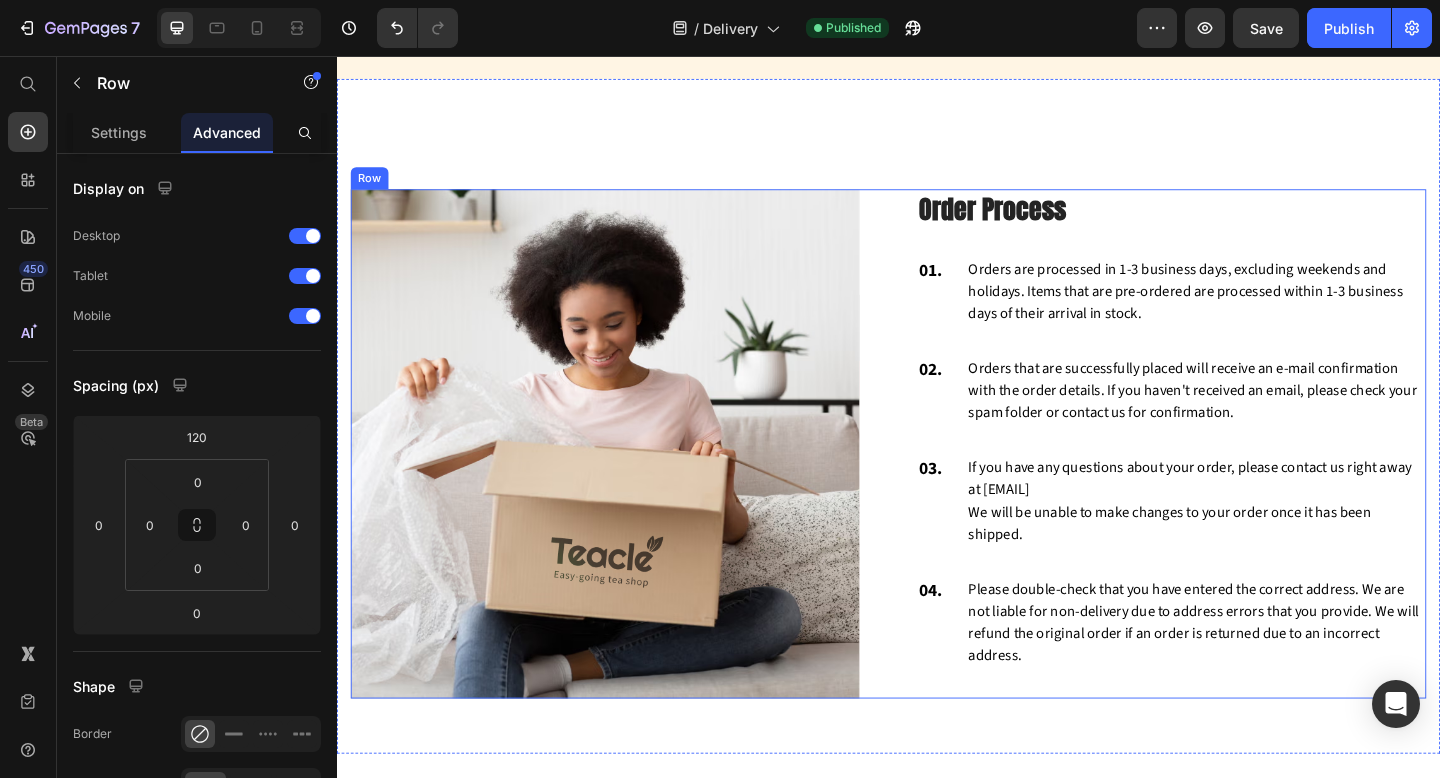 click on "Image Order Process Heading 01. Text block Orders are processed in 1-3 business days, excluding weekends and holidays. Items that are pre-ordered are processed within 1-3 business days of their arrival in stock. Text block Row 02. Text block Orders that are successfully placed will receive an e-mail confirmation with the order details. If you haven't received an email, please check your spam folder or contact us for confirmation. Text block Row 03. Text block If you have any questions about your order, please contact us right away at hello@teacle.ie  We will be unable to make changes to your order once it has been shipped. Text block Row 04. Text block Please double-check that you have entered the correct address. We are not liable for non-delivery due to address errors that you provide. We will refund the original order if an order is returned due to an incorrect address. Text block Row Row" at bounding box center [937, 477] 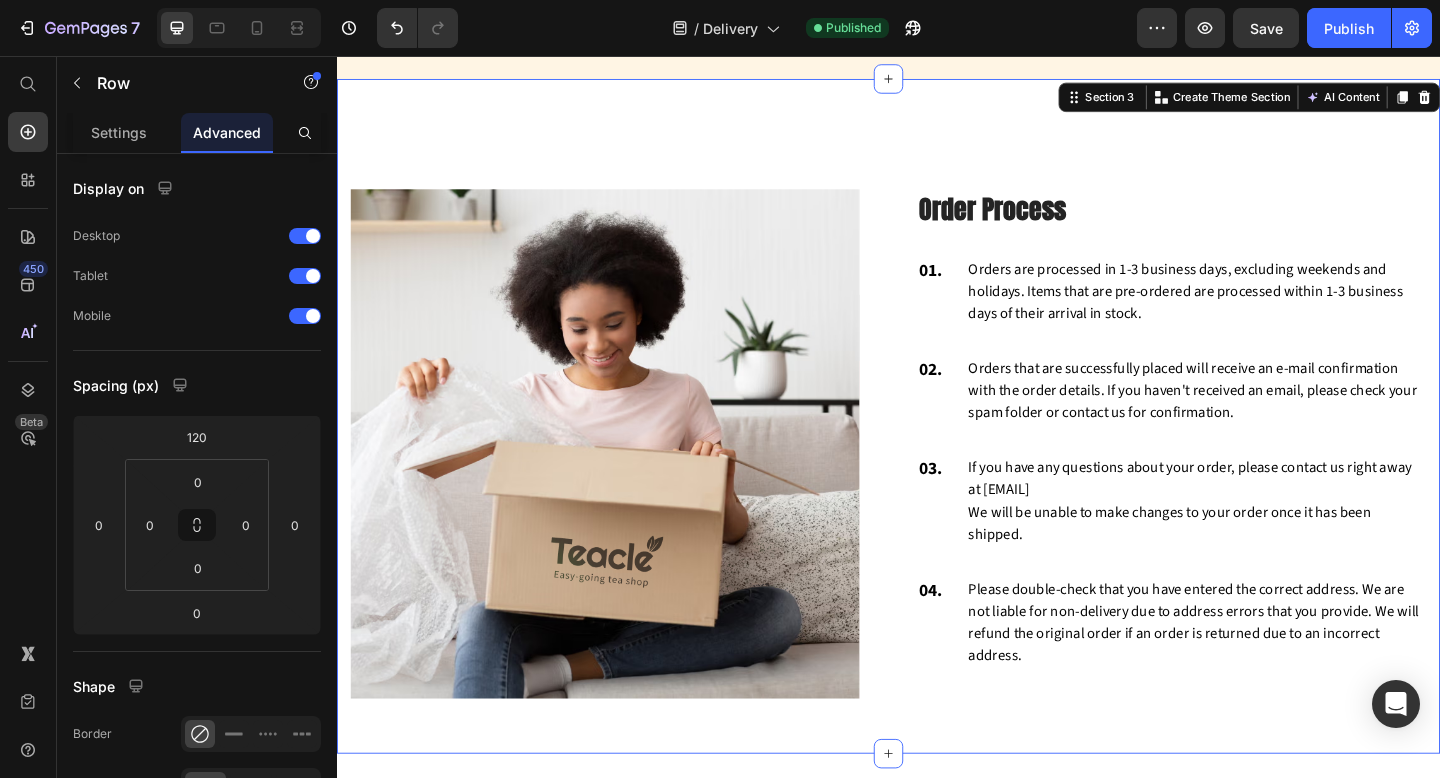 click on "Image Order Process Heading 01. Text block Orders are processed in 1-3 business days, excluding weekends and holidays. Items that are pre-ordered are processed within 1-3 business days of their arrival in stock. Text block Row 02. Text block Orders that are successfully placed will receive an e-mail confirmation with the order details. If you haven't received an email, please check your spam folder or contact us for confirmation. Text block Row 03. Text block If you have any questions about your order, please contact us right away at hello@teacle.ie  We will be unable to make changes to your order once it has been shipped. Text block Row 04. Text block Please double-check that you have entered the correct address. We are not liable for non-delivery due to address errors that you provide. We will refund the original order if an order is returned due to an incorrect address. Text block Row Row Section 3   Create Theme Section AI Content Write with GemAI What would you like to describe here? Tone and Voice" at bounding box center (937, 447) 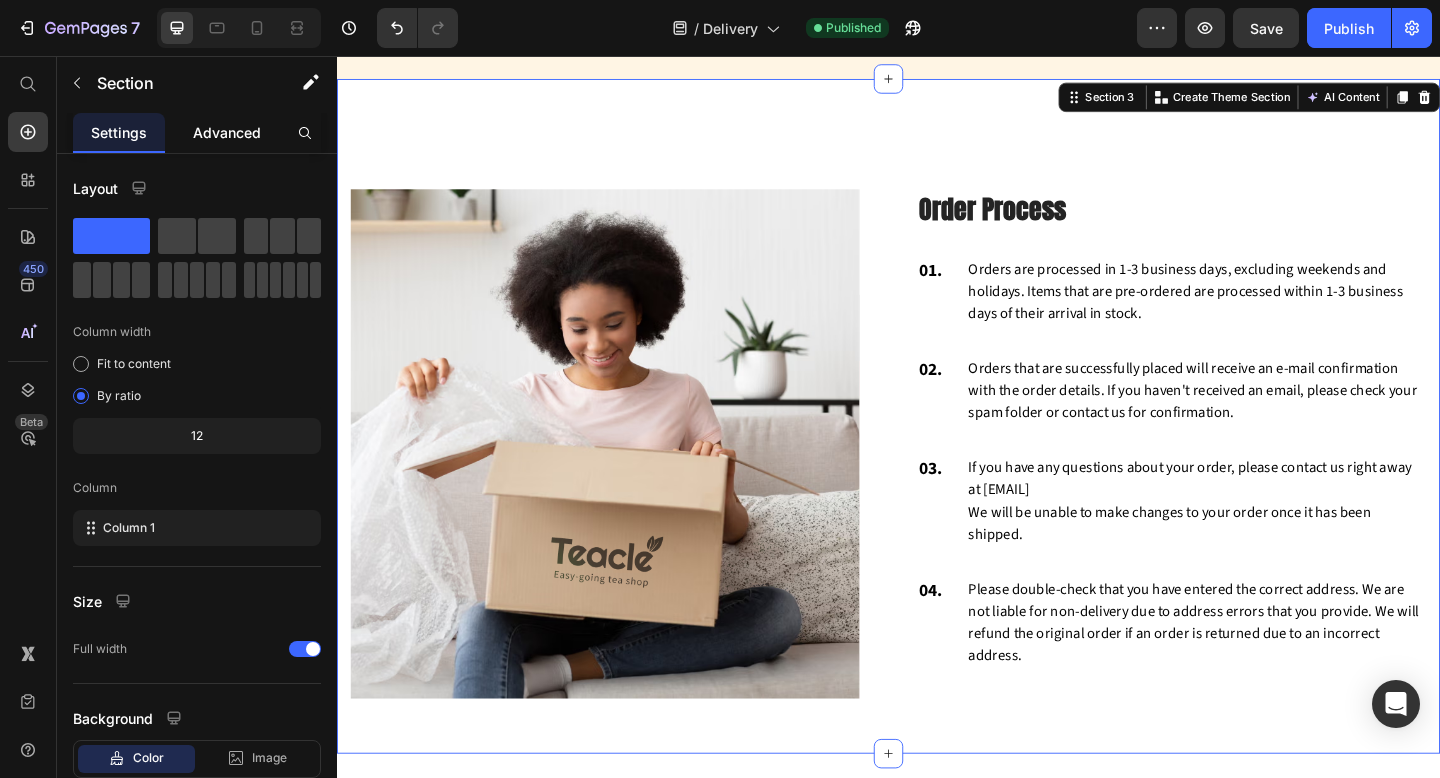click on "Advanced" 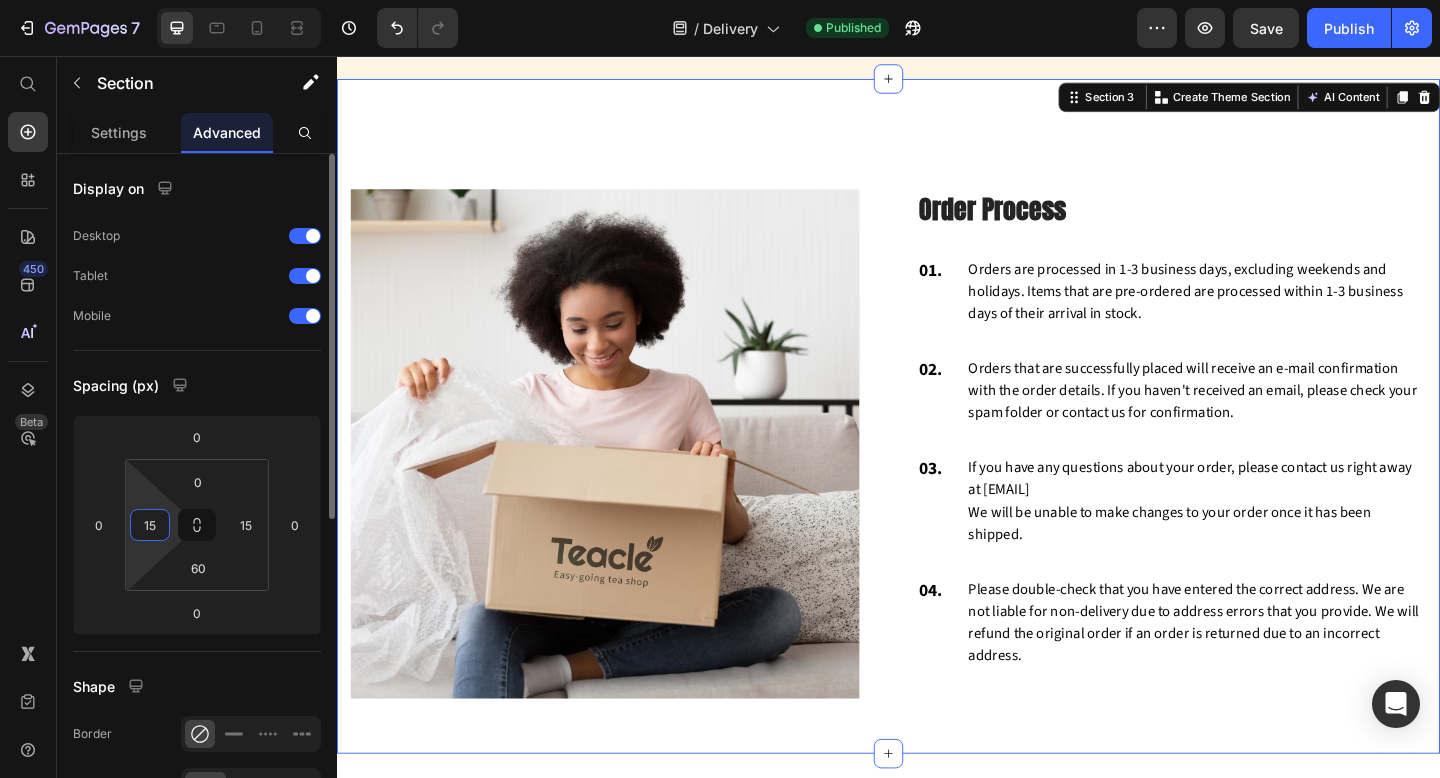 click on "15" at bounding box center [150, 525] 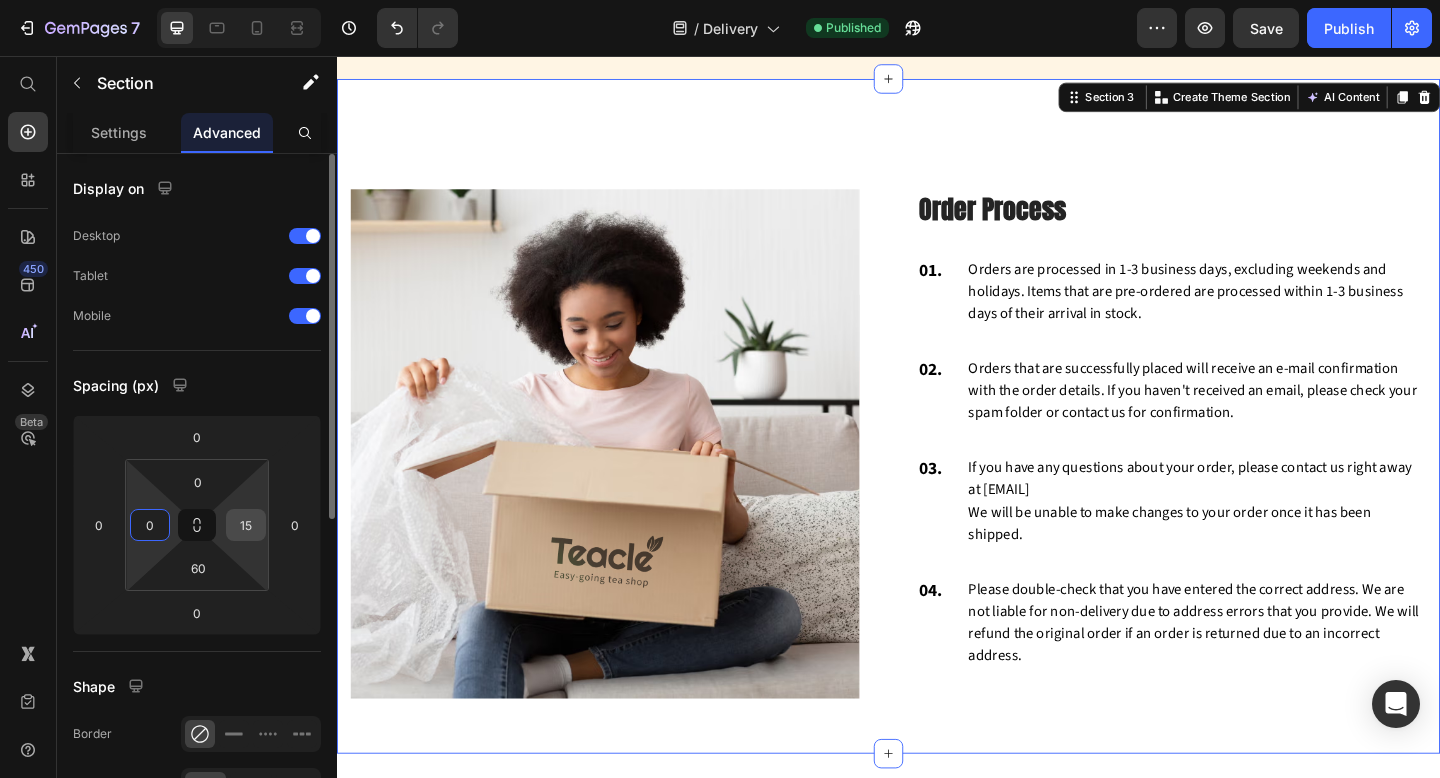 type on "0" 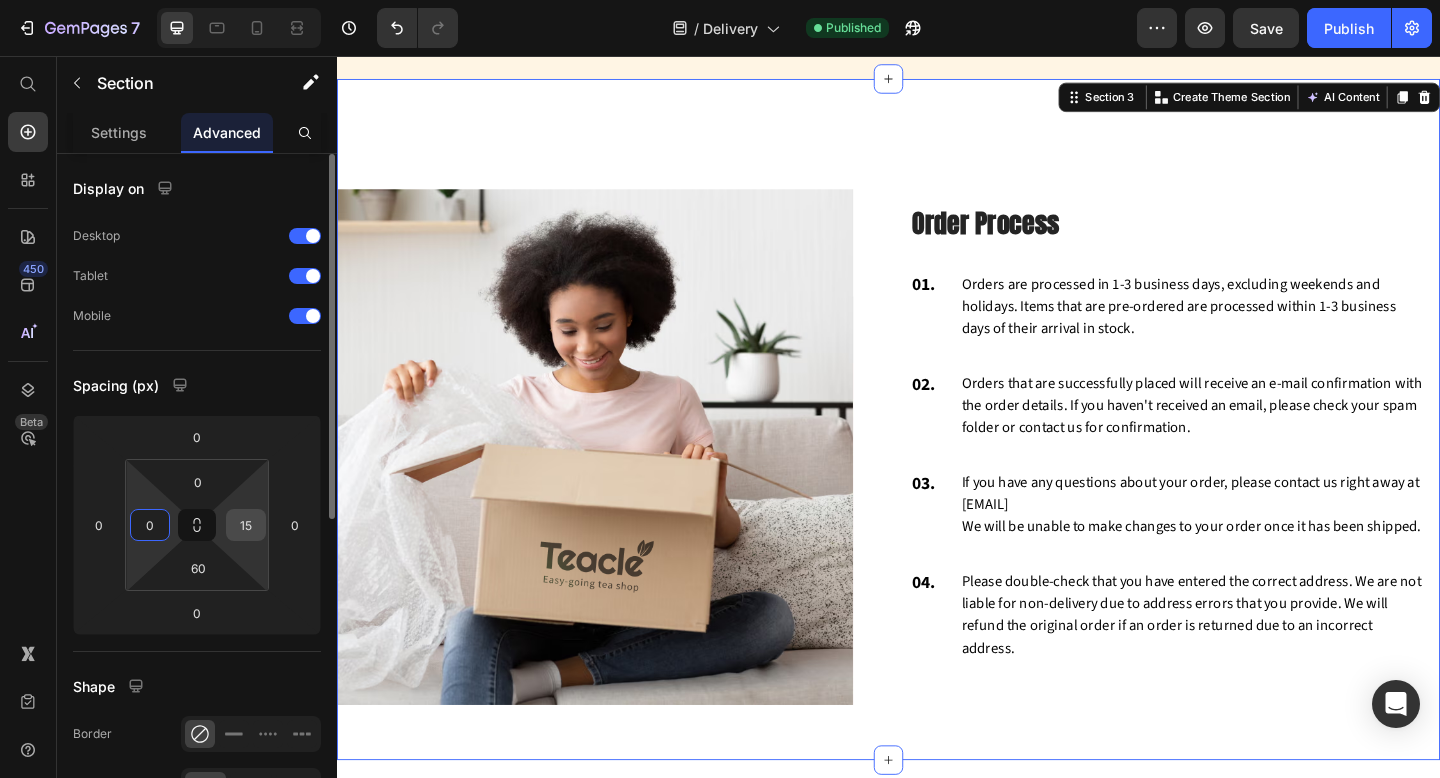 click on "15" at bounding box center [246, 525] 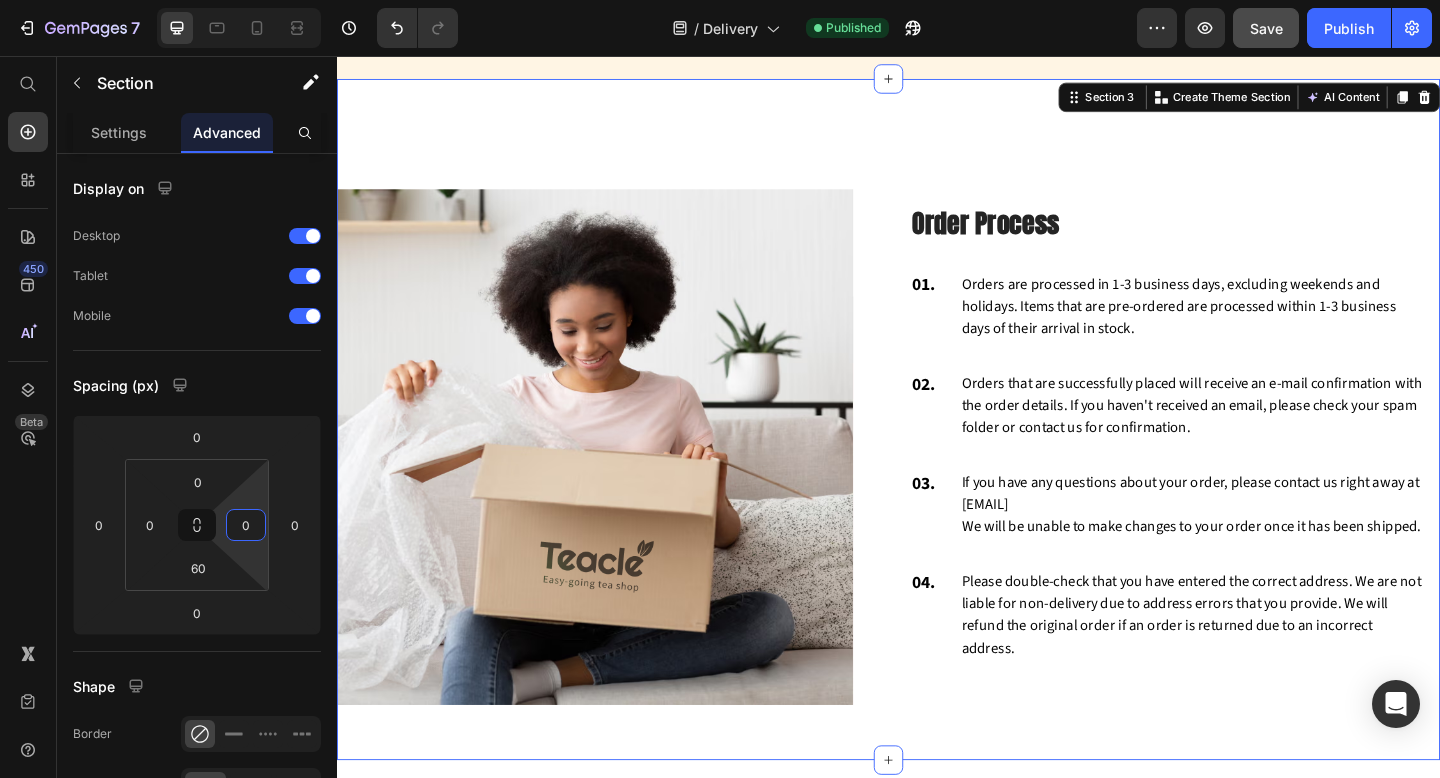 type on "0" 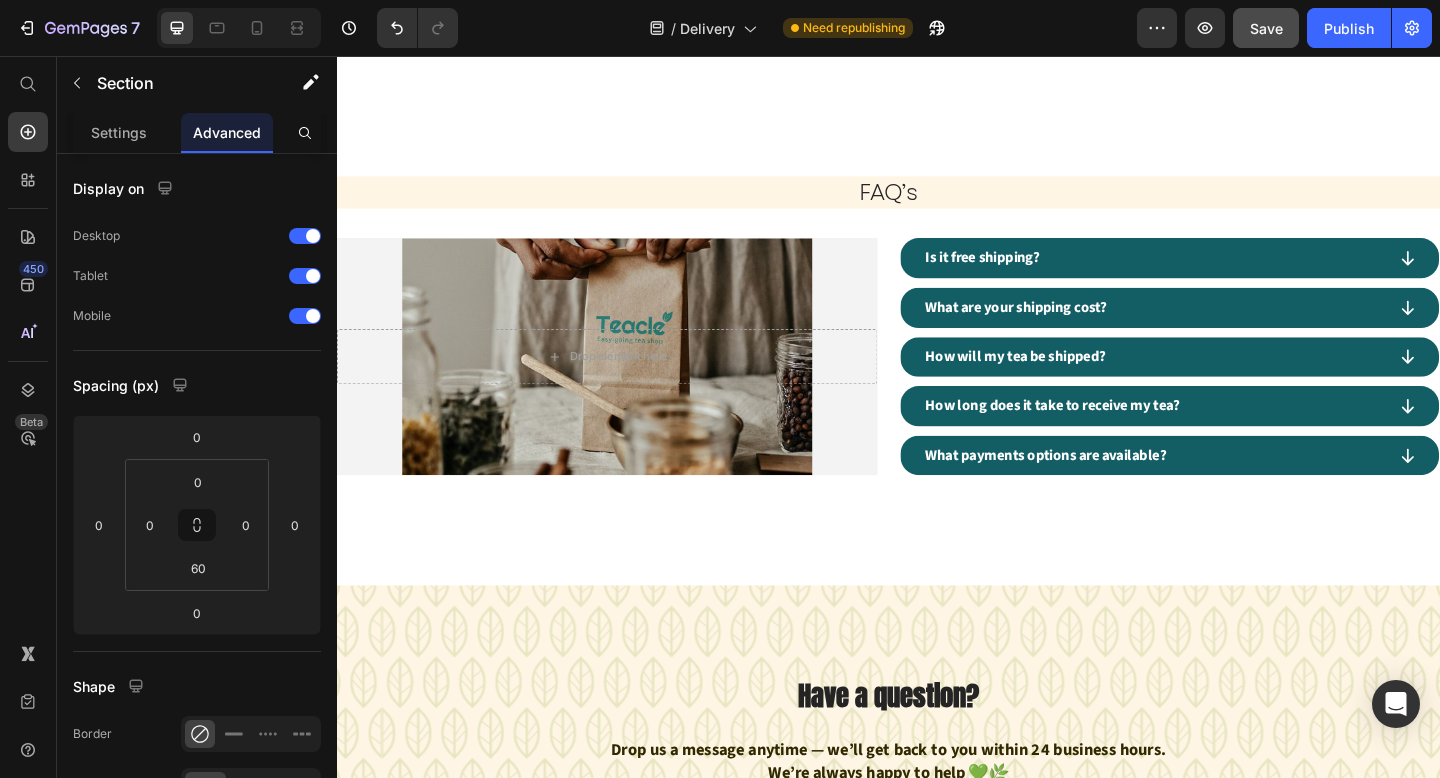 scroll, scrollTop: 1857, scrollLeft: 0, axis: vertical 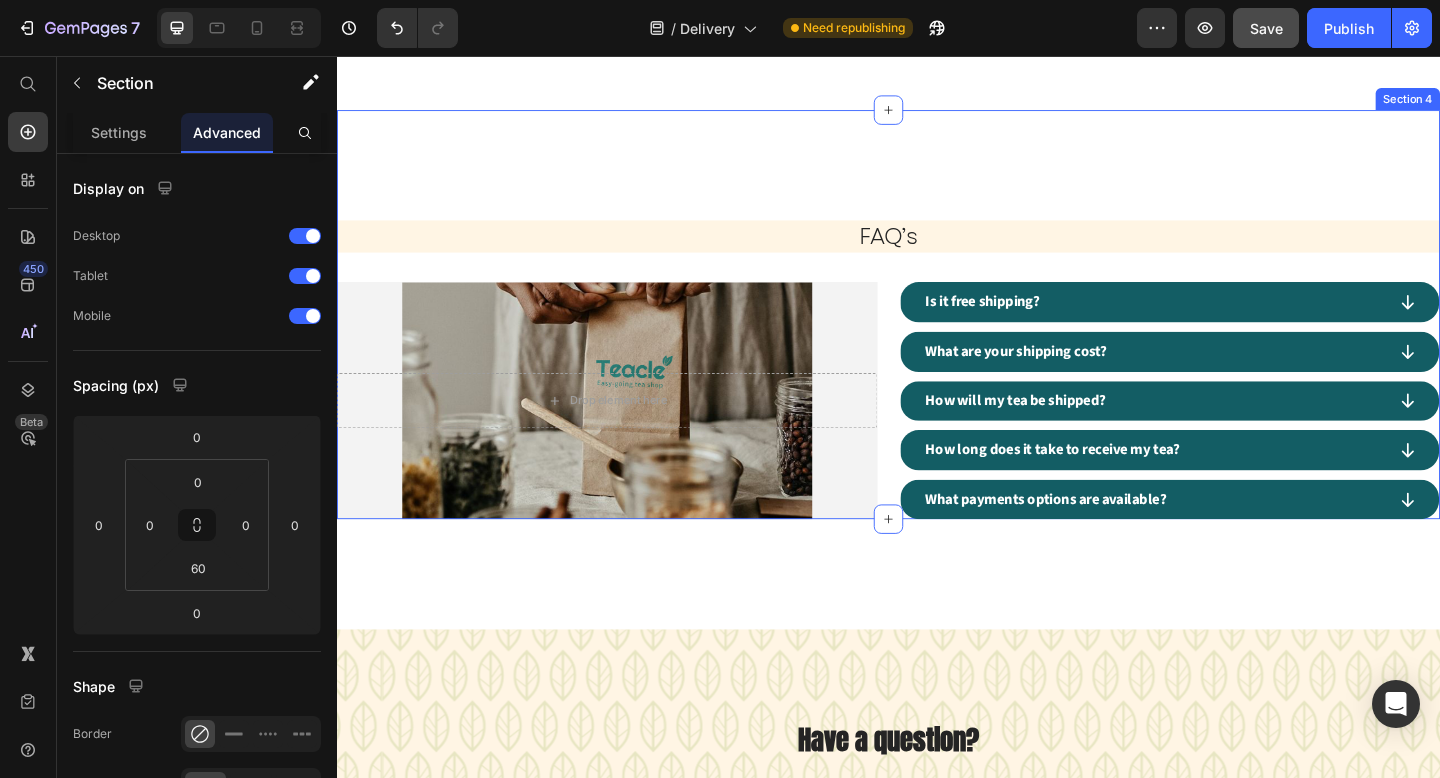 click at bounding box center [631, 431] 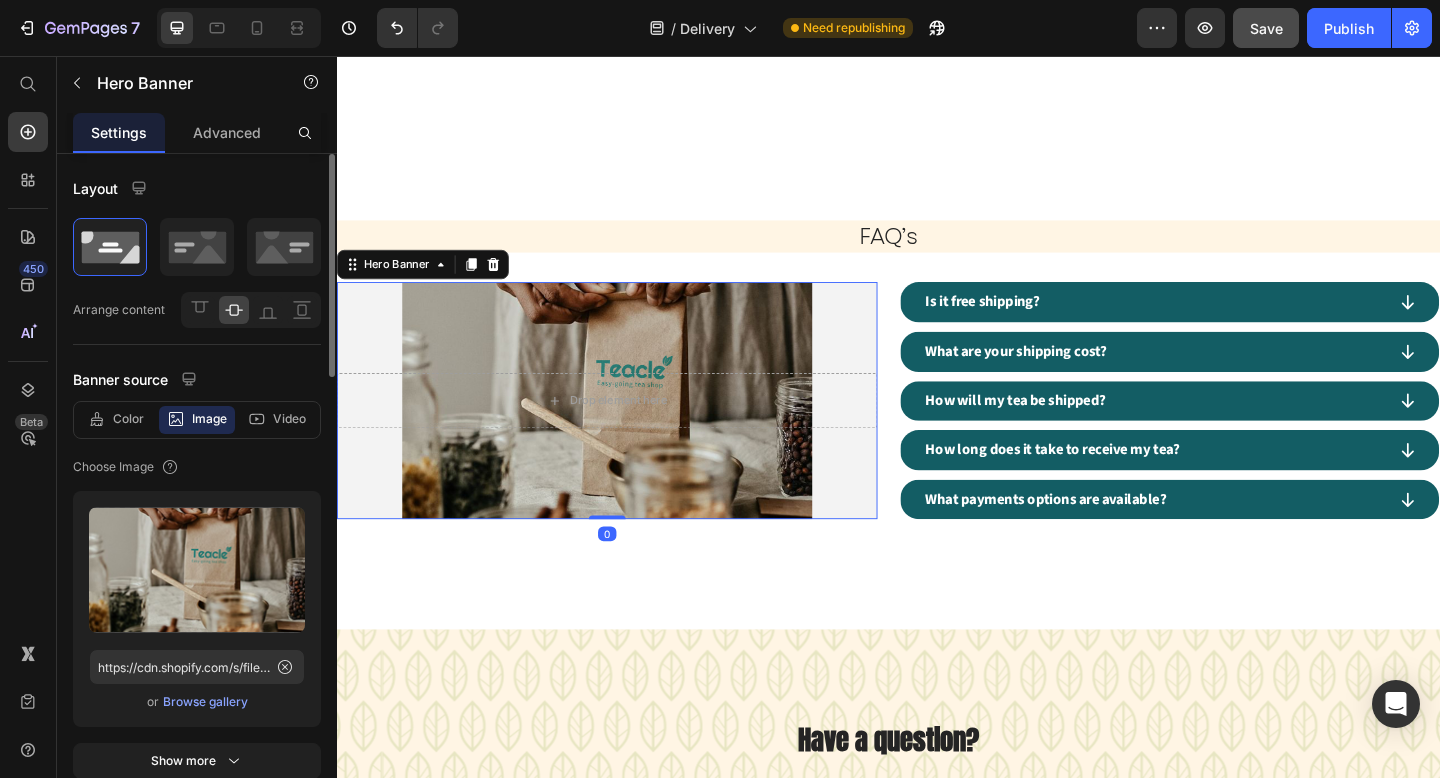 click on "Browse gallery" at bounding box center [205, 702] 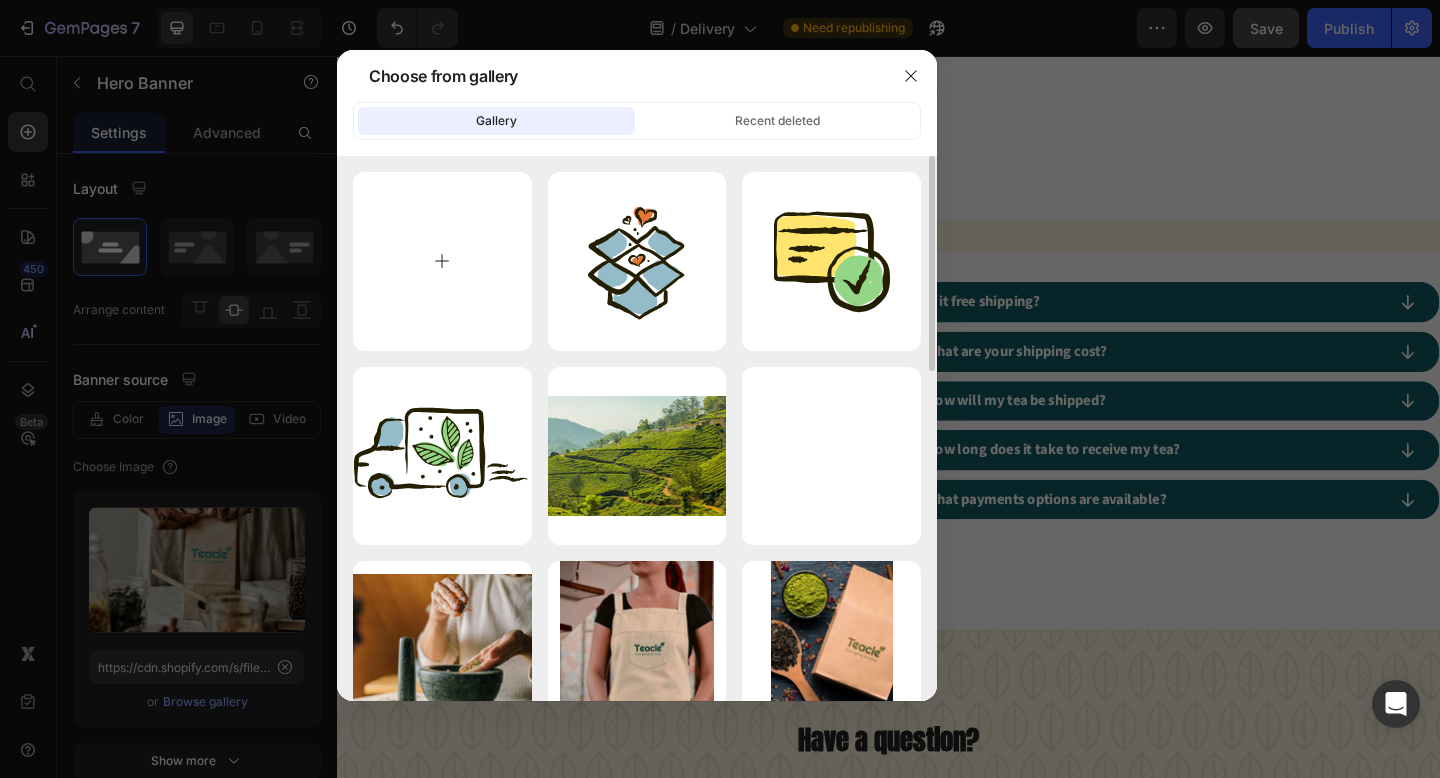 click at bounding box center [442, 261] 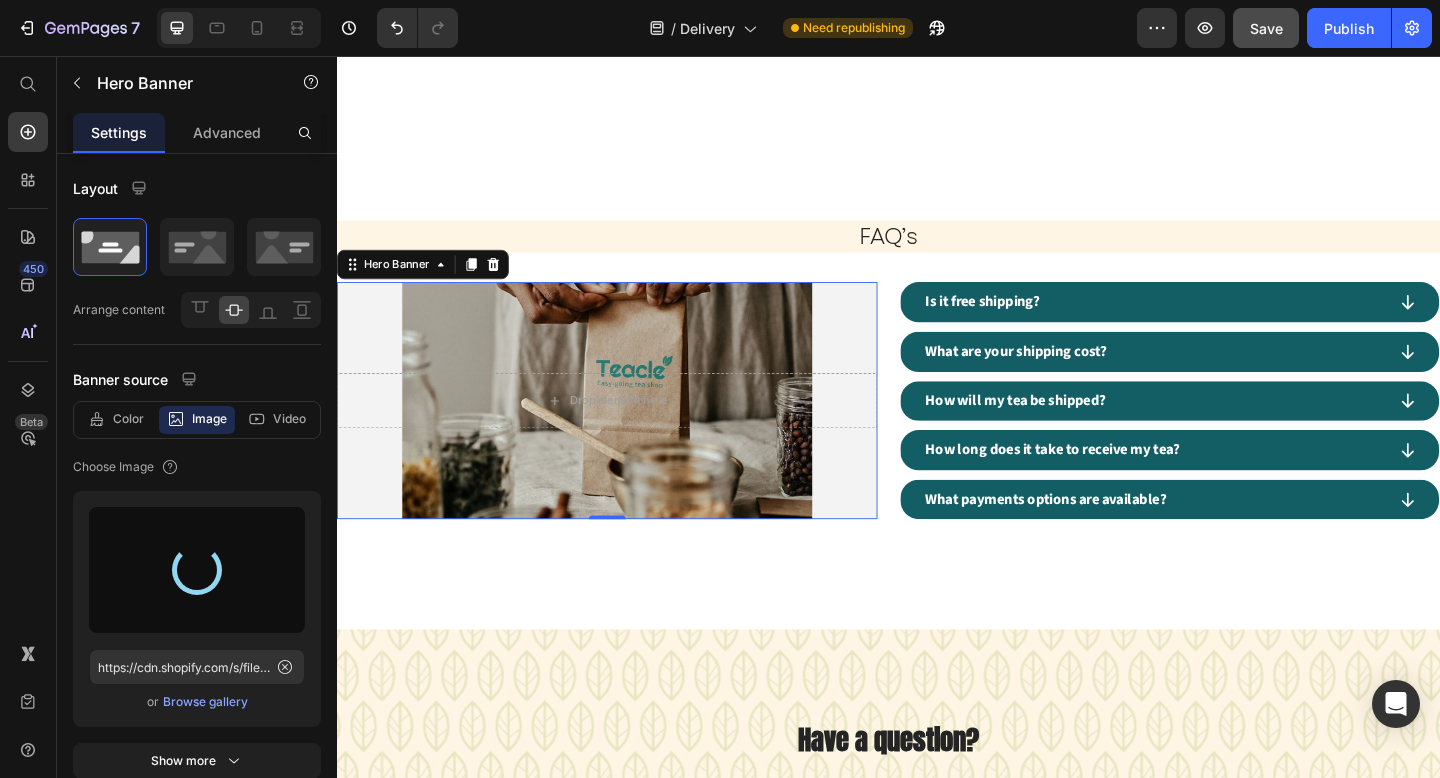 type on "https://cdn.shopify.com/s/files/1/0925/4096/1094/files/gempages_548933152999998482-4613fb24-78e2-40ae-9333-bd63c3be6e87.jpg" 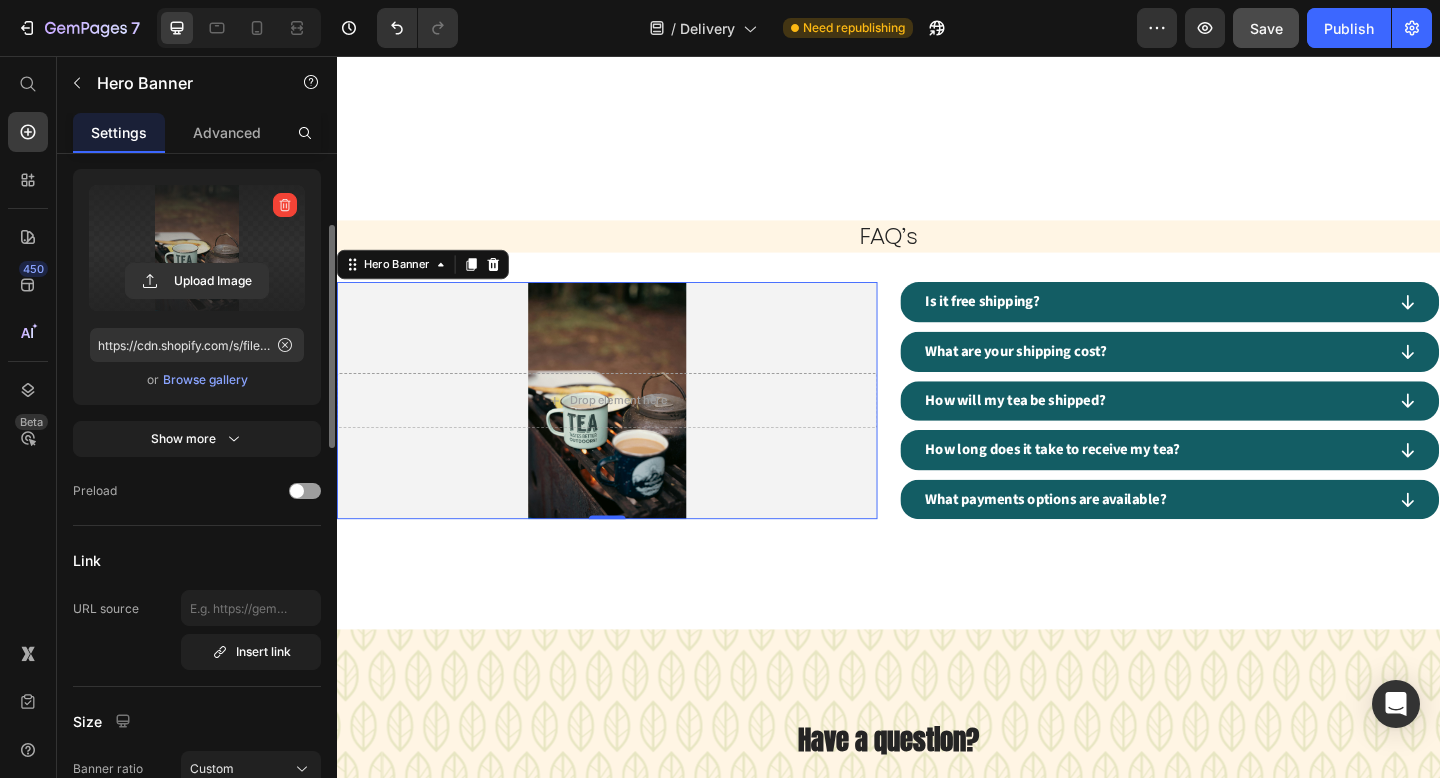 scroll, scrollTop: 332, scrollLeft: 0, axis: vertical 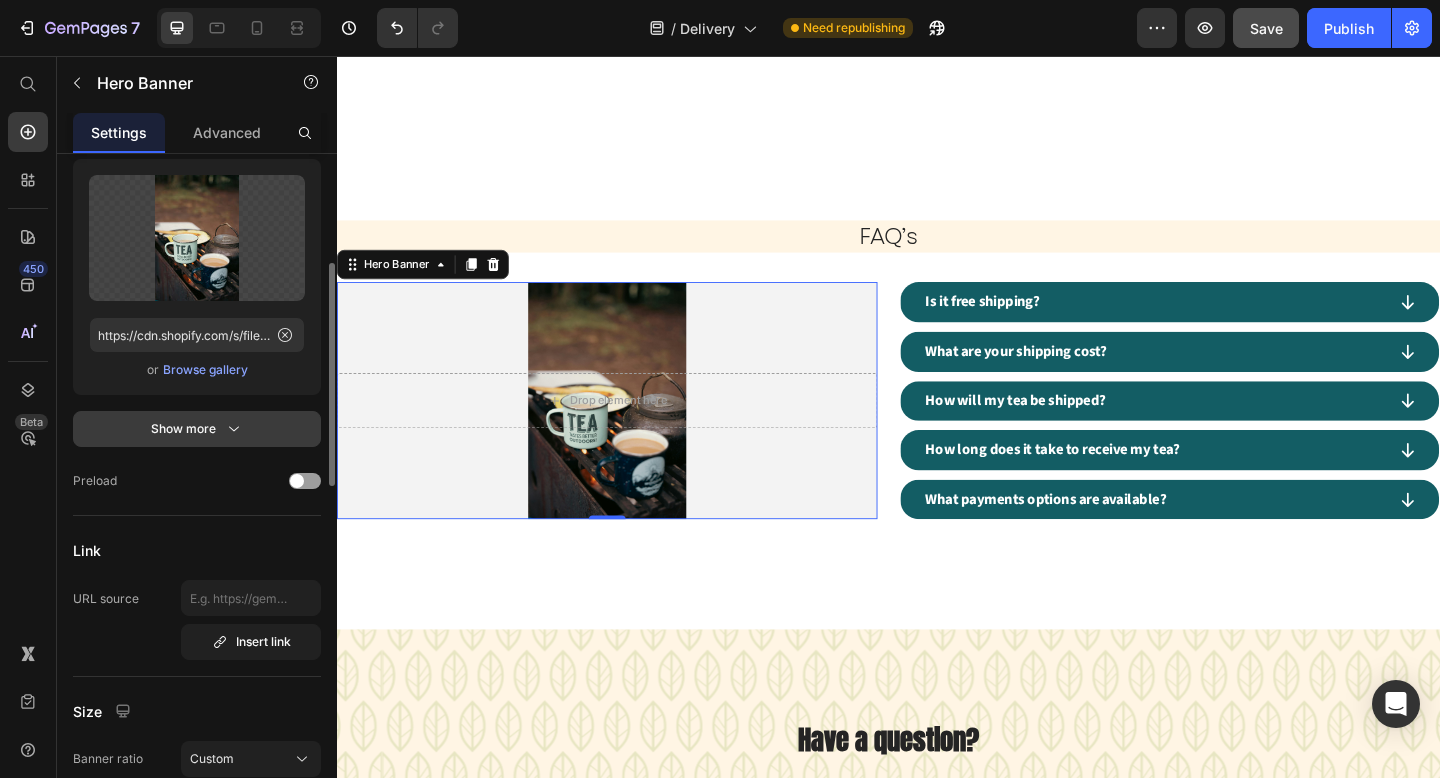 click on "Show more" at bounding box center (197, 429) 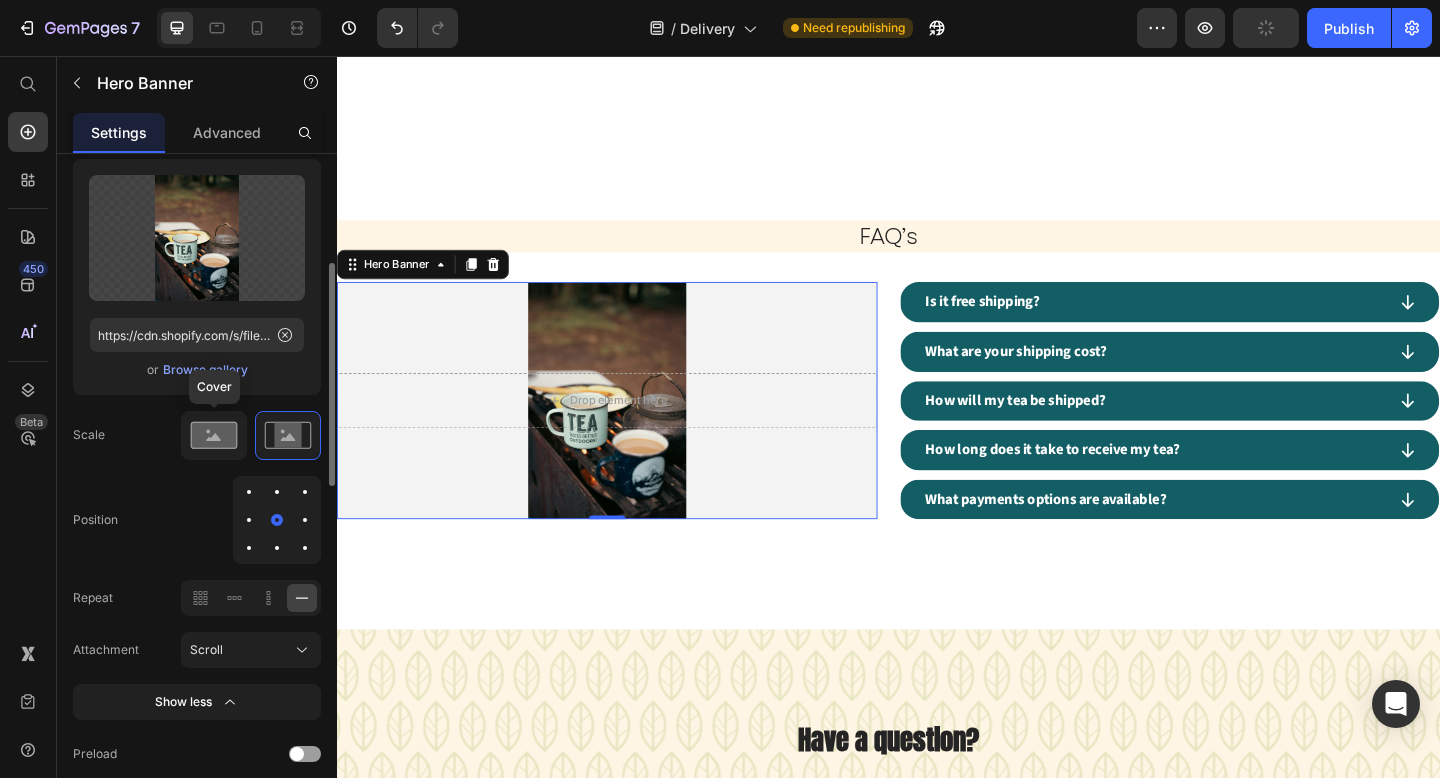 click 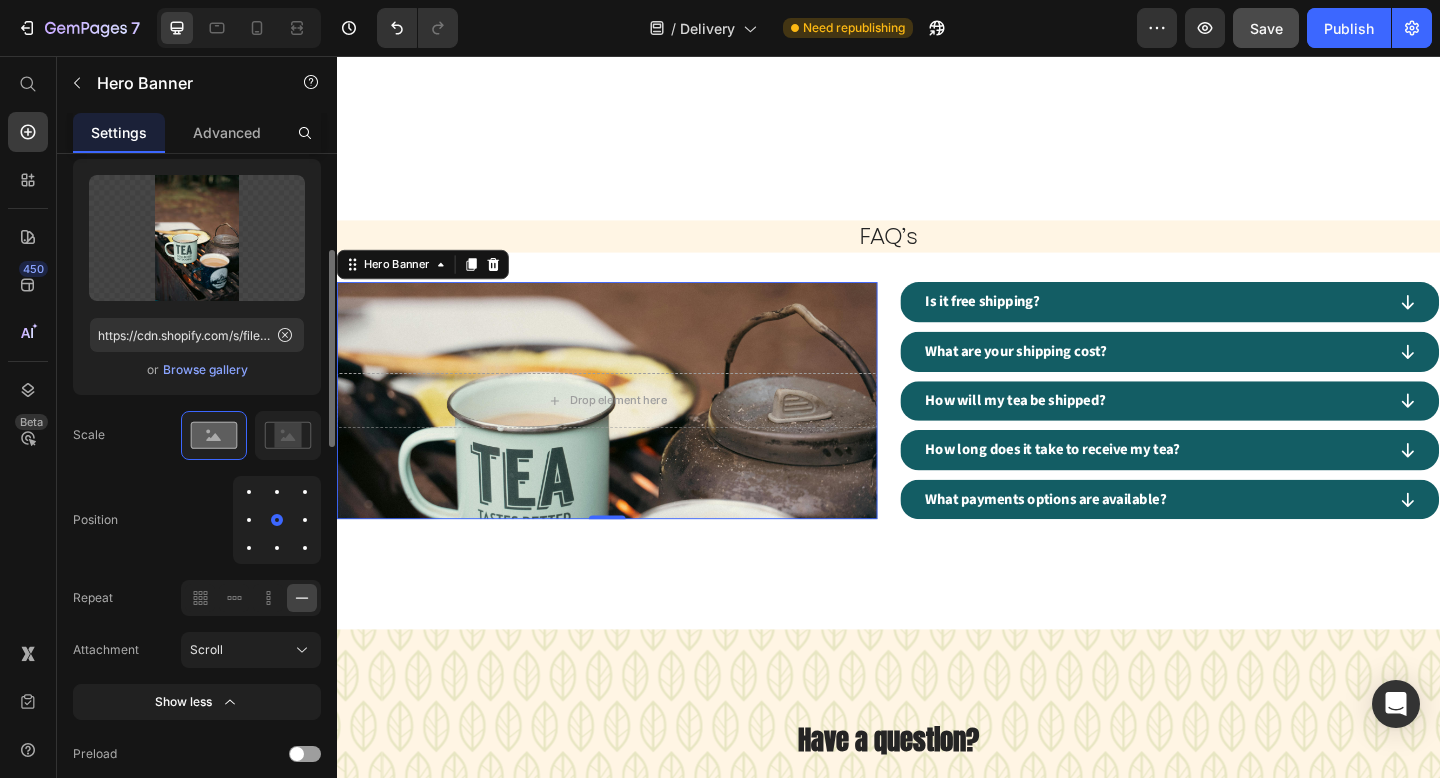 click at bounding box center (249, 492) 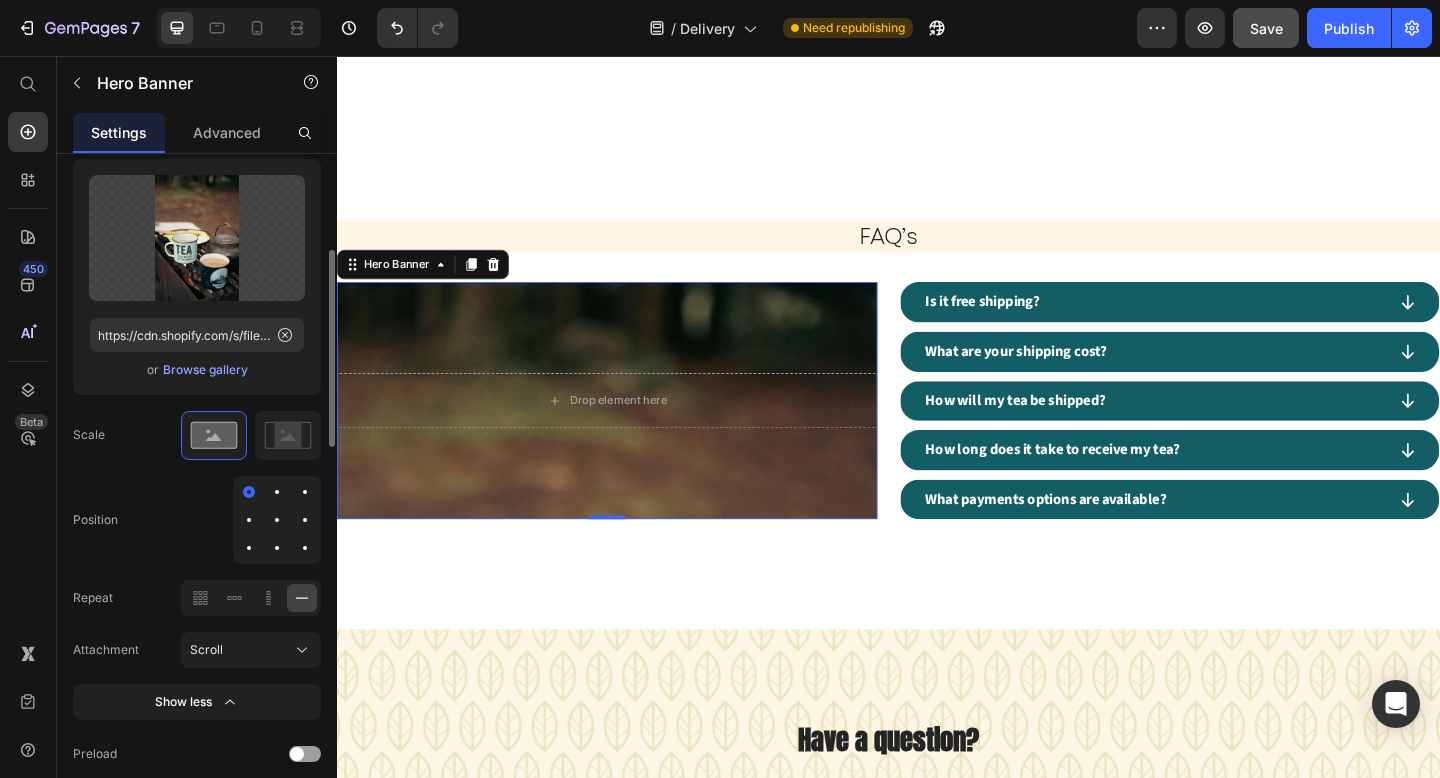 click at bounding box center (277, 492) 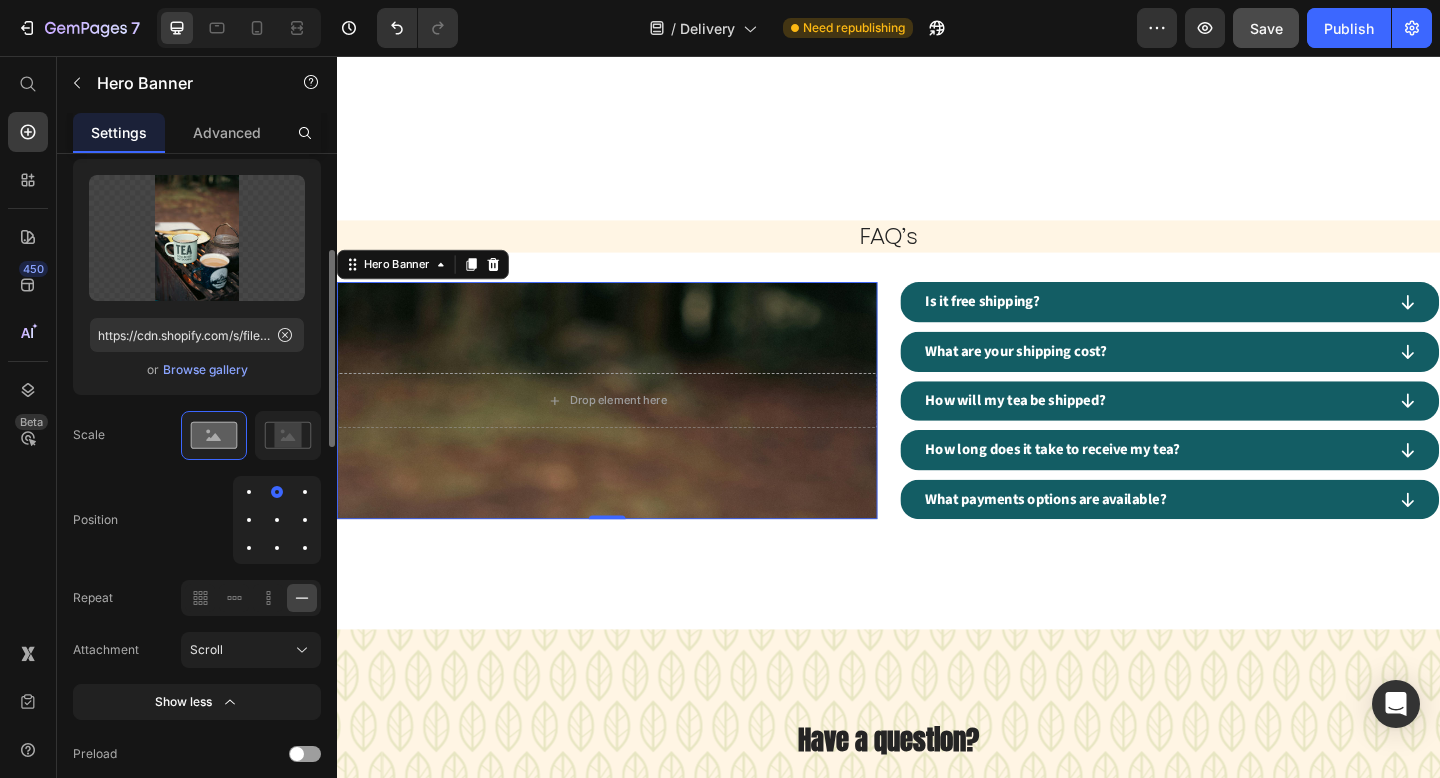 click at bounding box center [277, 520] 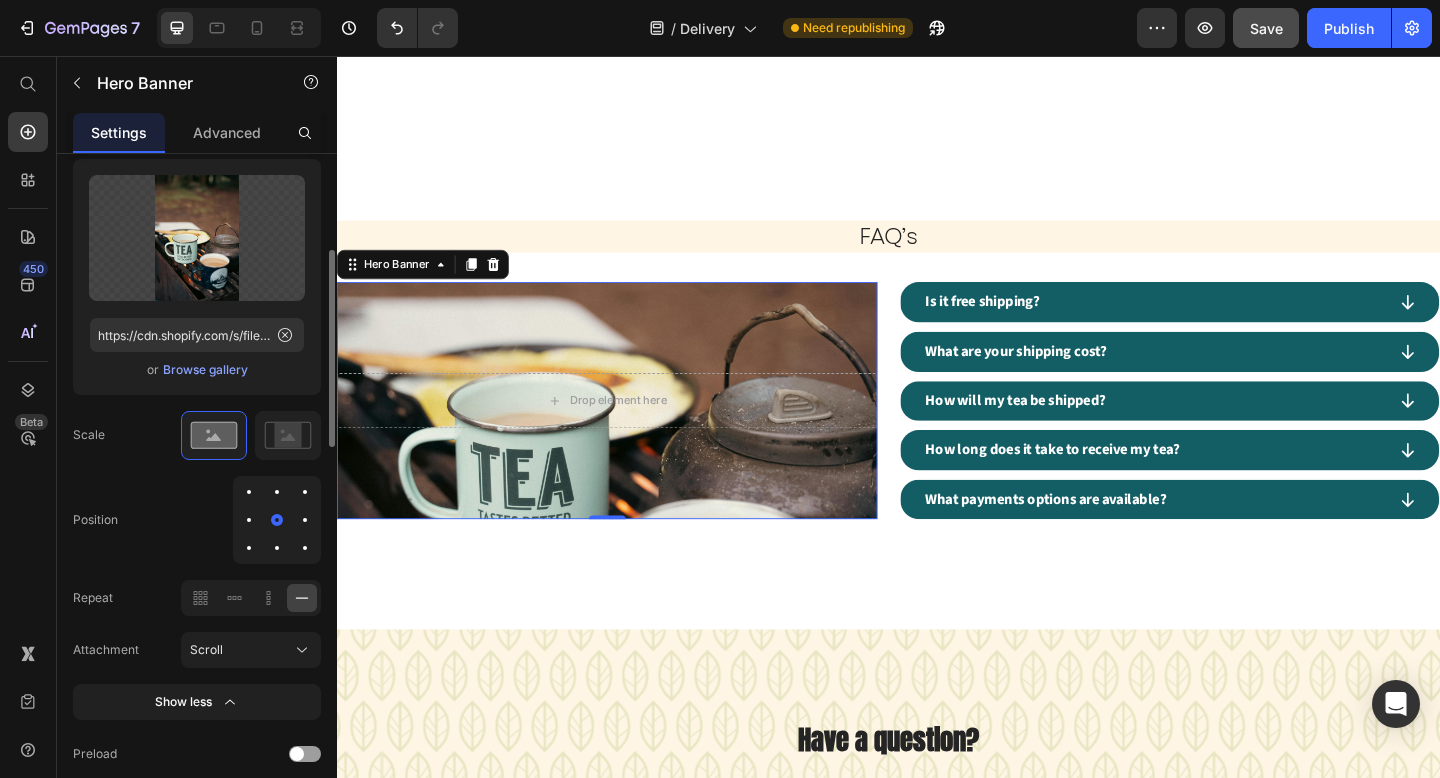 click at bounding box center (277, 548) 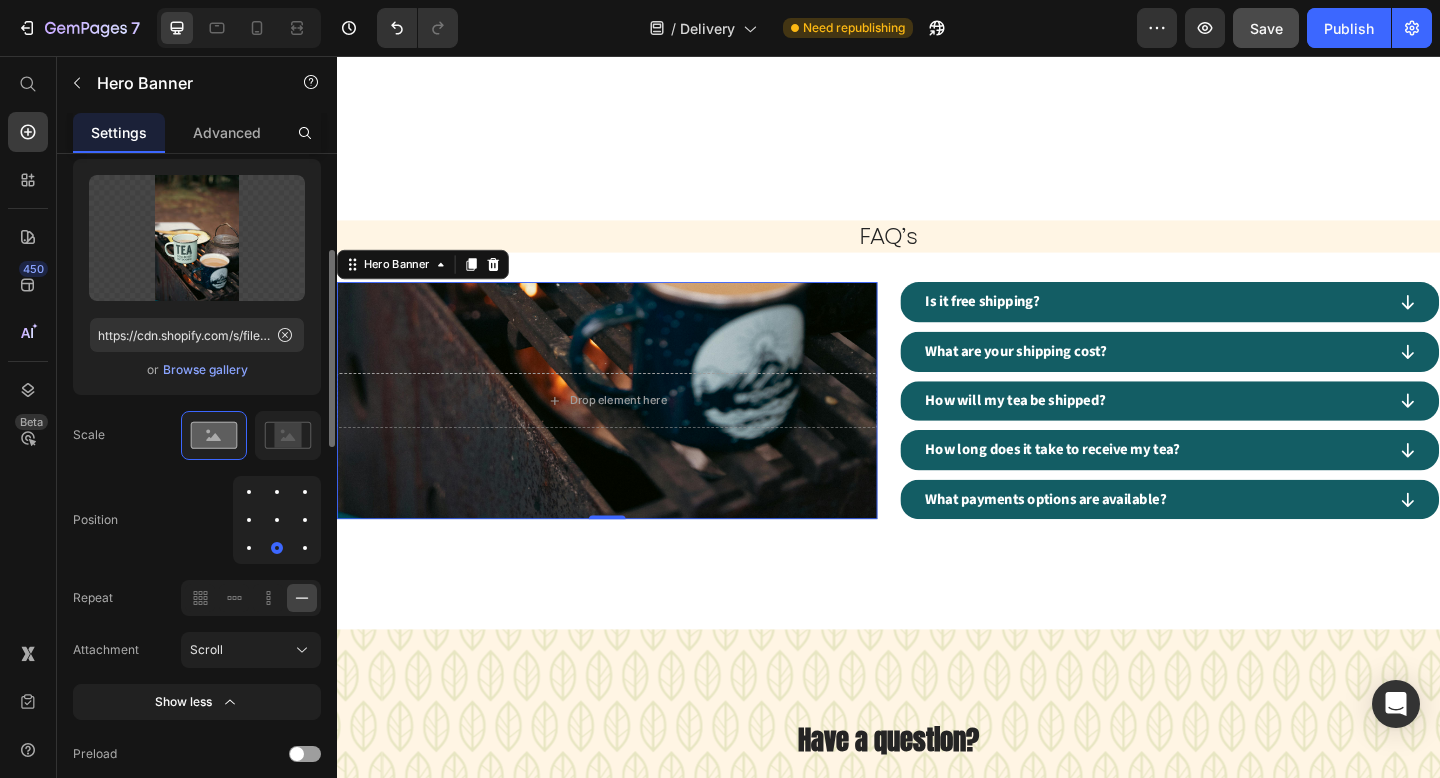 click at bounding box center [249, 520] 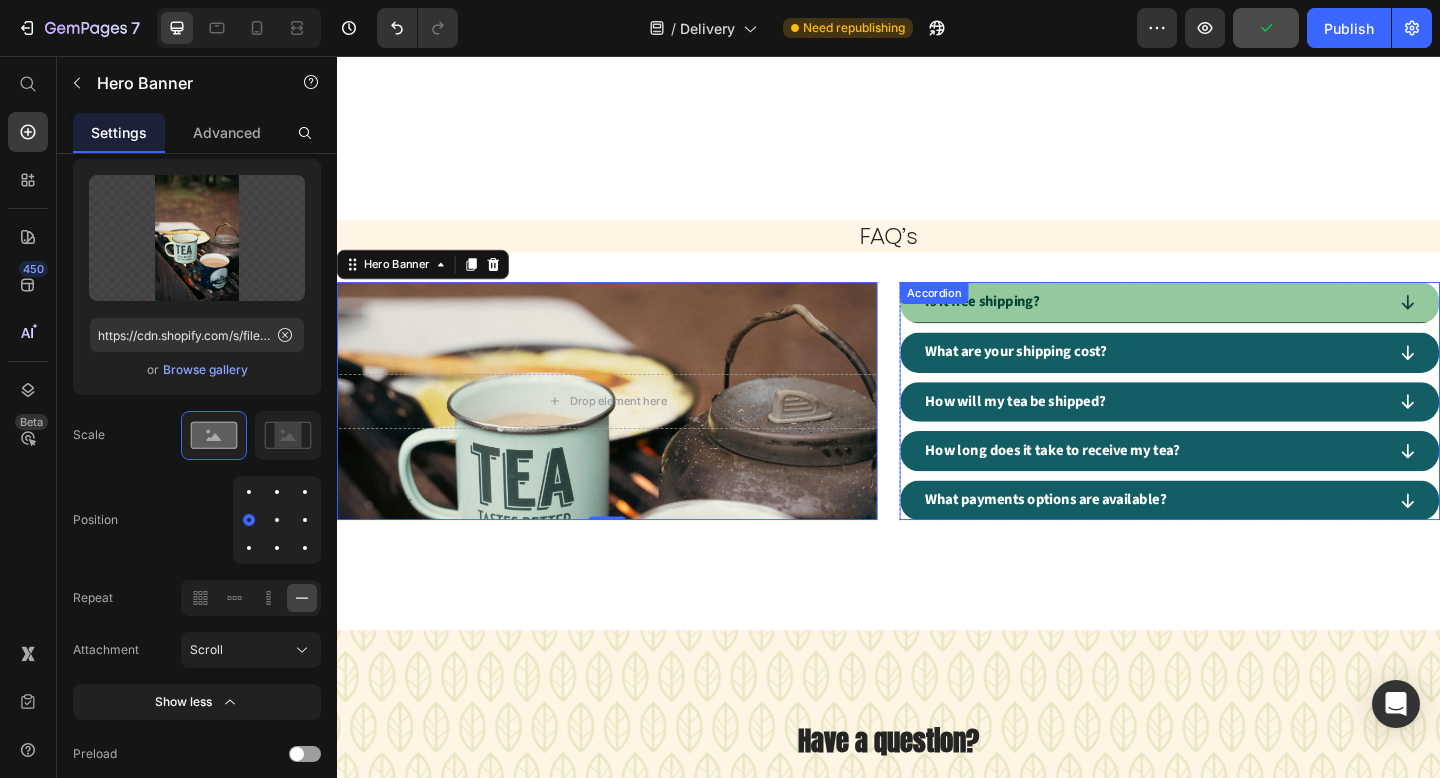 click on "Is it free shipping?" at bounding box center (1225, 324) 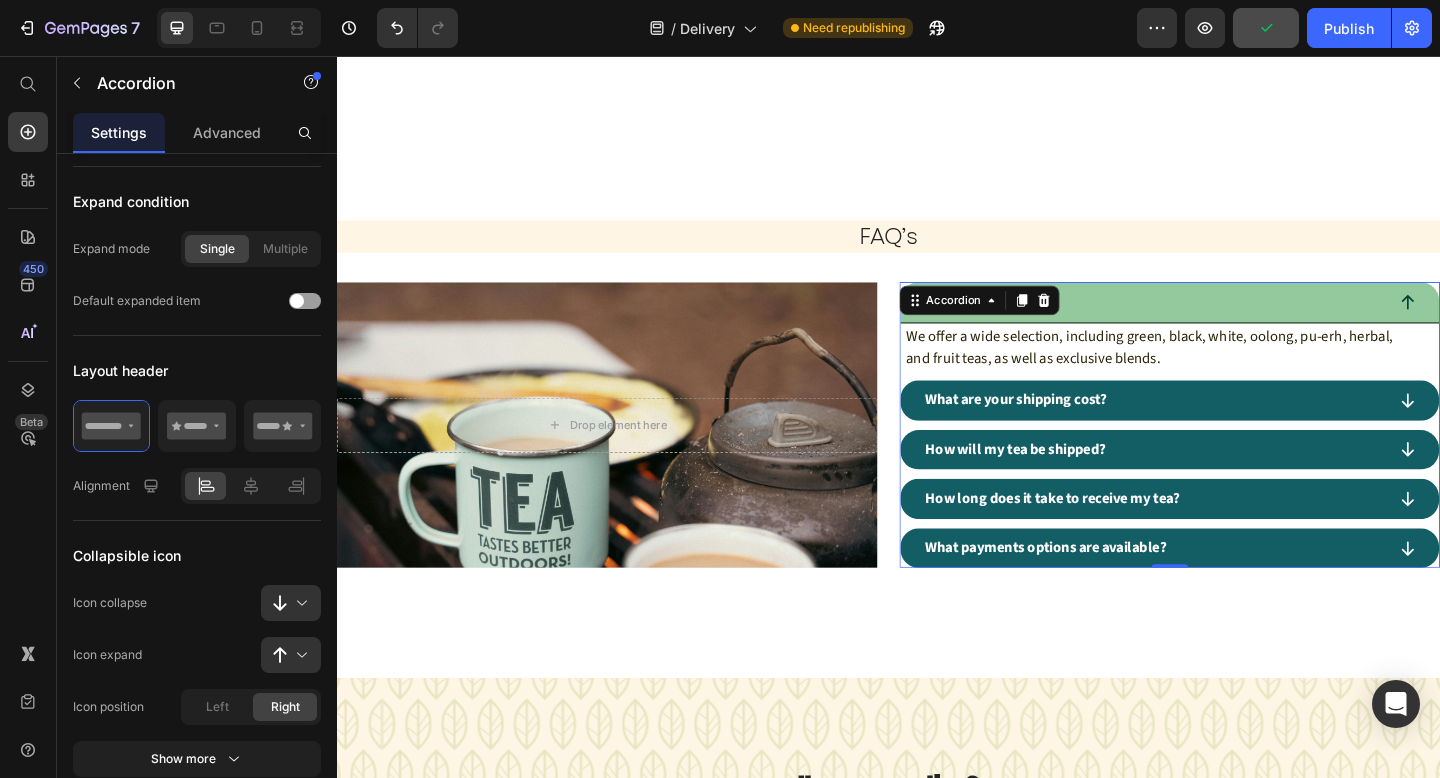 scroll, scrollTop: 0, scrollLeft: 0, axis: both 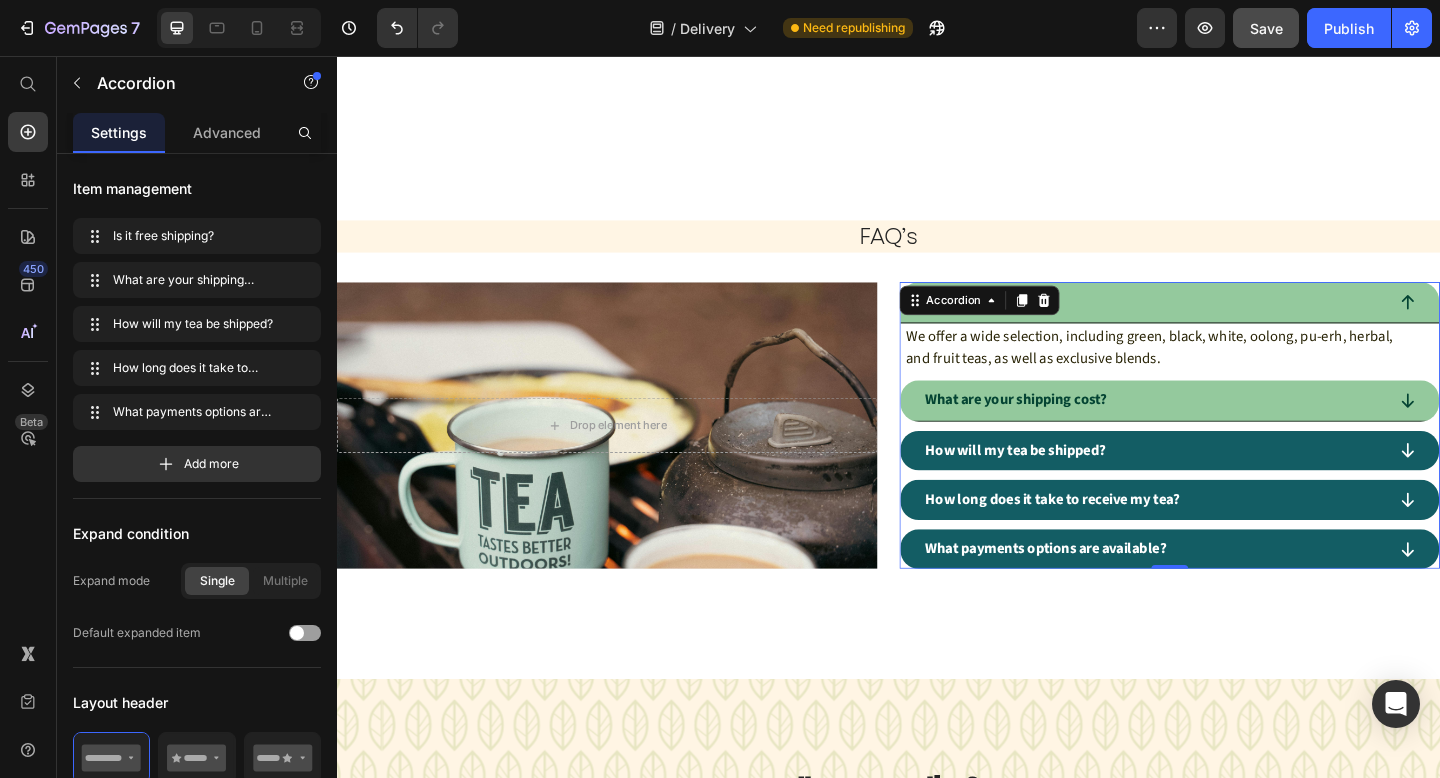 click on "What are your shipping cost?" at bounding box center [1225, 431] 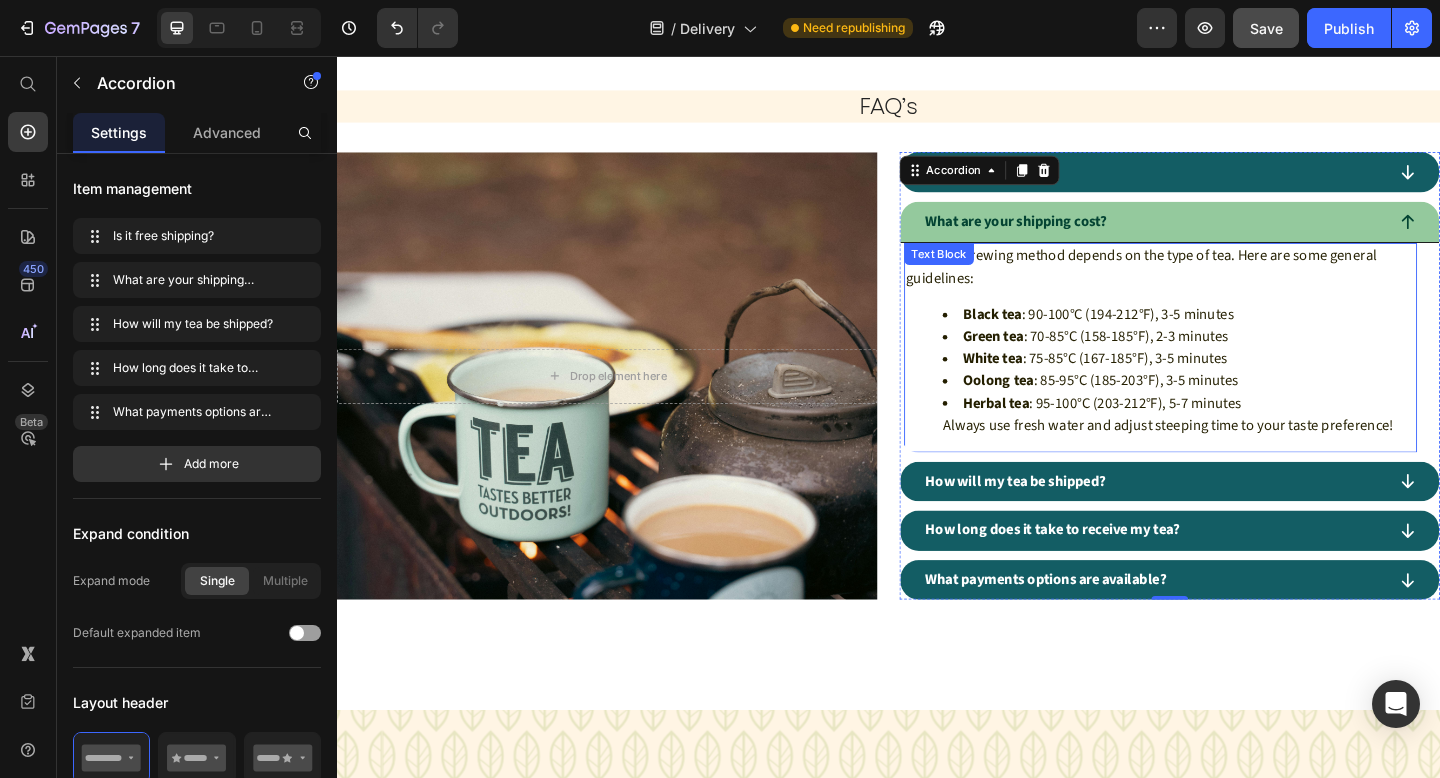 scroll, scrollTop: 2001, scrollLeft: 0, axis: vertical 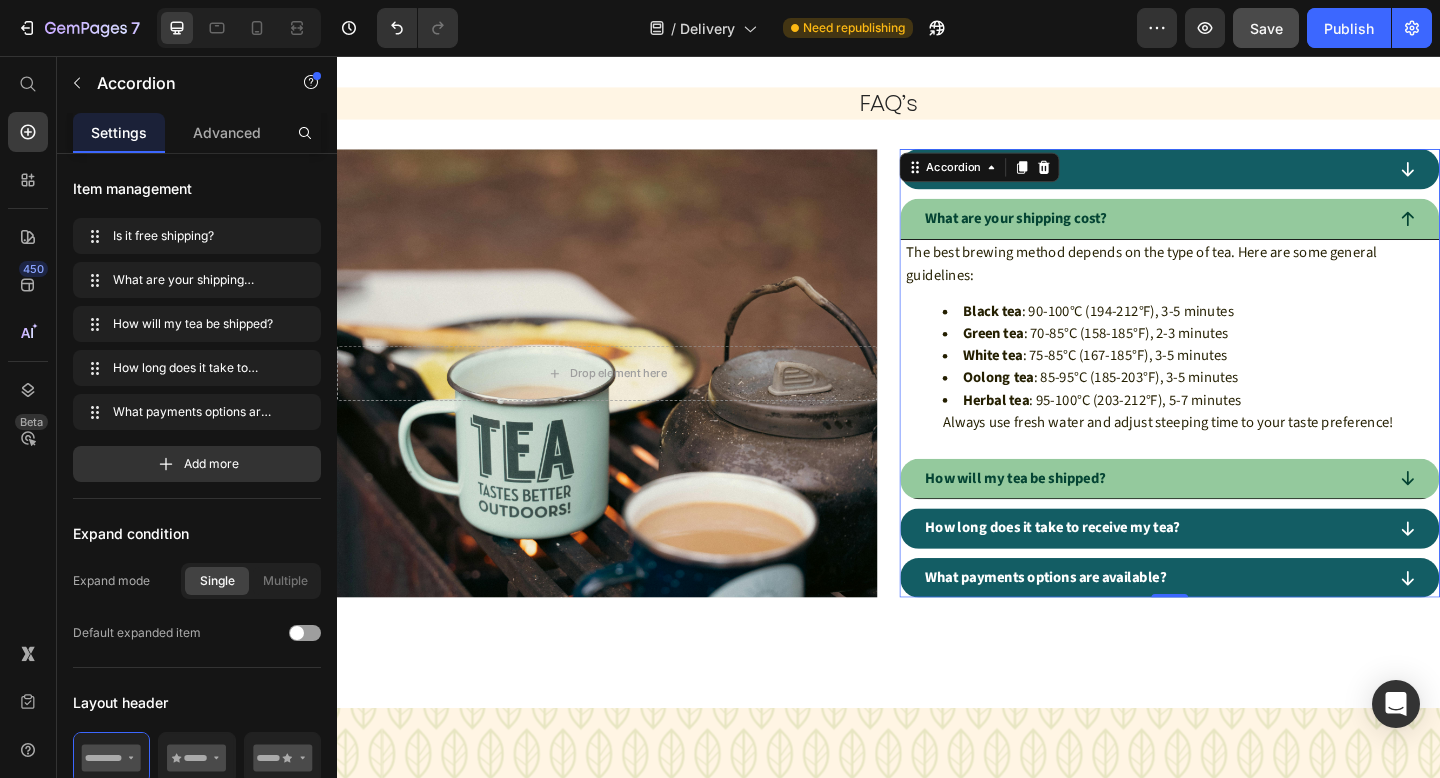 click on "How will my tea be shipped?" at bounding box center [1225, 517] 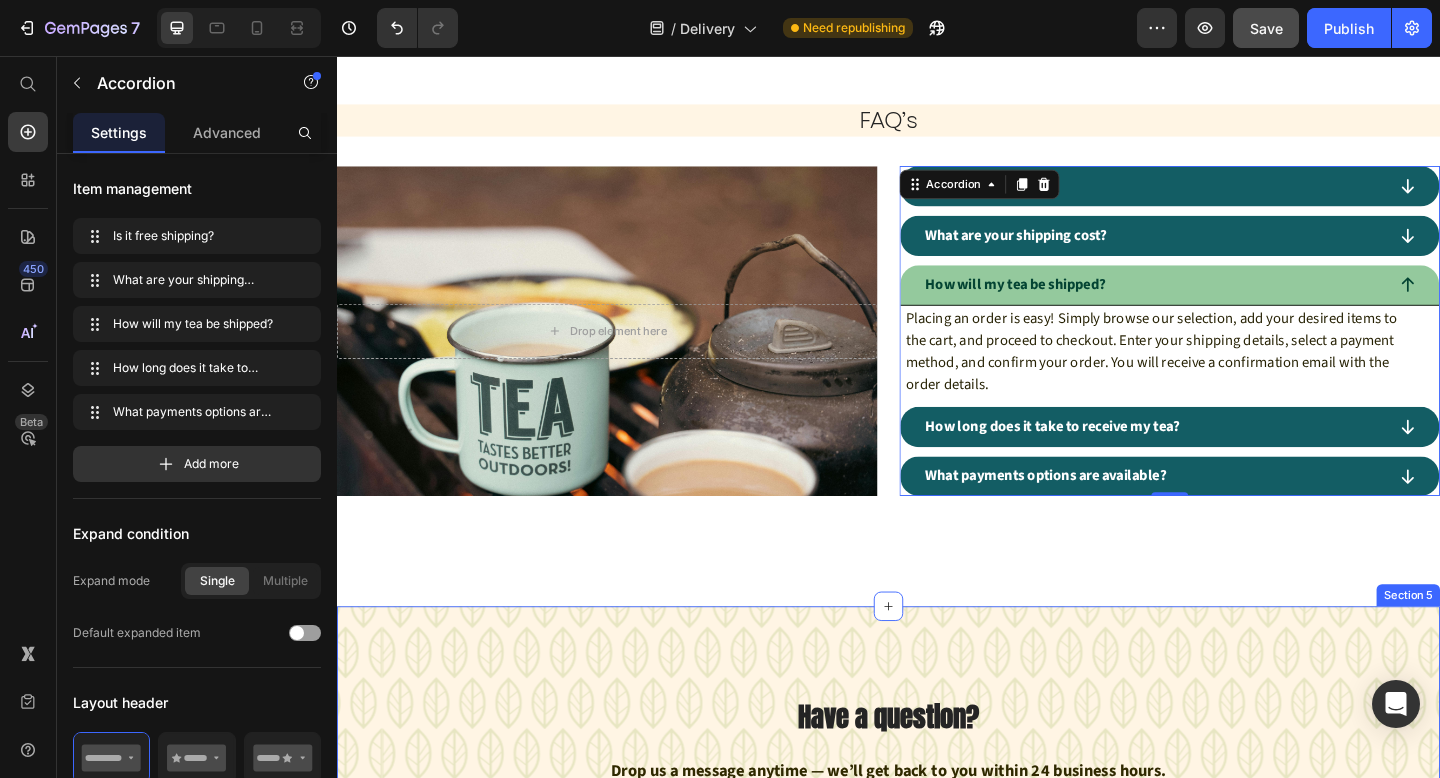 scroll, scrollTop: 1973, scrollLeft: 0, axis: vertical 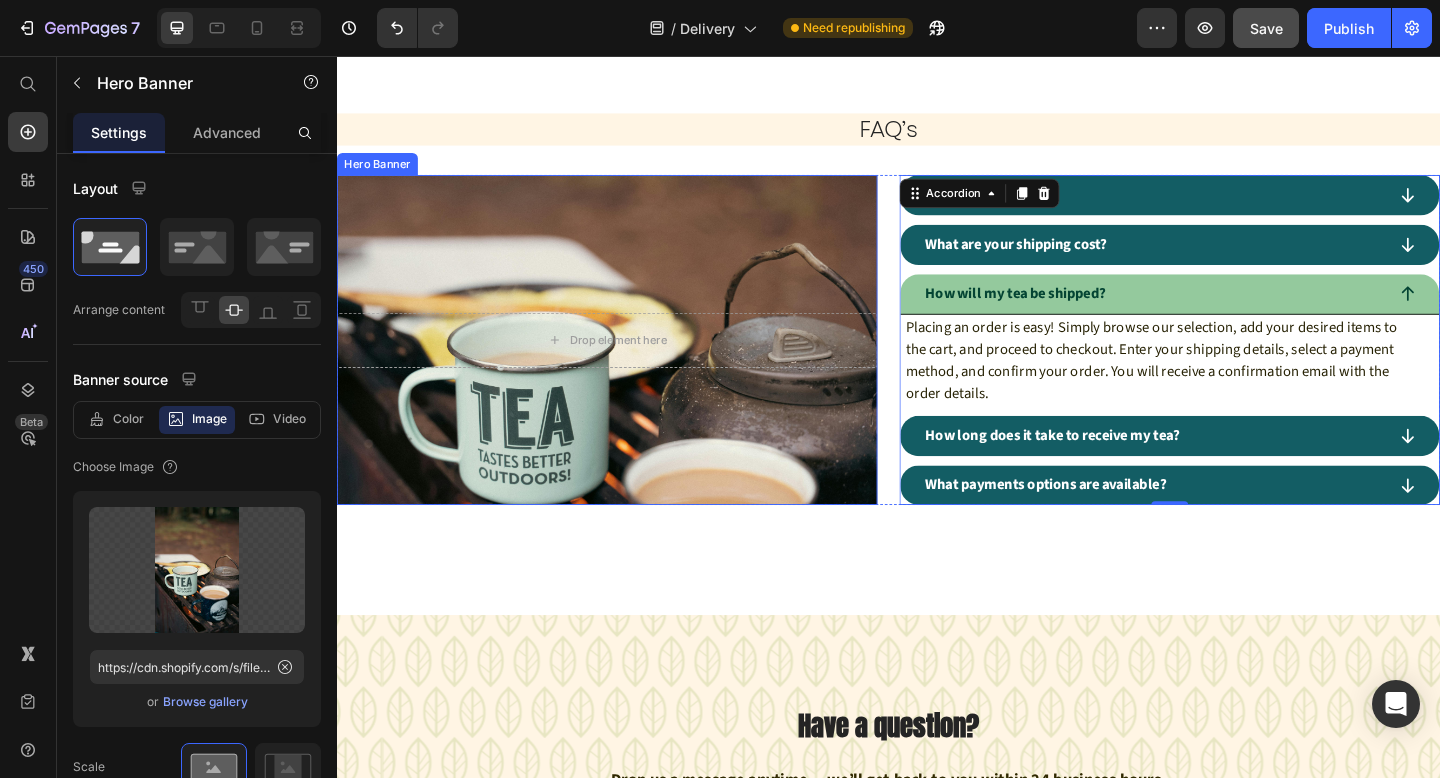 click at bounding box center [631, 365] 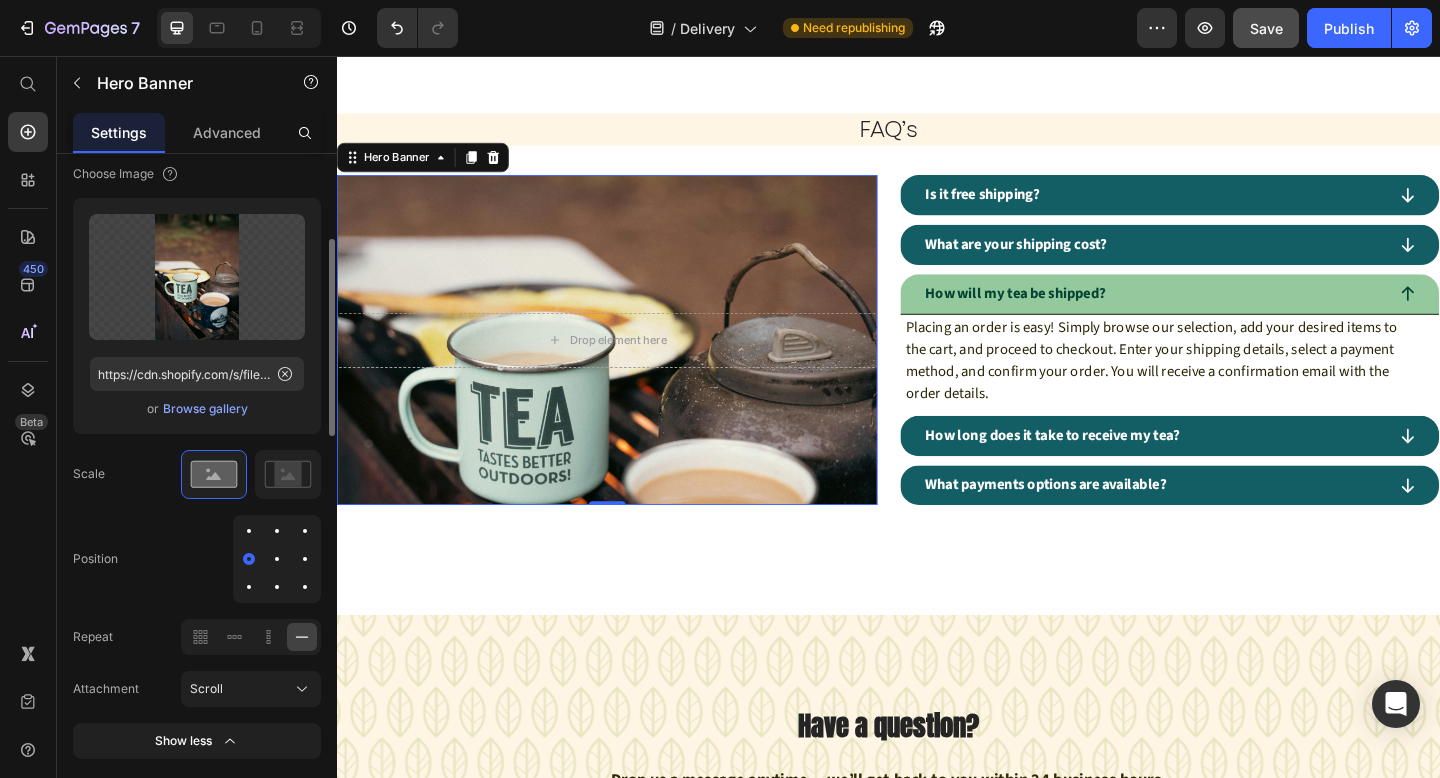 scroll, scrollTop: 303, scrollLeft: 0, axis: vertical 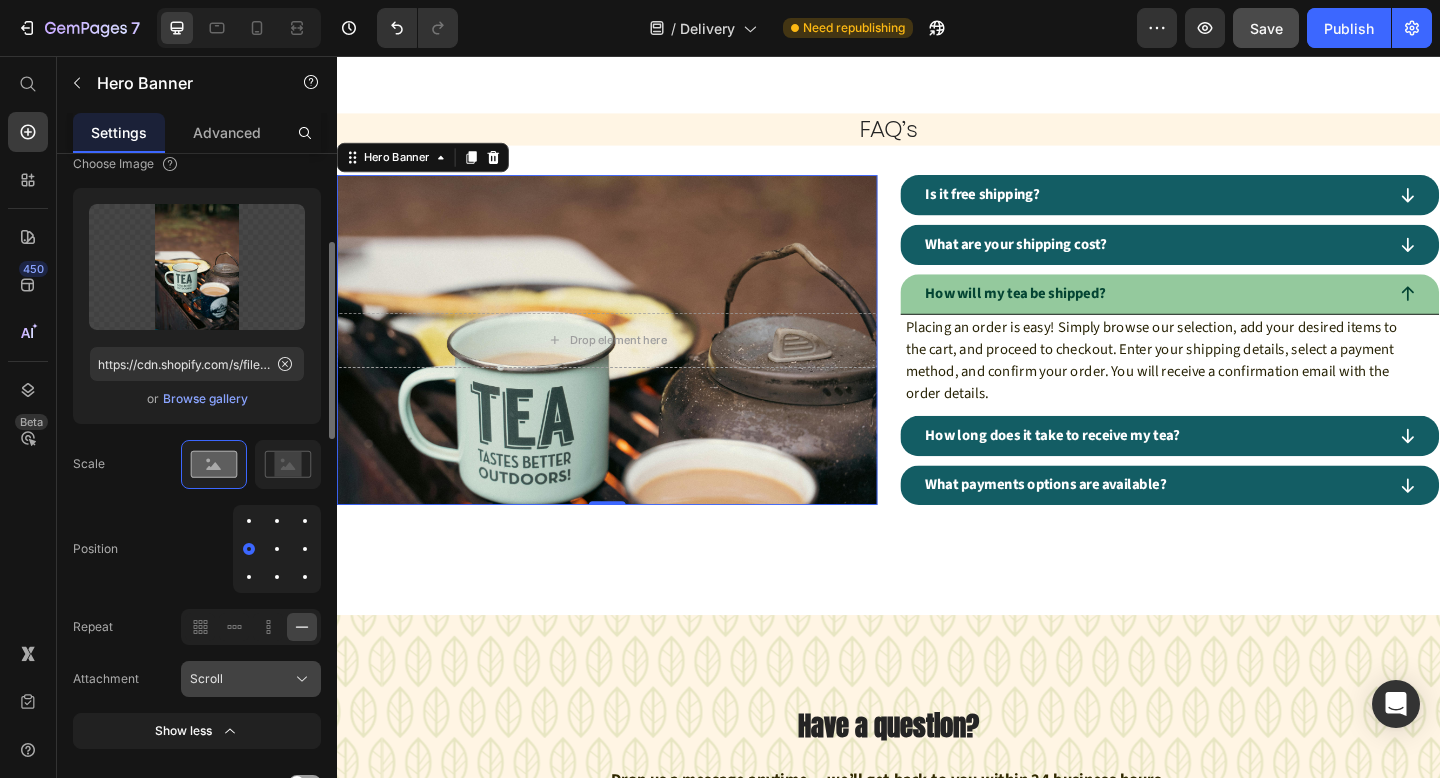 click on "Scroll" 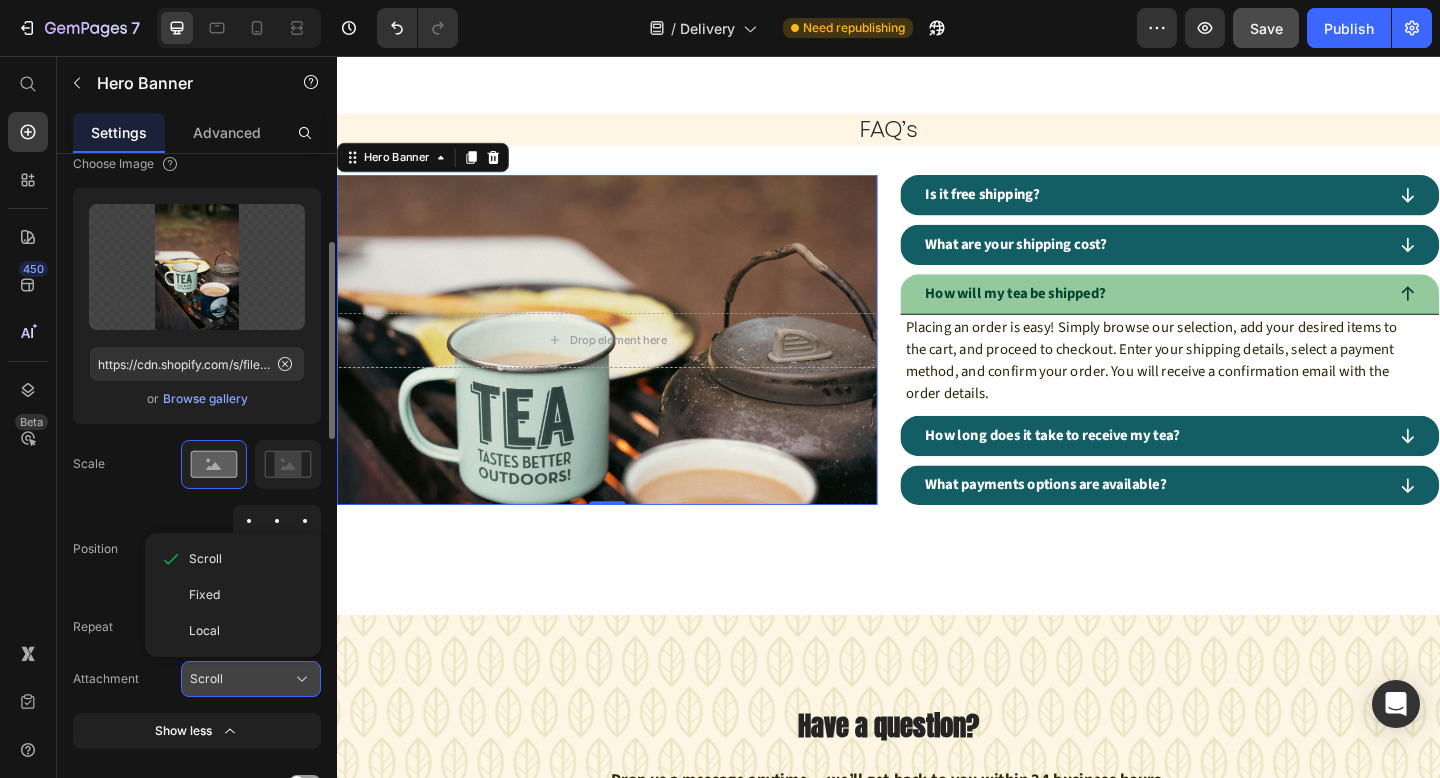 click on "Scroll" 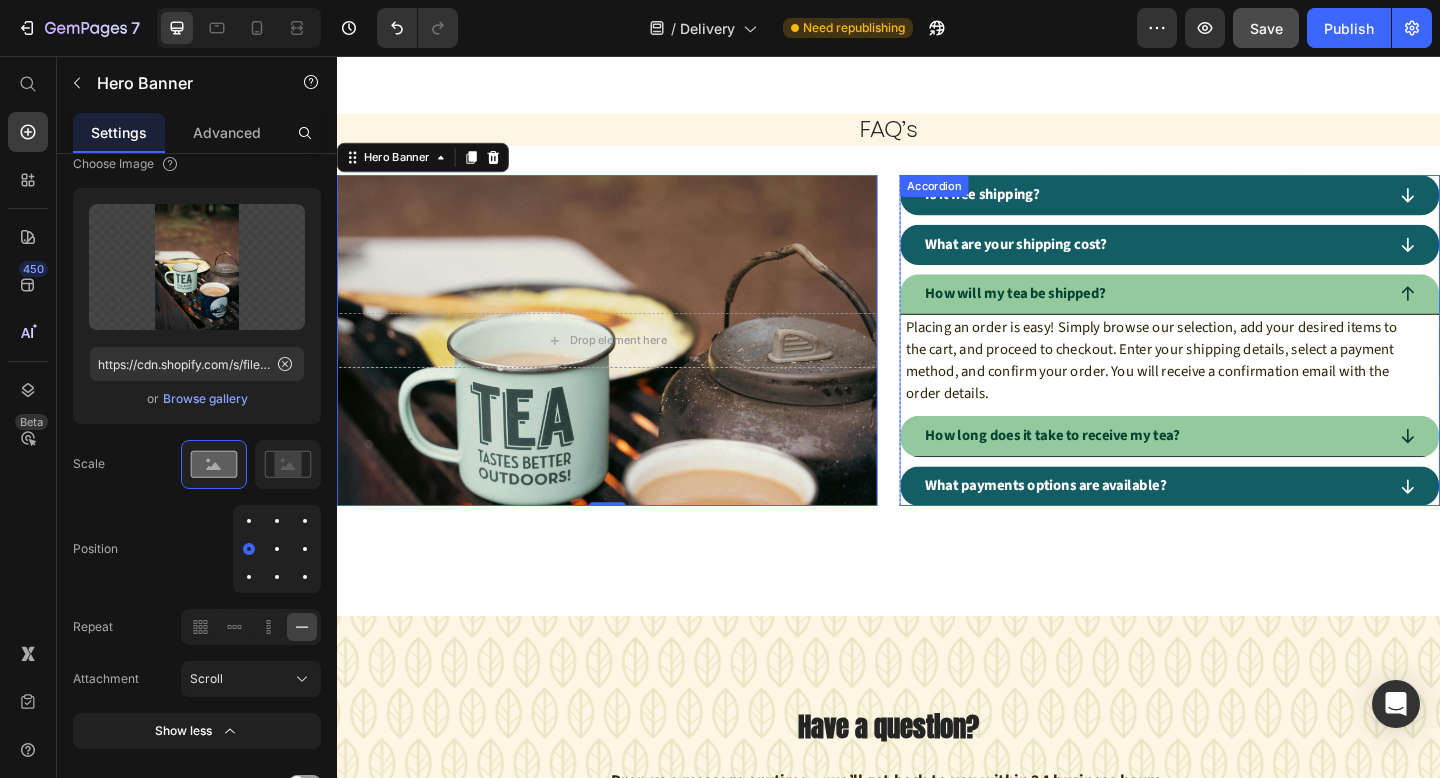 click on "How long does it take to receive my tea?" at bounding box center (1225, 470) 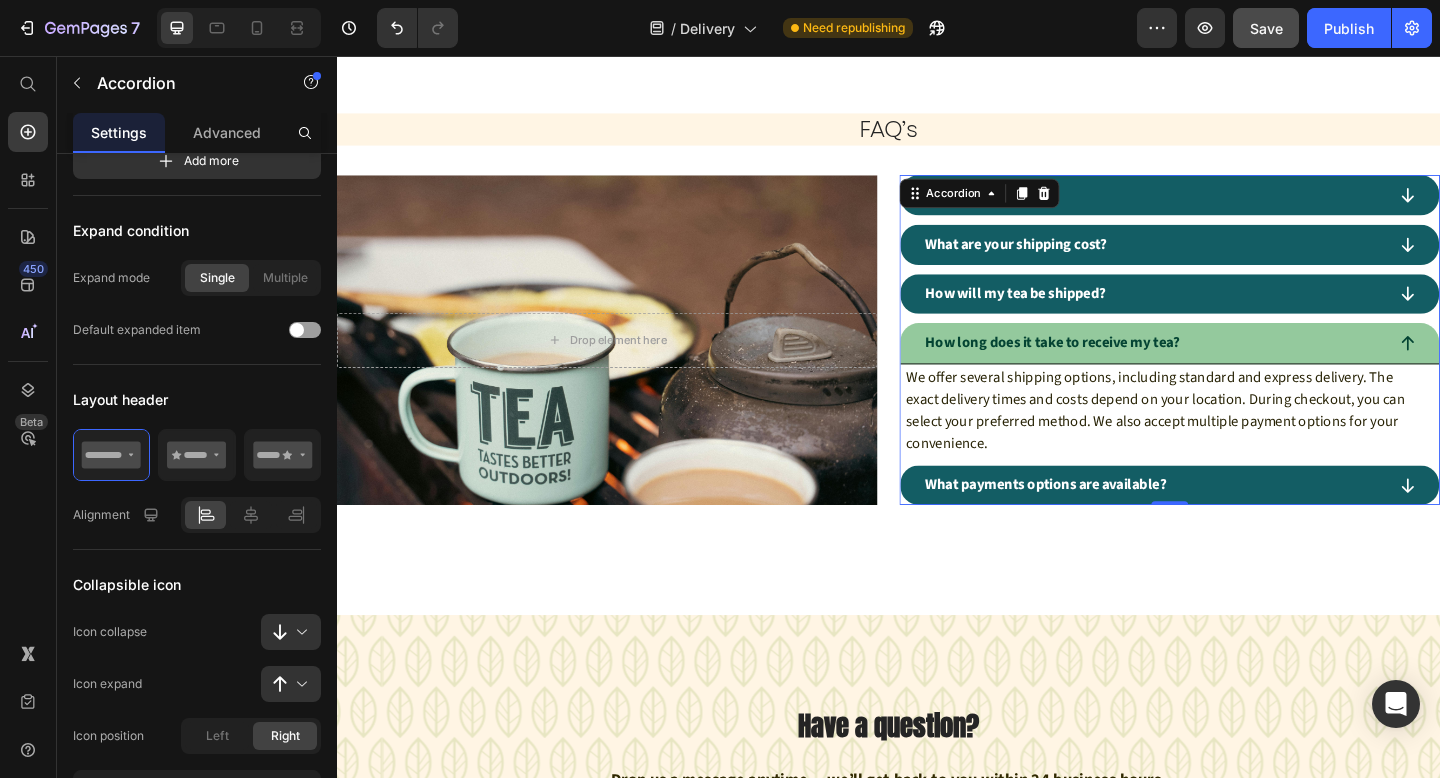 scroll, scrollTop: 0, scrollLeft: 0, axis: both 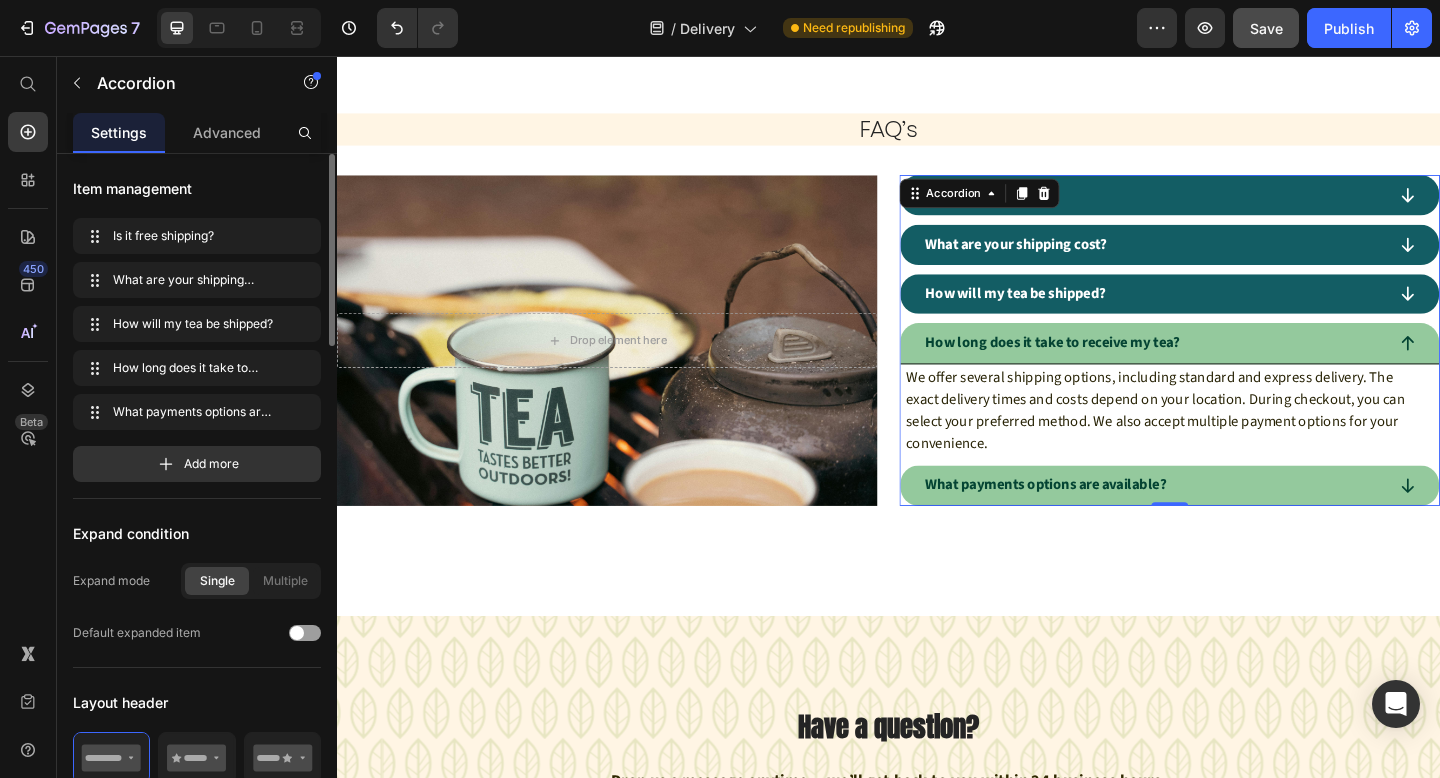 click on "What payments options are available?" at bounding box center (1225, 524) 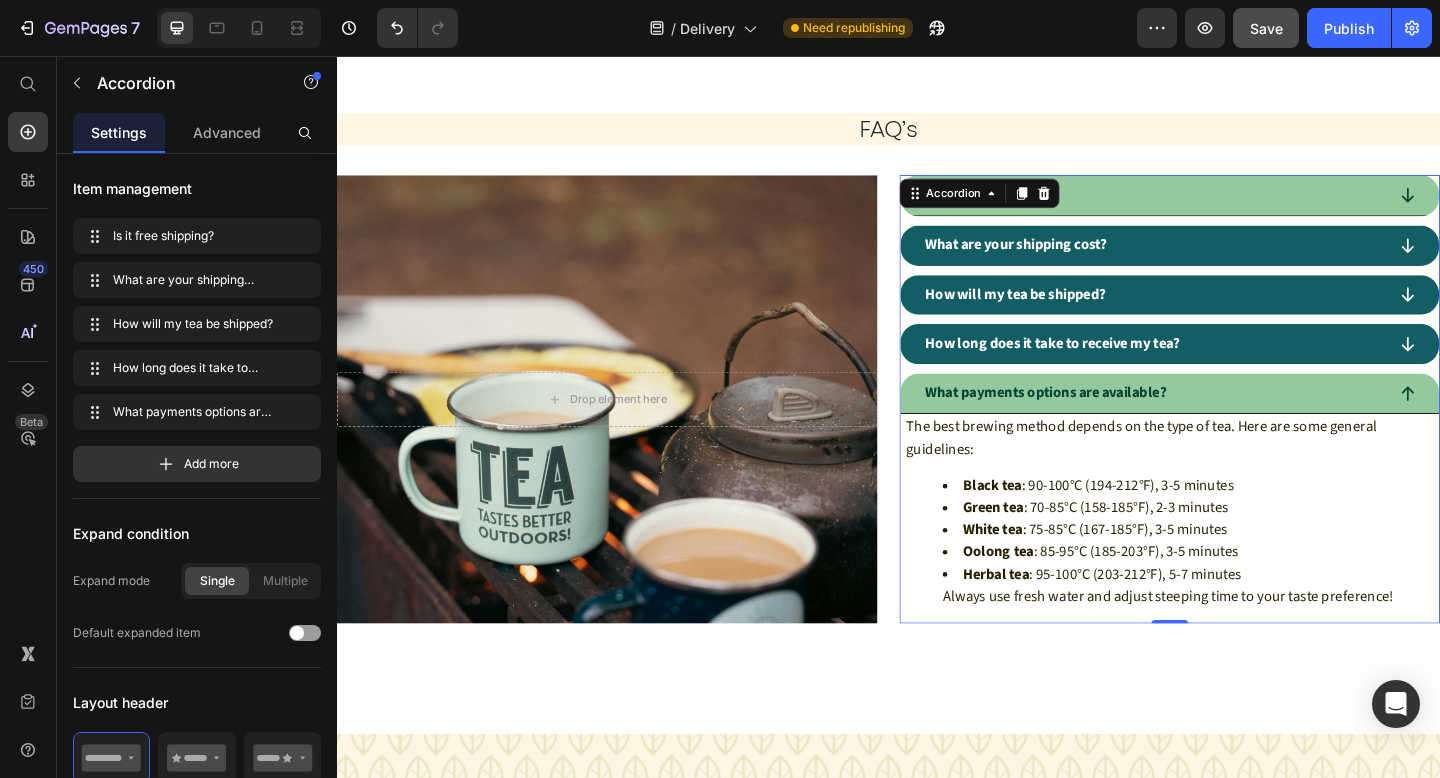 click on "Is it free shipping?" at bounding box center (1225, 208) 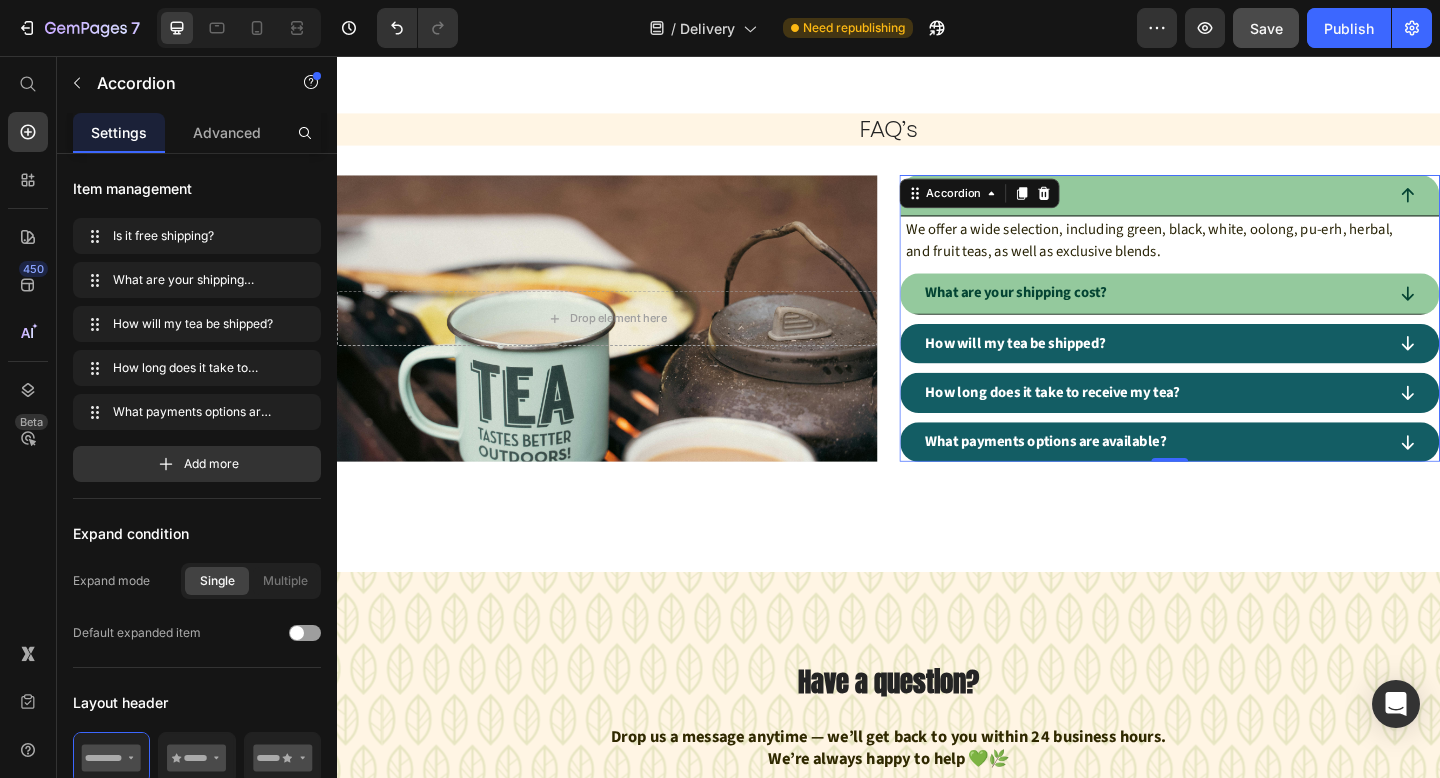 click on "What are your shipping cost?" at bounding box center (1225, 315) 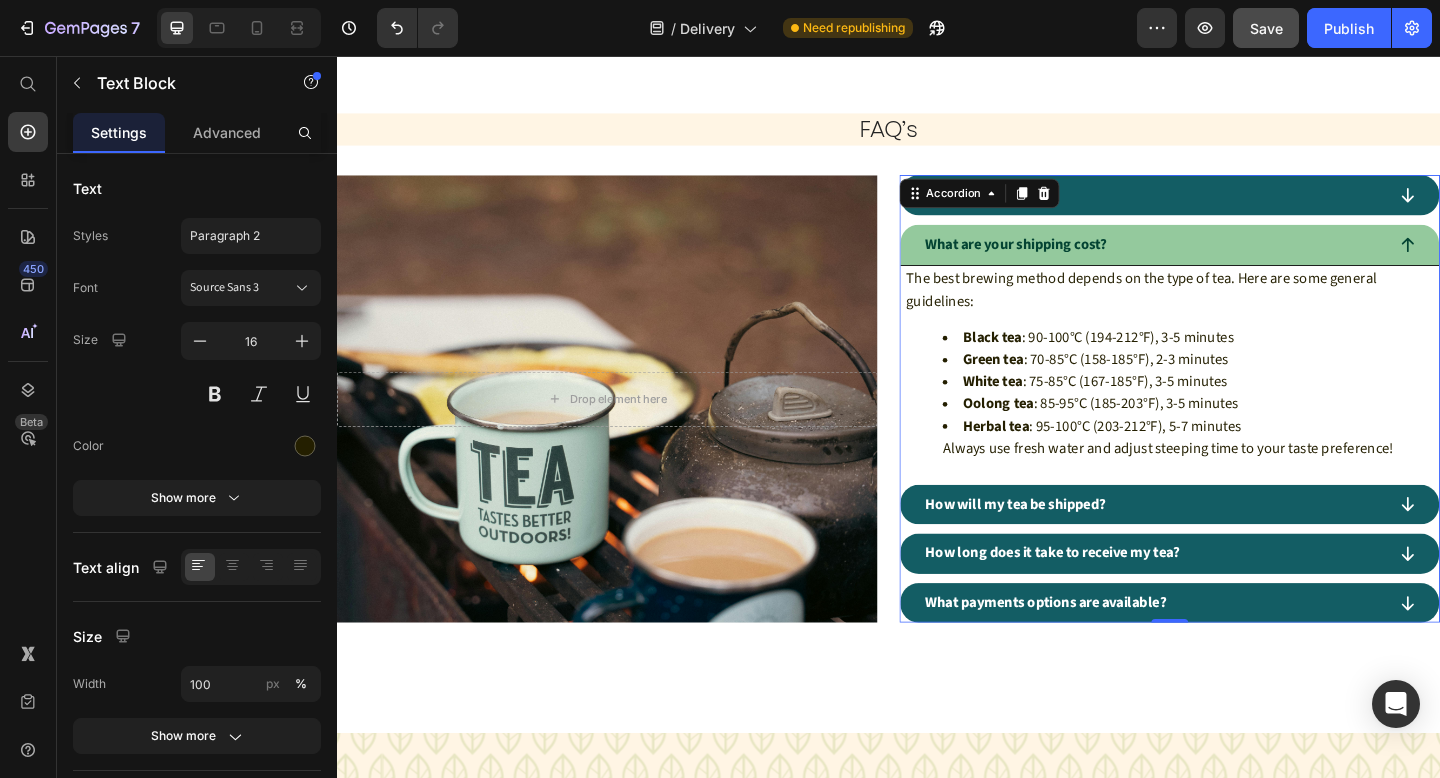 click on "The best brewing method depends on the type of tea. Here are some general guidelines:" at bounding box center (1233, 311) 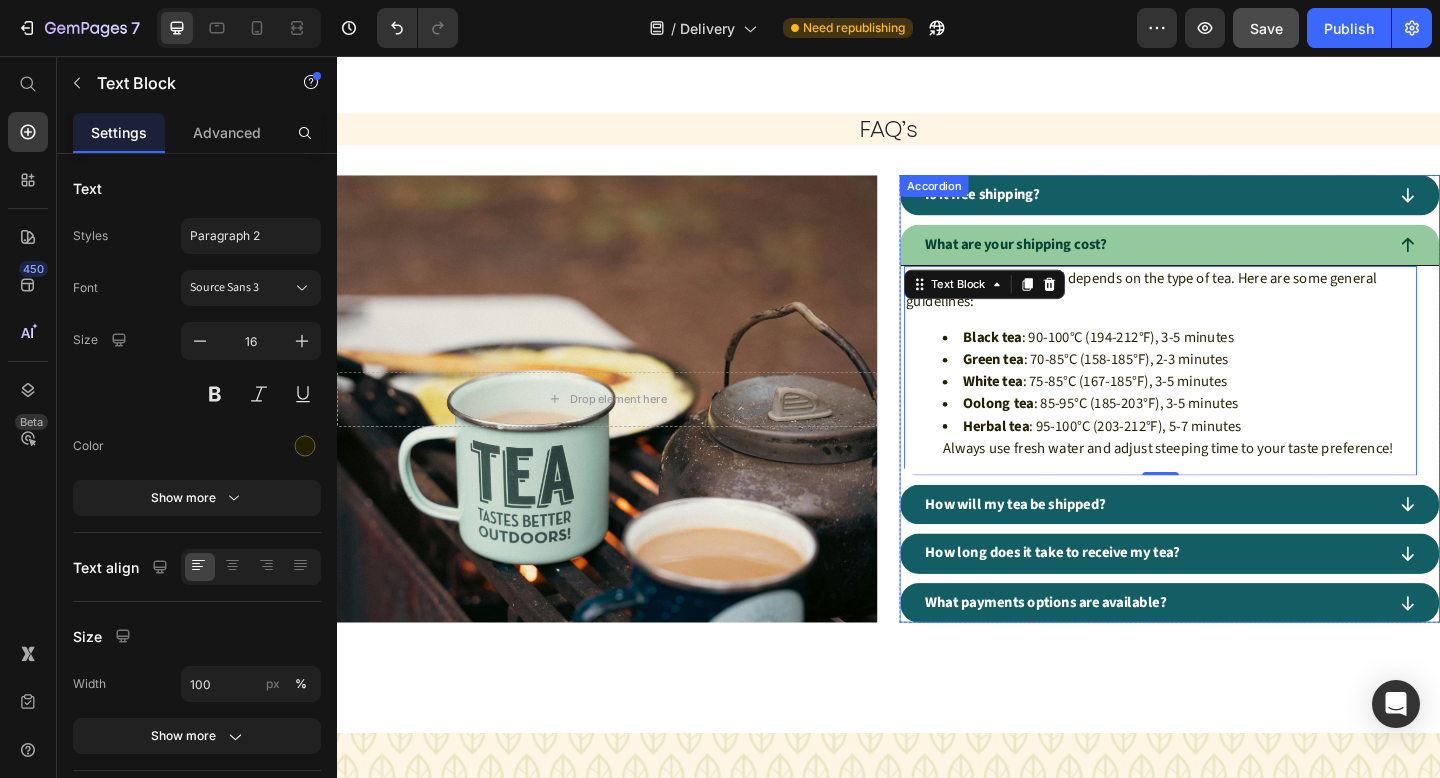 click on "What are your shipping cost?" at bounding box center (1225, 262) 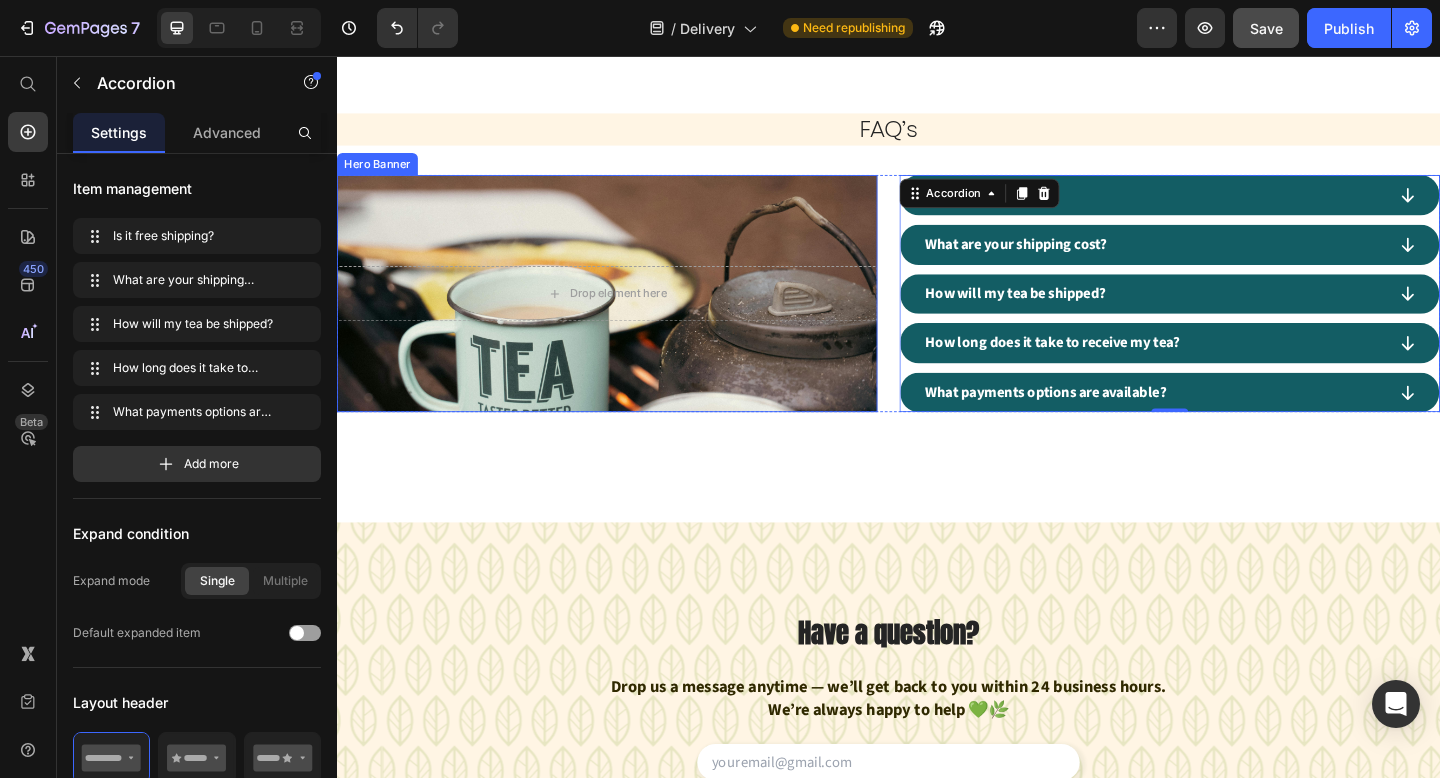 click at bounding box center [631, 315] 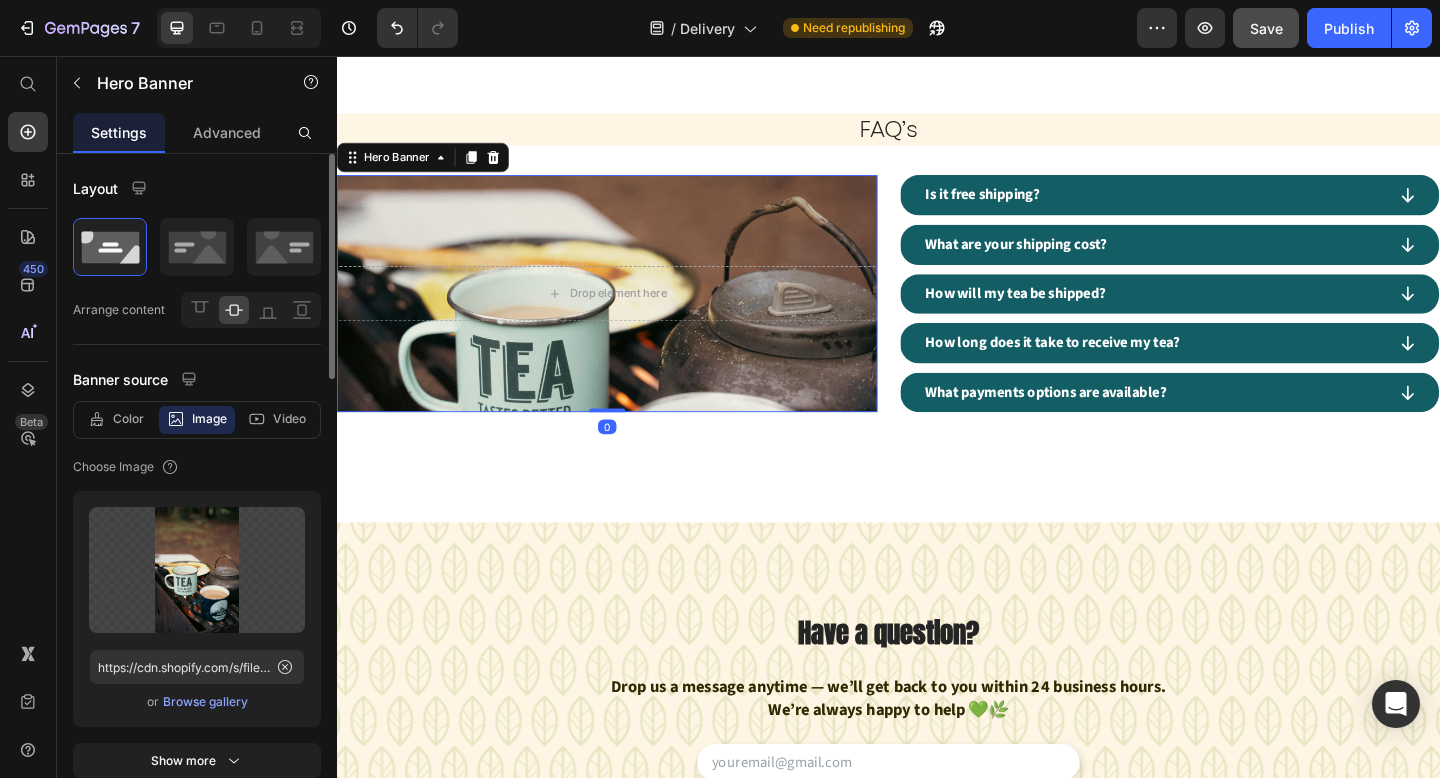 click on "Browse gallery" at bounding box center (205, 702) 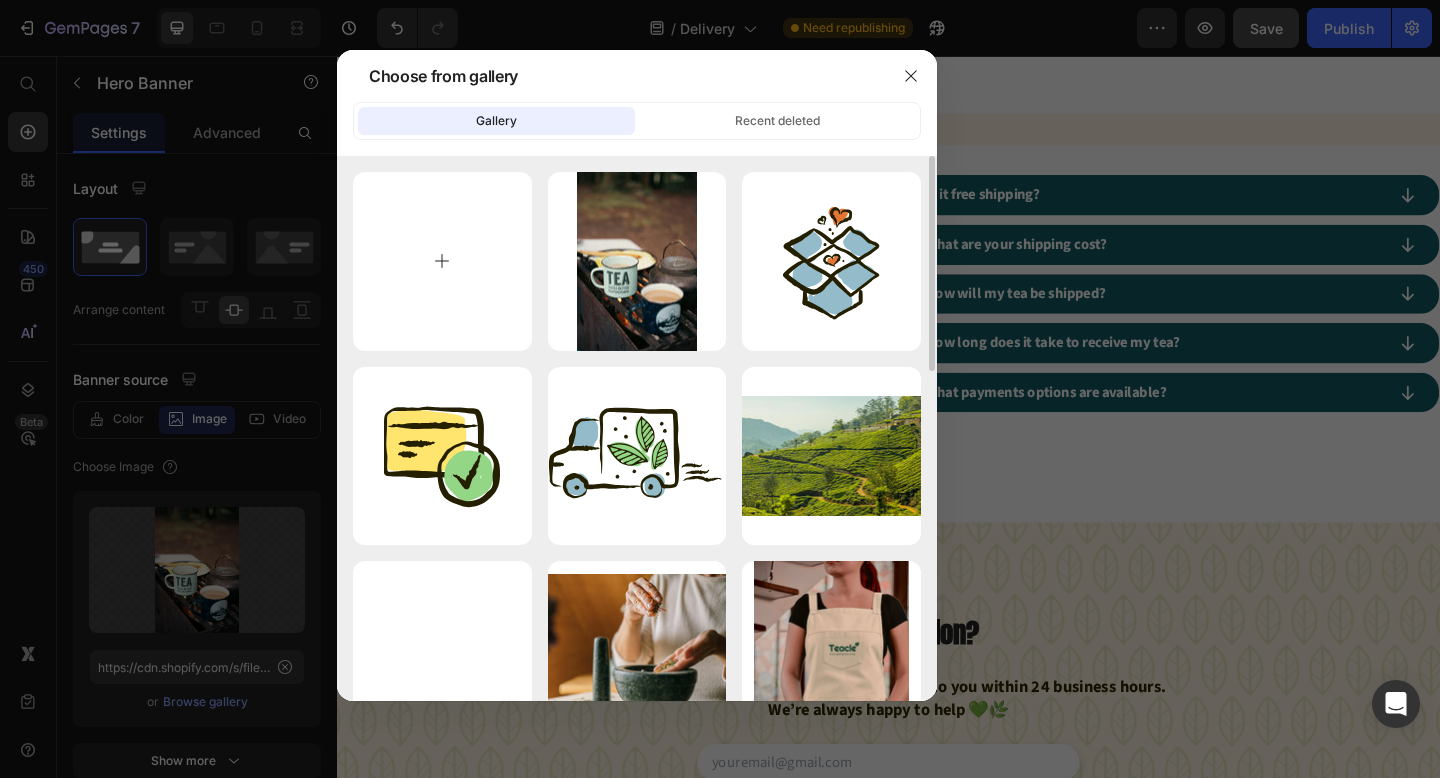 click at bounding box center (442, 261) 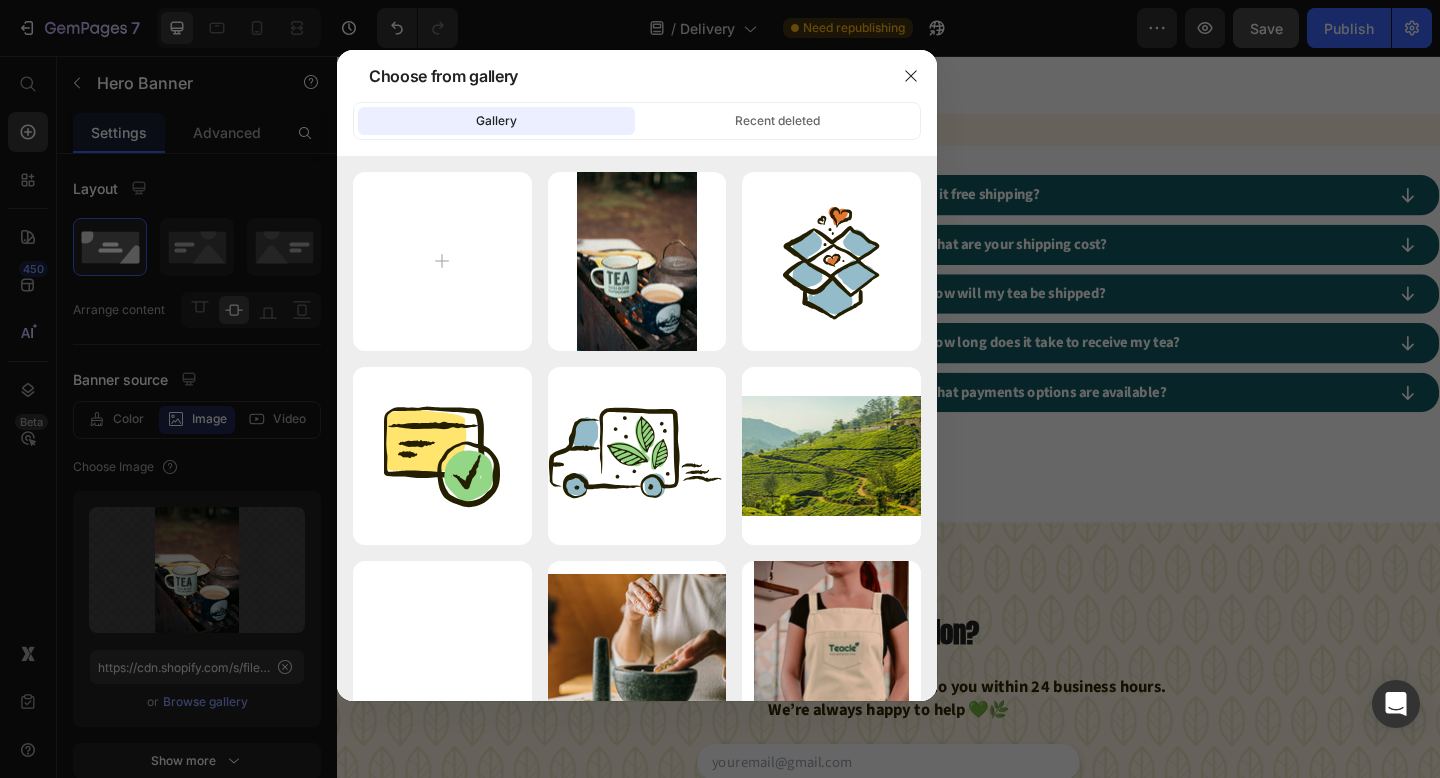 type on "C:\fakepath\IMAGE 2025-07-09 18:58:04.jpg" 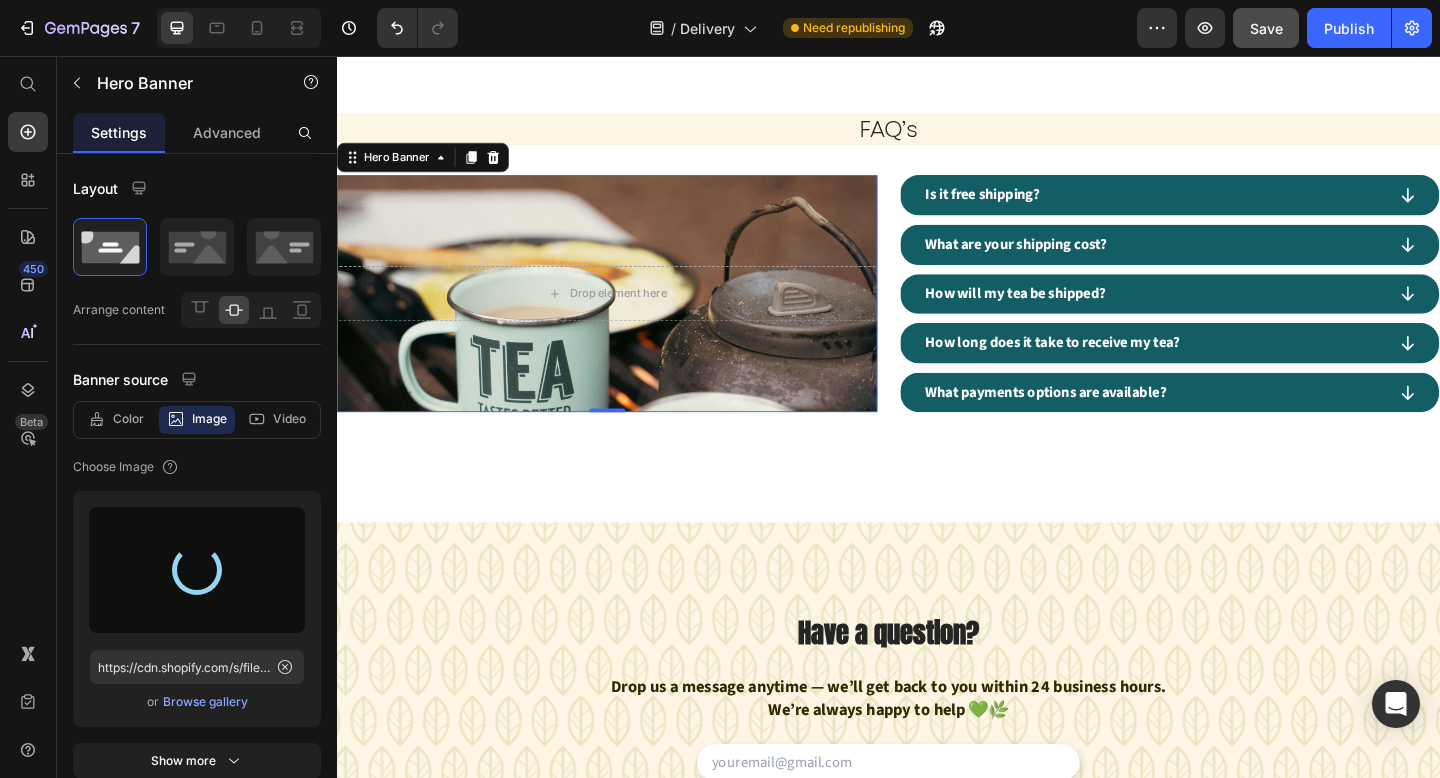 type on "https://cdn.shopify.com/s/files/1/0925/4096/1094/files/gempages_548933152999998482-3c82bdac-6004-4827-93b1-dd049c51860a.jpg" 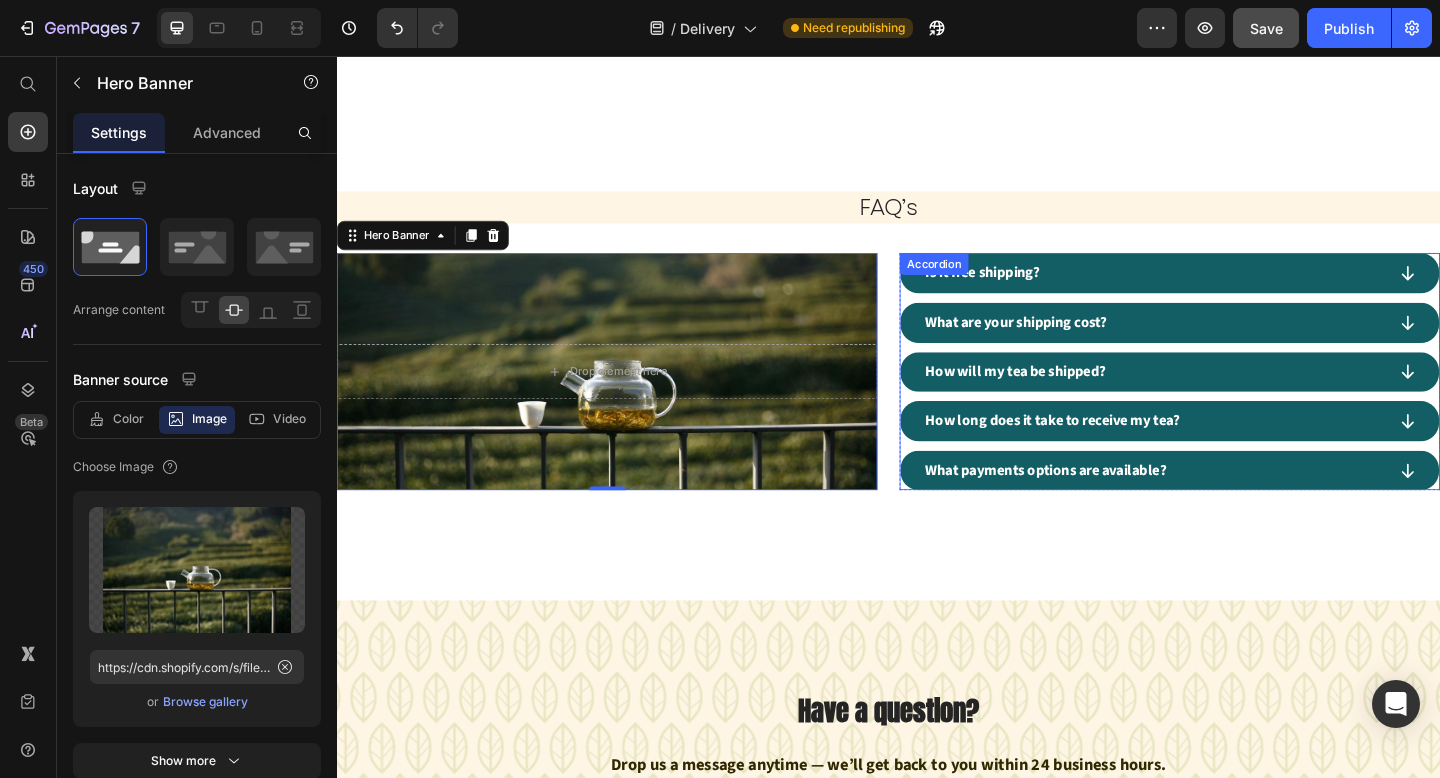 scroll, scrollTop: 1868, scrollLeft: 0, axis: vertical 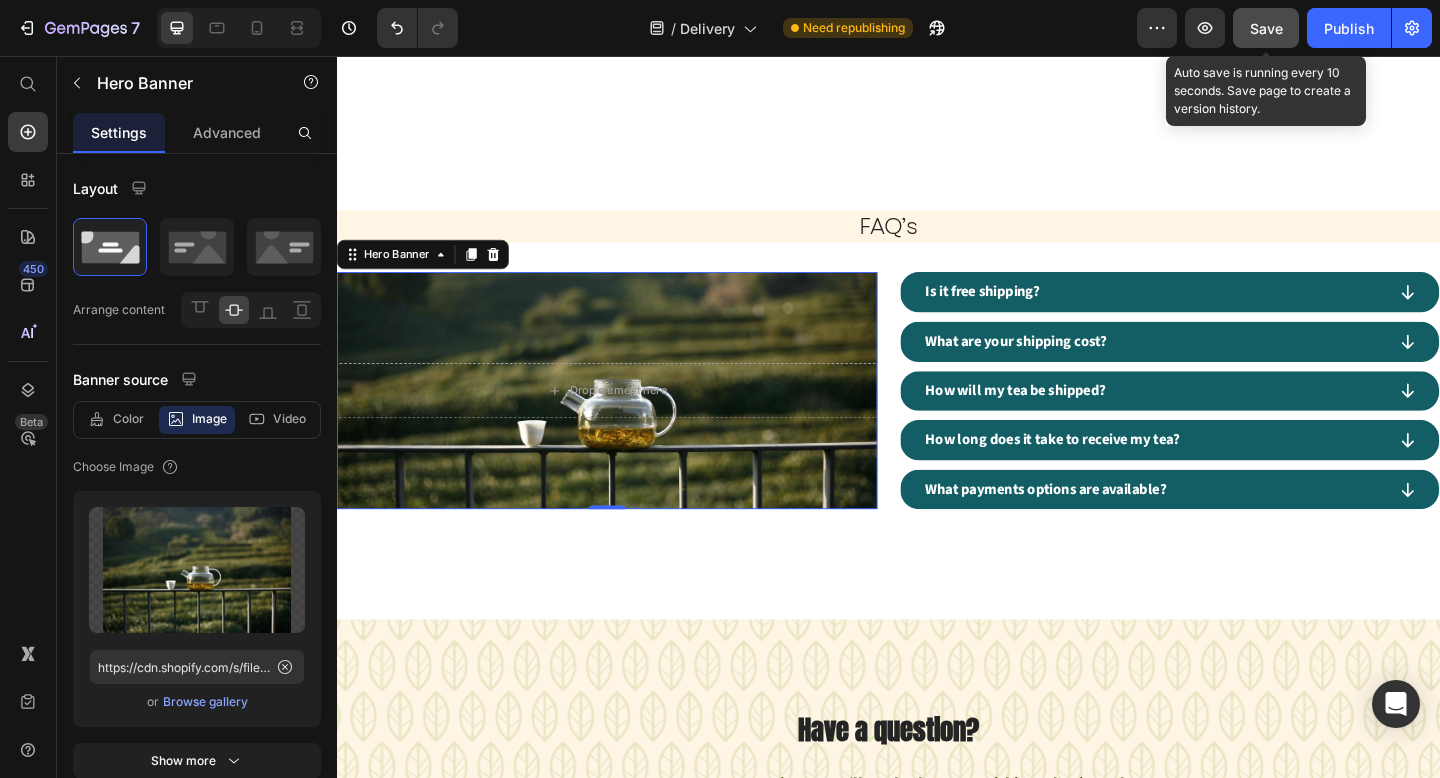 click on "Save" at bounding box center [1266, 28] 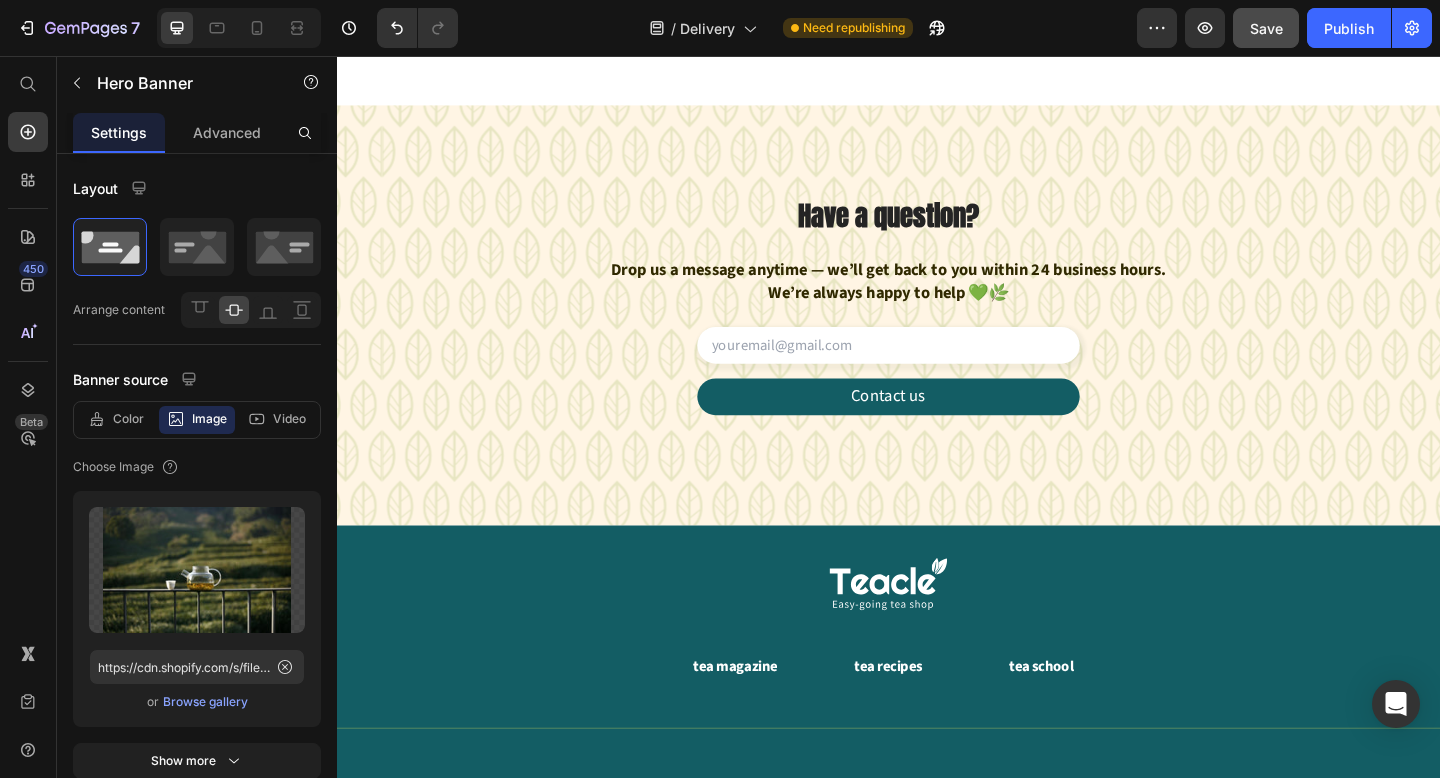 scroll, scrollTop: 2425, scrollLeft: 0, axis: vertical 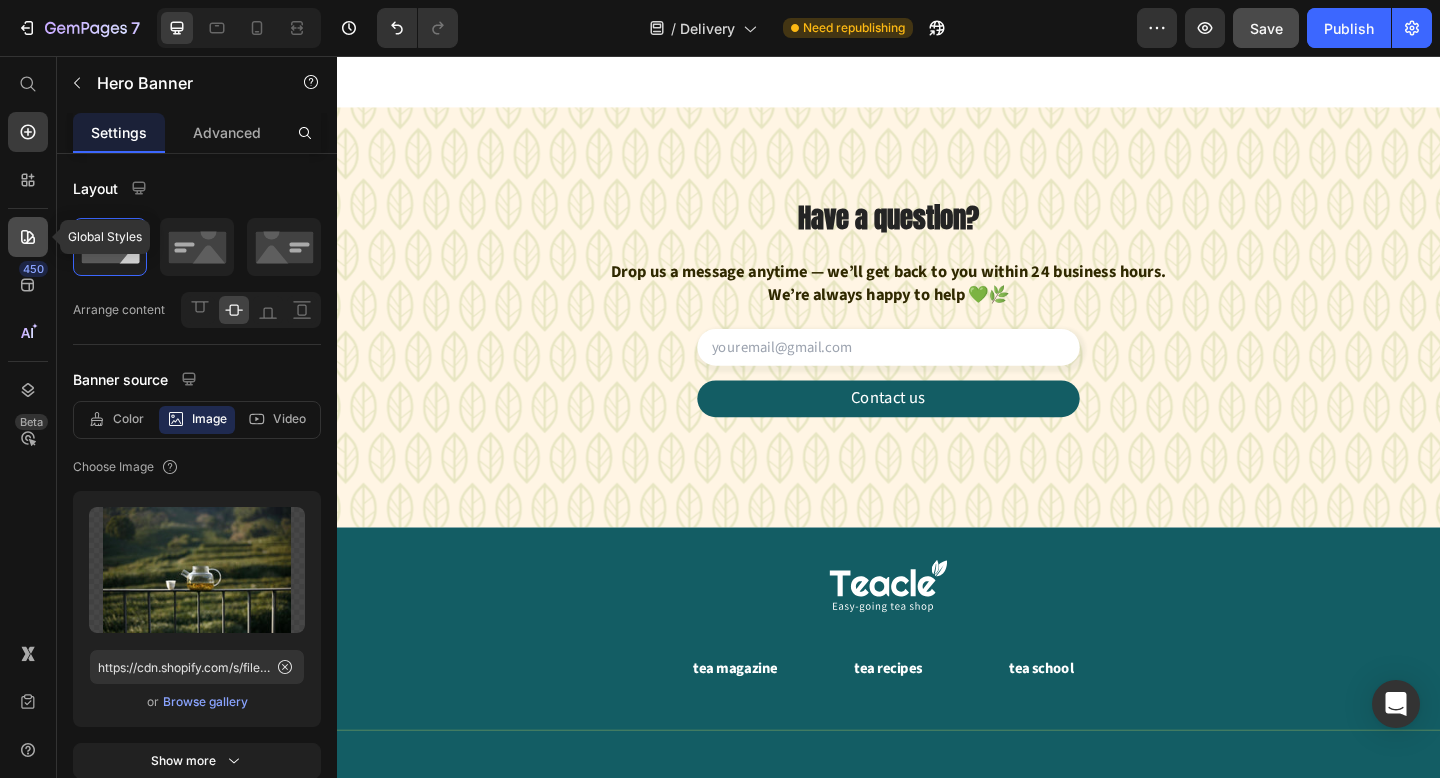 click 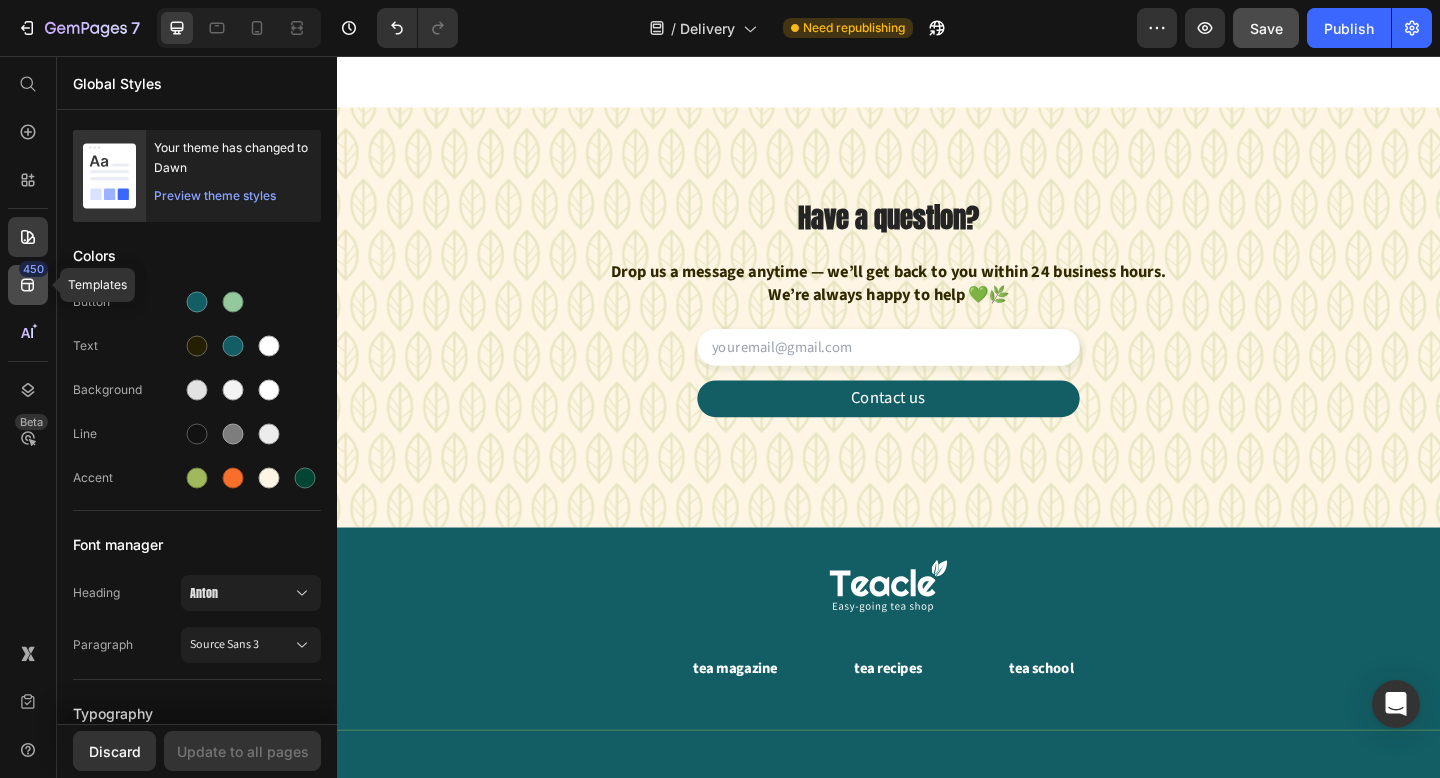 click on "450" 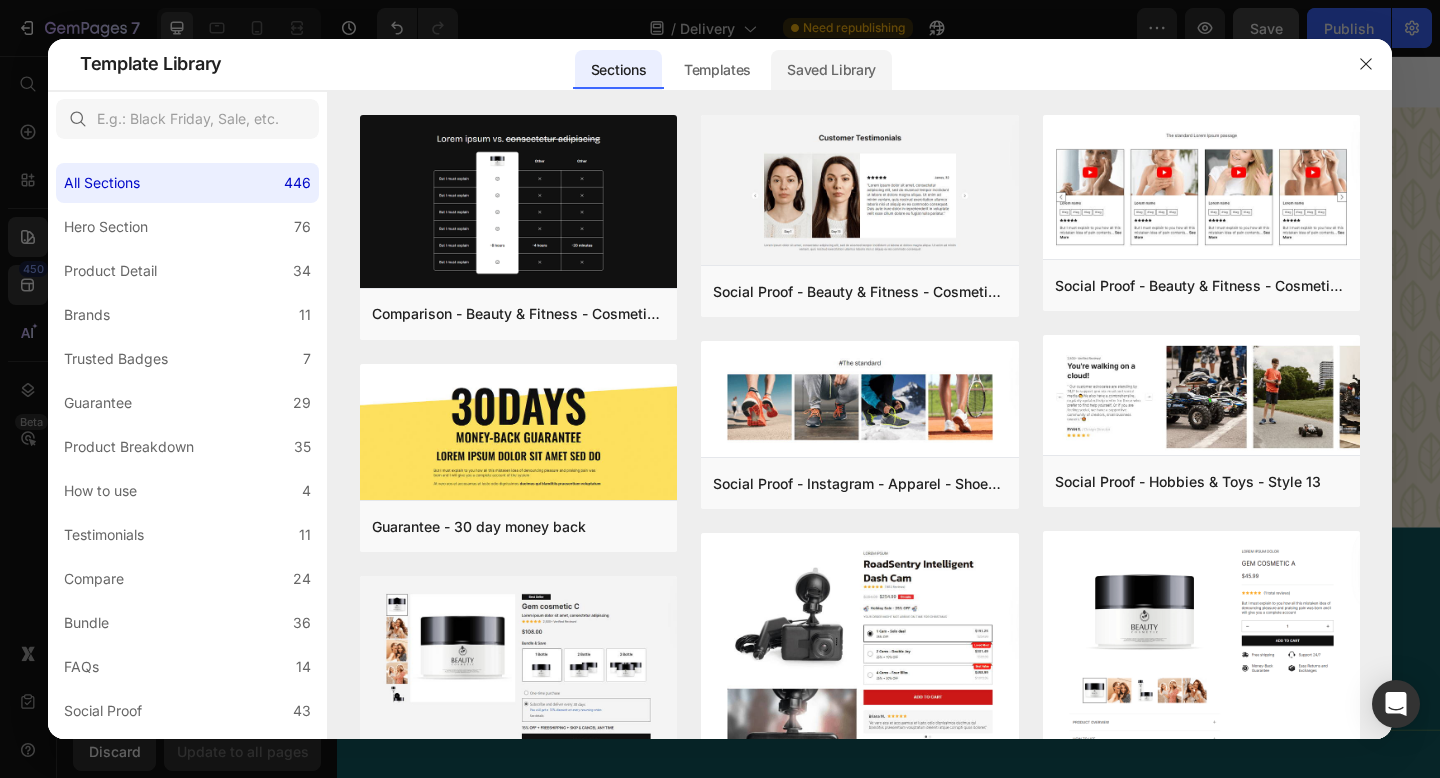 click on "Saved Library" 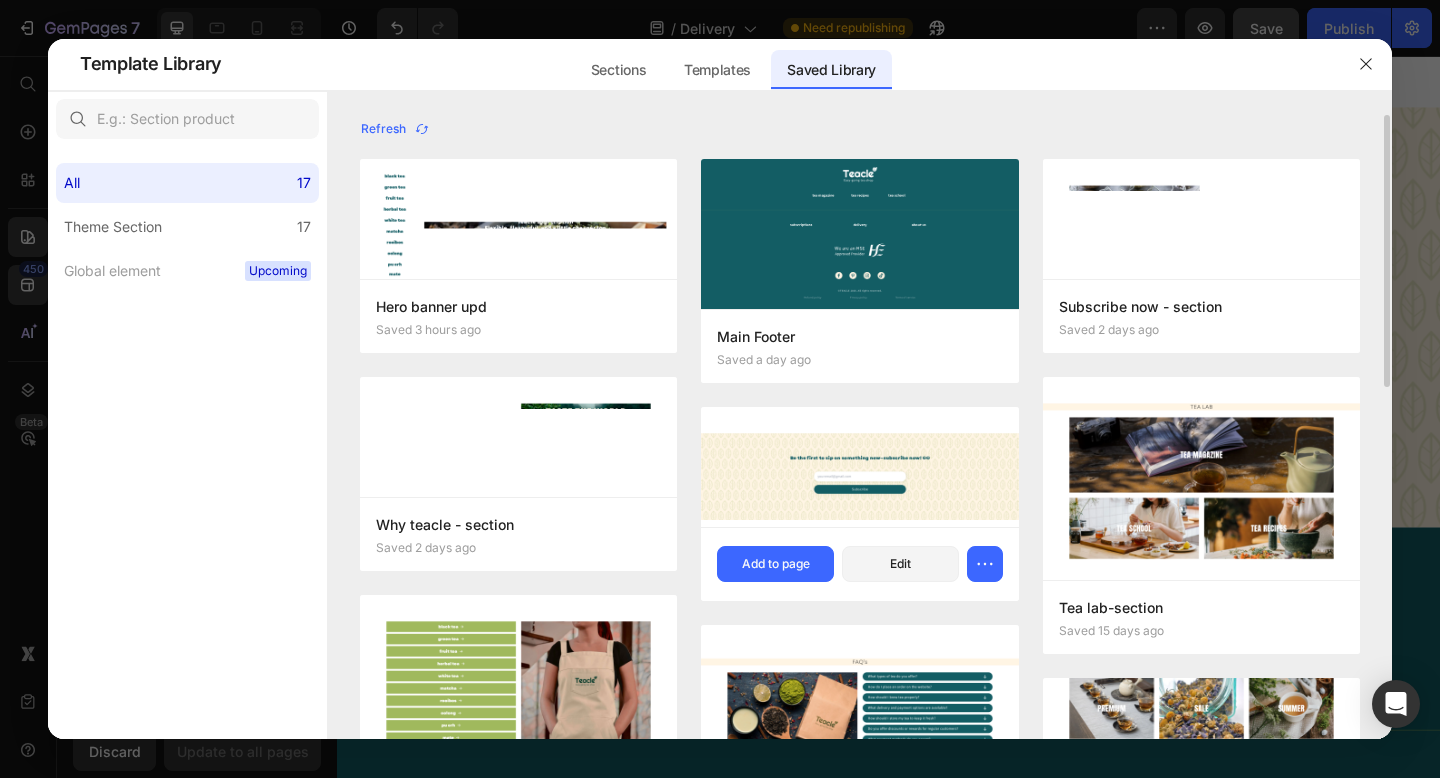 click at bounding box center [859, 463] 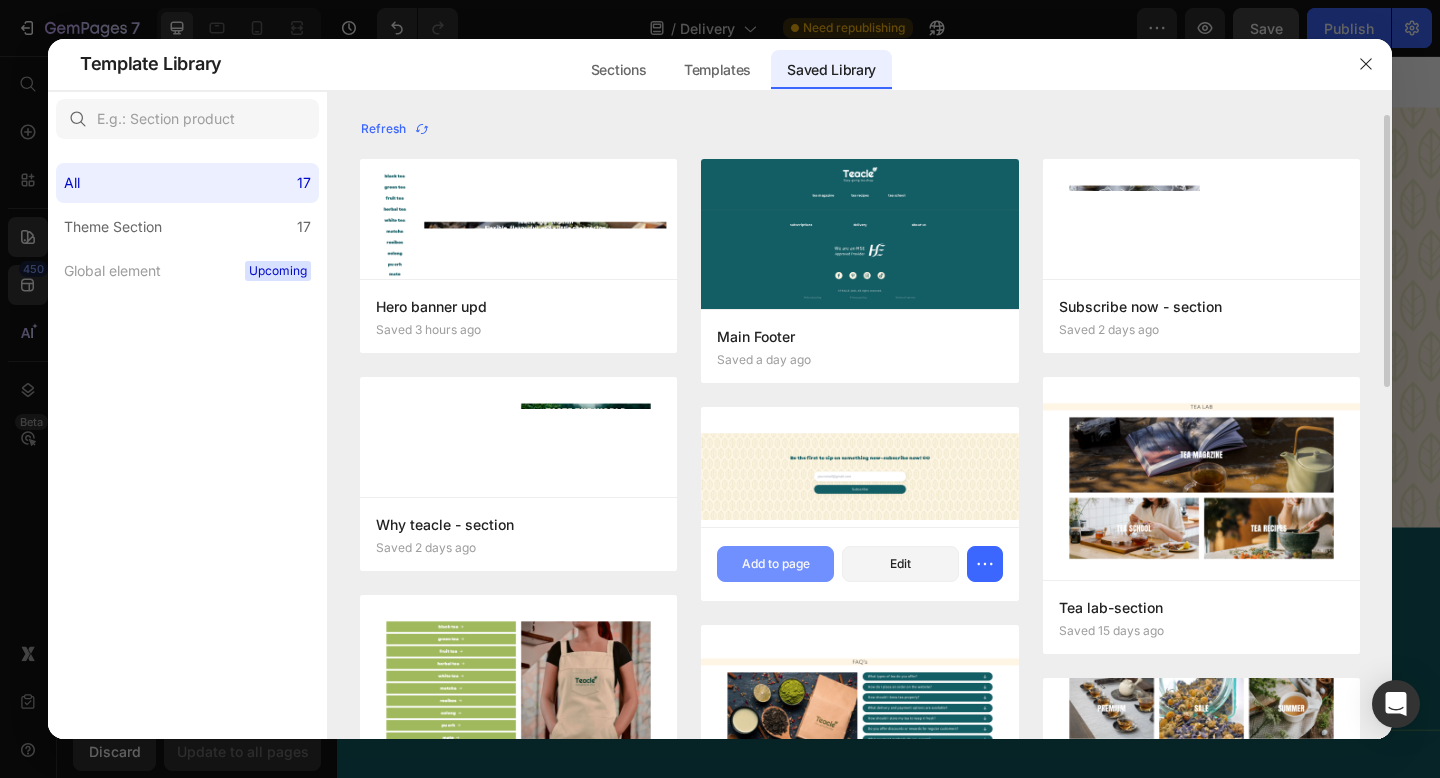 click on "Add to page" at bounding box center [776, 564] 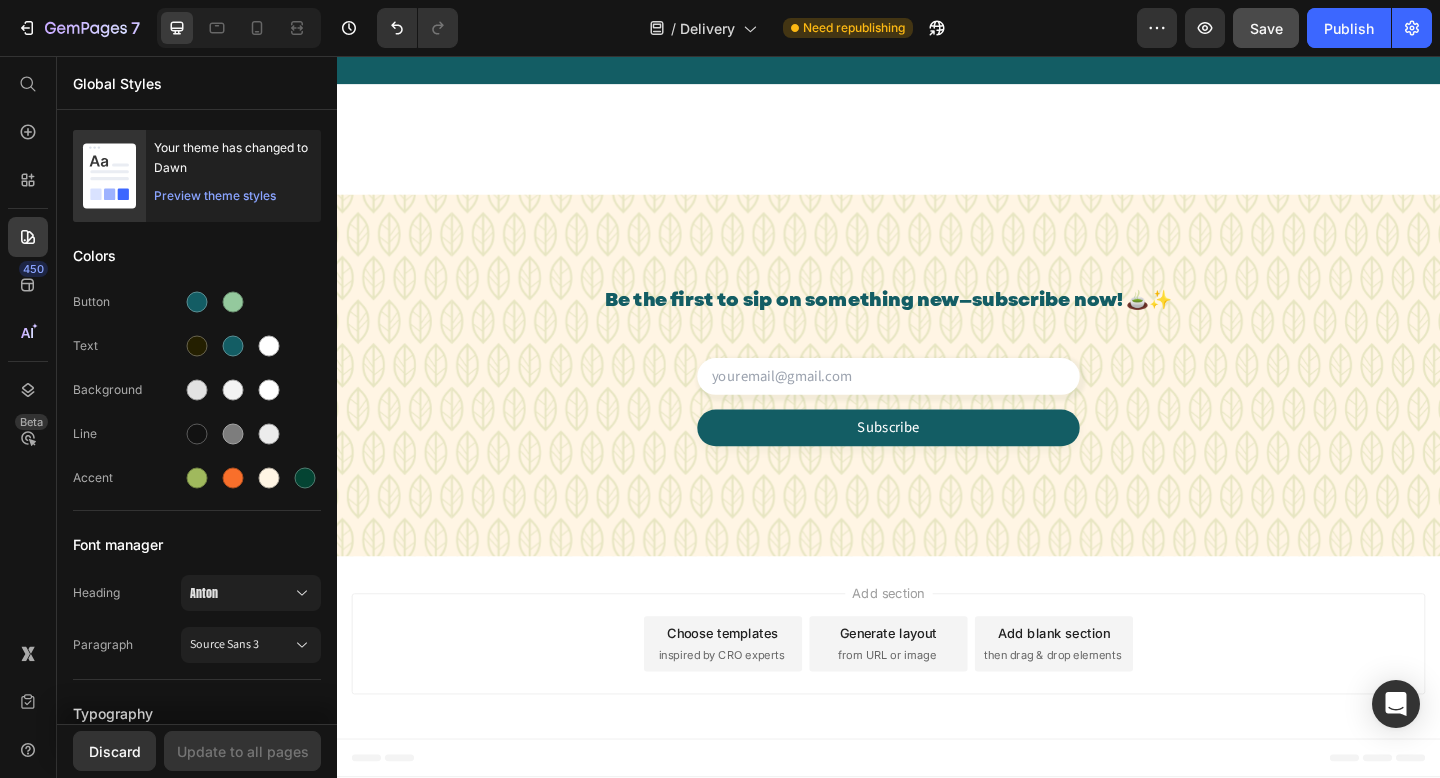 scroll, scrollTop: 3566, scrollLeft: 0, axis: vertical 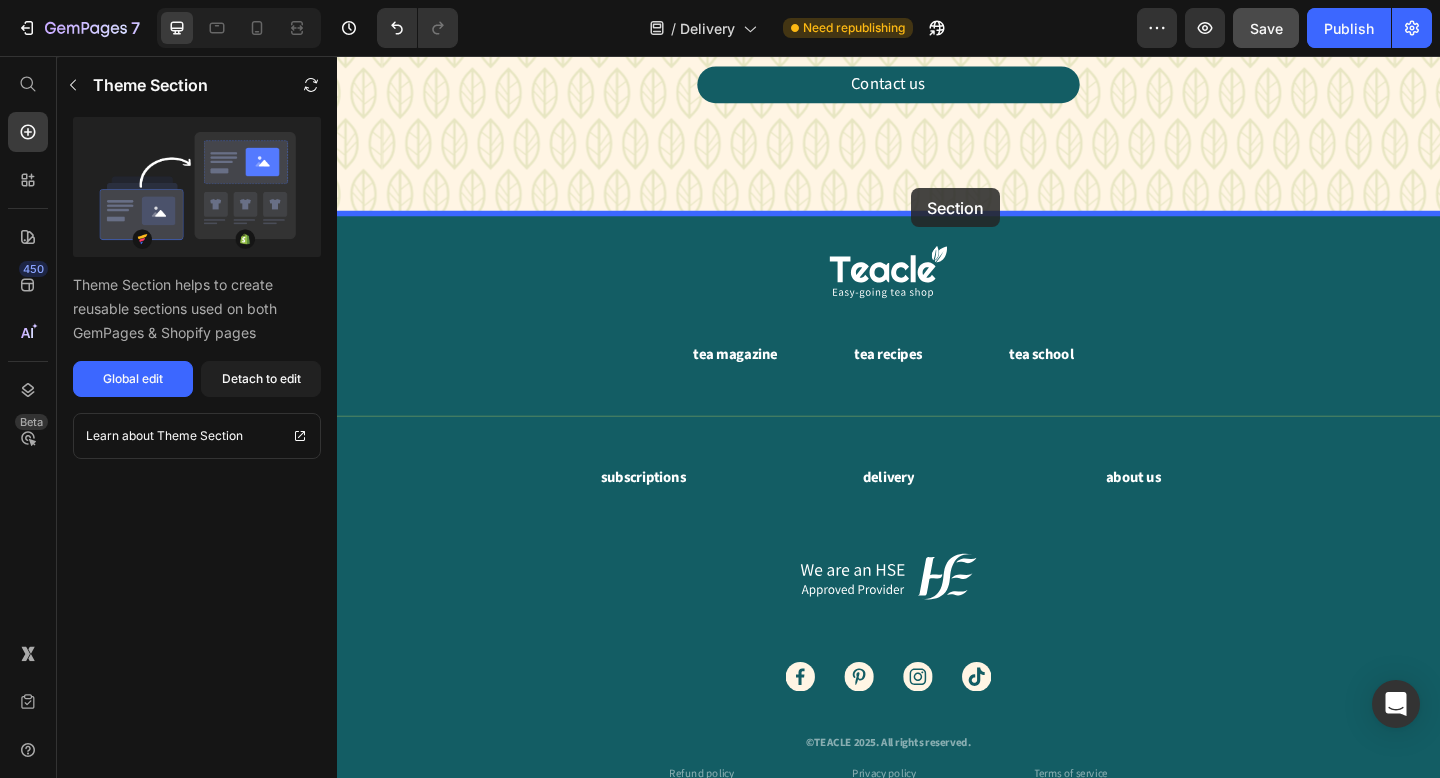 drag, startPoint x: 951, startPoint y: 269, endPoint x: 961, endPoint y: 200, distance: 69.72087 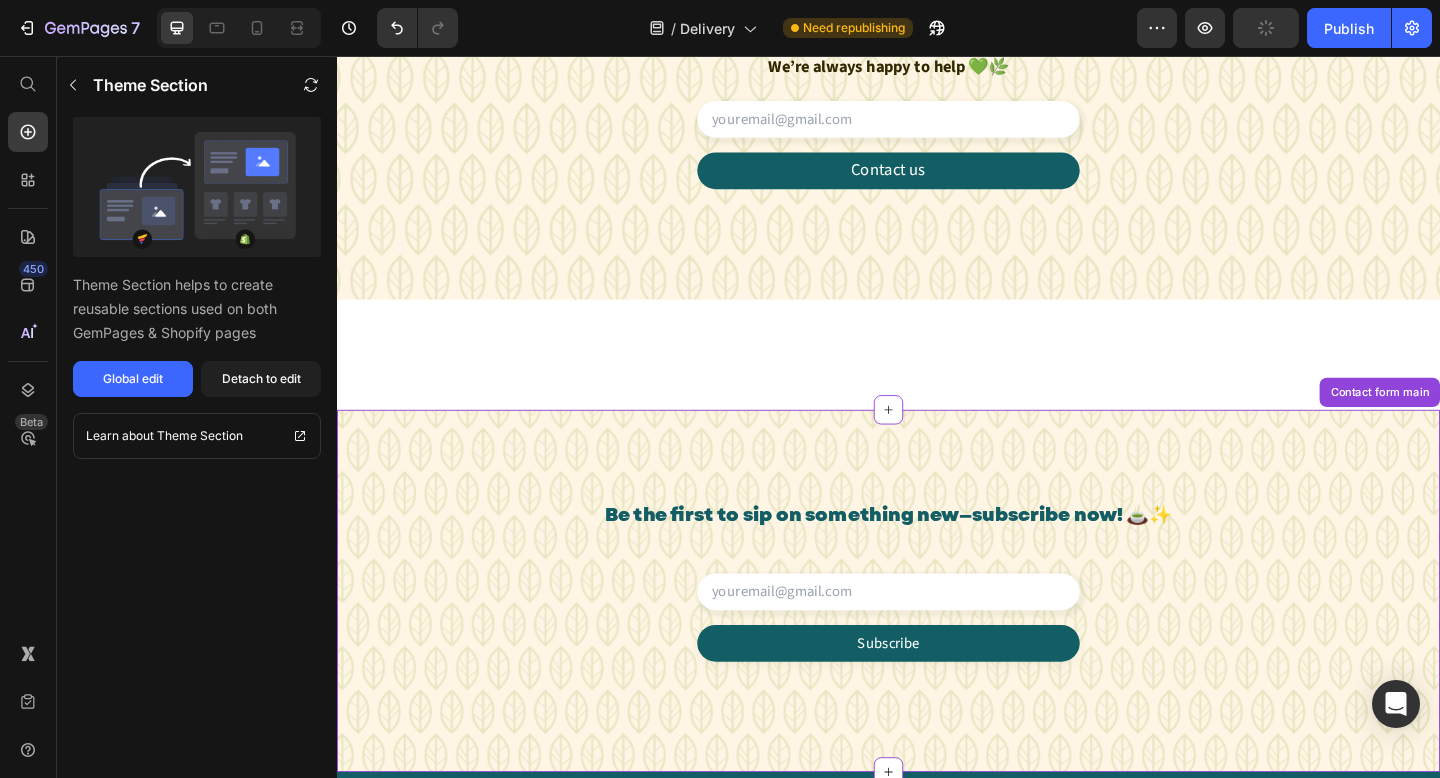 scroll, scrollTop: 2666, scrollLeft: 0, axis: vertical 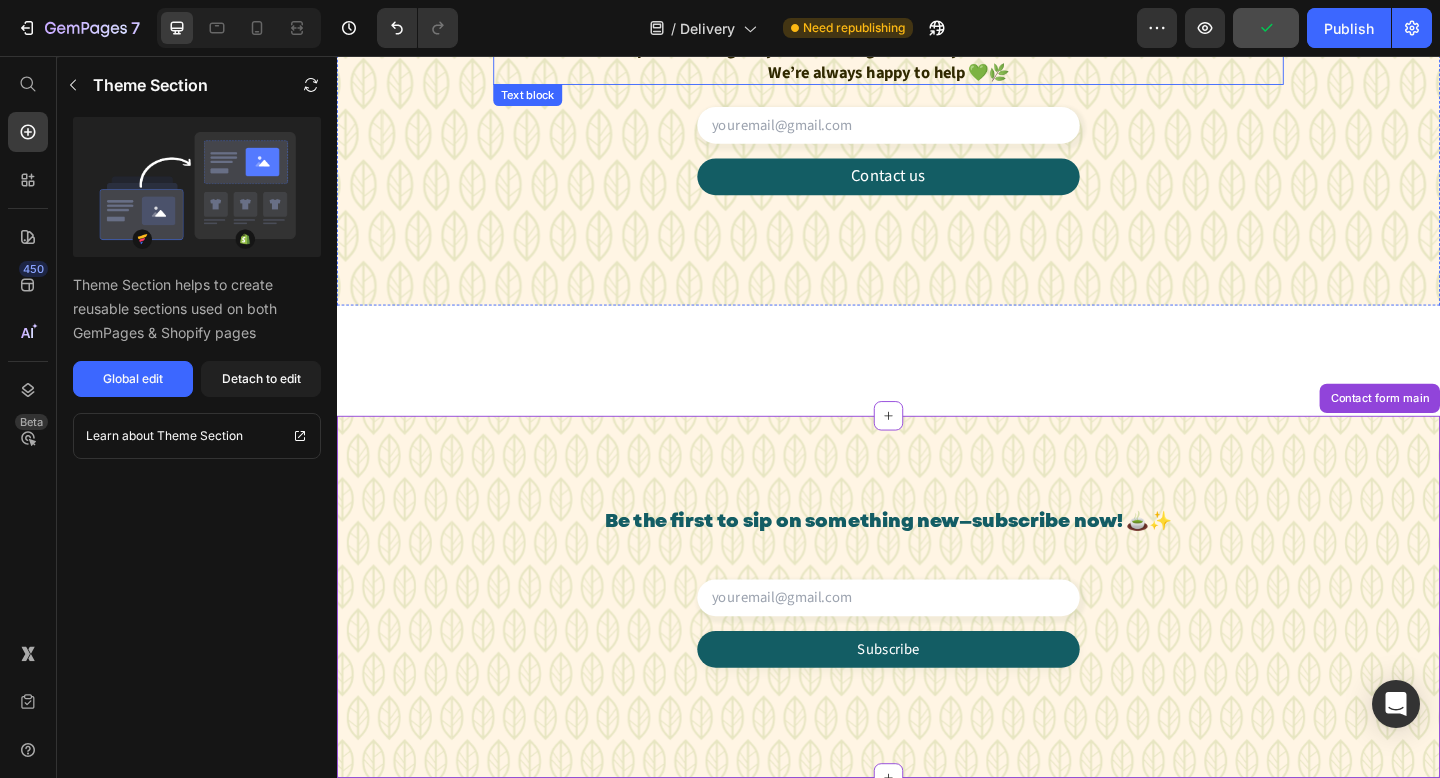 click on "We’re always happy to help 💚🌿" at bounding box center [937, 74] 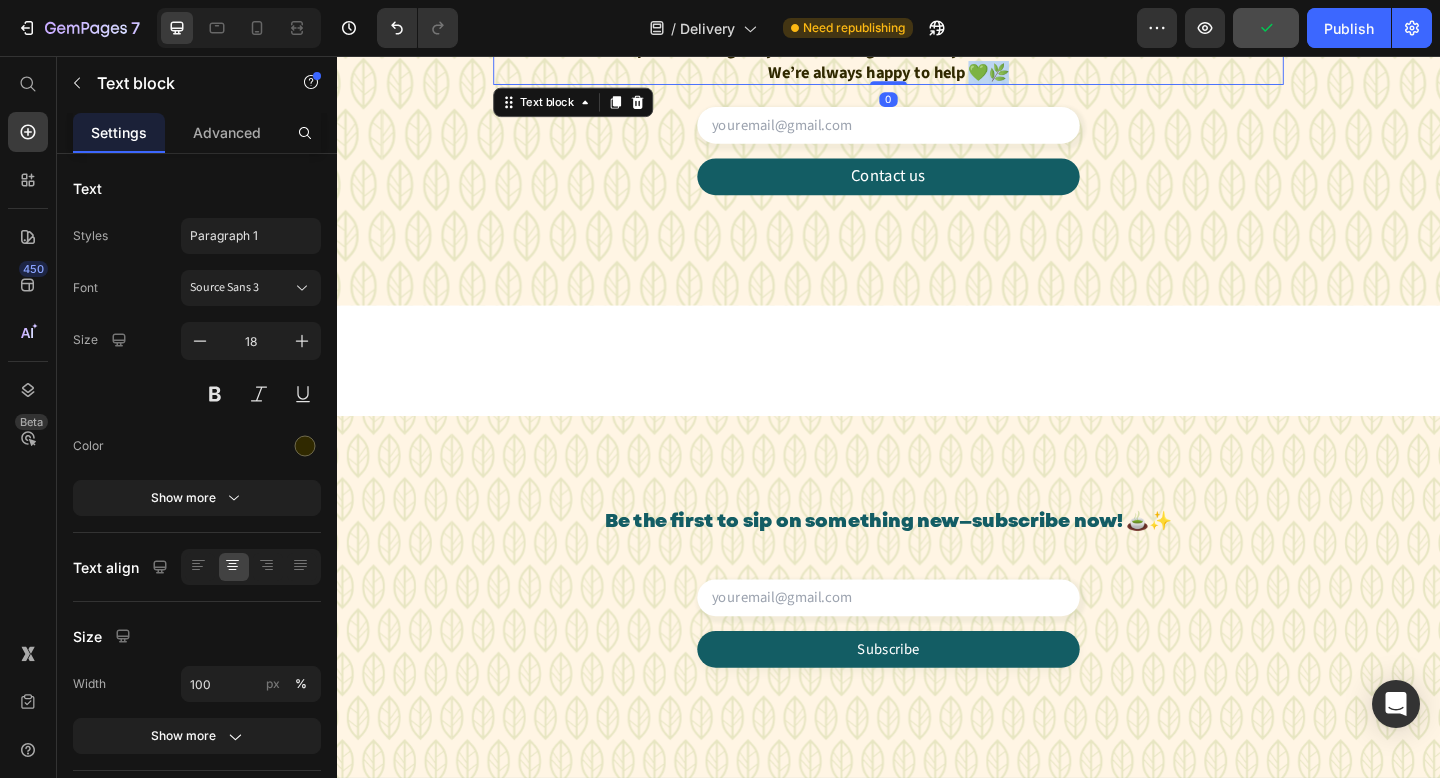 click on "We’re always happy to help 💚🌿" at bounding box center [937, 74] 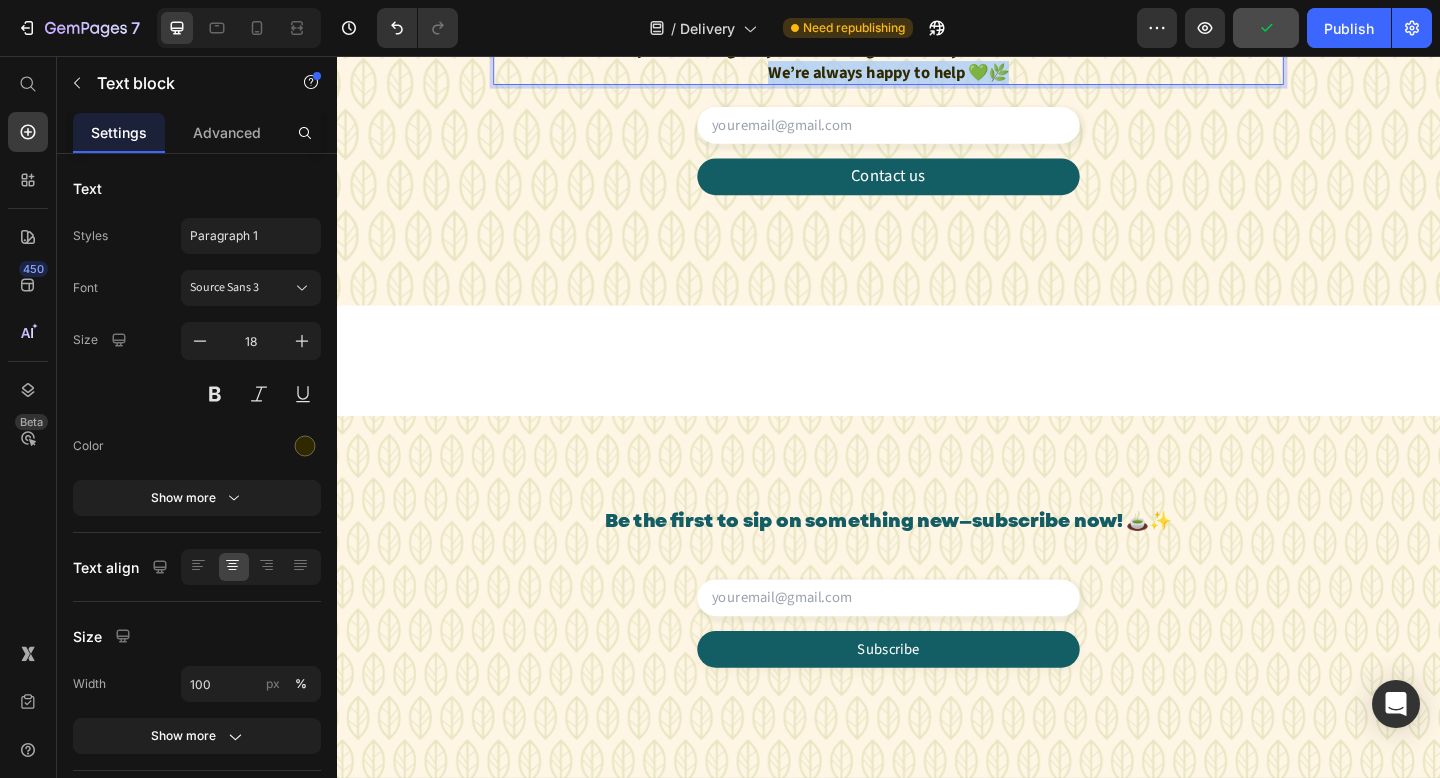 click on "We’re always happy to help 💚🌿" at bounding box center [937, 74] 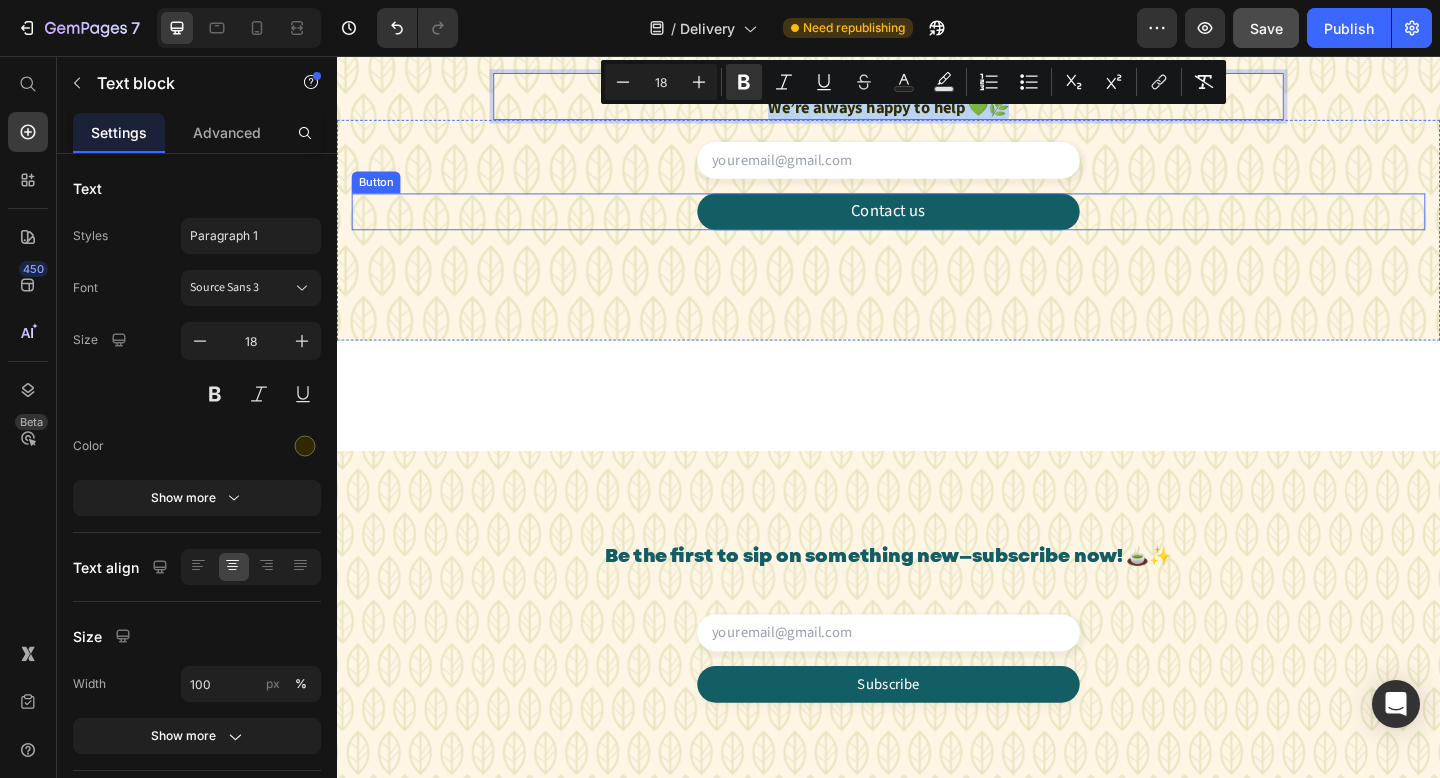 scroll, scrollTop: 2625, scrollLeft: 0, axis: vertical 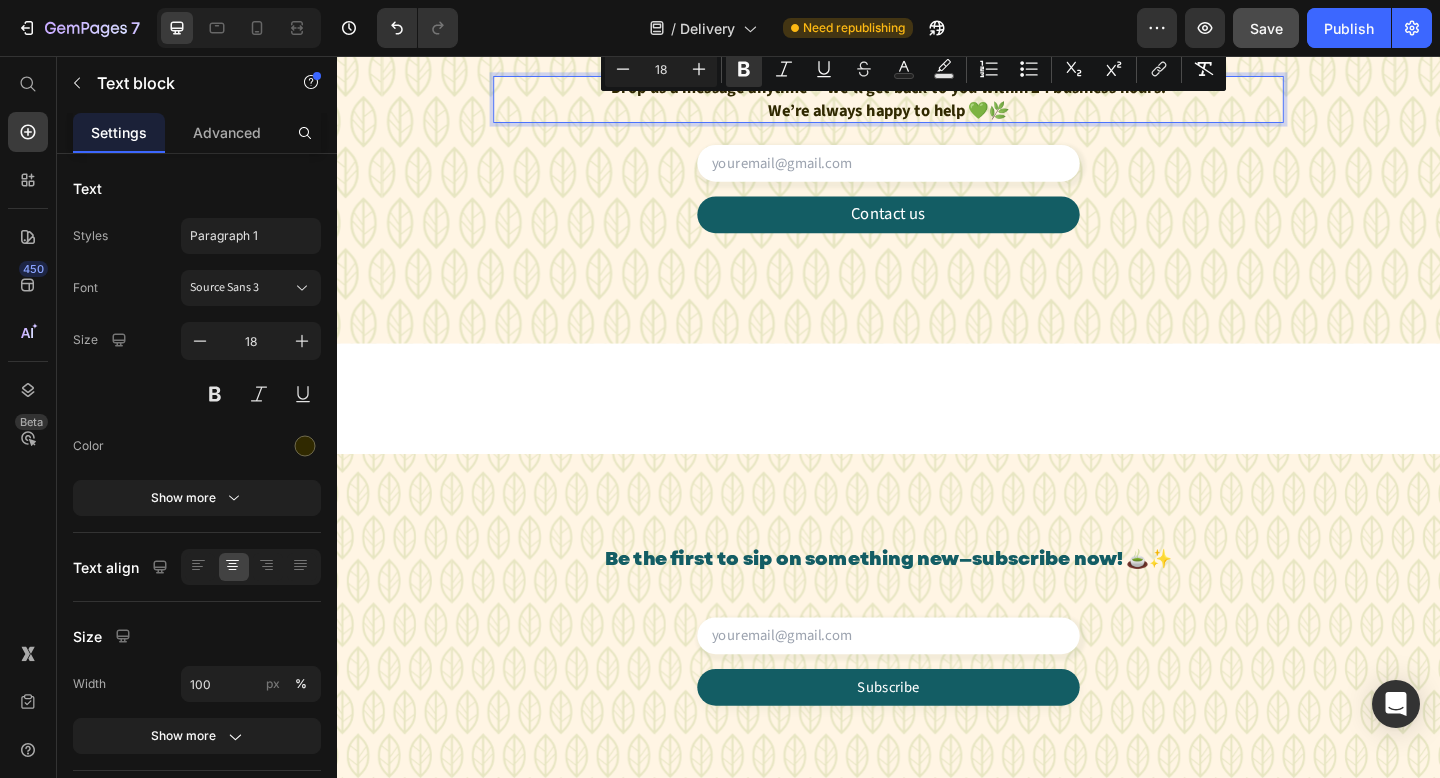 click on "Drop us a message anytime — we’ll get back to you within 24 business hours. We’re always happy to help 💚🌿" at bounding box center (937, 103) 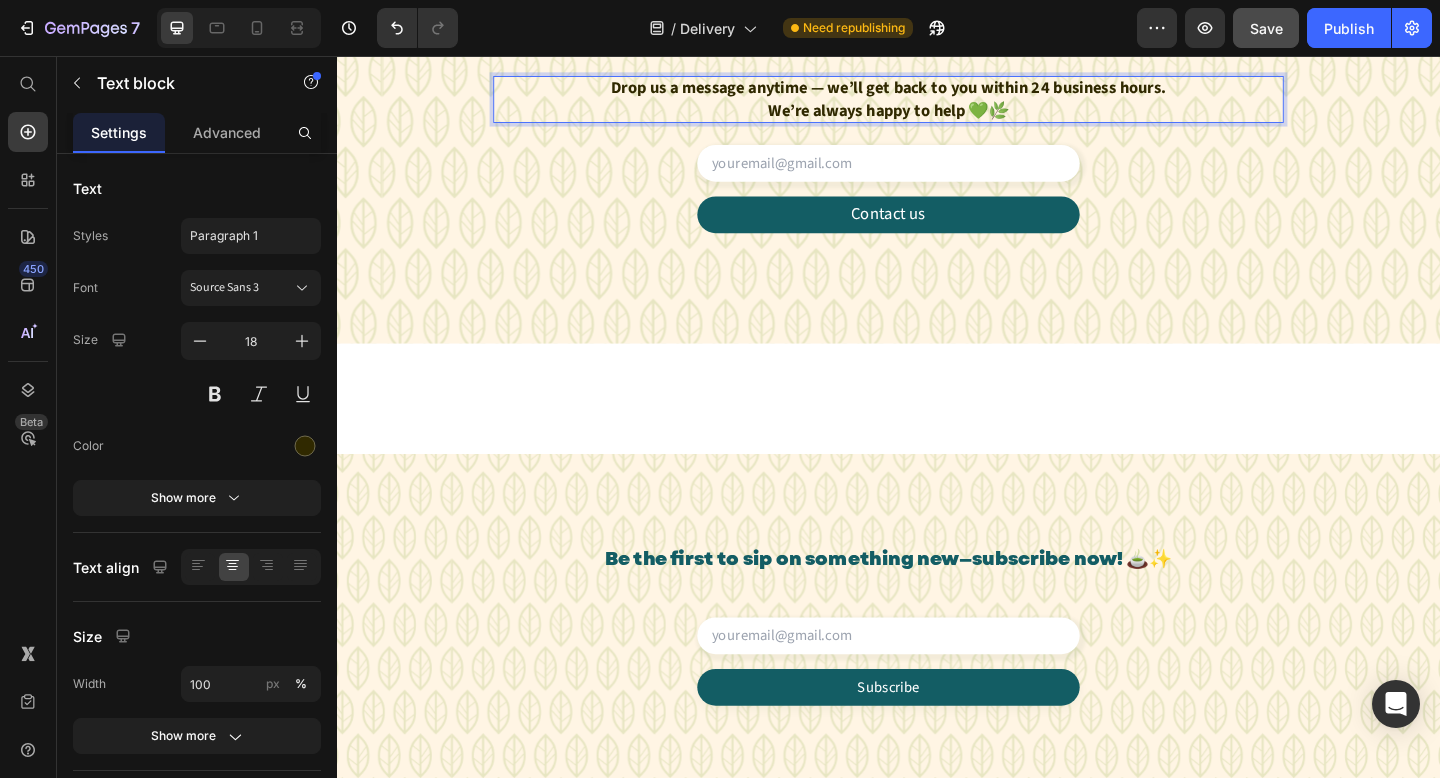 click on "We’re always happy to help 💚🌿" at bounding box center [937, 115] 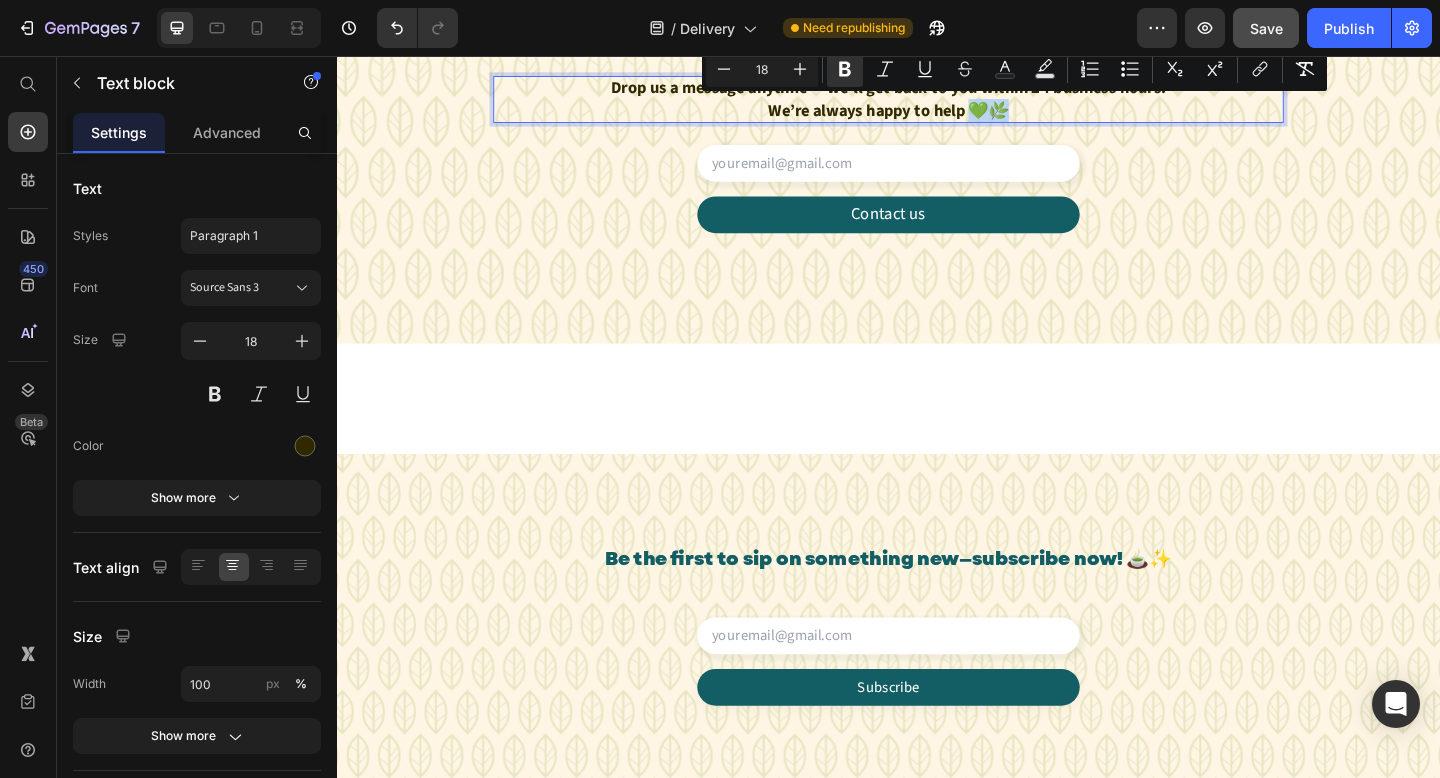 drag, startPoint x: 1061, startPoint y: 109, endPoint x: 1029, endPoint y: 111, distance: 32.06244 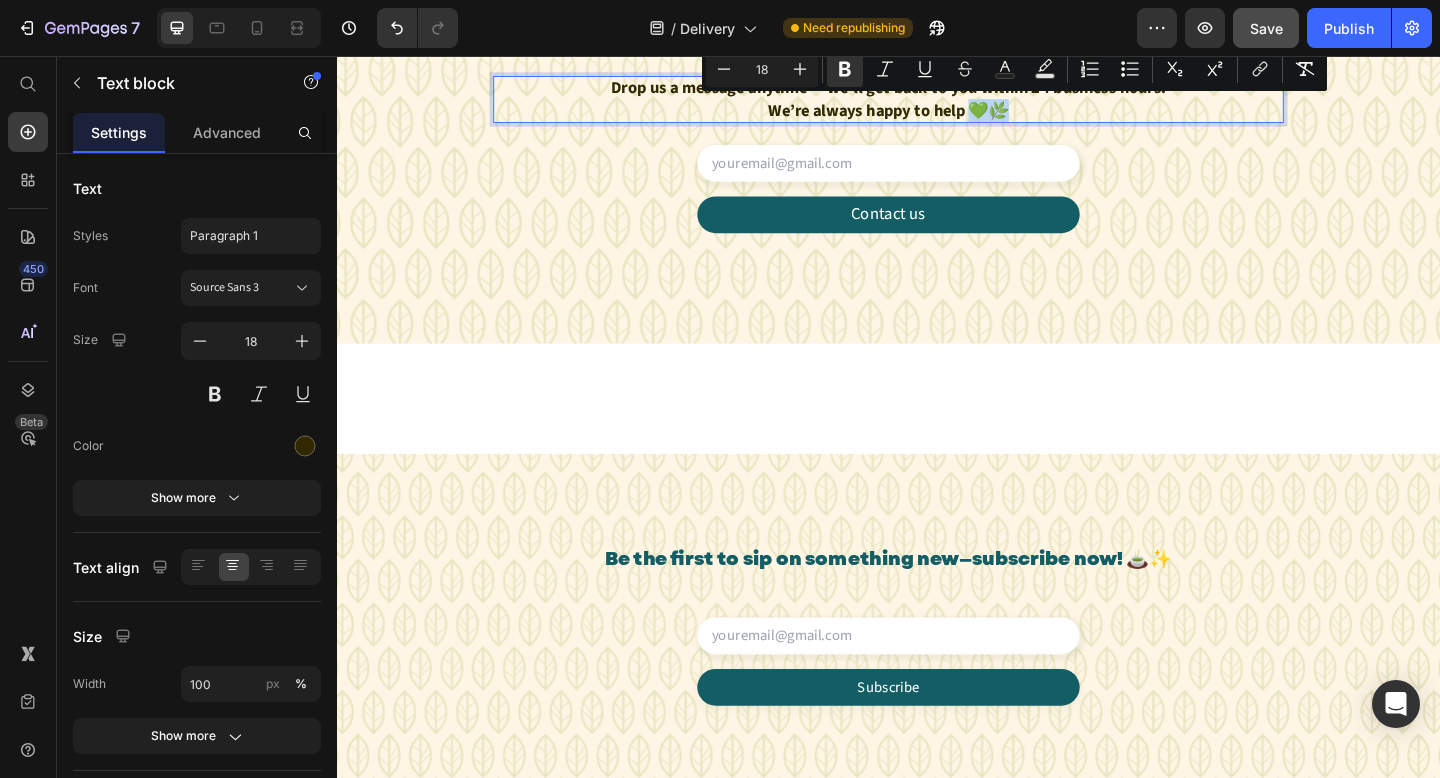 click on "We’re always happy to help 💚🌿" at bounding box center [937, 115] 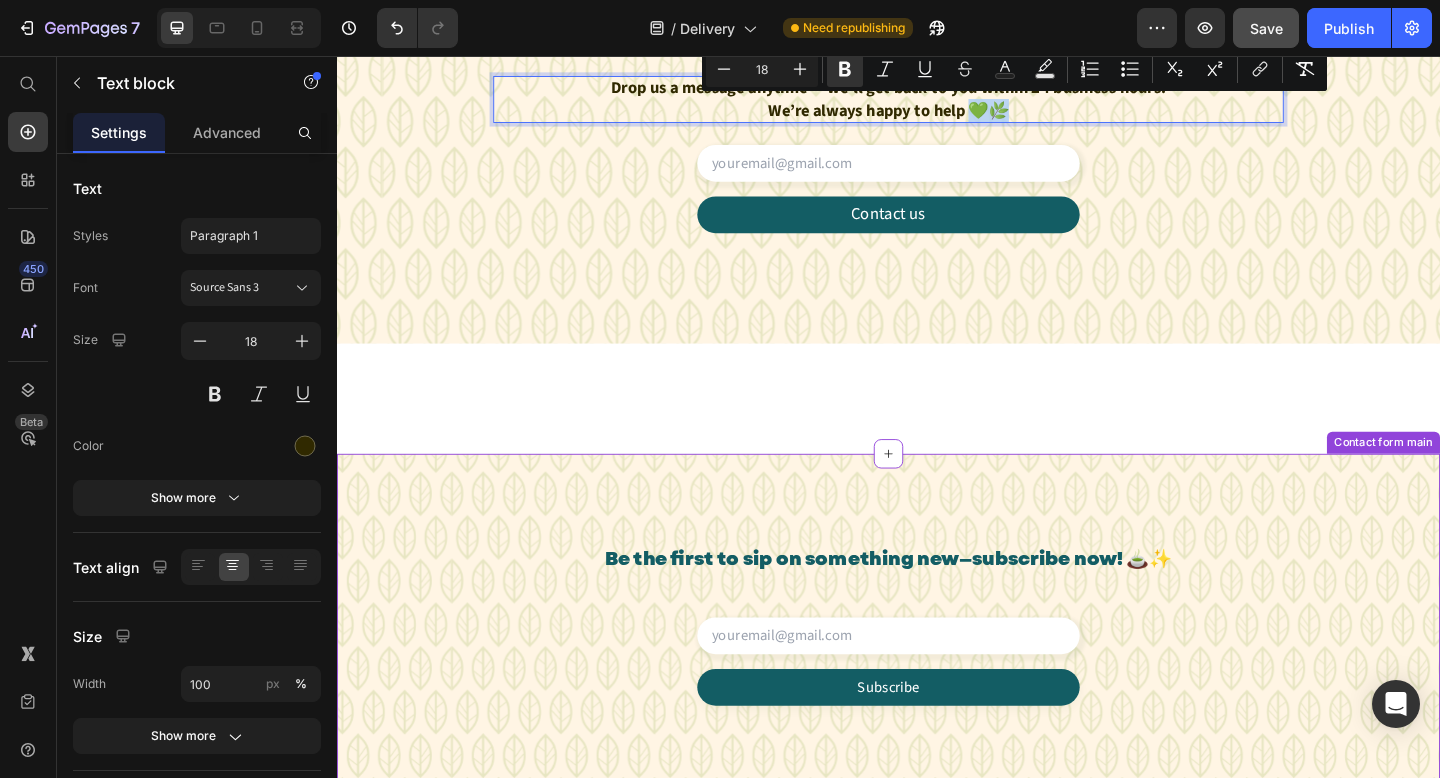 click on "Be the first to sip on something new—subscribe now! 🍵✨" at bounding box center (937, 604) 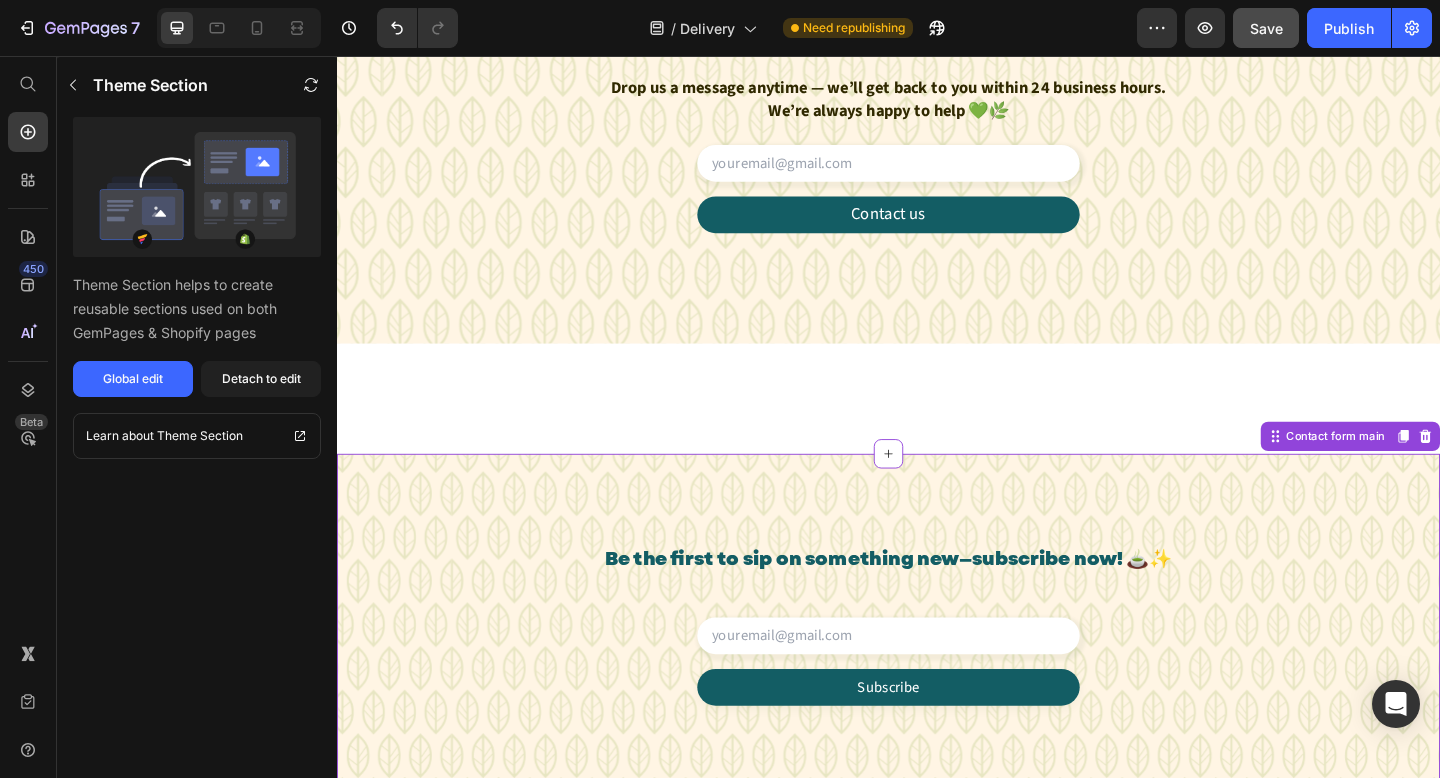 click on "Be the first to sip on something new—subscribe now! 🍵✨" at bounding box center [937, 604] 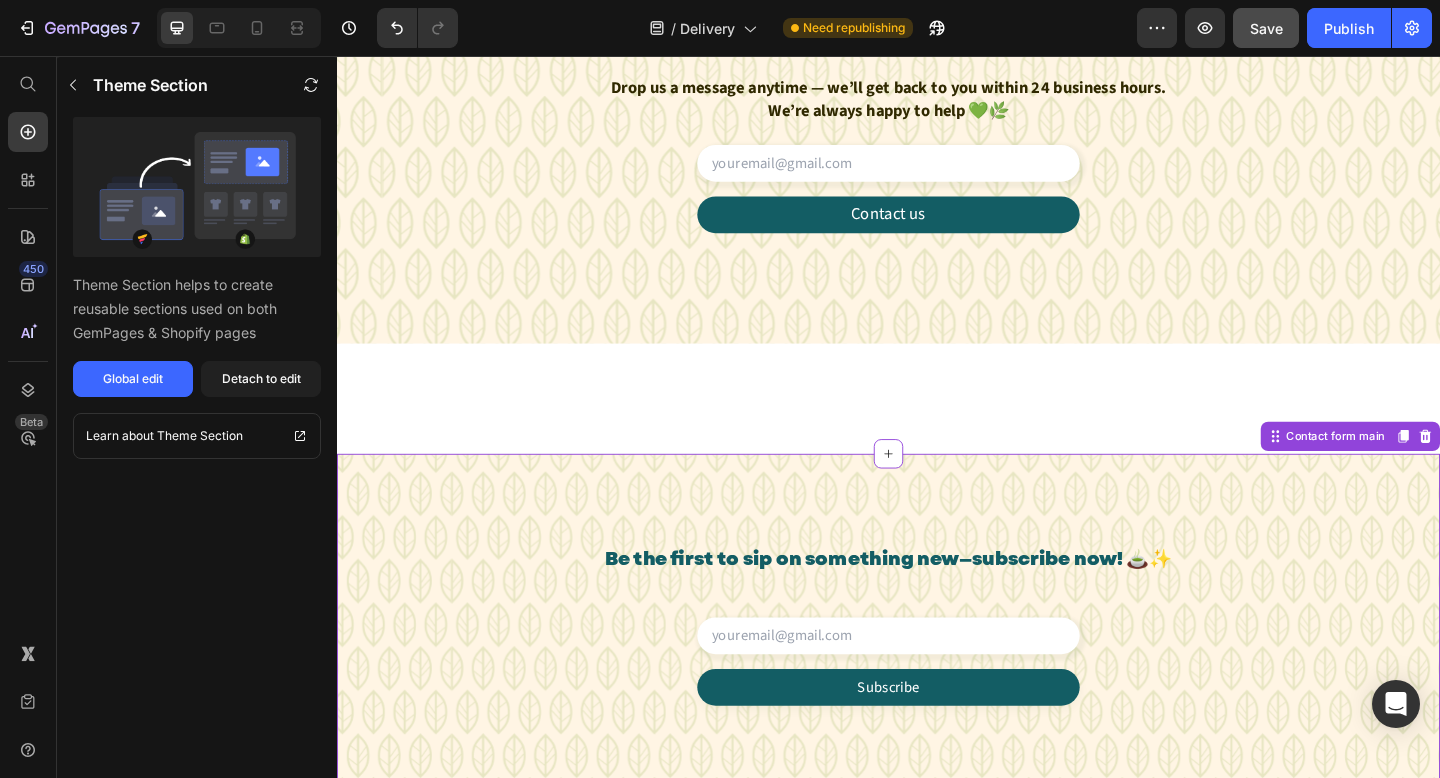 click on "Be the first to sip on something new—subscribe now! 🍵✨" at bounding box center (937, 604) 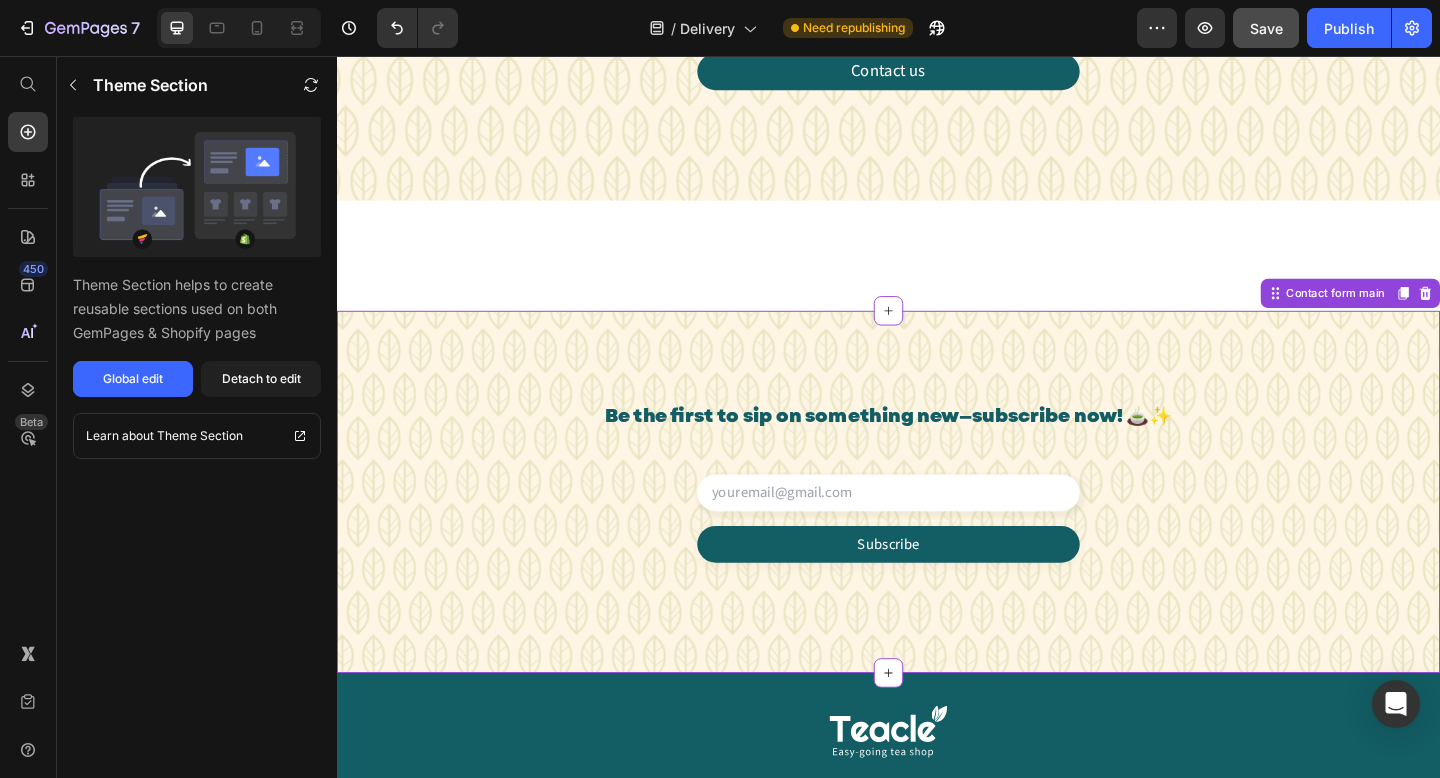 scroll, scrollTop: 2818, scrollLeft: 0, axis: vertical 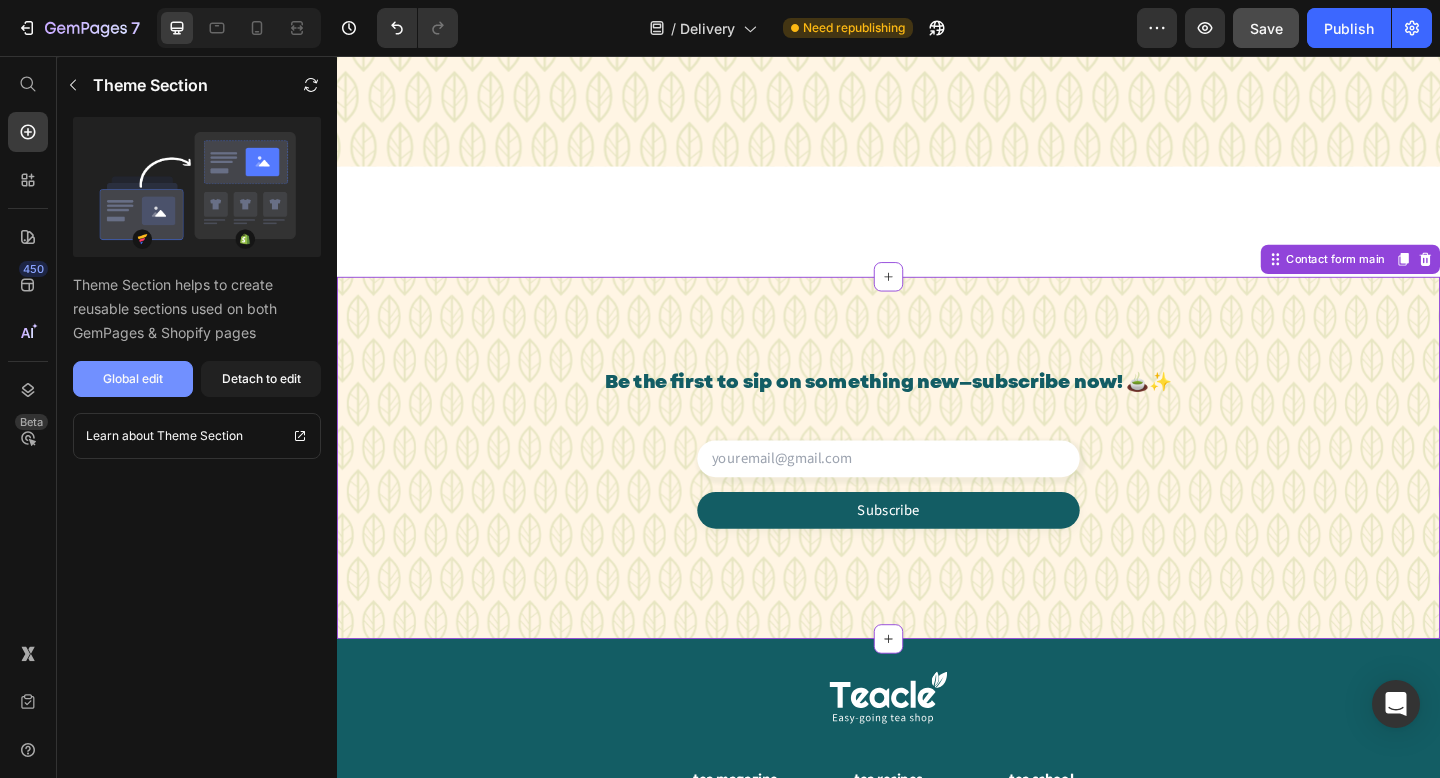 click on "Global edit" at bounding box center [133, 379] 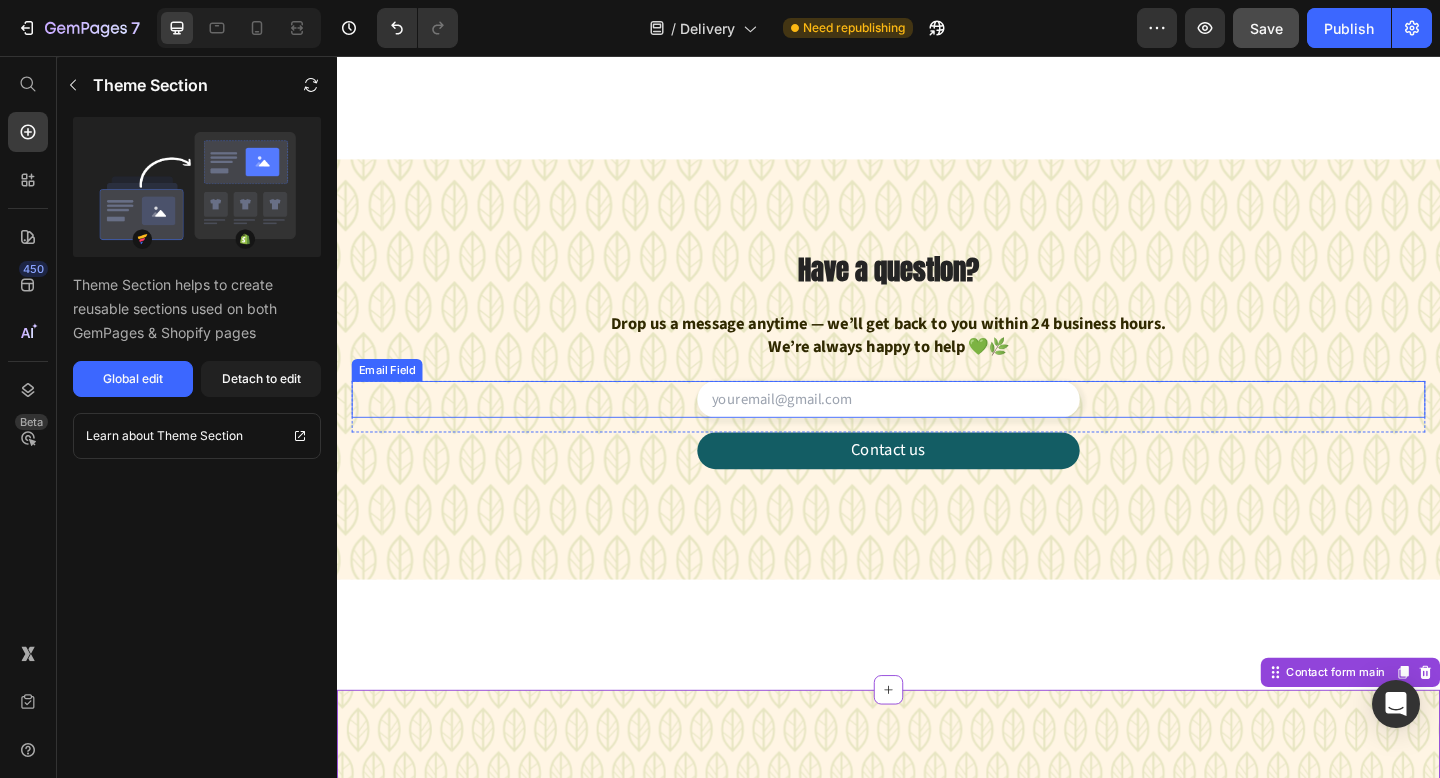scroll, scrollTop: 2366, scrollLeft: 0, axis: vertical 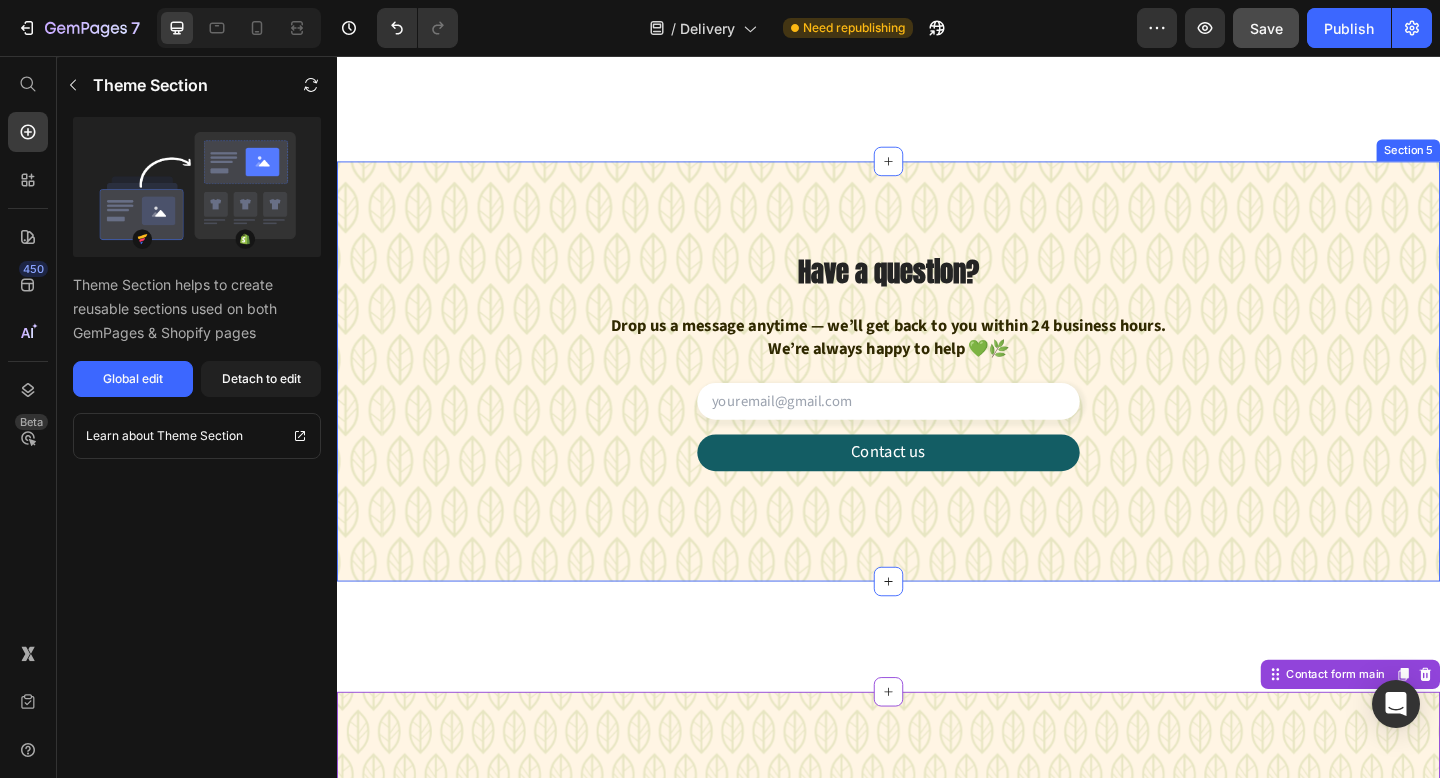click on "Have a question? Heading Drop us a message anytime — we’ll get back to you within 24 business hours. We’re always happy to help 💚🌿 Text block Email Field Row Contact us   Button Contact Form Section 5" at bounding box center (937, 399) 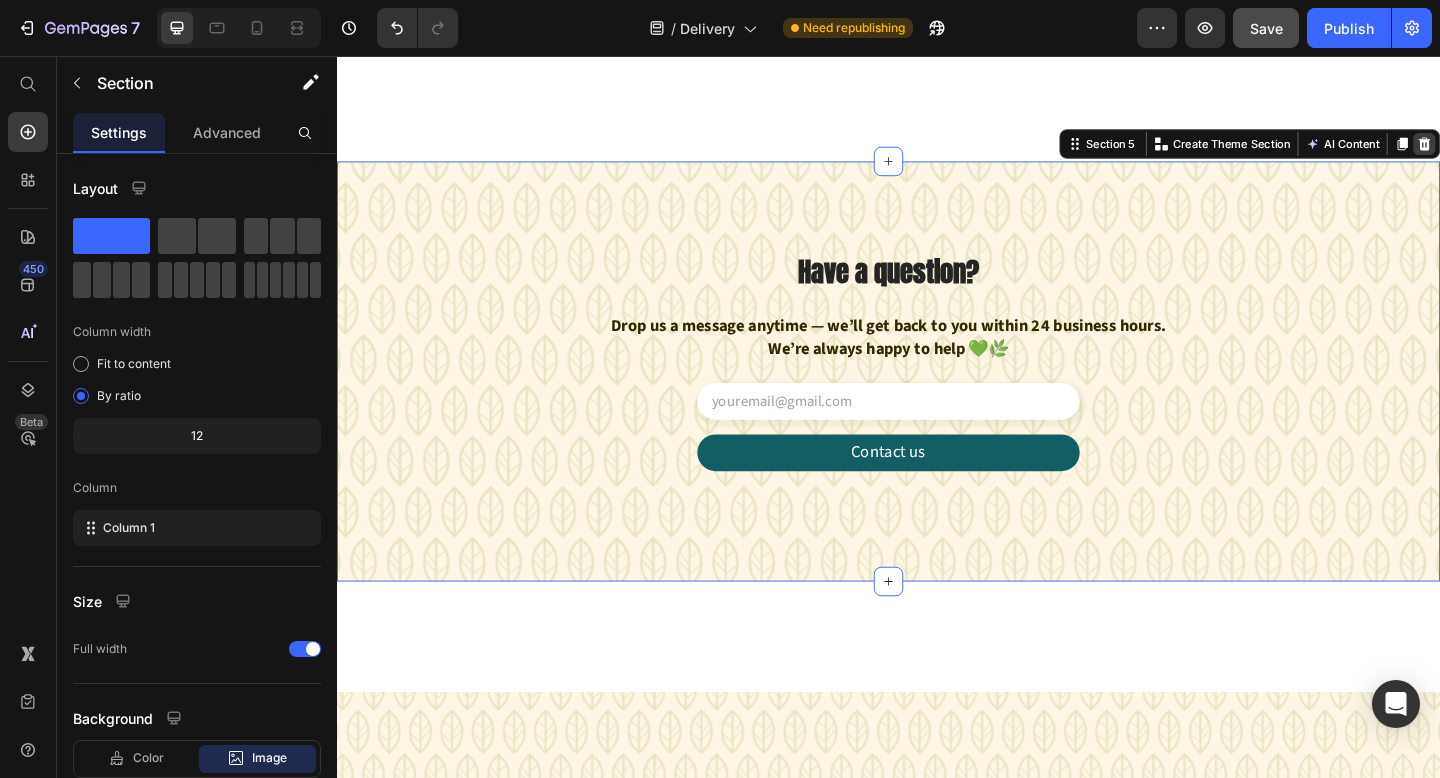 click 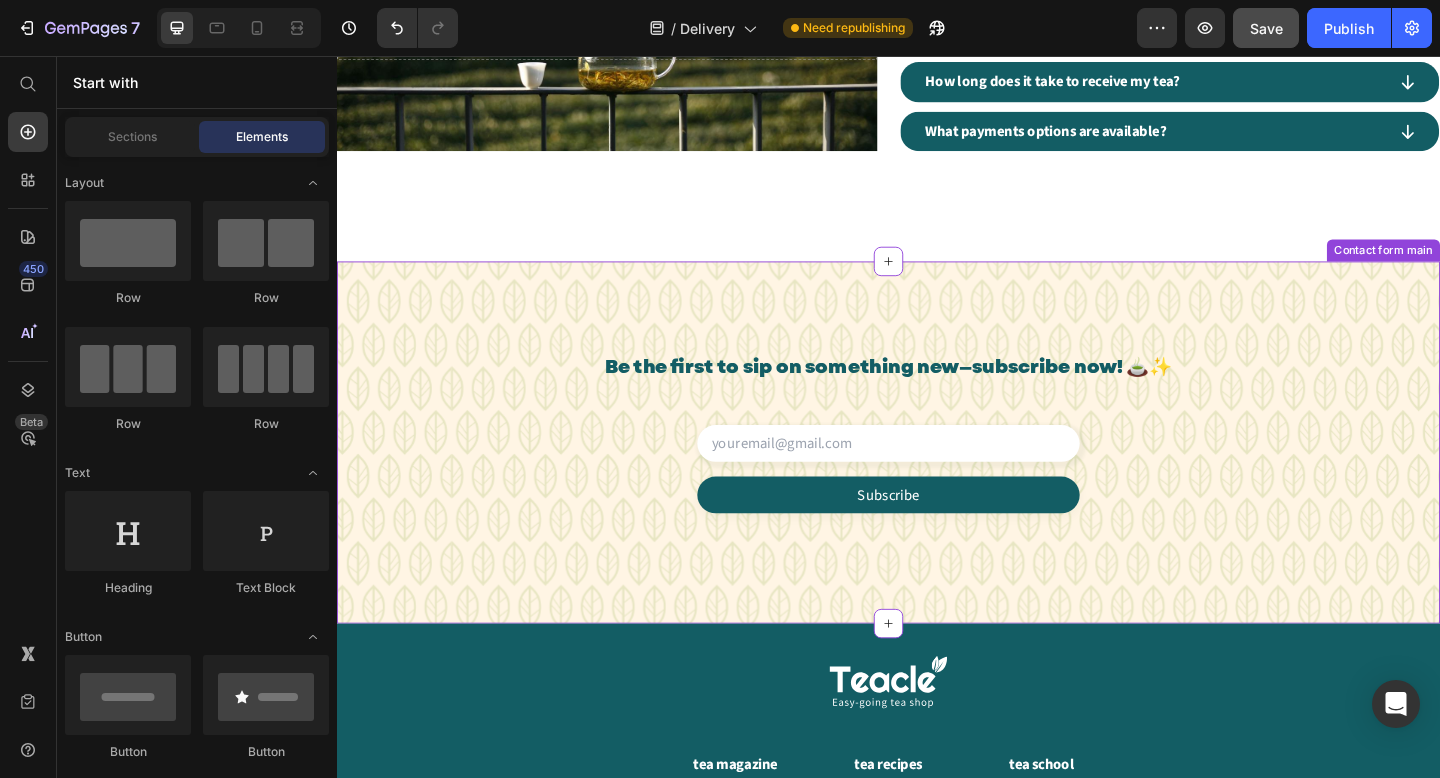 scroll, scrollTop: 2243, scrollLeft: 0, axis: vertical 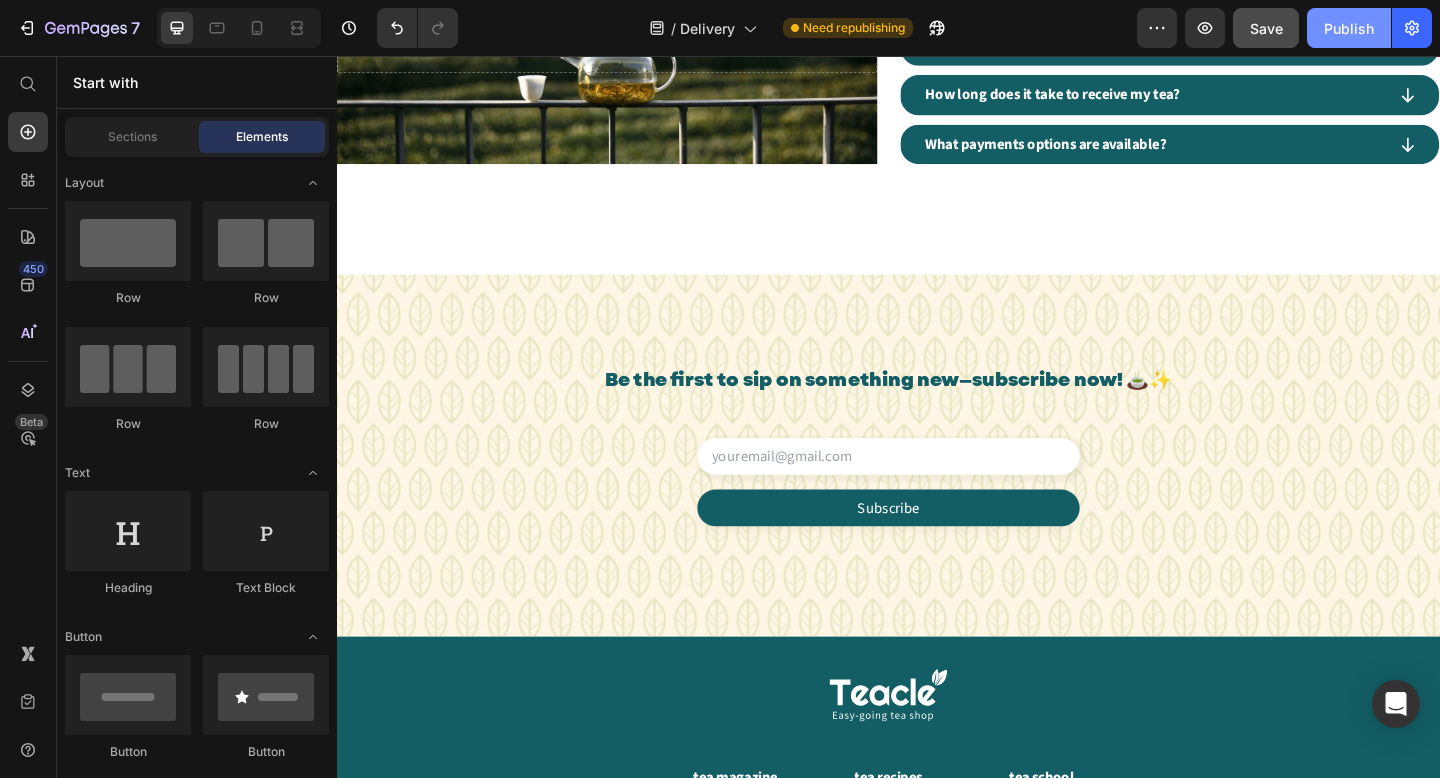 click on "Publish" at bounding box center [1349, 28] 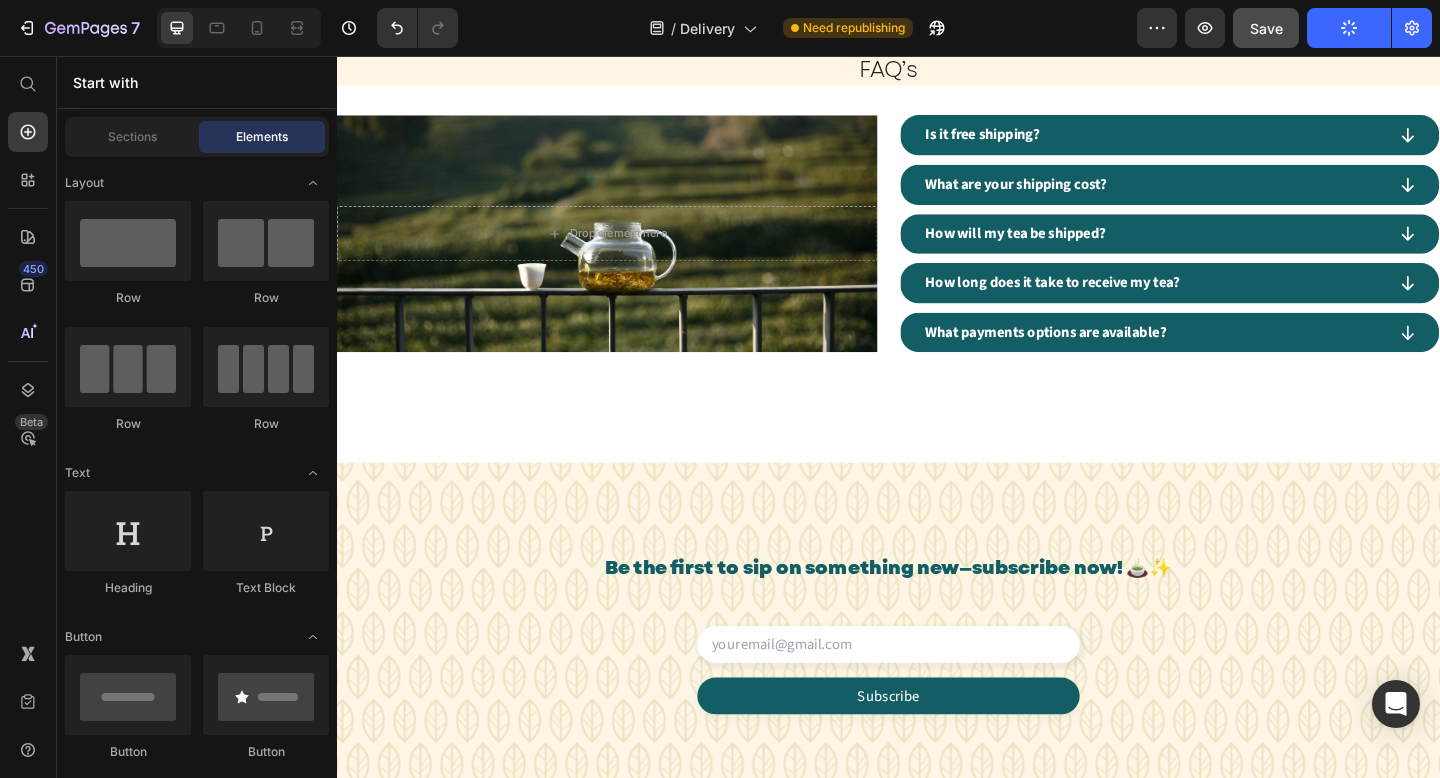 scroll, scrollTop: 2044, scrollLeft: 0, axis: vertical 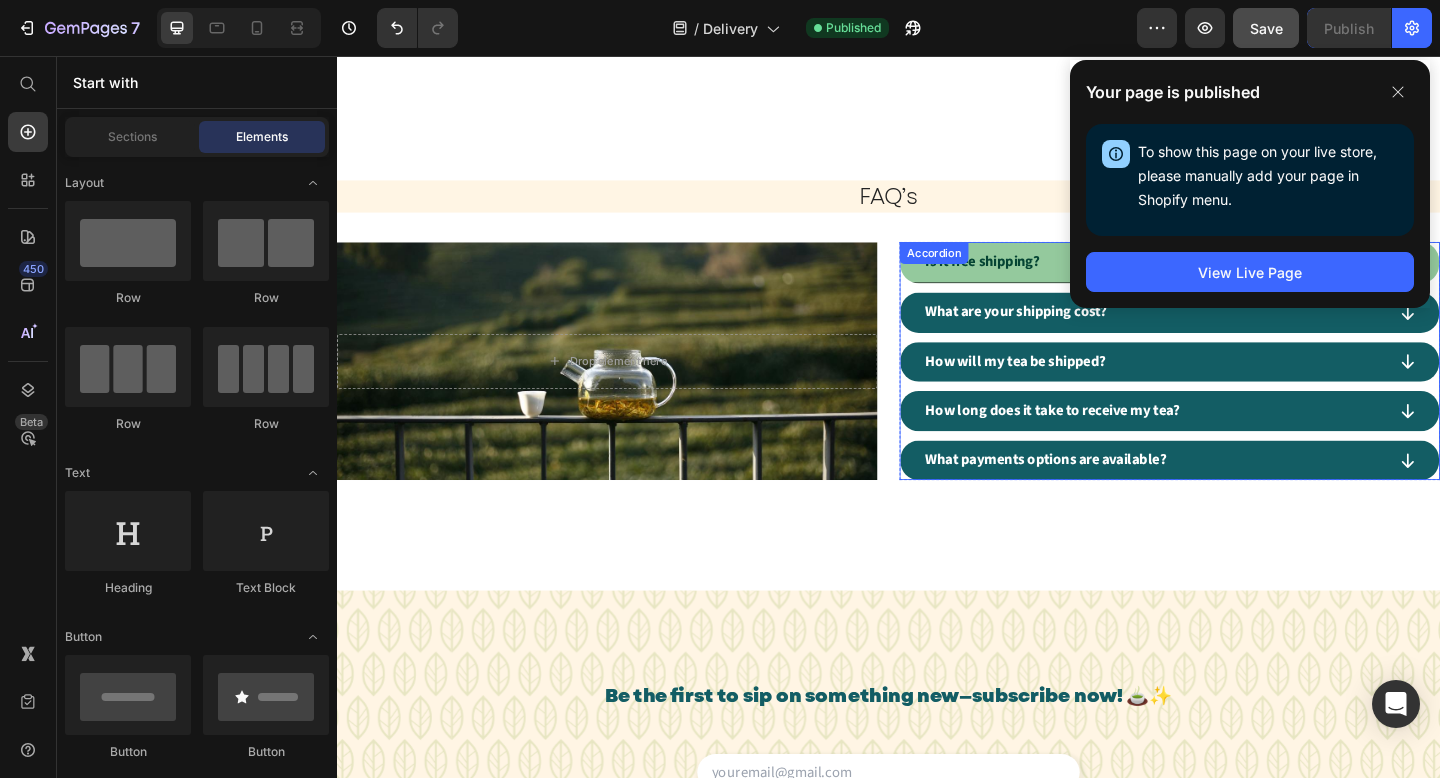 click on "Is it free shipping?
What are your shipping cost?
How will my tea be shipped?
How long does it take to receive my tea?
What payments options are available? Accordion" at bounding box center [1243, 388] 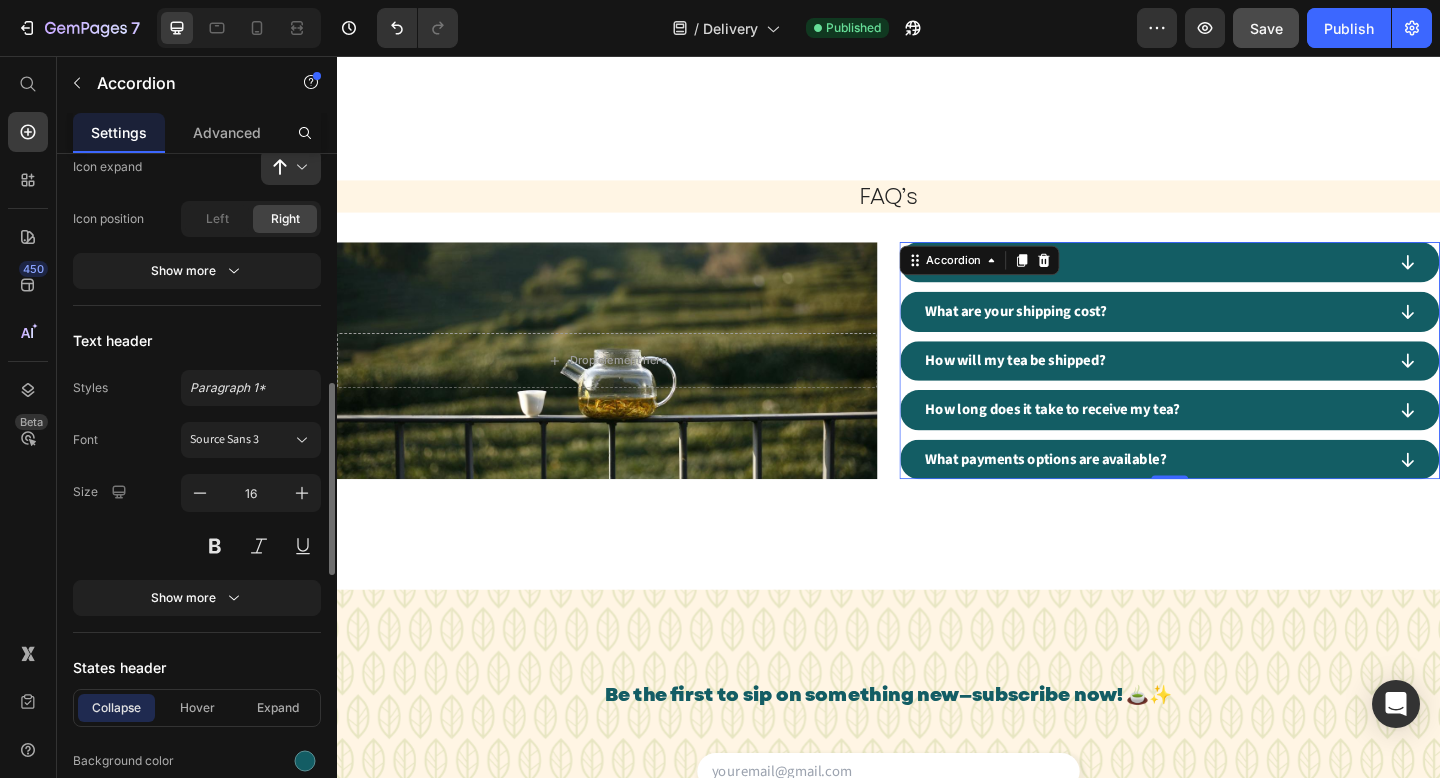 scroll, scrollTop: 821, scrollLeft: 0, axis: vertical 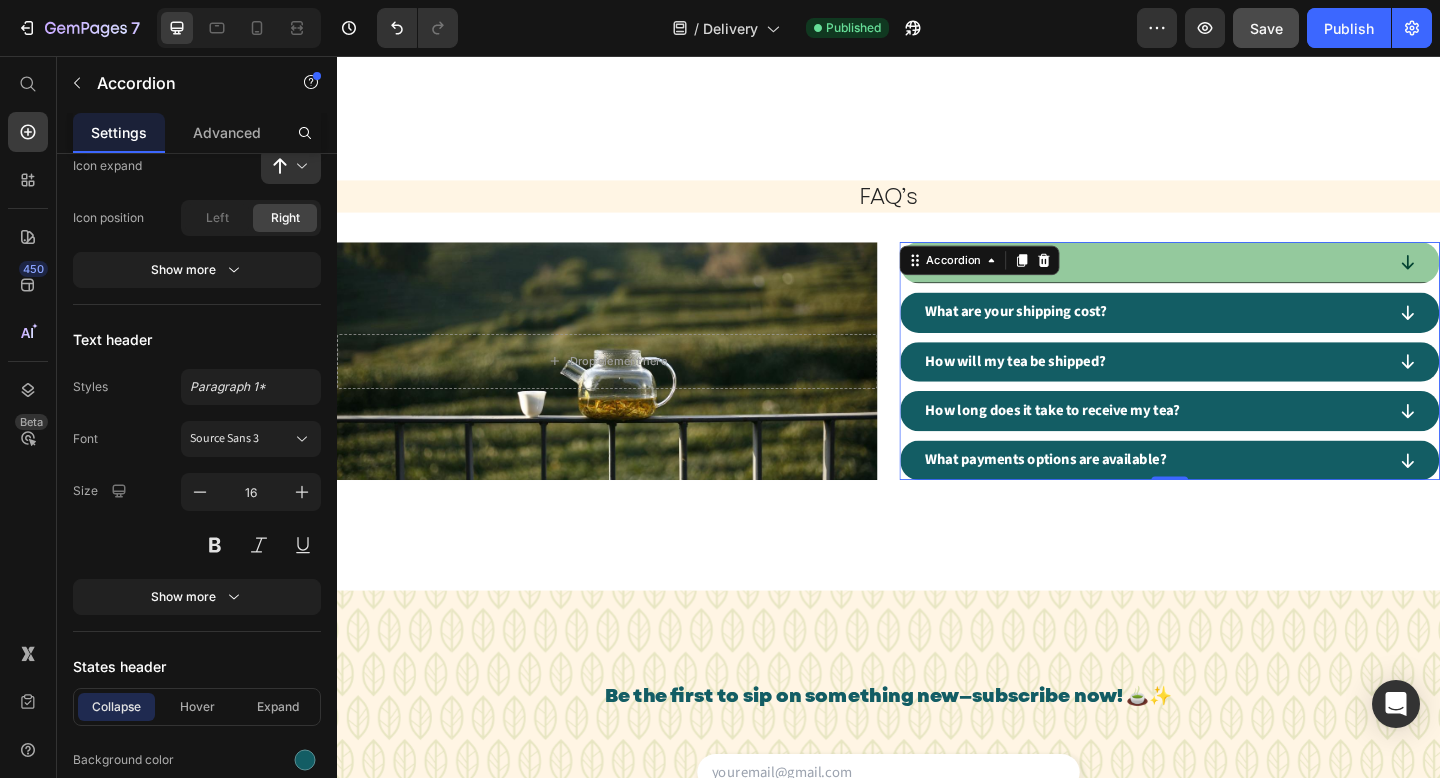 click on "Is it free shipping?" at bounding box center [1225, 281] 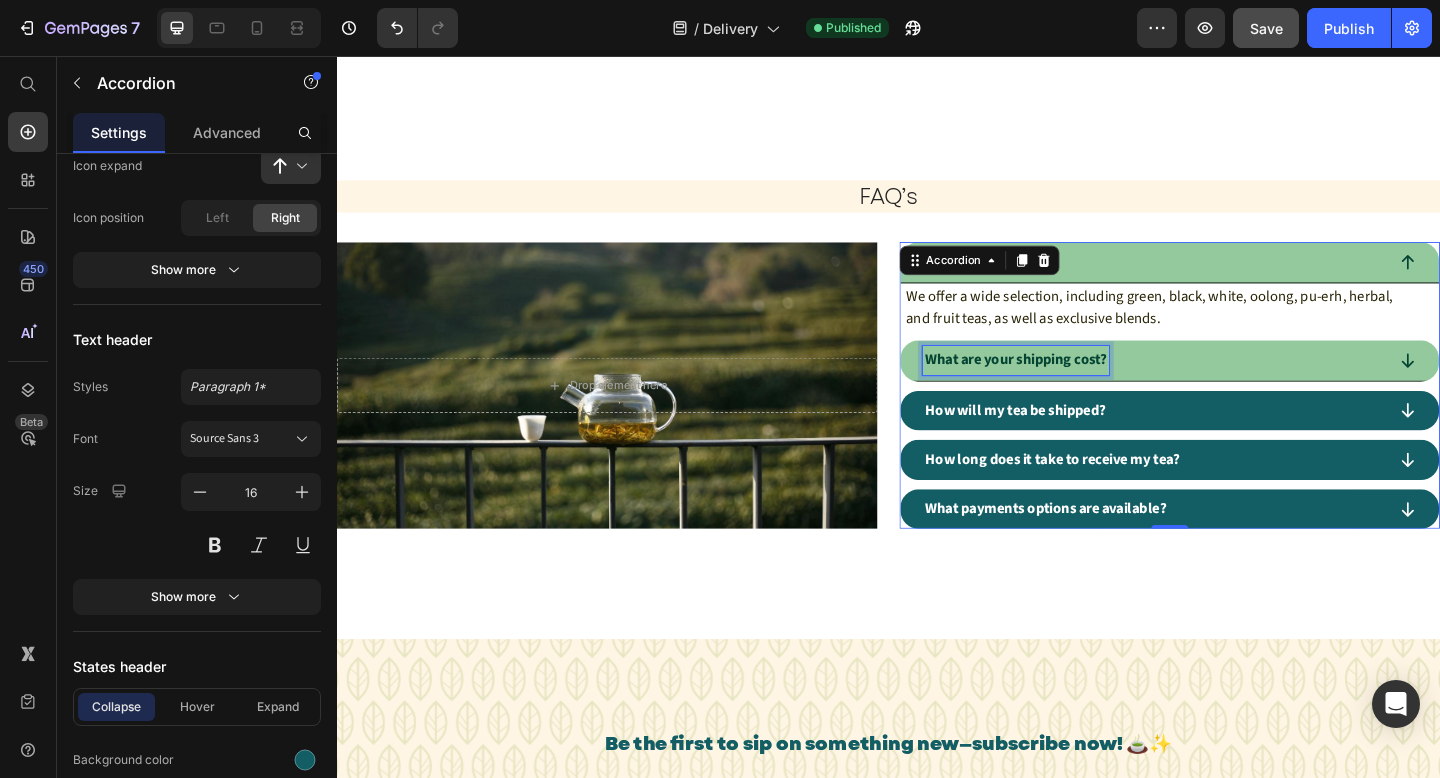 click on "What are your shipping cost?" at bounding box center (1075, 387) 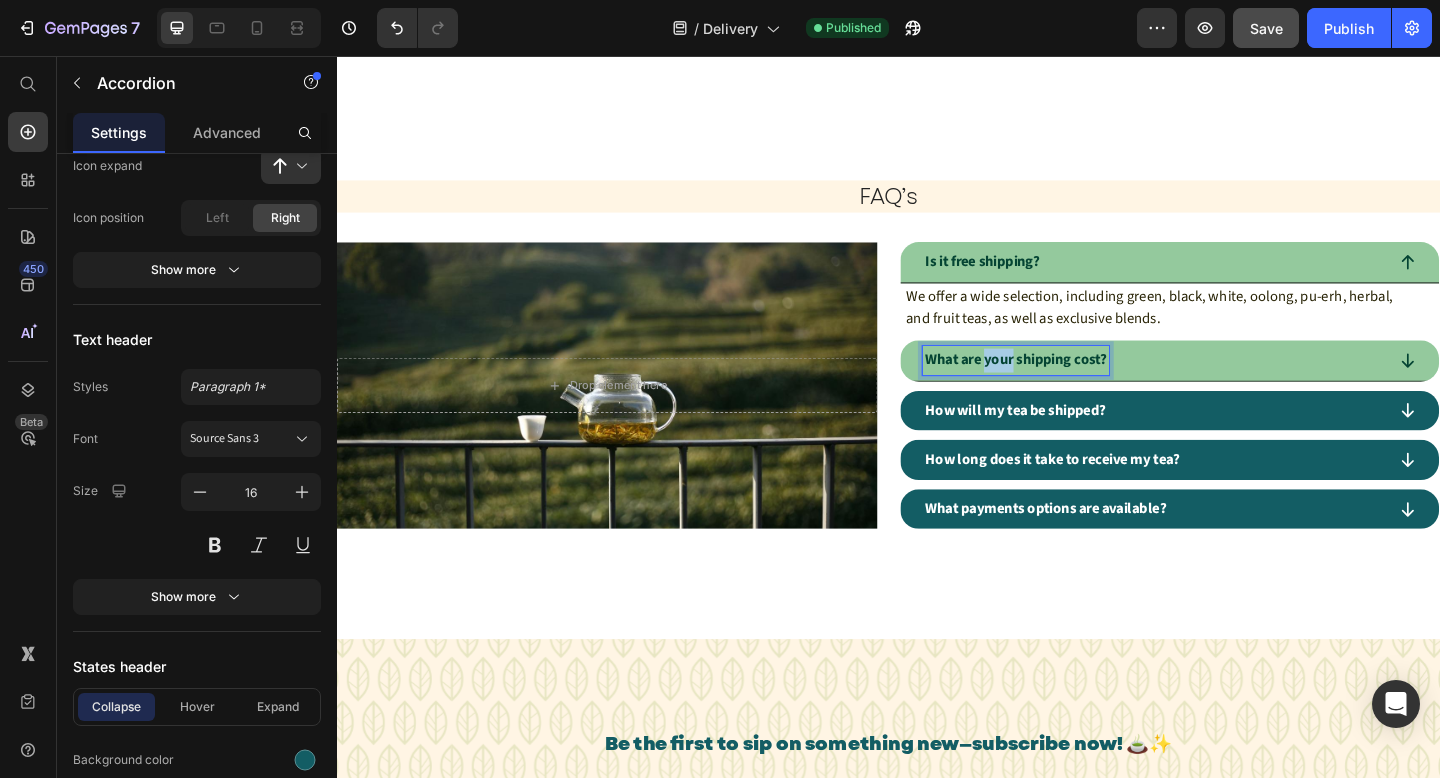 click on "What are your shipping cost?" at bounding box center (1075, 387) 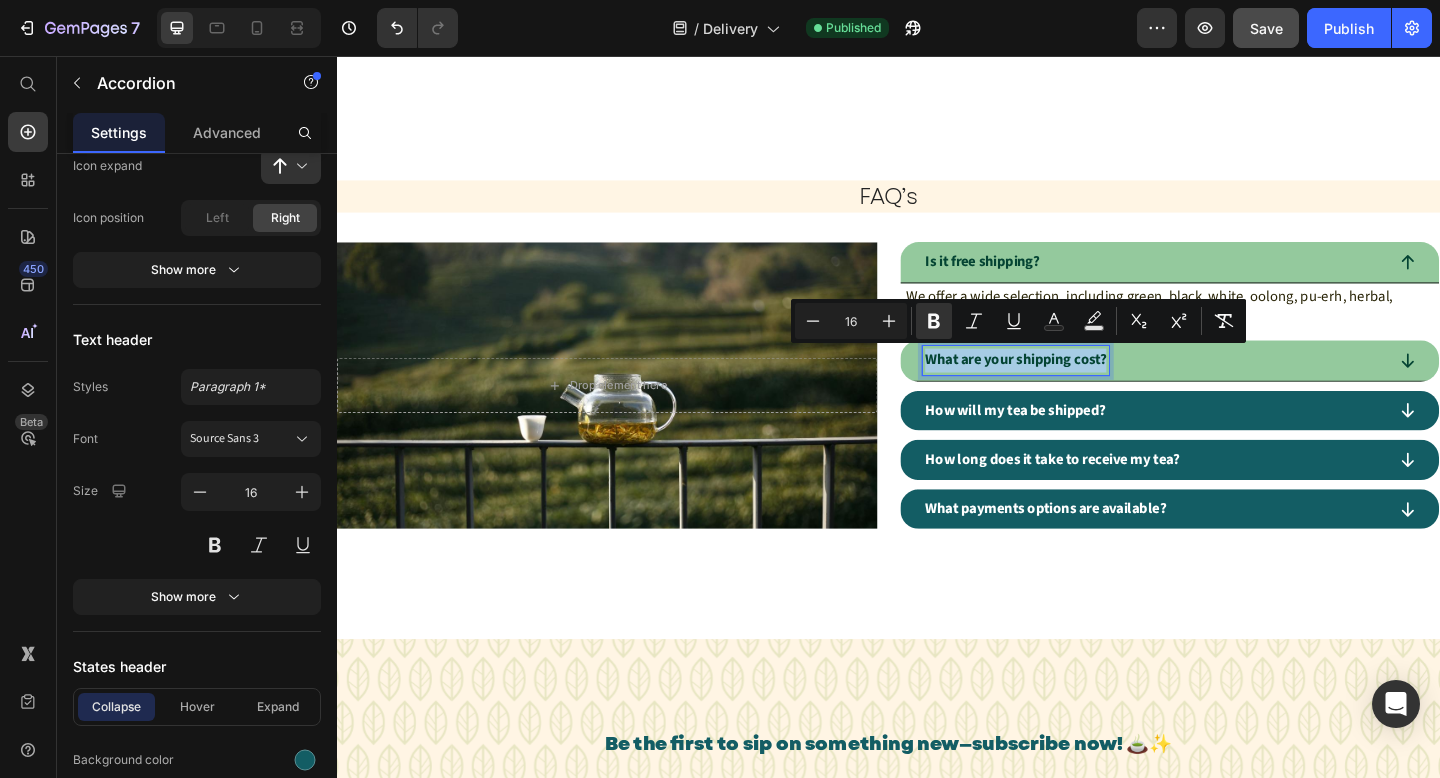 click on "What are your shipping cost?" at bounding box center [1075, 387] 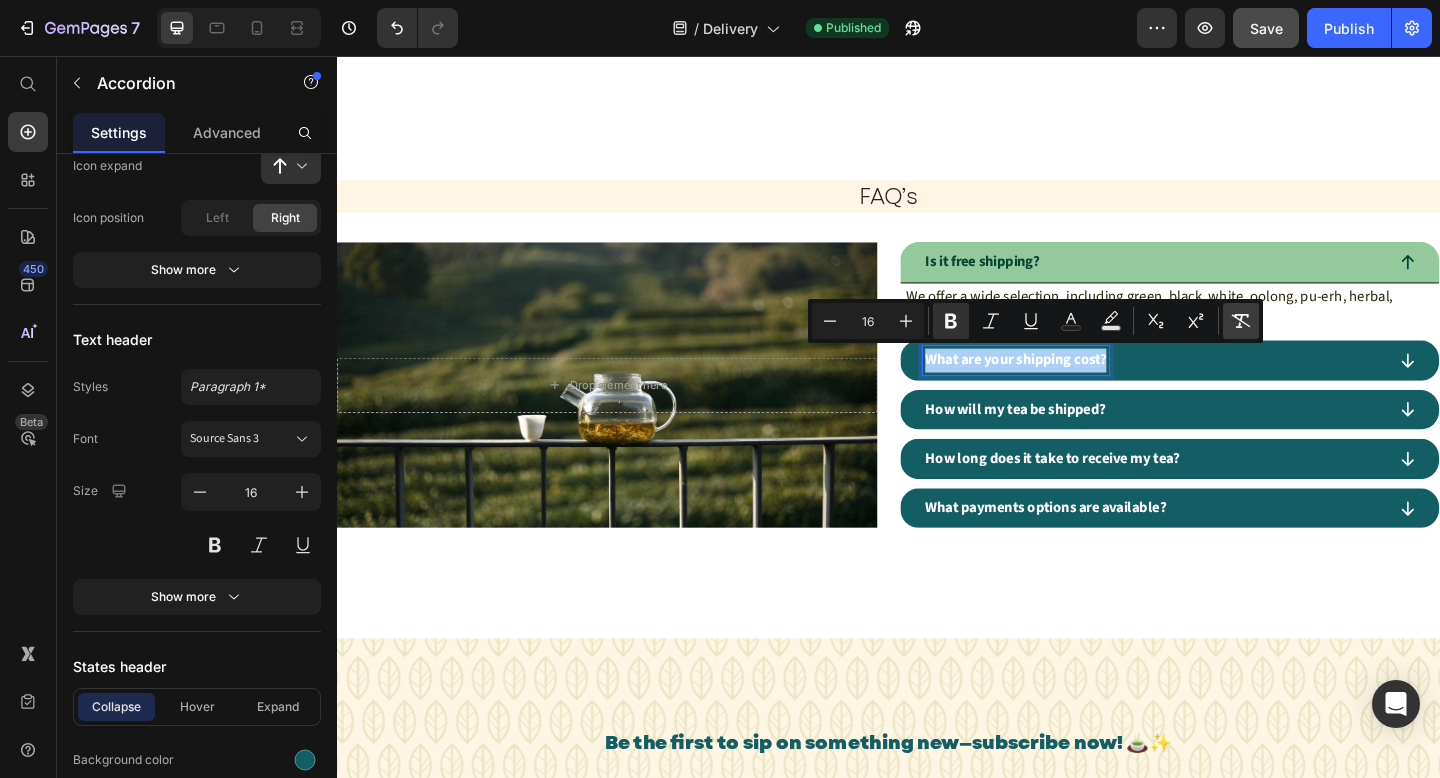 click 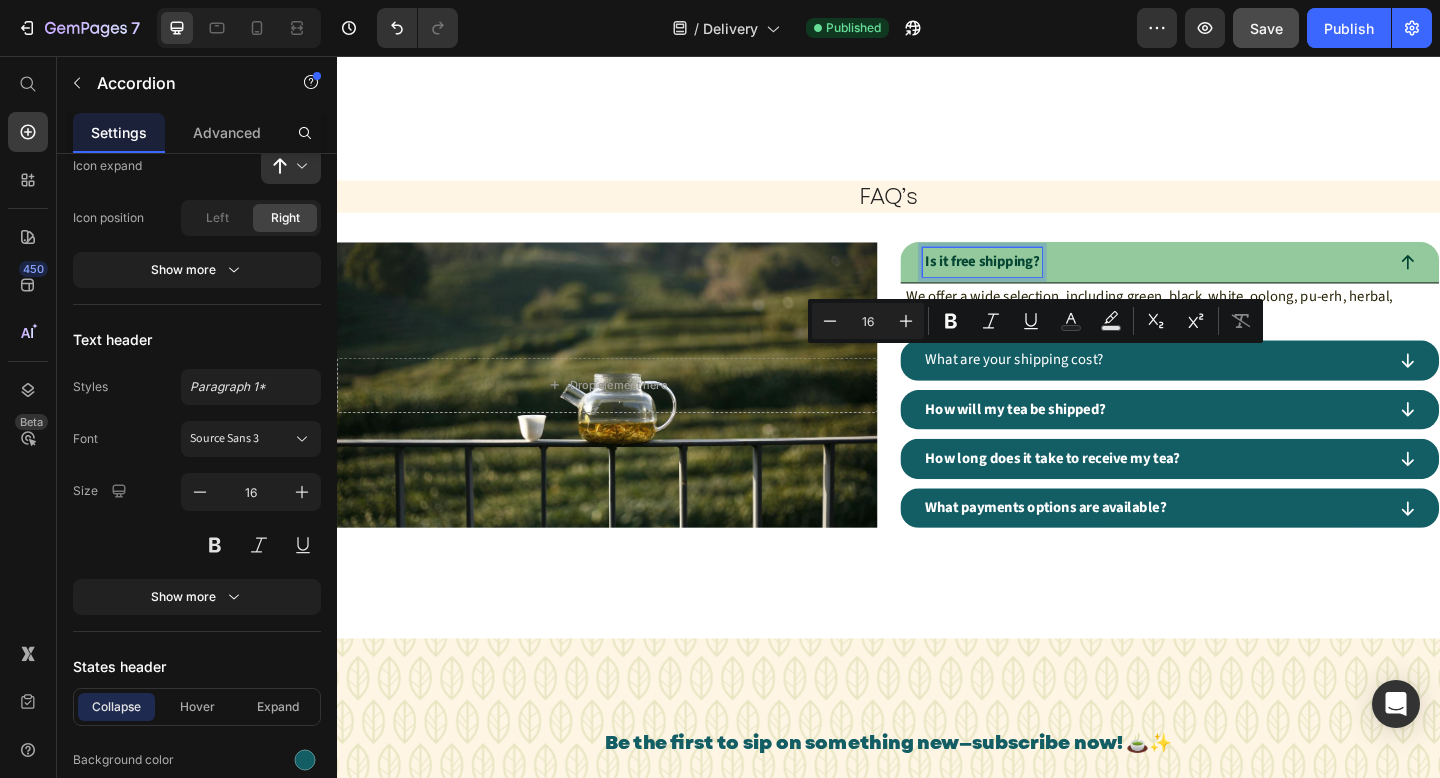 click on "Is it free shipping?" at bounding box center [1039, 280] 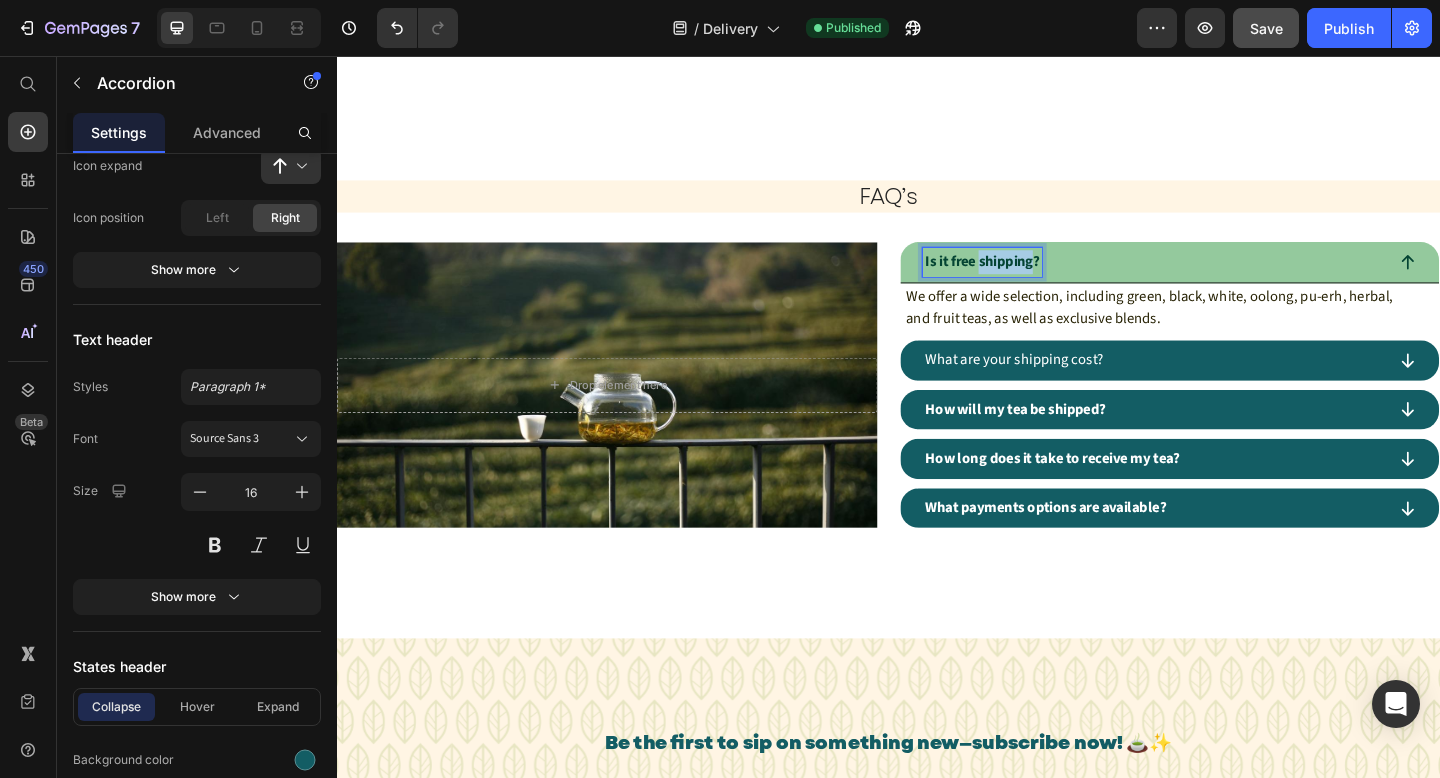 click on "Is it free shipping?" at bounding box center (1039, 280) 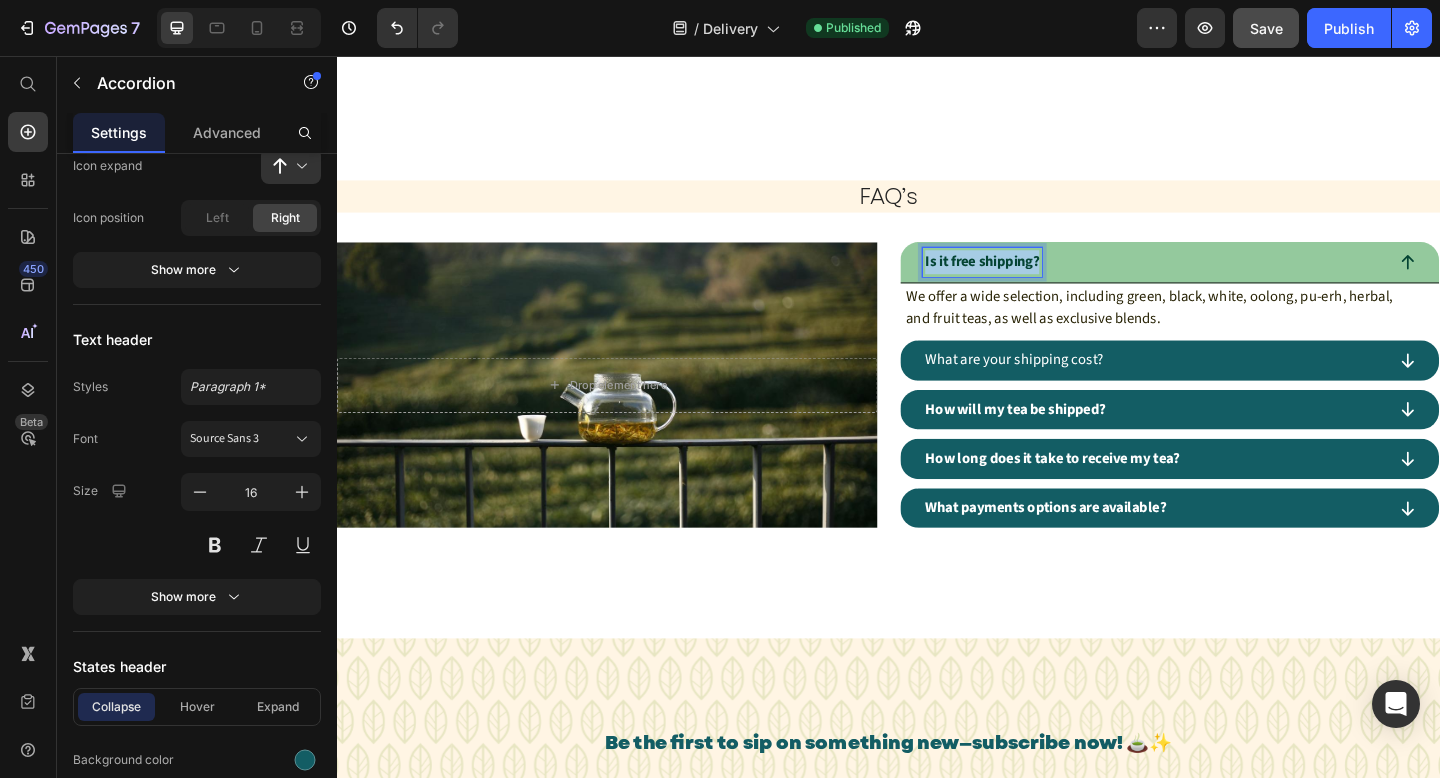 click on "Is it free shipping?" at bounding box center (1039, 280) 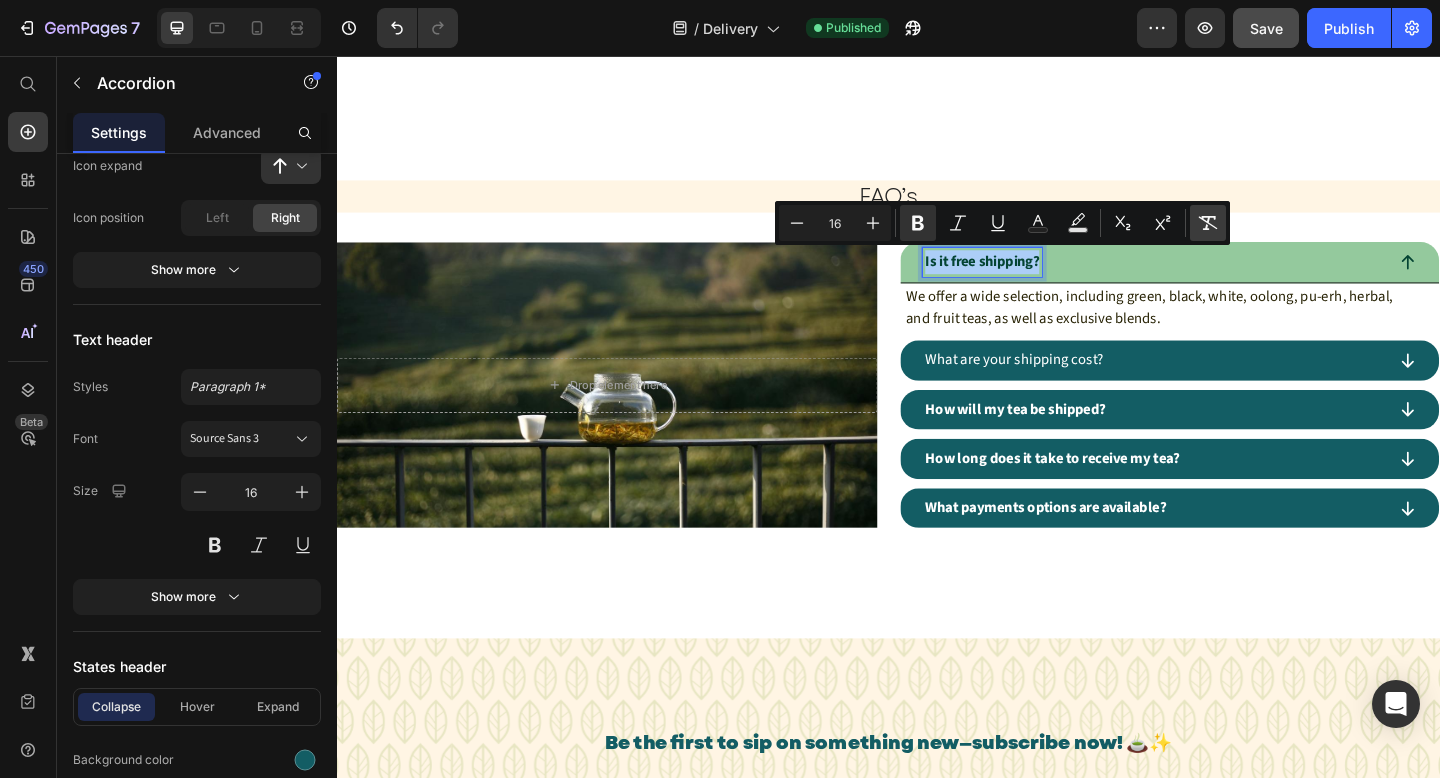 click 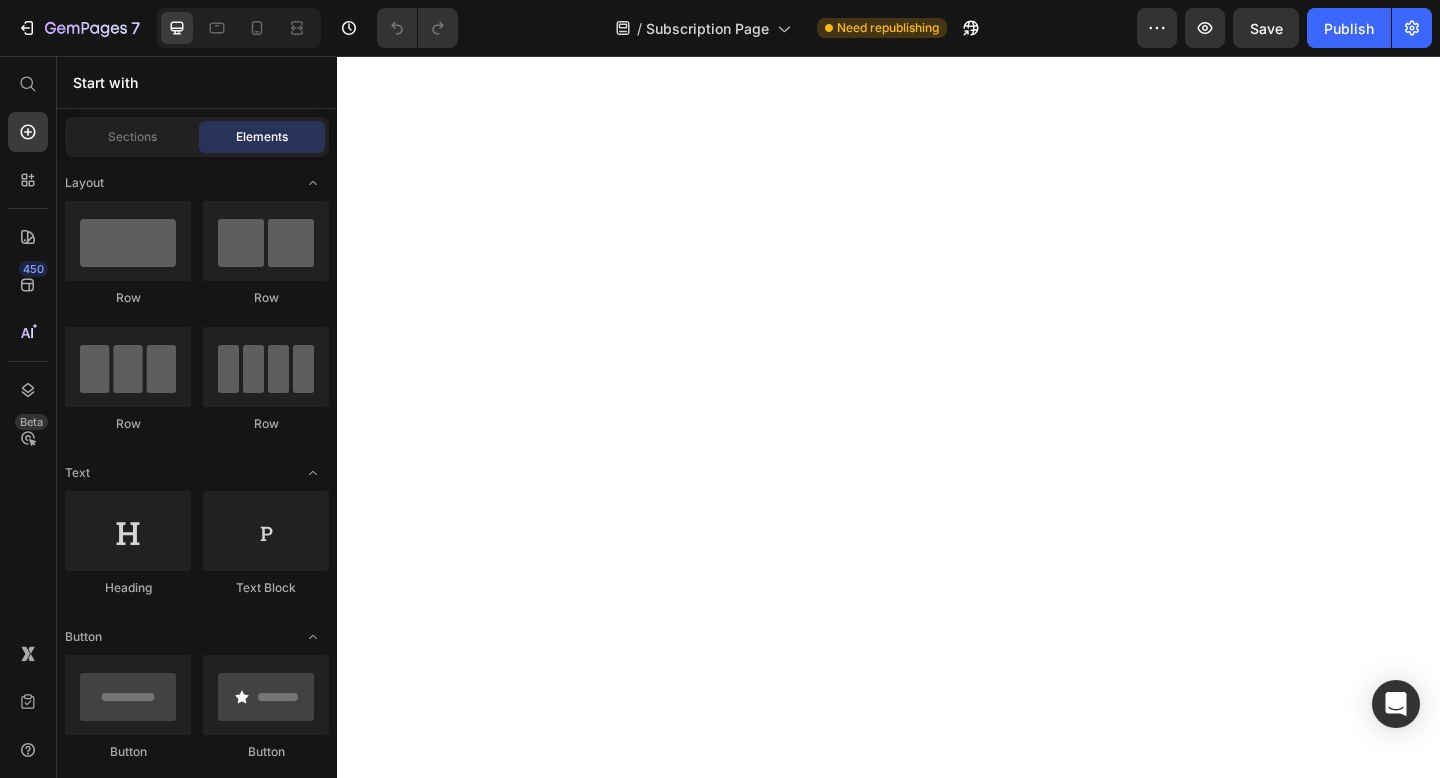 scroll, scrollTop: 0, scrollLeft: 0, axis: both 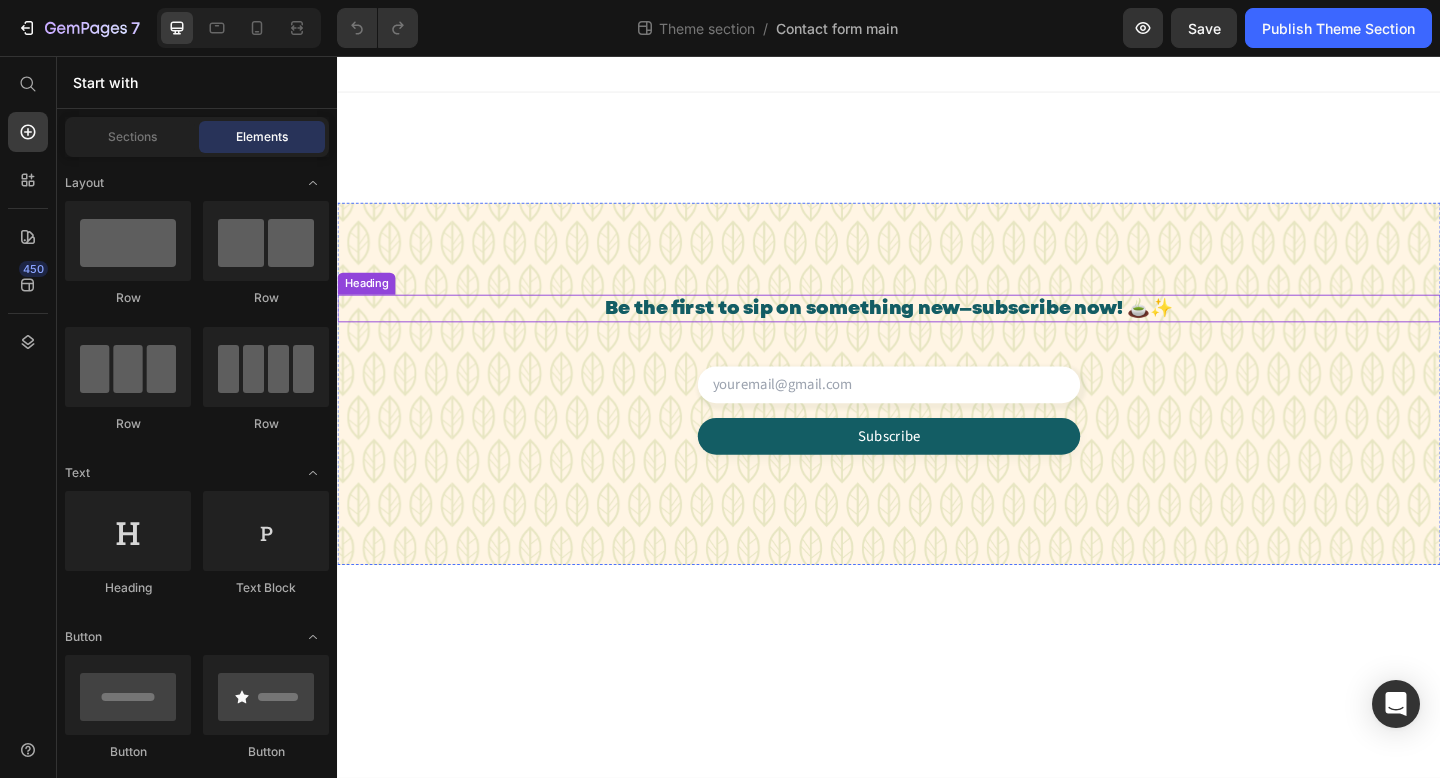 click on "Be the first to sip on something new—subscribe now! 🍵✨" at bounding box center [937, 331] 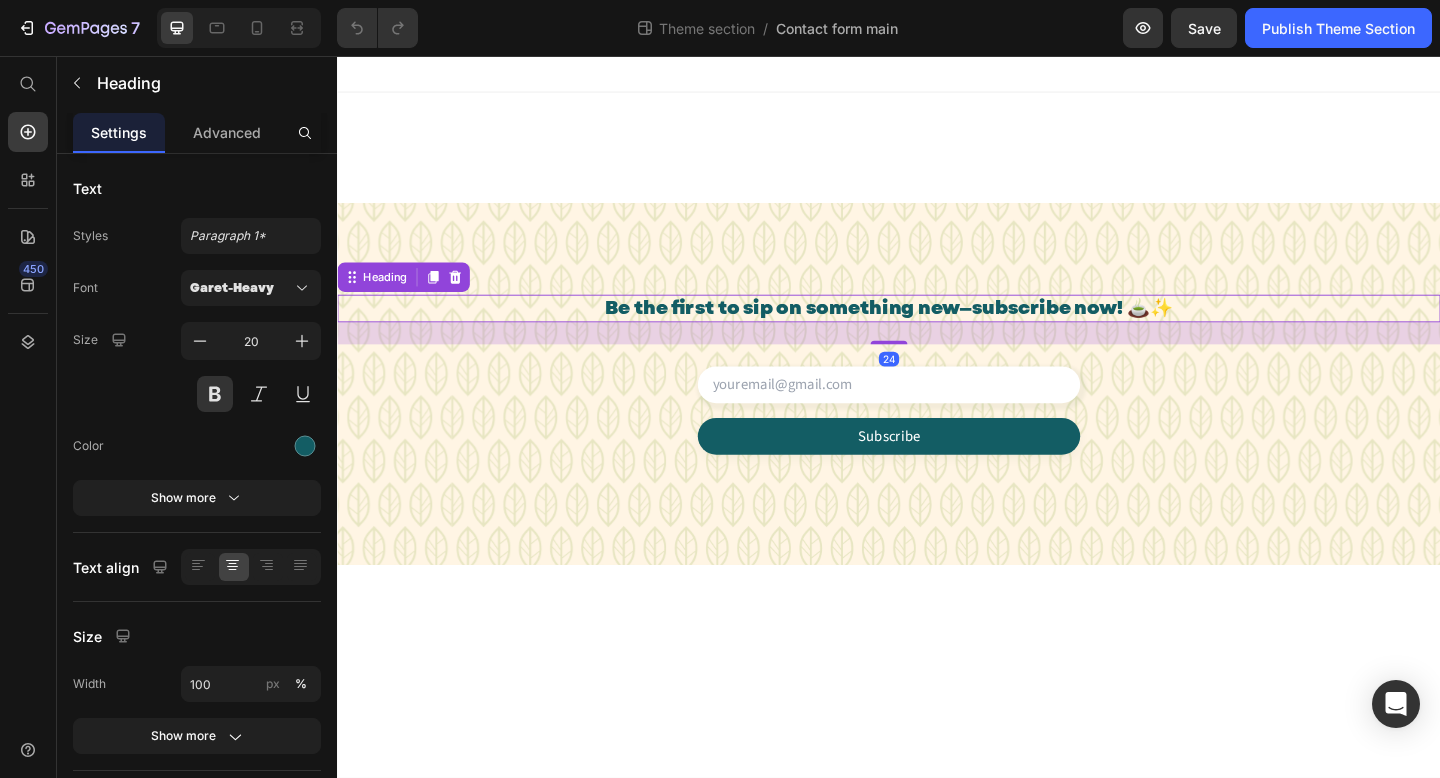 click on "Be the first to sip on something new—subscribe now! 🍵✨" at bounding box center [937, 331] 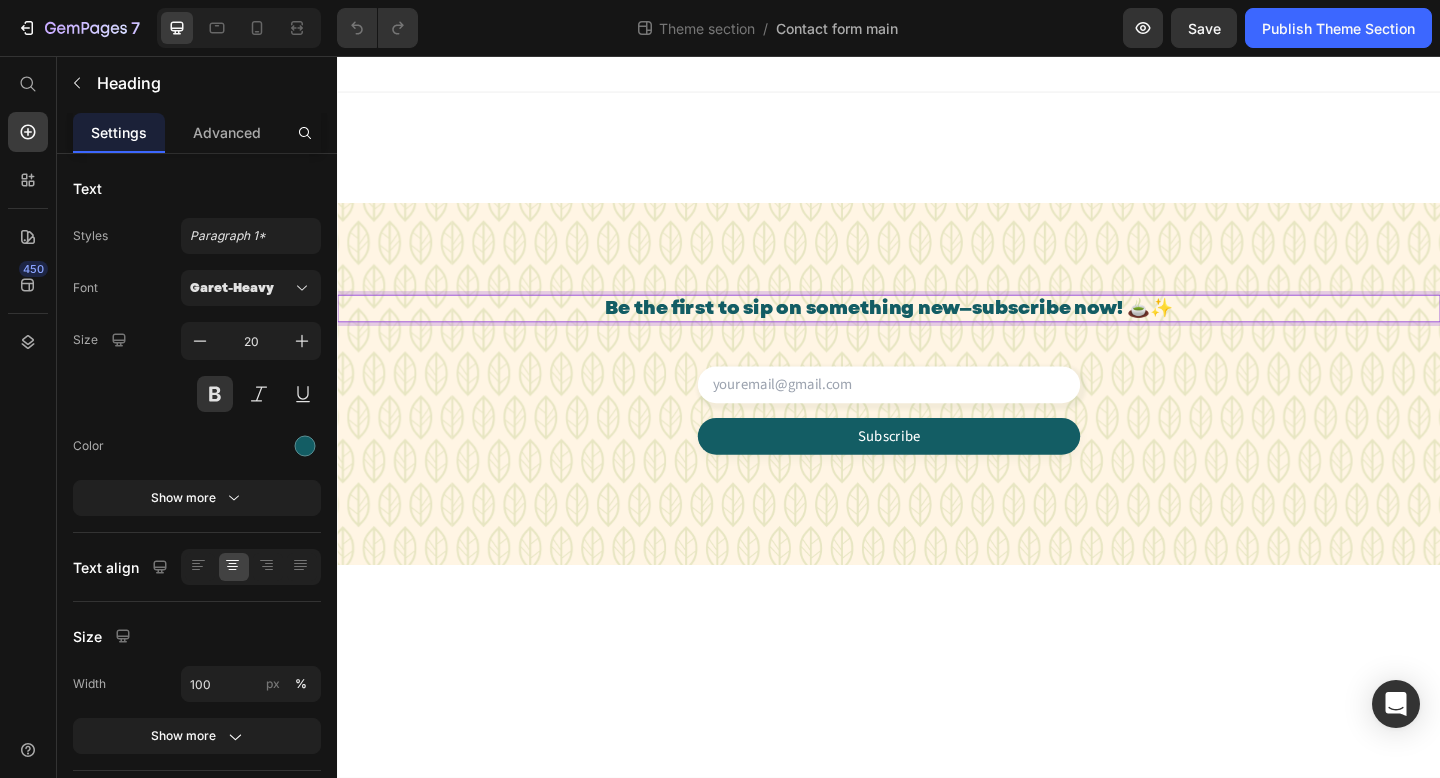 click on "Be the first to sip on something new—subscribe now! 🍵✨" at bounding box center [937, 331] 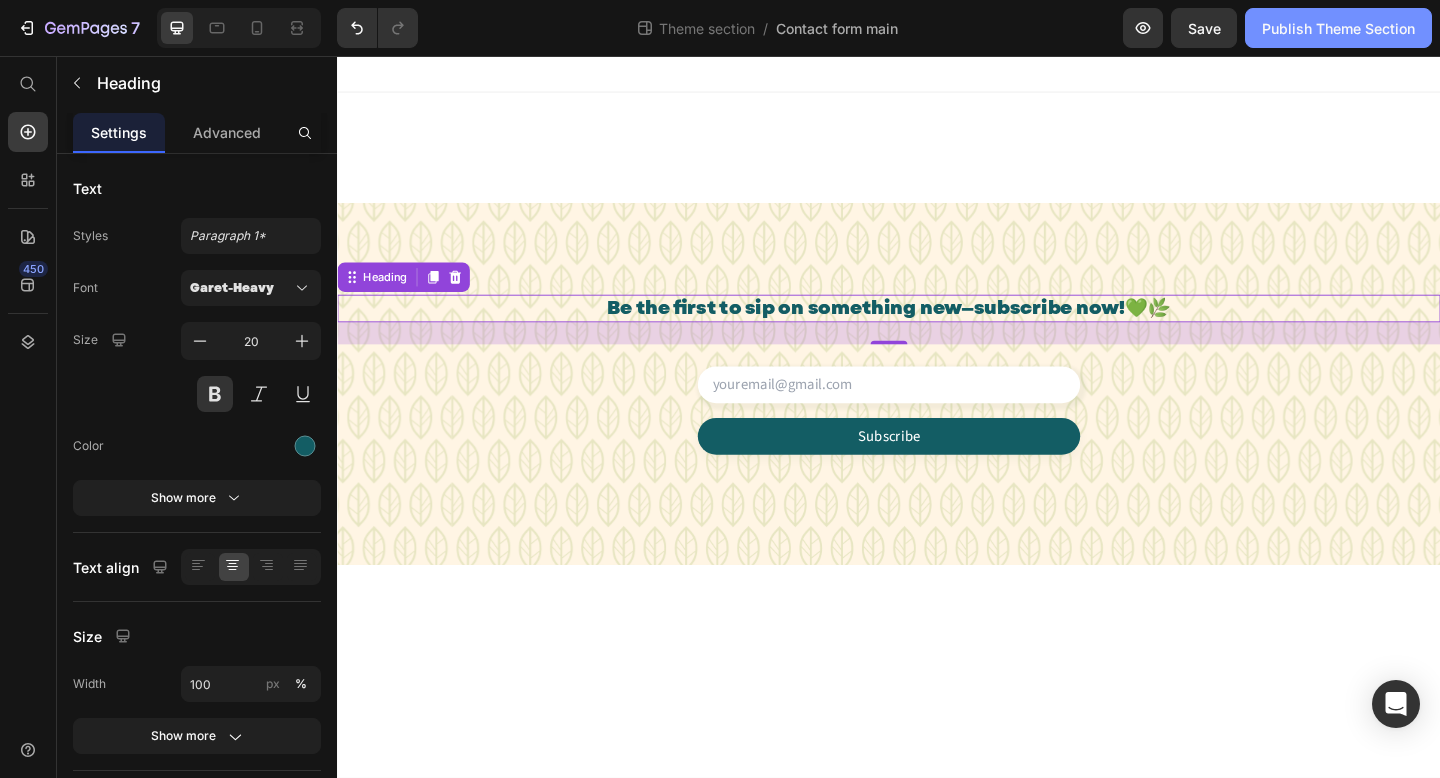 click on "Publish Theme Section" at bounding box center (1338, 28) 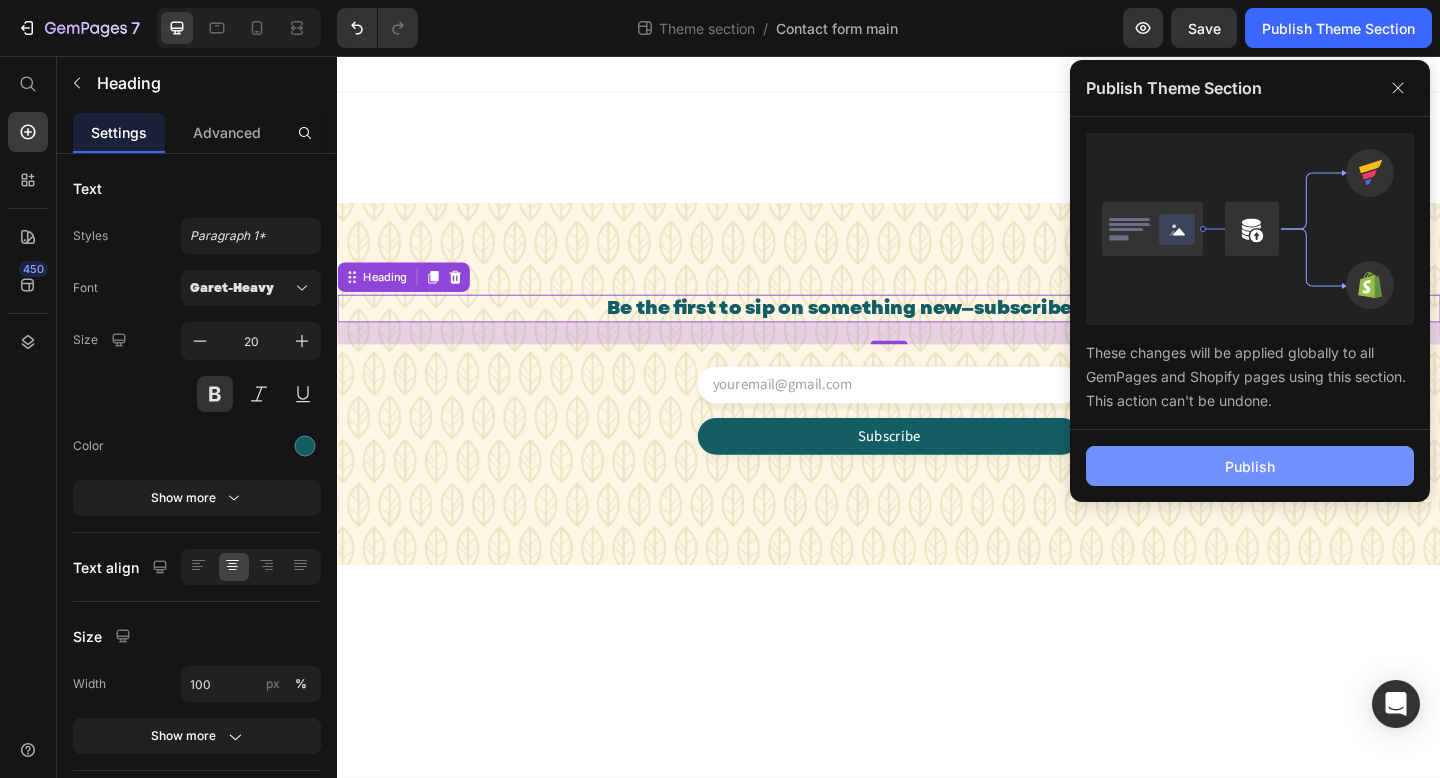 click on "Publish" 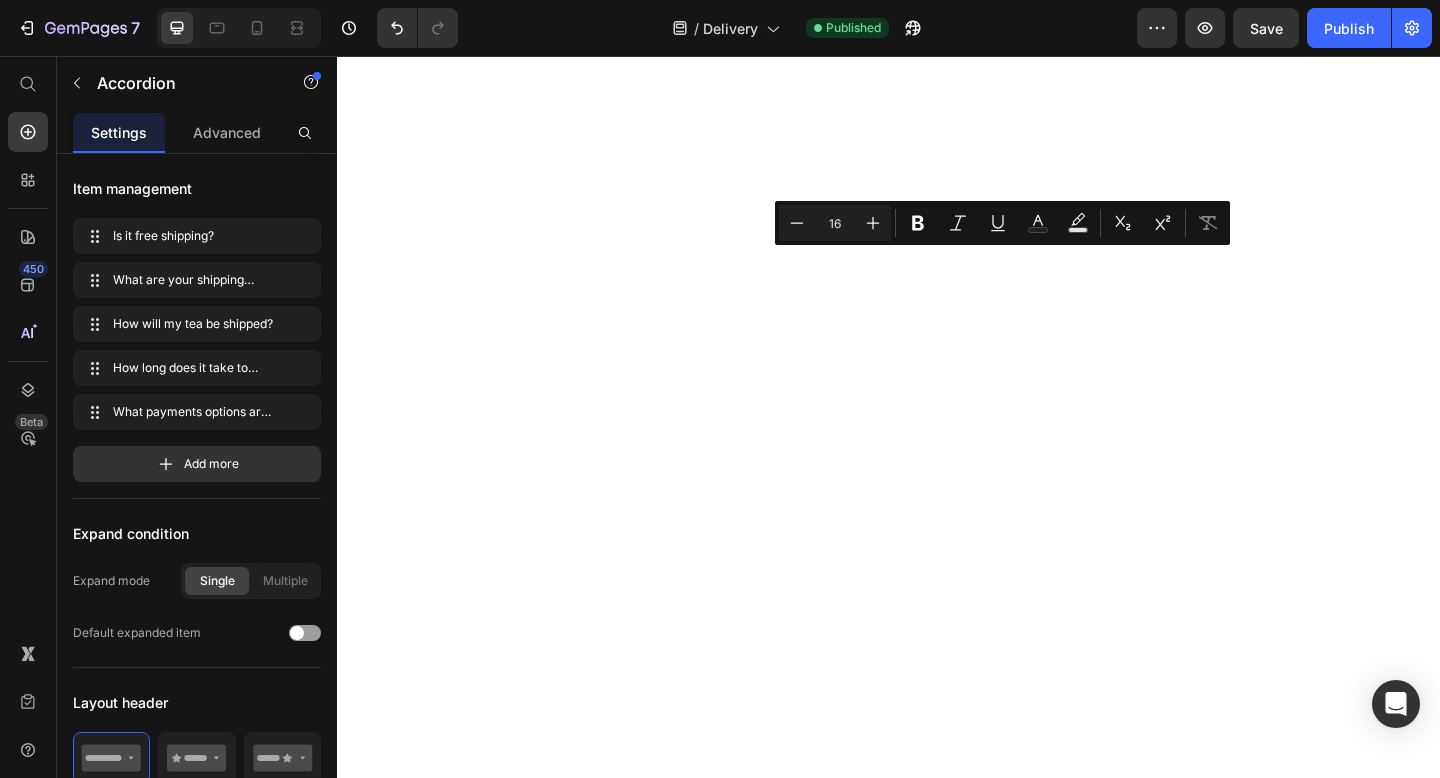 scroll, scrollTop: 0, scrollLeft: 0, axis: both 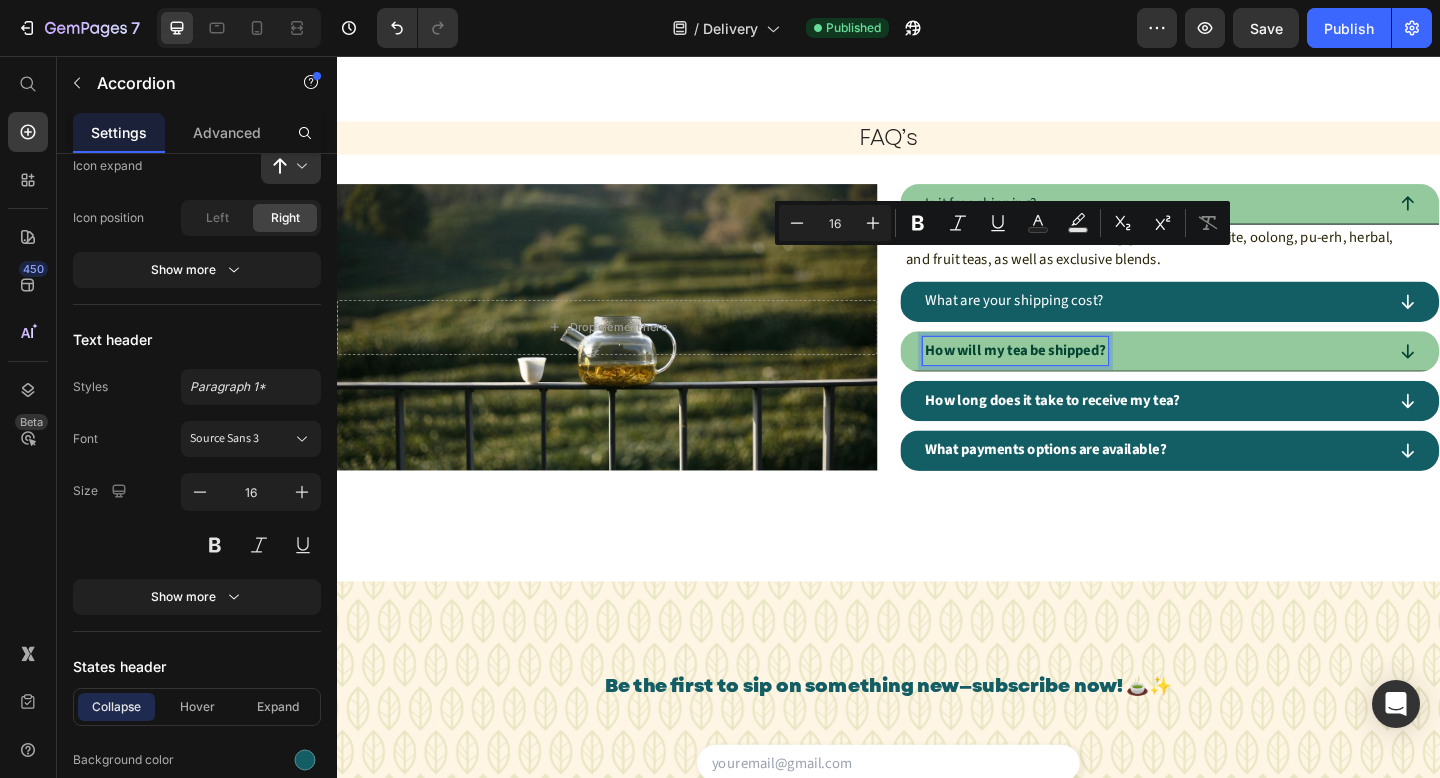 click on "How will my tea be shipped?" at bounding box center (1075, 377) 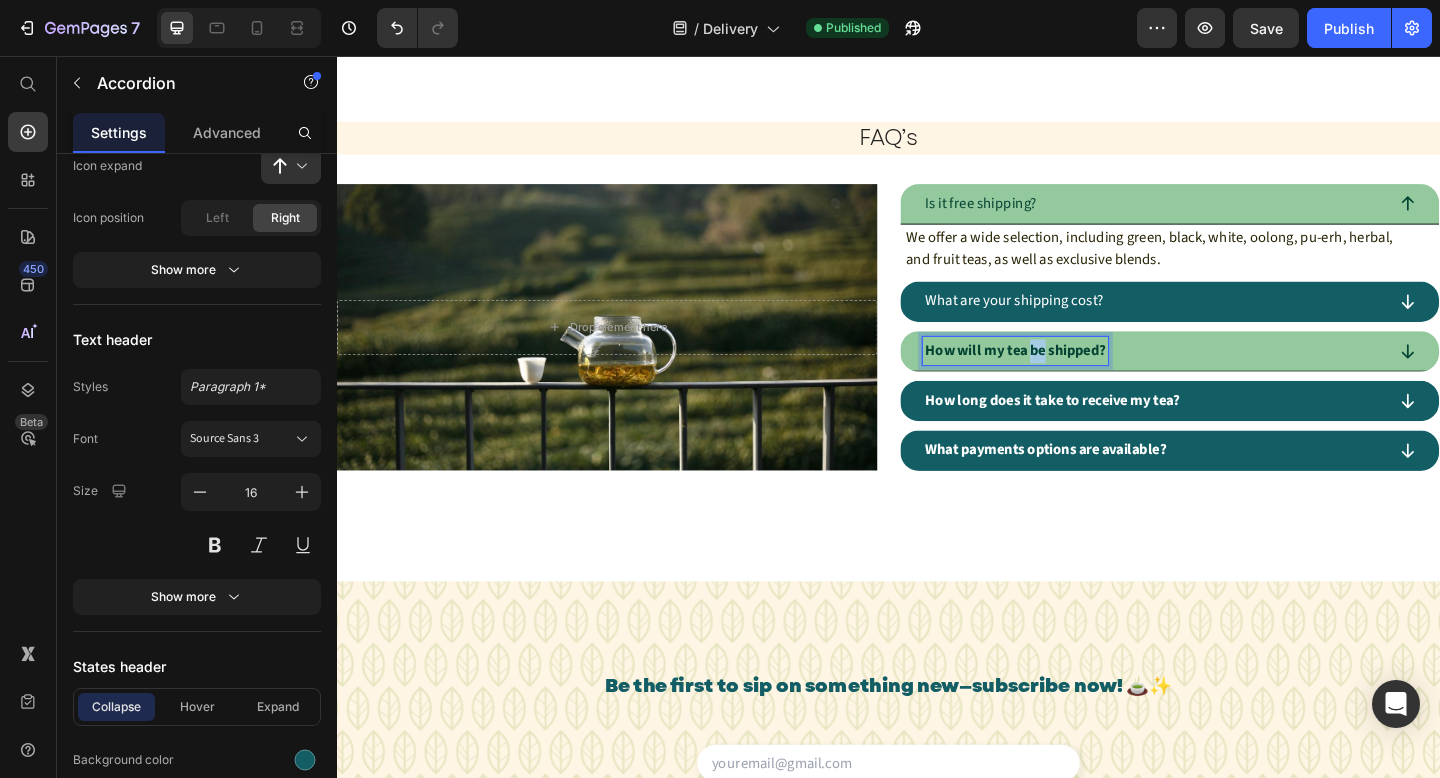 click on "How will my tea be shipped?" at bounding box center (1075, 377) 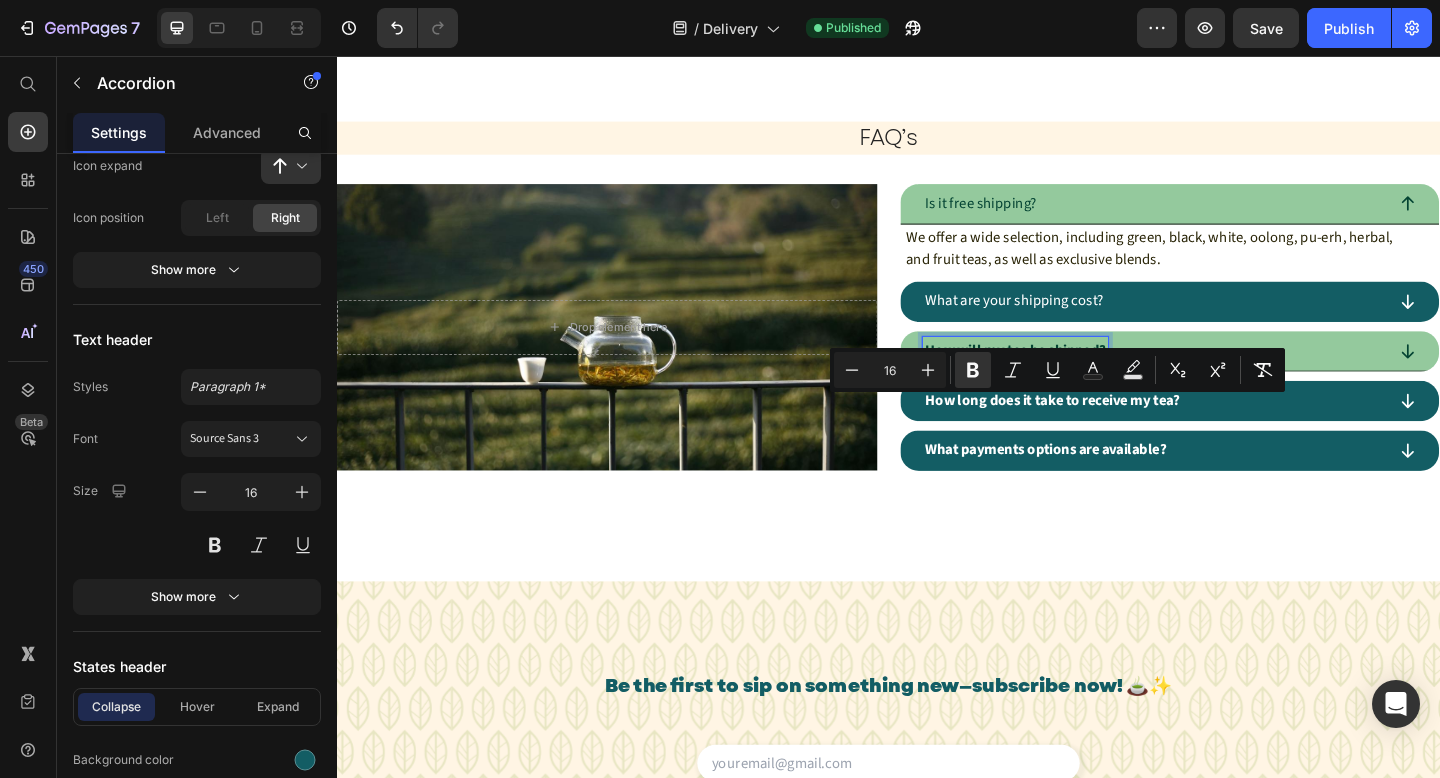 click on "How will my tea be shipped?" at bounding box center [1075, 377] 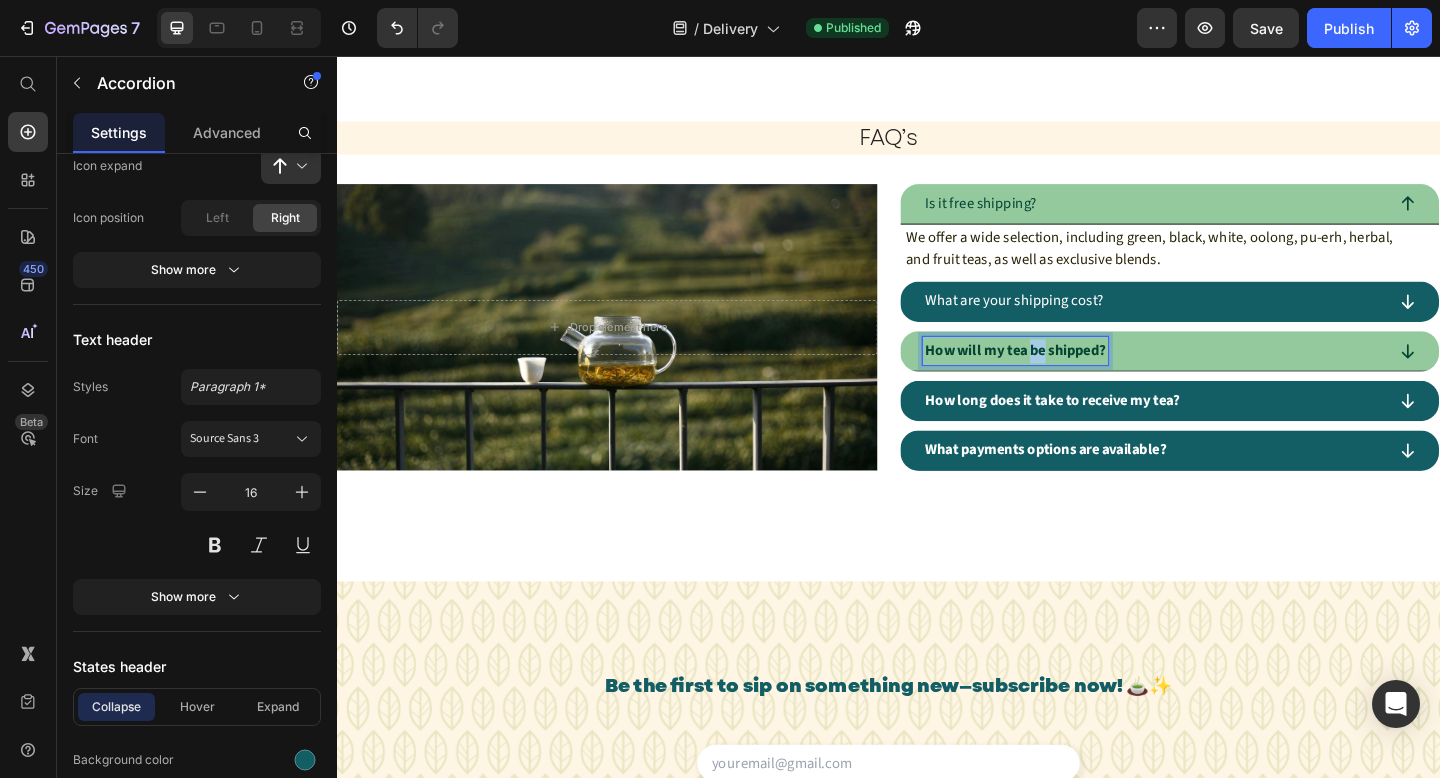 click on "How will my tea be shipped?" at bounding box center [1075, 377] 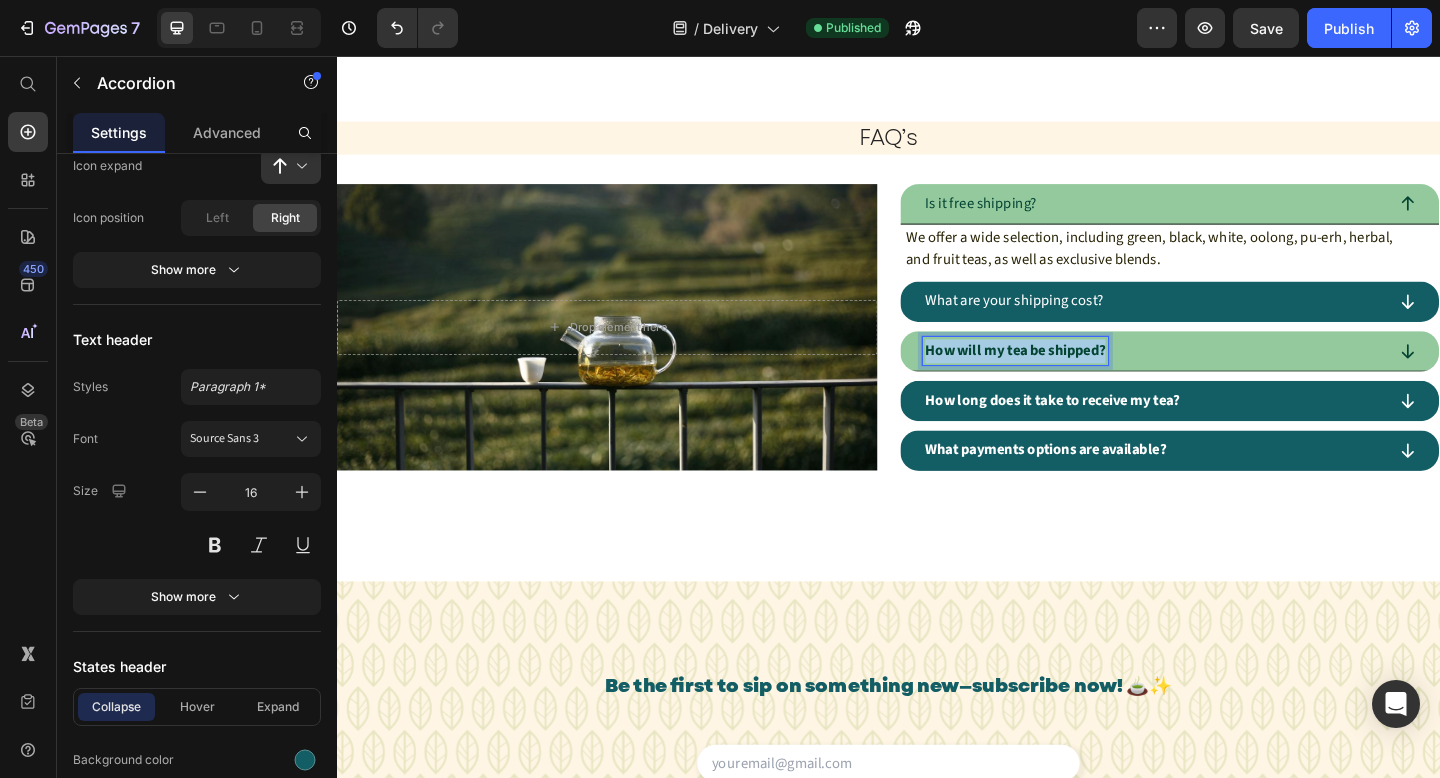 click on "How will my tea be shipped?" at bounding box center [1075, 377] 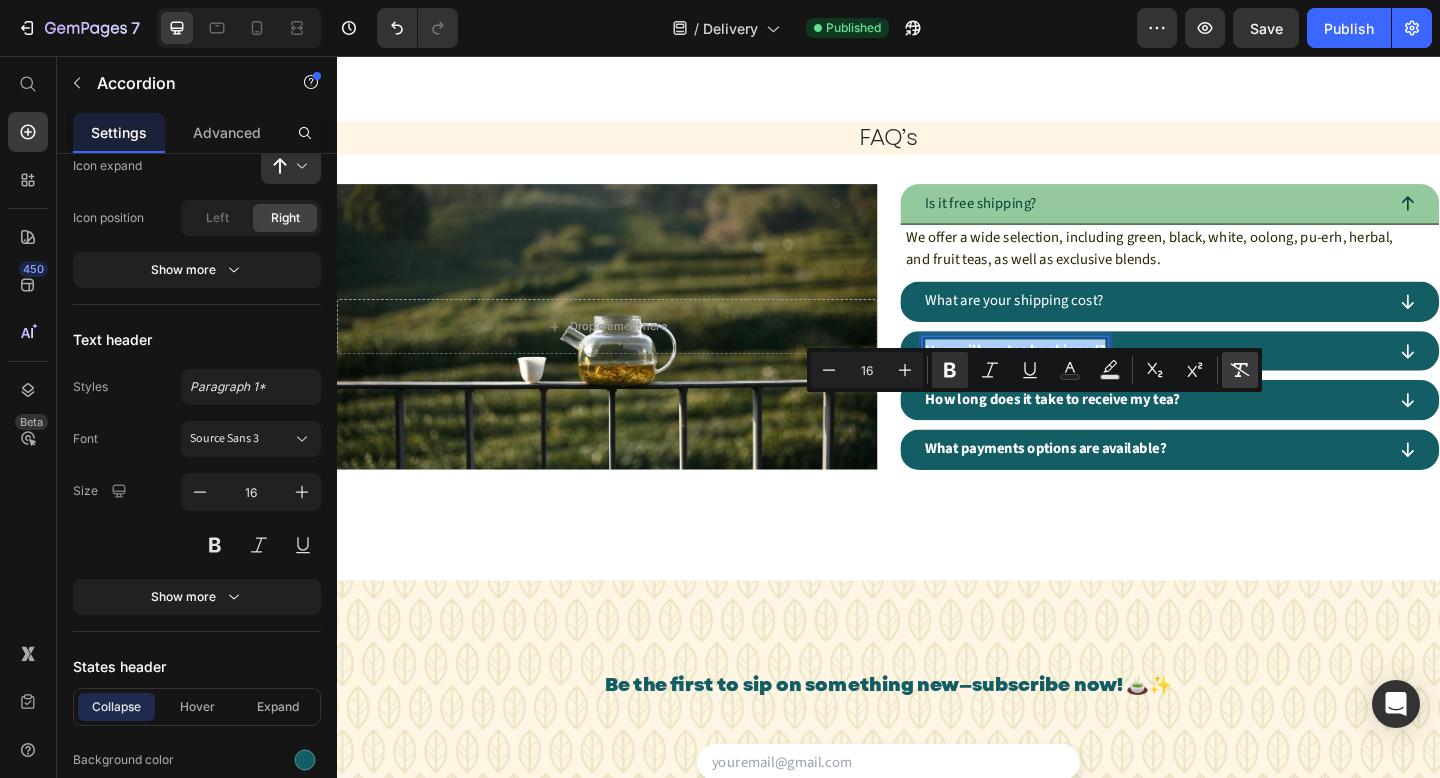 click 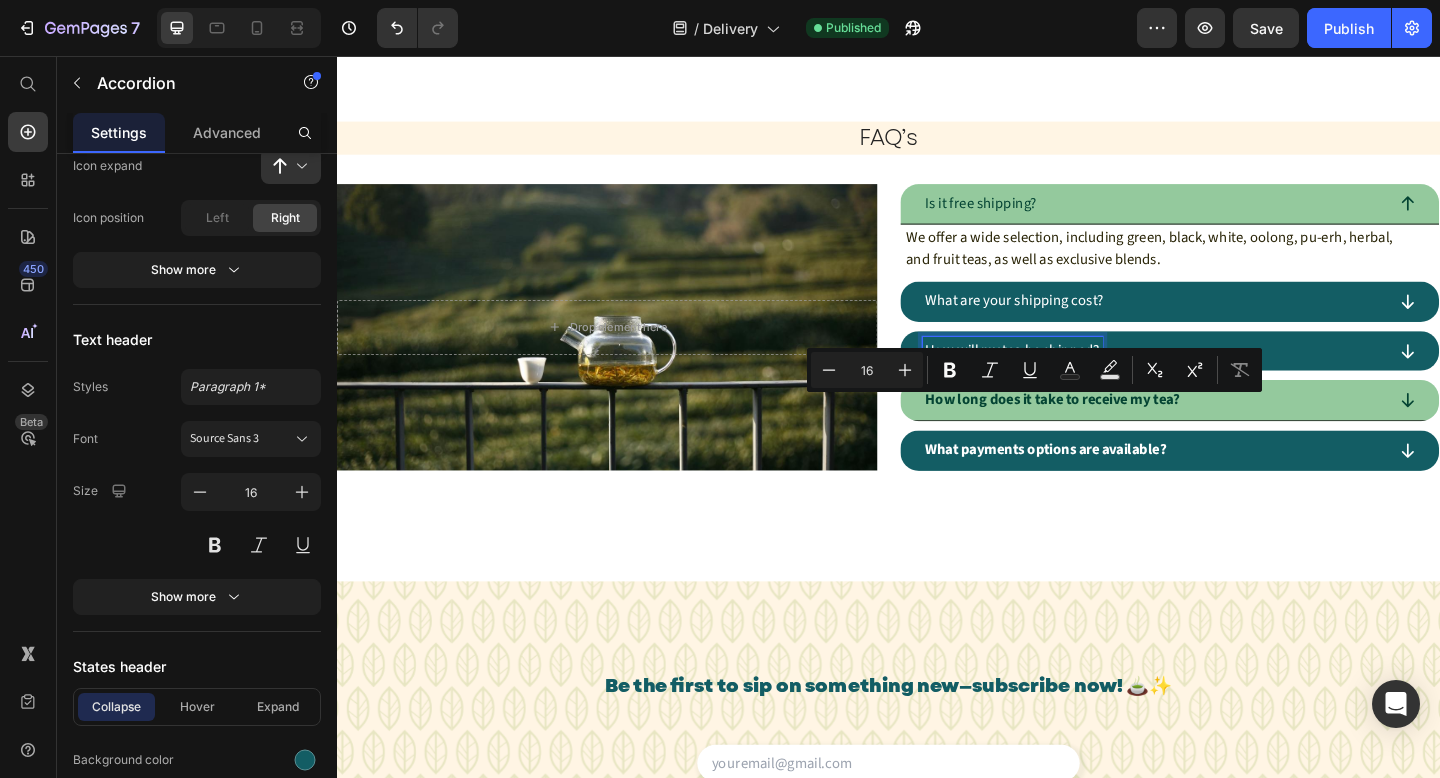 click on "How long does it take to receive my tea?" at bounding box center (1115, 430) 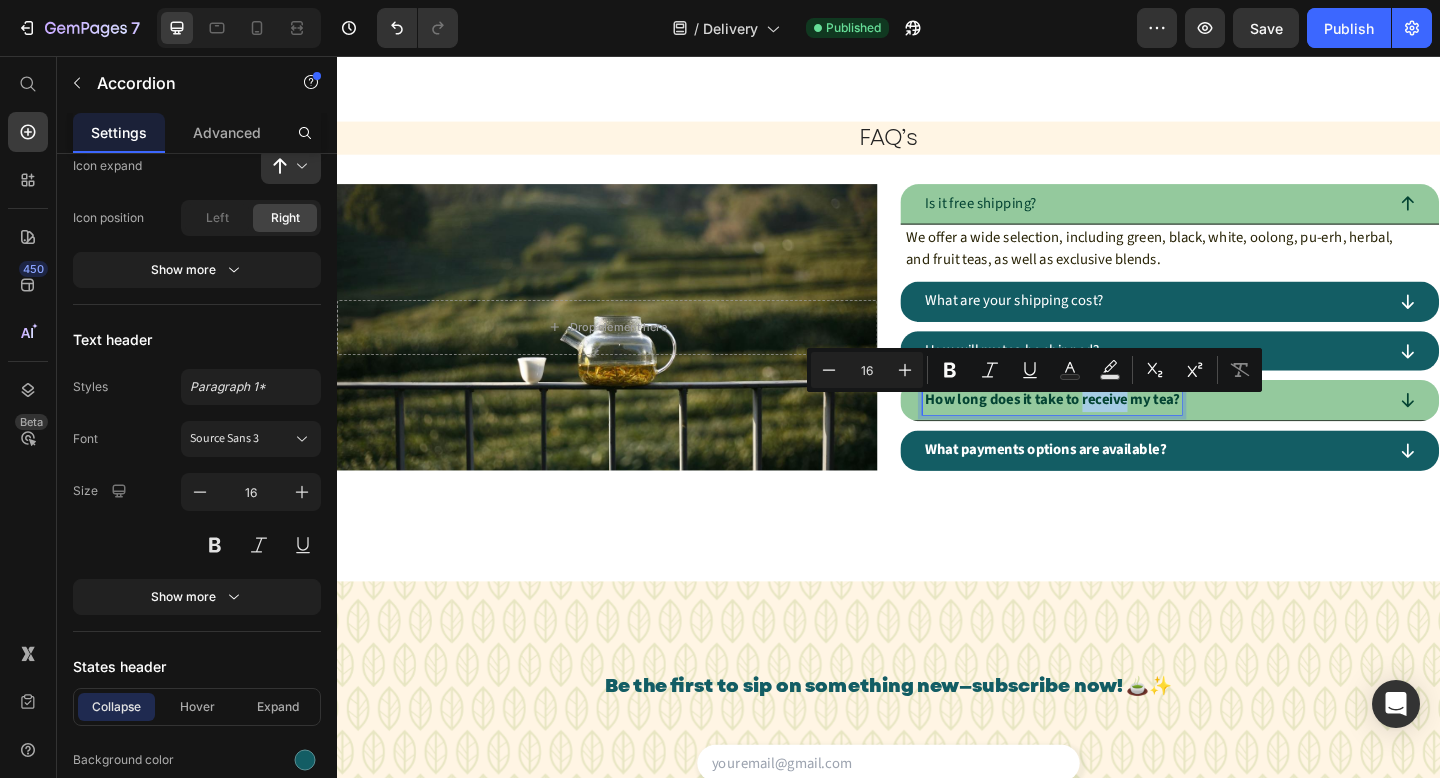 click on "How long does it take to receive my tea?" at bounding box center [1115, 430] 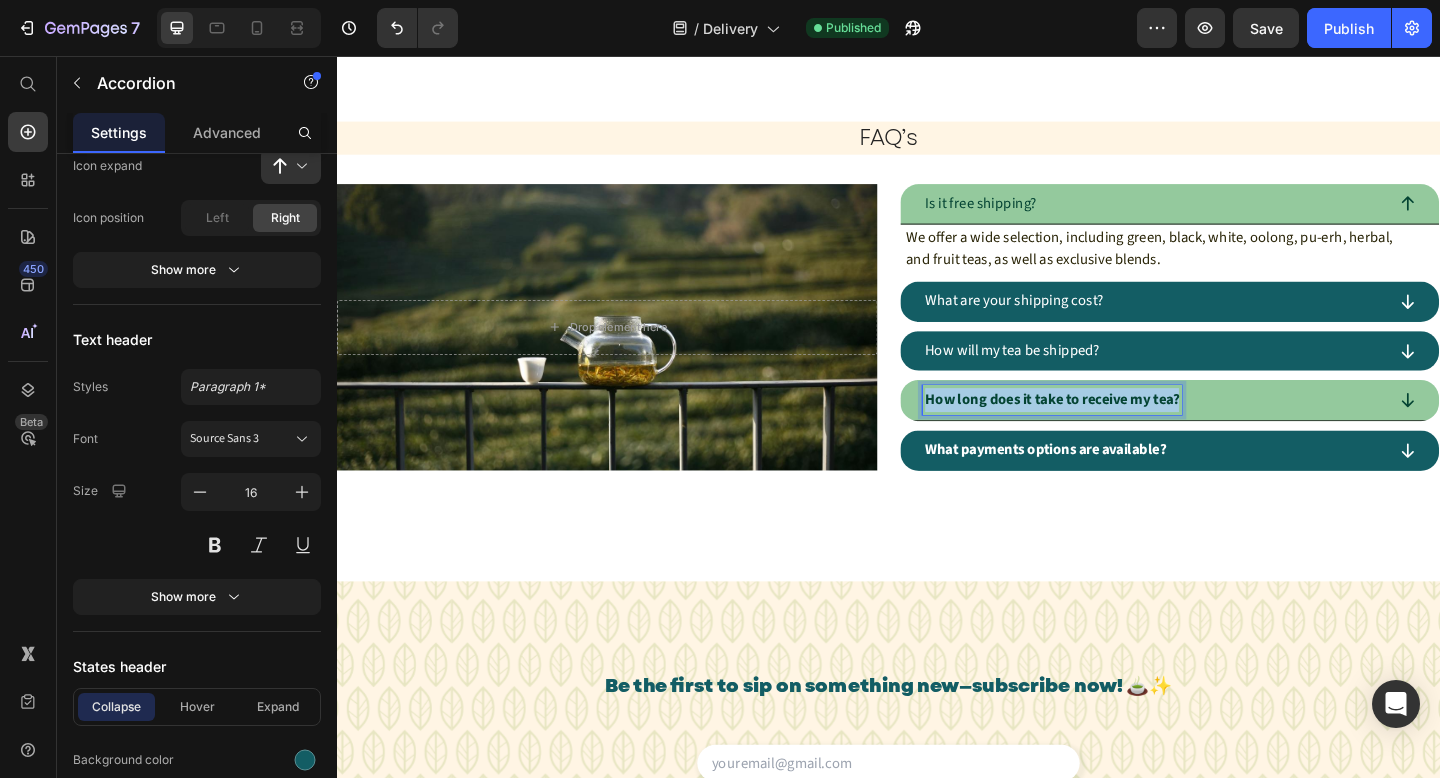 click on "How long does it take to receive my tea?" at bounding box center [1115, 430] 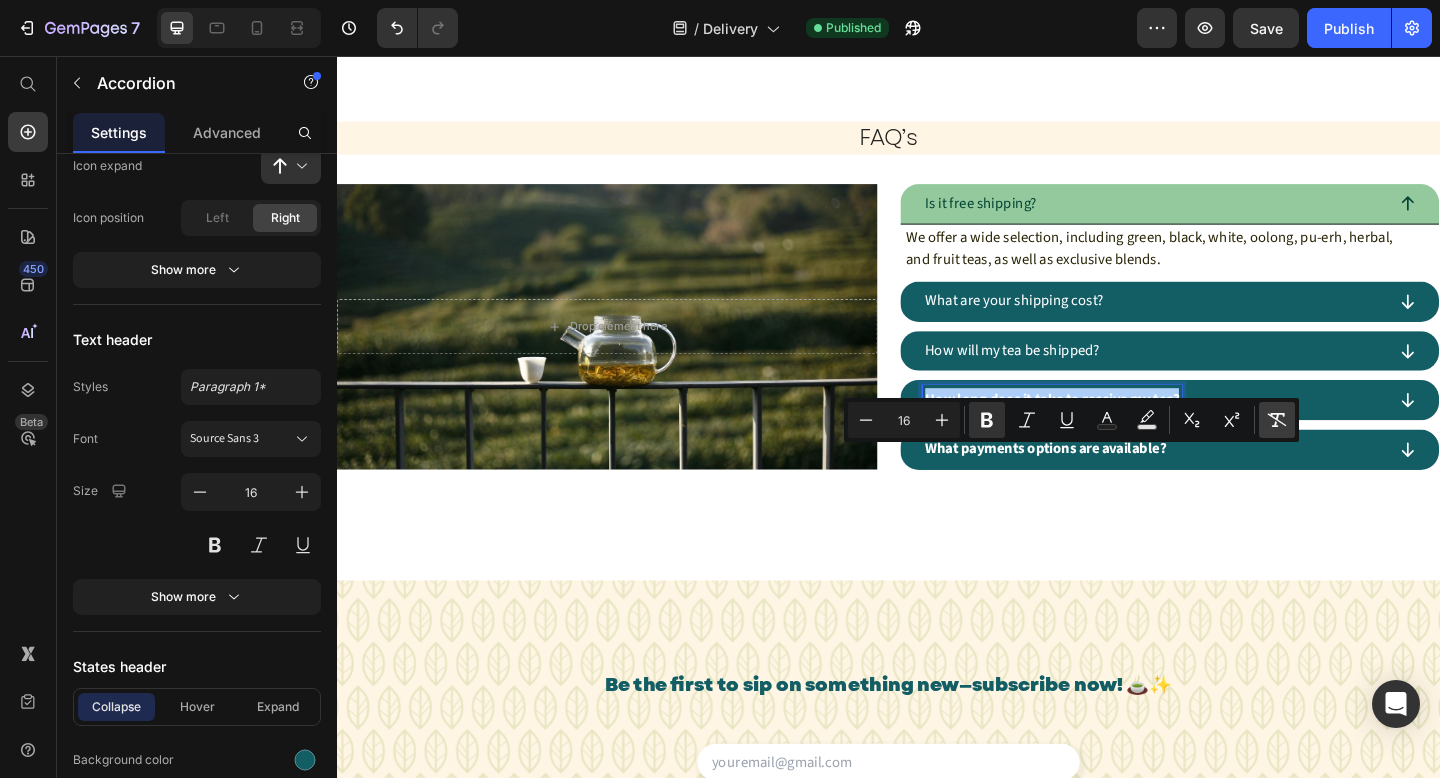 click 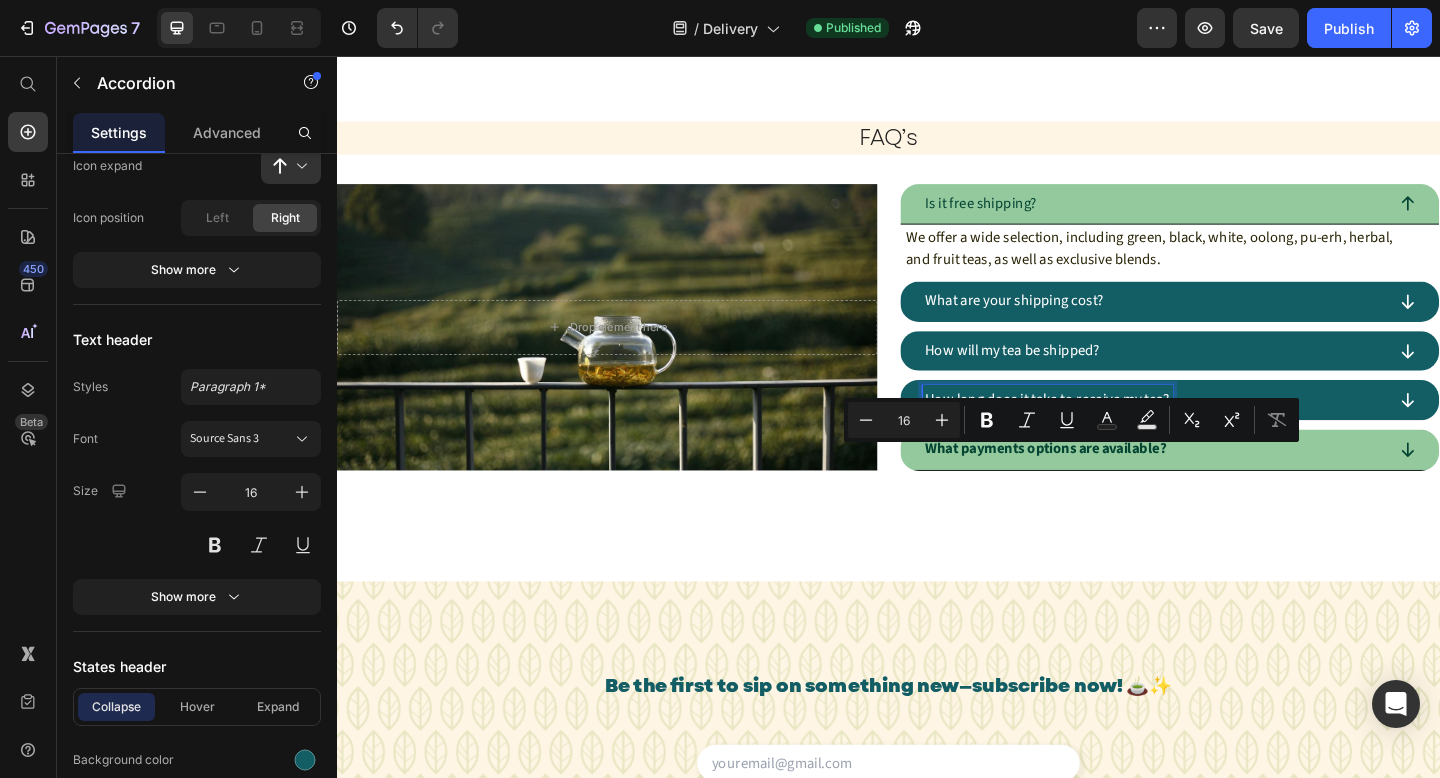 click on "What payments options are available?" at bounding box center [1108, 484] 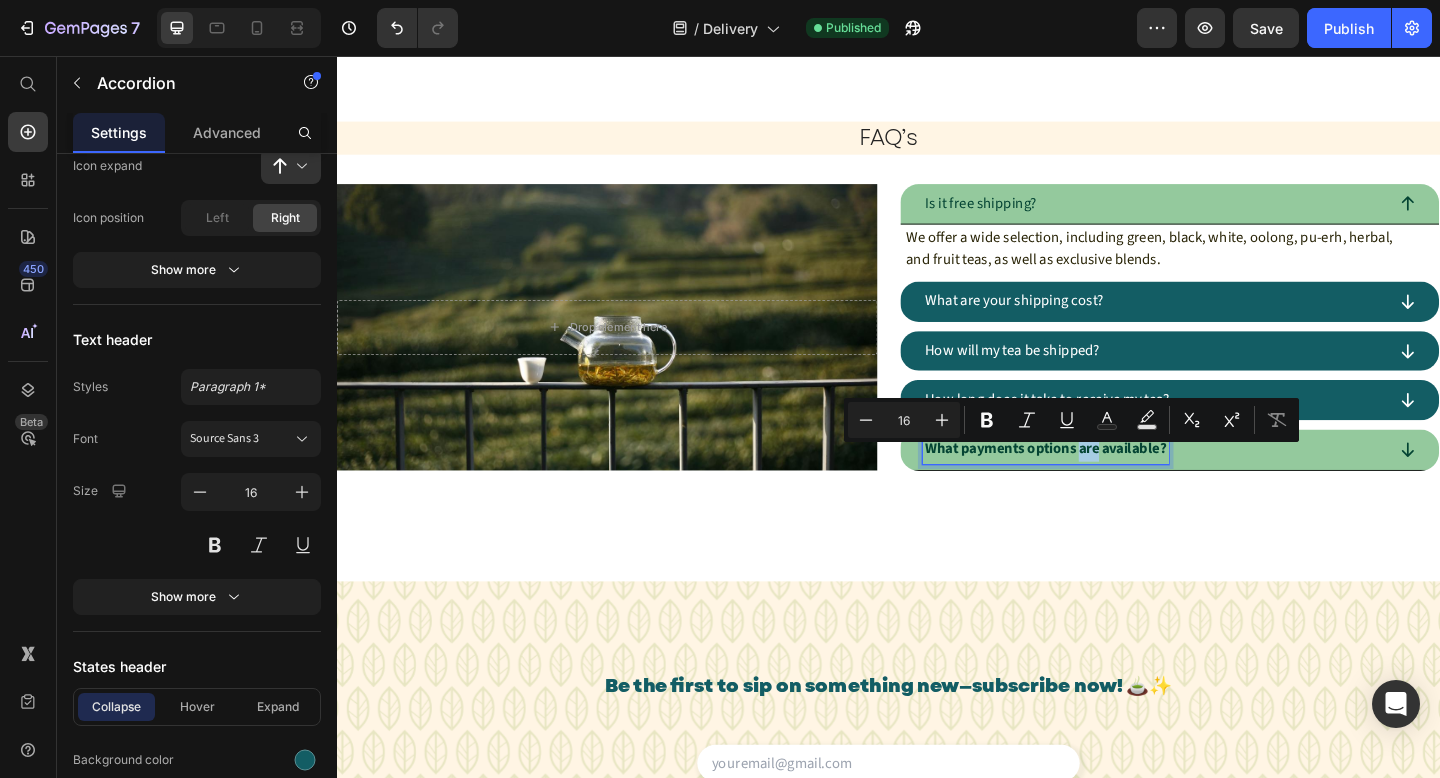 click on "What payments options are available?" at bounding box center (1108, 484) 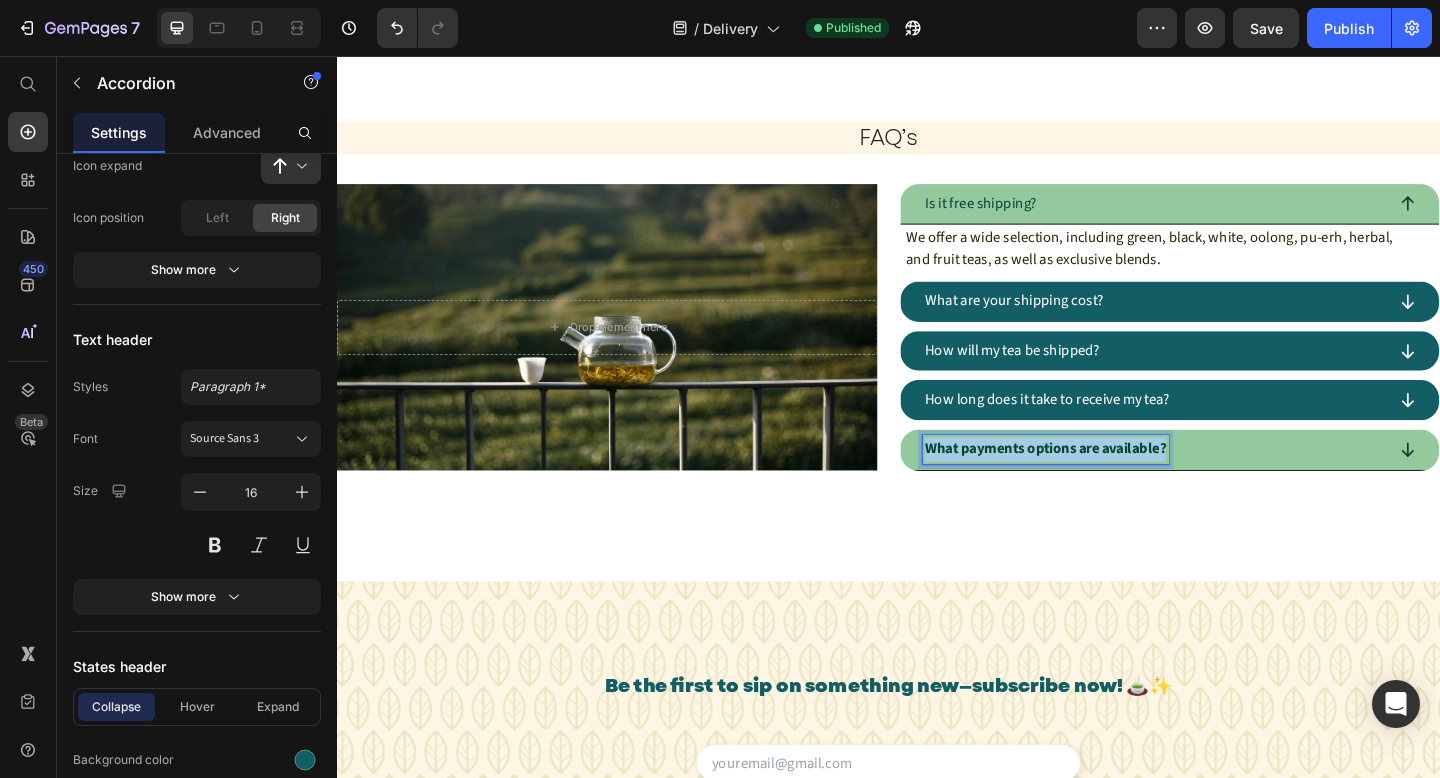 click on "What payments options are available?" at bounding box center (1108, 484) 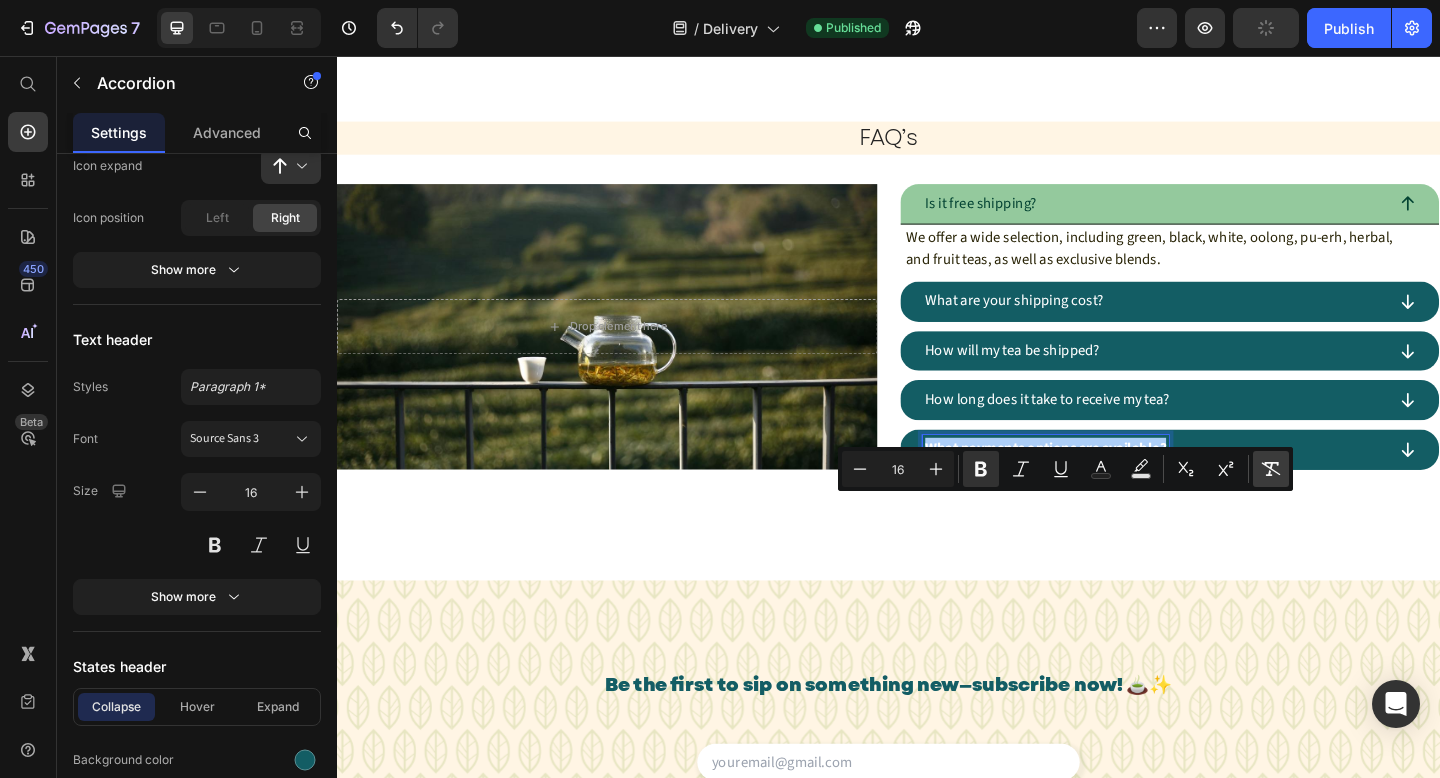 click 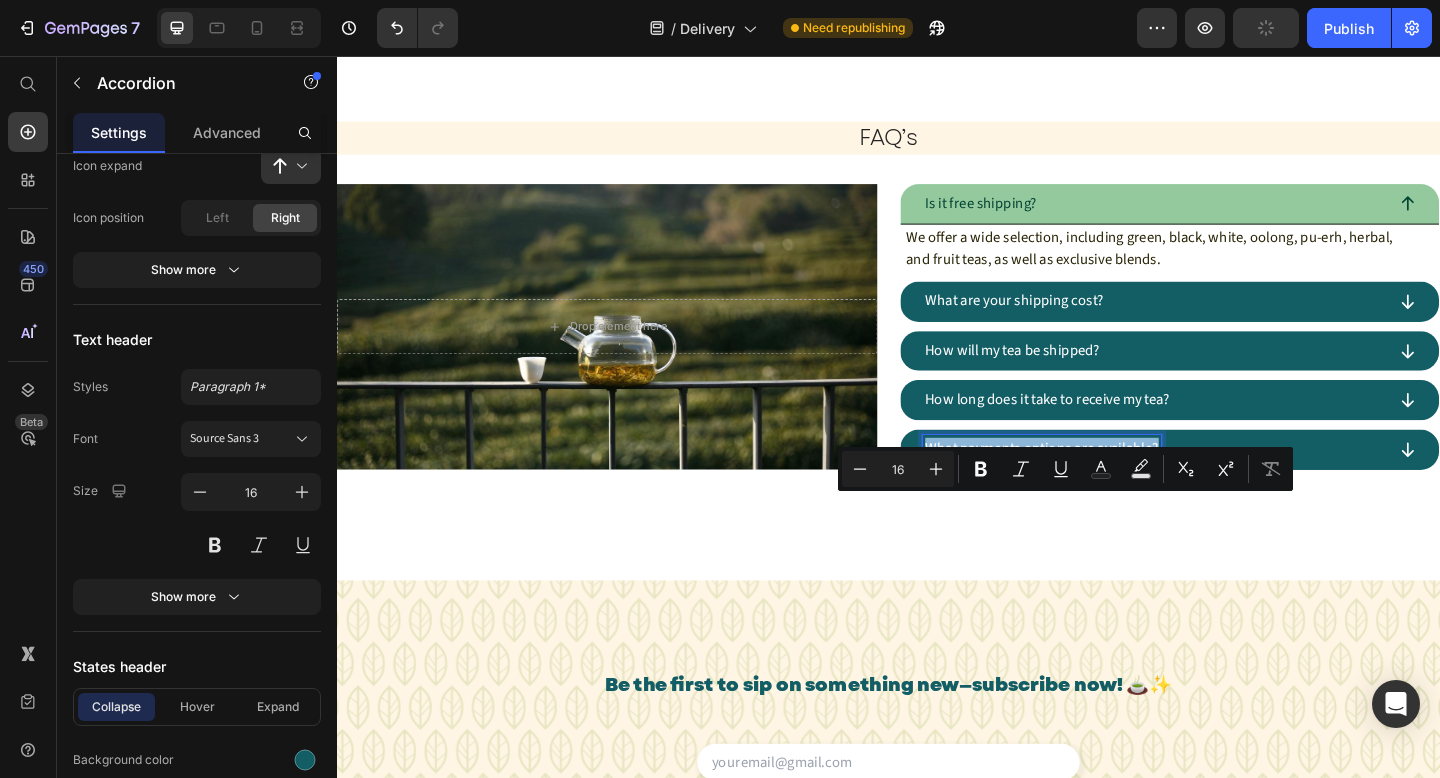 click on "Image Order Process Heading 01. Text block Orders are processed in 1-3 business days, excluding weekends and holidays. Items that are pre-ordered are processed within 1-3 business days of their arrival in stock. Text block Row 02. Text block Orders that are successfully placed will receive an e-mail confirmation with the order details. If you haven't received an email, please check your spam folder or contact us for confirmation. Text block Row 03. Text block If you have any questions about your order, please contact us right away at hello@teacle.ie  We will be unable to make changes to your order once it has been shipped. Text block Row 04. Text block Please double-check that you have entered the correct address. We are not liable for non-delivery due to address errors that you provide. We will refund the original order if an order is returned due to an incorrect address. Text block Row Row Section 3 FAQ’s Heading
Drop element here Hero Banner
Is it free shipping?   0 Row" at bounding box center [937, -136] 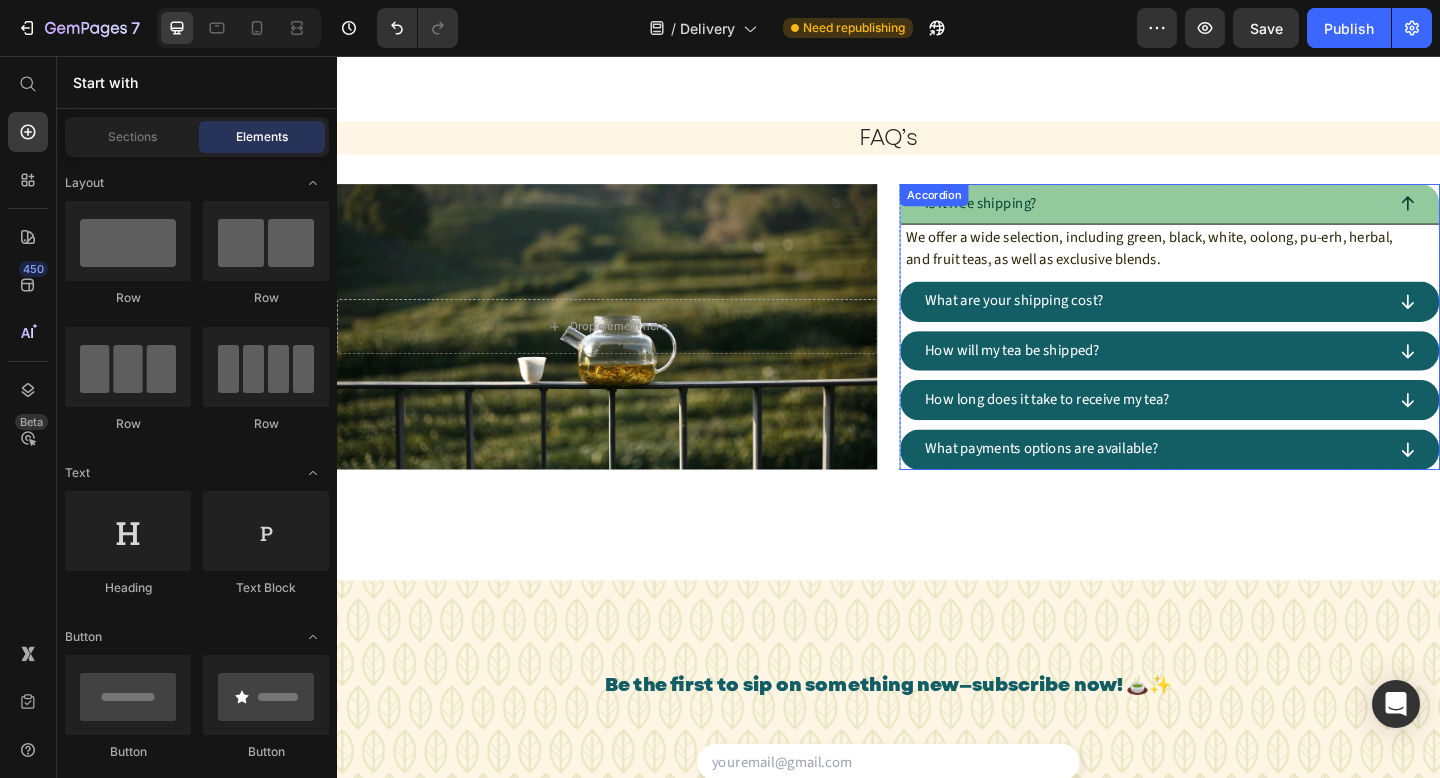 click on "Is it free shipping?" at bounding box center [1225, 218] 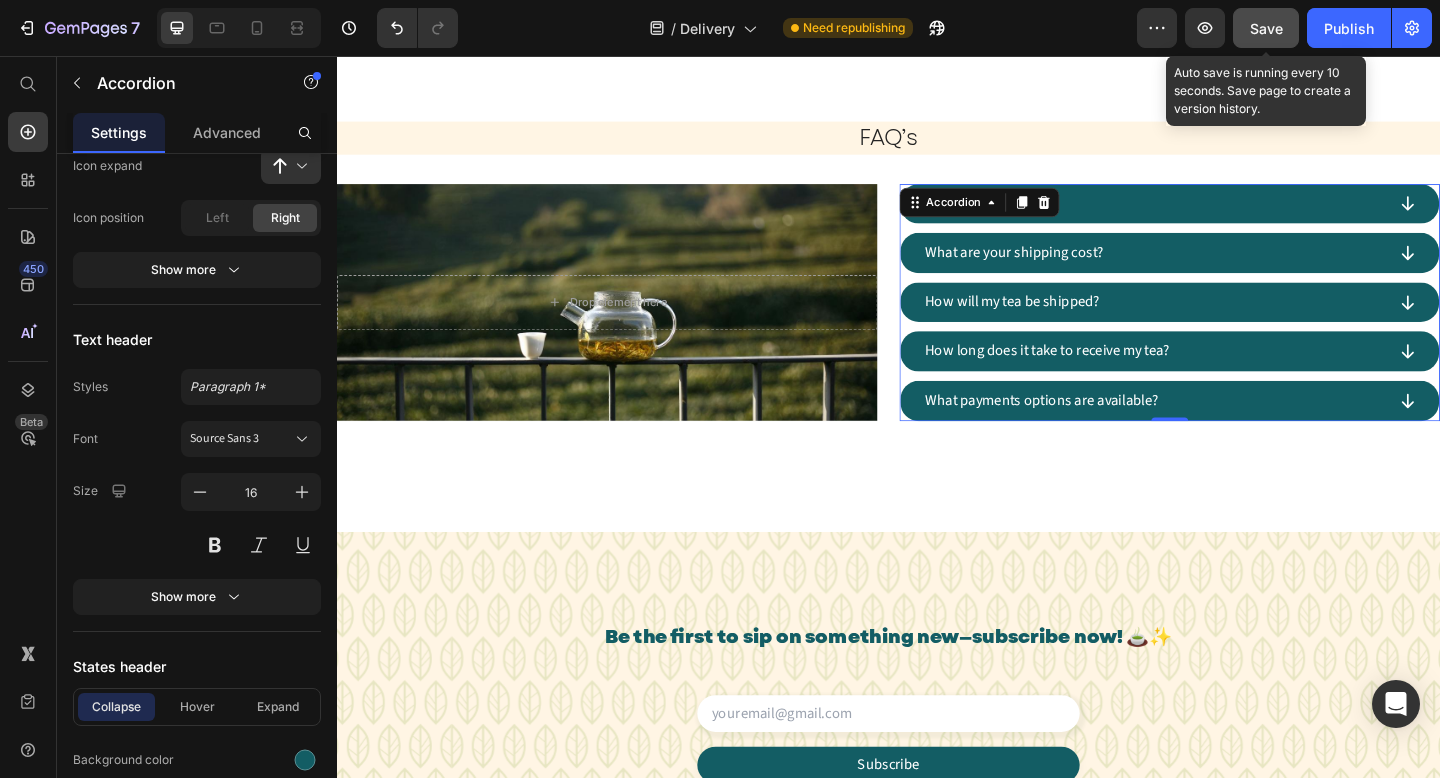 click on "Save" at bounding box center (1266, 28) 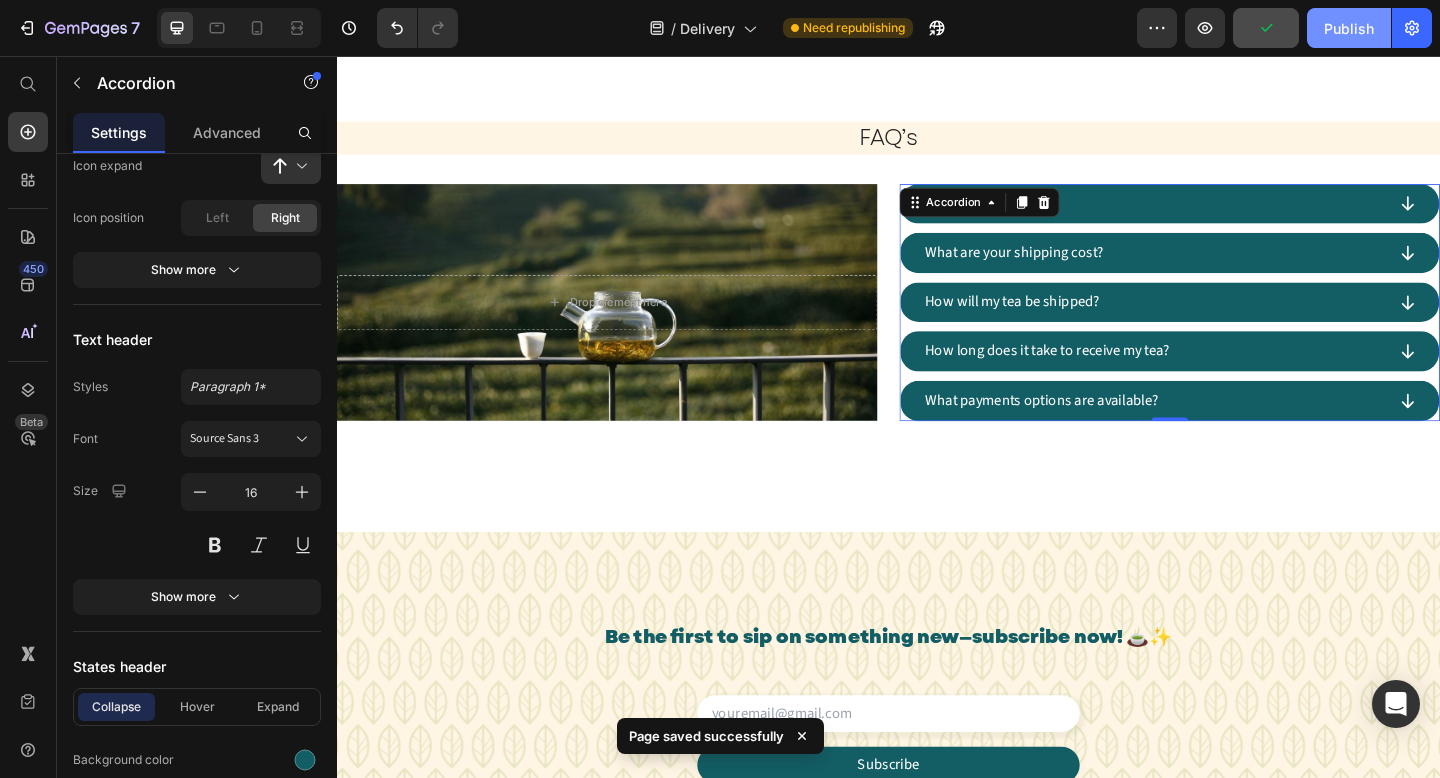 click on "Publish" at bounding box center (1349, 28) 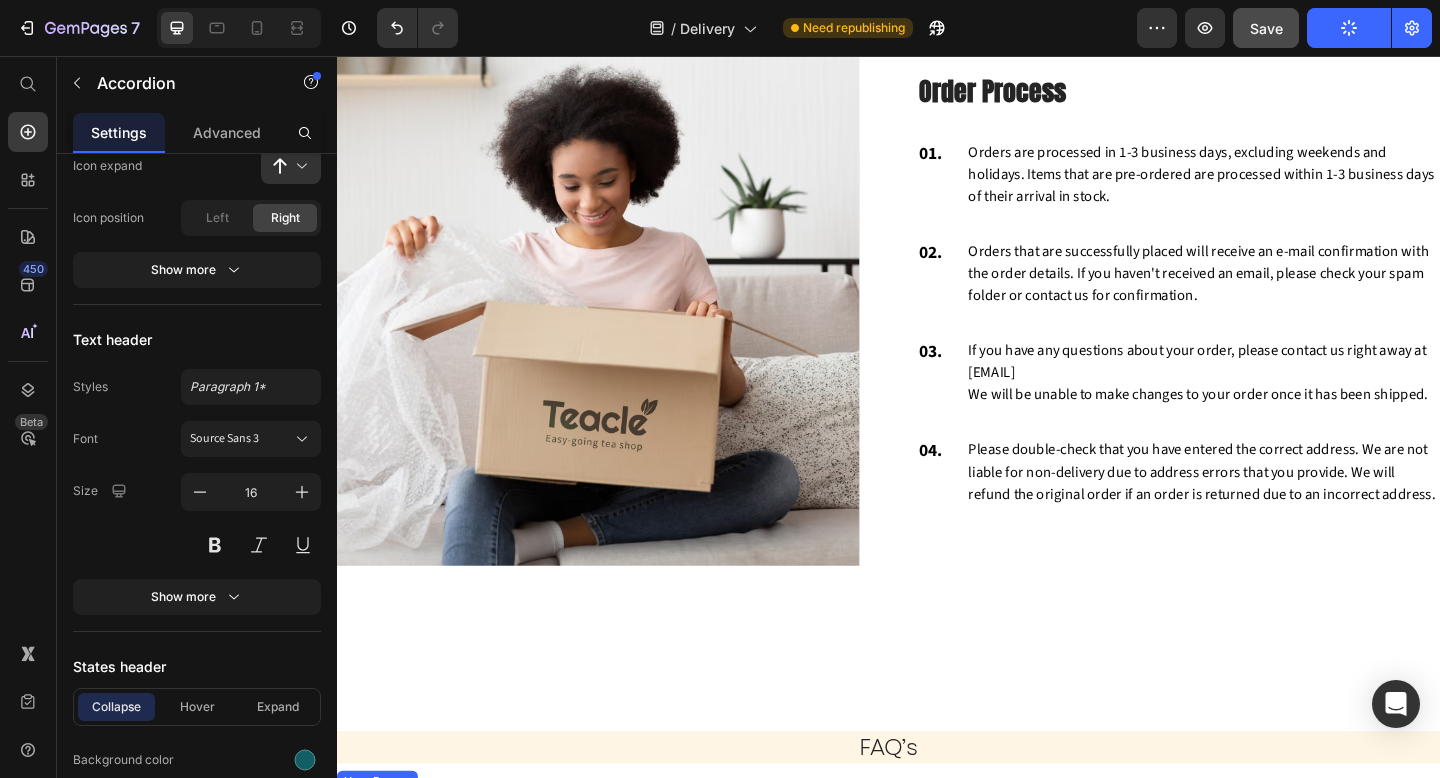 scroll, scrollTop: 1025, scrollLeft: 0, axis: vertical 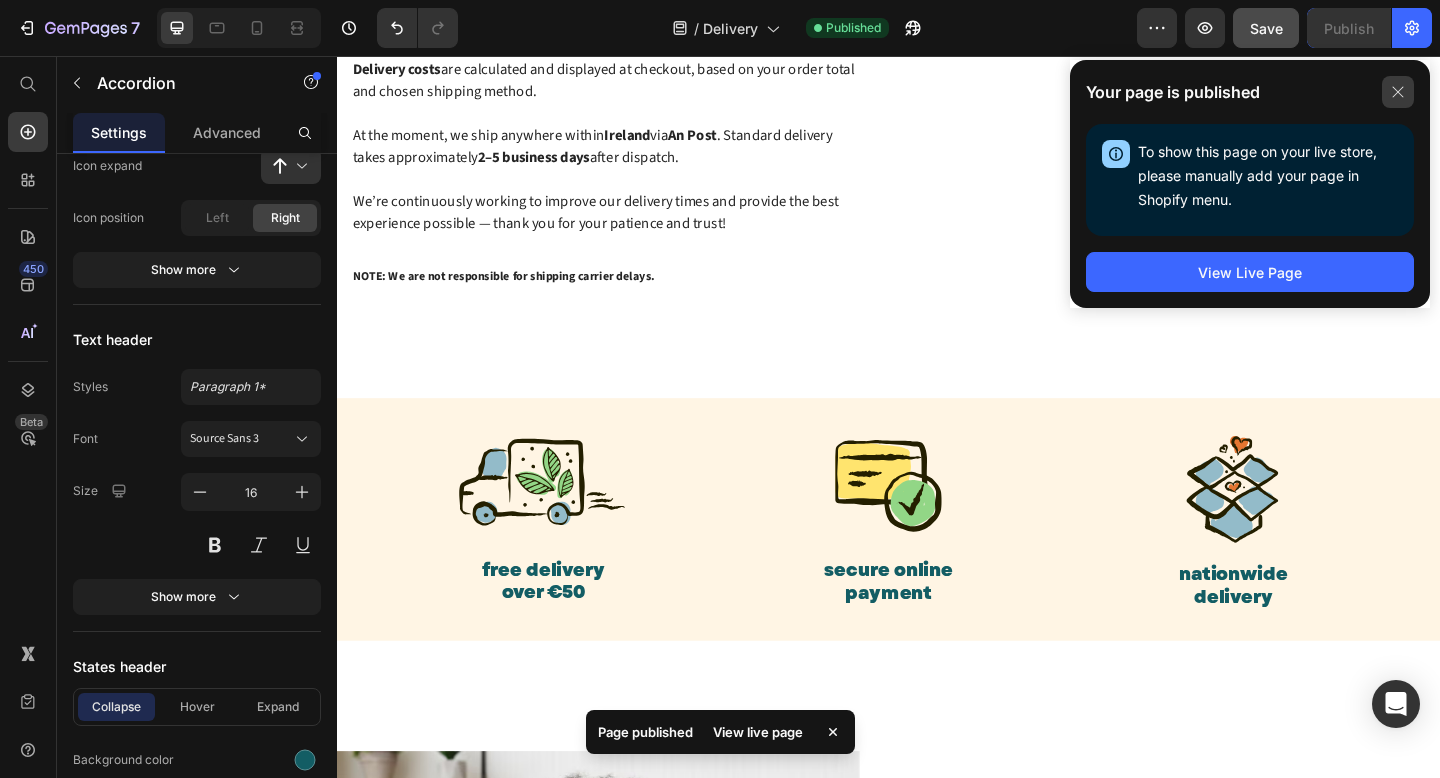 click 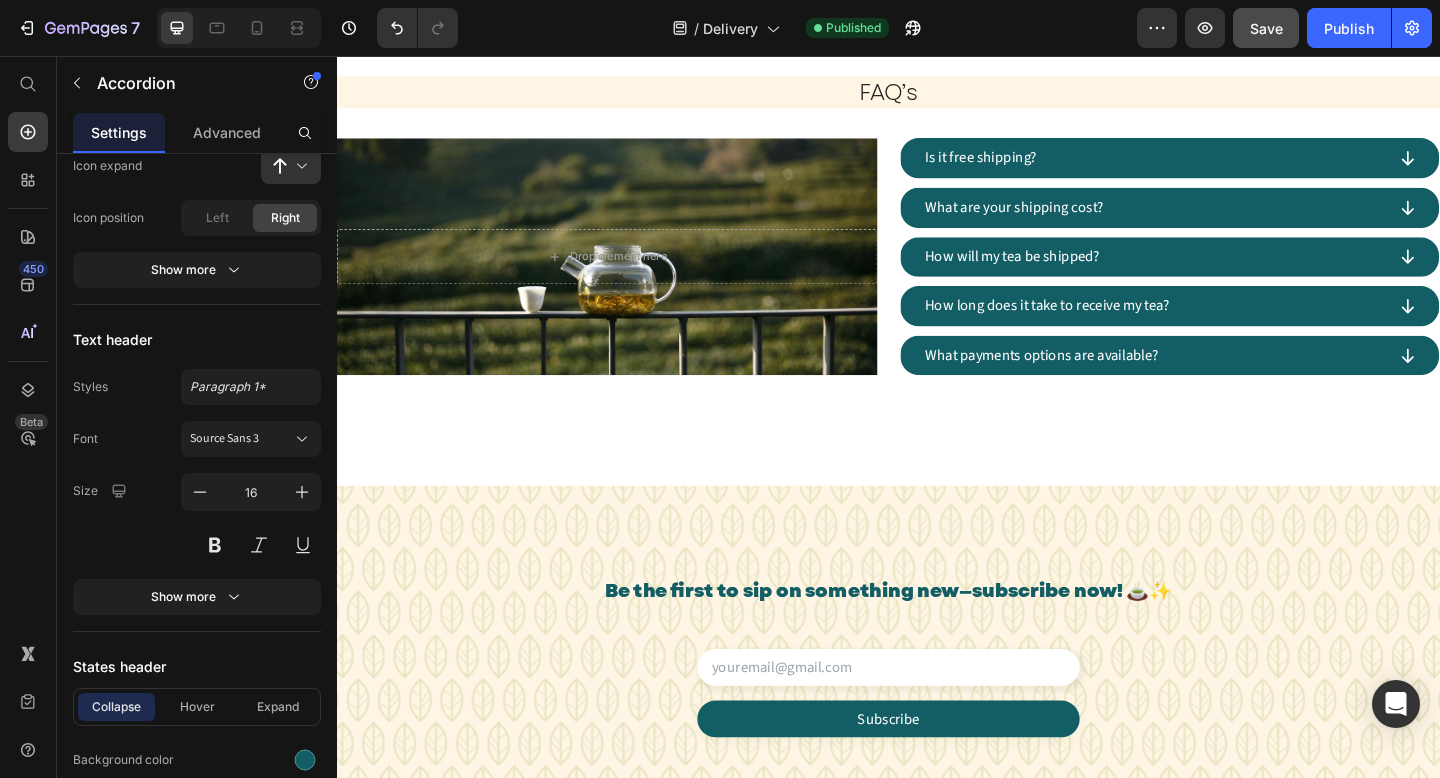 scroll, scrollTop: 2012, scrollLeft: 0, axis: vertical 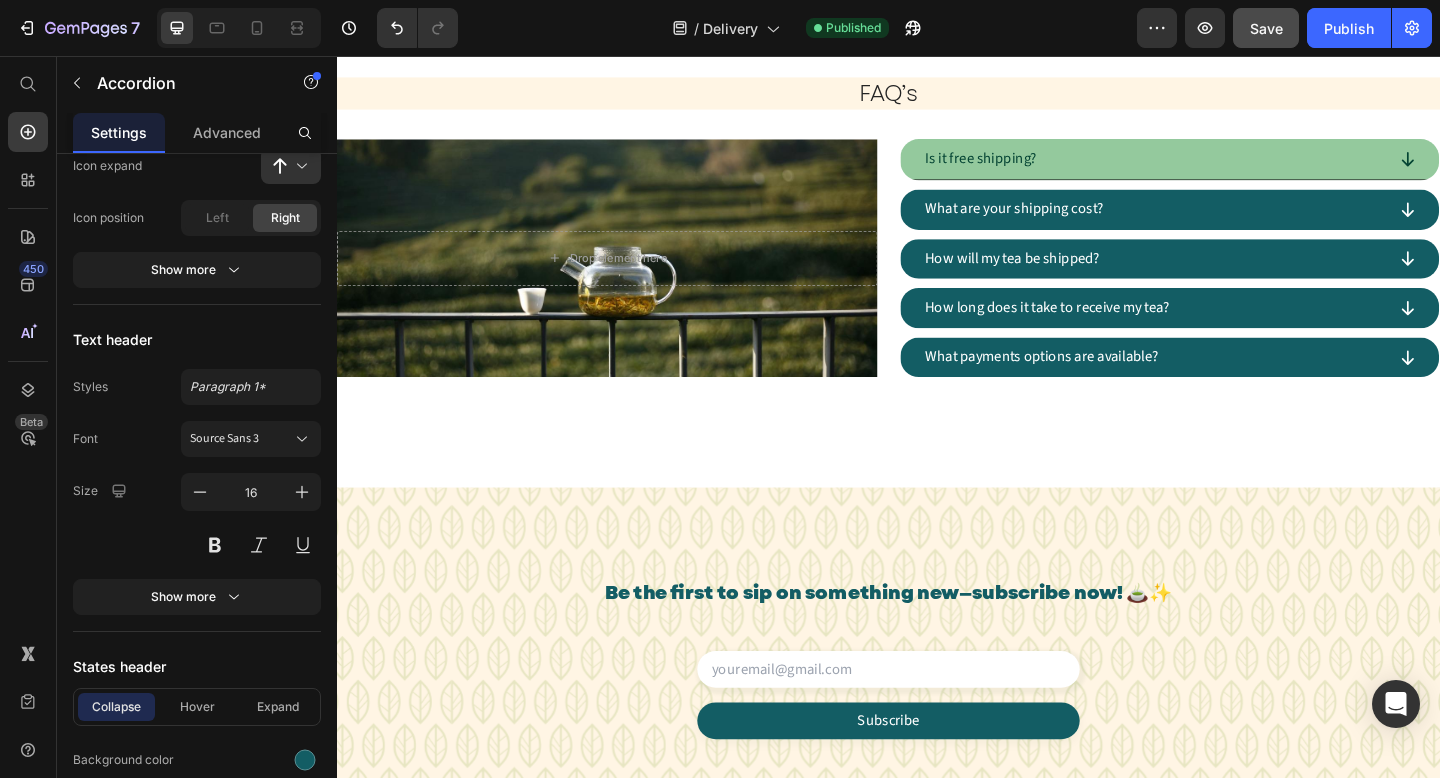 click on "Is it free shipping?" at bounding box center [1225, 169] 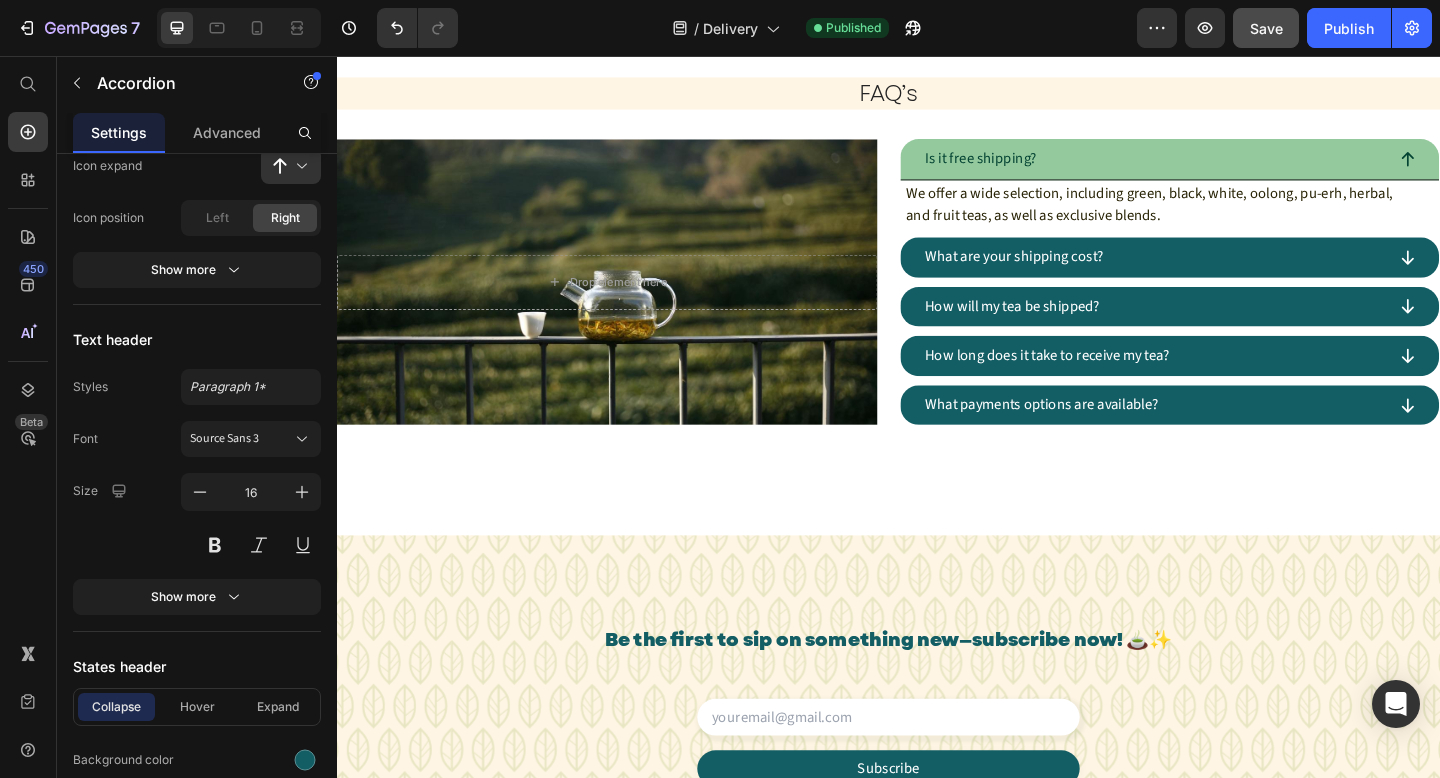 click on "Is it free shipping?" at bounding box center [1225, 169] 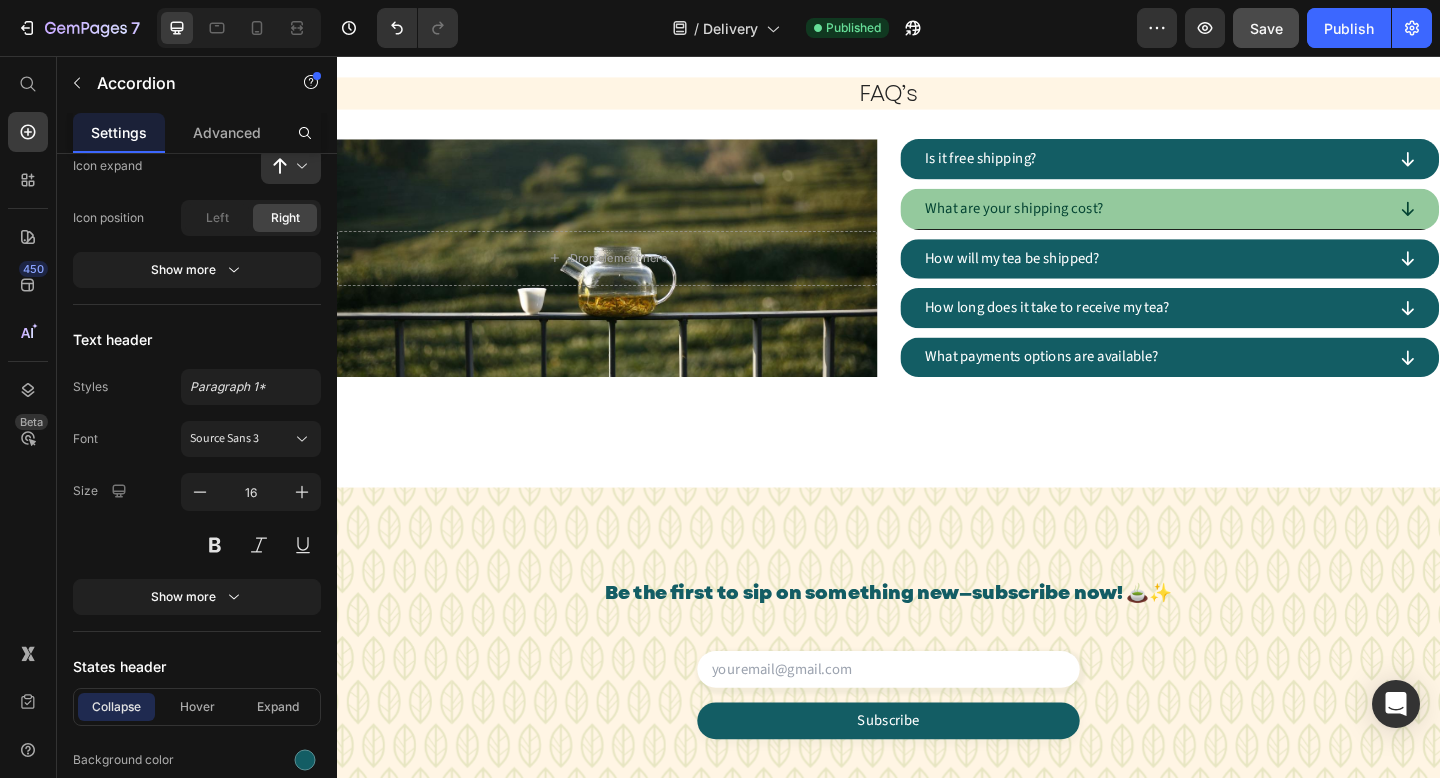 click on "What are your shipping cost?" at bounding box center [1074, 223] 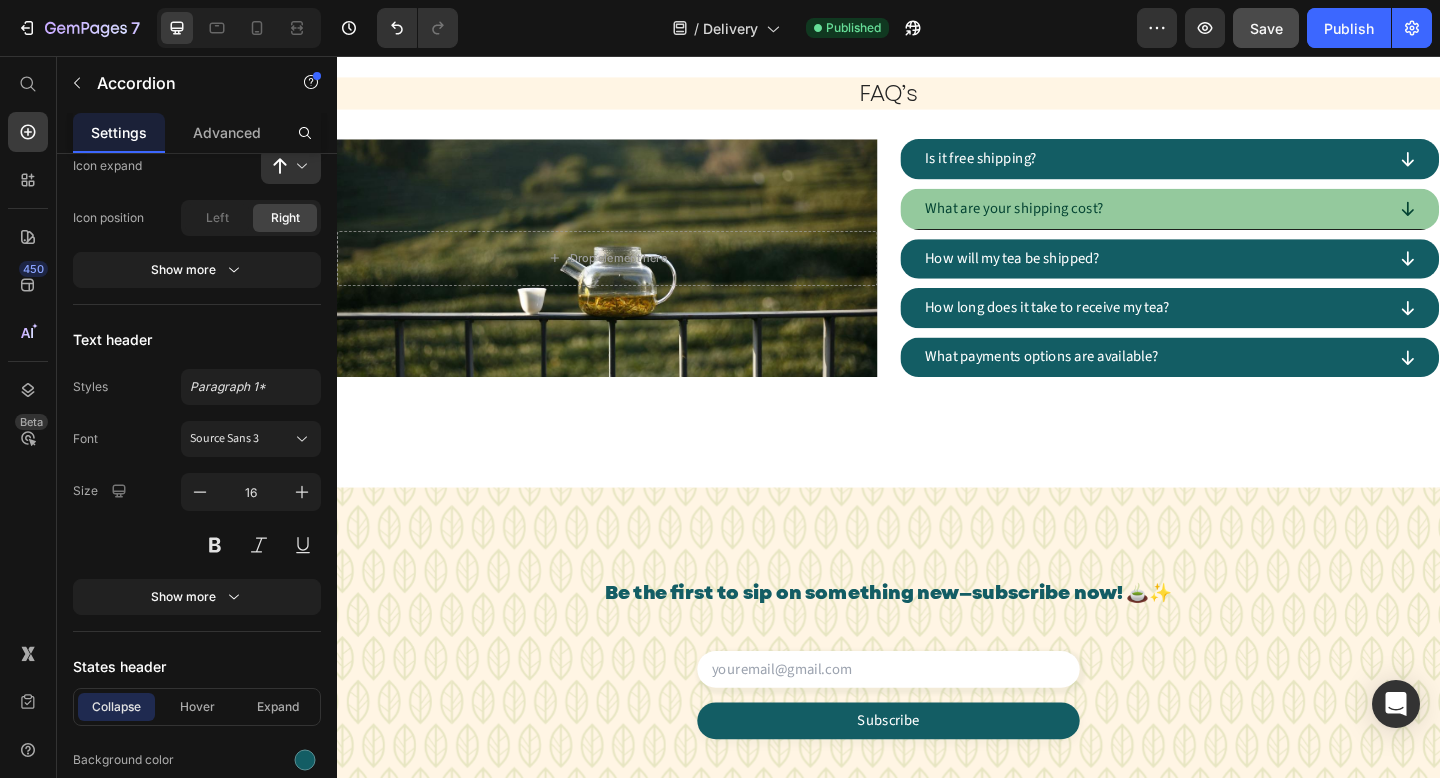 click on "What are your shipping cost?" at bounding box center (1225, 223) 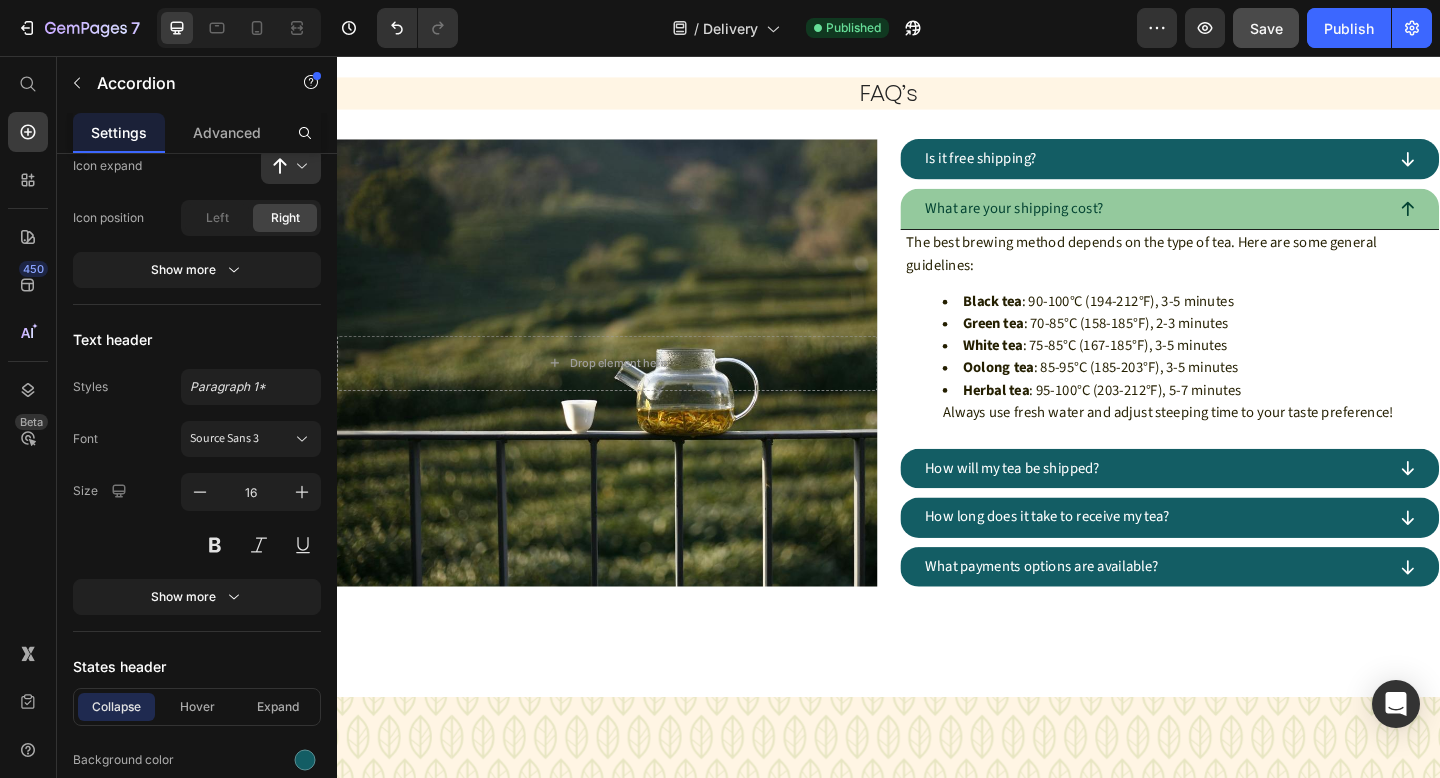 click on "What are your shipping cost?" at bounding box center [1225, 223] 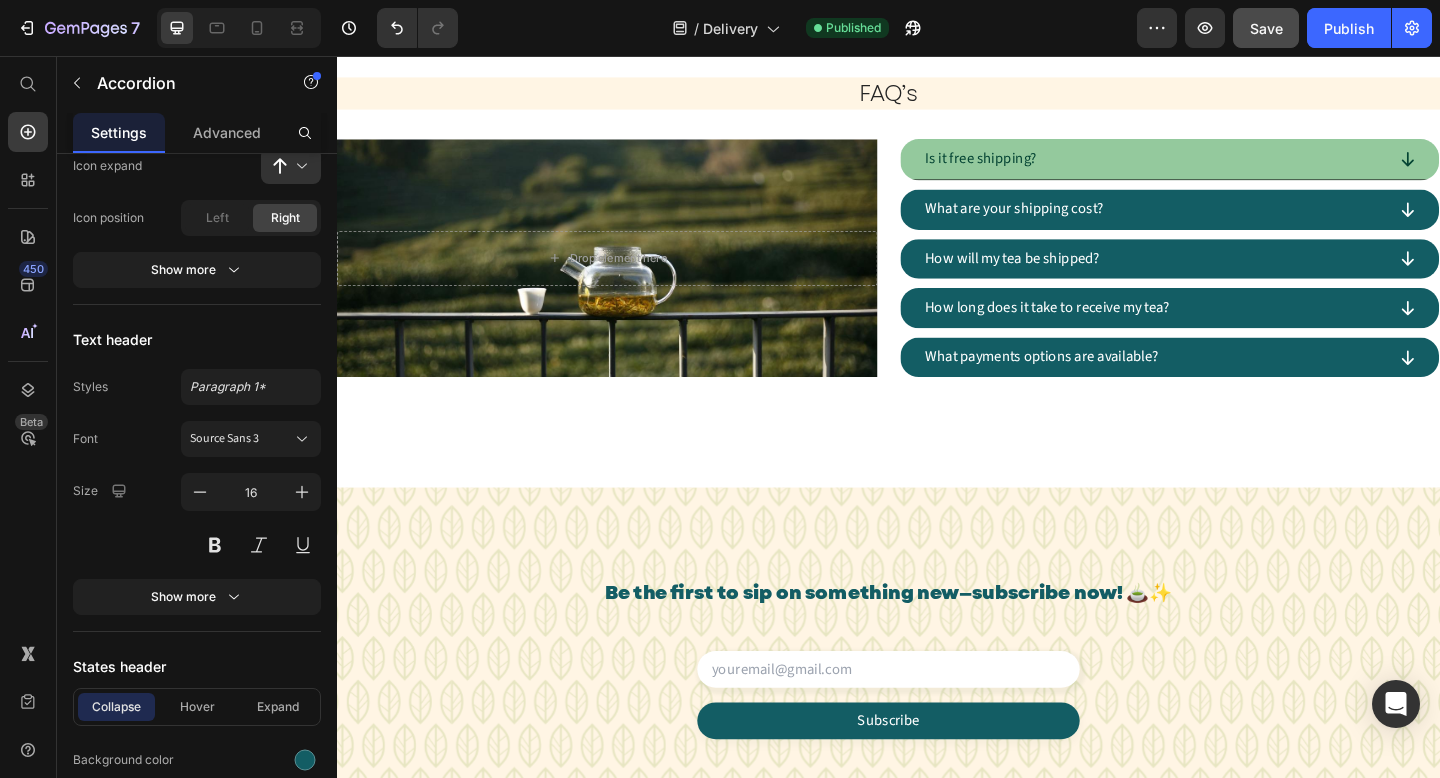 click on "Is it free shipping?" at bounding box center [1225, 169] 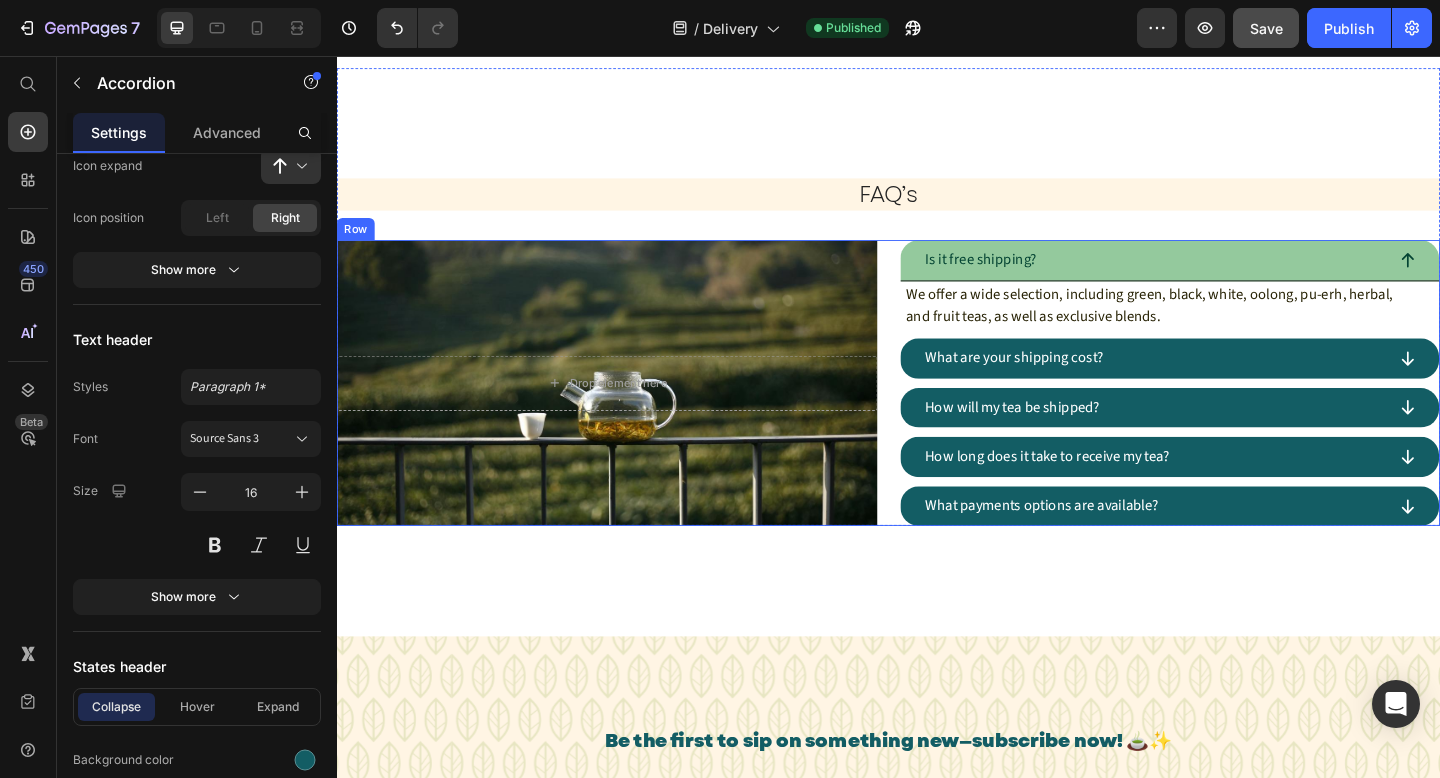 scroll, scrollTop: 1882, scrollLeft: 0, axis: vertical 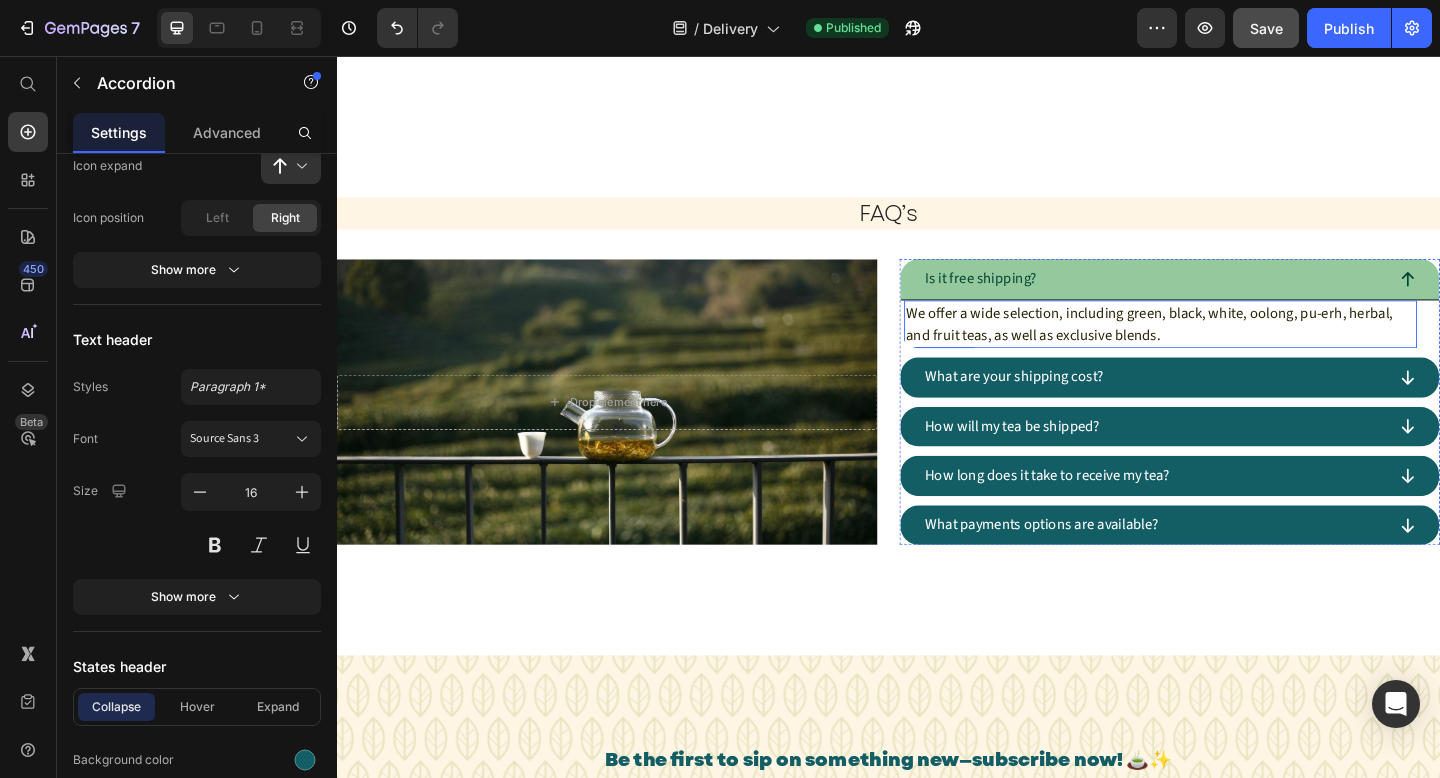 click on "We offer a wide selection, including green, black, white, oolong, pu-erh, herbal, and fruit teas, as well as exclusive blends." at bounding box center (1233, 348) 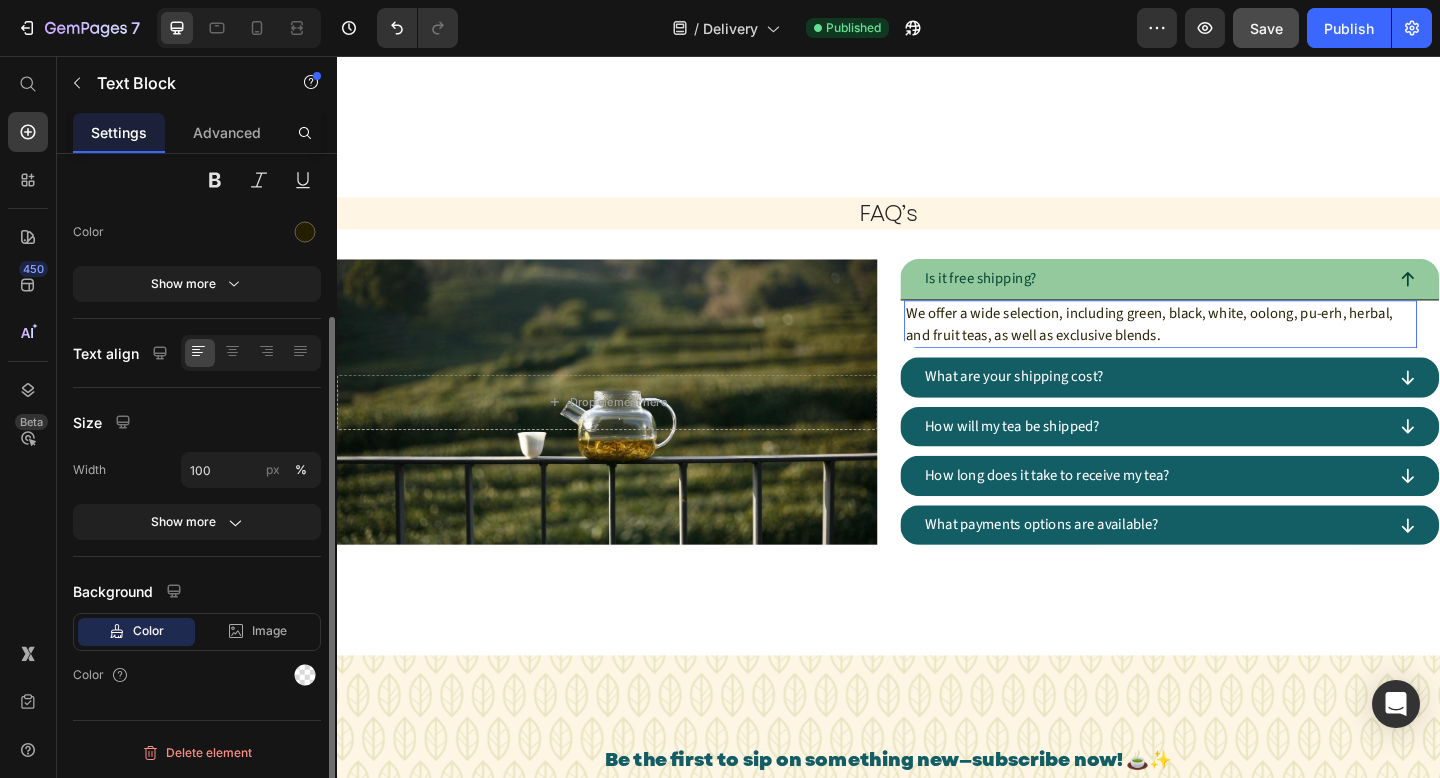scroll, scrollTop: 0, scrollLeft: 0, axis: both 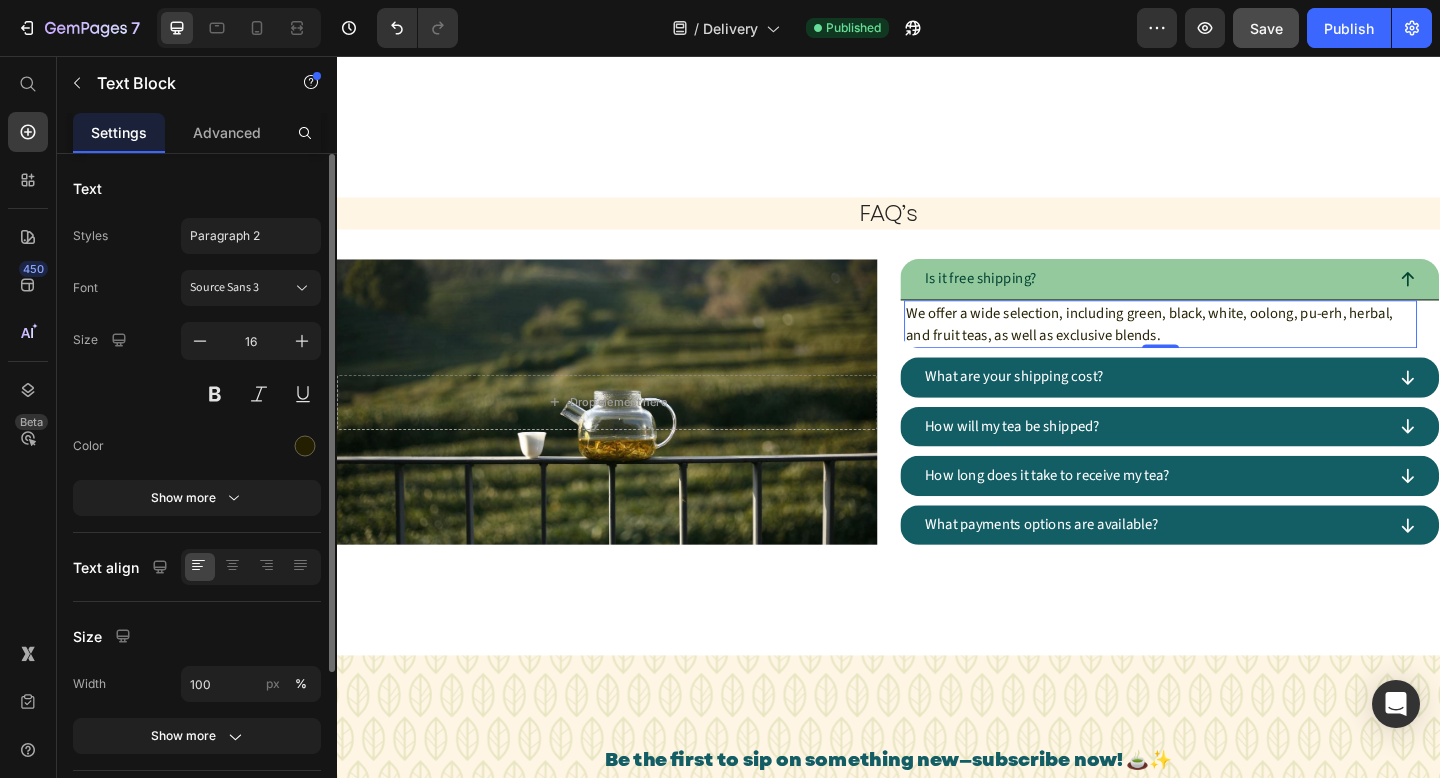click on "We offer a wide selection, including green, black, white, oolong, pu-erh, herbal, and fruit teas, as well as exclusive blends." at bounding box center (1233, 348) 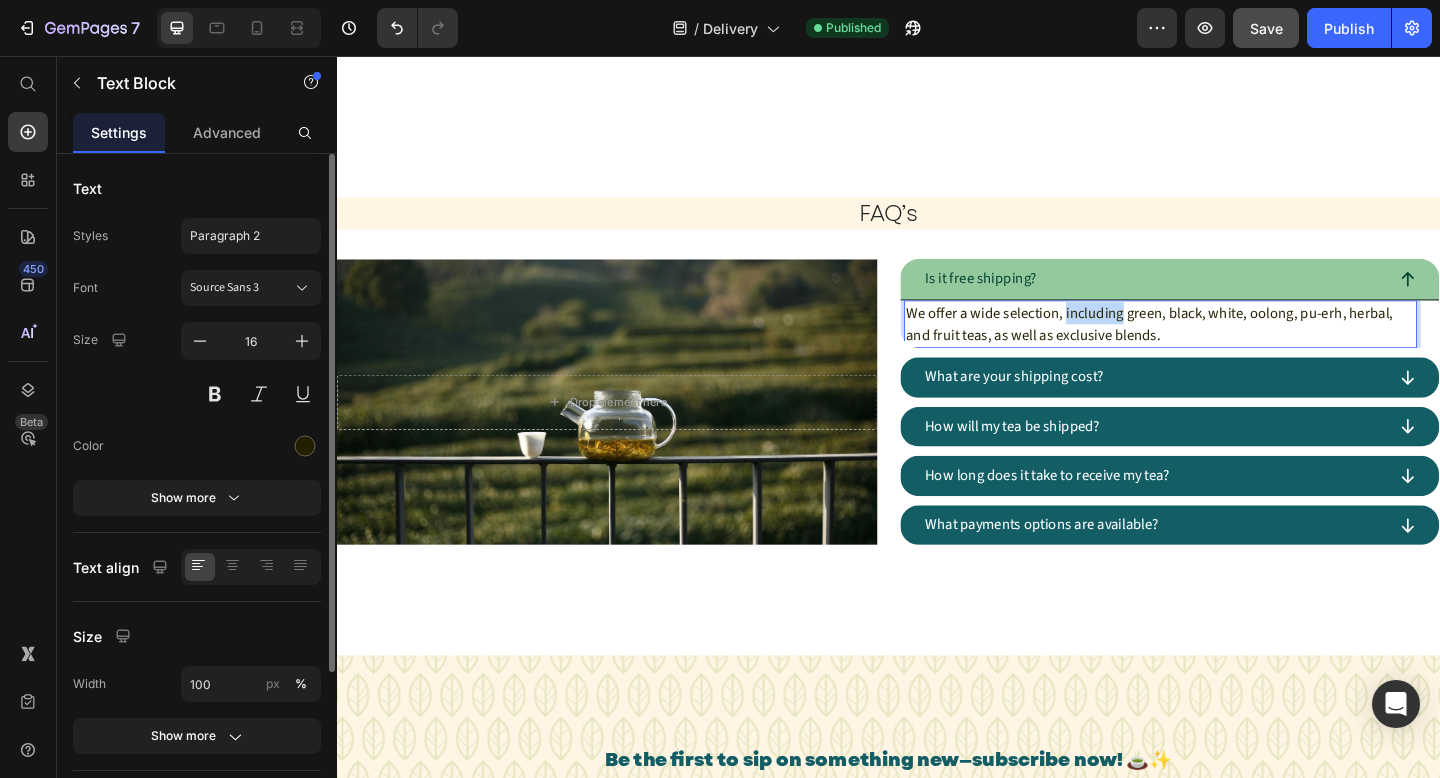 click on "We offer a wide selection, including green, black, white, oolong, pu-erh, herbal, and fruit teas, as well as exclusive blends." at bounding box center [1233, 348] 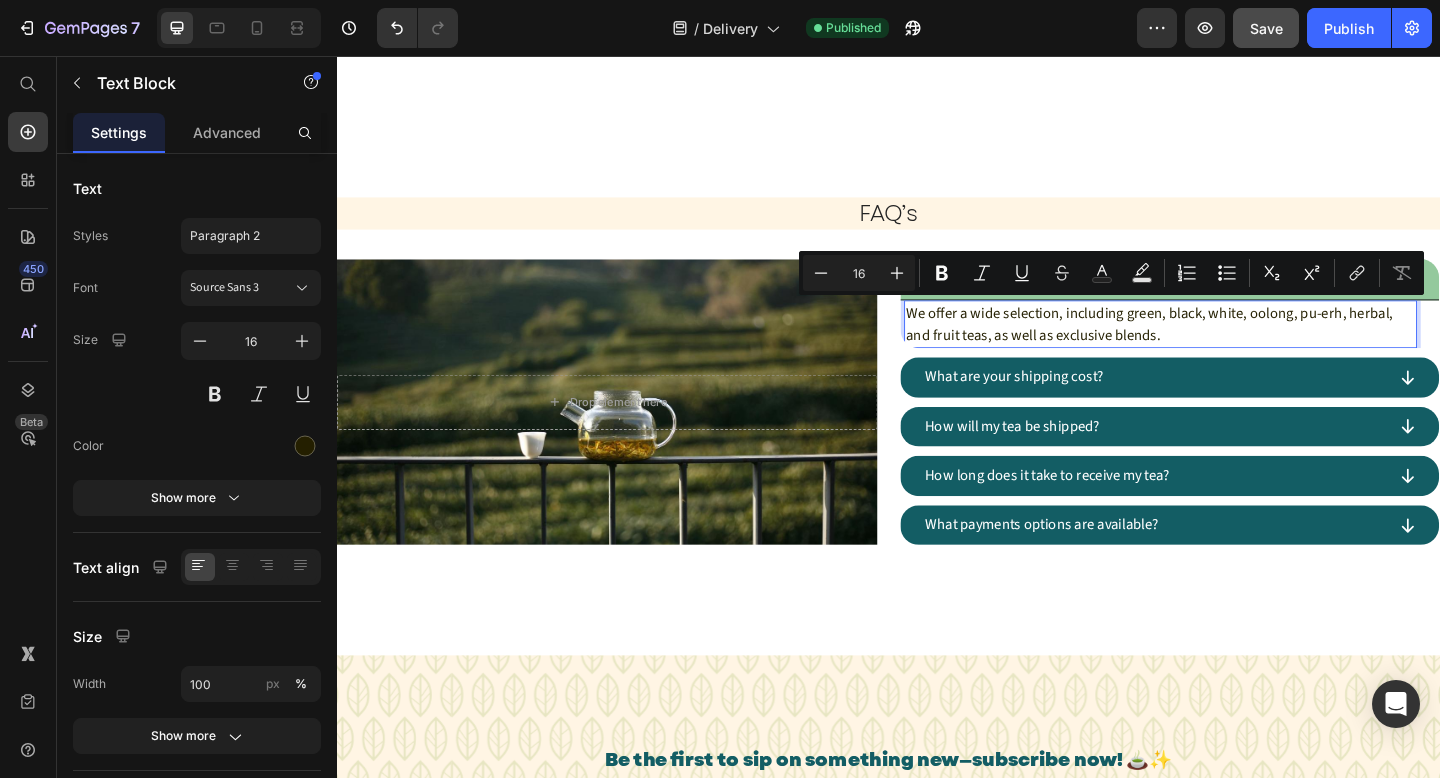 click on "We offer a wide selection, including green, black, white, oolong, pu-erh, herbal, and fruit teas, as well as exclusive blends." at bounding box center [1233, 348] 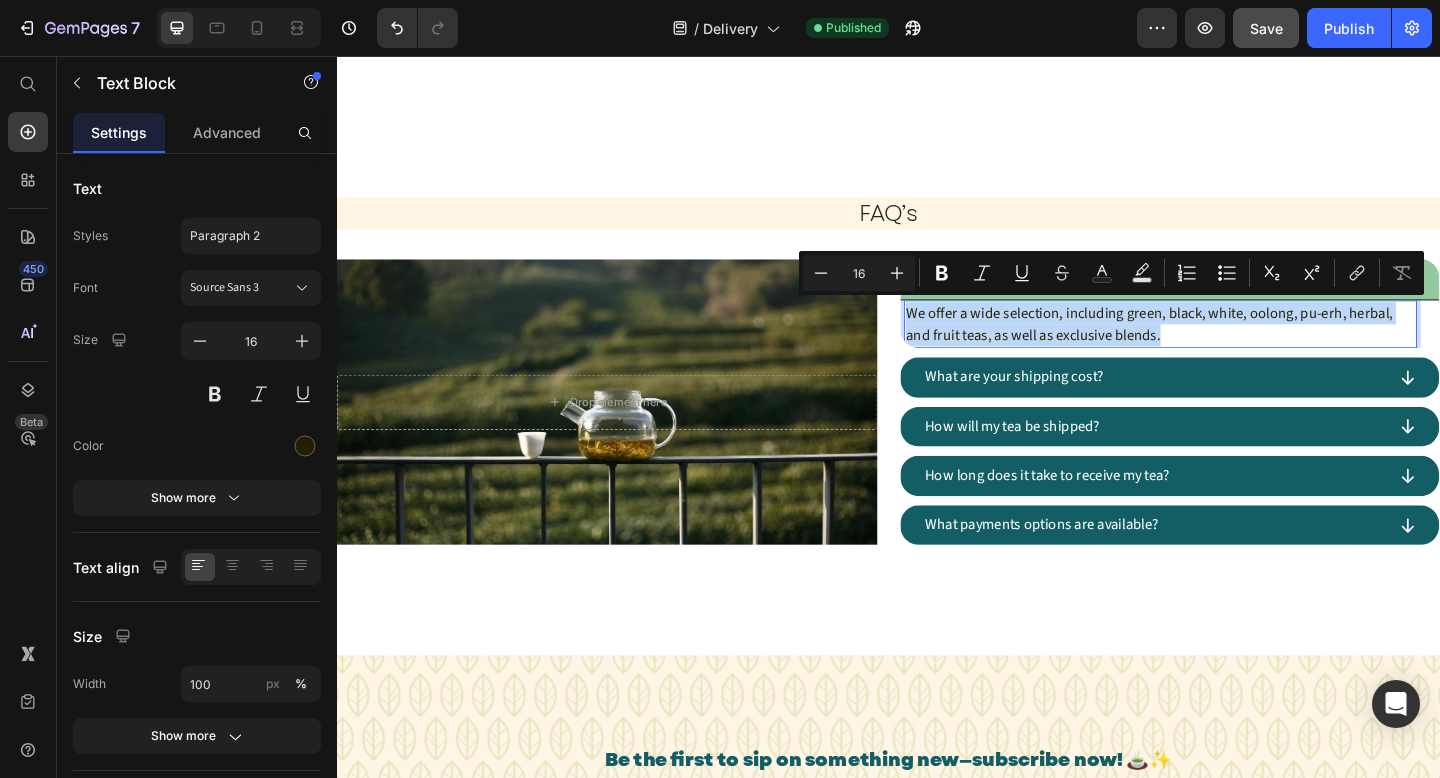 drag, startPoint x: 1218, startPoint y: 356, endPoint x: 958, endPoint y: 336, distance: 260.7681 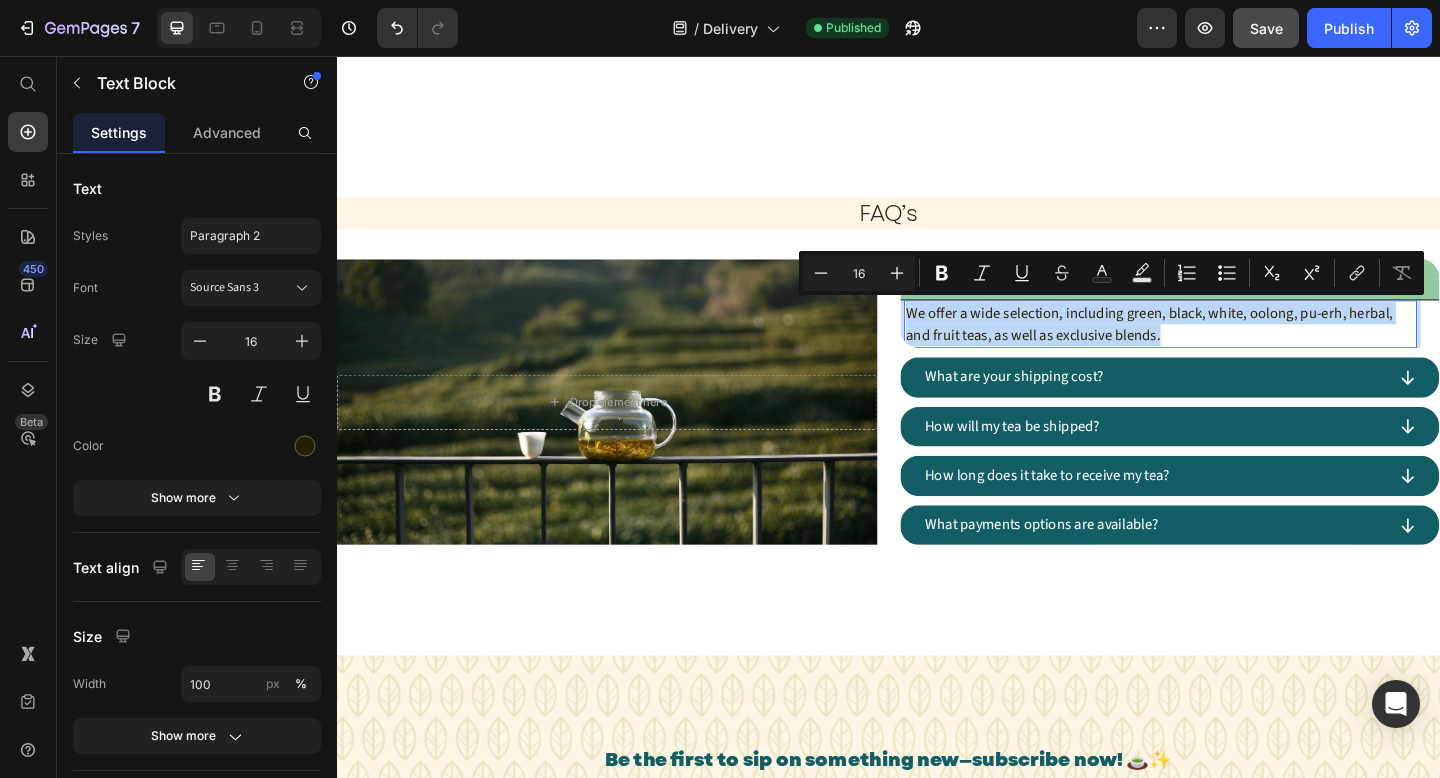 click on "We offer a wide selection, including green, black, white, oolong, pu-erh, herbal, and fruit teas, as well as exclusive blends." at bounding box center (1233, 348) 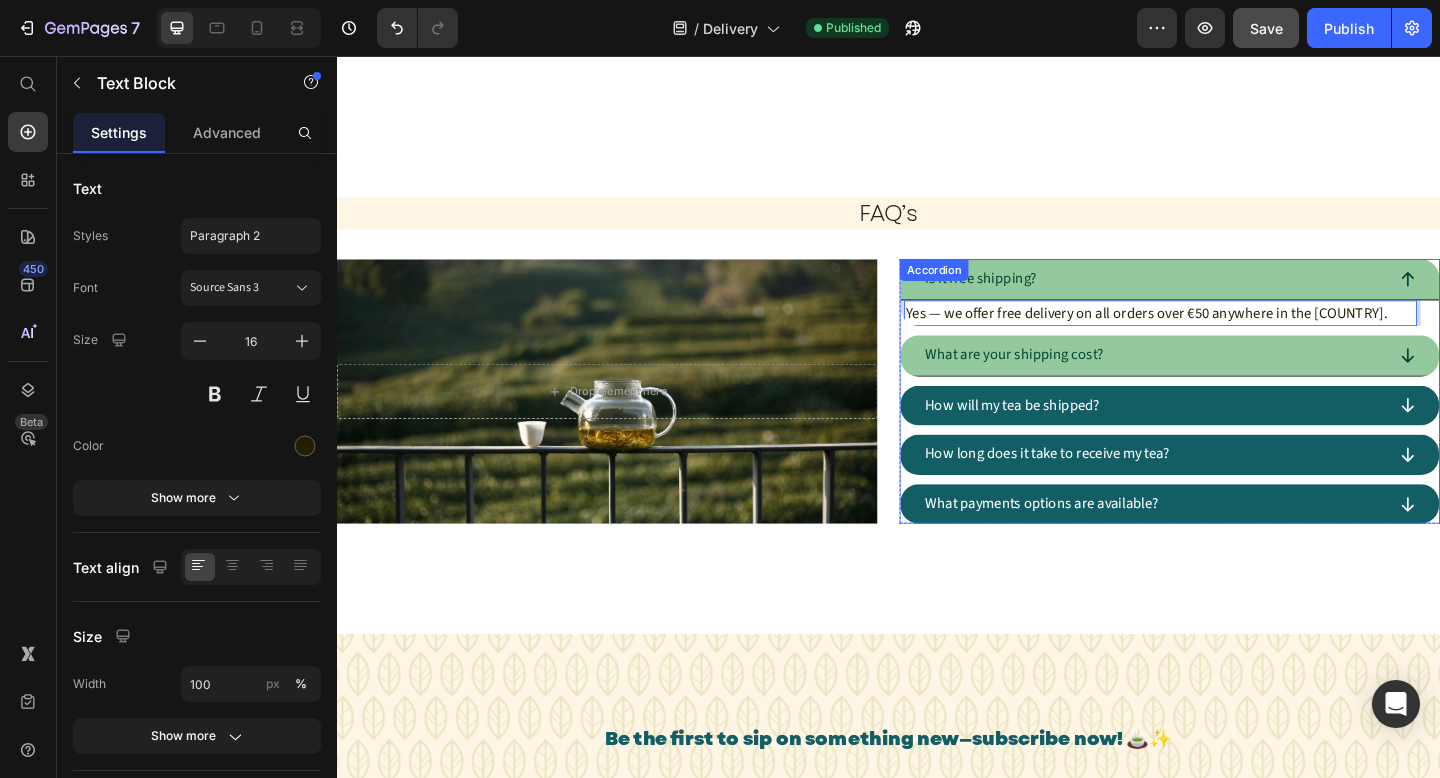 click on "What are your shipping cost?" at bounding box center (1225, 382) 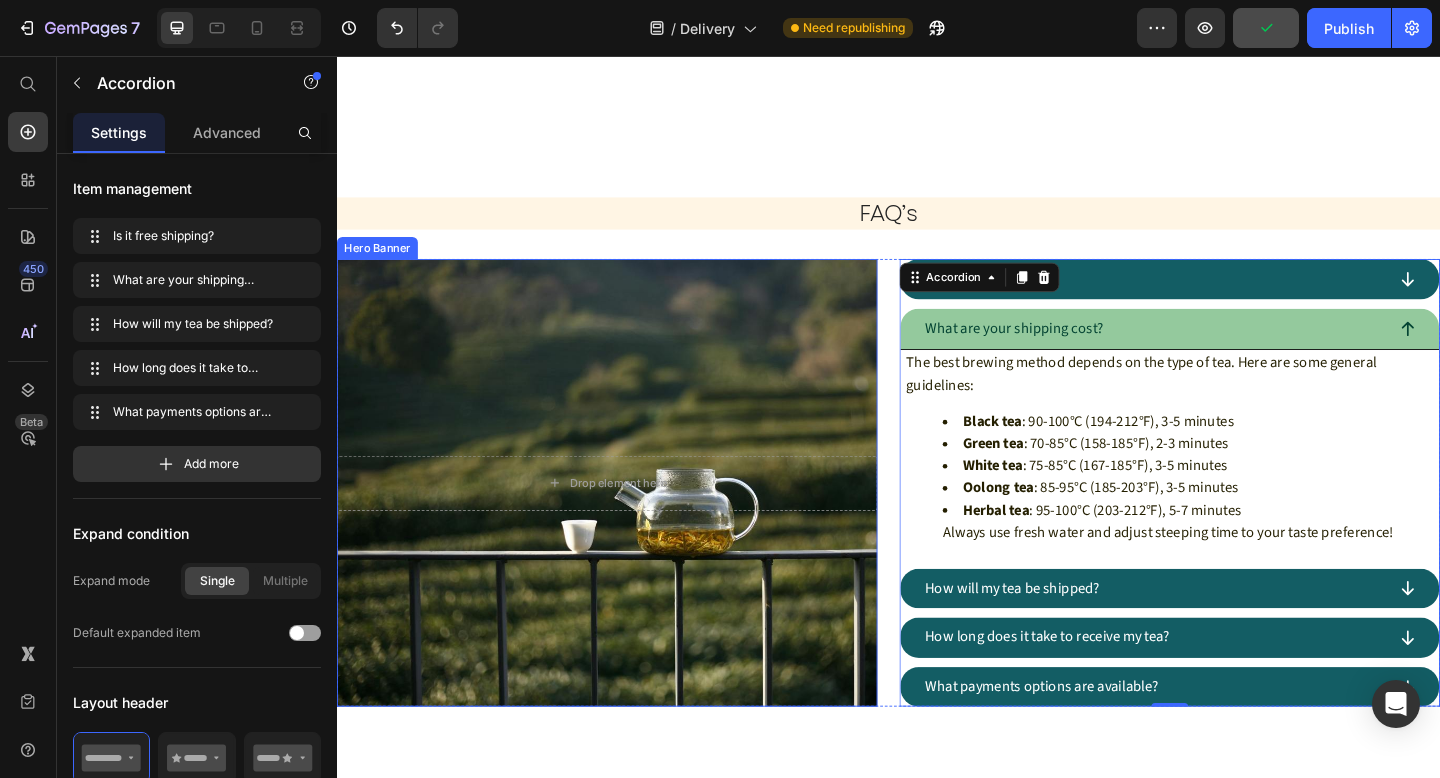 click on "Oolong tea : 85-95°C (185-203°F), 3-5 minutes" at bounding box center (1253, 526) 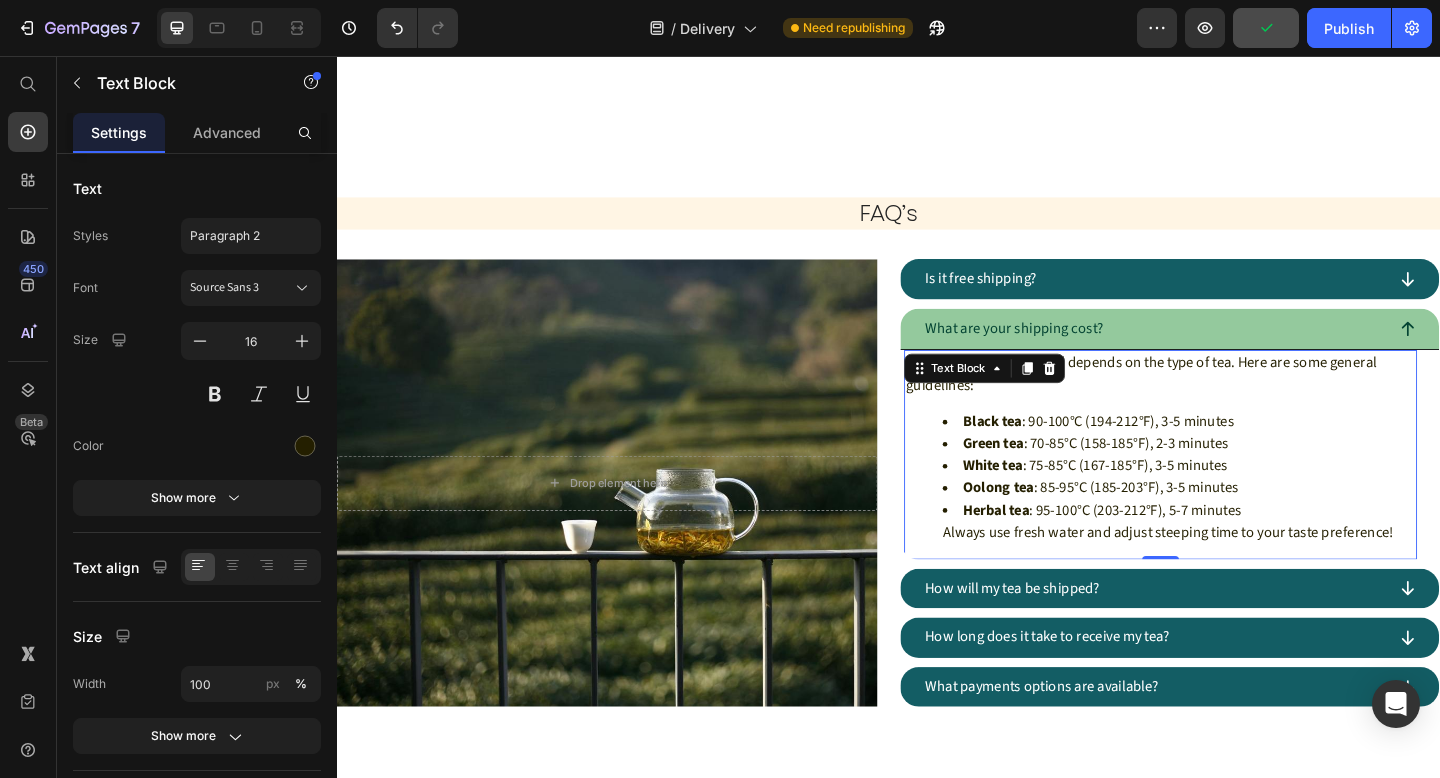 click on "Herbal tea : 95-100°C (203-212°F), 5-7 minutes Always use fresh water and adjust steeping time to your taste preference!" at bounding box center [1253, 562] 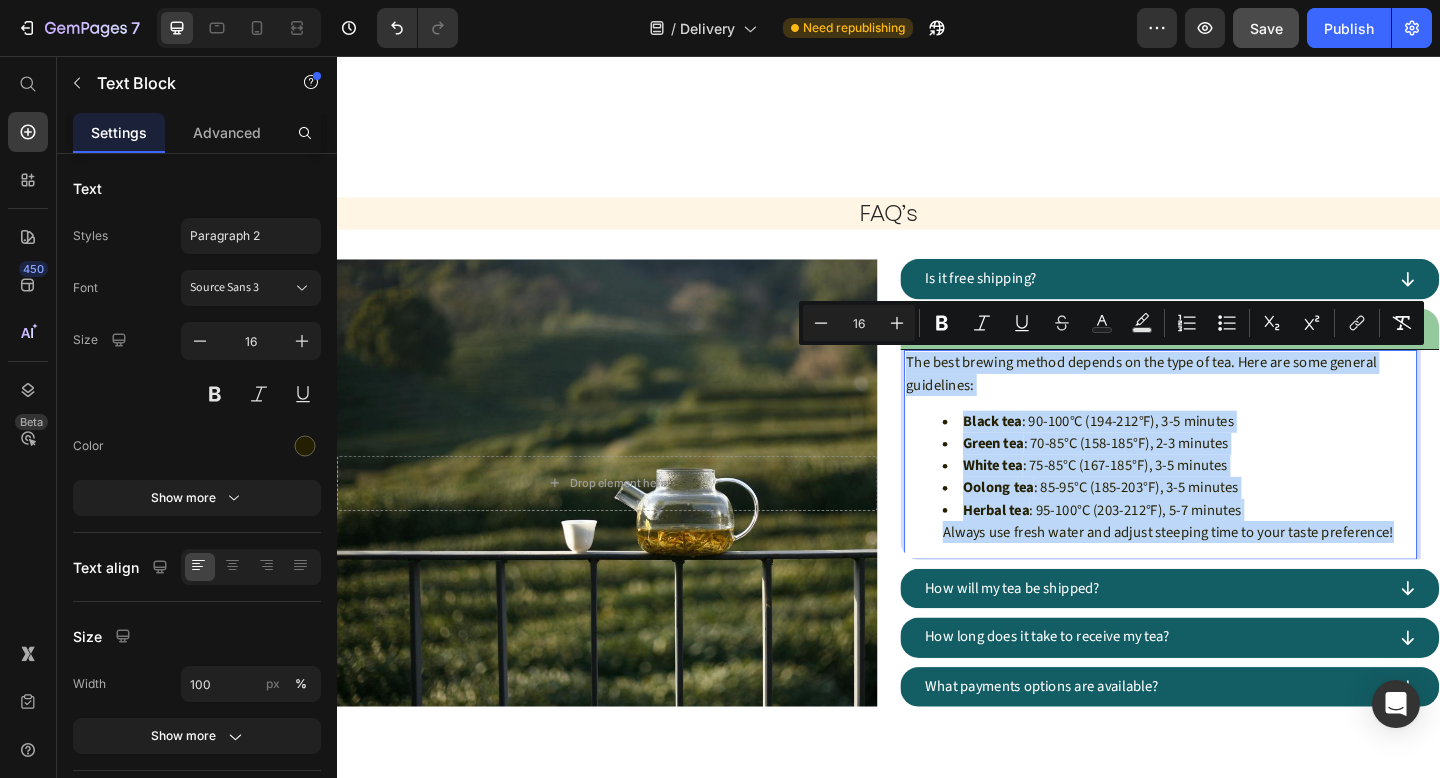 drag, startPoint x: 1490, startPoint y: 574, endPoint x: 958, endPoint y: 378, distance: 566.9568 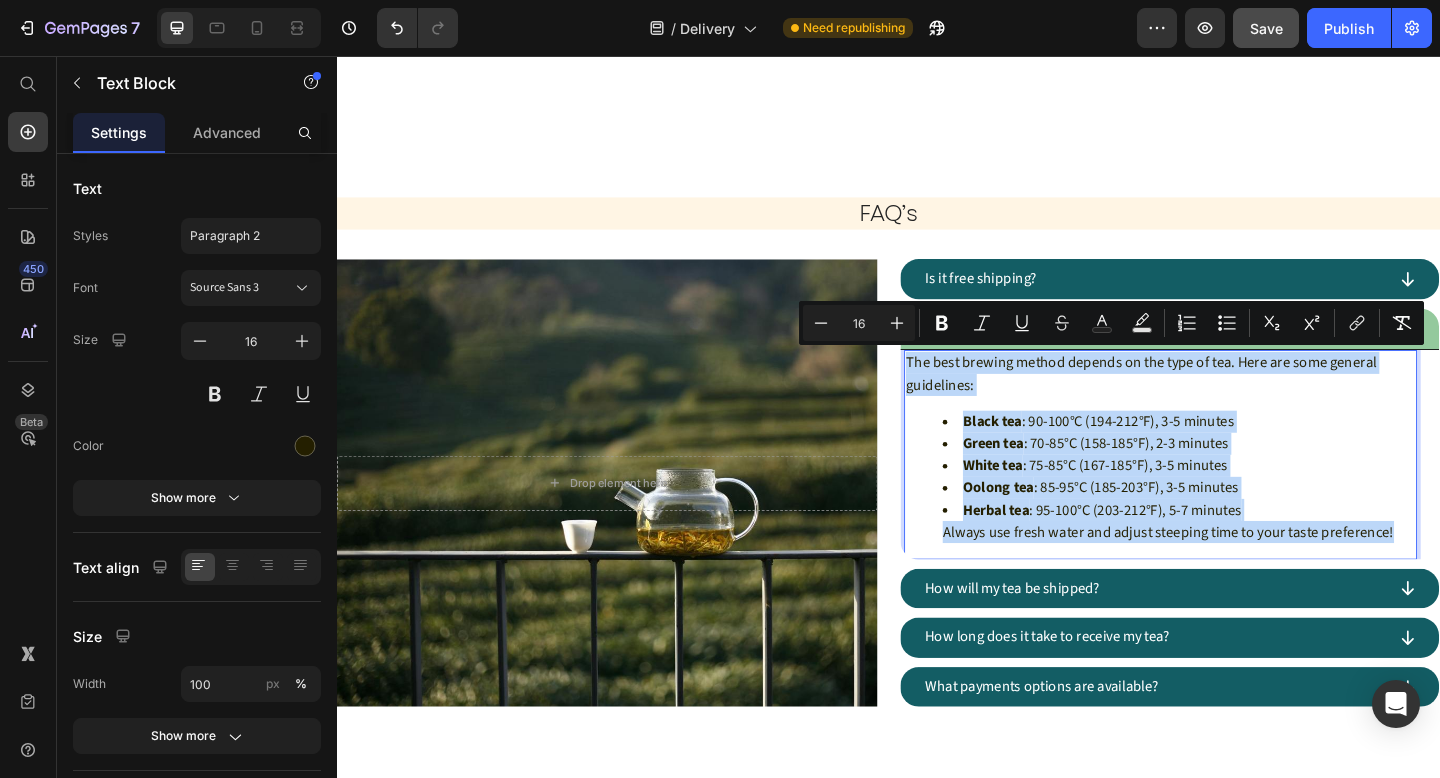 click on "The best brewing method depends on the type of tea. Here are some general guidelines: Black tea : 90-100°C (194-212°F), 3-5 minutes Green tea : 70-85°C (158-185°F), 2-3 minutes White tea : 75-85°C (167-185°F), 3-5 minutes Oolong tea : 85-95°C (185-203°F), 3-5 minutes Herbal tea : 95-100°C (203-212°F), 5-7 minutes Always use fresh water and adjust steeping time to your taste preference!" at bounding box center (1233, 490) 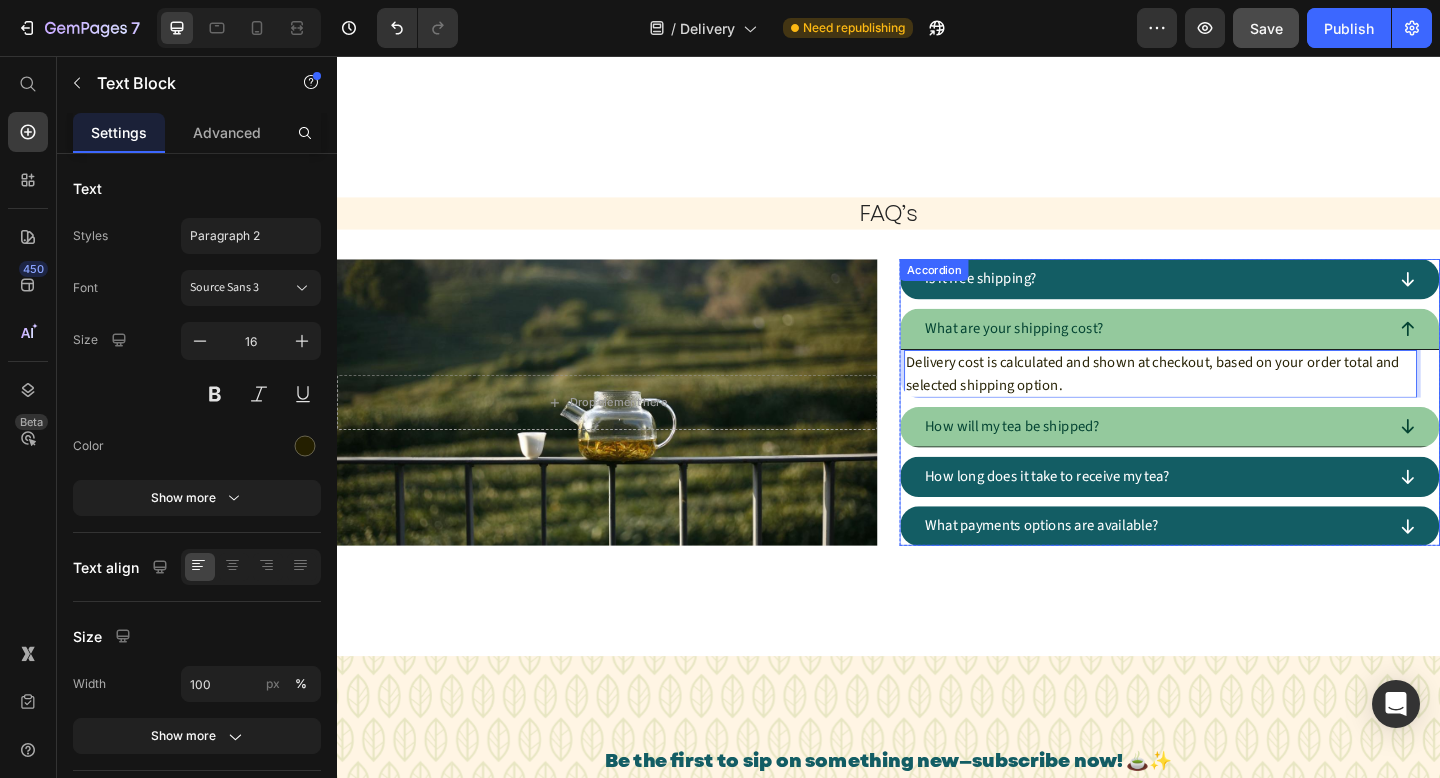 click on "How will my tea be shipped?" at bounding box center [1225, 460] 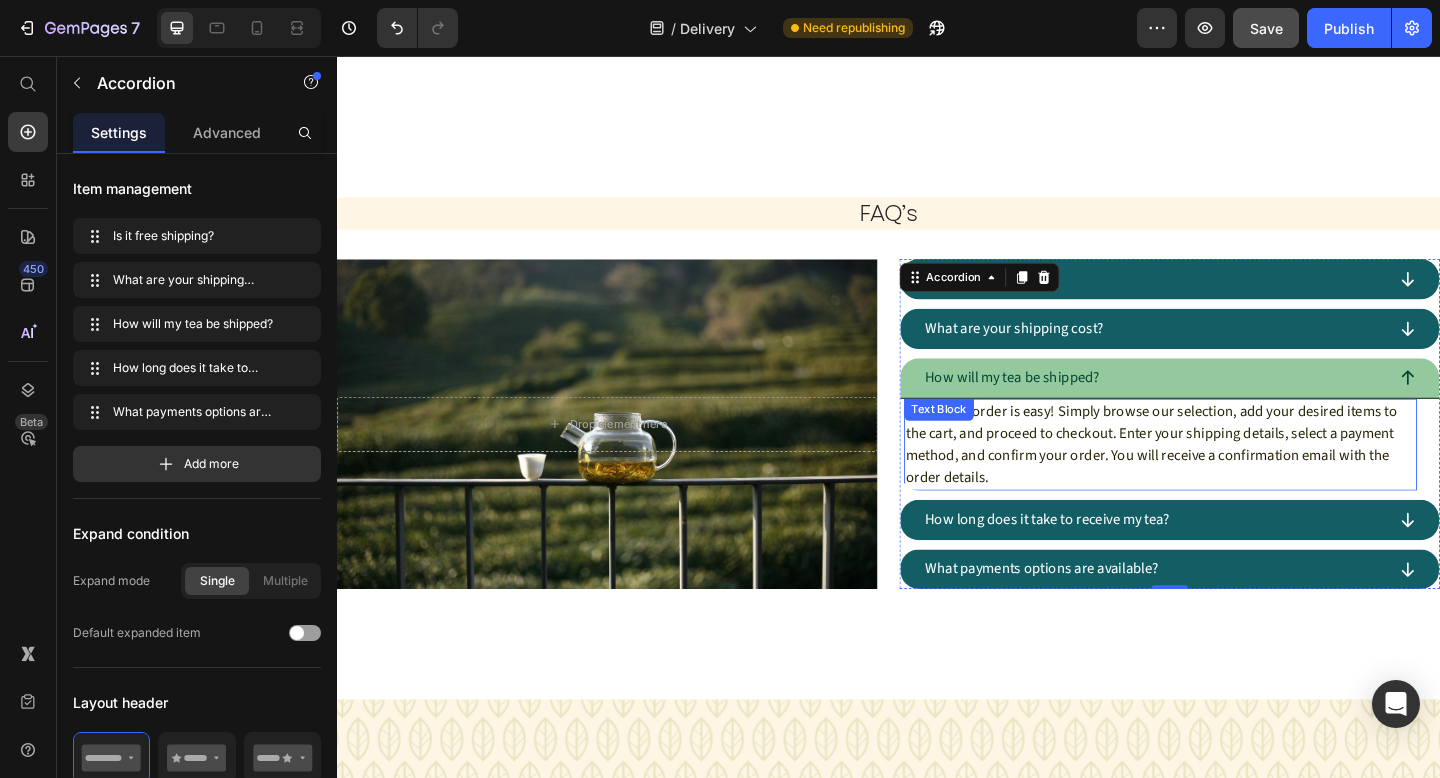 click on "Placing an order is easy! Simply browse our selection, add your desired items to the cart, and proceed to checkout. Enter your shipping details, select a payment method, and confirm your order. You will receive a confirmation email with the order details." at bounding box center (1233, 479) 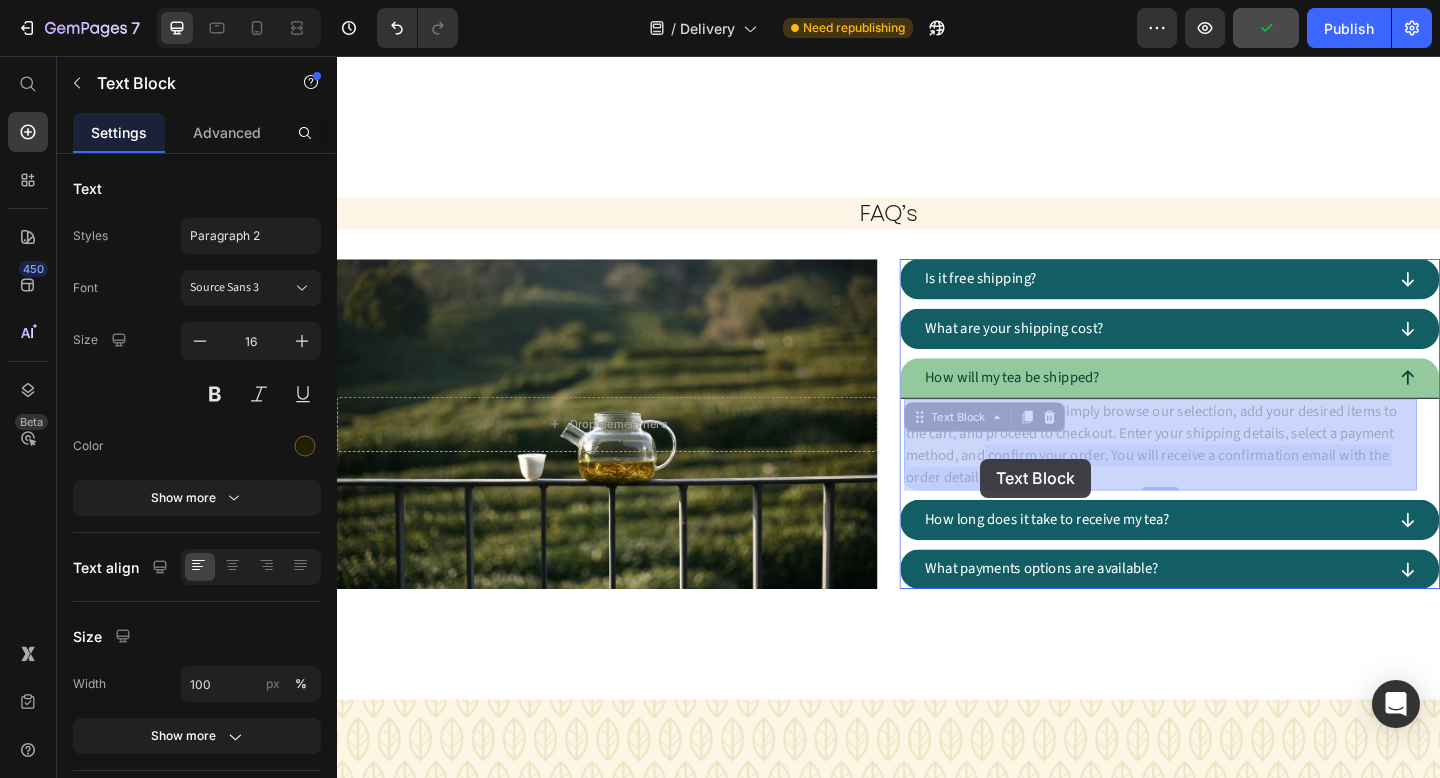 drag, startPoint x: 1064, startPoint y: 514, endPoint x: 1038, endPoint y: 494, distance: 32.80244 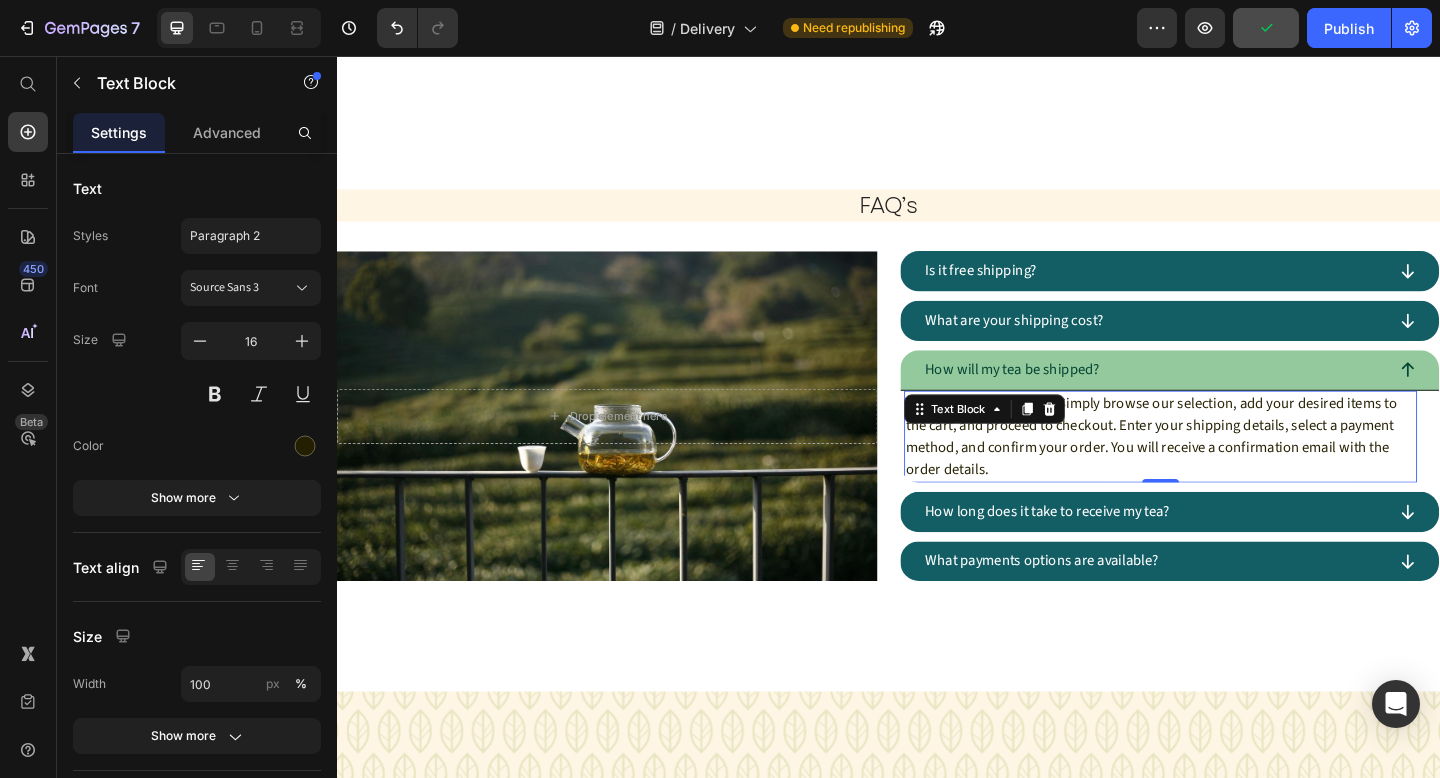 scroll, scrollTop: 1889, scrollLeft: 0, axis: vertical 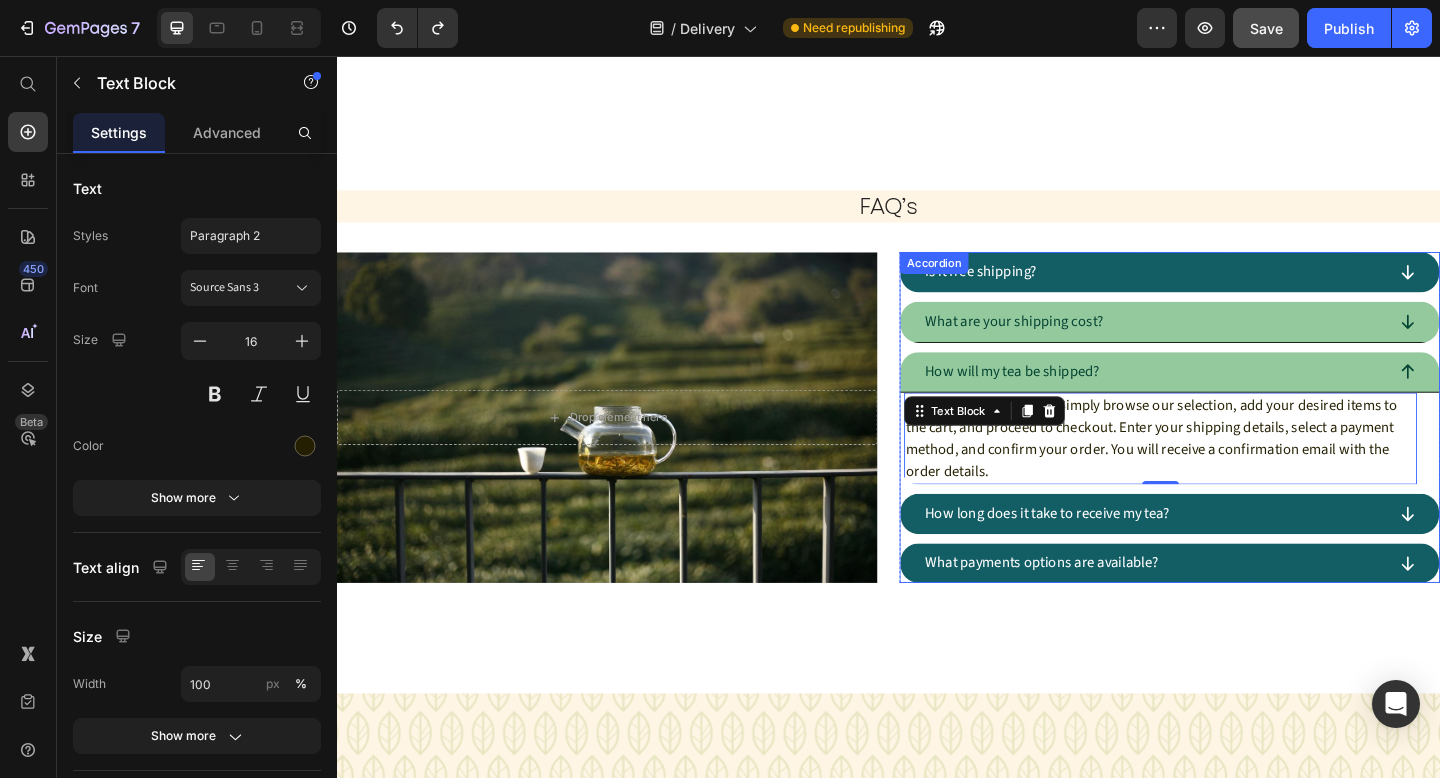 click on "What are your shipping cost?" at bounding box center [1243, 346] 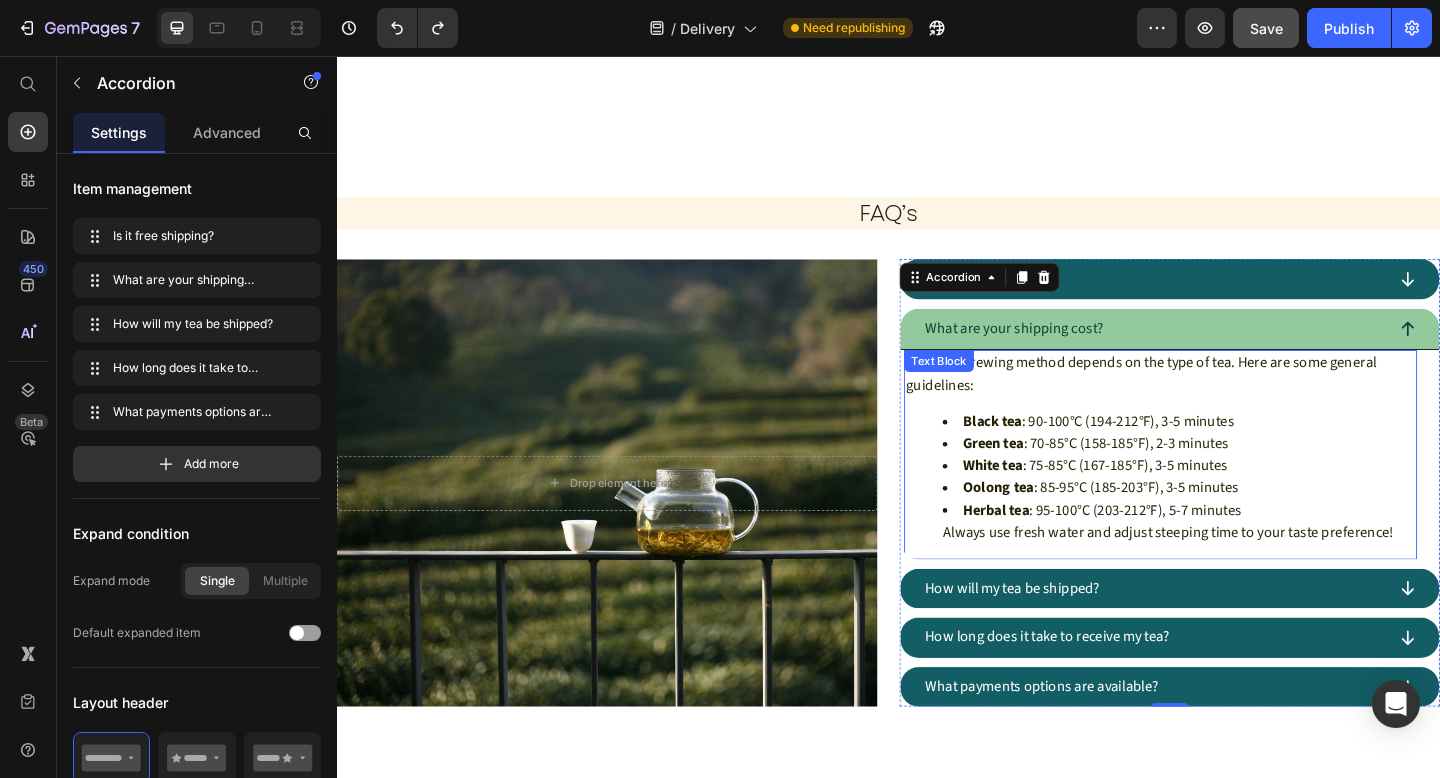 scroll, scrollTop: 1881, scrollLeft: 0, axis: vertical 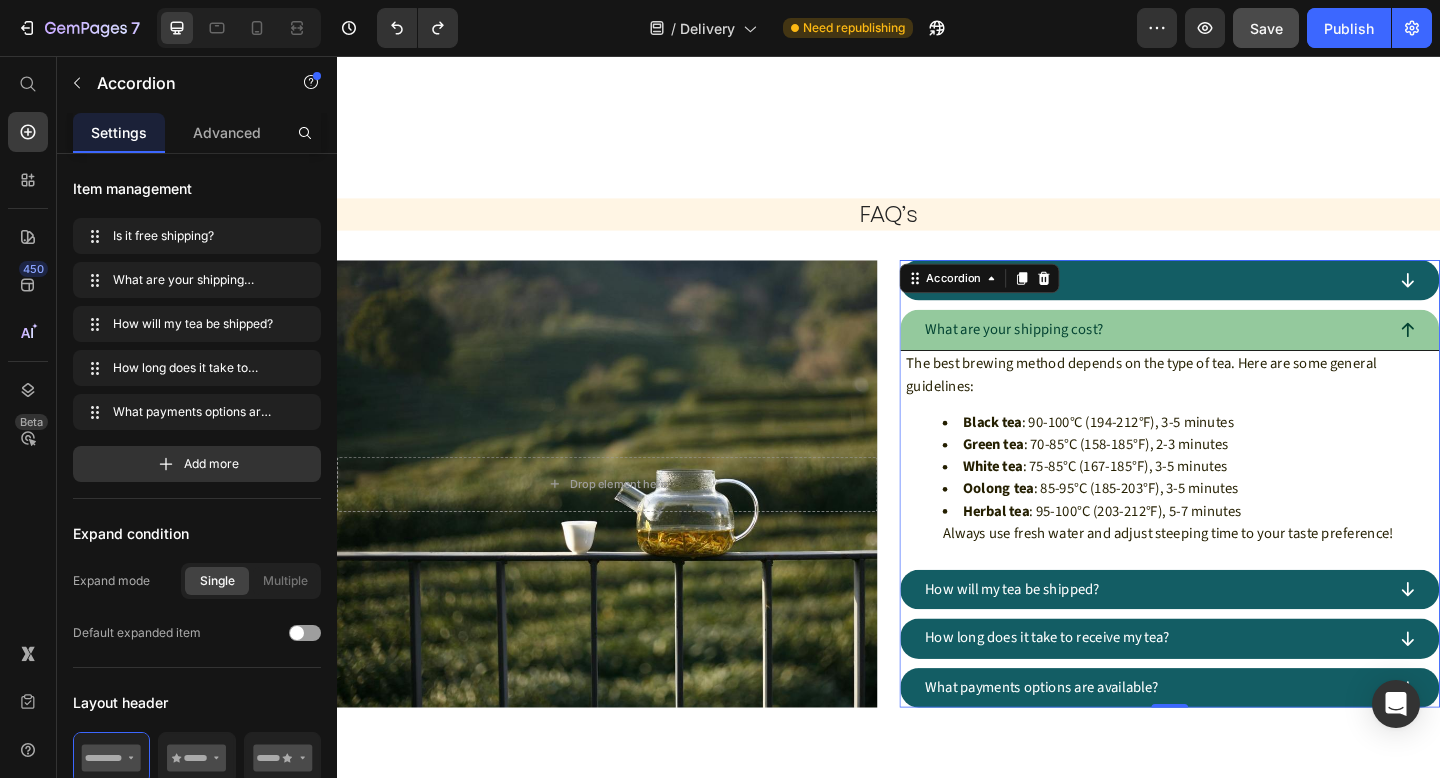 click on "What are your shipping cost?" at bounding box center [1225, 354] 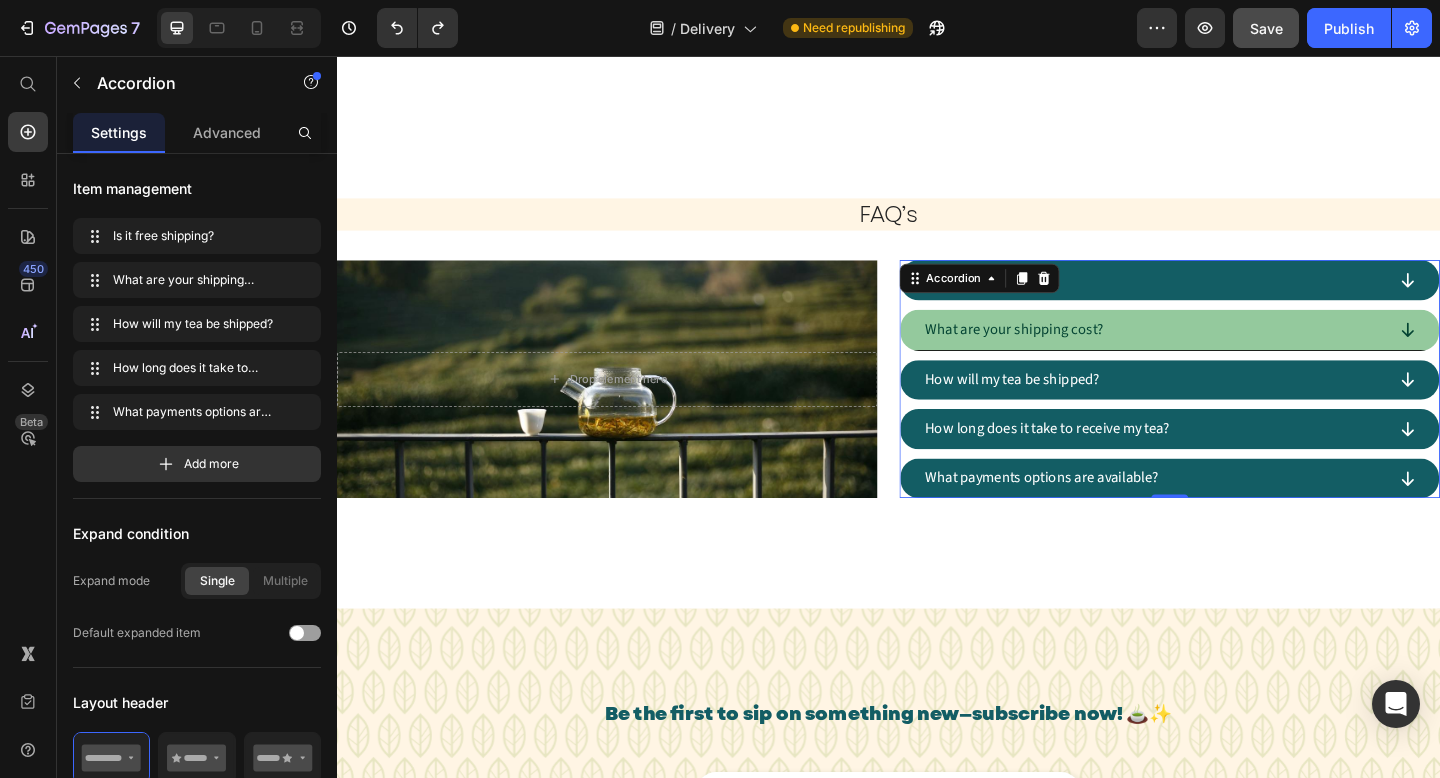 click on "What are your shipping cost?" at bounding box center (1225, 354) 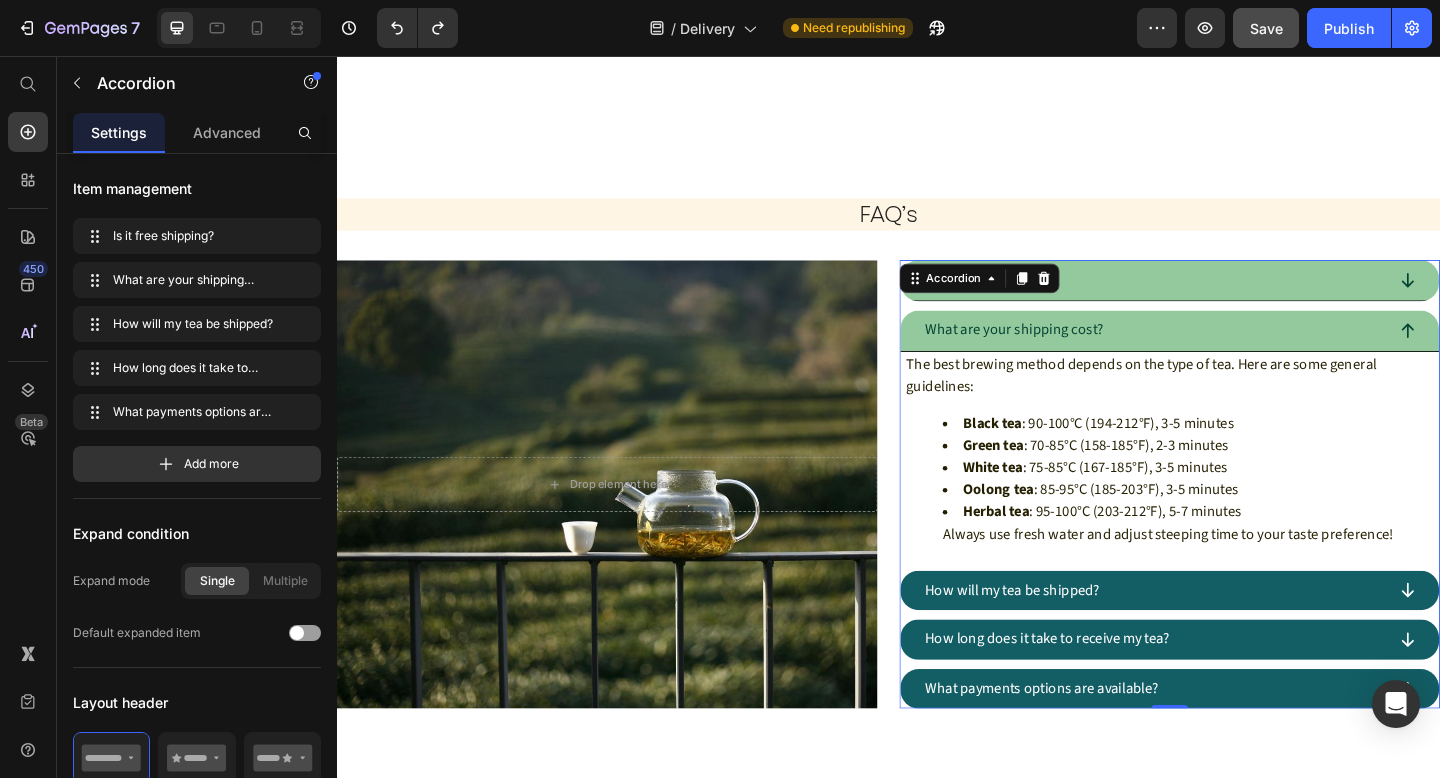 click on "Is it free shipping?" at bounding box center [1225, 300] 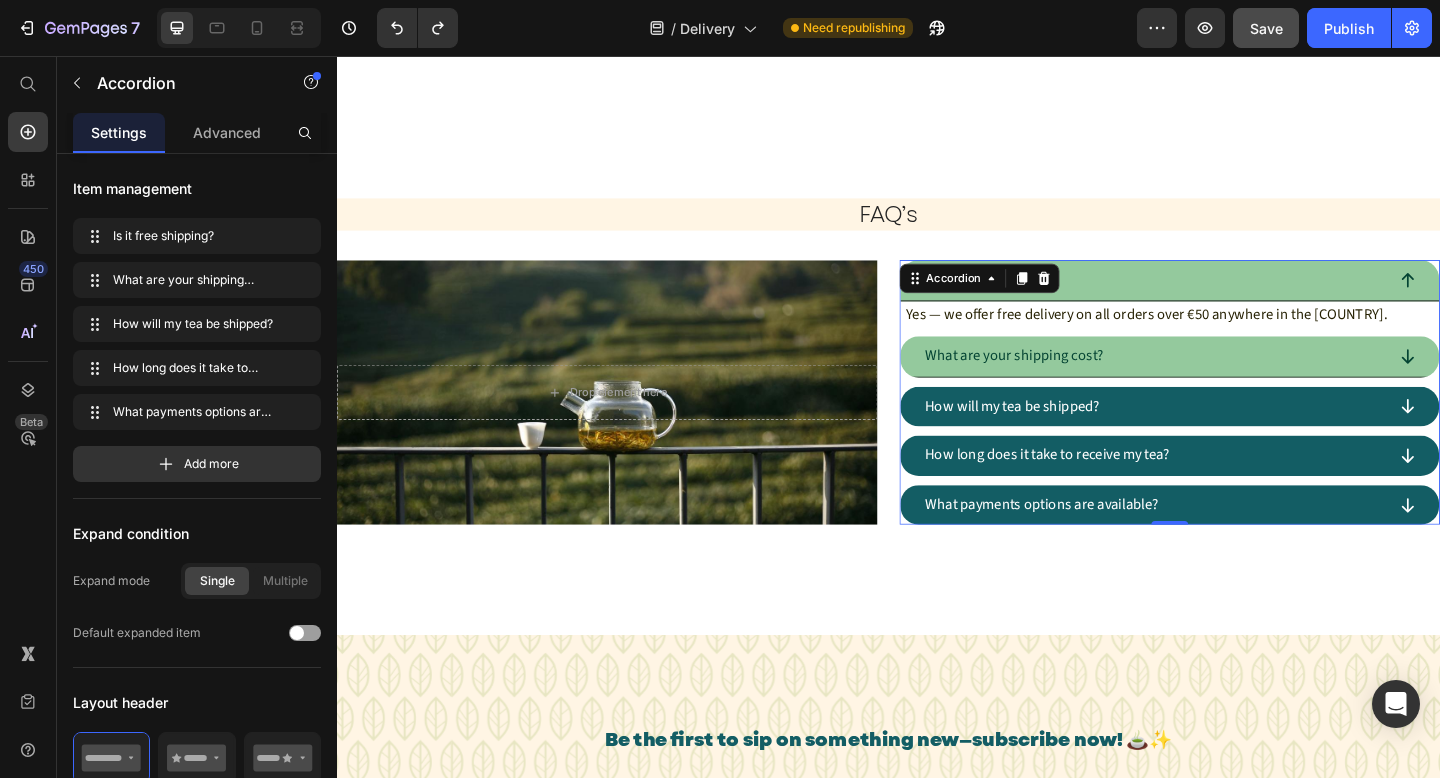 click on "What are your shipping cost?" at bounding box center (1225, 383) 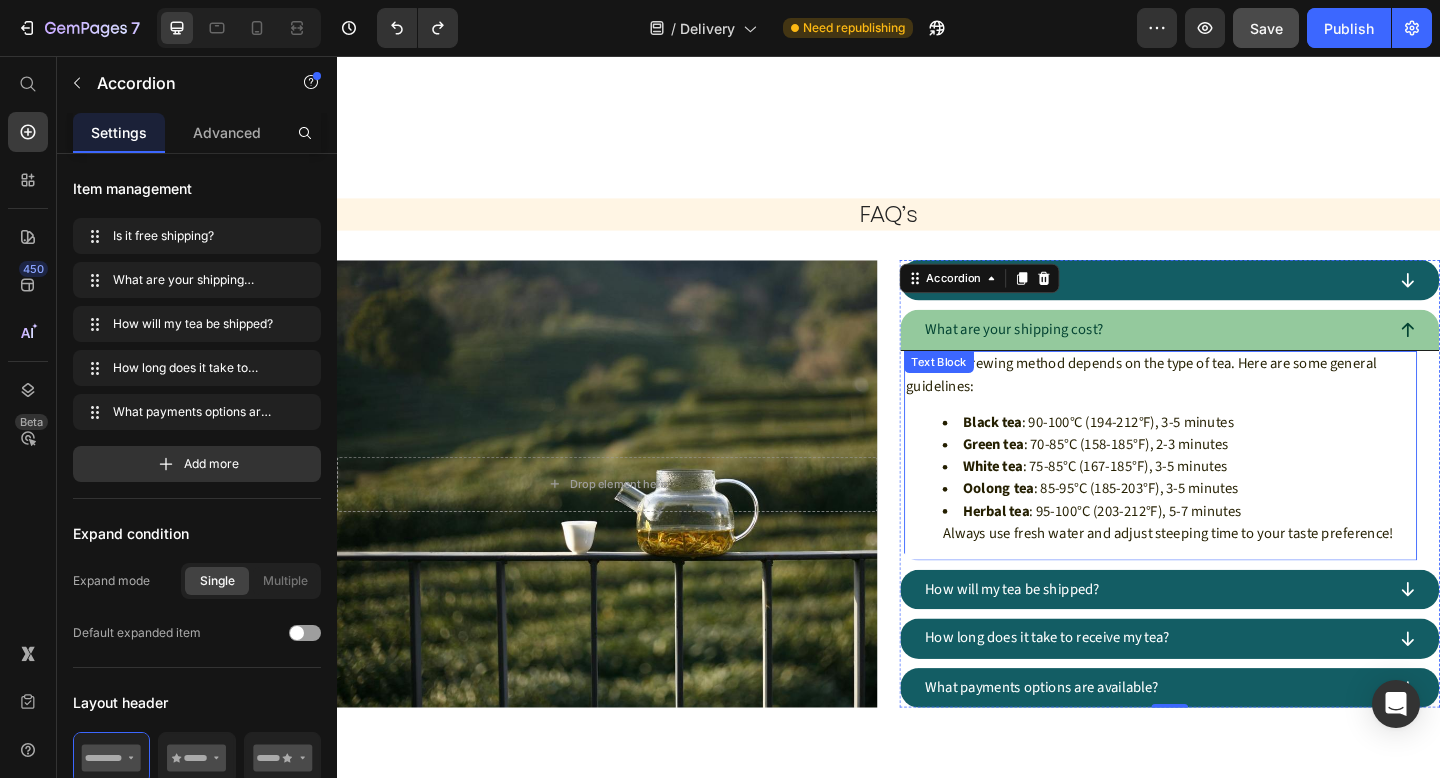 click on "White tea : 75-85°C (167-185°F), 3-5 minutes" at bounding box center [1253, 503] 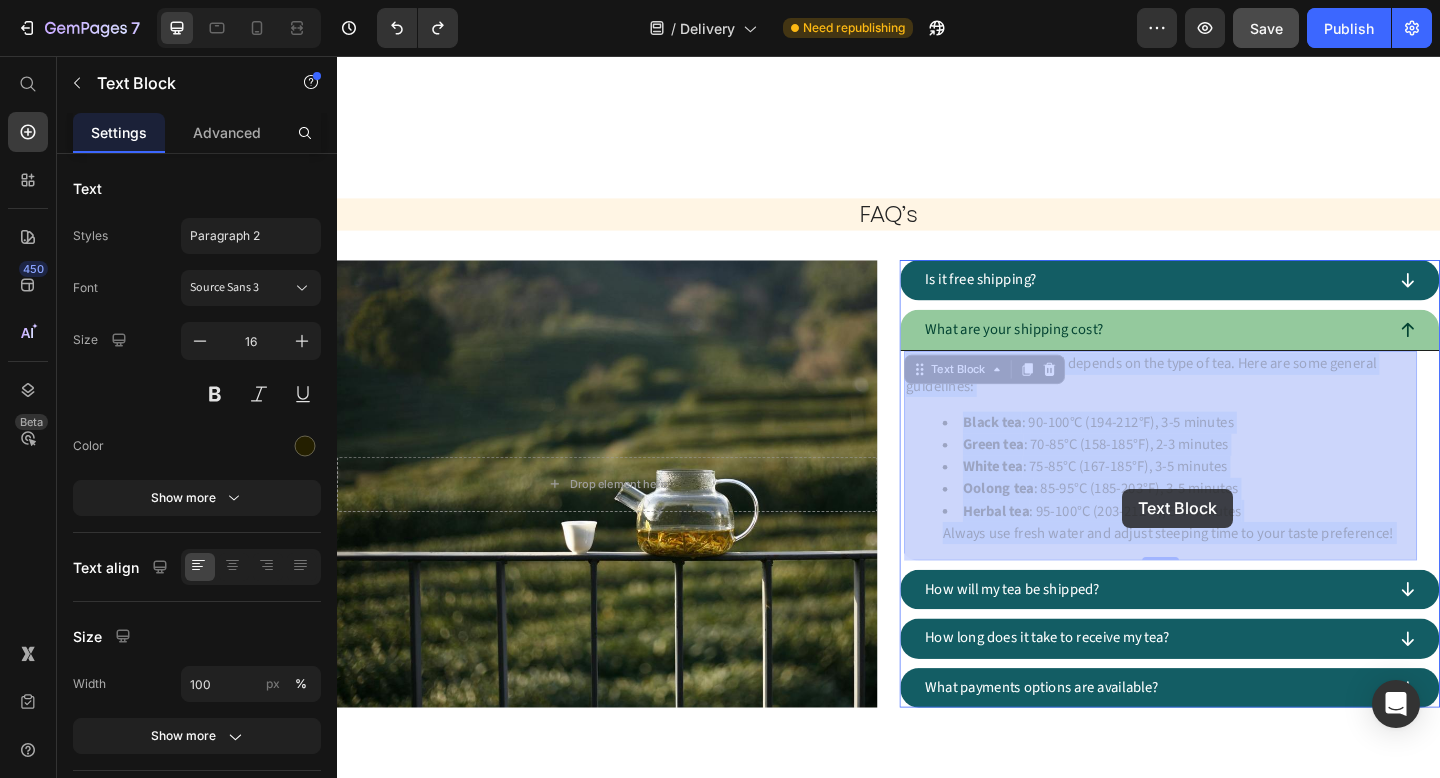 drag, startPoint x: 1487, startPoint y: 578, endPoint x: 1224, endPoint y: 533, distance: 266.82205 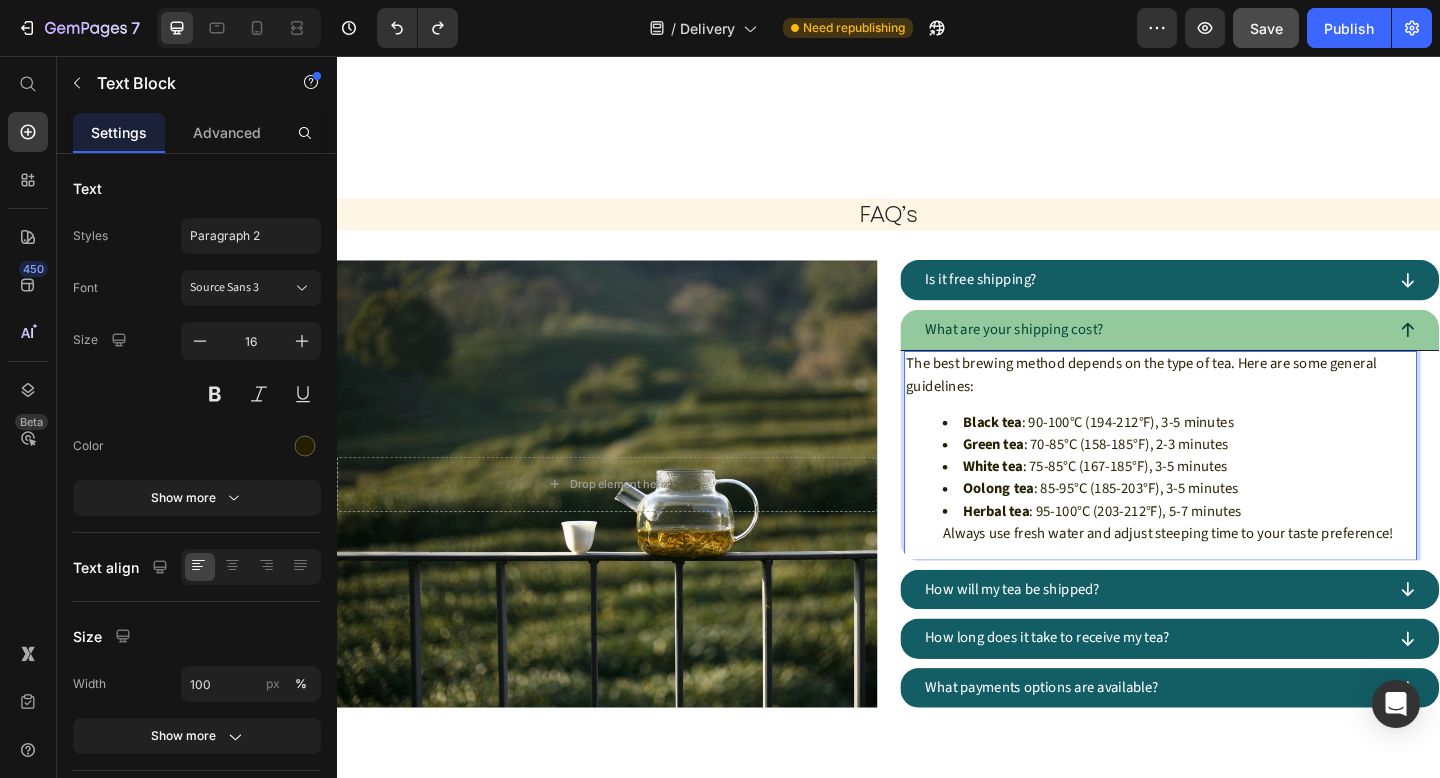 click on "Herbal tea : 95-100°C (203-212°F), 5-7 minutes Always use fresh water and adjust steeping time to your taste preference!" at bounding box center [1253, 563] 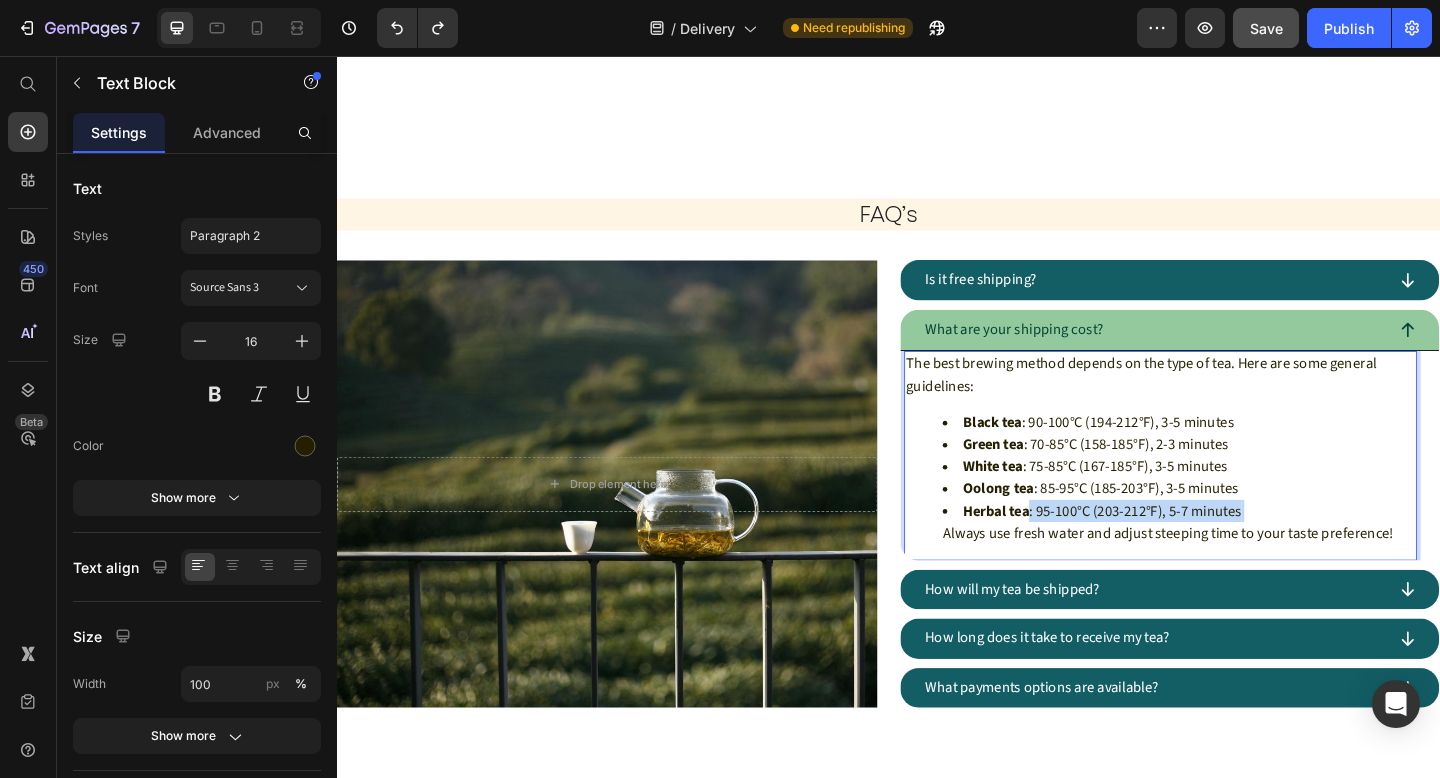 click on "Herbal tea : 95-100°C (203-212°F), 5-7 minutes Always use fresh water and adjust steeping time to your taste preference!" at bounding box center [1253, 563] 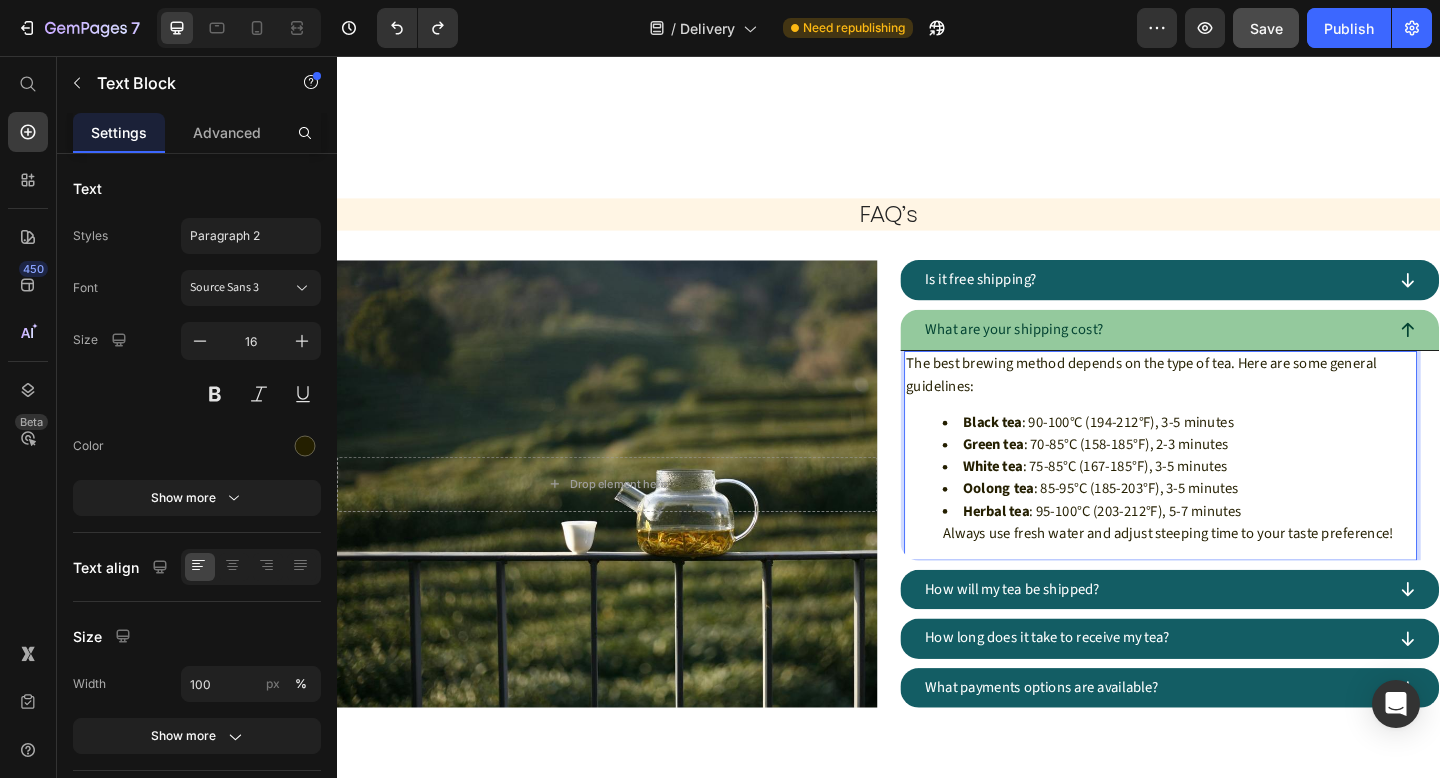 click on "Herbal tea : 95-100°C (203-212°F), 5-7 minutes Always use fresh water and adjust steeping time to your taste preference!" at bounding box center (1253, 563) 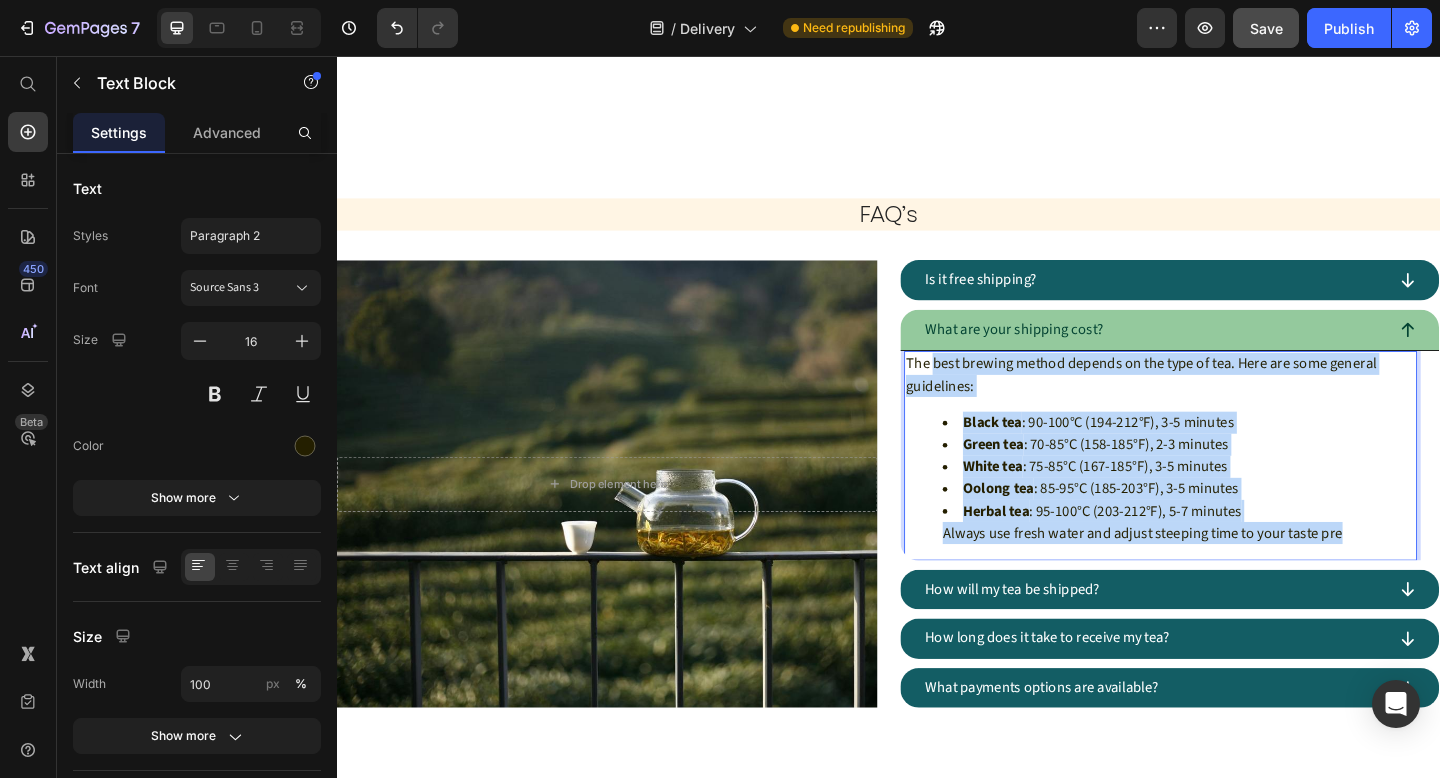 drag, startPoint x: 1431, startPoint y: 574, endPoint x: 987, endPoint y: 390, distance: 480.61627 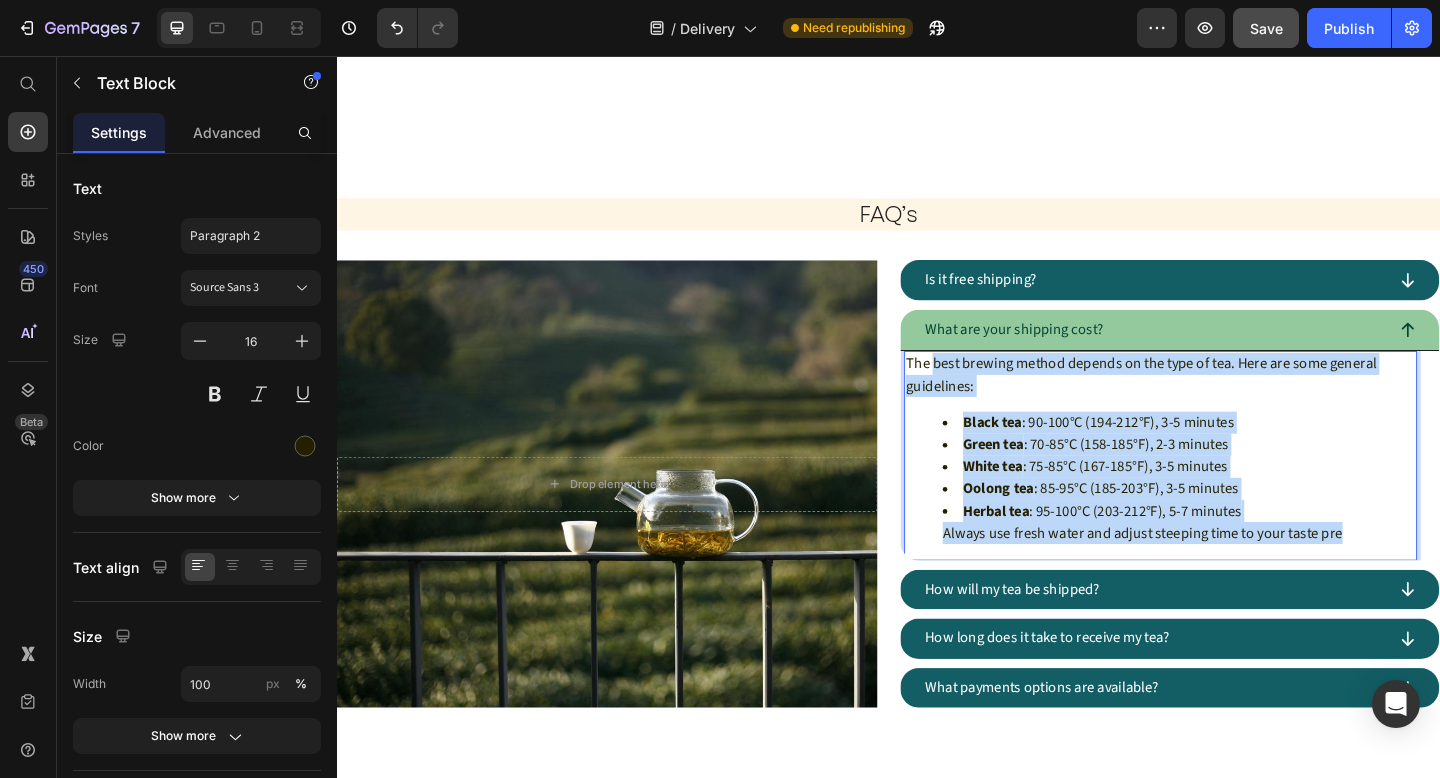 click on "The best brewing method depends on the type of tea. Here are some general guidelines: Black tea : 90-100°C (194-212°F), 3-5 minutes Green tea : 70-85°C (158-185°F), 2-3 minutes White tea : 75-85°C (167-185°F), 3-5 minutes Oolong tea : 85-95°C (185-203°F), 3-5 minutes Herbal tea : 95-100°C (203-212°F), 5-7 minutes Always use fresh water and adjust steeping time to your taste pre" at bounding box center (1233, 491) 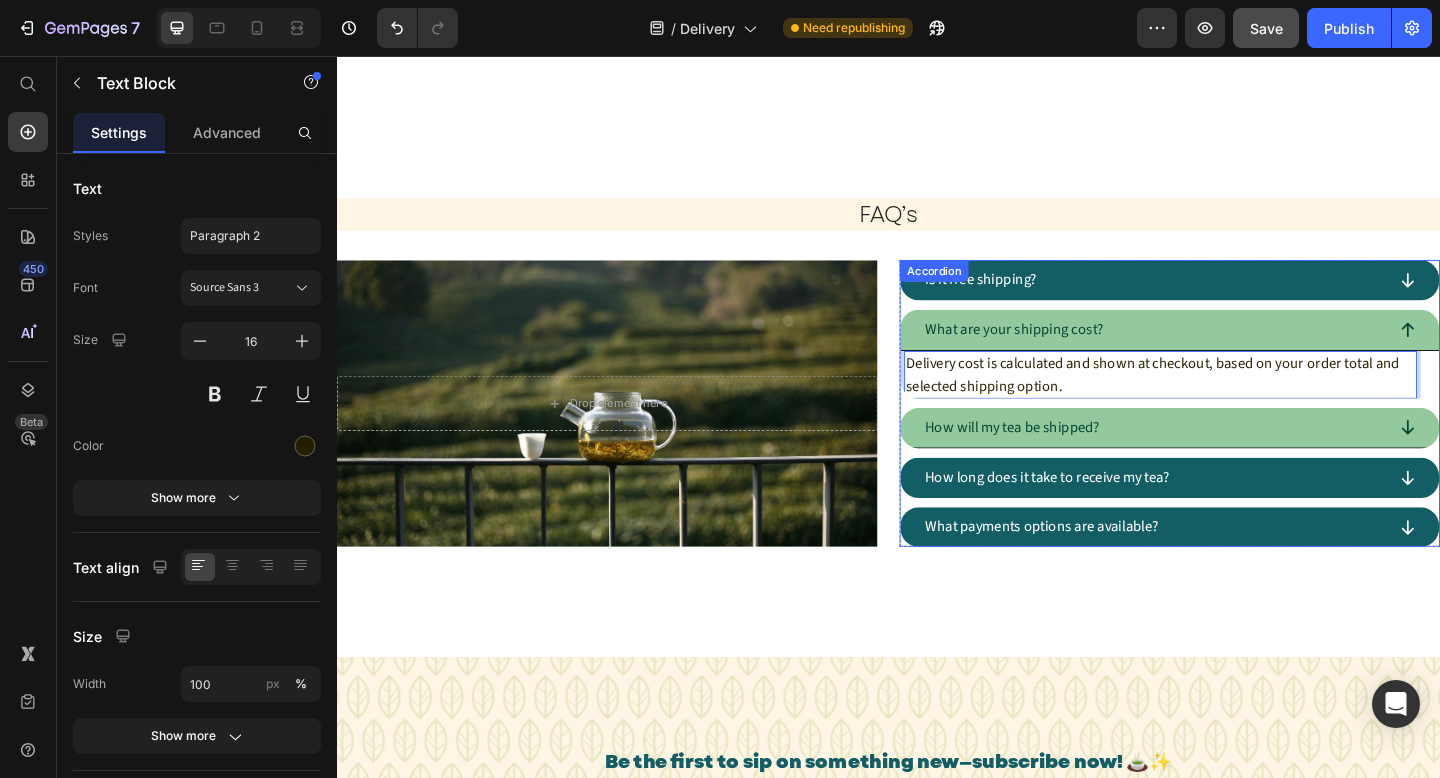 click on "How will my tea be shipped?" at bounding box center (1225, 461) 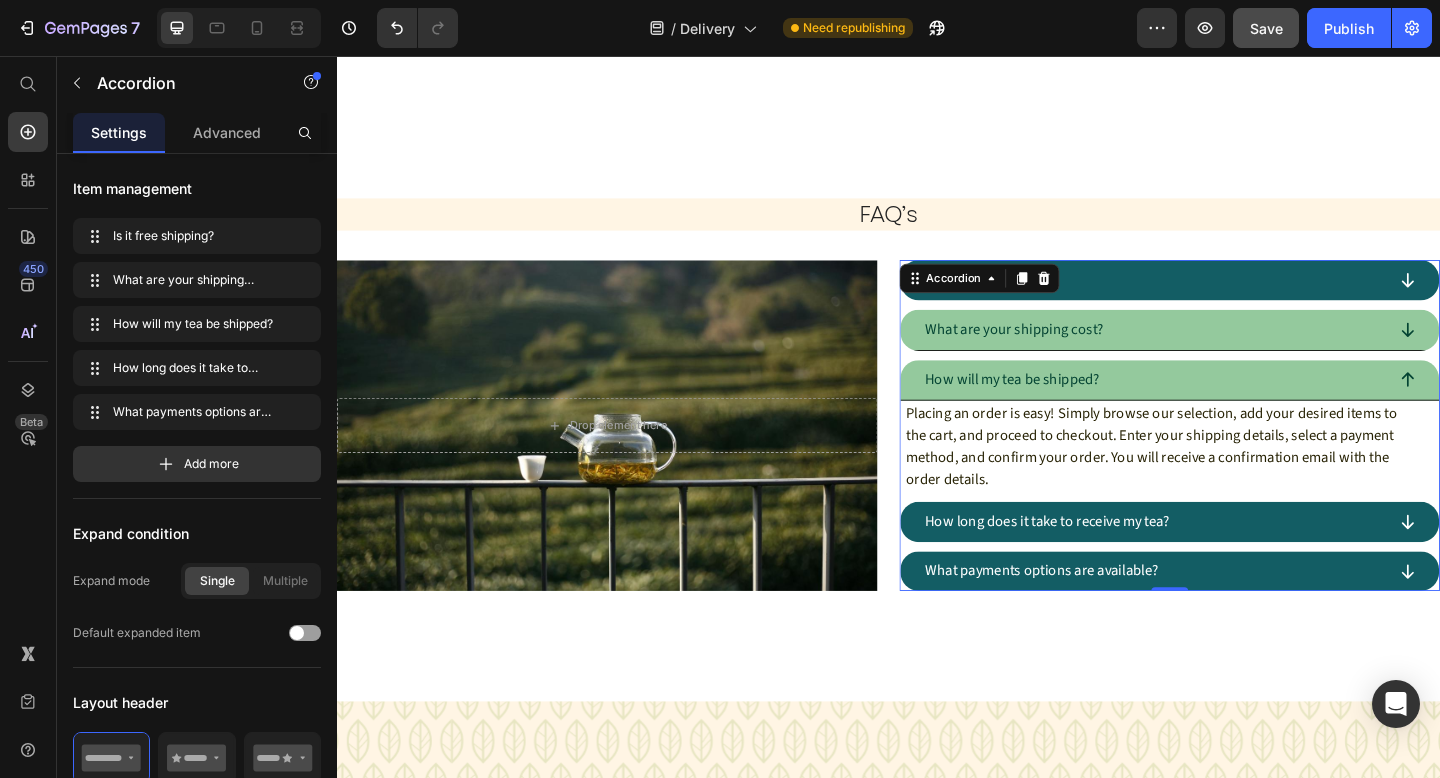click on "What are your shipping cost?" at bounding box center (1225, 354) 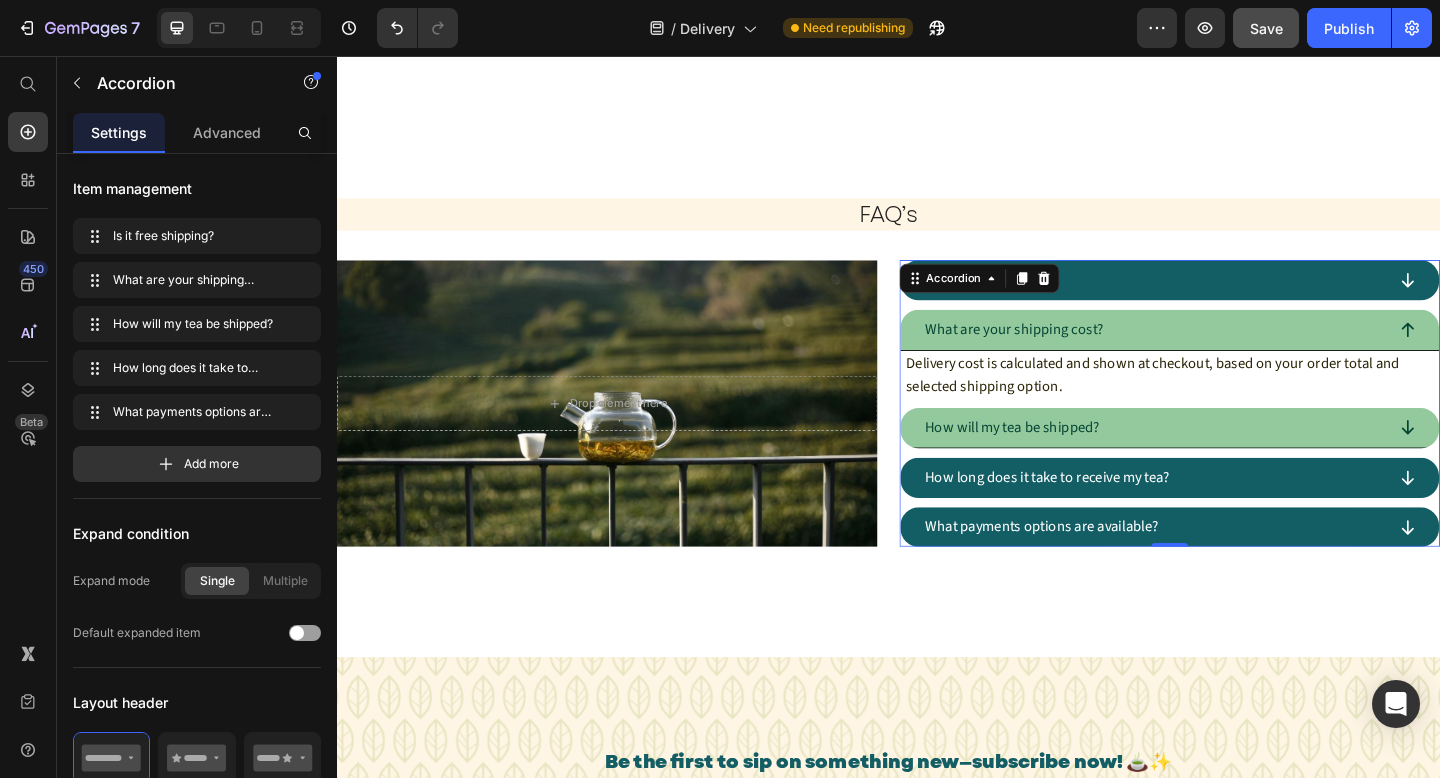 click on "How will my tea be shipped?" at bounding box center [1225, 461] 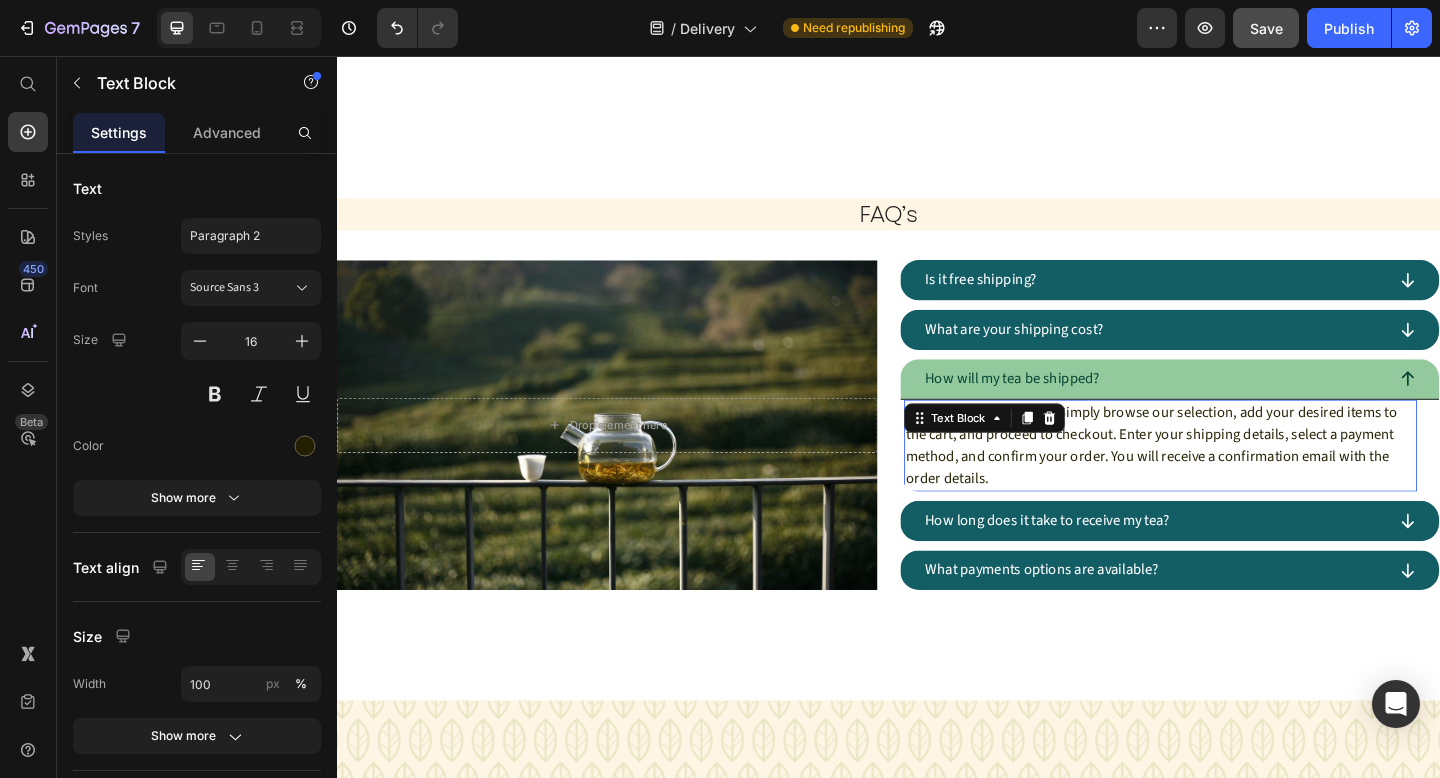 click on "Placing an order is easy! Simply browse our selection, add your desired items to the cart, and proceed to checkout. Enter your shipping details, select a payment method, and confirm your order. You will receive a confirmation email with the order details." at bounding box center (1233, 480) 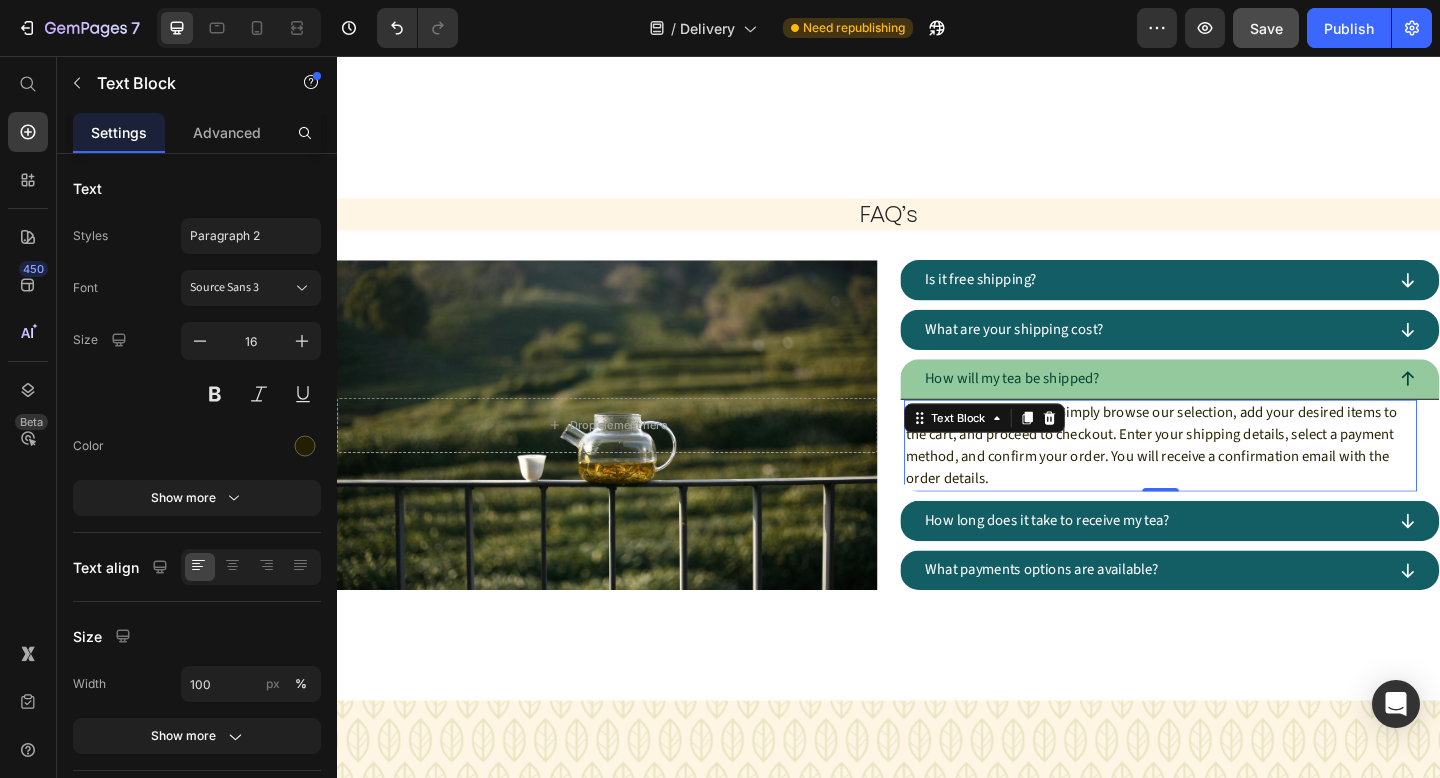 click on "Placing an order is easy! Simply browse our selection, add your desired items to the cart, and proceed to checkout. Enter your shipping details, select a payment method, and confirm your order. You will receive a confirmation email with the order details." at bounding box center (1233, 480) 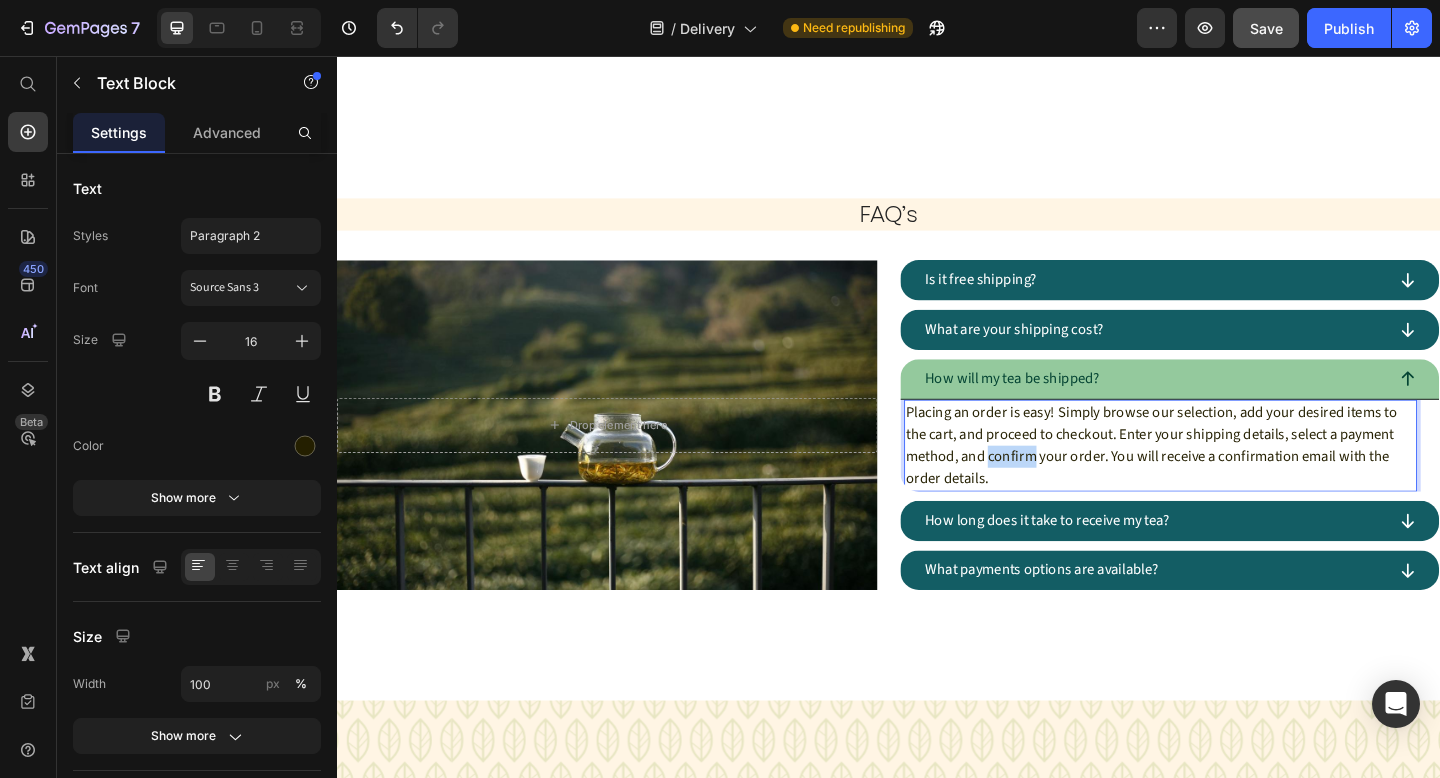 click on "Placing an order is easy! Simply browse our selection, add your desired items to the cart, and proceed to checkout. Enter your shipping details, select a payment method, and confirm your order. You will receive a confirmation email with the order details." at bounding box center (1233, 480) 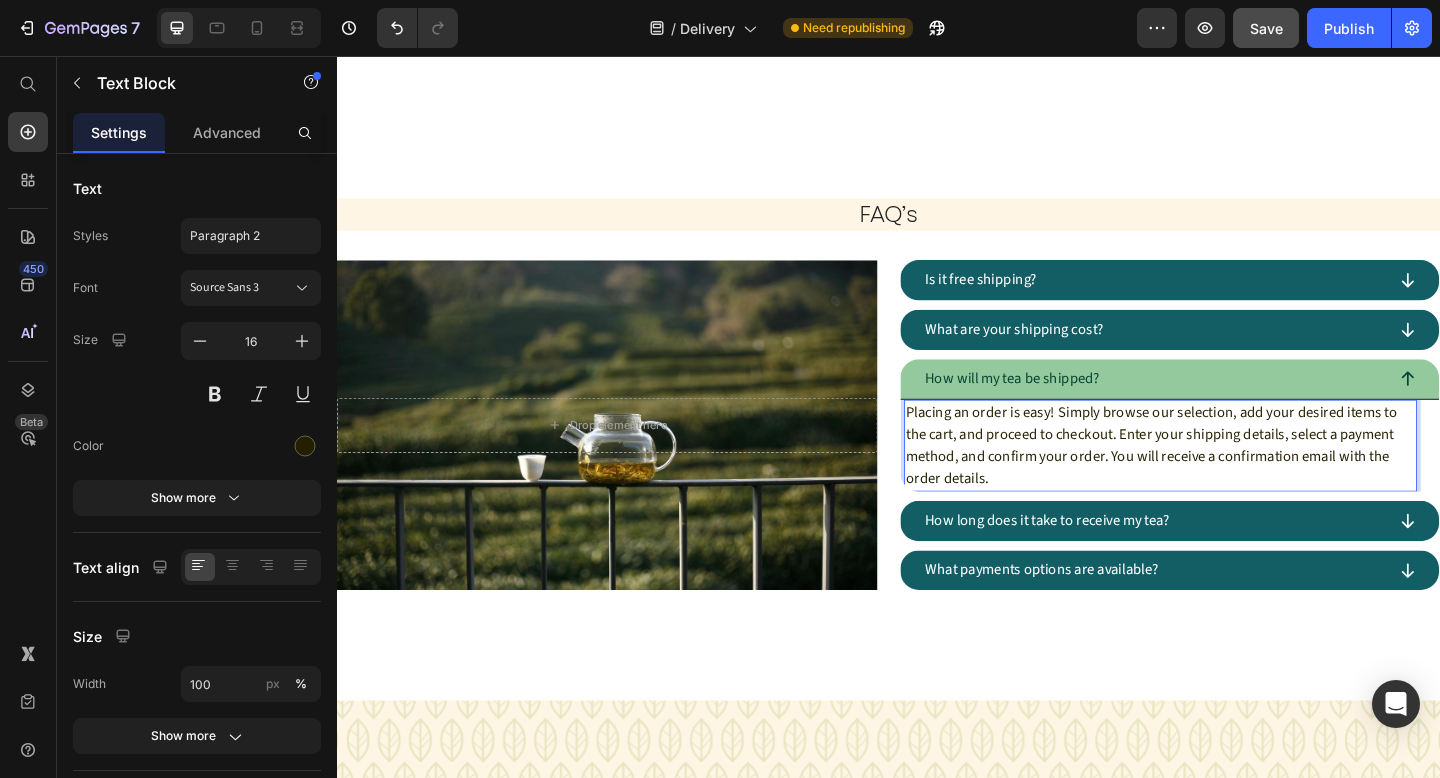 click on "Placing an order is easy! Simply browse our selection, add your desired items to the cart, and proceed to checkout. Enter your shipping details, select a payment method, and confirm your order. You will receive a confirmation email with the order details." at bounding box center (1233, 480) 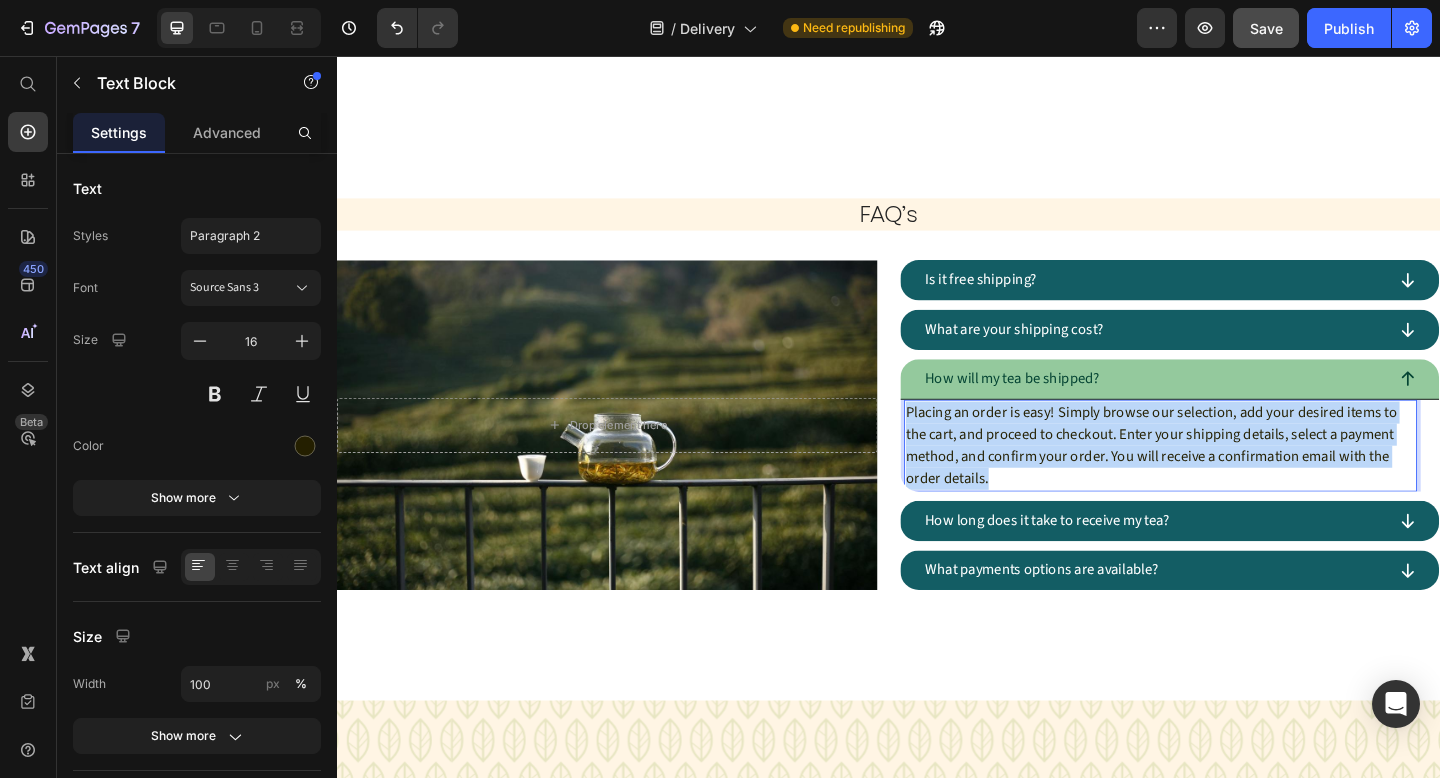 drag, startPoint x: 1053, startPoint y: 512, endPoint x: 959, endPoint y: 444, distance: 116.01724 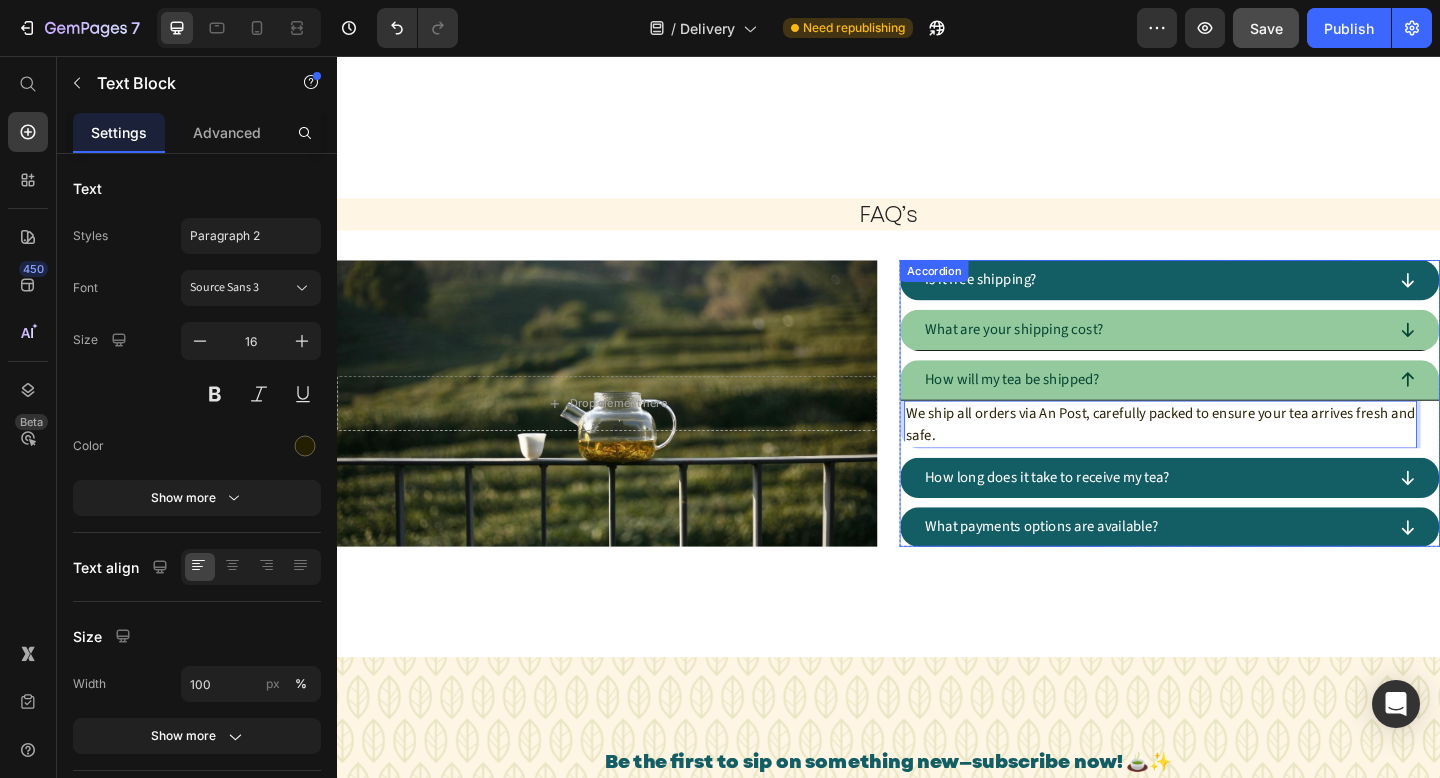 scroll, scrollTop: 1882, scrollLeft: 0, axis: vertical 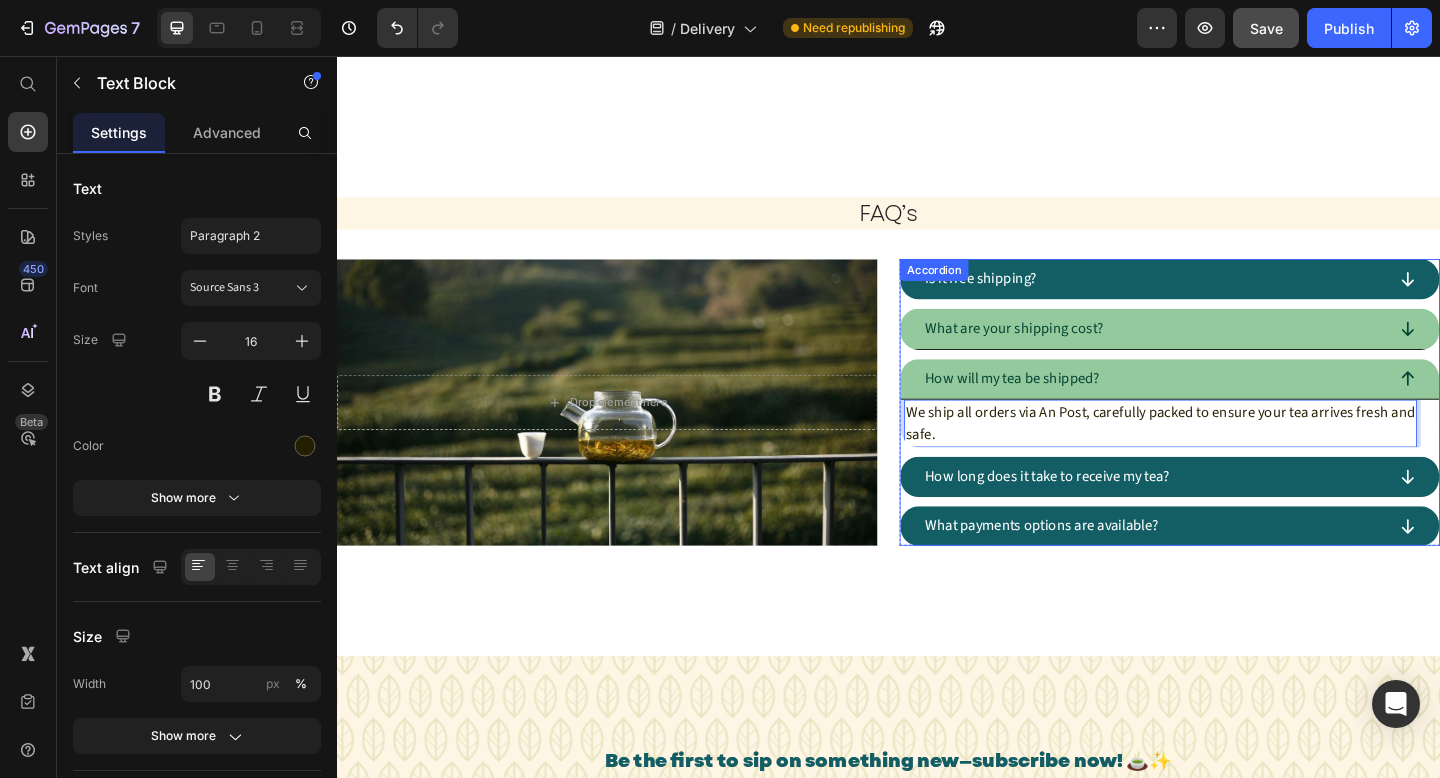 click on "What are your shipping cost?" at bounding box center (1225, 353) 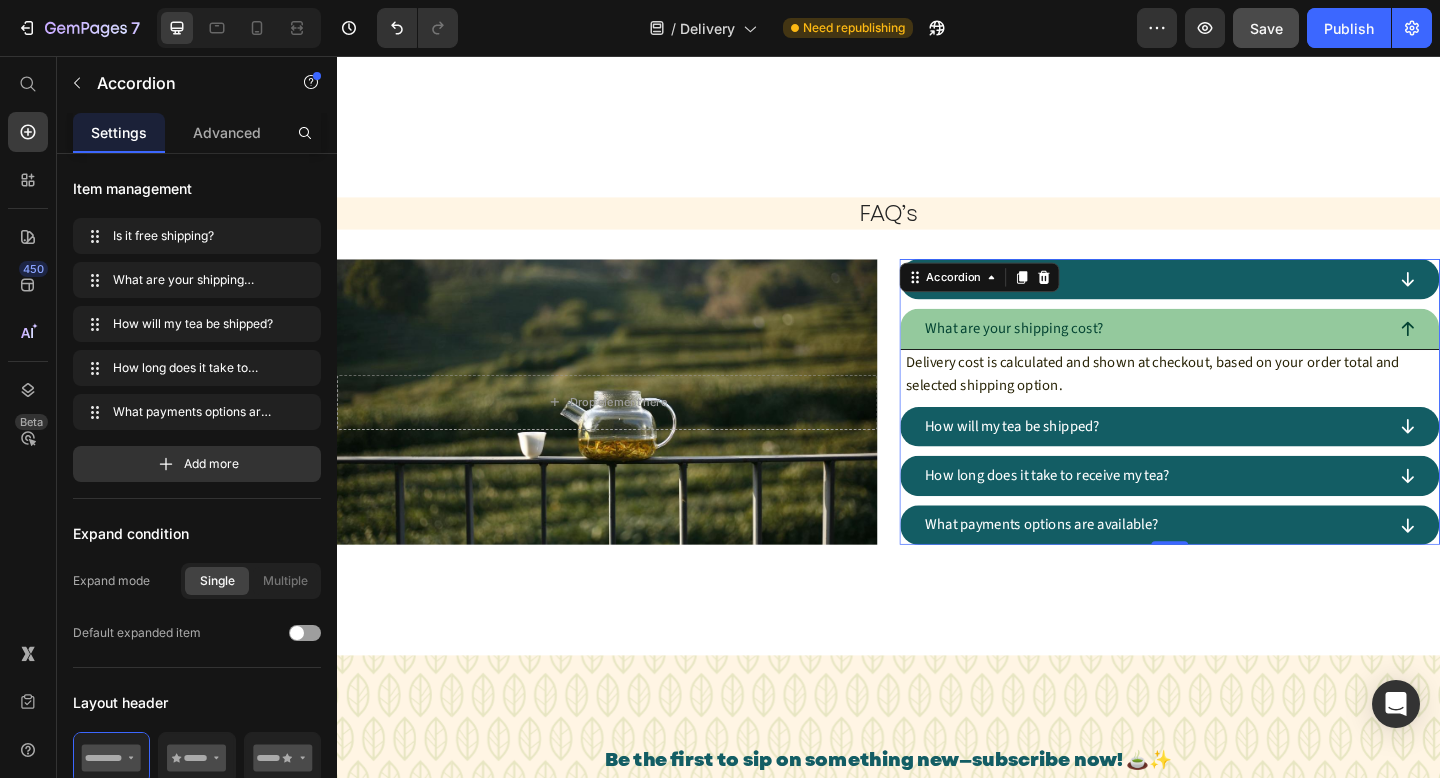 click on "What are your shipping cost?" at bounding box center [1225, 353] 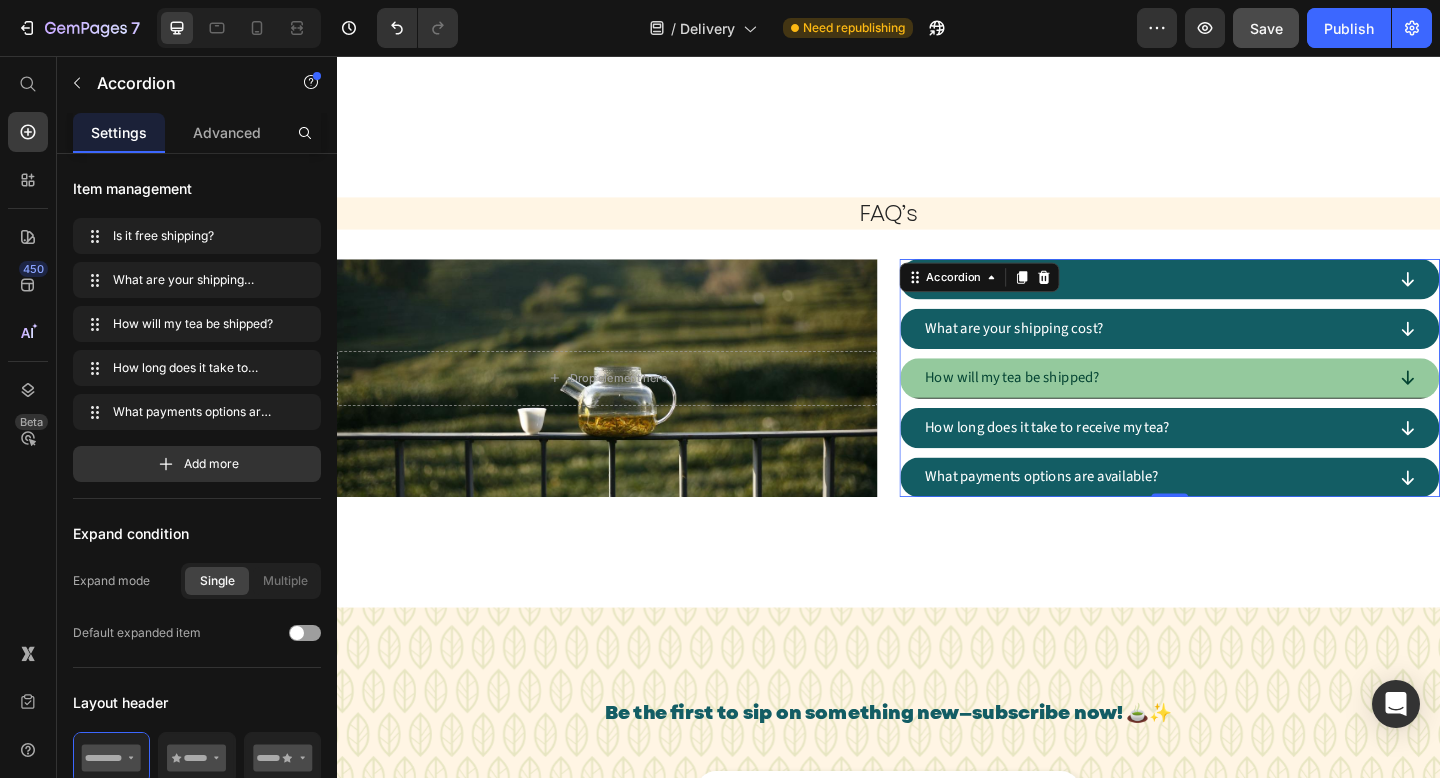 click on "How will my tea be shipped?" at bounding box center (1225, 407) 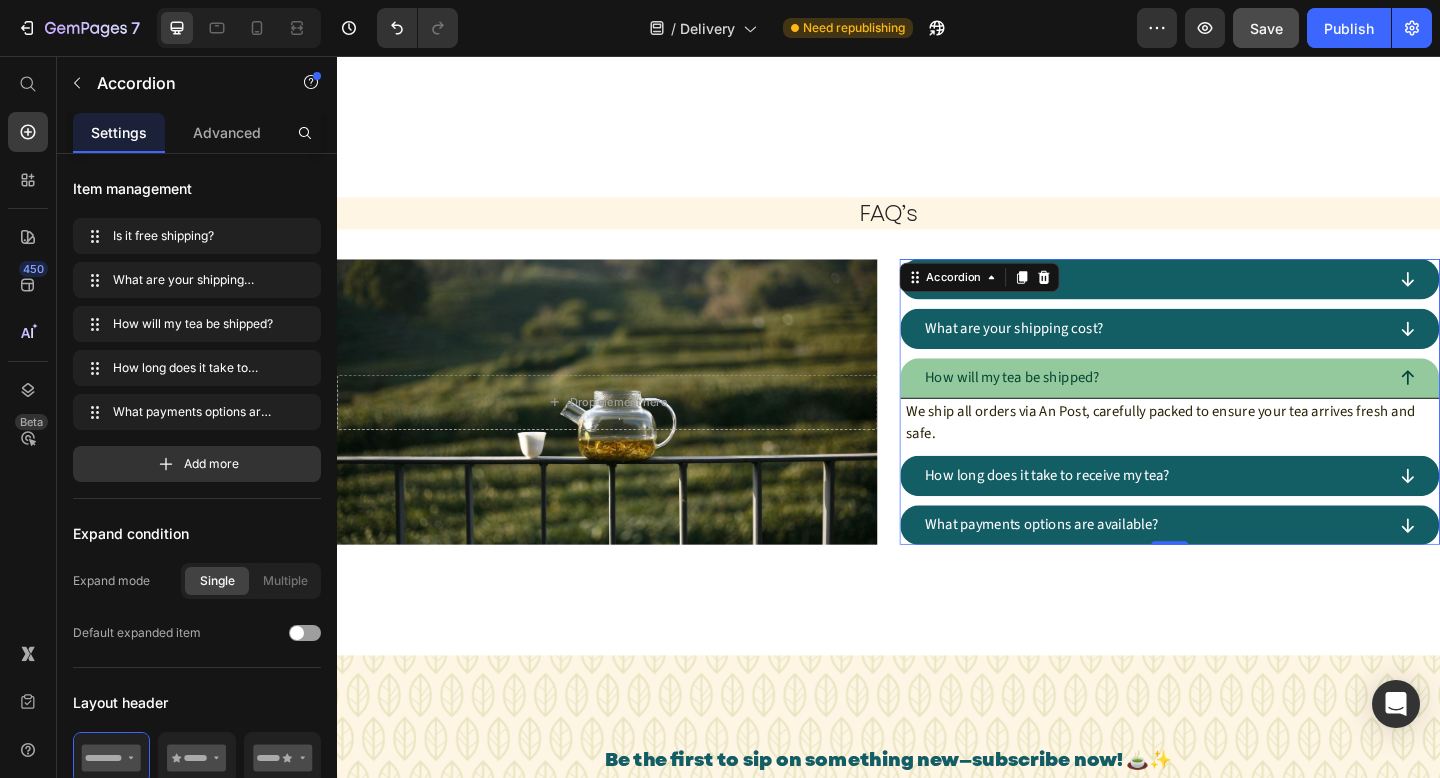 click on "How will my tea be shipped?" at bounding box center (1225, 407) 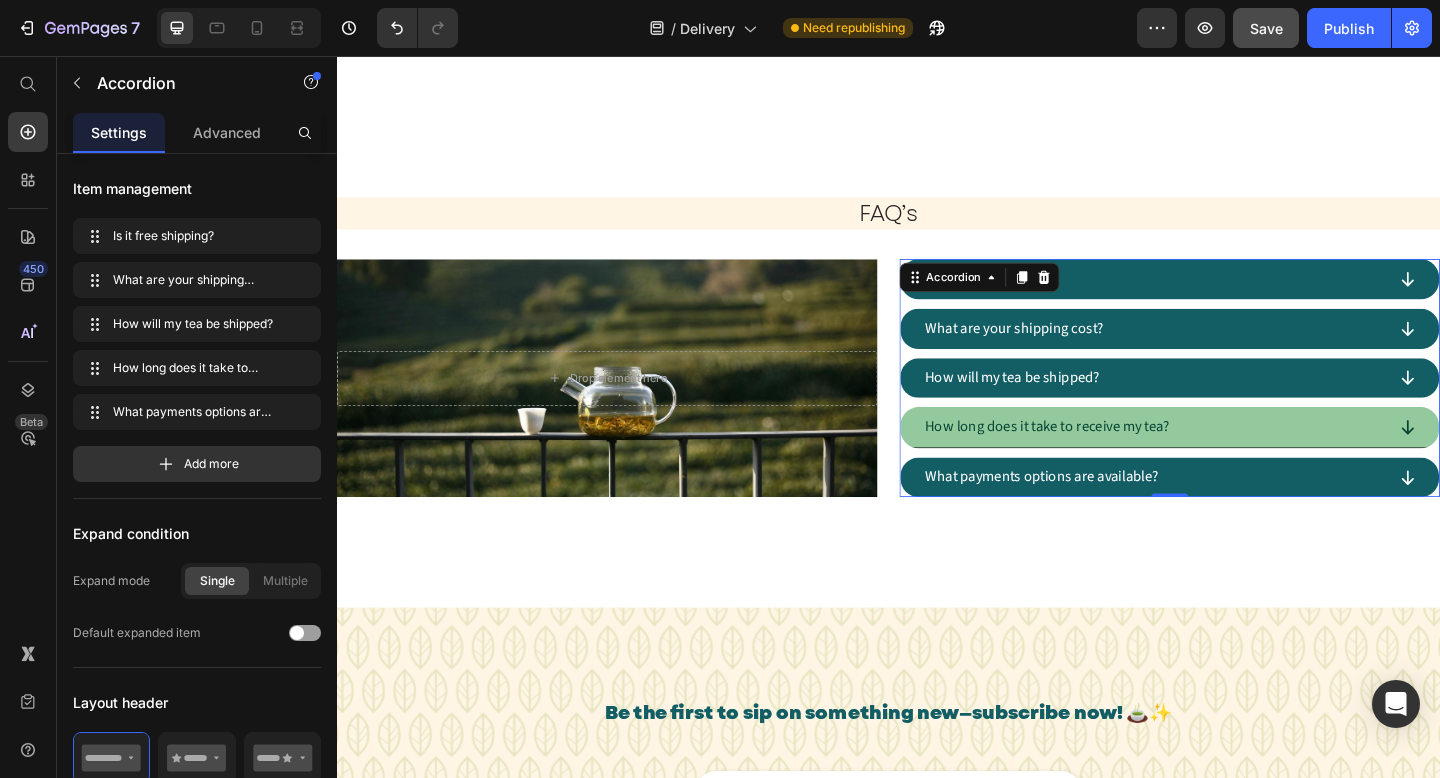 click on "How long does it take to receive my tea?" at bounding box center (1225, 460) 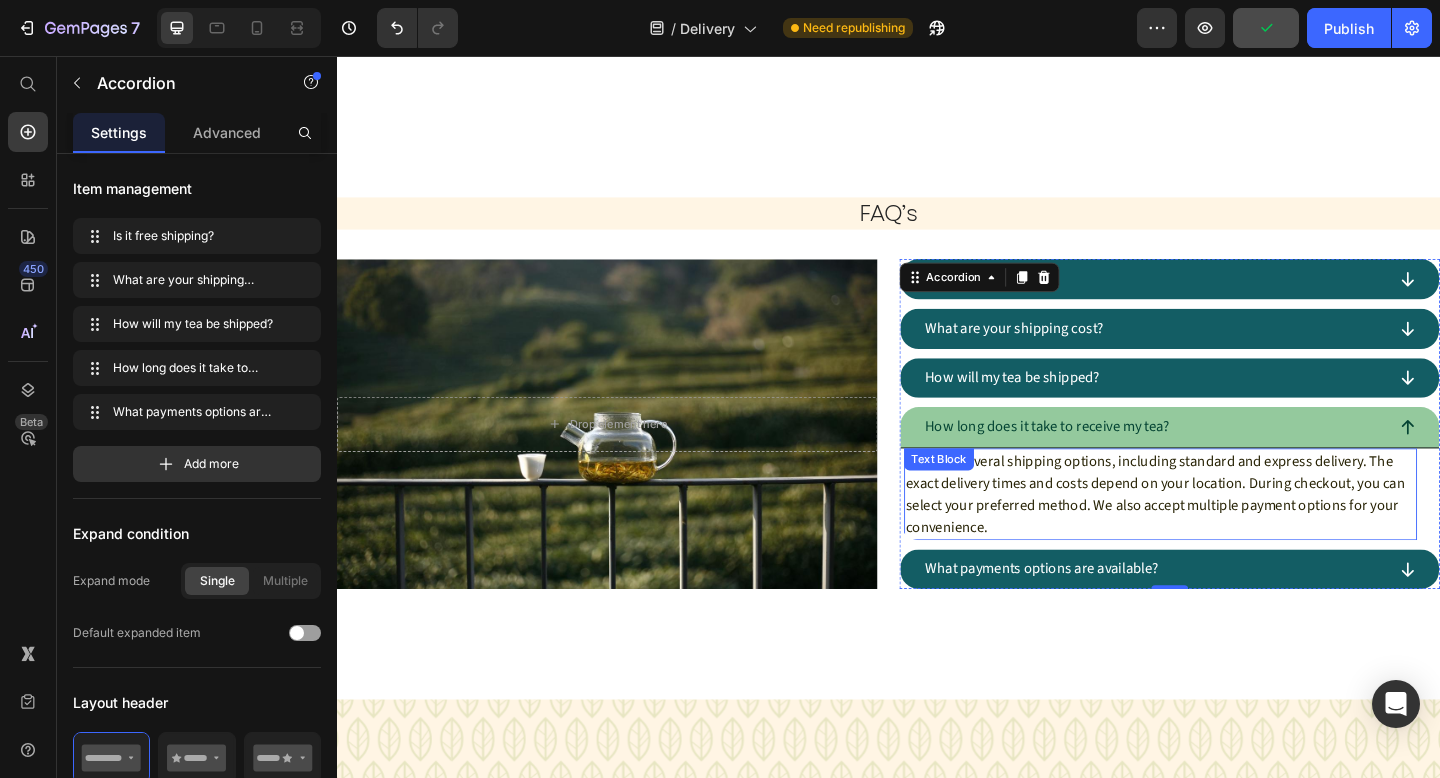 drag, startPoint x: 1173, startPoint y: 539, endPoint x: 1140, endPoint y: 490, distance: 59.07622 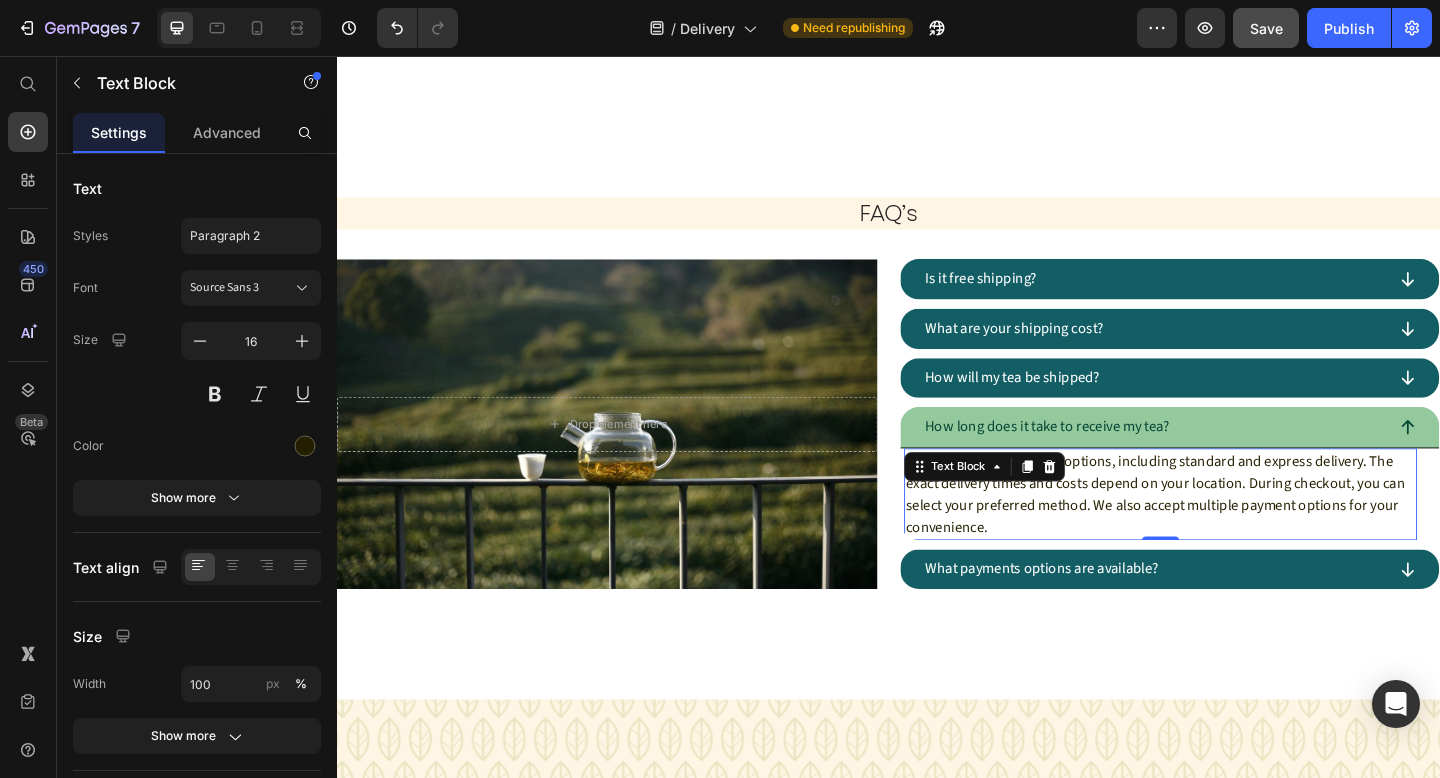 click on "We offer several shipping options, including standard and express delivery. The exact delivery times and costs depend on your location. During checkout, you can select your preferred method. We also accept multiple payment options for your convenience." at bounding box center (1233, 533) 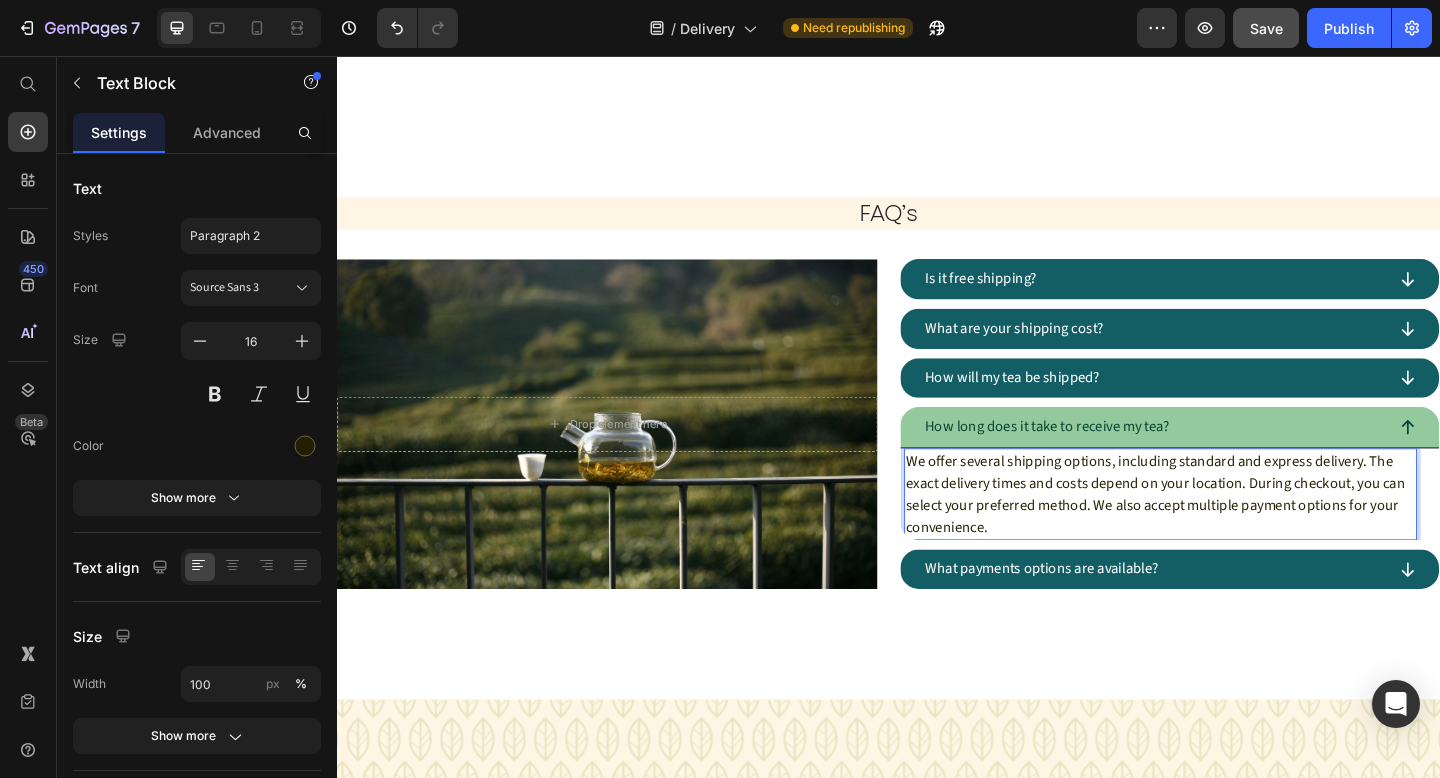 click on "We offer several shipping options, including standard and express delivery. The exact delivery times and costs depend on your location. During checkout, you can select your preferred method. We also accept multiple payment options for your convenience." at bounding box center (1233, 533) 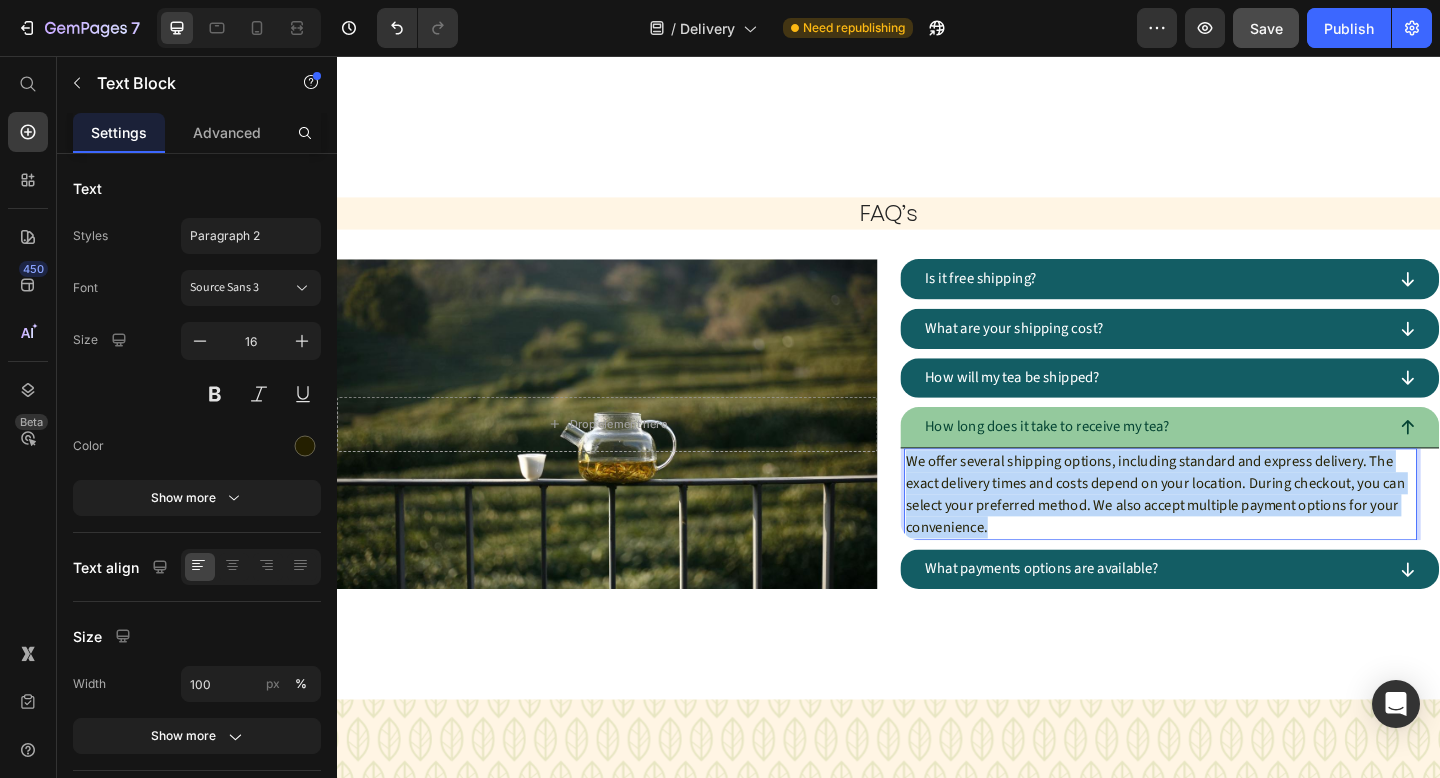 drag, startPoint x: 1063, startPoint y: 564, endPoint x: 959, endPoint y: 494, distance: 125.36347 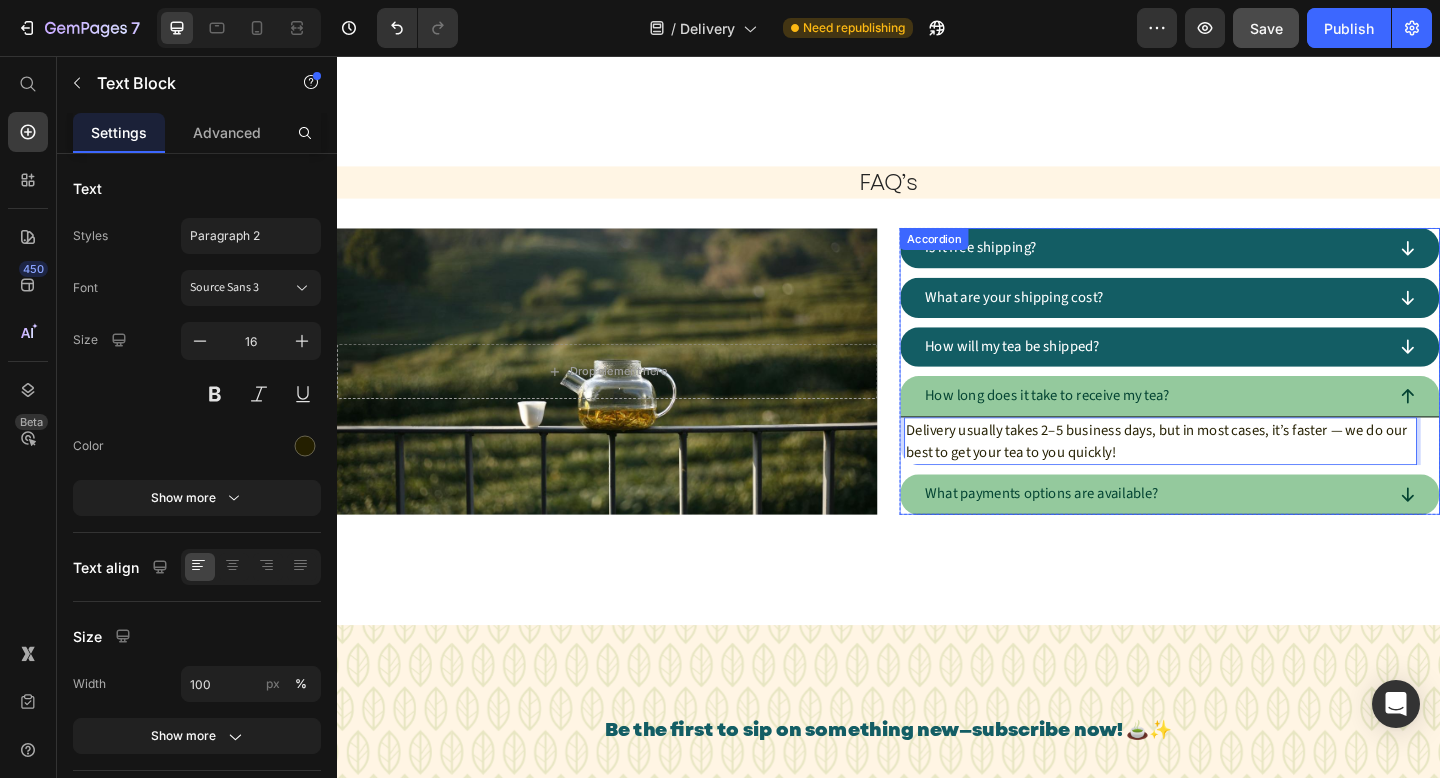 scroll, scrollTop: 1927, scrollLeft: 0, axis: vertical 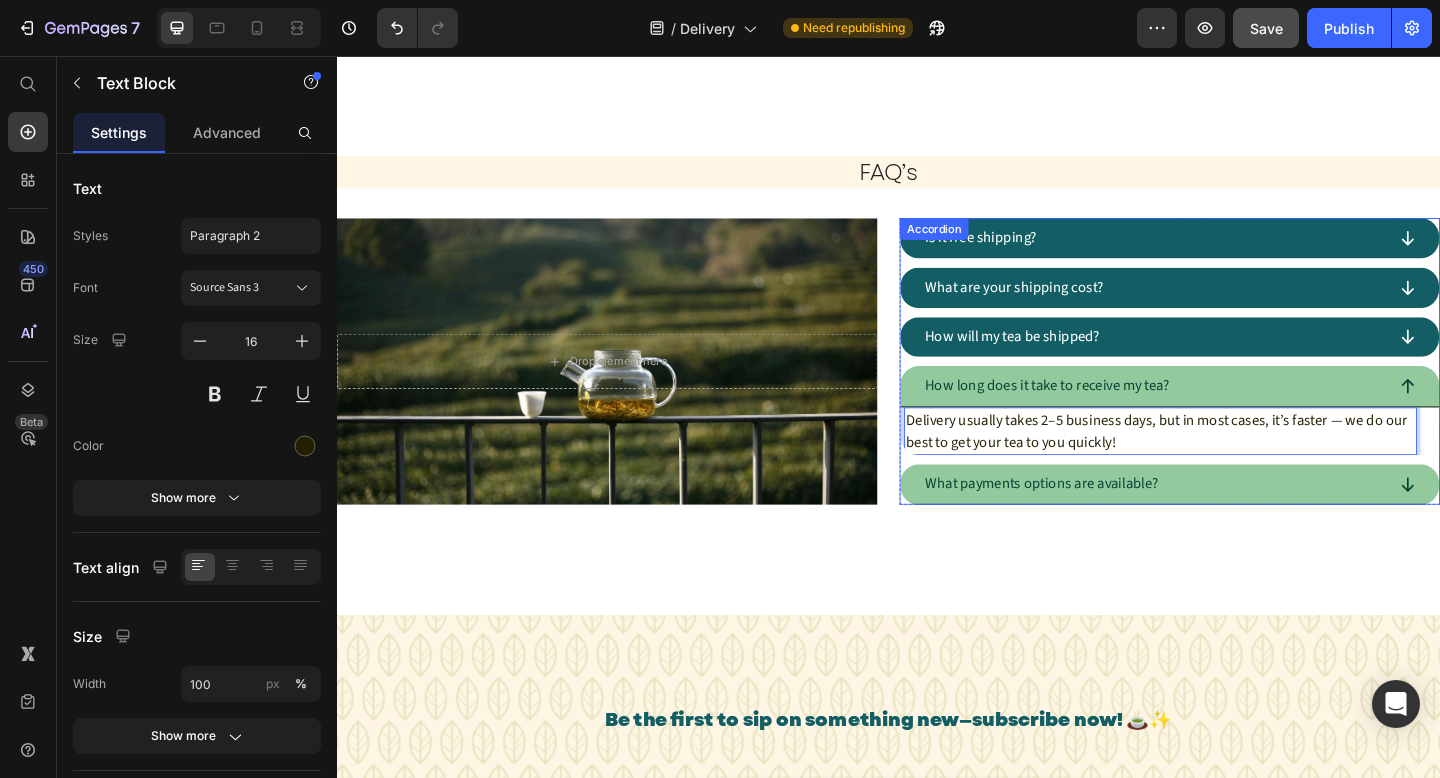 click on "What payments options are available?" at bounding box center (1225, 522) 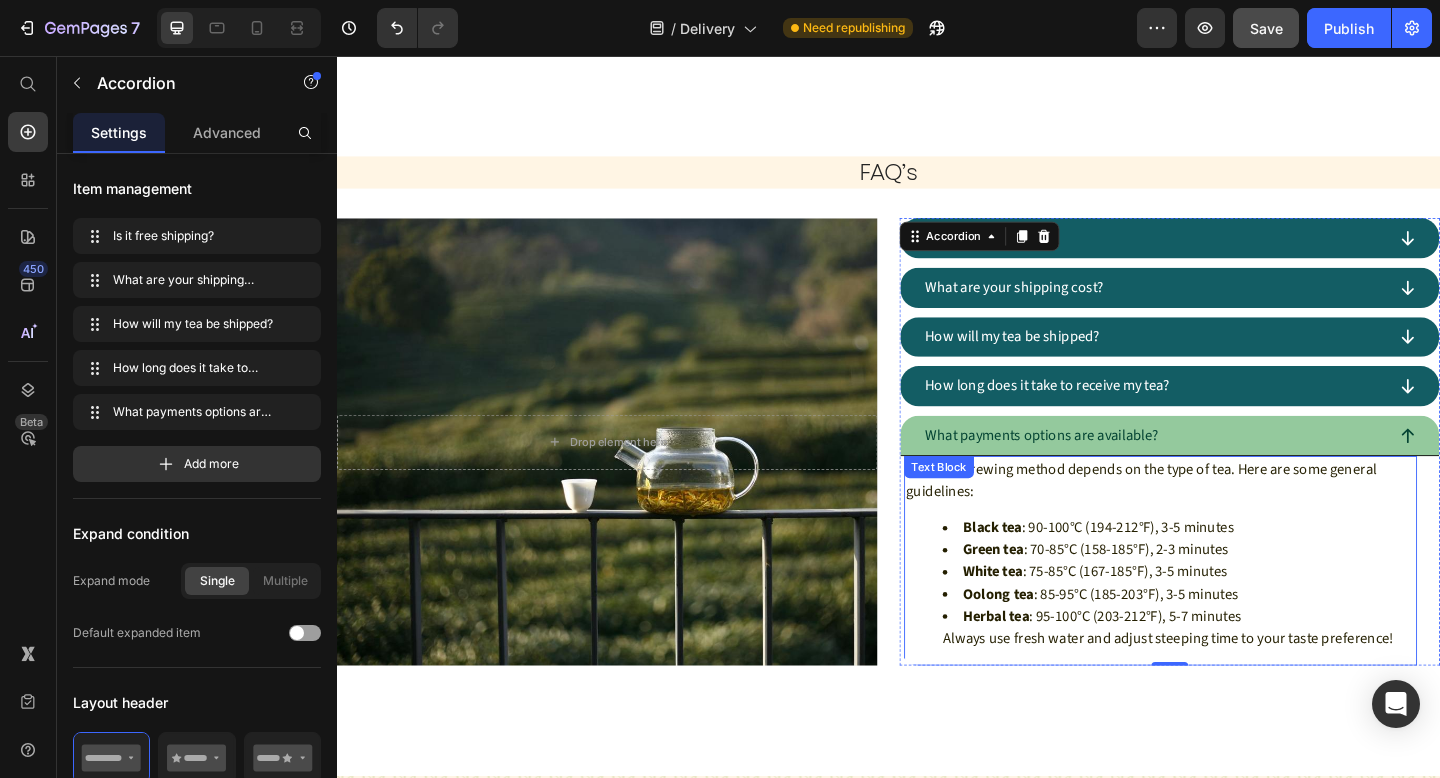 click on "Oolong tea : 85-95°C (185-203°F), 3-5 minutes" at bounding box center (1253, 641) 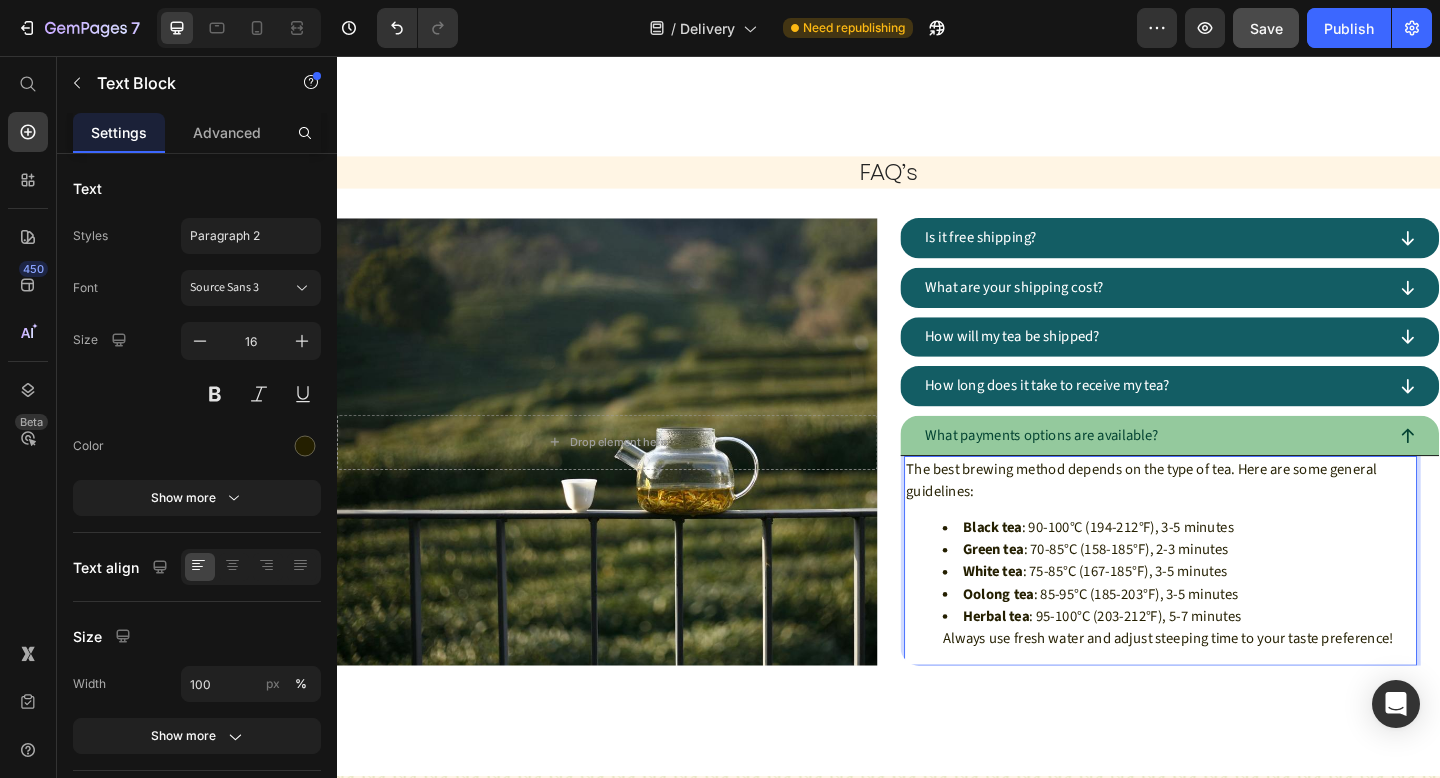 click on "Oolong tea : 85-95°C (185-203°F), 3-5 minutes" at bounding box center (1253, 641) 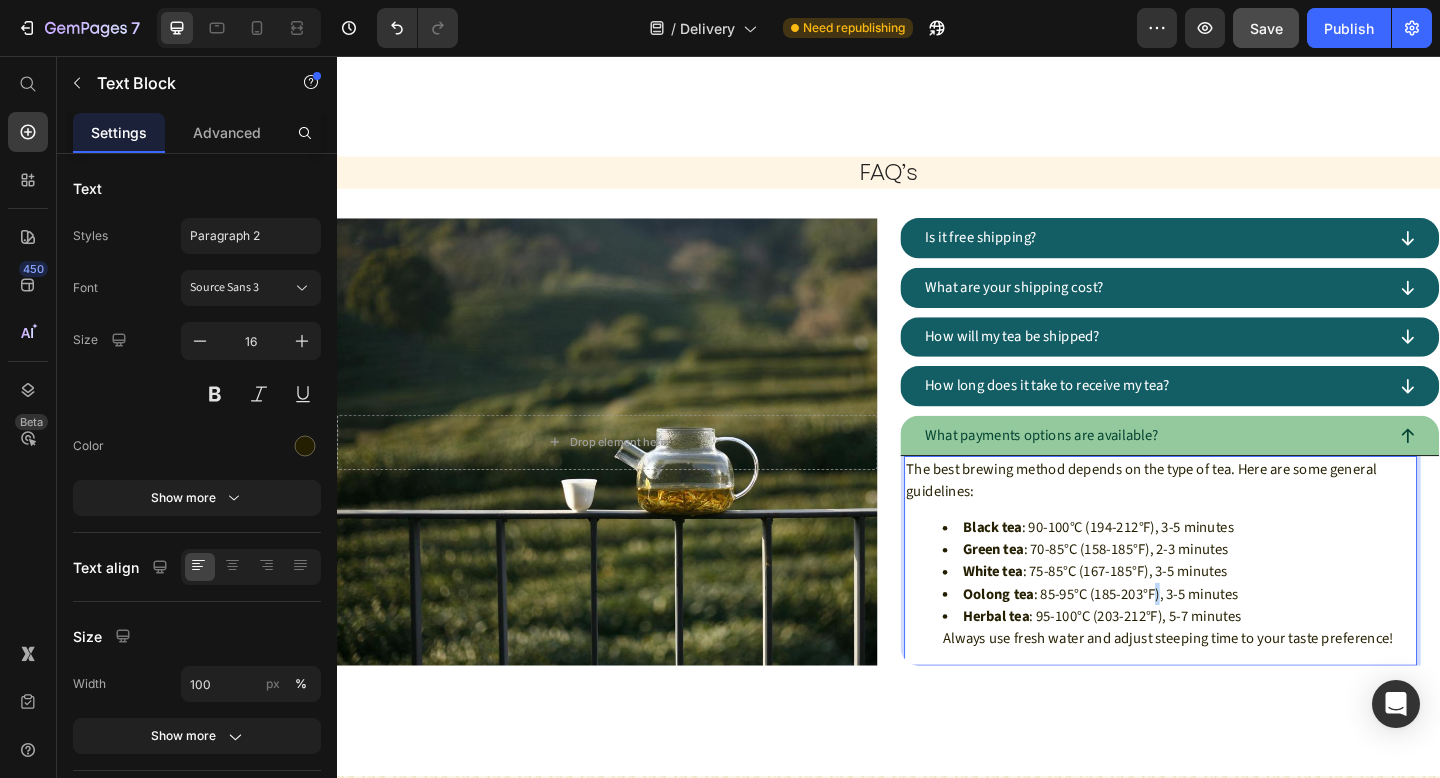 click on "Oolong tea : 85-95°C (185-203°F), 3-5 minutes" at bounding box center (1253, 641) 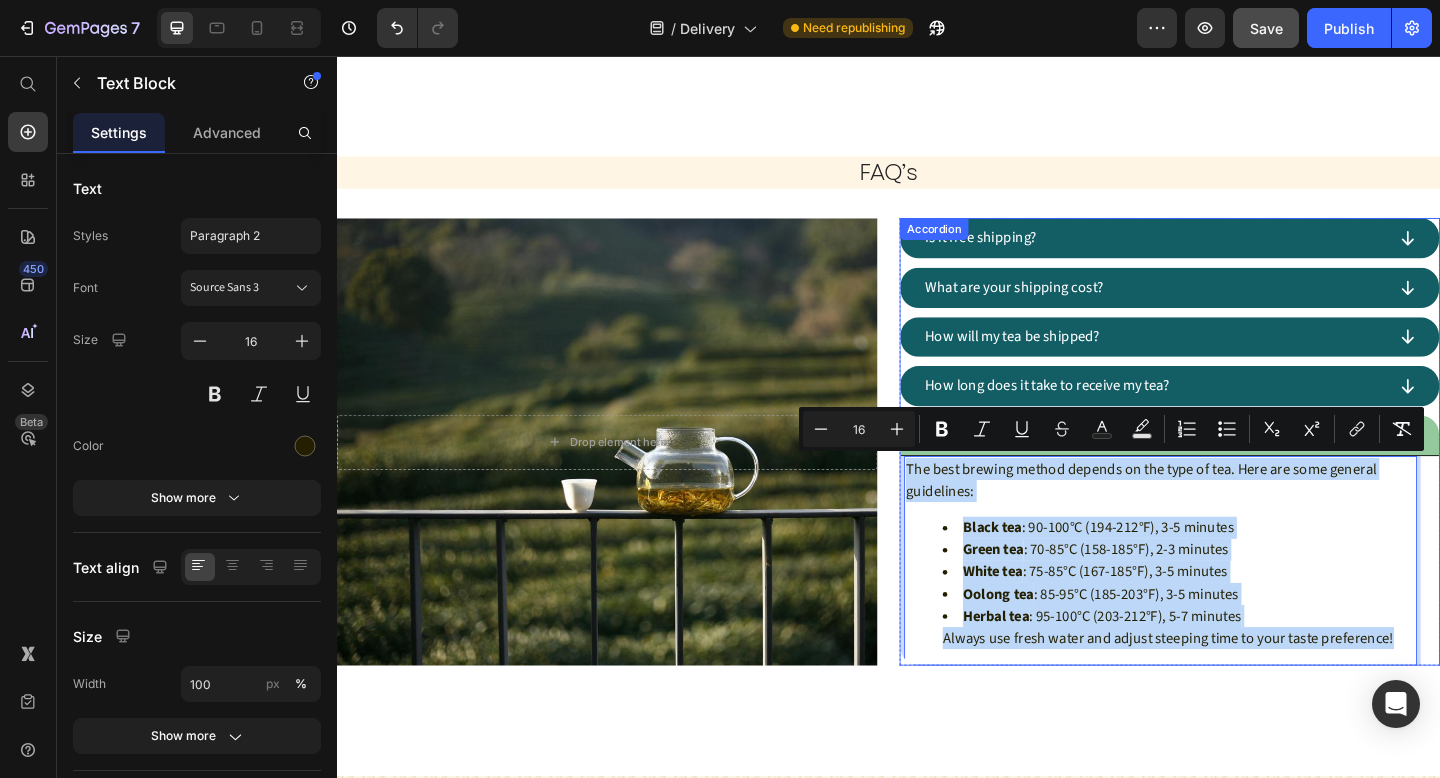 drag, startPoint x: 1486, startPoint y: 686, endPoint x: 952, endPoint y: 504, distance: 564.1631 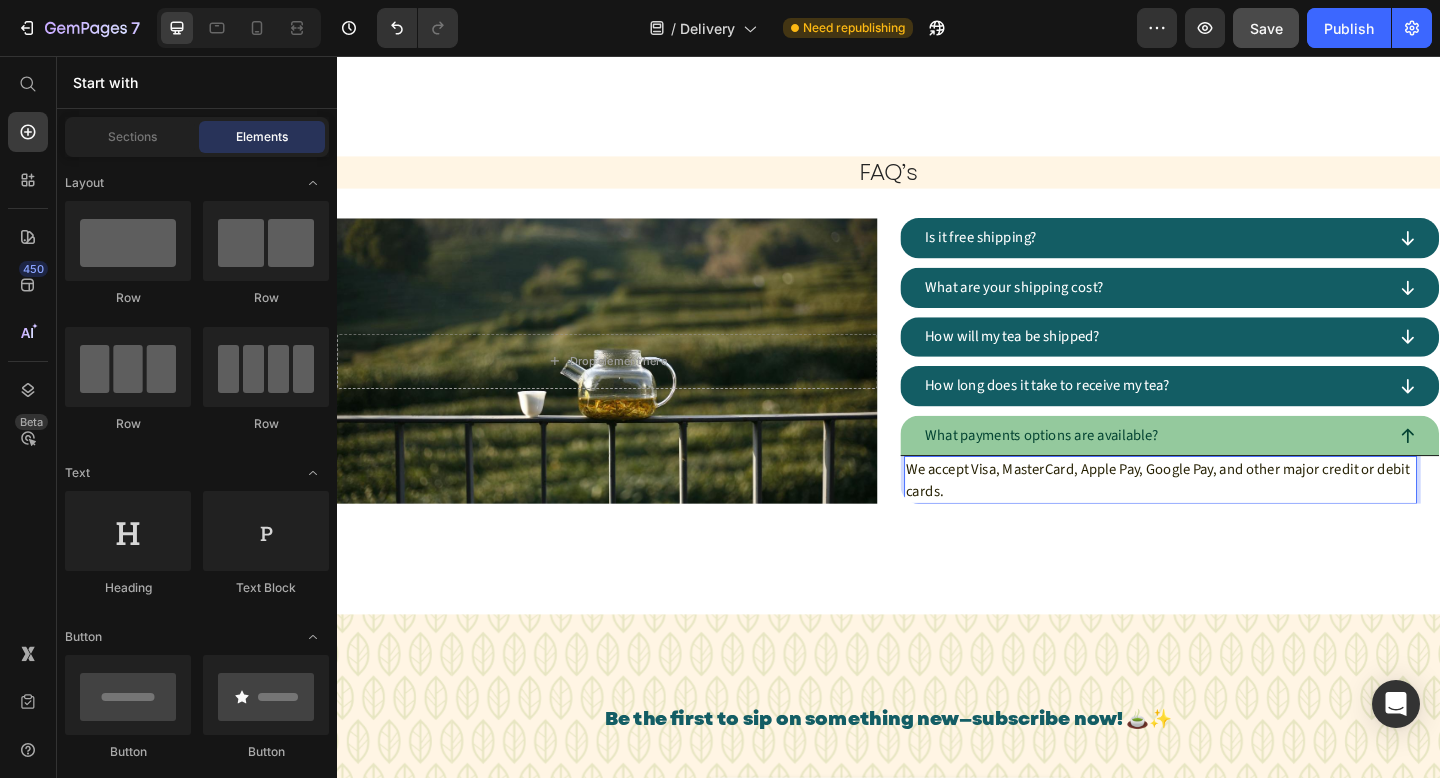 click on "Image Order Process Heading 01. Text block Orders are processed in 1-3 business days, excluding weekends and holidays. Items that are pre-ordered are processed within 1-3 business days of their arrival in stock. Text block Row 02. Text block Orders that are successfully placed will receive an e-mail confirmation with the order details. If you haven't received an email, please check your spam folder or contact us for confirmation. Text block Row 03. Text block If you have any questions about your order, please contact us right away at hello@teacle.ie  We will be unable to make changes to your order once it has been shipped. Text block Row 04. Text block Please double-check that you have entered the correct address. We are not liable for non-delivery due to address errors that you provide. We will refund the original order if an order is returned due to an incorrect address. Text block Row Row Section 3 FAQ’s Heading
Drop element here Hero Banner
Is it free shipping?   0 Row" at bounding box center (937, -131) 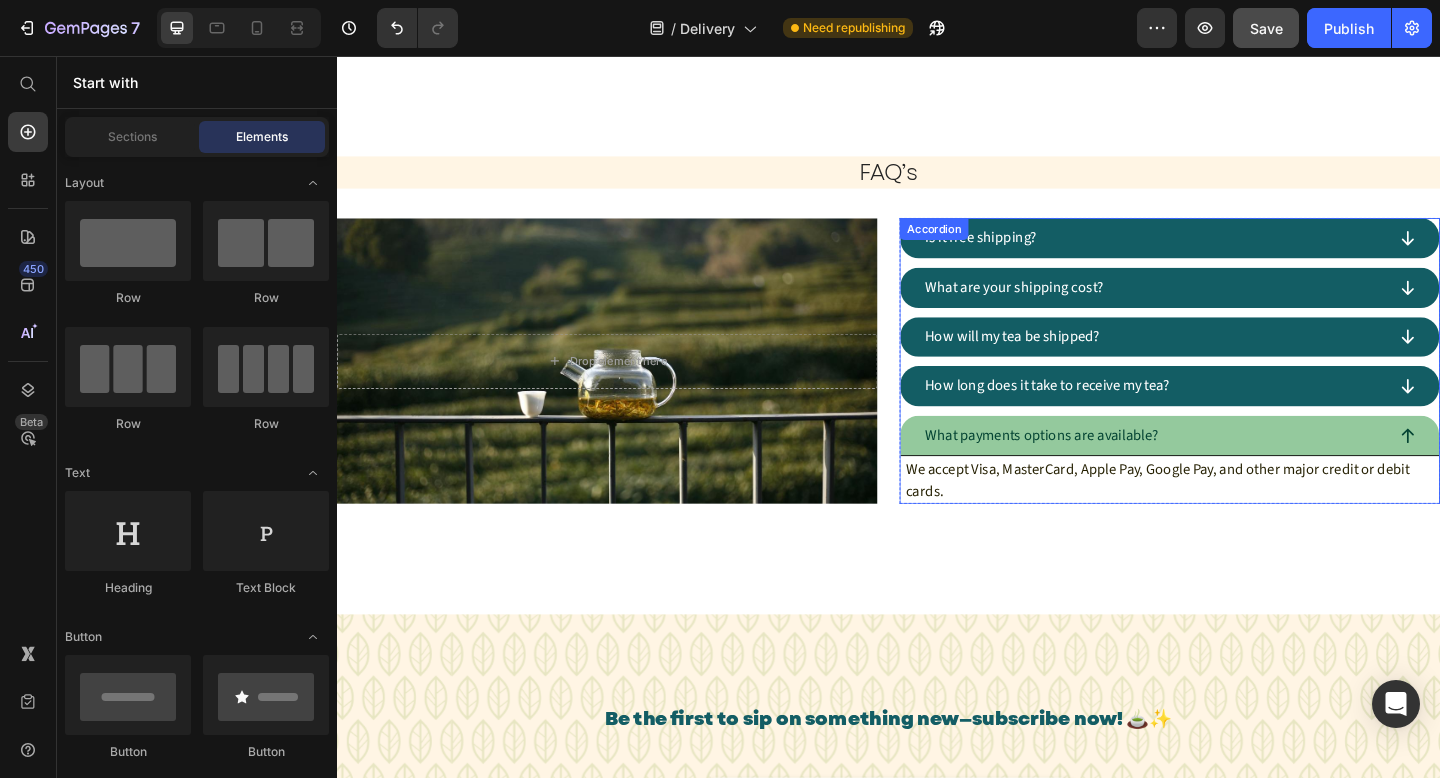 click on "What payments options are available?" at bounding box center (1225, 469) 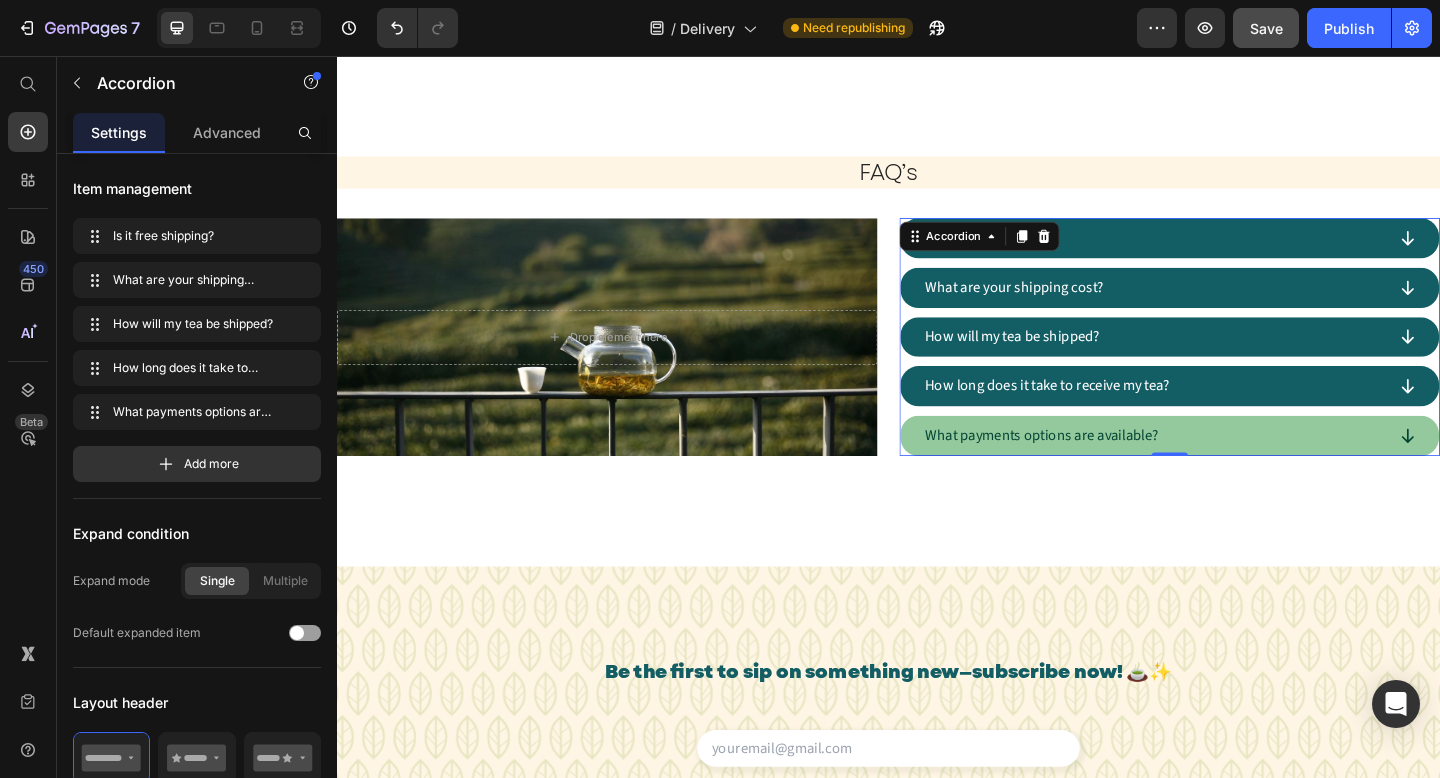 click on "What payments options are available?" at bounding box center [1225, 469] 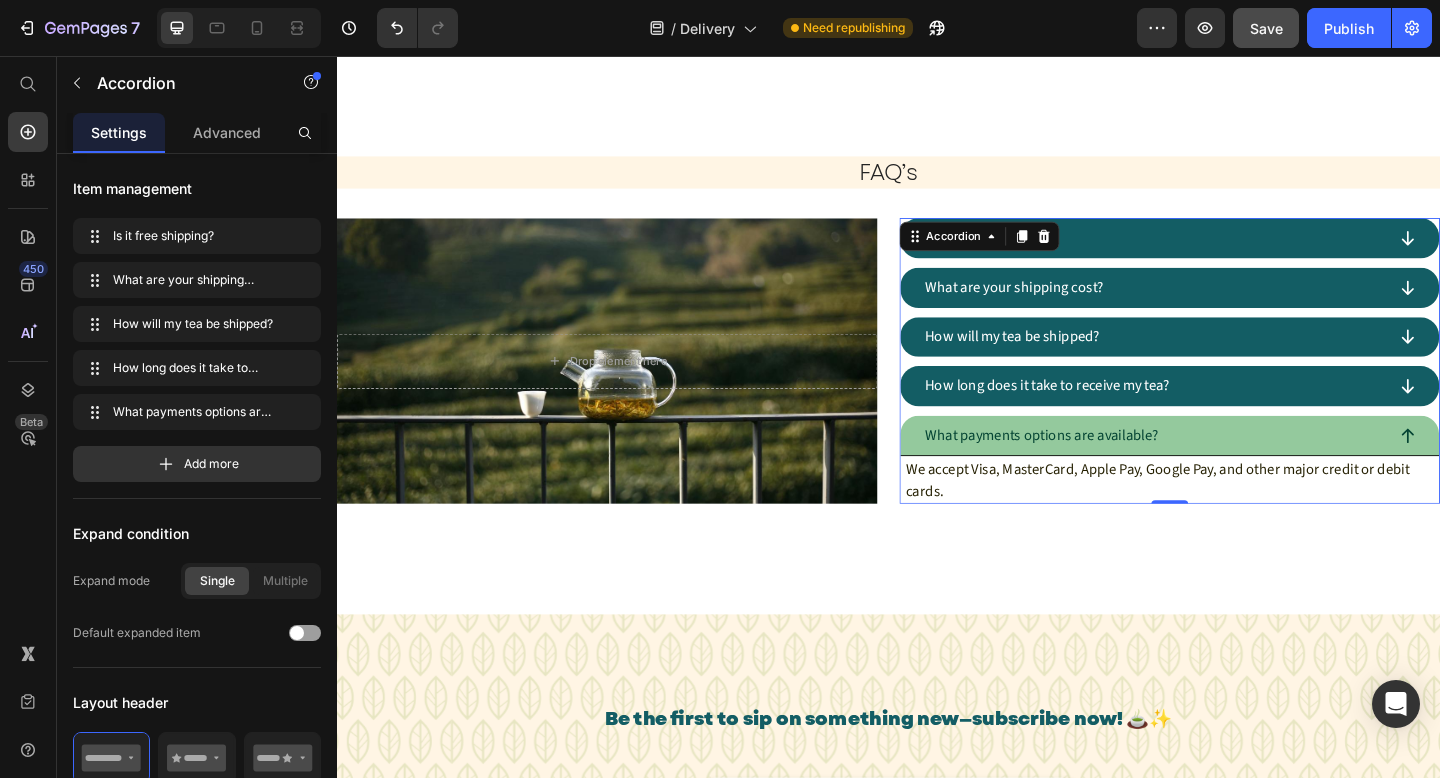 click on "What payments options are available?" at bounding box center [1225, 469] 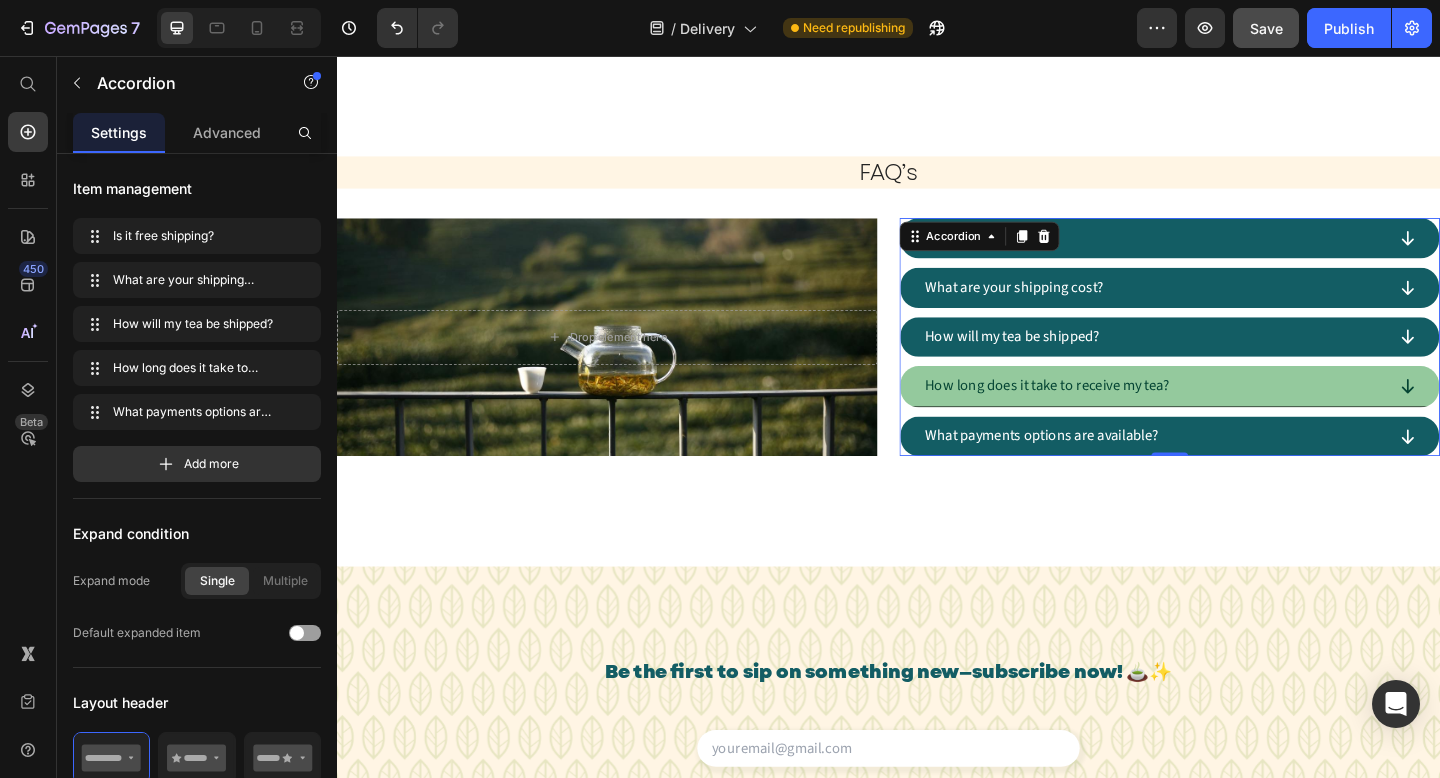 click on "How long does it take to receive my tea?" at bounding box center (1225, 415) 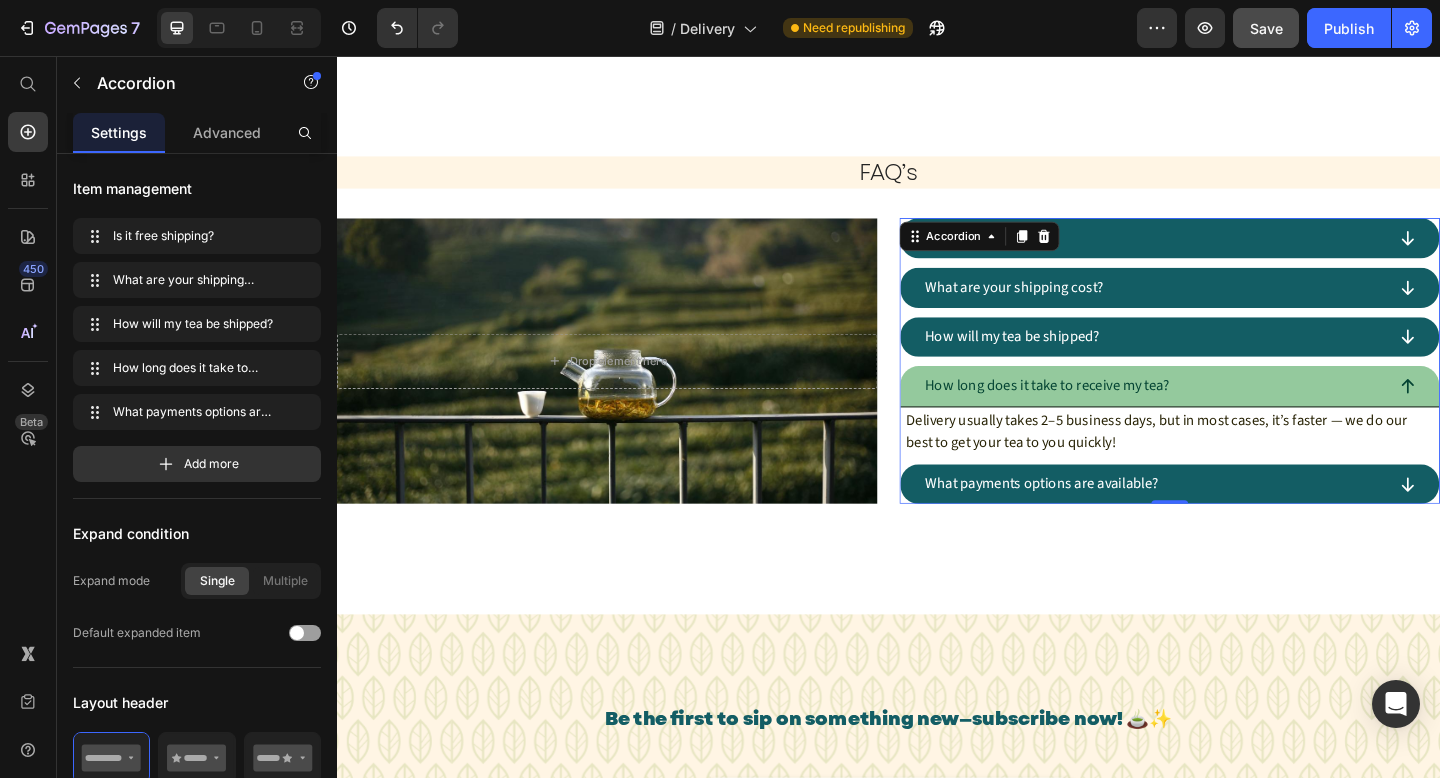 click on "How long does it take to receive my tea?" at bounding box center [1225, 415] 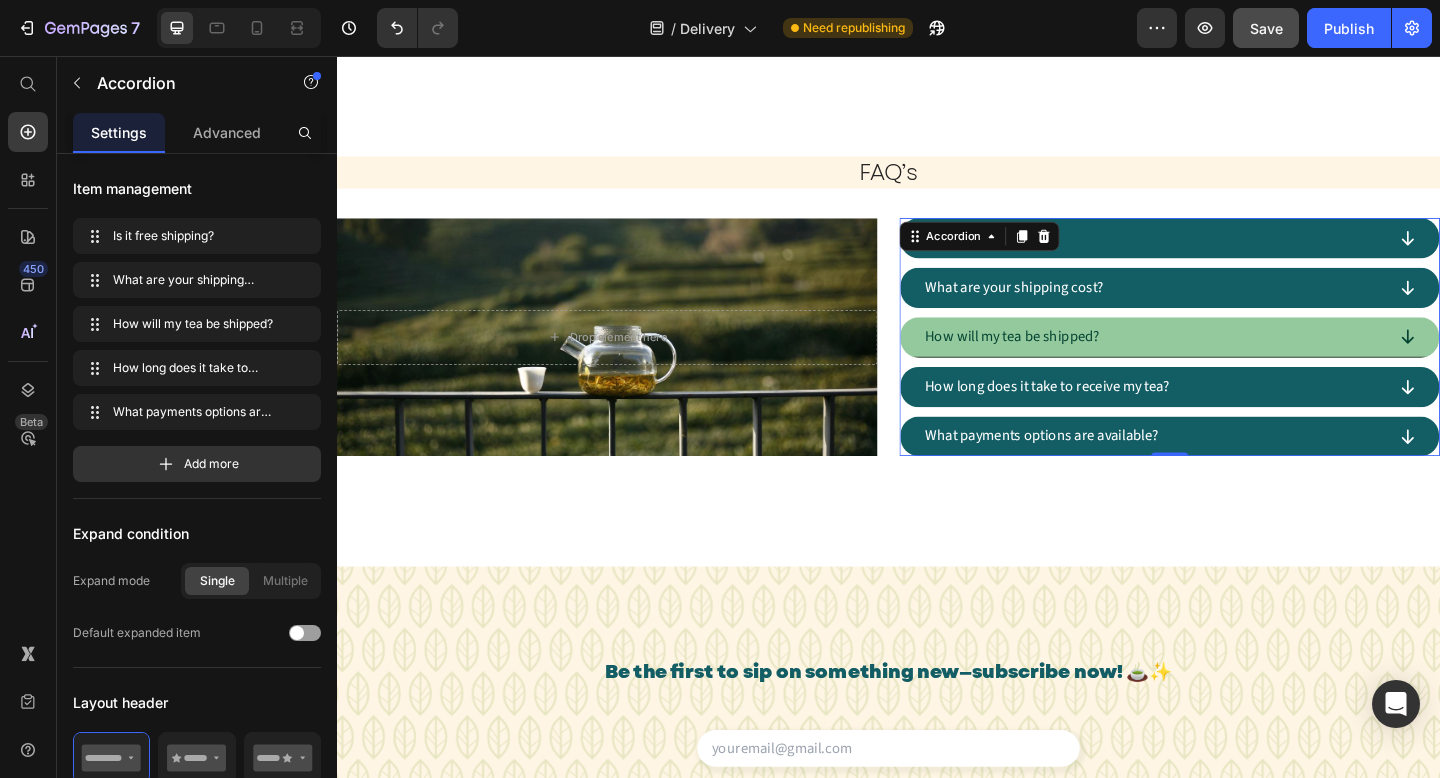 click on "How will my tea be shipped?" at bounding box center (1225, 362) 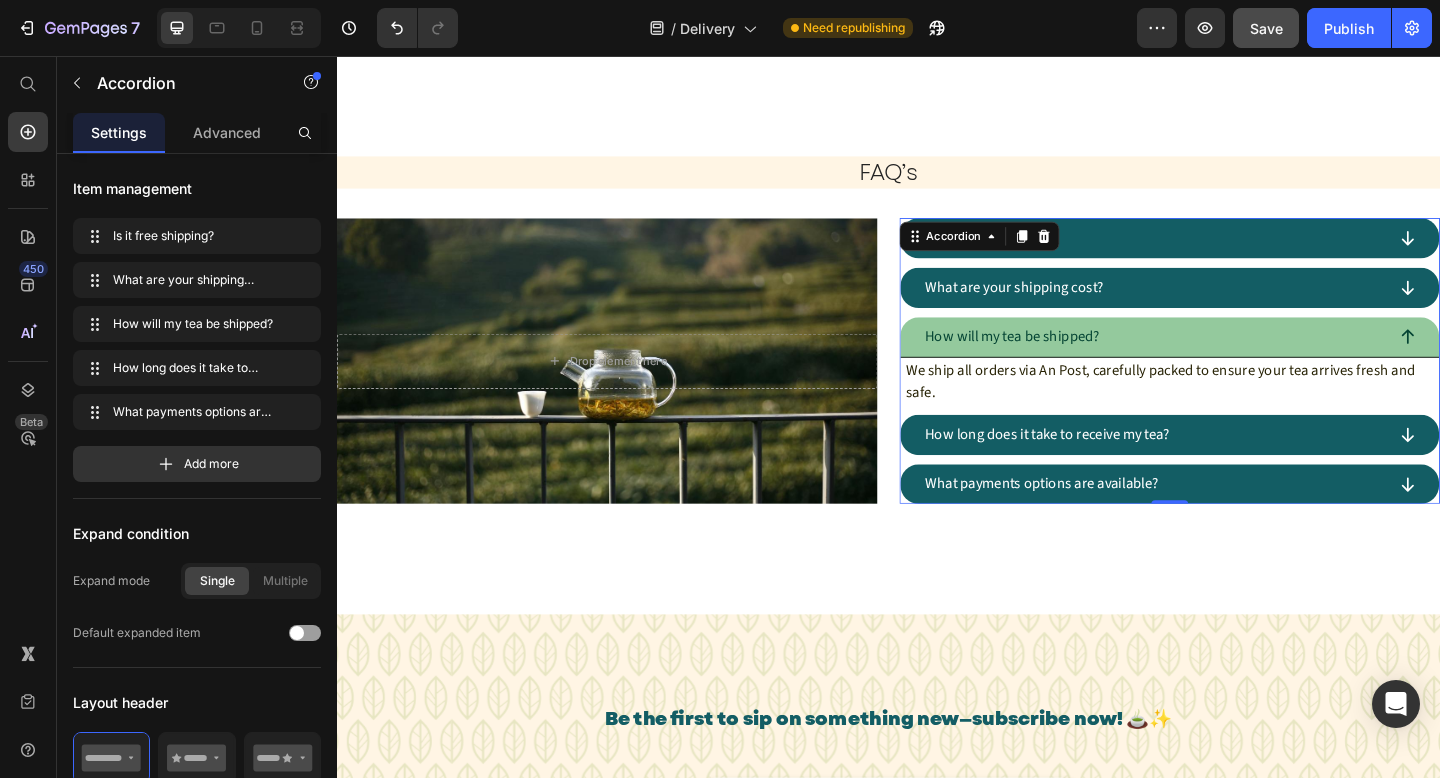 click on "How will my tea be shipped?" at bounding box center [1225, 362] 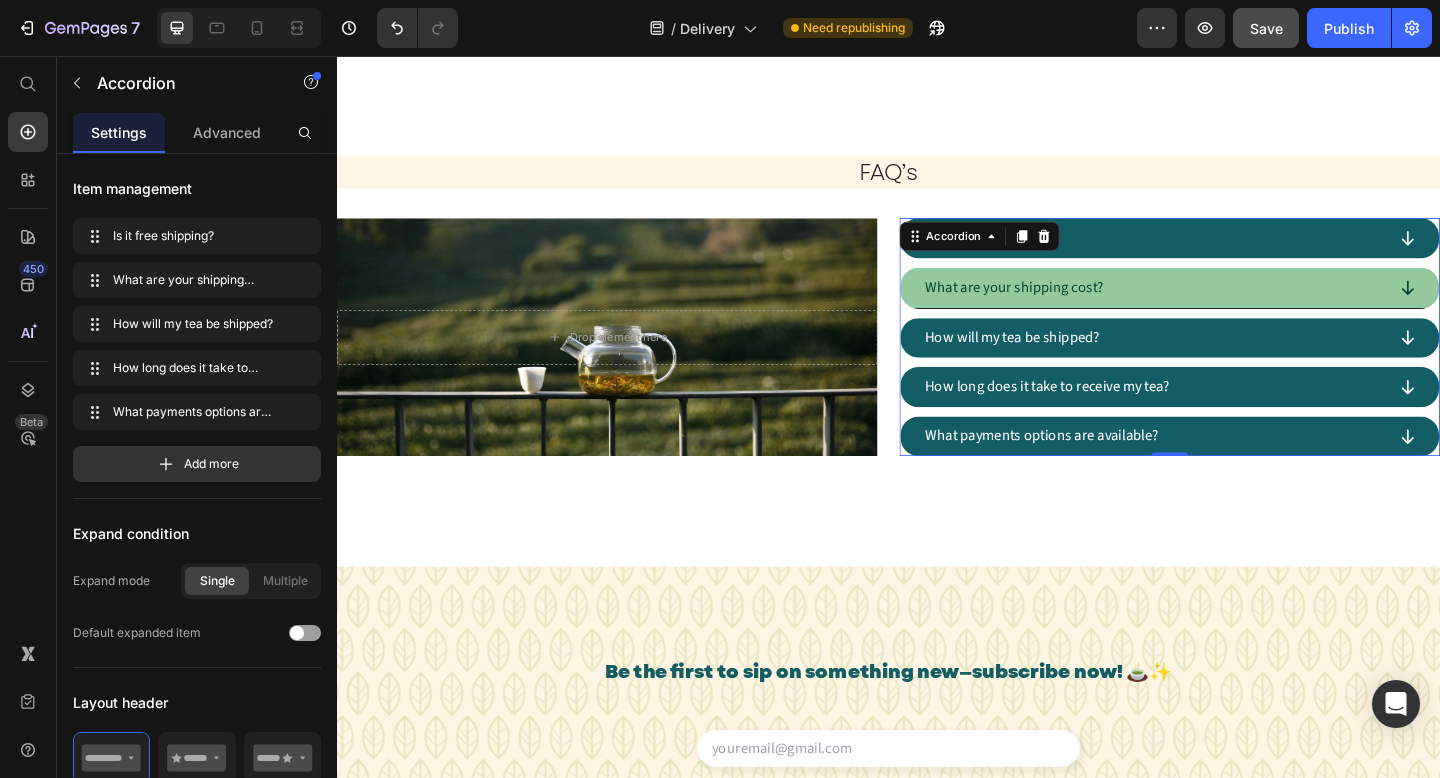 click on "What are your shipping cost?" at bounding box center [1225, 308] 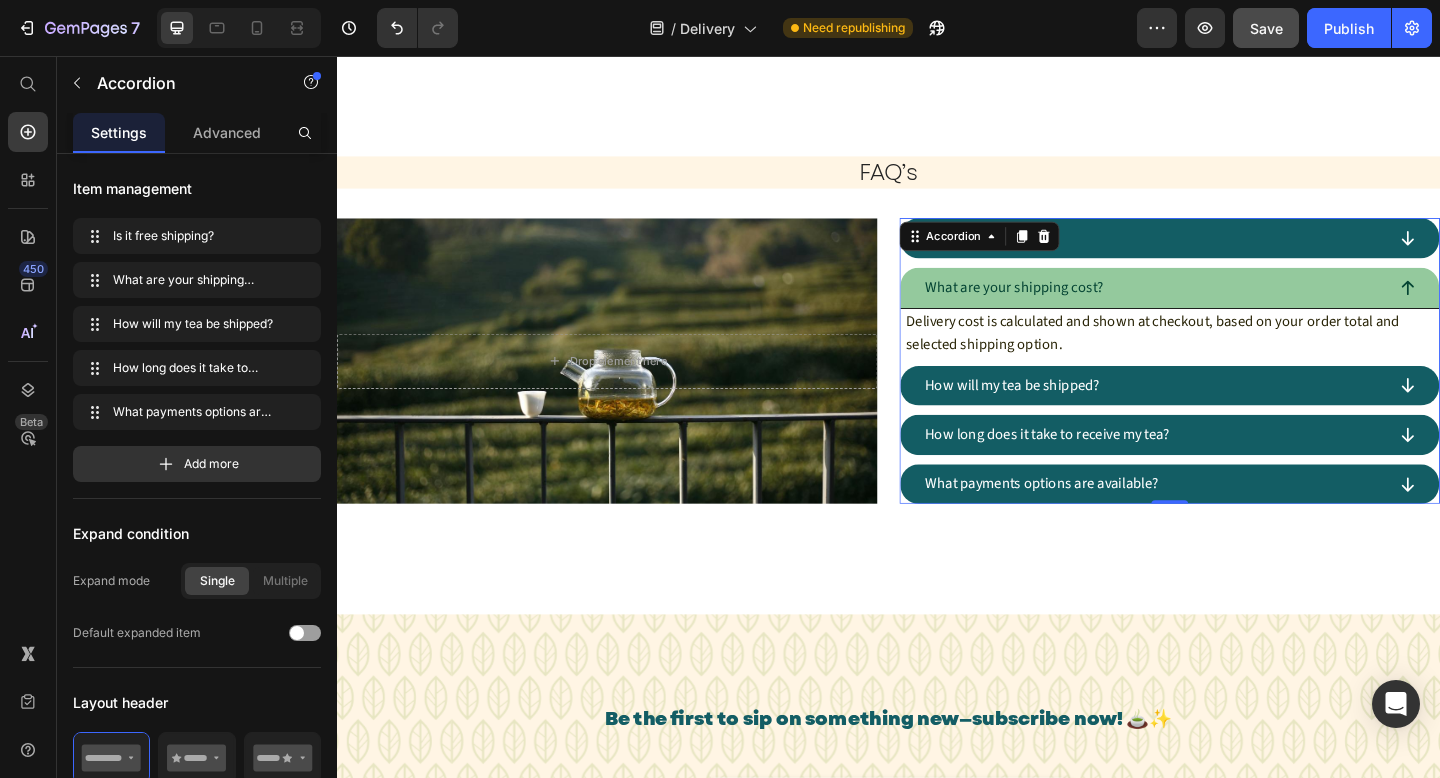 click on "What are your shipping cost?" at bounding box center (1225, 308) 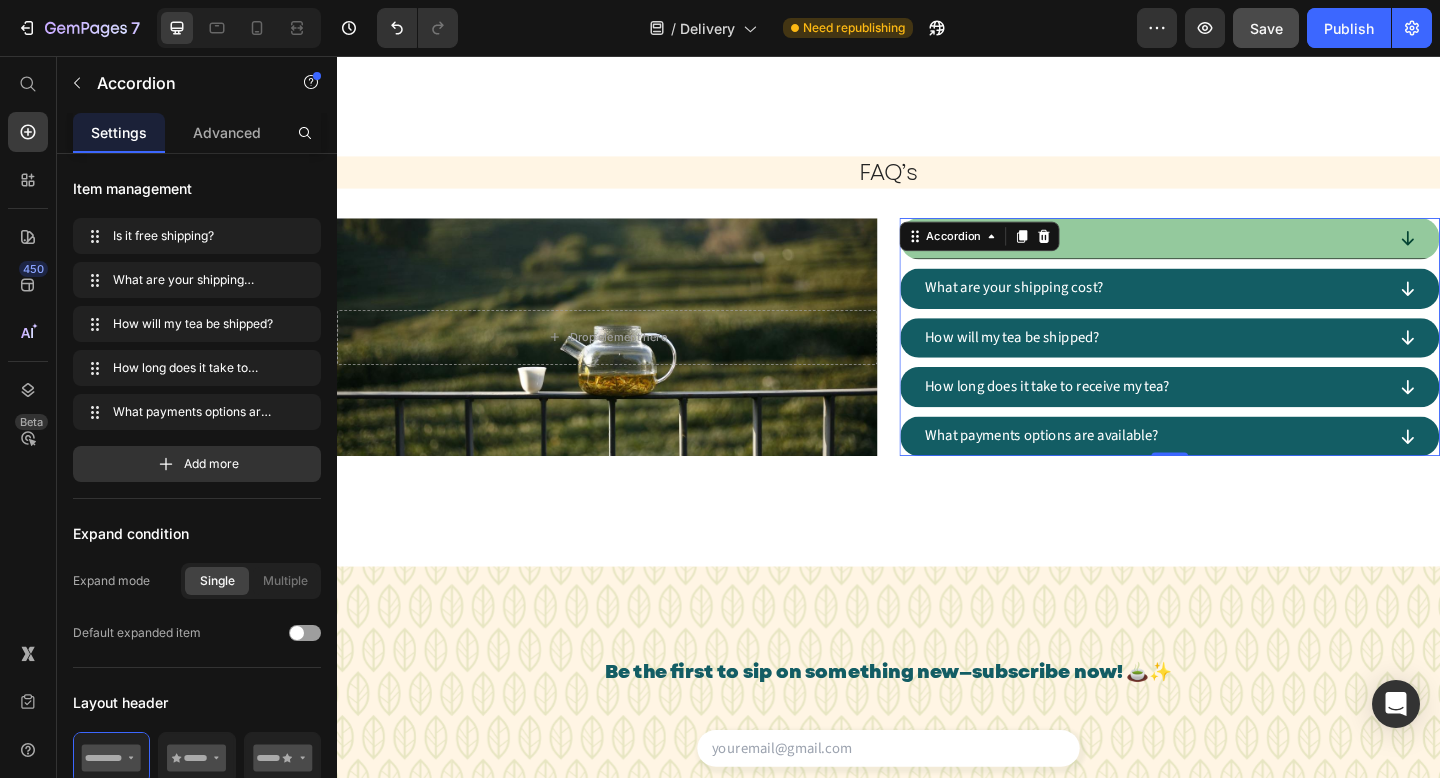 click on "Is it free shipping?" at bounding box center (1225, 254) 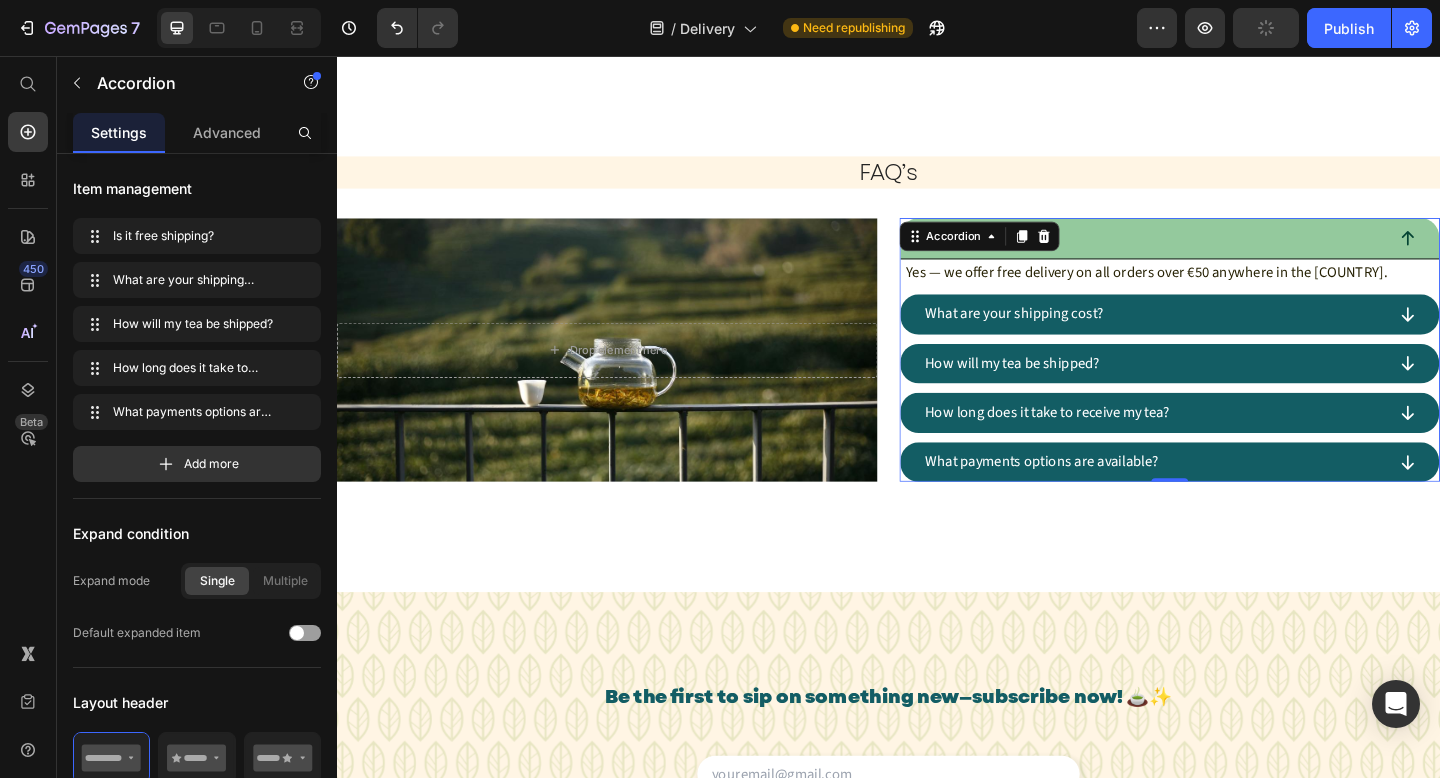 click on "Is it free shipping?" at bounding box center (1225, 254) 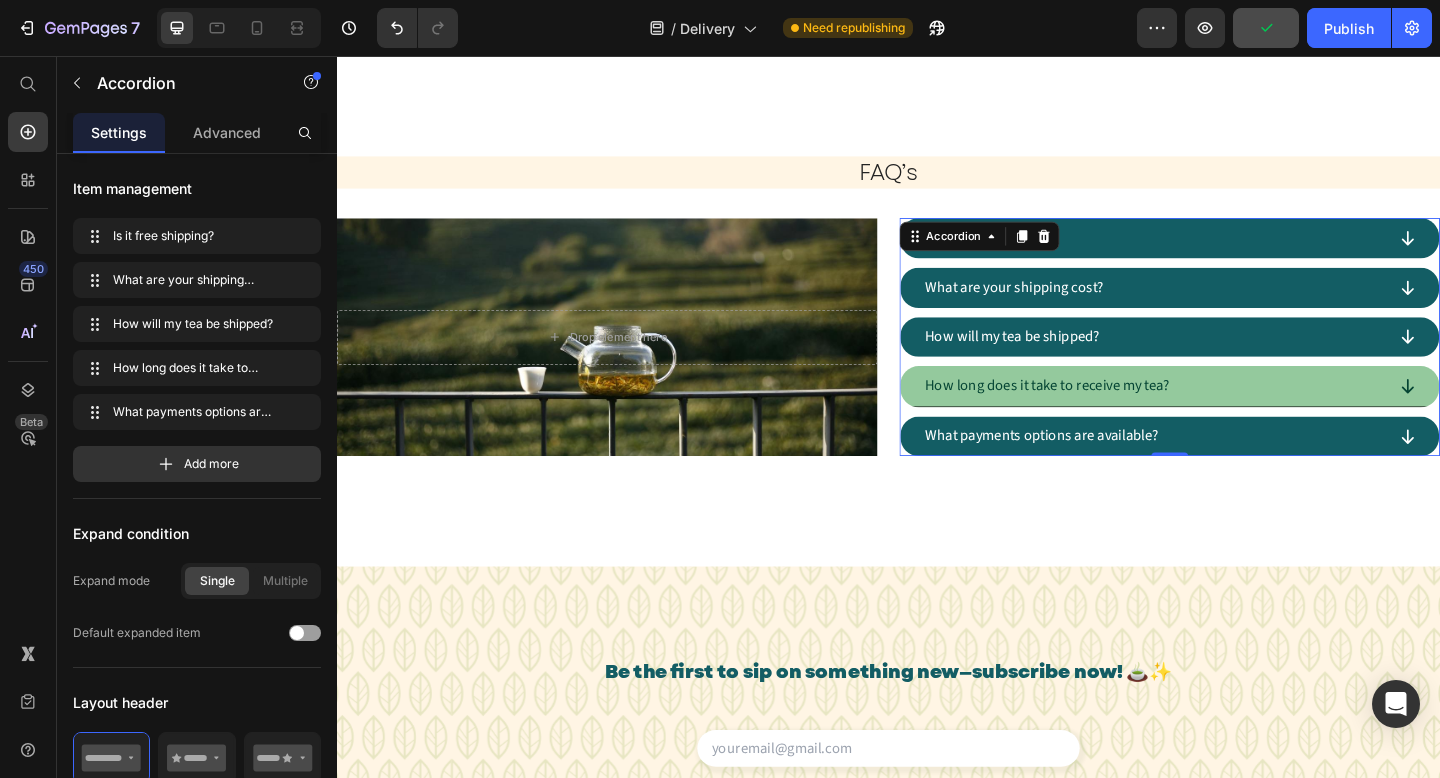click on "How long does it take to receive my tea?" at bounding box center [1225, 415] 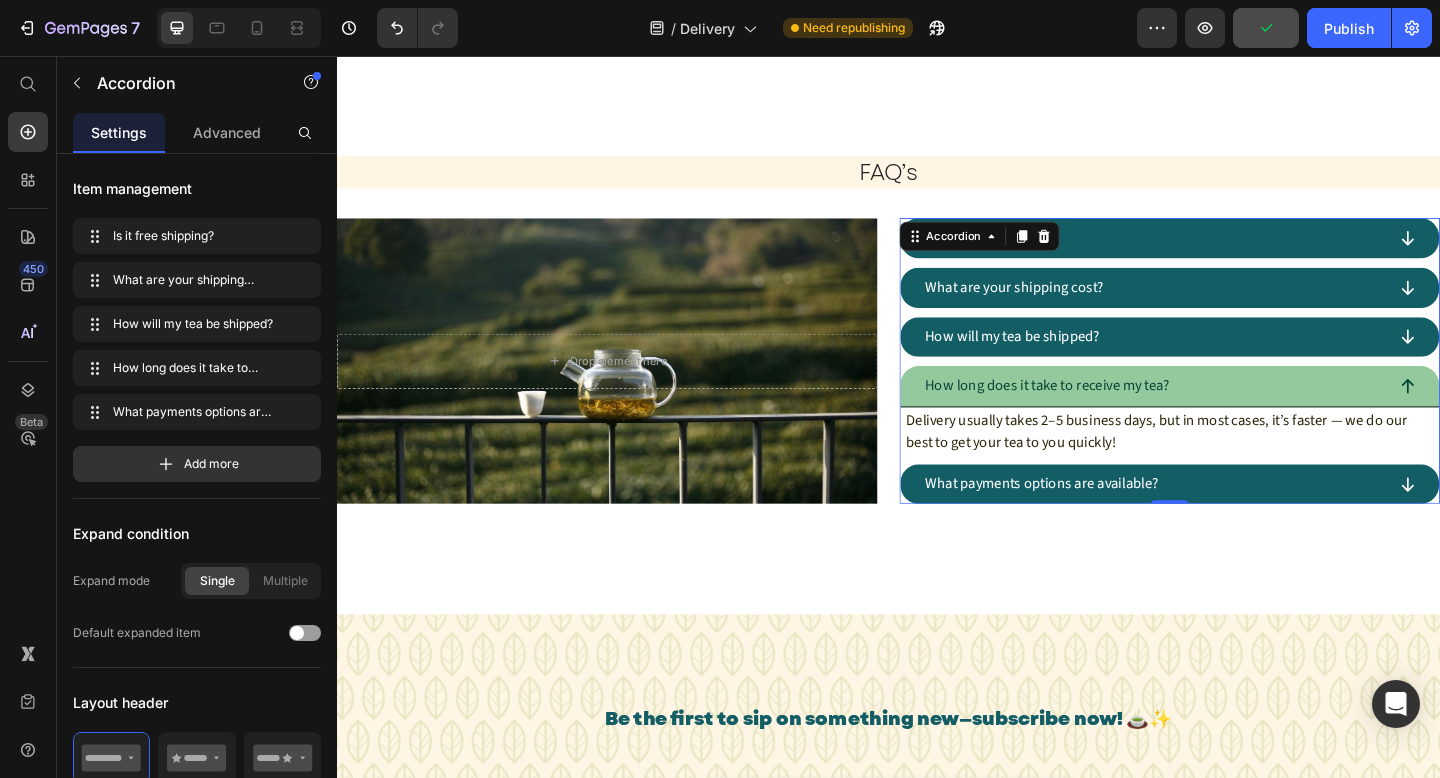 click on "How long does it take to receive my tea?" at bounding box center (1225, 415) 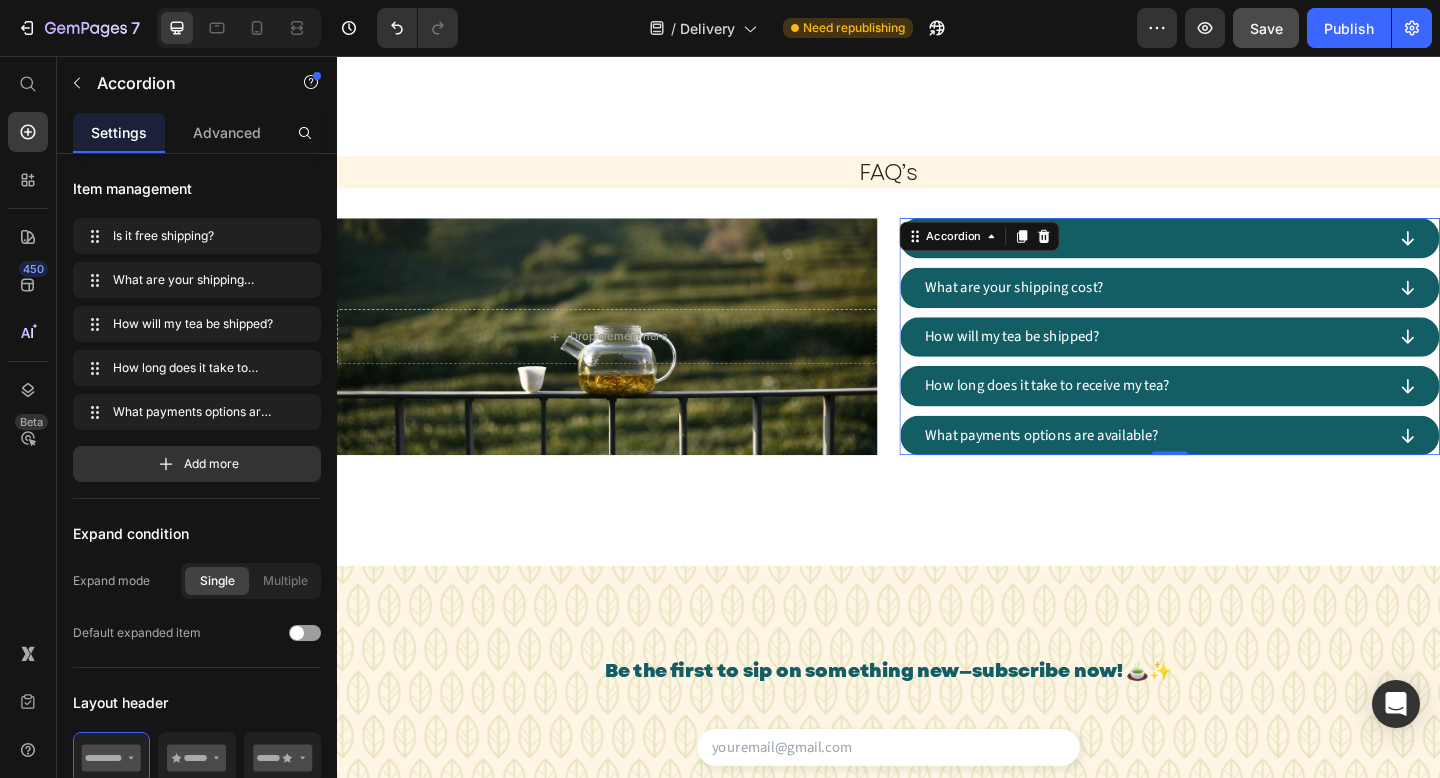 click on "Image Order Process Heading 01. Text block Orders are processed in 1-3 business days, excluding weekends and holidays. Items that are pre-ordered are processed within 1-3 business days of their arrival in stock. Text block Row 02. Text block Orders that are successfully placed will receive an e-mail confirmation with the order details. If you haven't received an email, please check your spam folder or contact us for confirmation. Text block Row 03. Text block If you have any questions about your order, please contact us right away at hello@teacle.ie  We will be unable to make changes to your order once it has been shipped. Text block Row 04. Text block Please double-check that you have entered the correct address. We are not liable for non-delivery due to address errors that you provide. We will refund the original order if an order is returned due to an incorrect address. Text block Row Row Section 3 FAQ’s Heading
Drop element here Hero Banner
Is it free shipping?   0 Row" at bounding box center [937, -158] 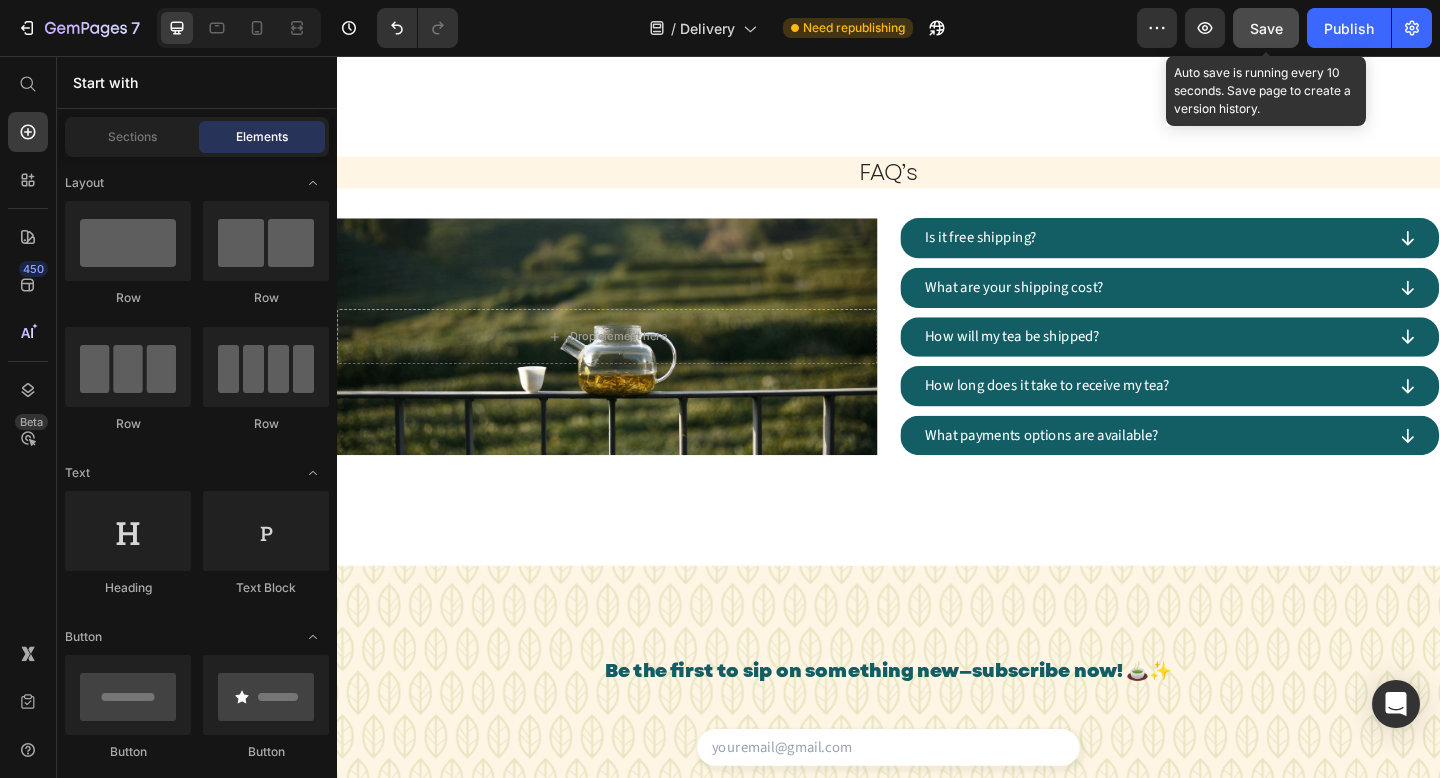 click on "Save" at bounding box center [1266, 28] 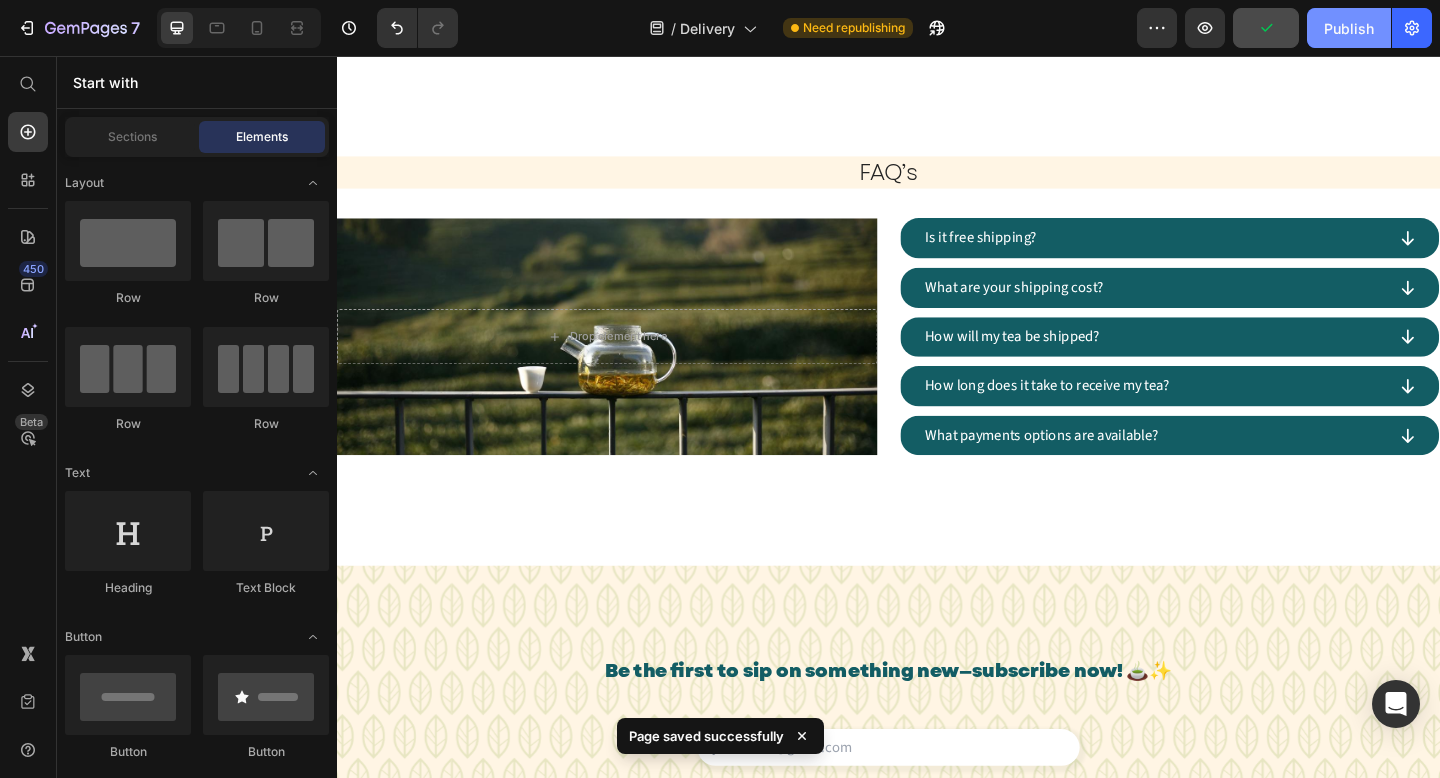 click on "Publish" at bounding box center [1349, 28] 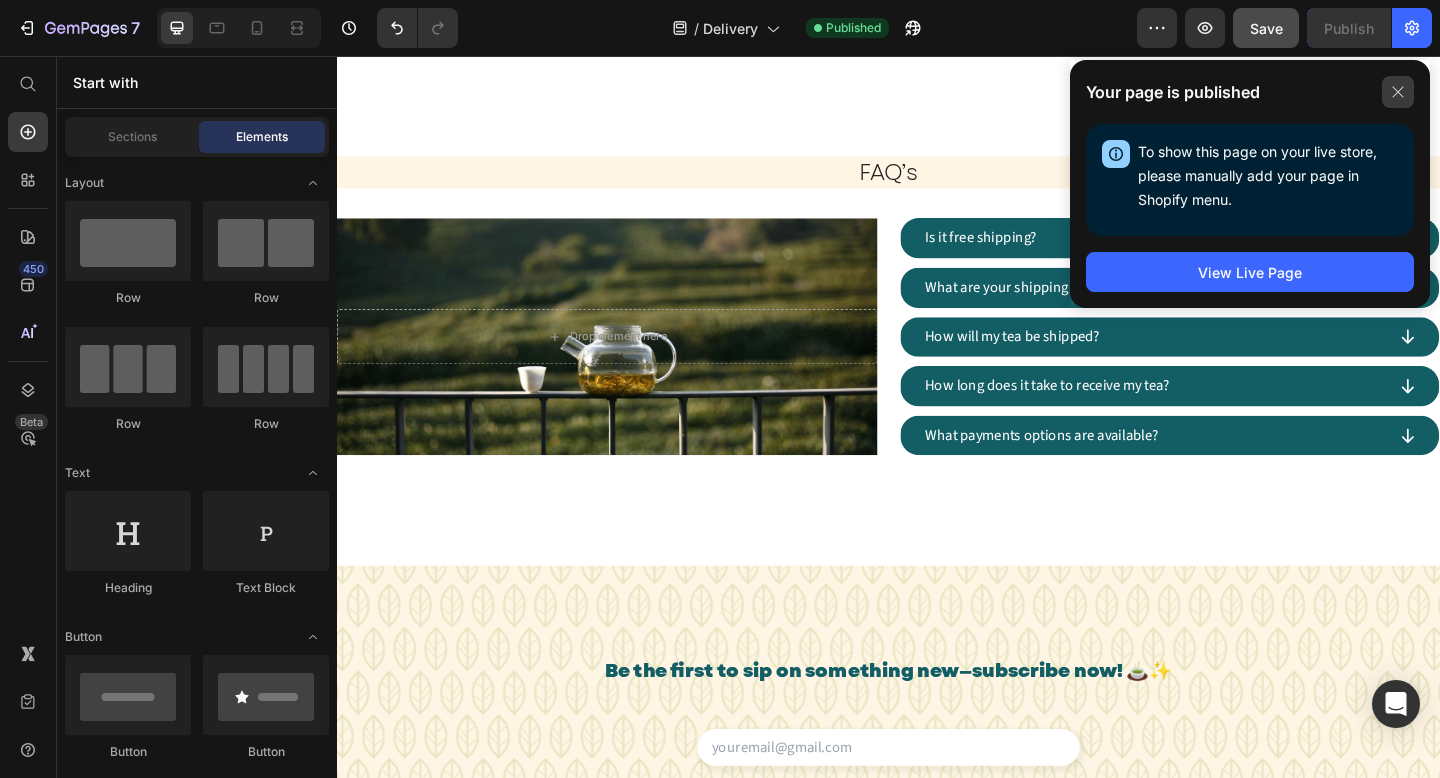 click 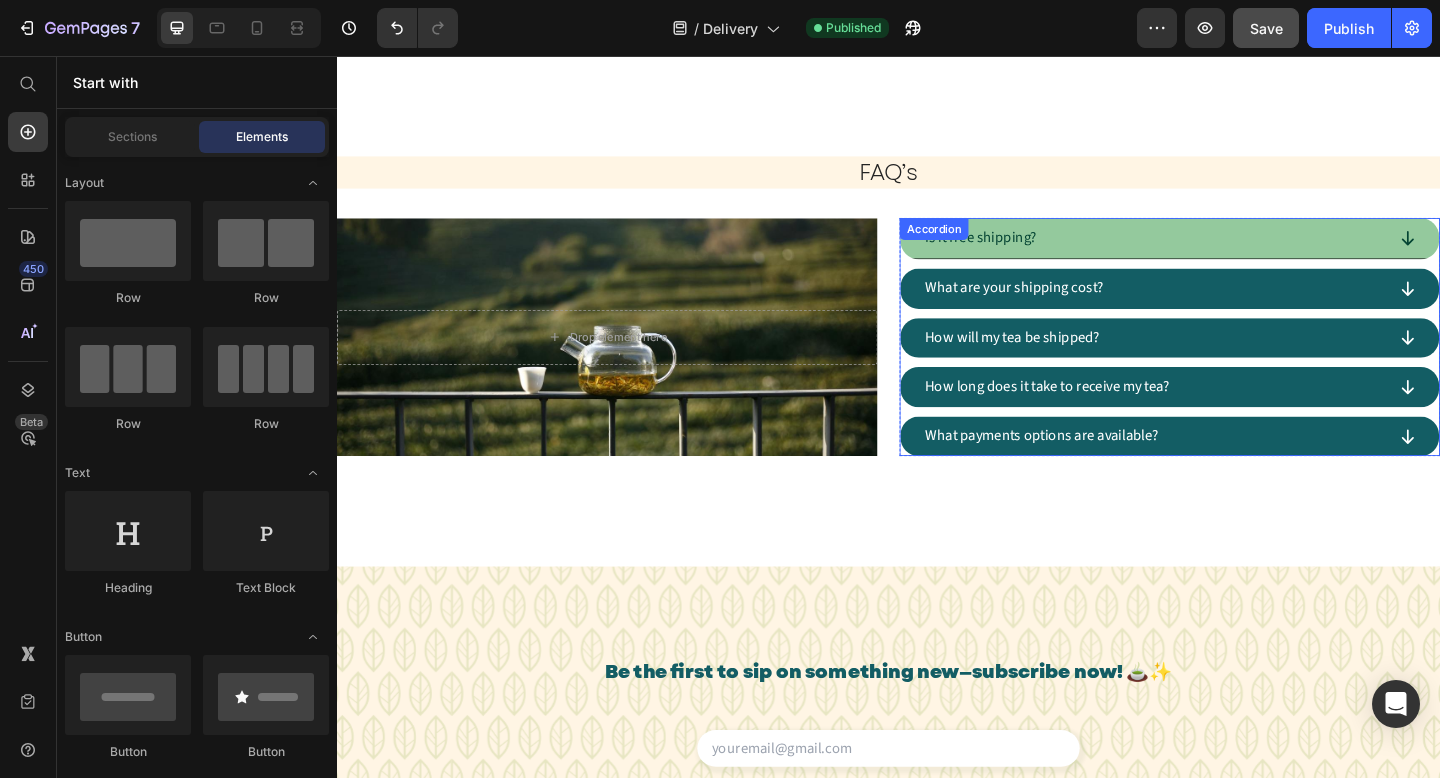 click on "Is it free shipping?" at bounding box center [1225, 254] 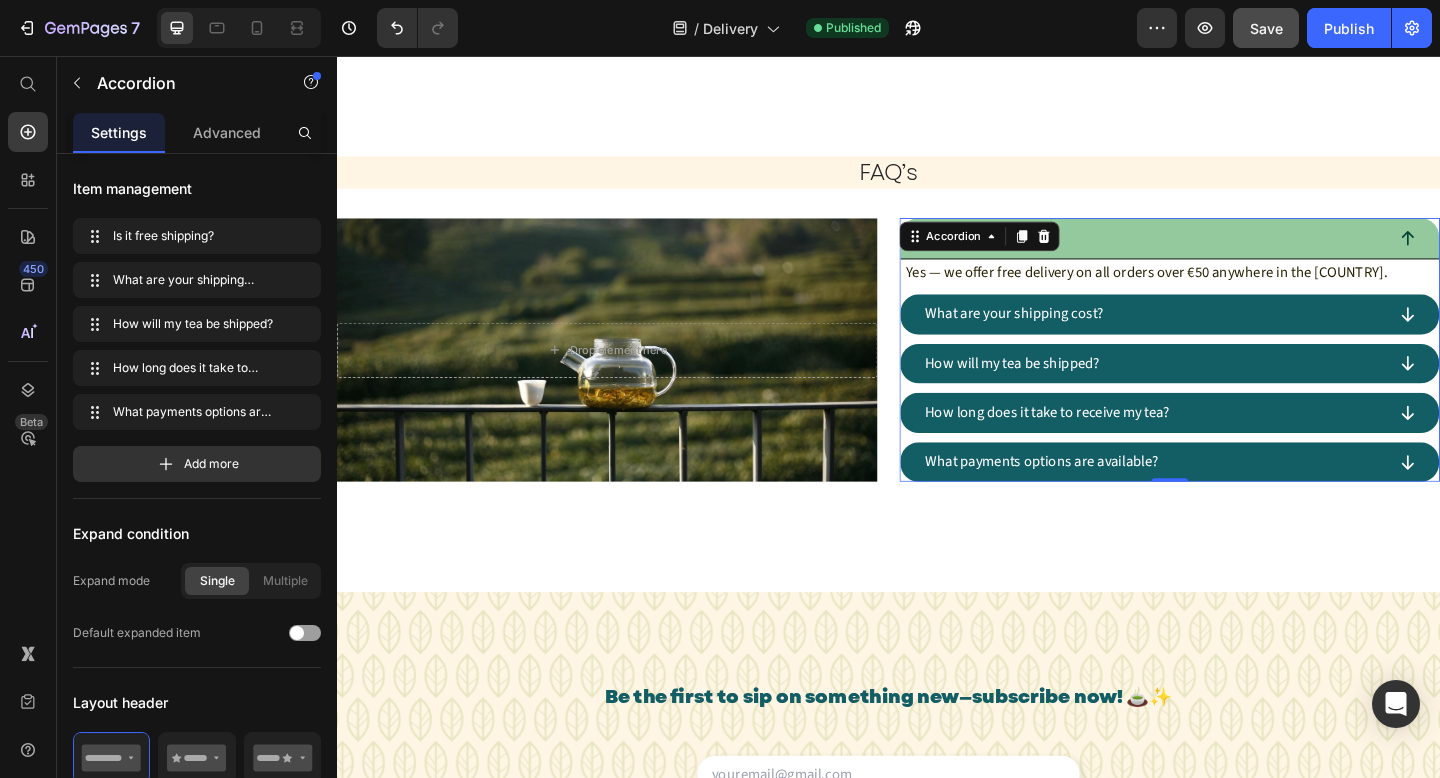 click on "Is it free shipping?" at bounding box center (1225, 254) 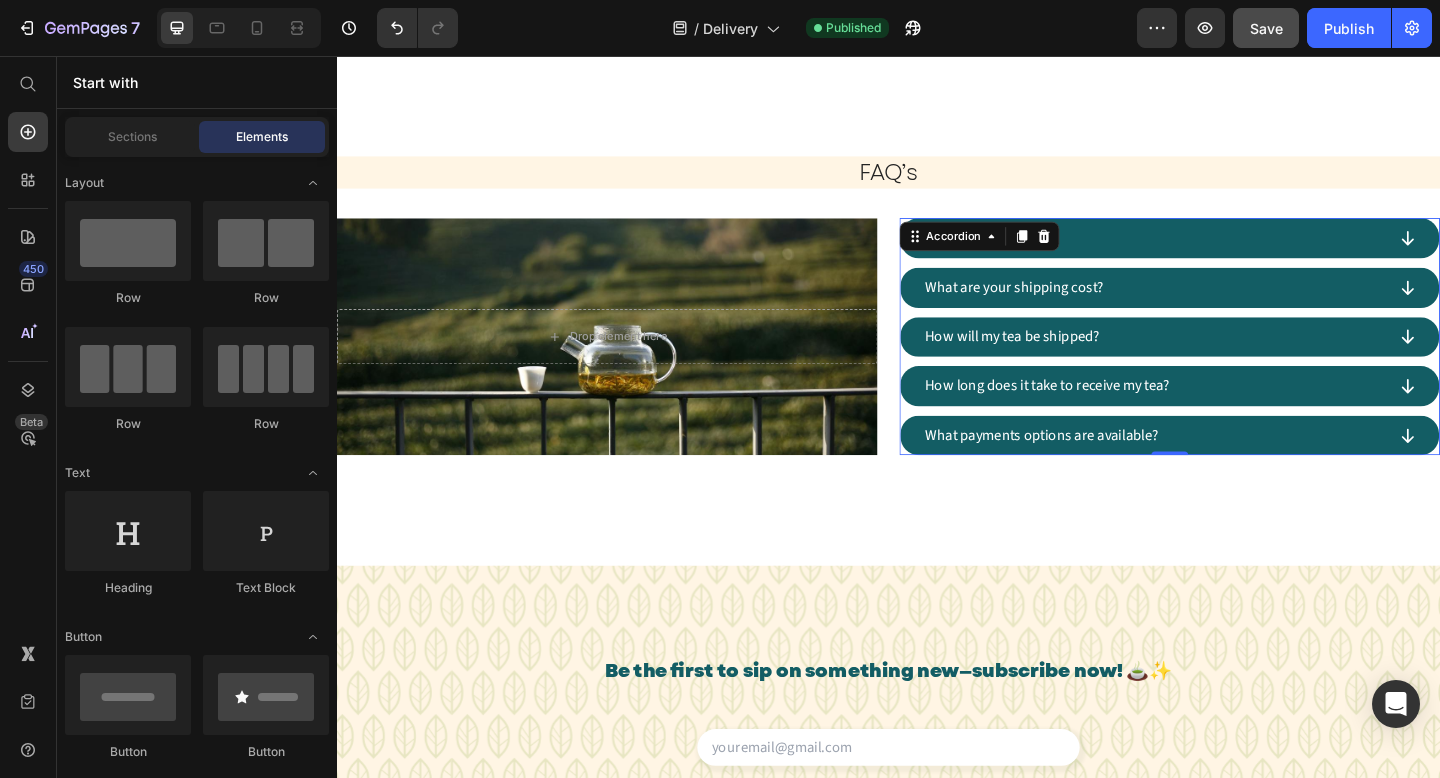 click on "Image Order Process Heading 01. Text block Orders are processed in 1-3 business days, excluding weekends and holidays. Items that are pre-ordered are processed within 1-3 business days of their arrival in stock. Text block Row 02. Text block Orders that are successfully placed will receive an e-mail confirmation with the order details. If you haven't received an email, please check your spam folder or contact us for confirmation. Text block Row 03. Text block If you have any questions about your order, please contact us right away at hello@teacle.ie  We will be unable to make changes to your order once it has been shipped. Text block Row 04. Text block Please double-check that you have entered the correct address. We are not liable for non-delivery due to address errors that you provide. We will refund the original order if an order is returned due to an incorrect address. Text block Row Row Section 3 FAQ’s Heading
Drop element here Hero Banner
Is it free shipping?   0 Row" at bounding box center [937, -158] 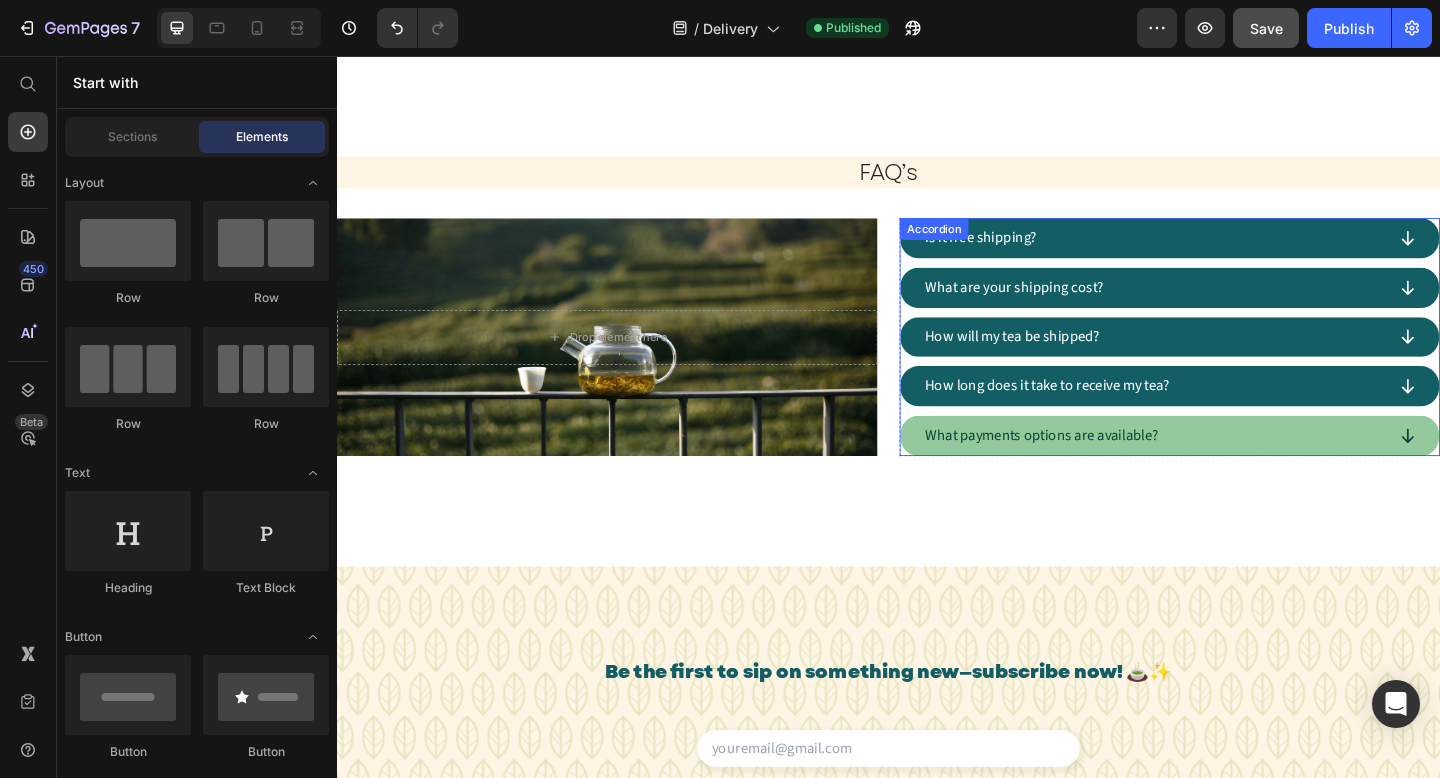 click on "What payments options are available?" at bounding box center (1225, 469) 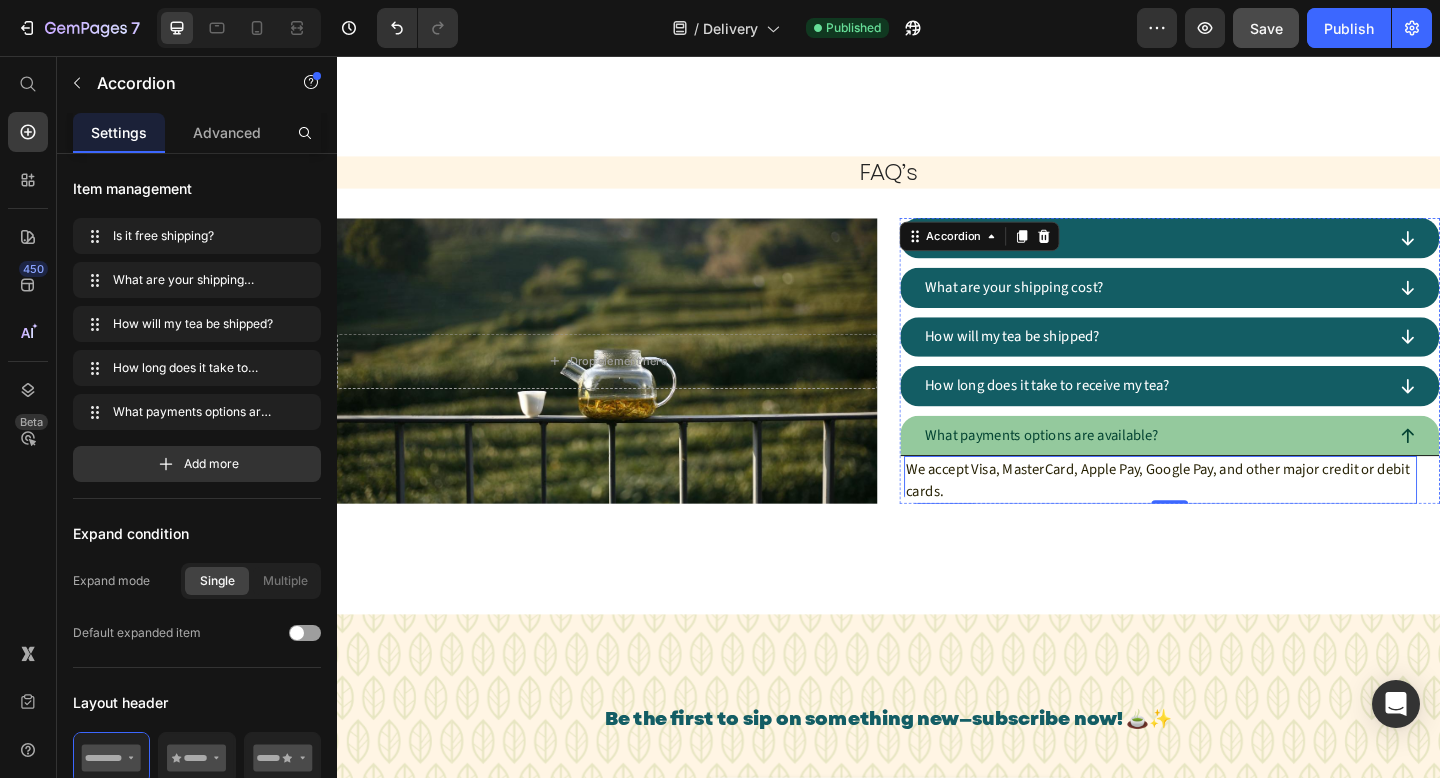 click on "We accept Visa, MasterCard, Apple Pay, Google Pay, and other major credit or debit cards." at bounding box center [1233, 517] 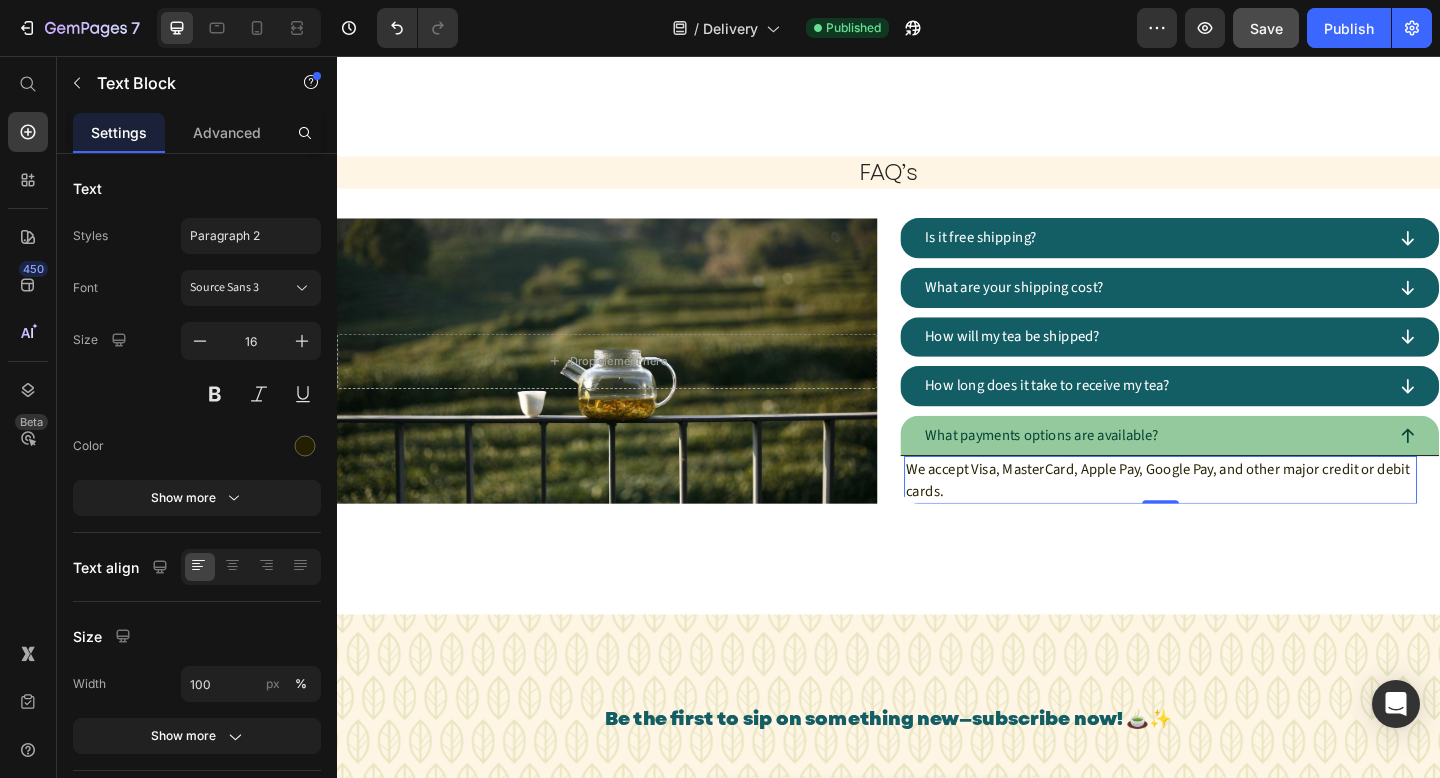 click on "We accept Visa, MasterCard, Apple Pay, Google Pay, and other major credit or debit cards." at bounding box center (1233, 517) 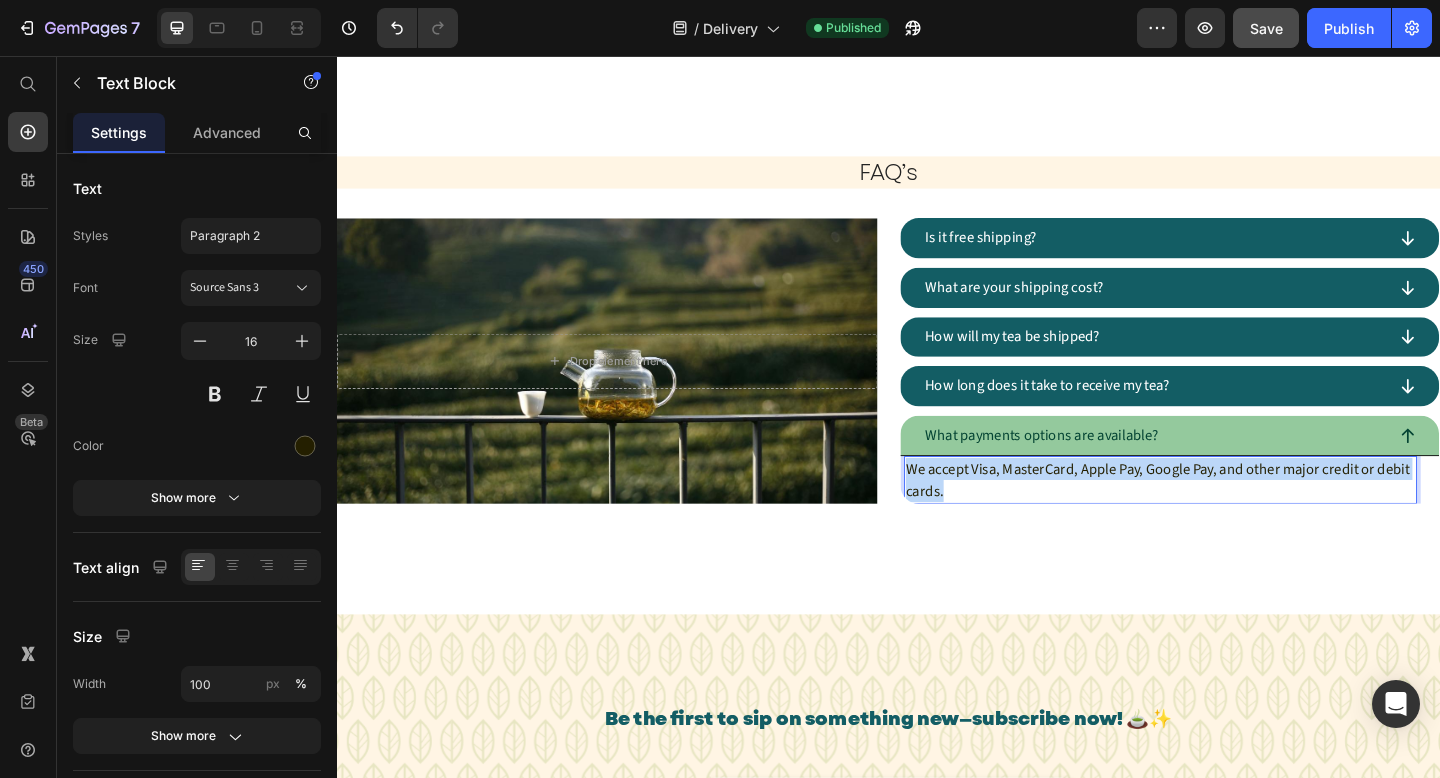 click on "We accept Visa, MasterCard, Apple Pay, Google Pay, and other major credit or debit cards." at bounding box center [1233, 517] 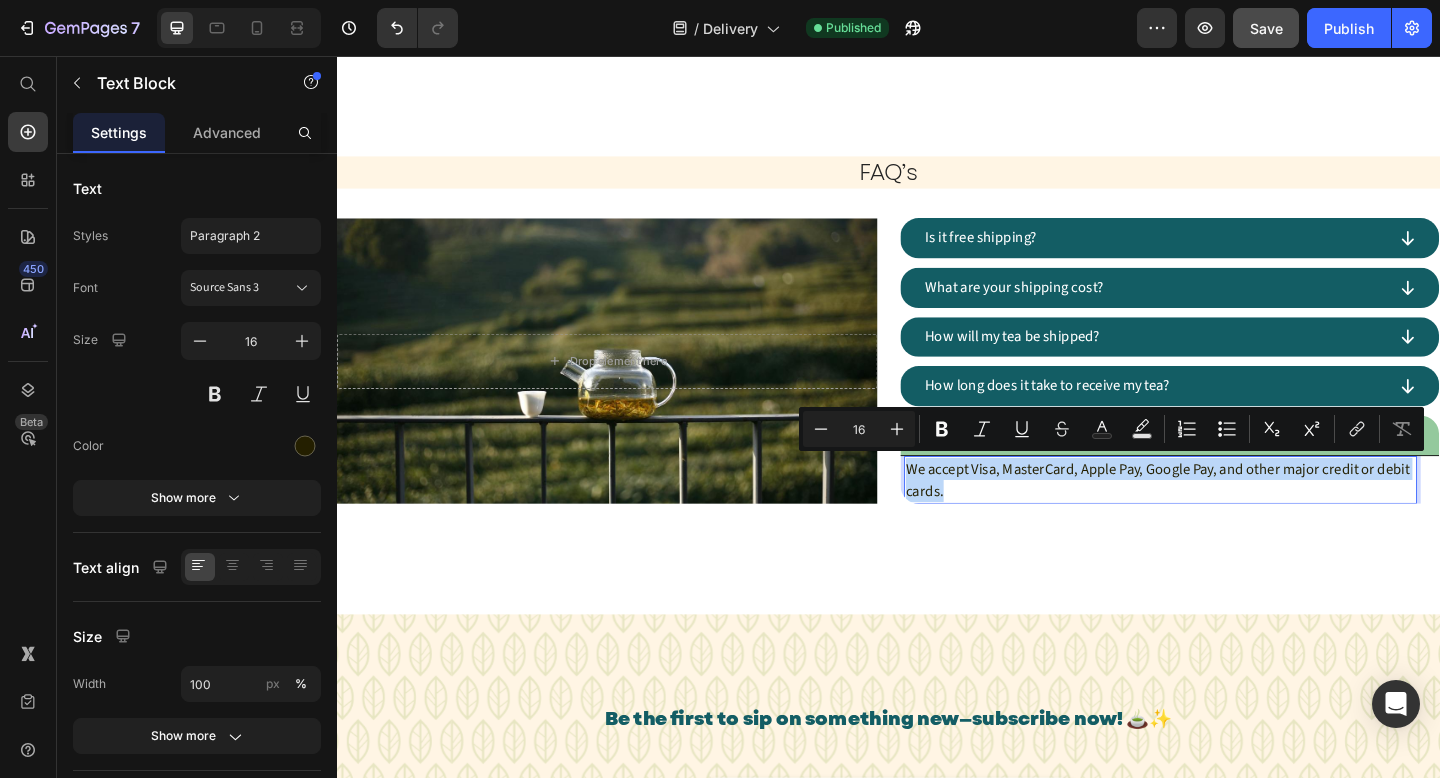 copy on "We accept Visa, MasterCard, Apple Pay, Google Pay, and other major credit or debit cards." 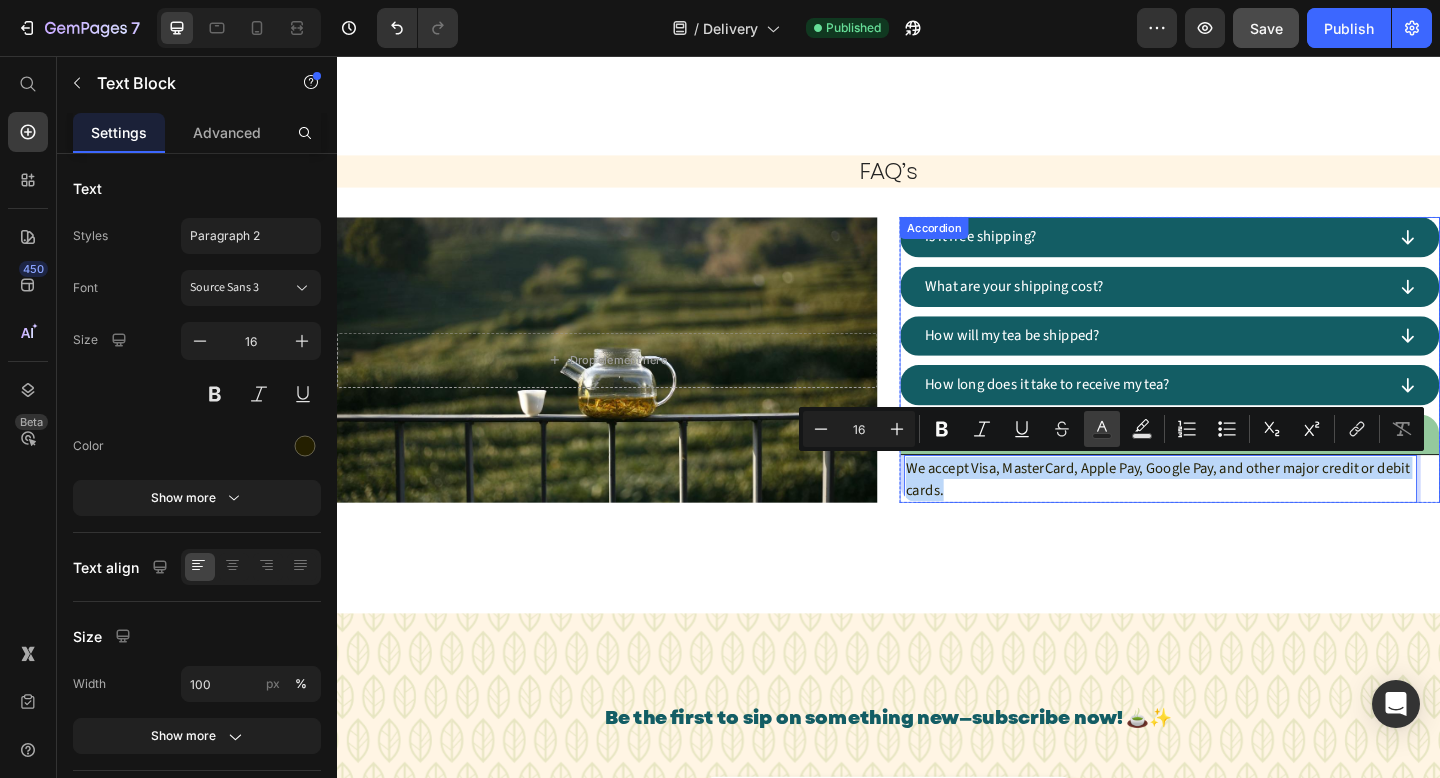 scroll, scrollTop: 1927, scrollLeft: 0, axis: vertical 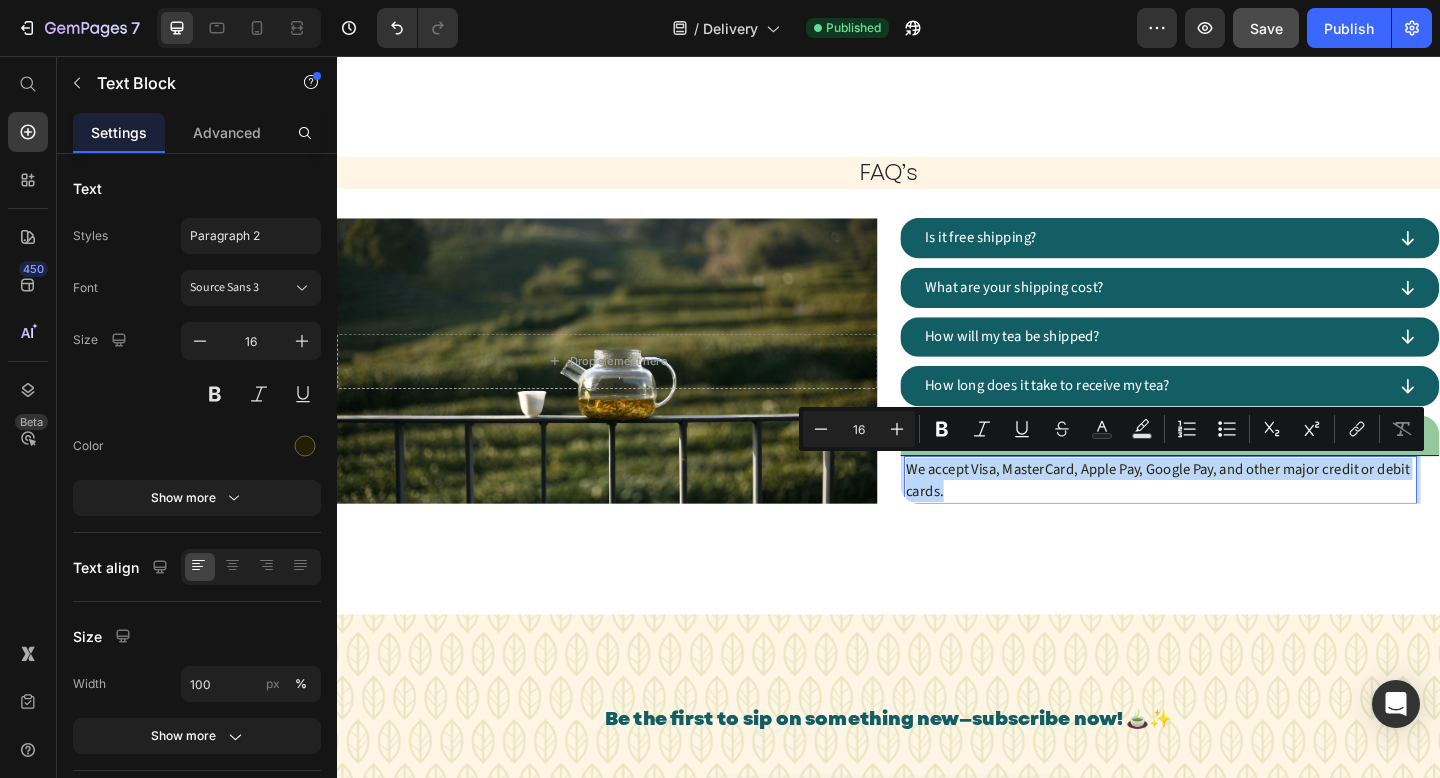 click on "Image Order Process Heading 01. Text block Orders are processed in 1-3 business days, excluding weekends and holidays. Items that are pre-ordered are processed within 1-3 business days of their arrival in stock. Text block Row 02. Text block Orders that are successfully placed will receive an e-mail confirmation with the order details. If you haven't received an email, please check your spam folder or contact us for confirmation. Text block Row 03. Text block If you have any questions about your order, please contact us right away at hello@teacle.ie  We will be unable to make changes to your order once it has been shipped. Text block Row 04. Text block Please double-check that you have entered the correct address. We are not liable for non-delivery due to address errors that you provide. We will refund the original order if an order is returned due to an incorrect address. Text block Row Row Section 3 FAQ’s Heading
Drop element here Hero Banner
Is it free shipping?   0 Row" at bounding box center (937, -131) 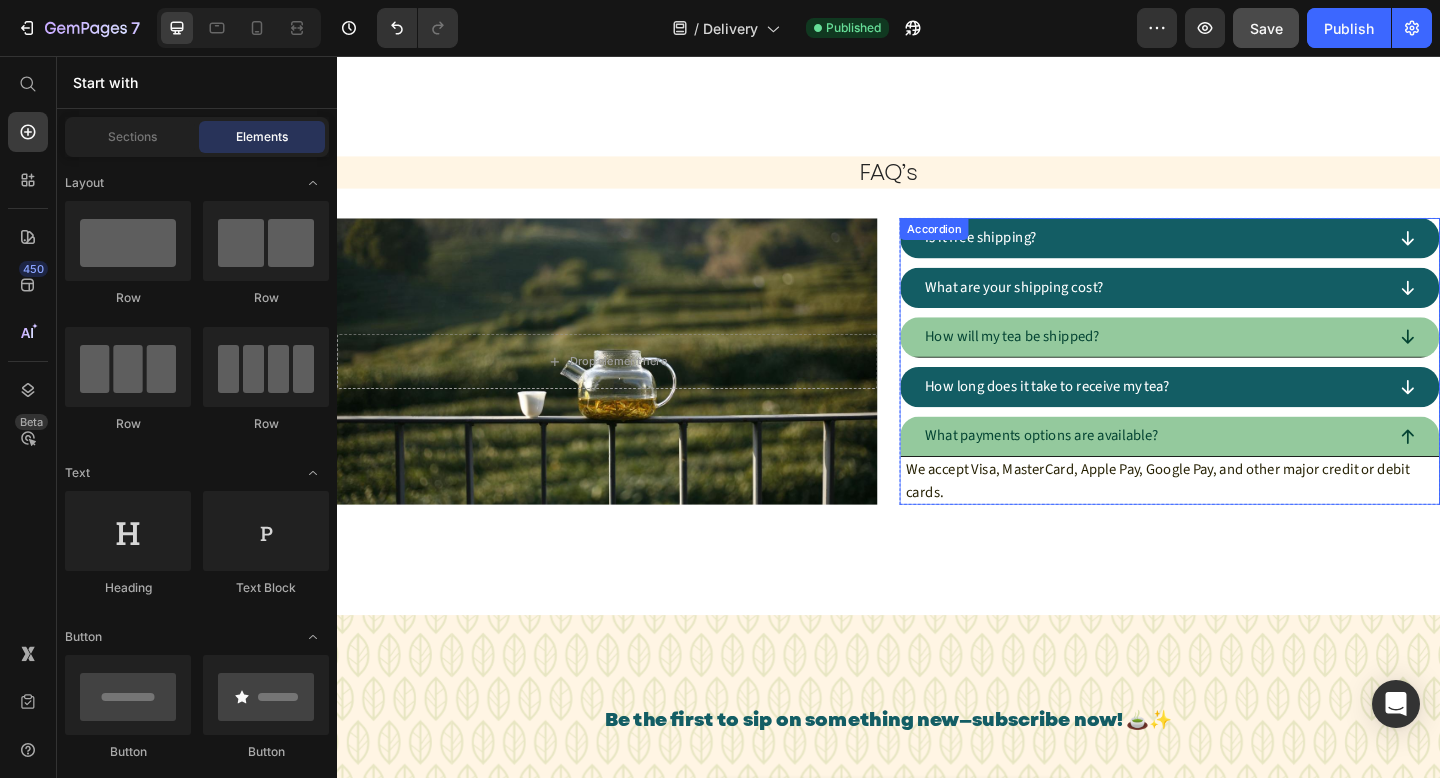 click on "How will my tea be shipped?" at bounding box center (1225, 362) 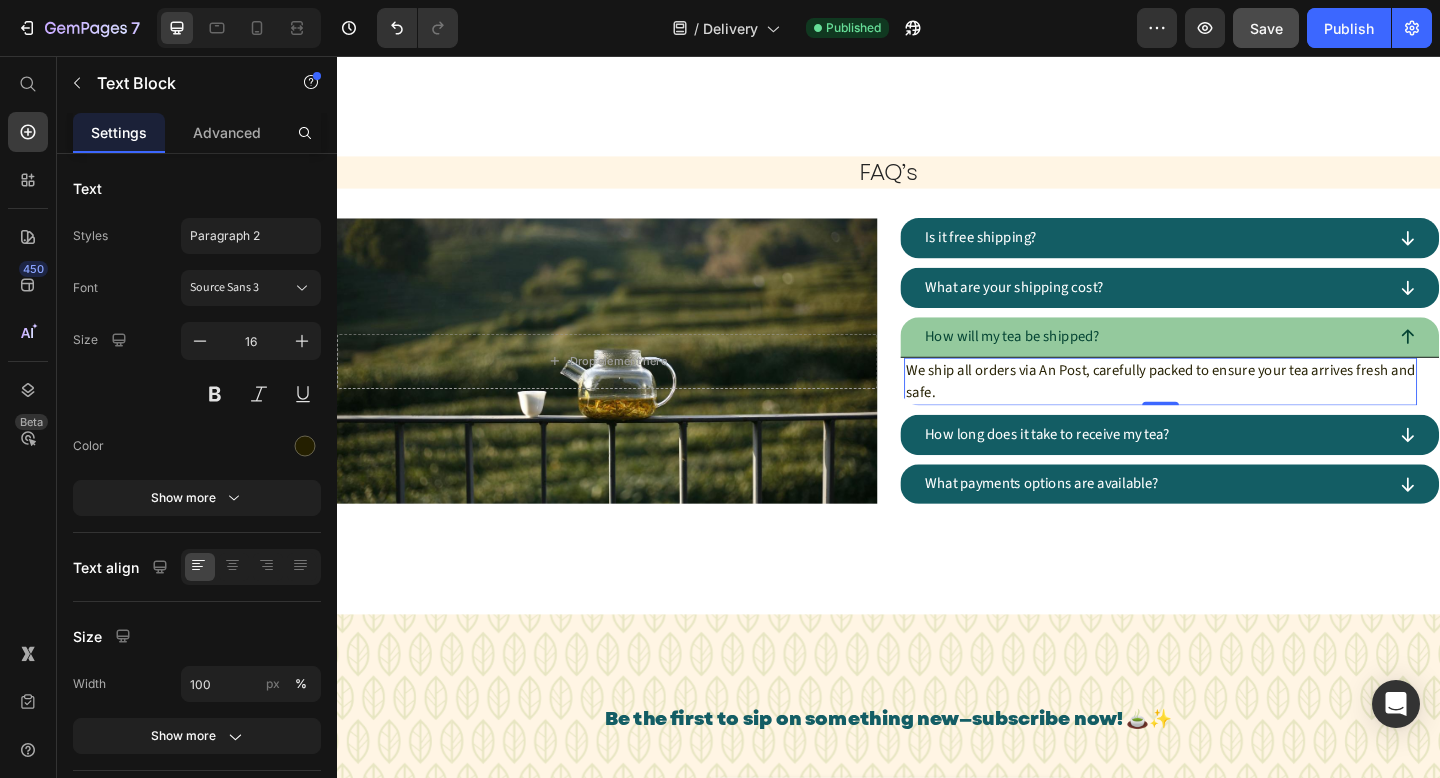 click on "We ship all orders via An Post, carefully packed to ensure your tea arrives fresh and safe." at bounding box center [1233, 410] 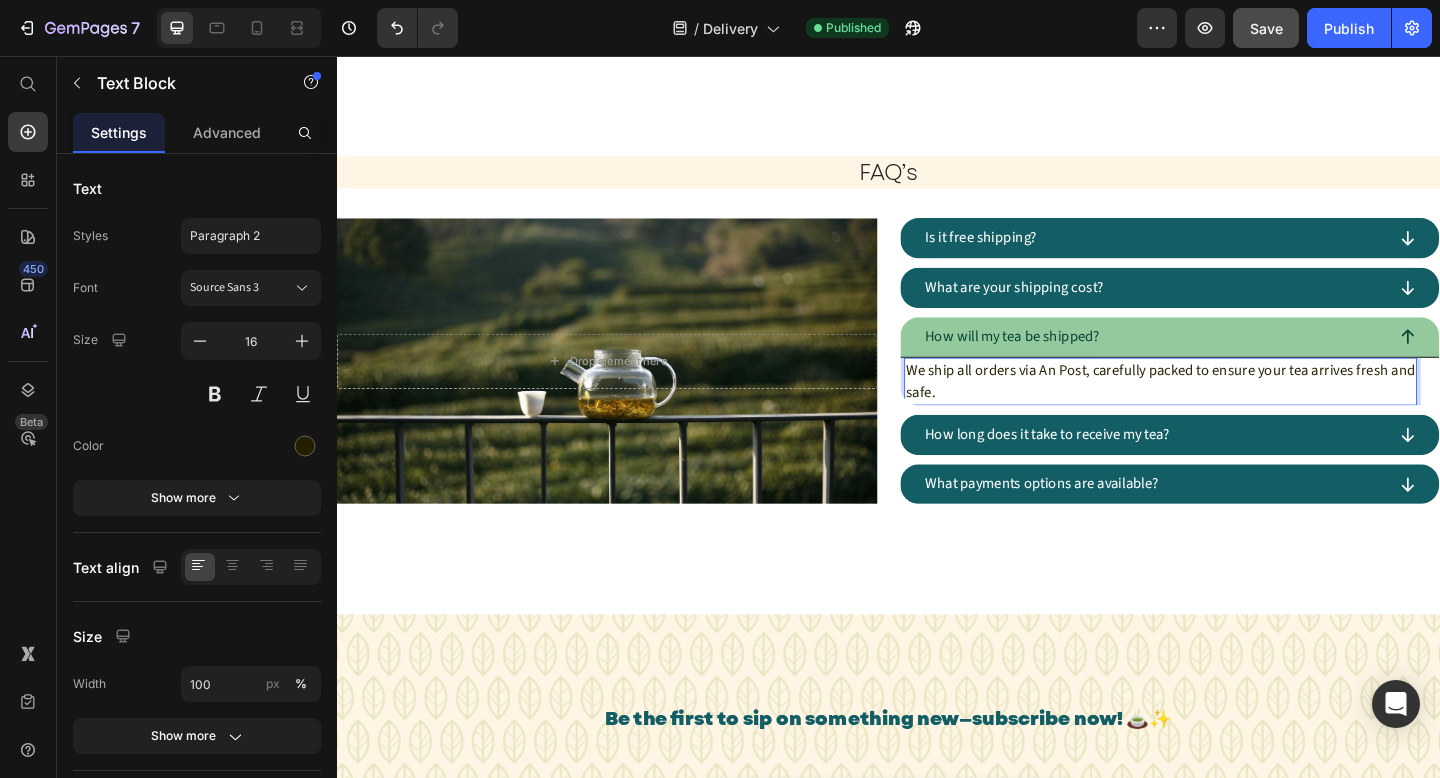 click on "We ship all orders via An Post, carefully packed to ensure your tea arrives fresh and safe." at bounding box center [1233, 410] 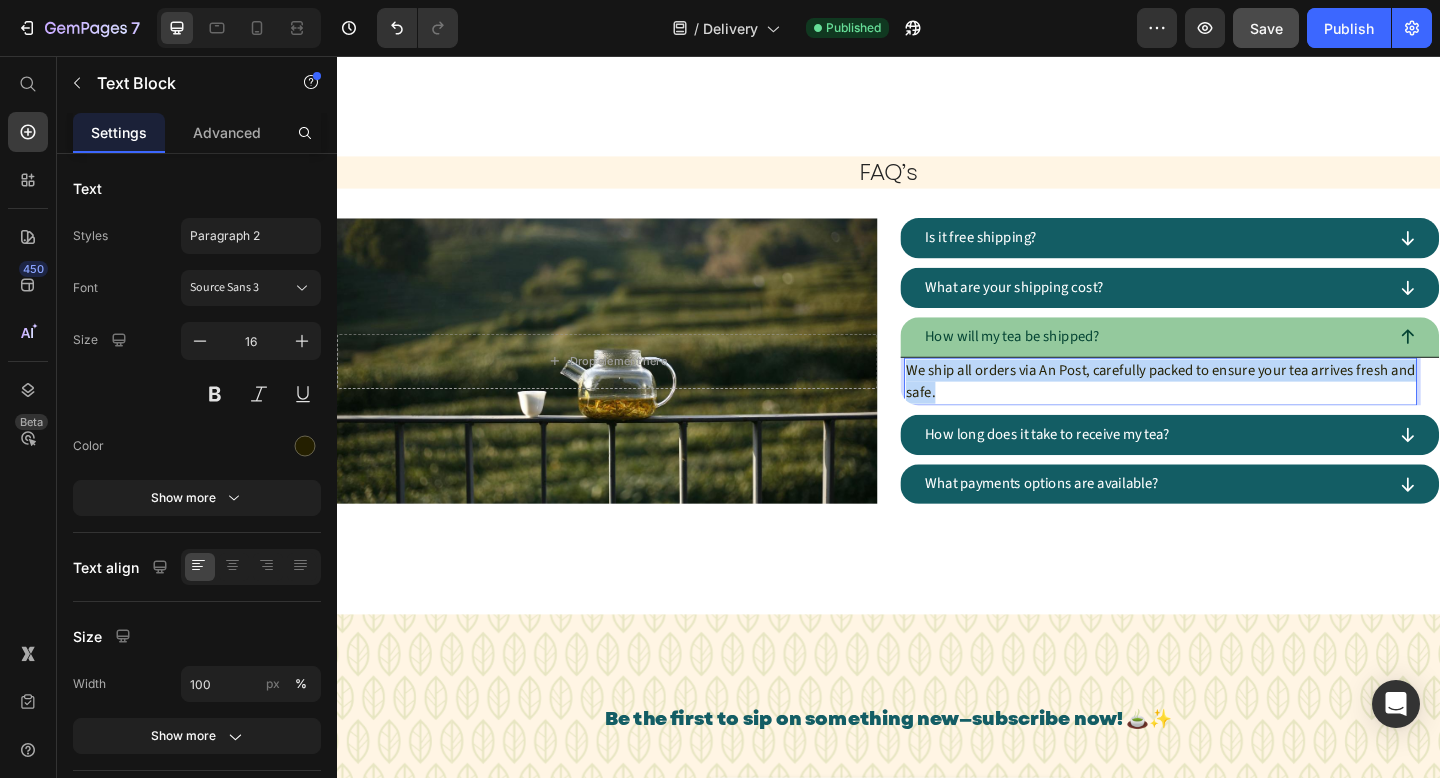 click on "We ship all orders via An Post, carefully packed to ensure your tea arrives fresh and safe." at bounding box center [1233, 410] 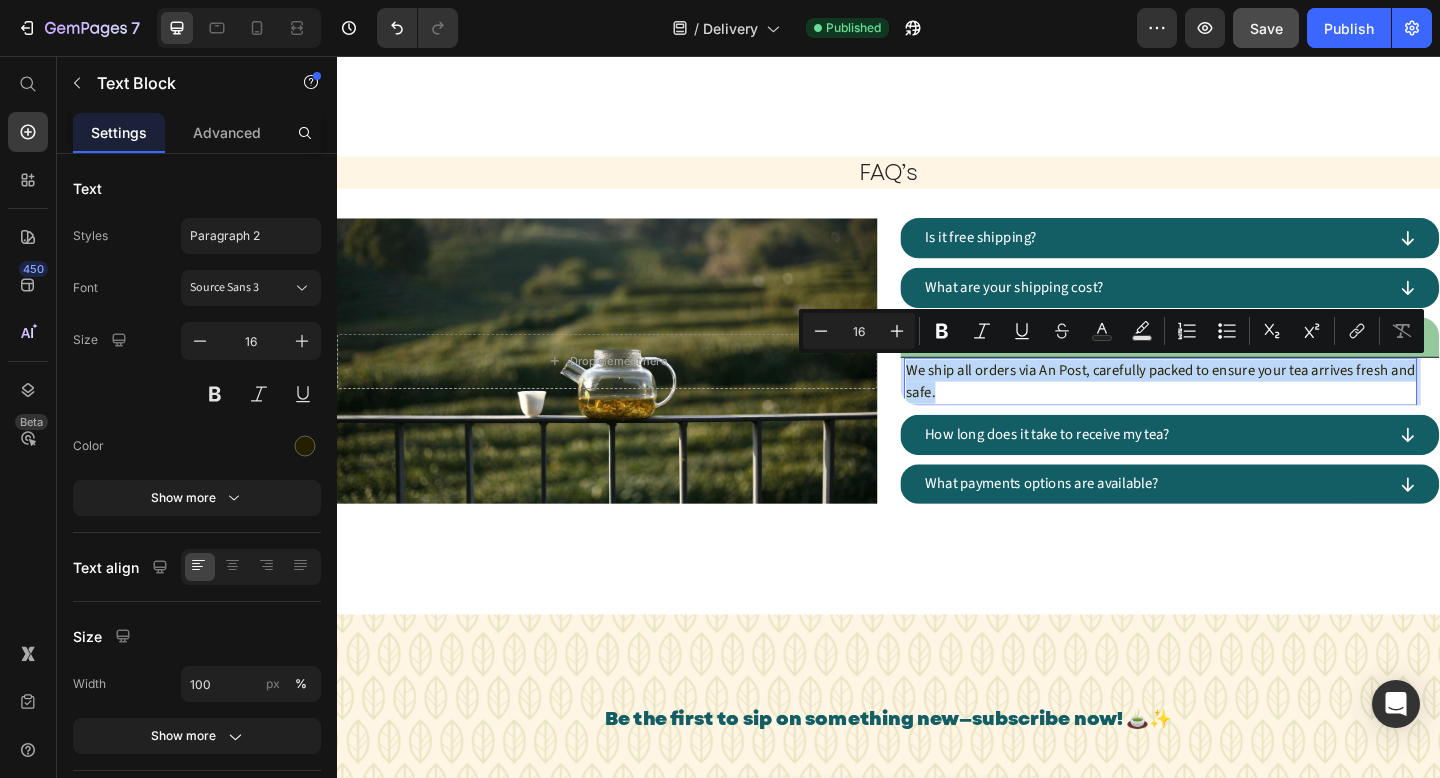 copy on "We ship all orders via An Post, carefully packed to ensure your tea arrives fresh and safe." 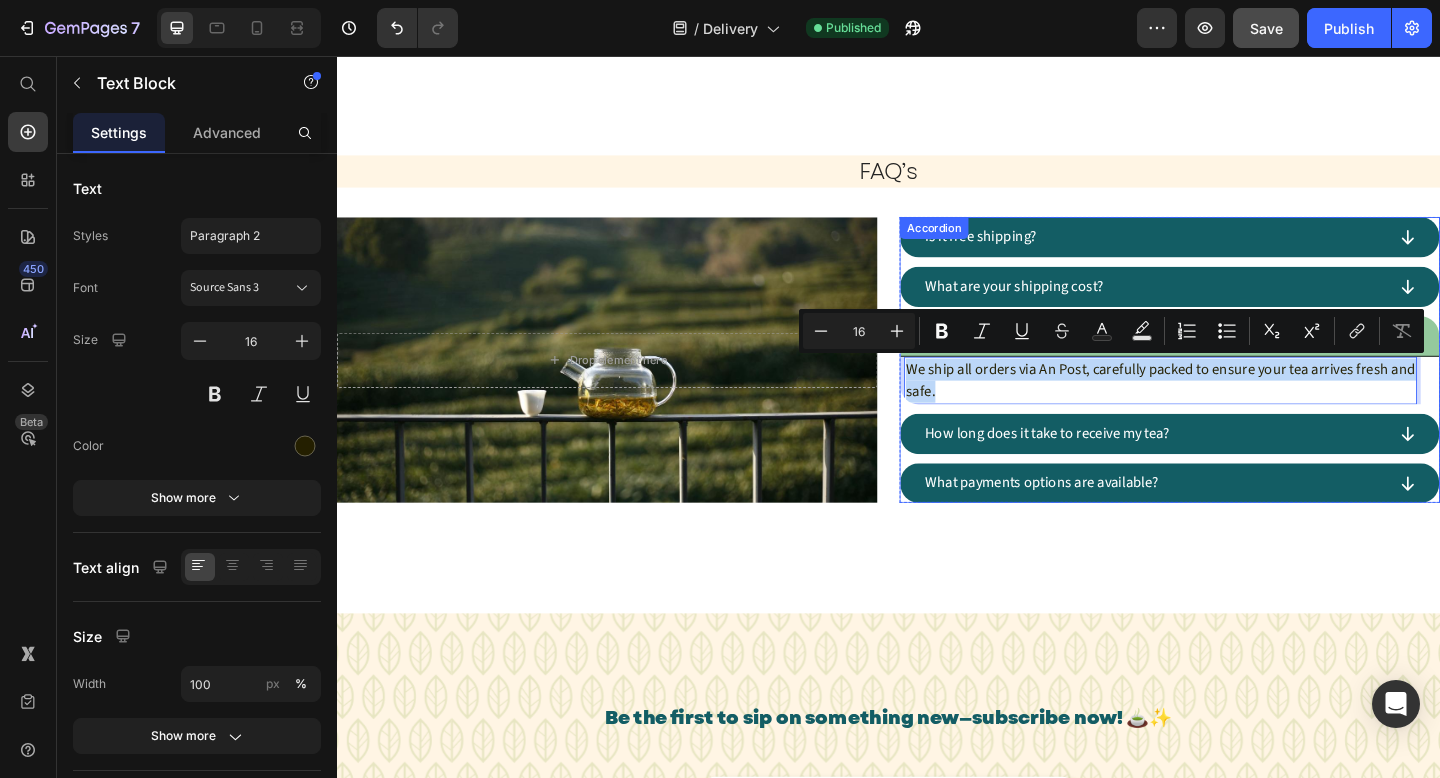 scroll, scrollTop: 1927, scrollLeft: 0, axis: vertical 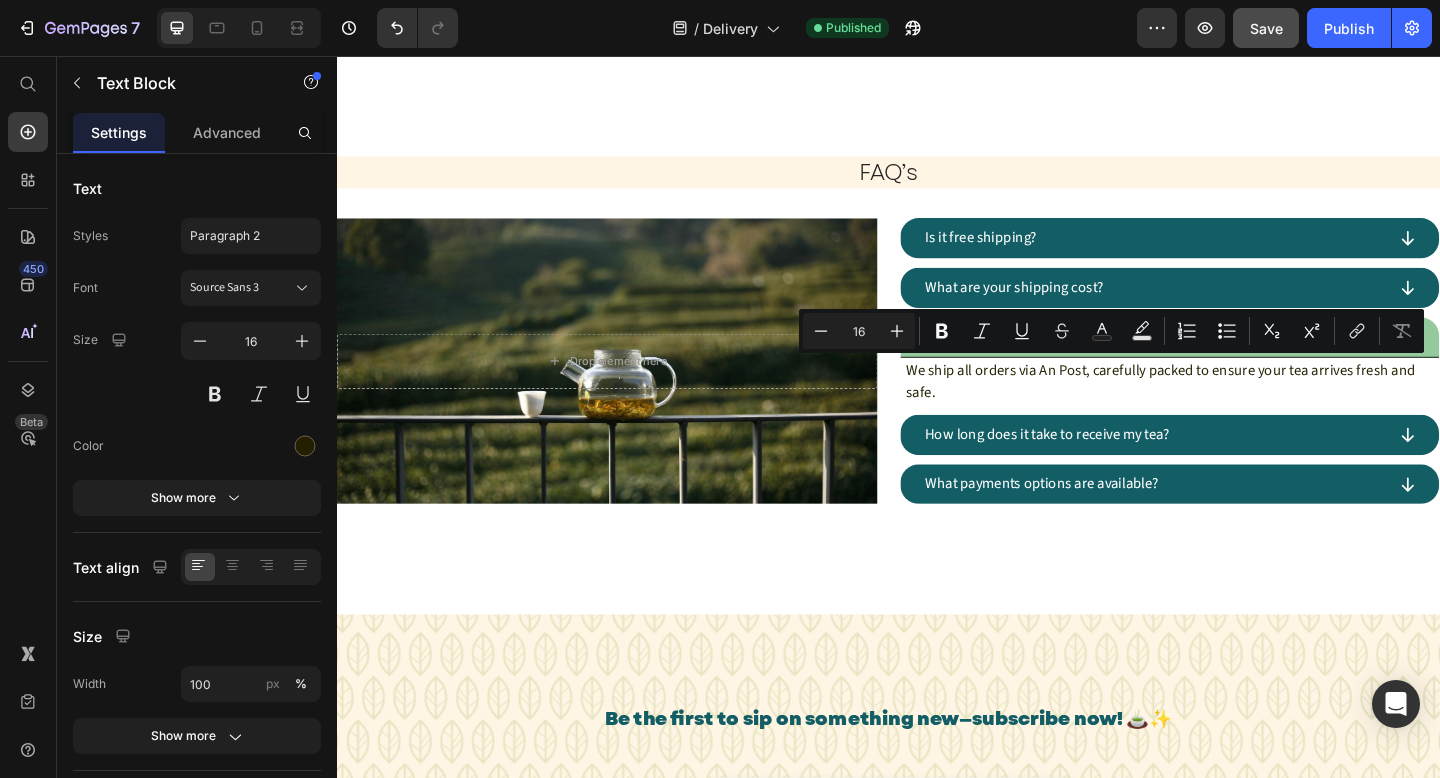 click on "Image Order Process Heading 01. Text block Orders are processed in 1-3 business days, excluding weekends and holidays. Items that are pre-ordered are processed within 1-3 business days of their arrival in stock. Text block Row 02. Text block Orders that are successfully placed will receive an e-mail confirmation with the order details. If you haven't received an email, please check your spam folder or contact us for confirmation. Text block Row 03. Text block If you have any questions about your order, please contact us right away at hello@teacle.ie  We will be unable to make changes to your order once it has been shipped. Text block Row 04. Text block Please double-check that you have entered the correct address. We are not liable for non-delivery due to address errors that you provide. We will refund the original order if an order is returned due to an incorrect address. Text block Row Row Section 3 FAQ’s Heading
Drop element here Hero Banner
Is it free shipping? Row Row" at bounding box center [937, -131] 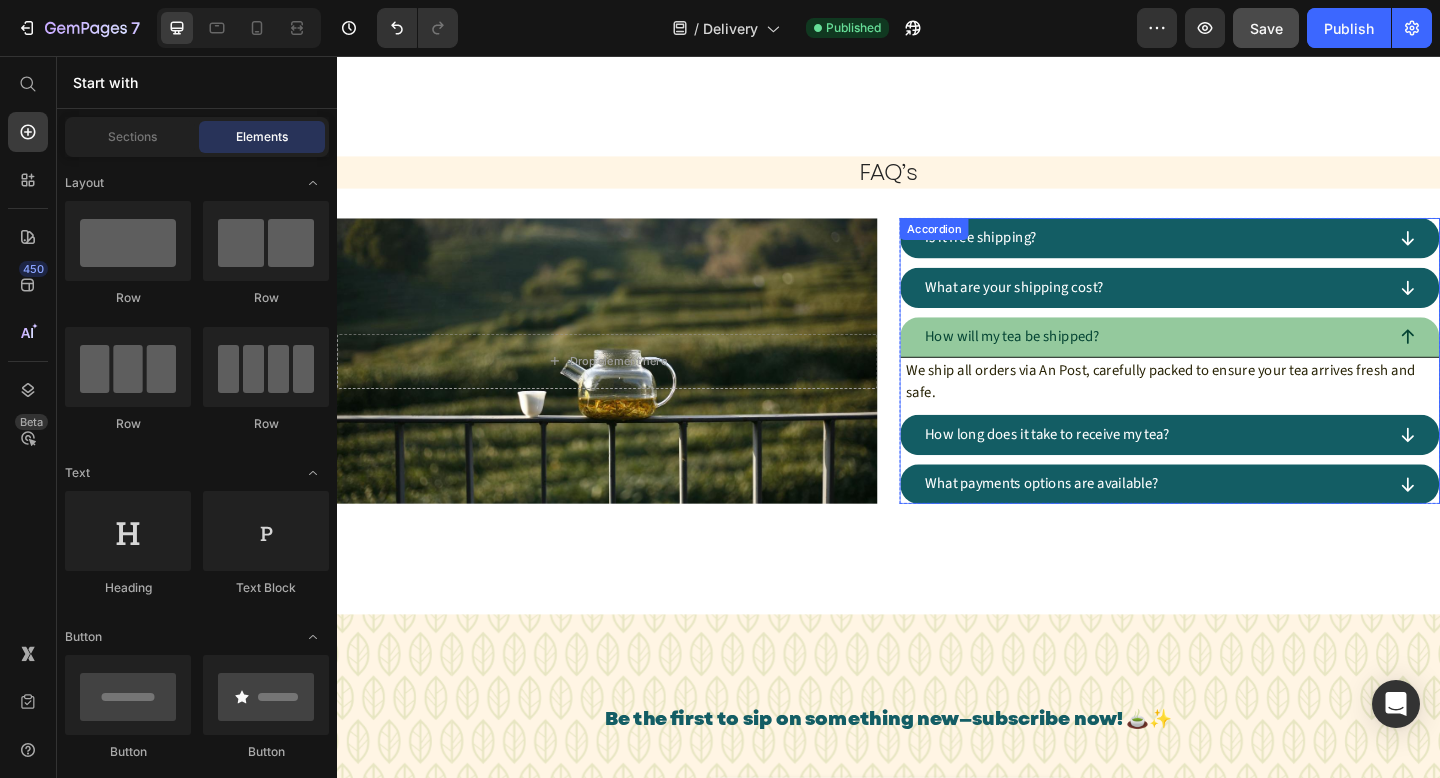 click on "How will my tea be shipped?" at bounding box center [1225, 362] 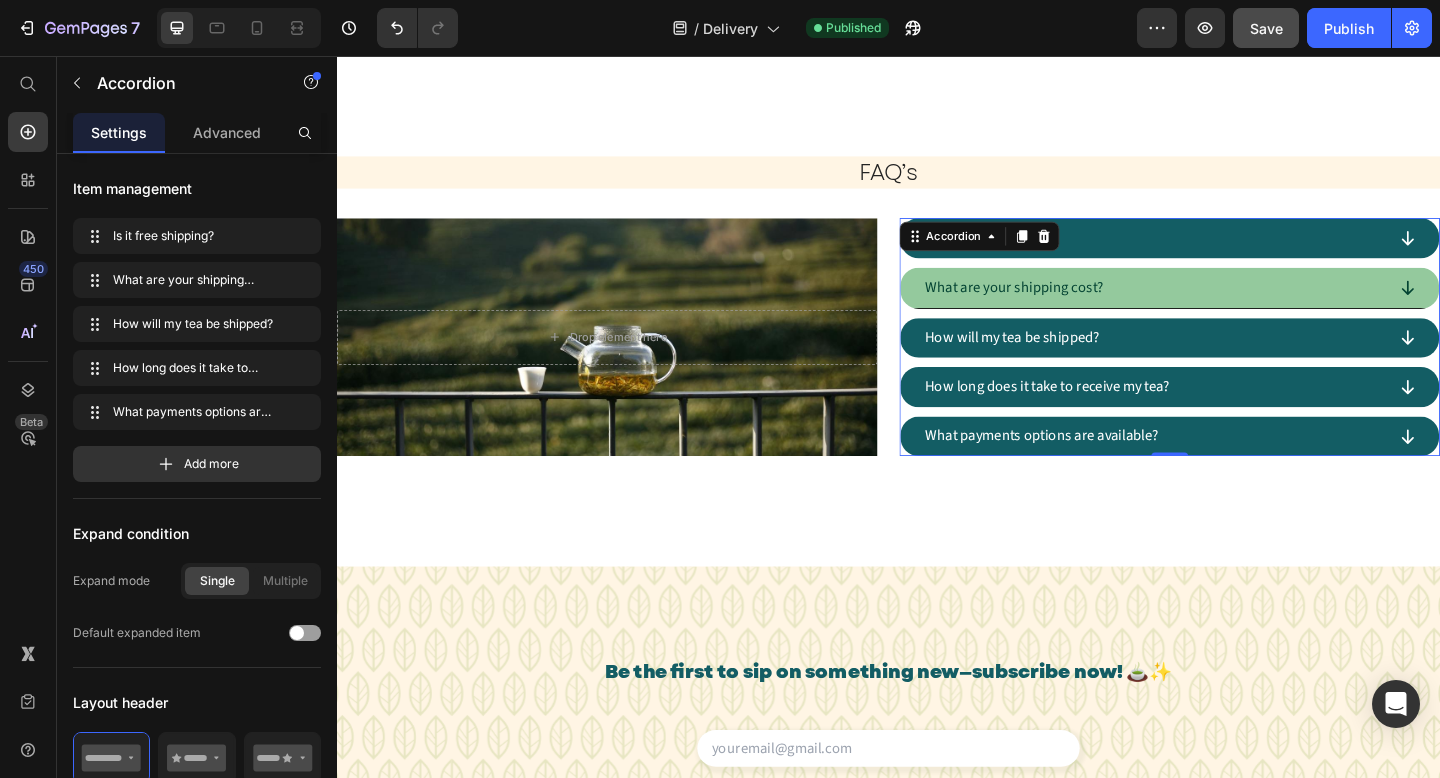 click on "What are your shipping cost?" at bounding box center [1225, 308] 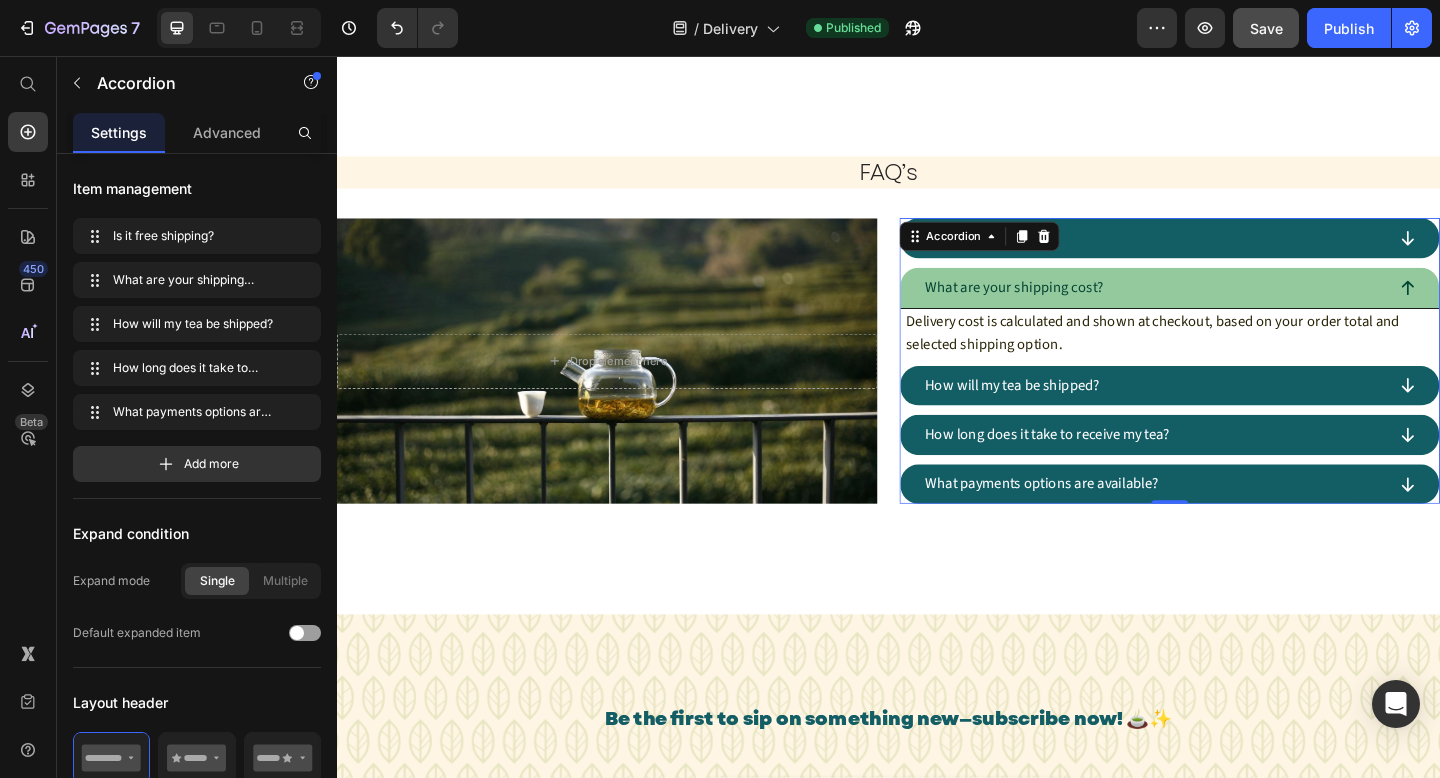 click on "What are your shipping cost?" at bounding box center (1225, 308) 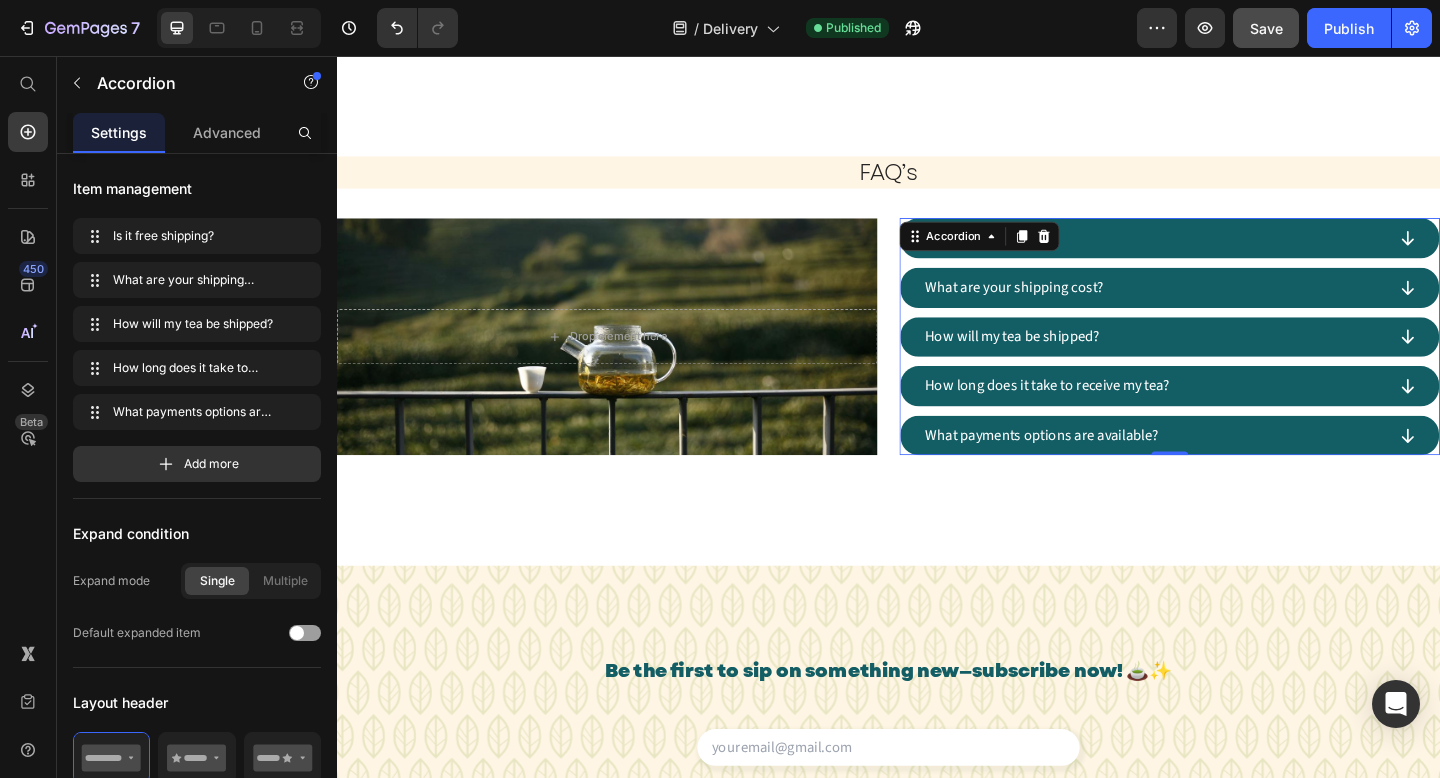 click on "Image Order Process Heading 01. Text block Orders are processed in 1-3 business days, excluding weekends and holidays. Items that are pre-ordered are processed within 1-3 business days of their arrival in stock. Text block Row 02. Text block Orders that are successfully placed will receive an e-mail confirmation with the order details. If you haven't received an email, please check your spam folder or contact us for confirmation. Text block Row 03. Text block If you have any questions about your order, please contact us right away at hello@teacle.ie  We will be unable to make changes to your order once it has been shipped. Text block Row 04. Text block Please double-check that you have entered the correct address. We are not liable for non-delivery due to address errors that you provide. We will refund the original order if an order is returned due to an incorrect address. Text block Row Row Section 3 FAQ’s Heading
Drop element here Hero Banner
Is it free shipping?   0 Row" at bounding box center (937, -158) 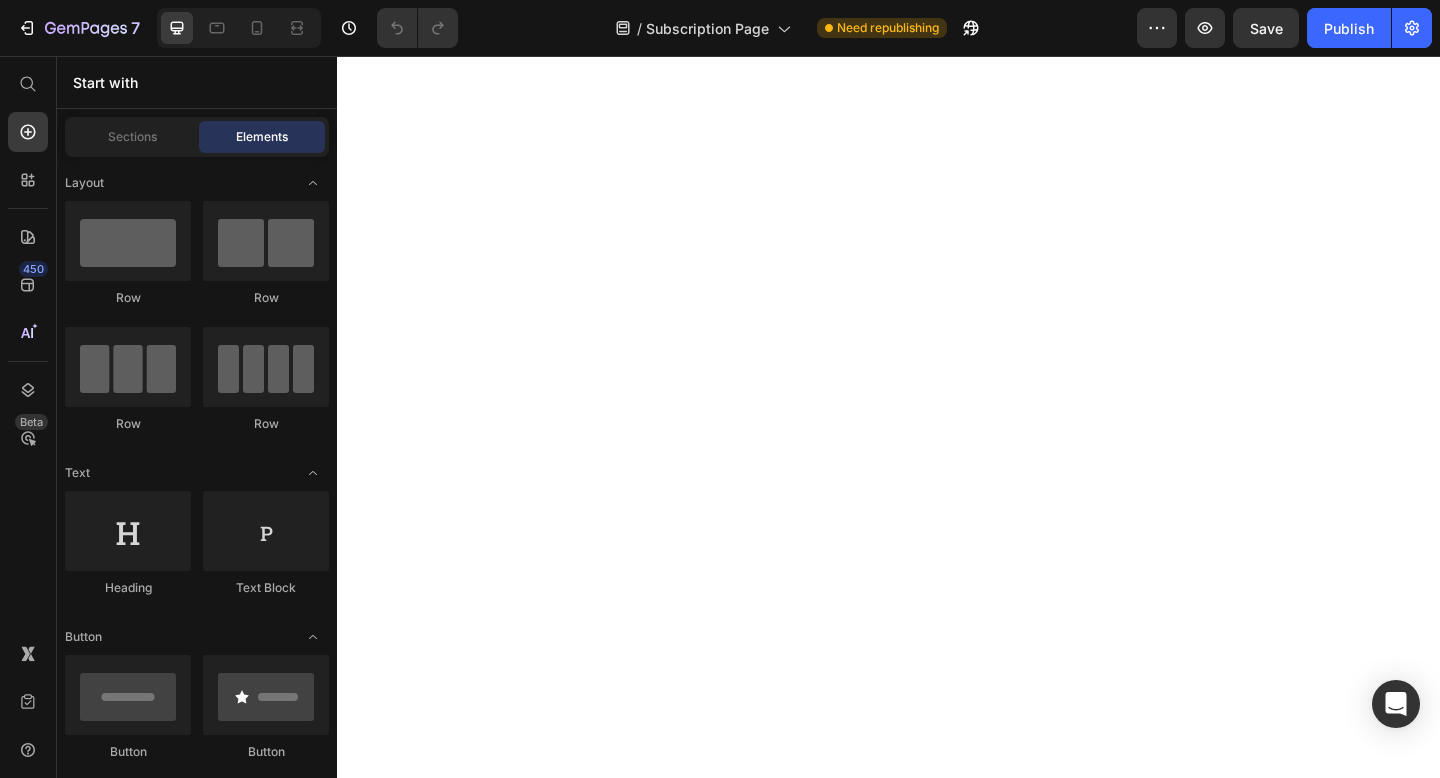 scroll, scrollTop: 0, scrollLeft: 0, axis: both 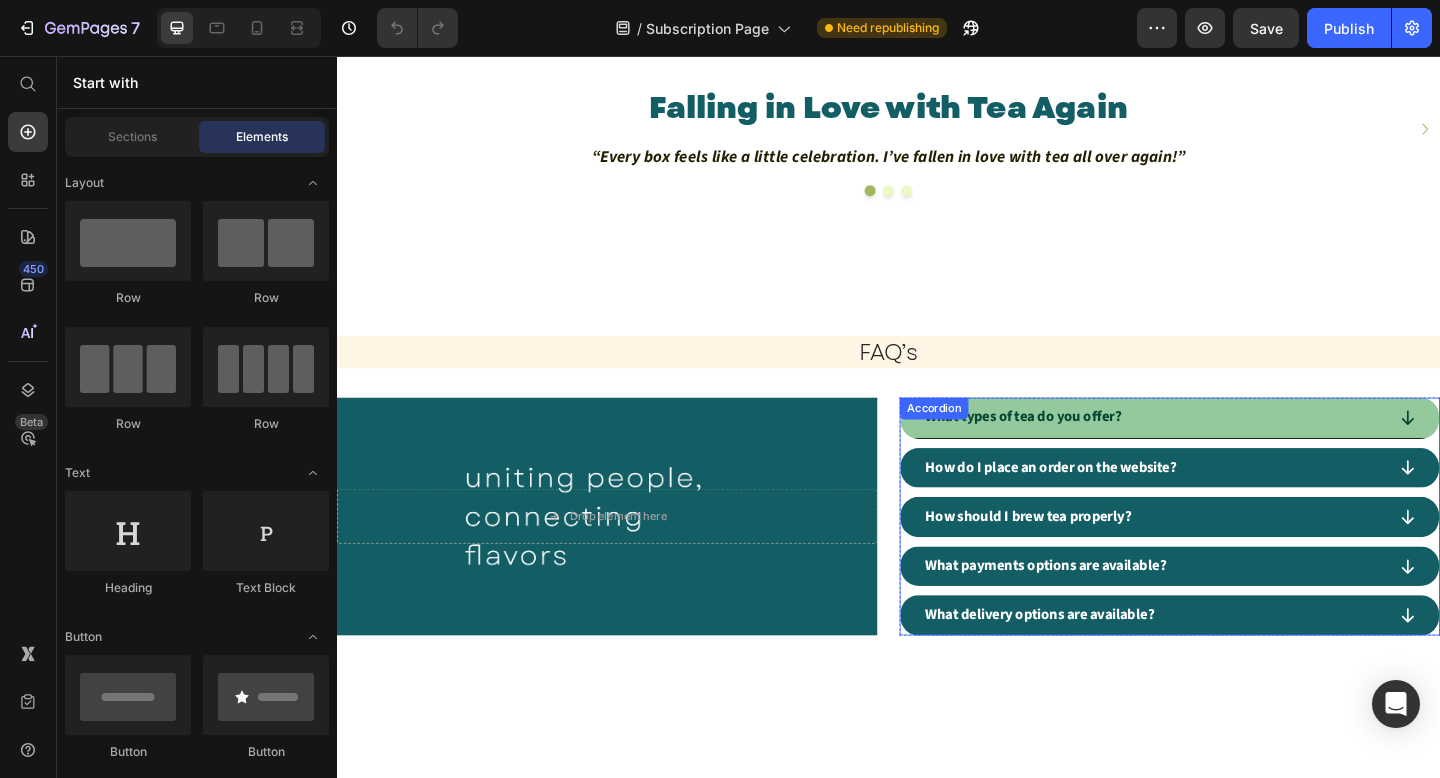 click on "What types of tea do you offer?
How do I place an order on the website?
How should I brew tea properly?
What payments options are available?
What delivery options are available? Accordion" at bounding box center (1243, 557) 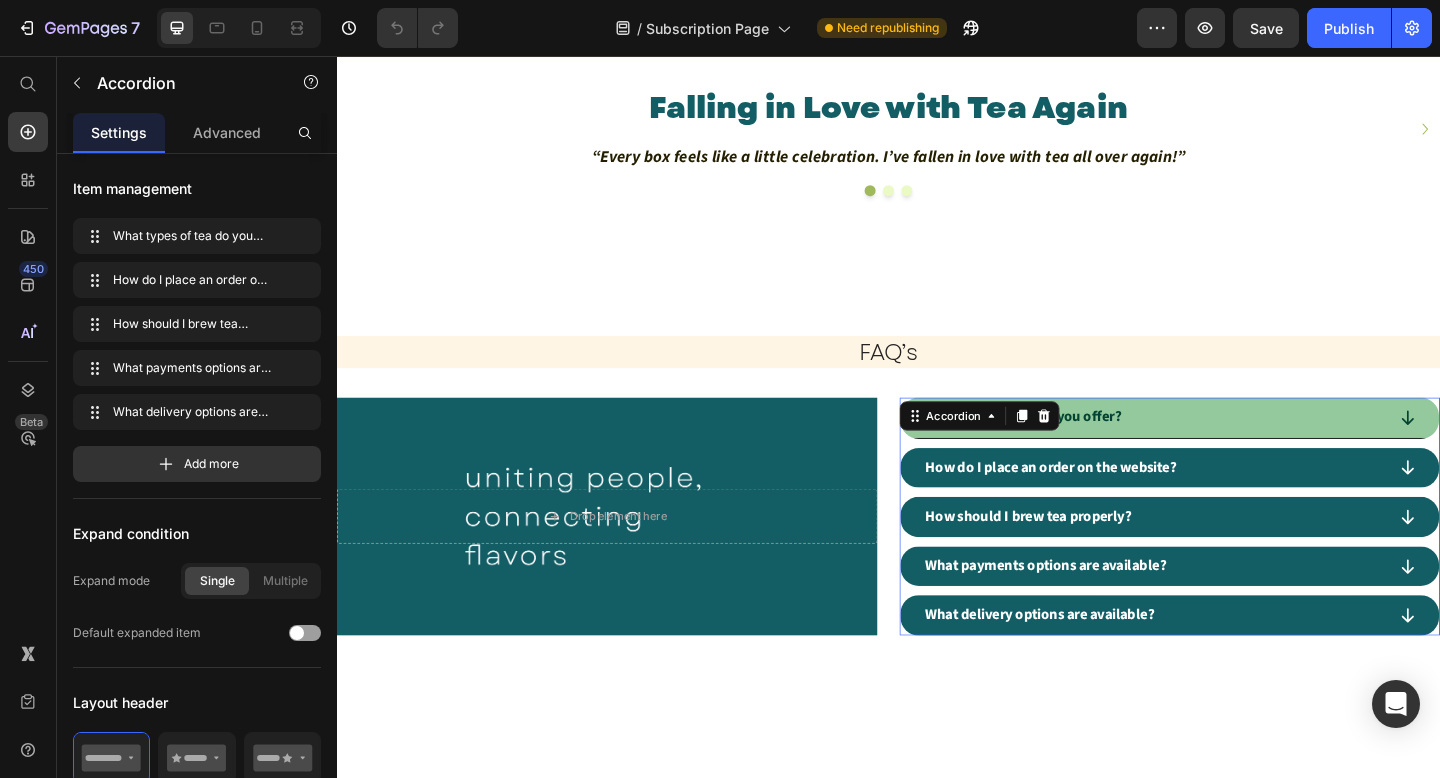 click on "Accordion" at bounding box center (1007, 448) 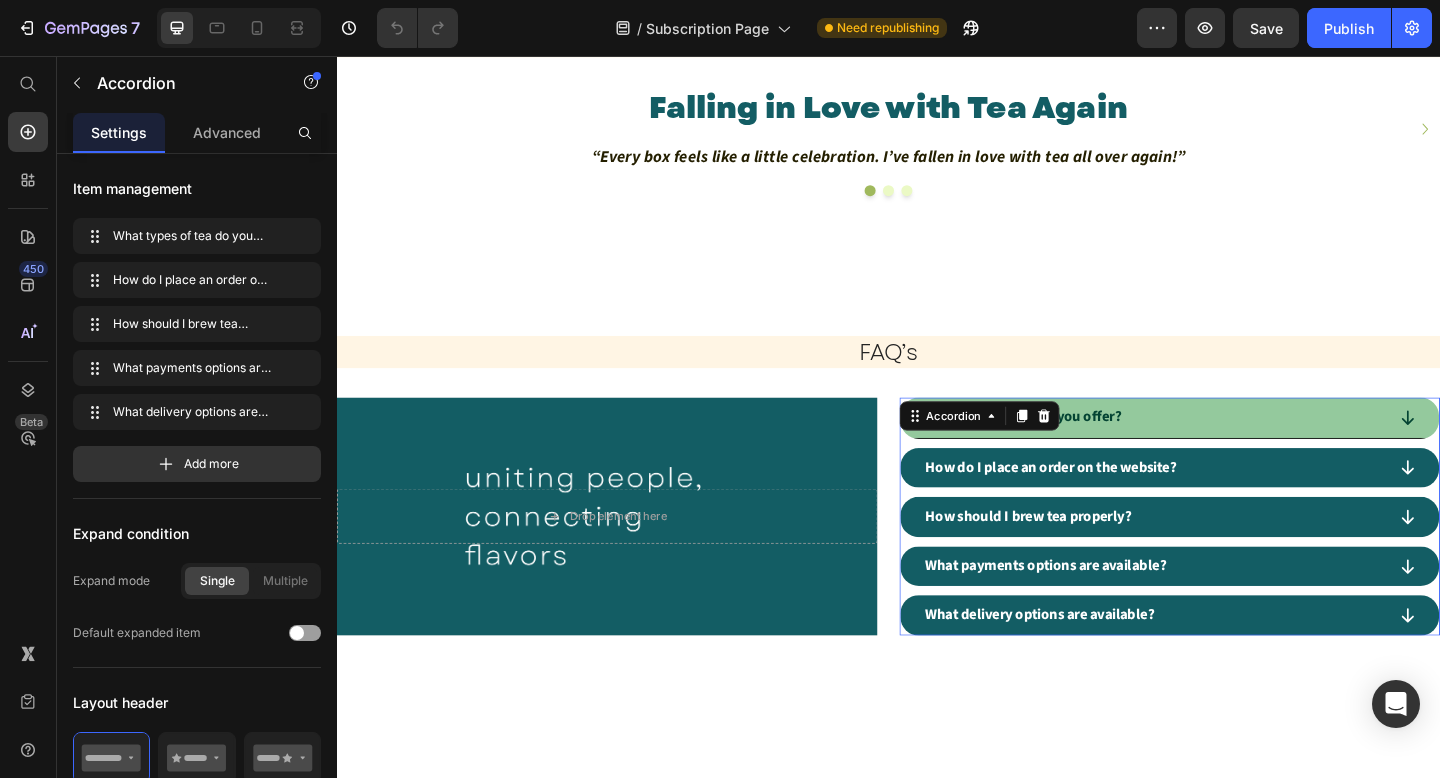 click on "Accordion" at bounding box center [1007, 448] 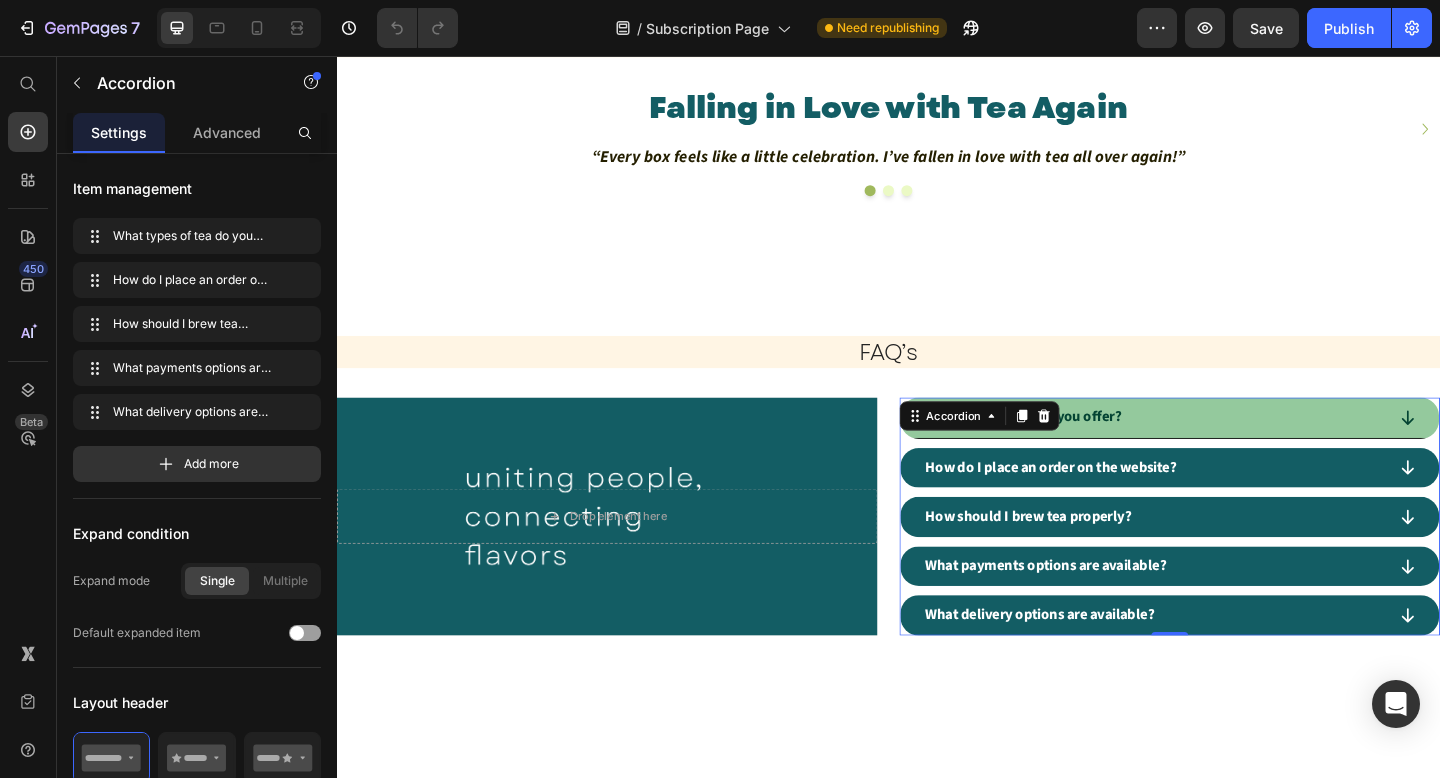 click on "What types of tea do you offer?" at bounding box center [1083, 450] 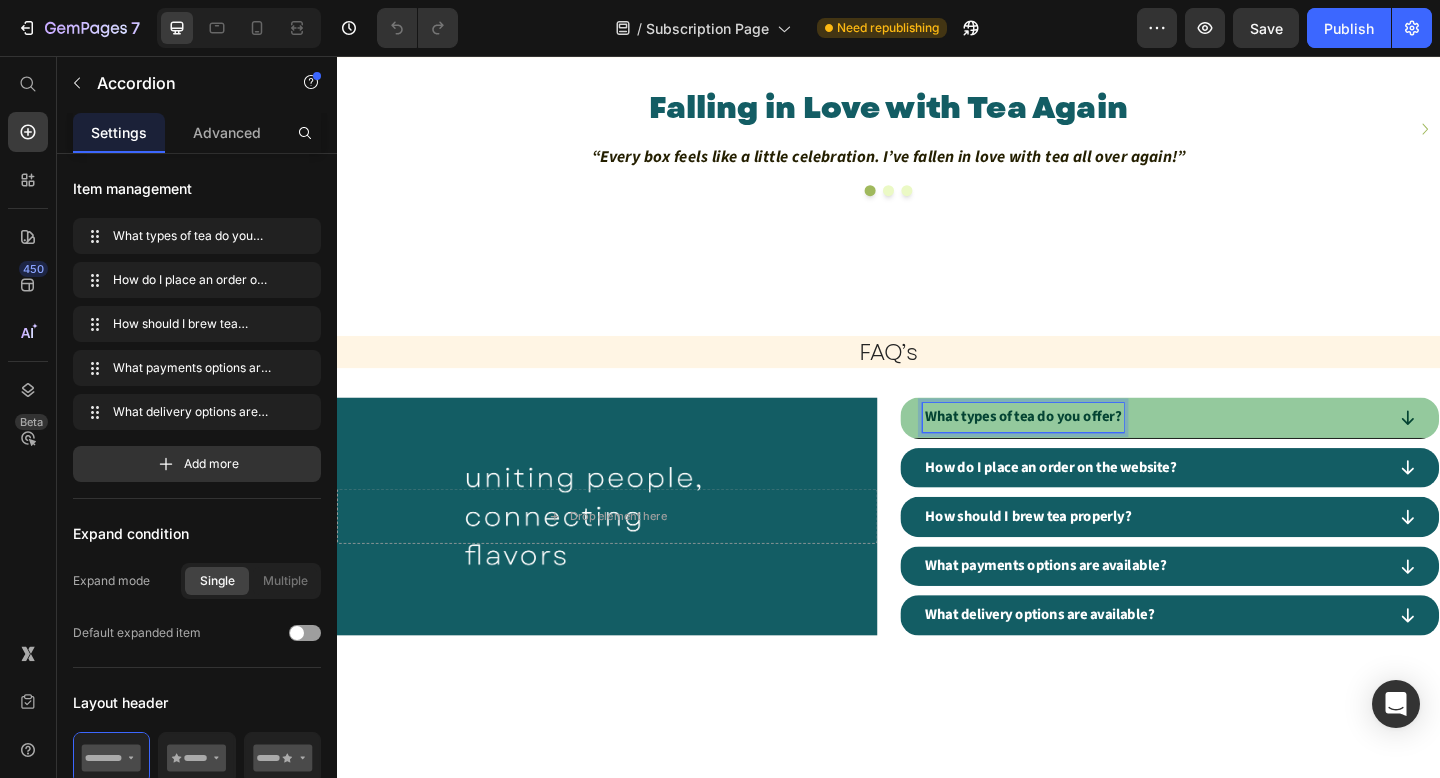 click on "What types of tea do you offer?" at bounding box center (1083, 449) 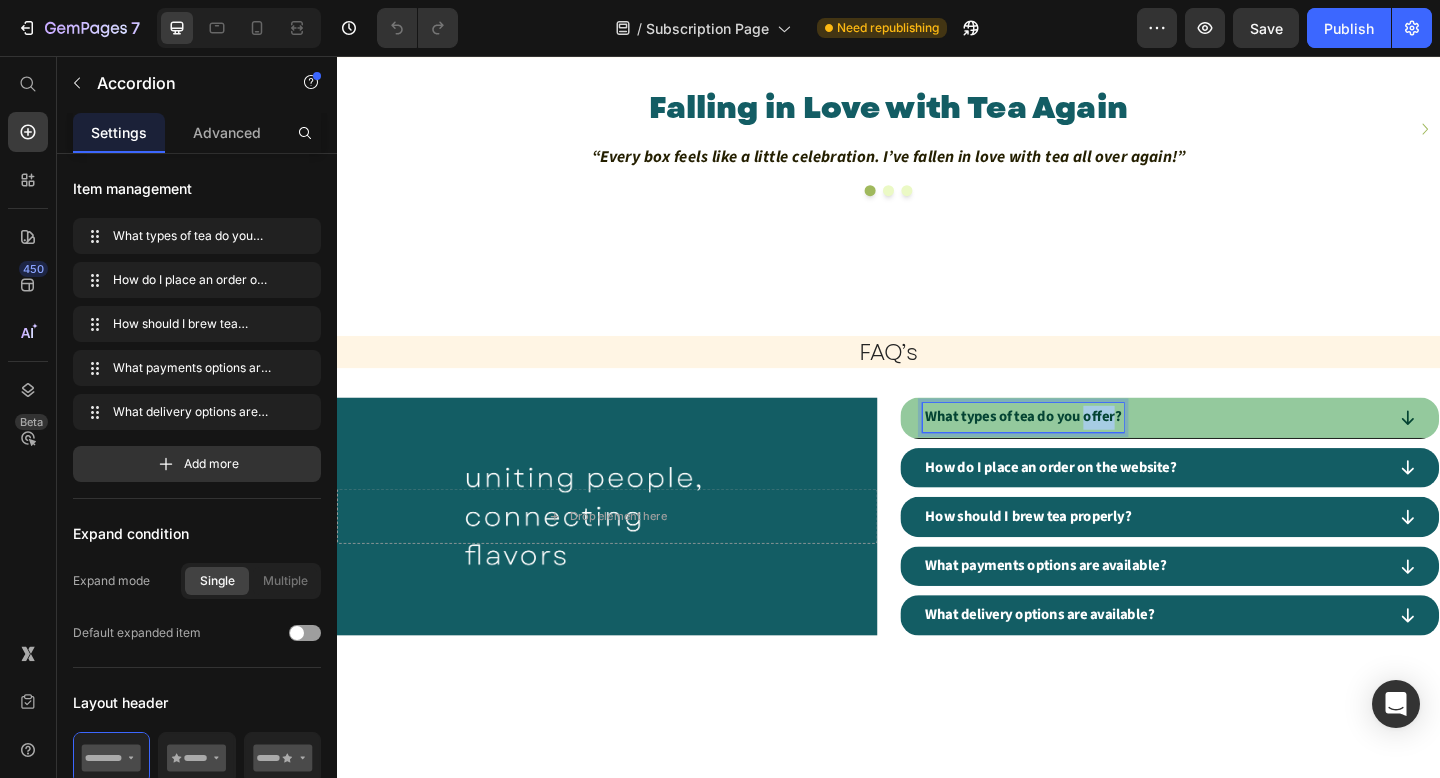 click on "What types of tea do you offer?" at bounding box center [1083, 449] 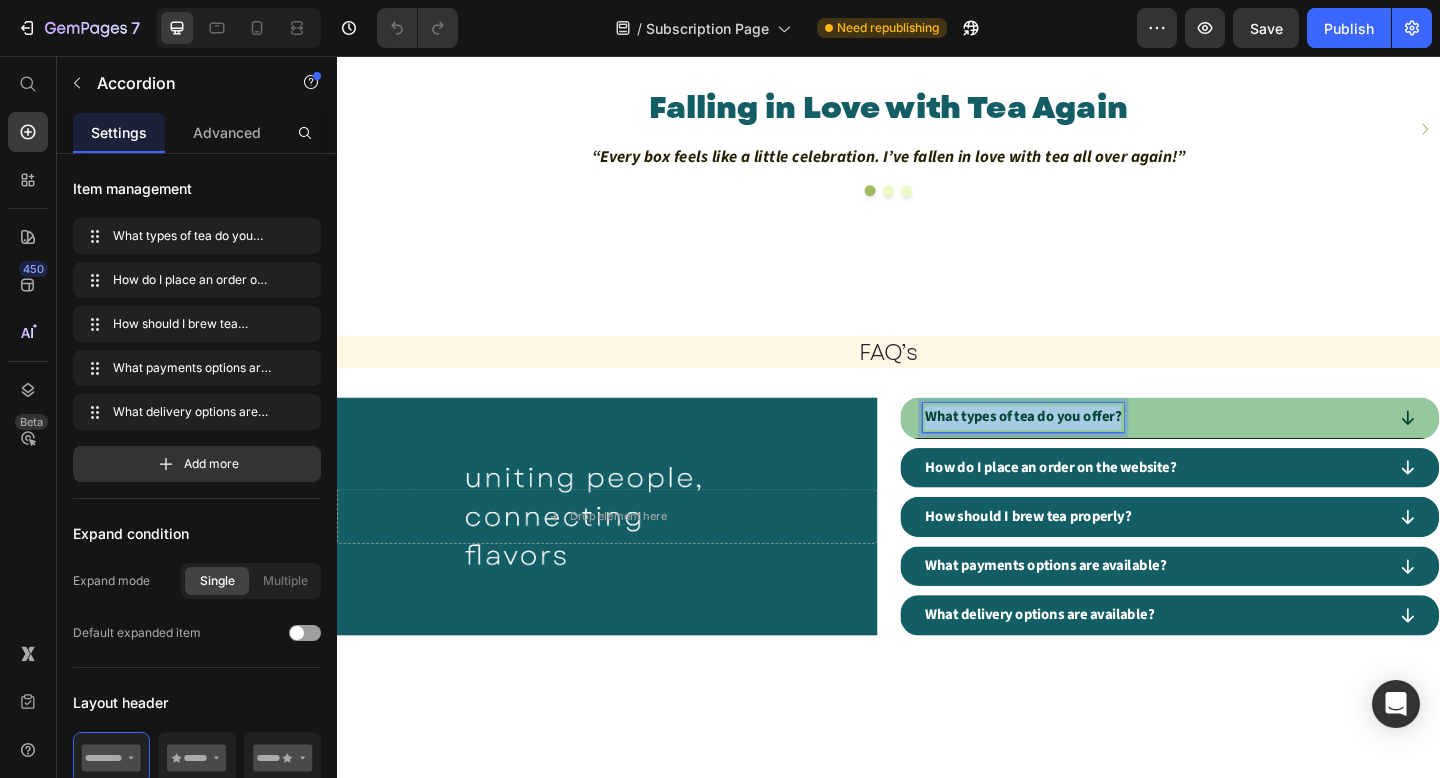 click on "What types of tea do you offer?" at bounding box center (1083, 449) 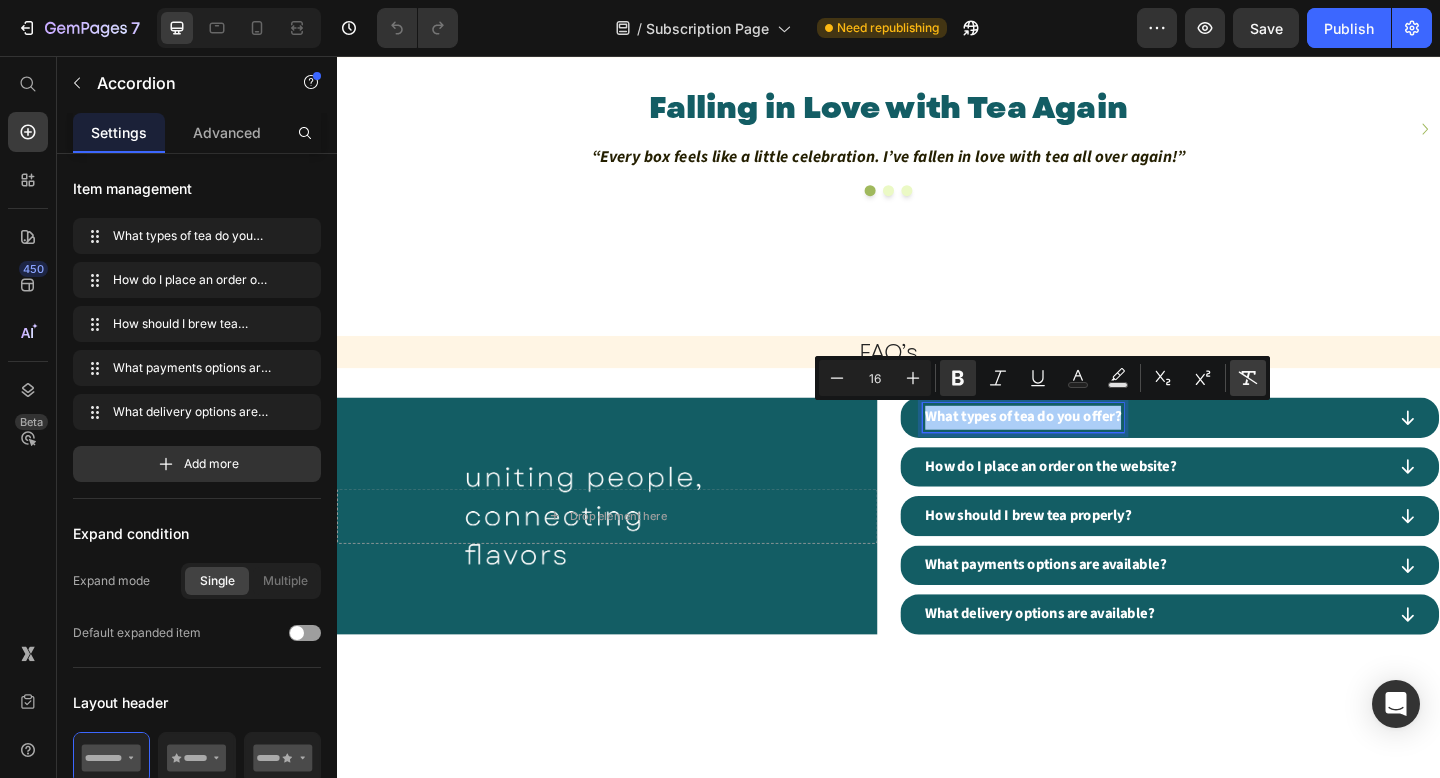 click 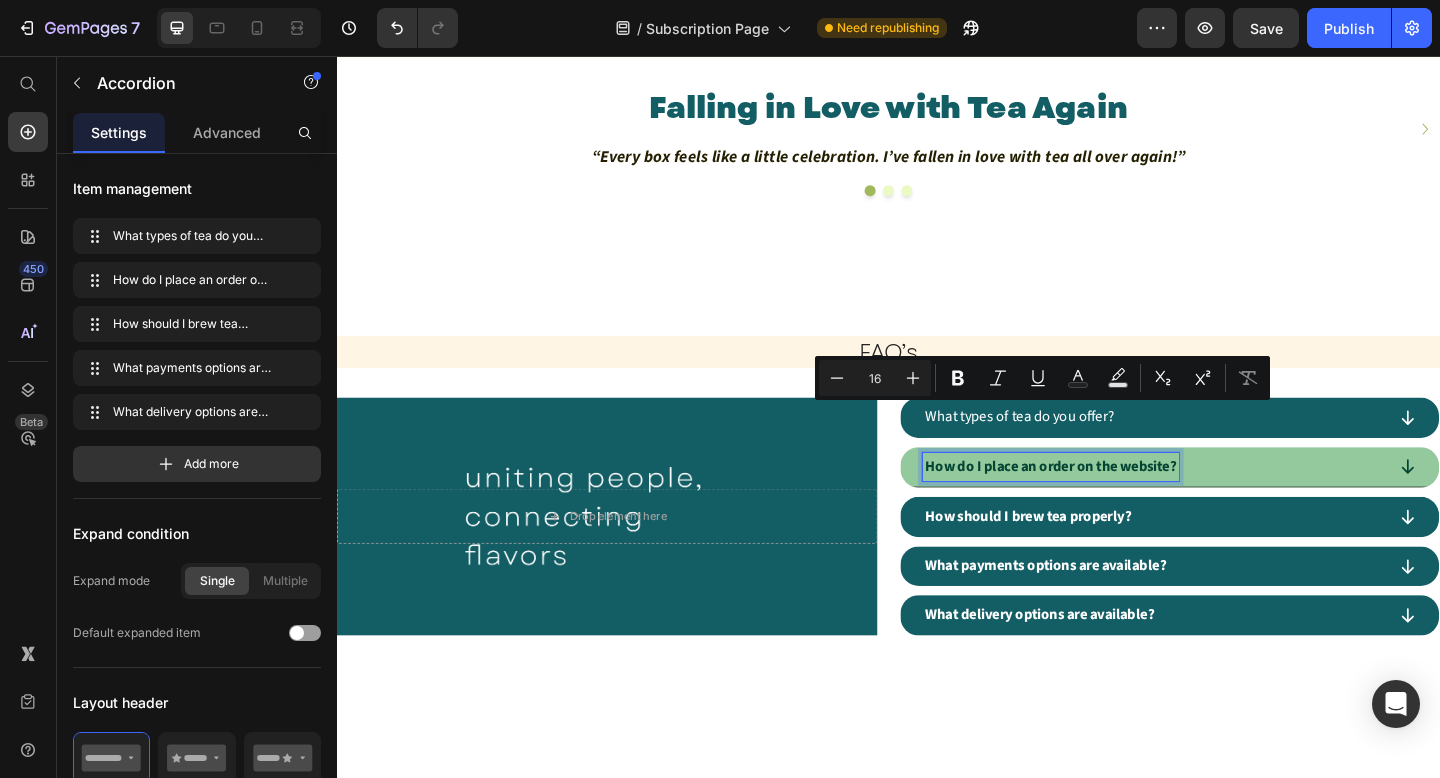 click on "How do I place an order on the website?" at bounding box center (1113, 503) 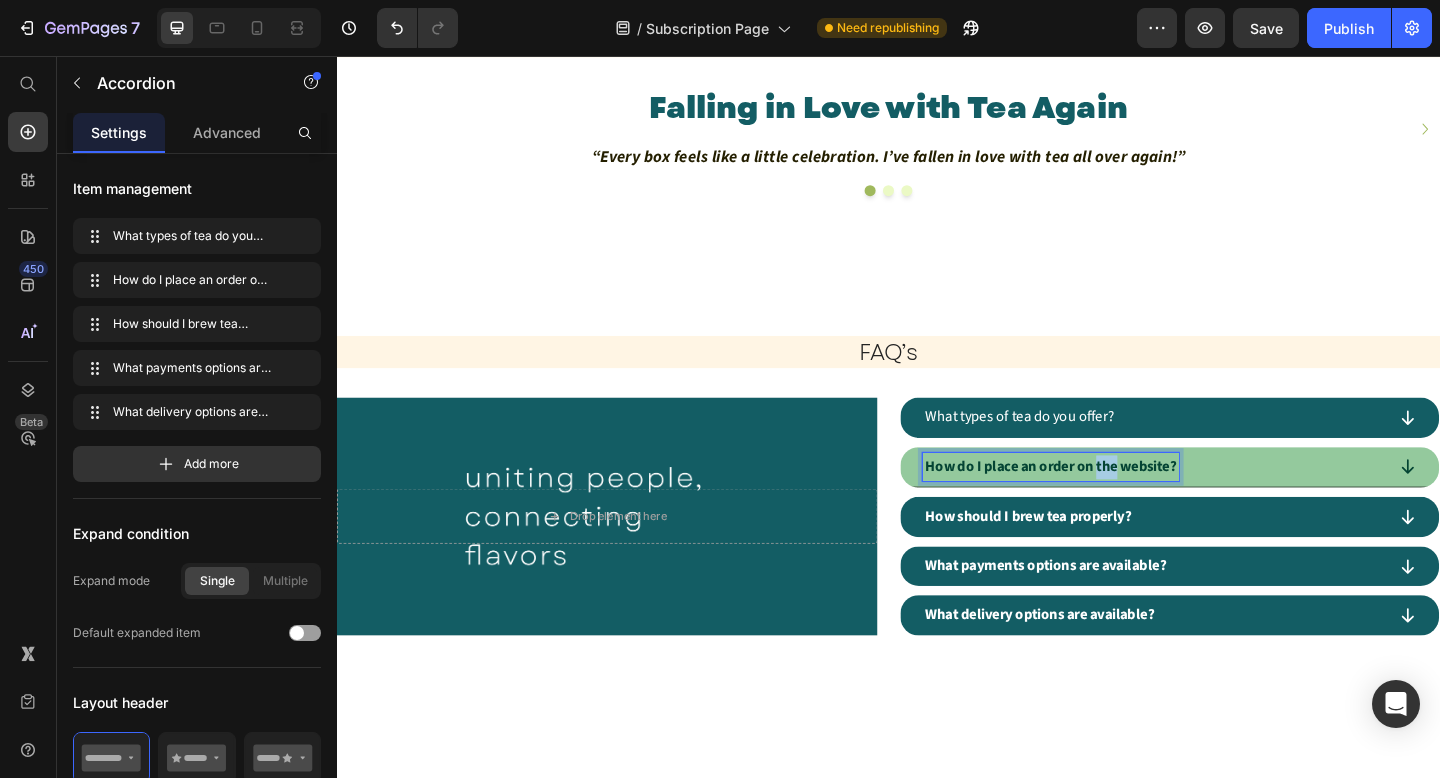 click on "How do I place an order on the website?" at bounding box center [1113, 503] 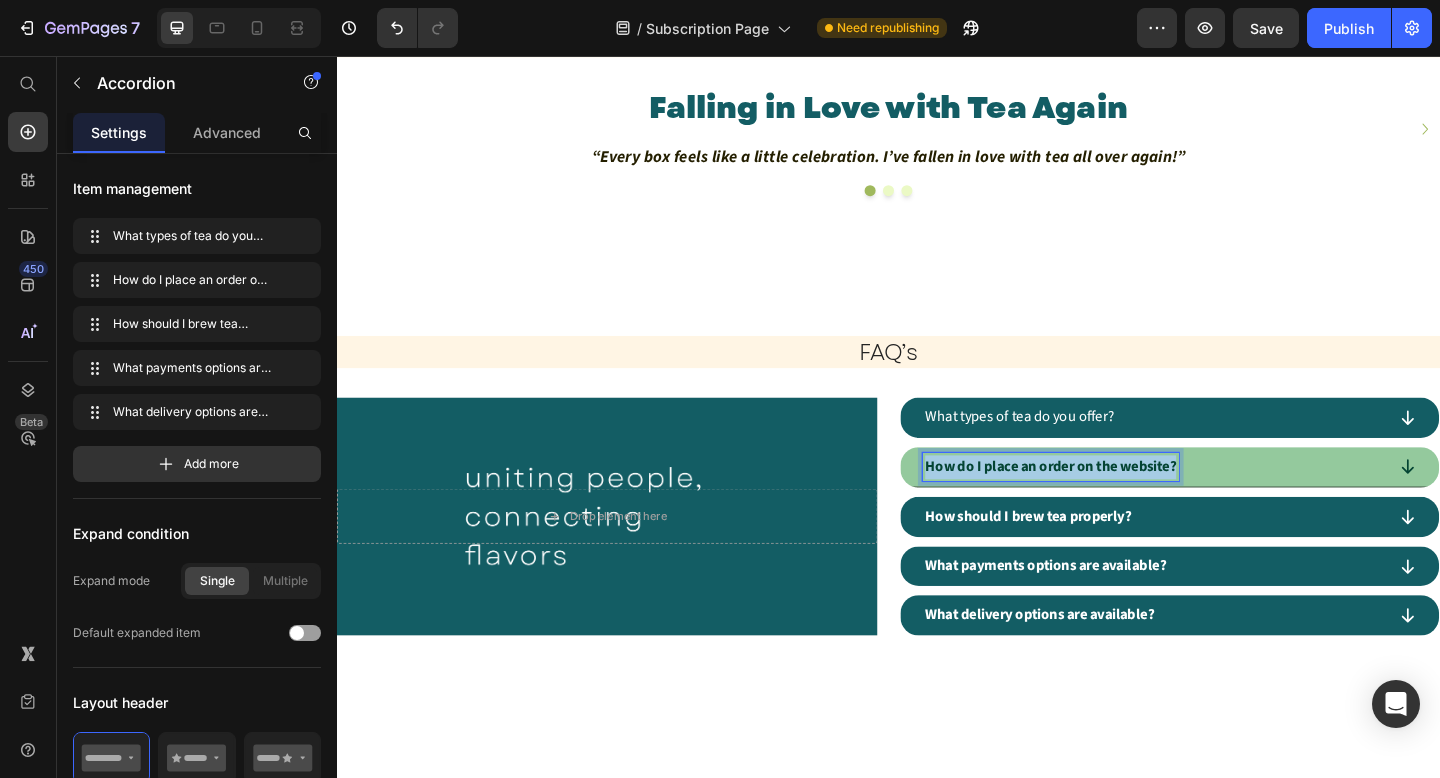 click on "How do I place an order on the website?" at bounding box center (1113, 503) 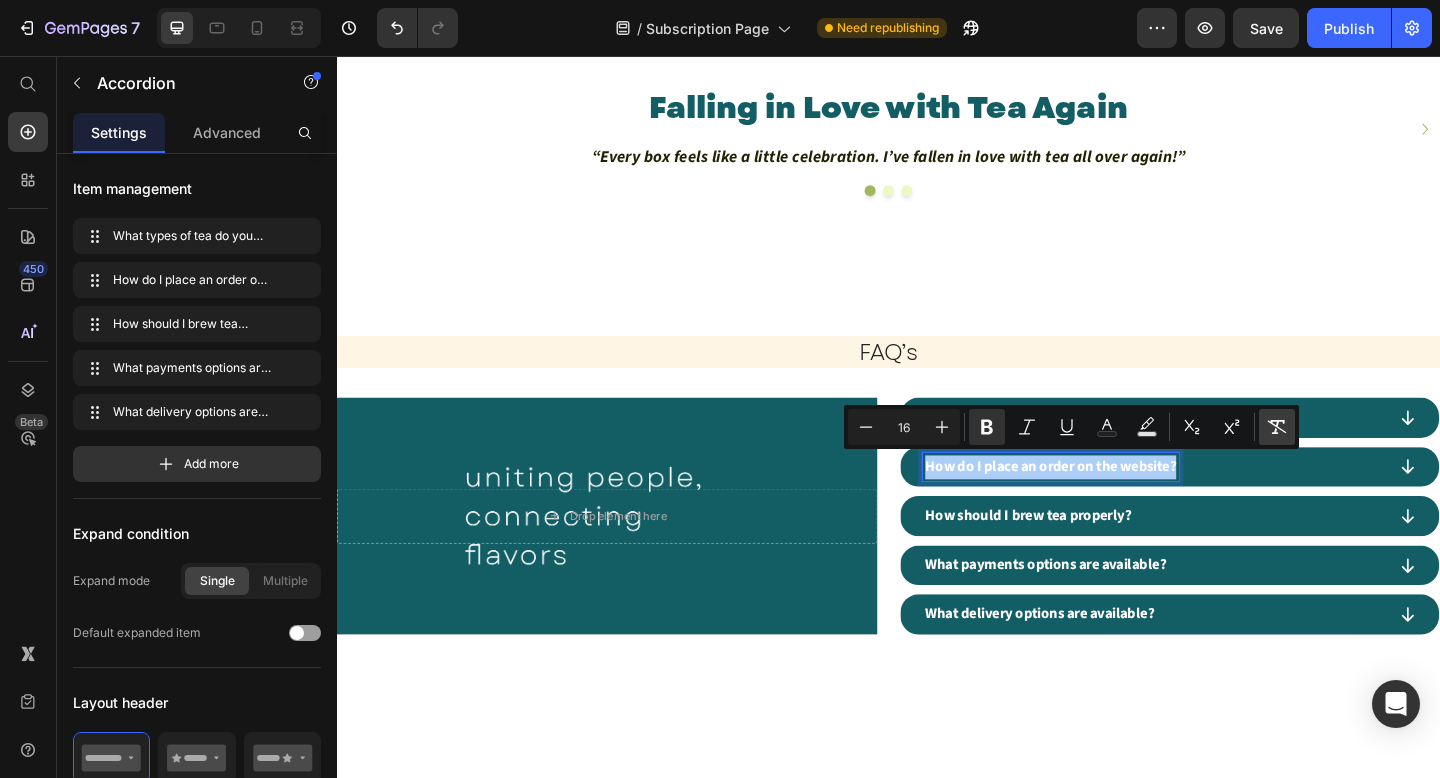 click 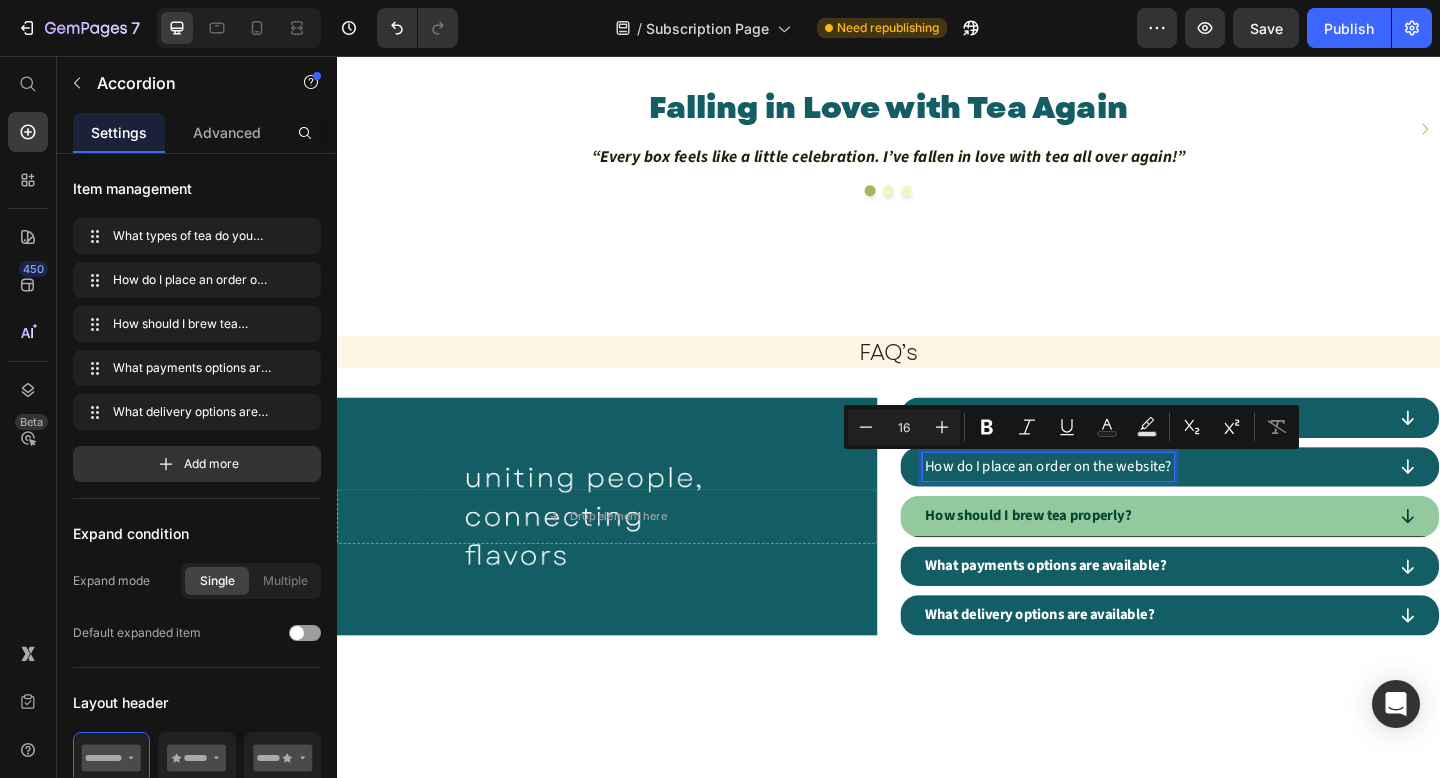 click on "How should I brew tea properly?" at bounding box center (1089, 556) 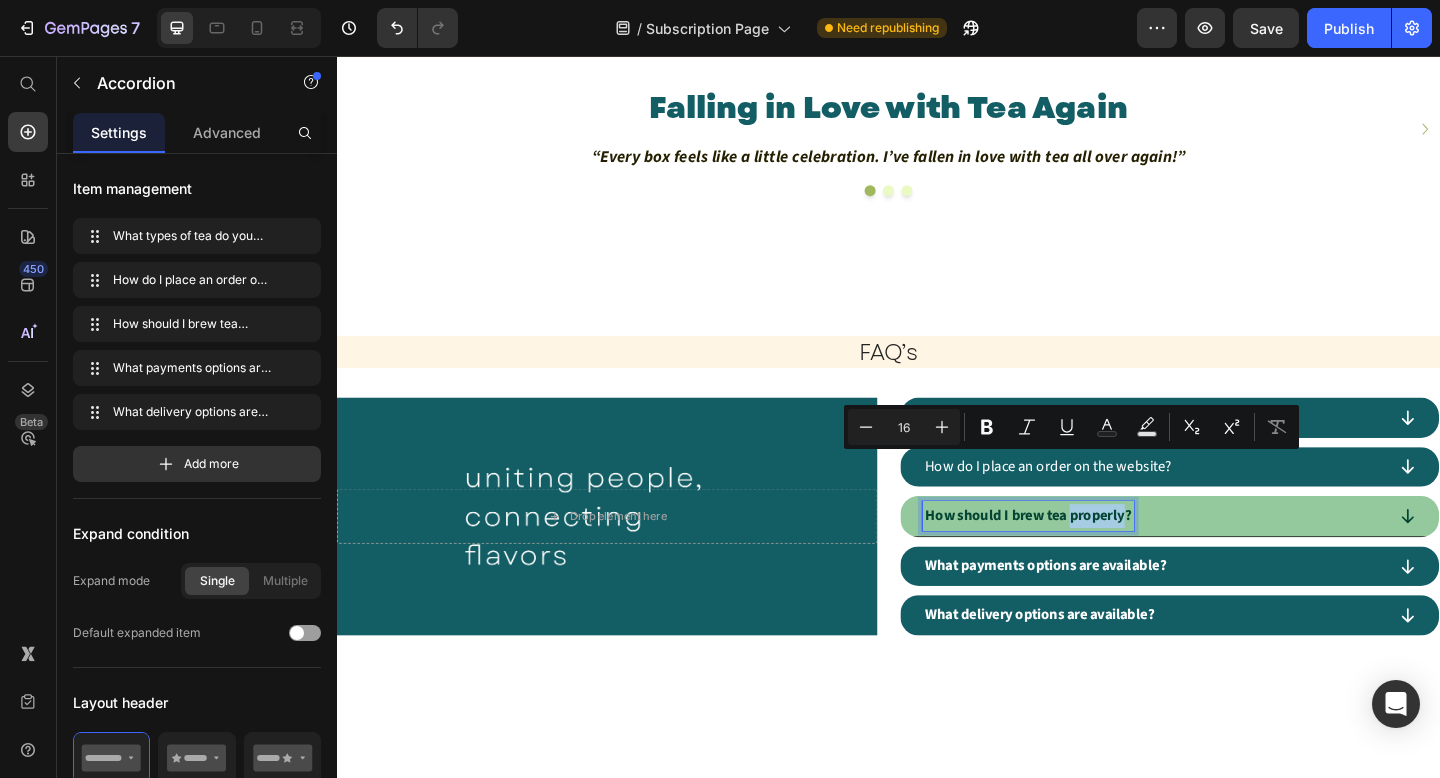 click on "How should I brew tea properly?" at bounding box center (1089, 556) 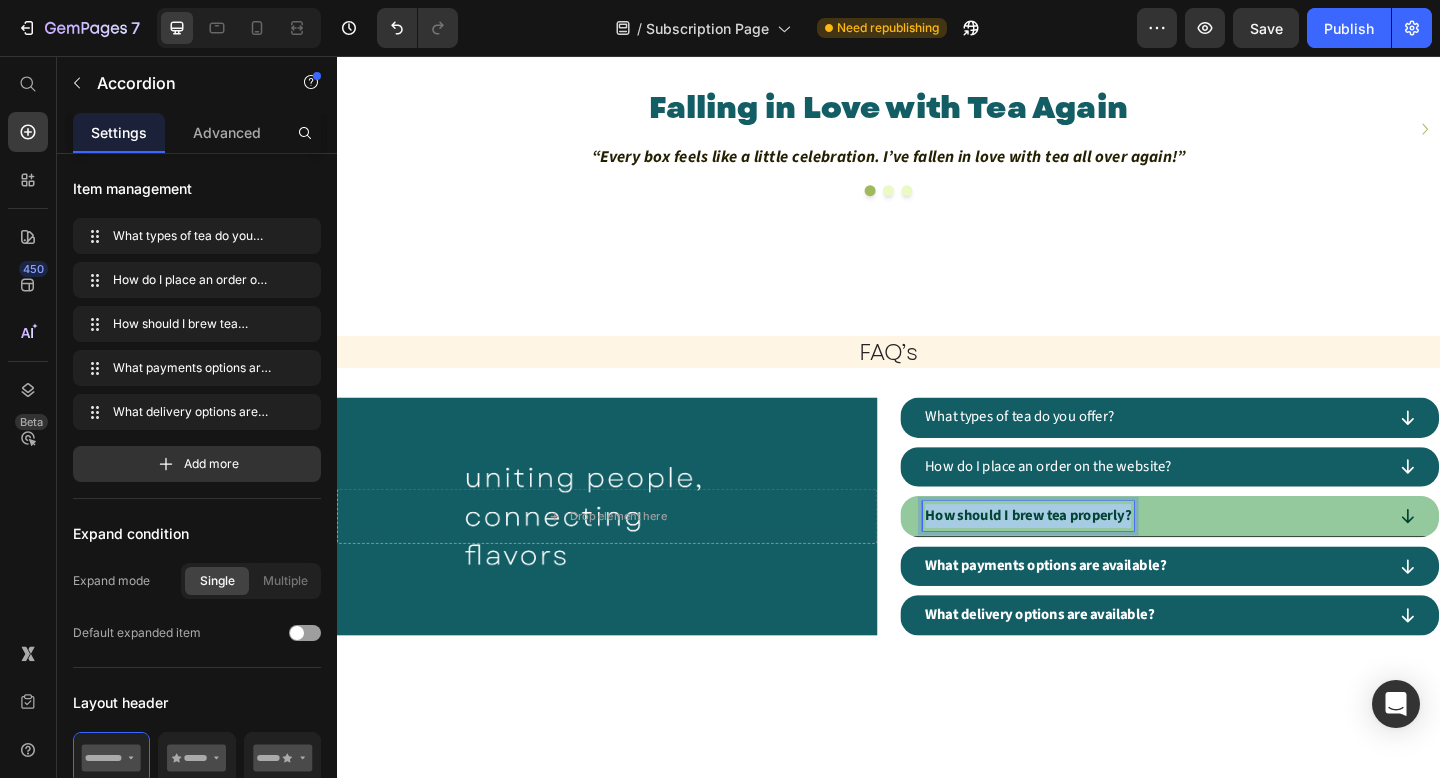 click on "How should I brew tea properly?" at bounding box center [1089, 556] 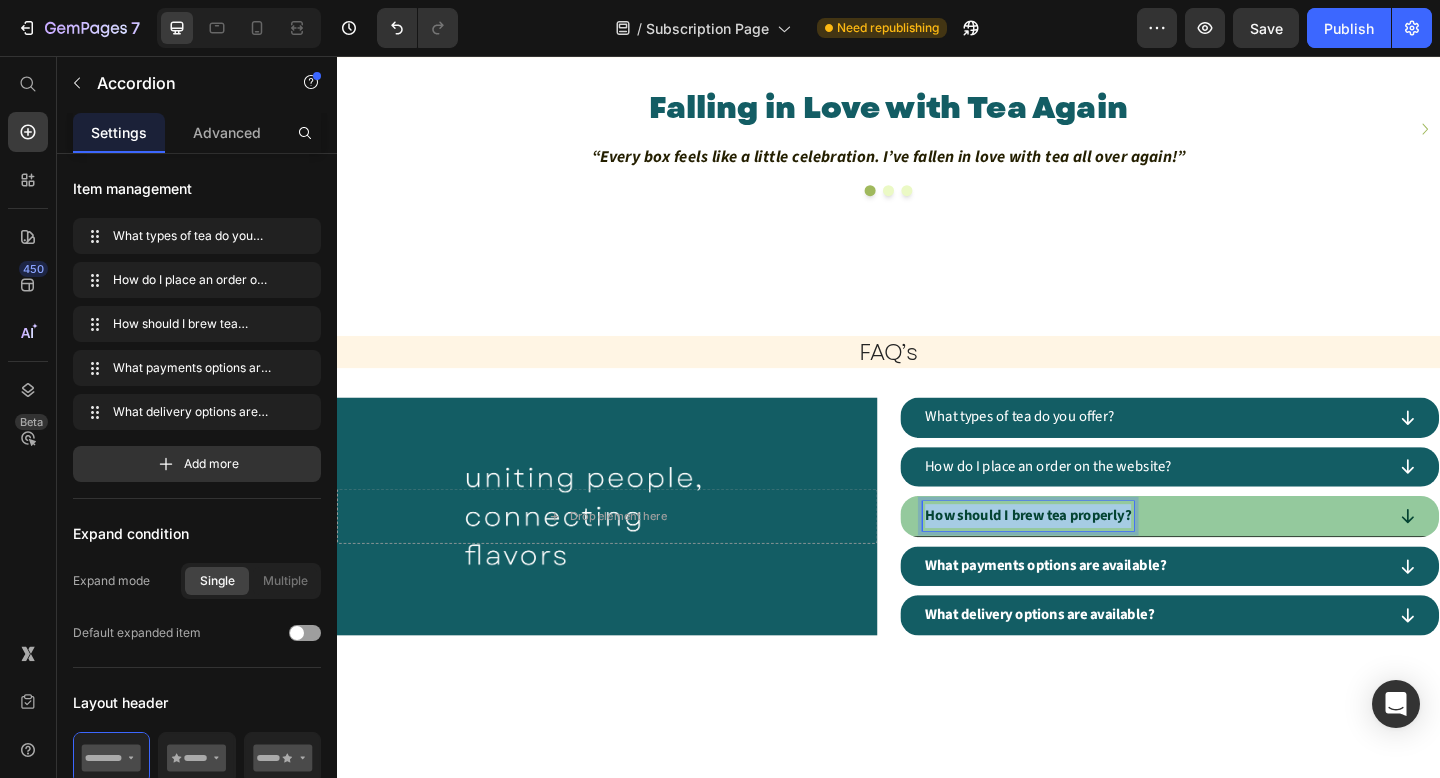 click on "How should I brew tea properly?" at bounding box center (1089, 556) 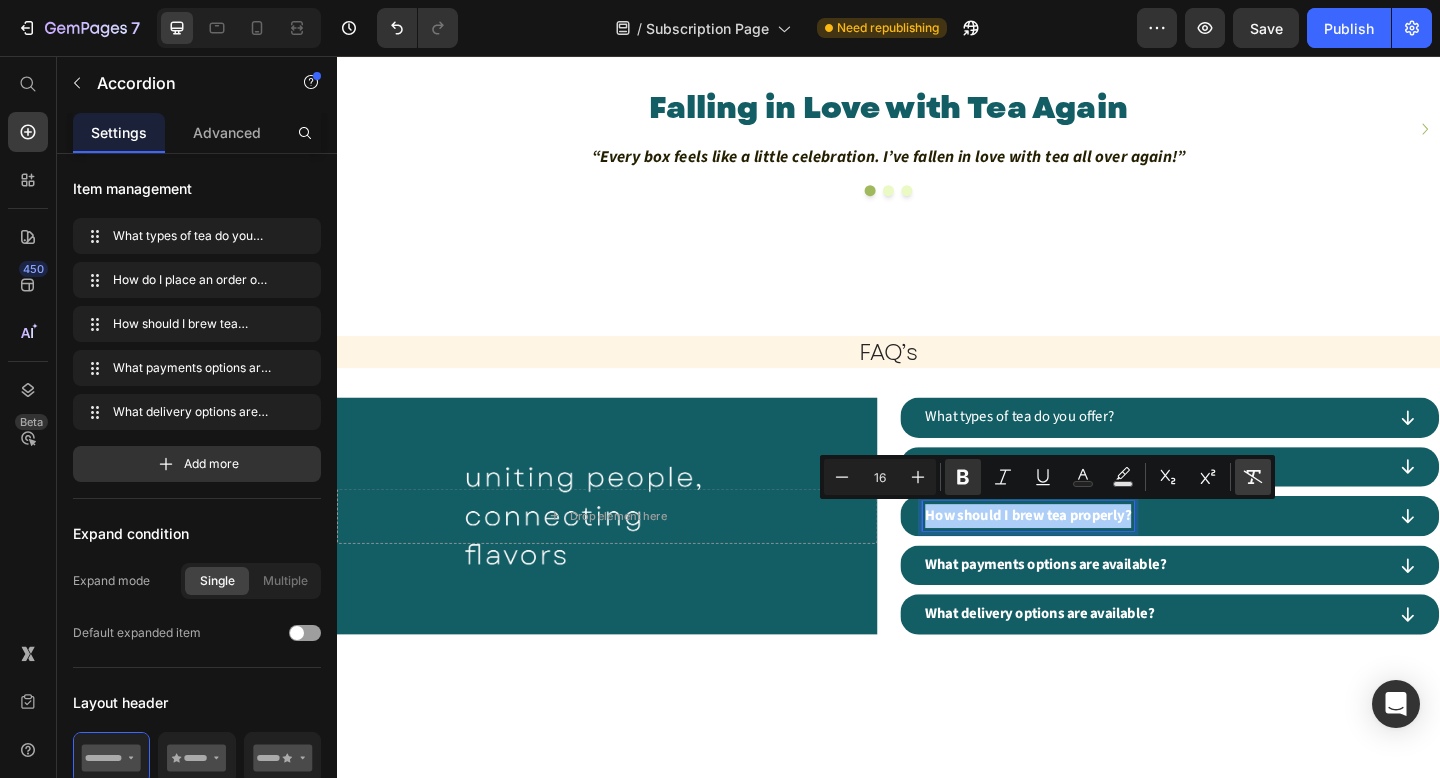 click 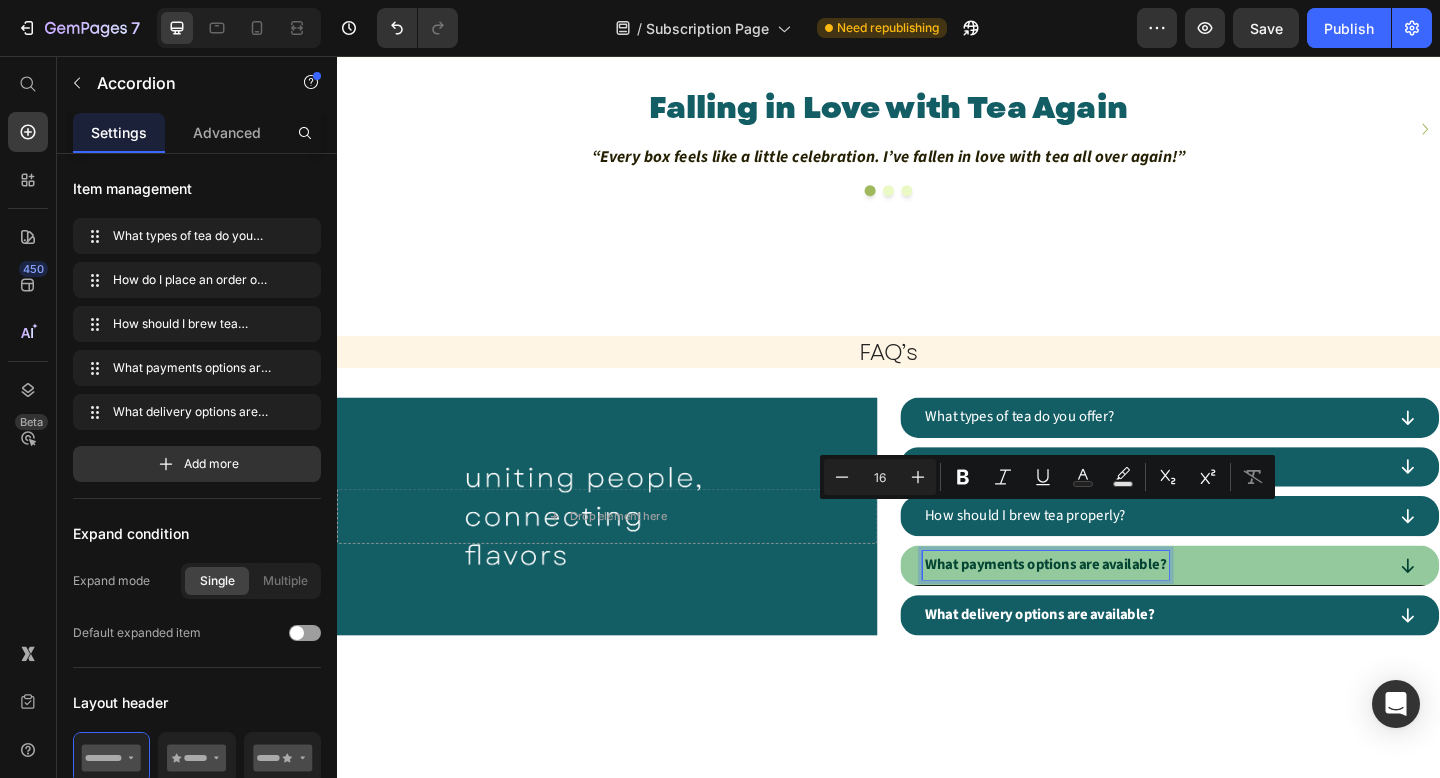 click on "What payments options are available?" at bounding box center (1108, 610) 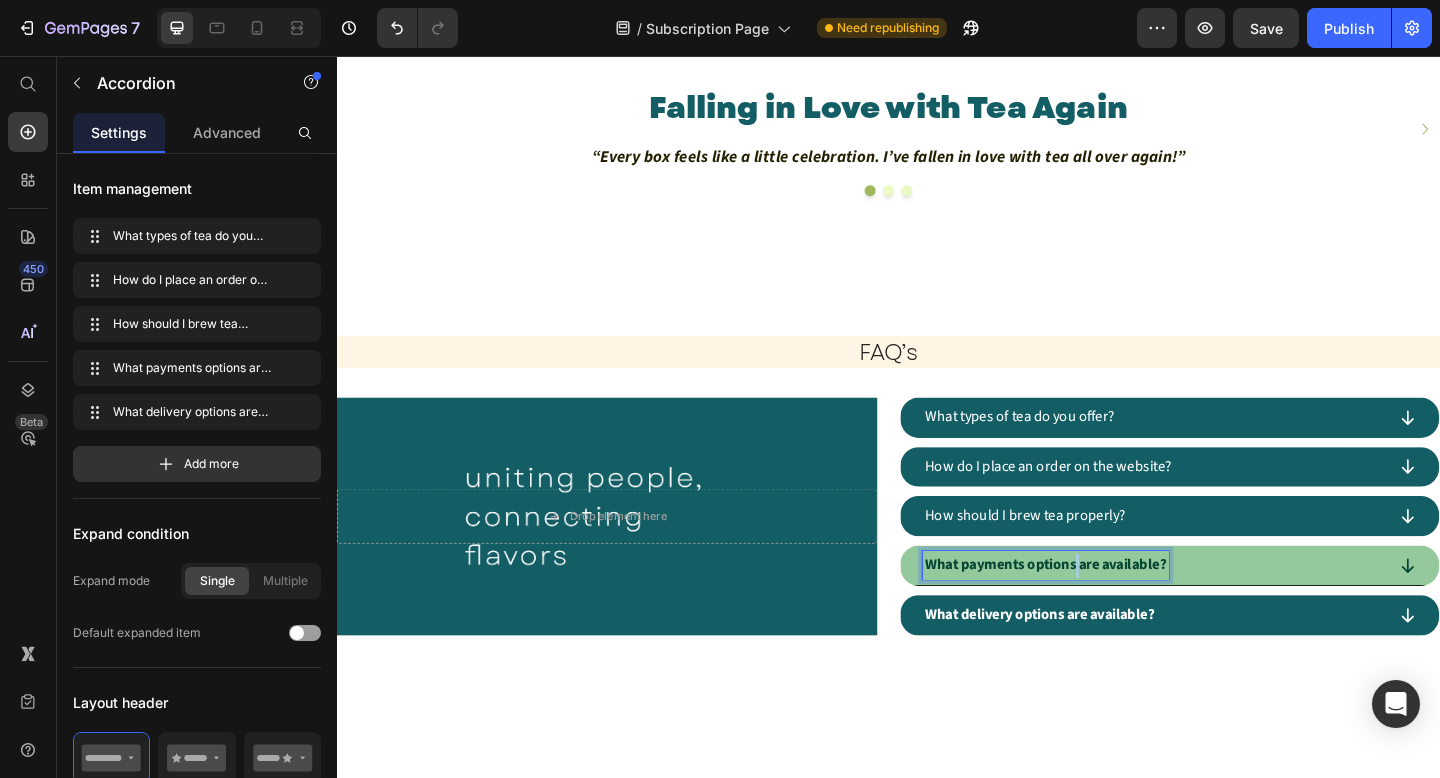 click on "What payments options are available?" at bounding box center (1108, 610) 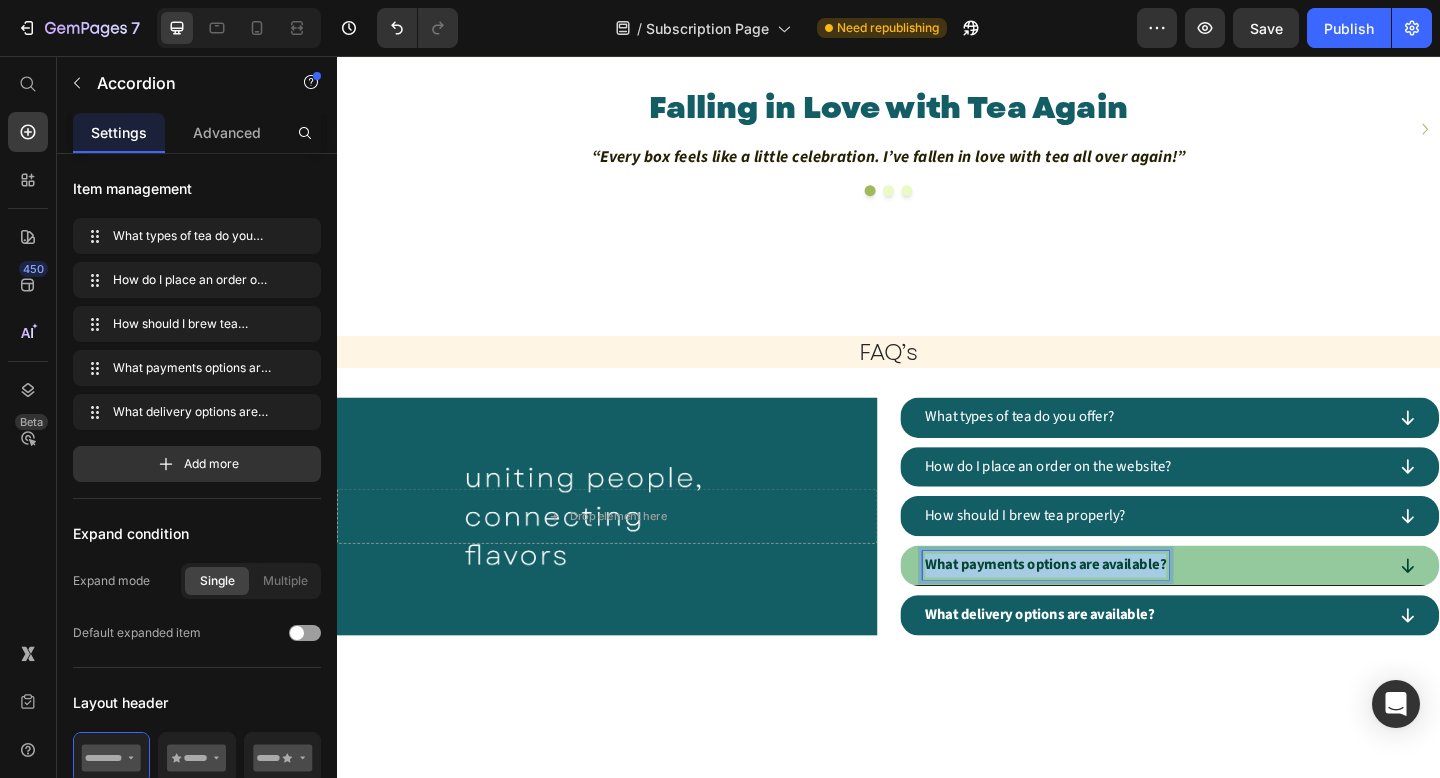 click on "What payments options are available?" at bounding box center (1108, 610) 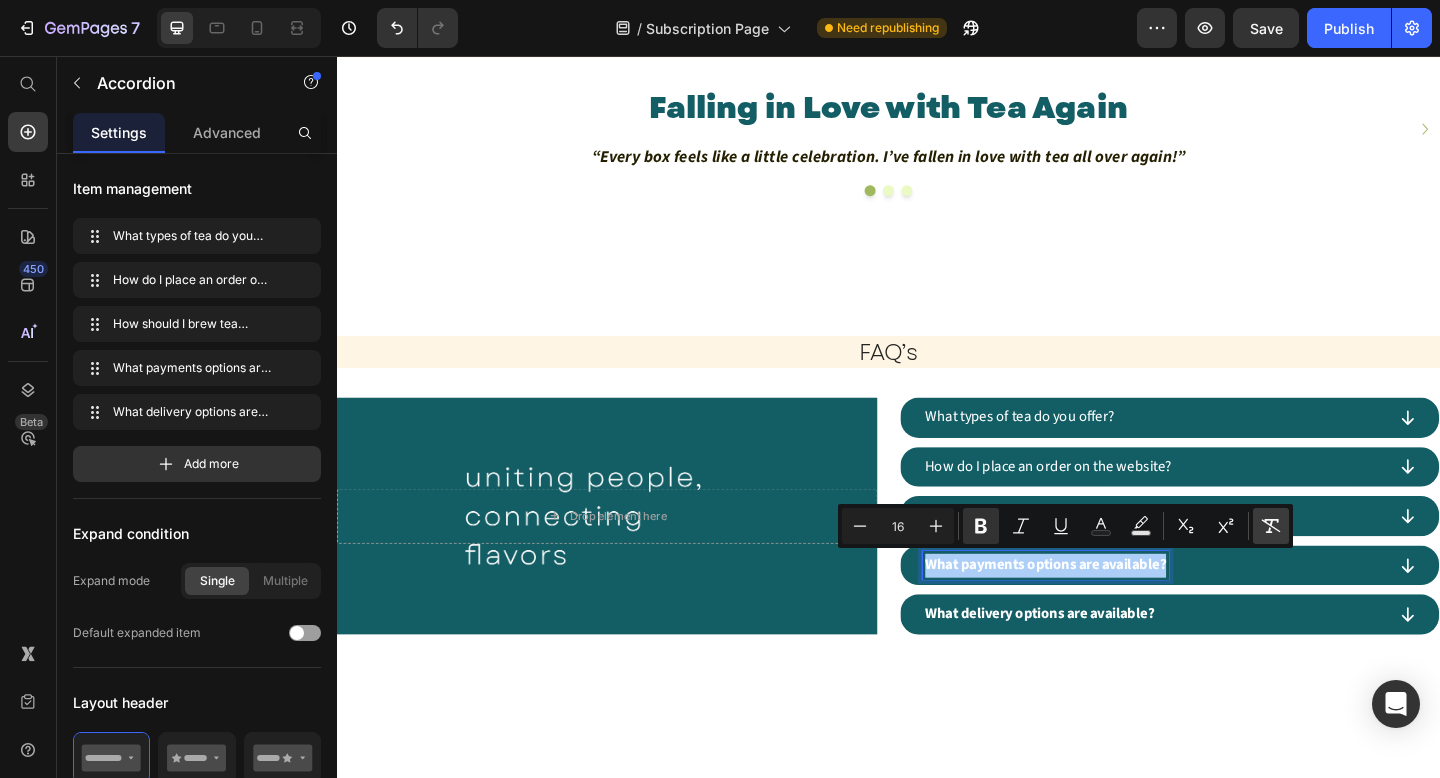 click 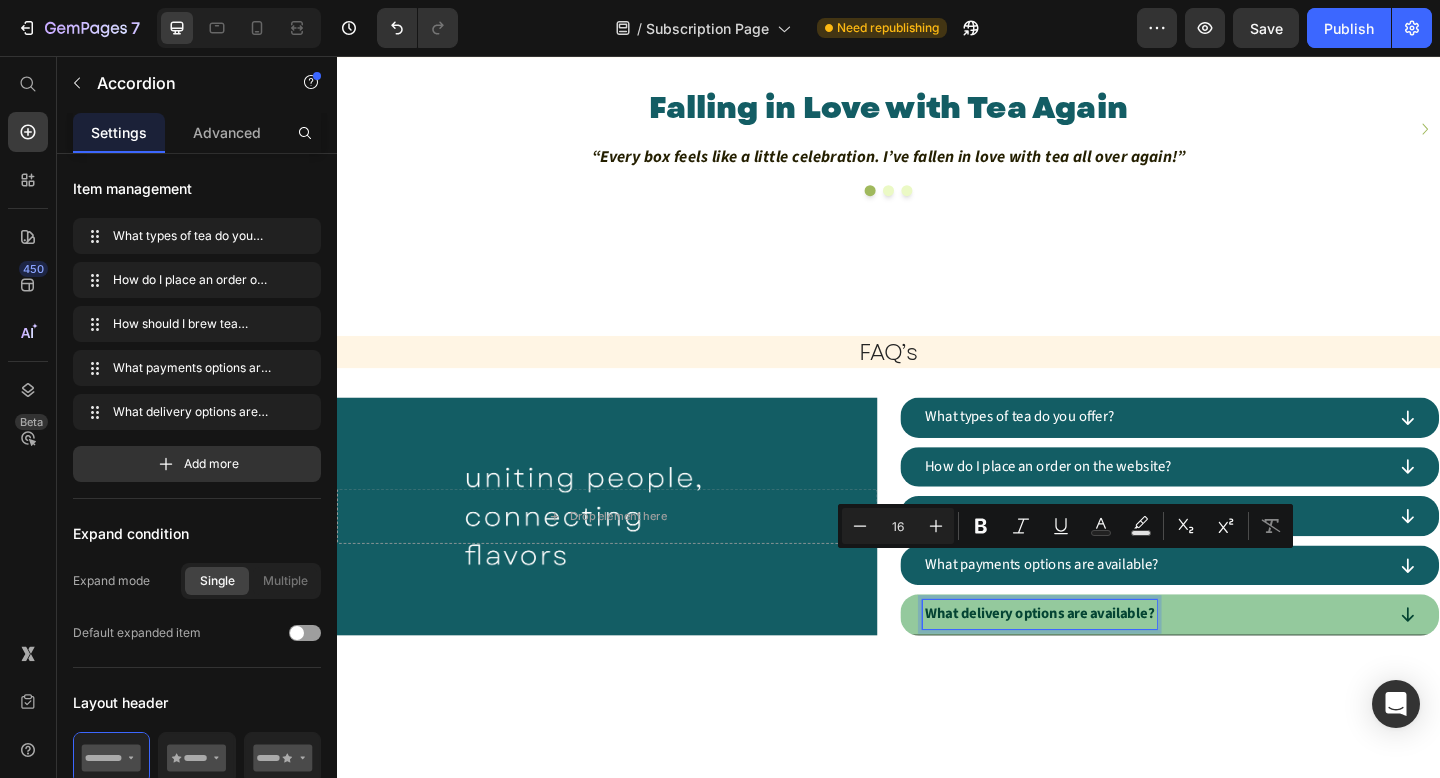 click on "What delivery options are available?" at bounding box center [1101, 663] 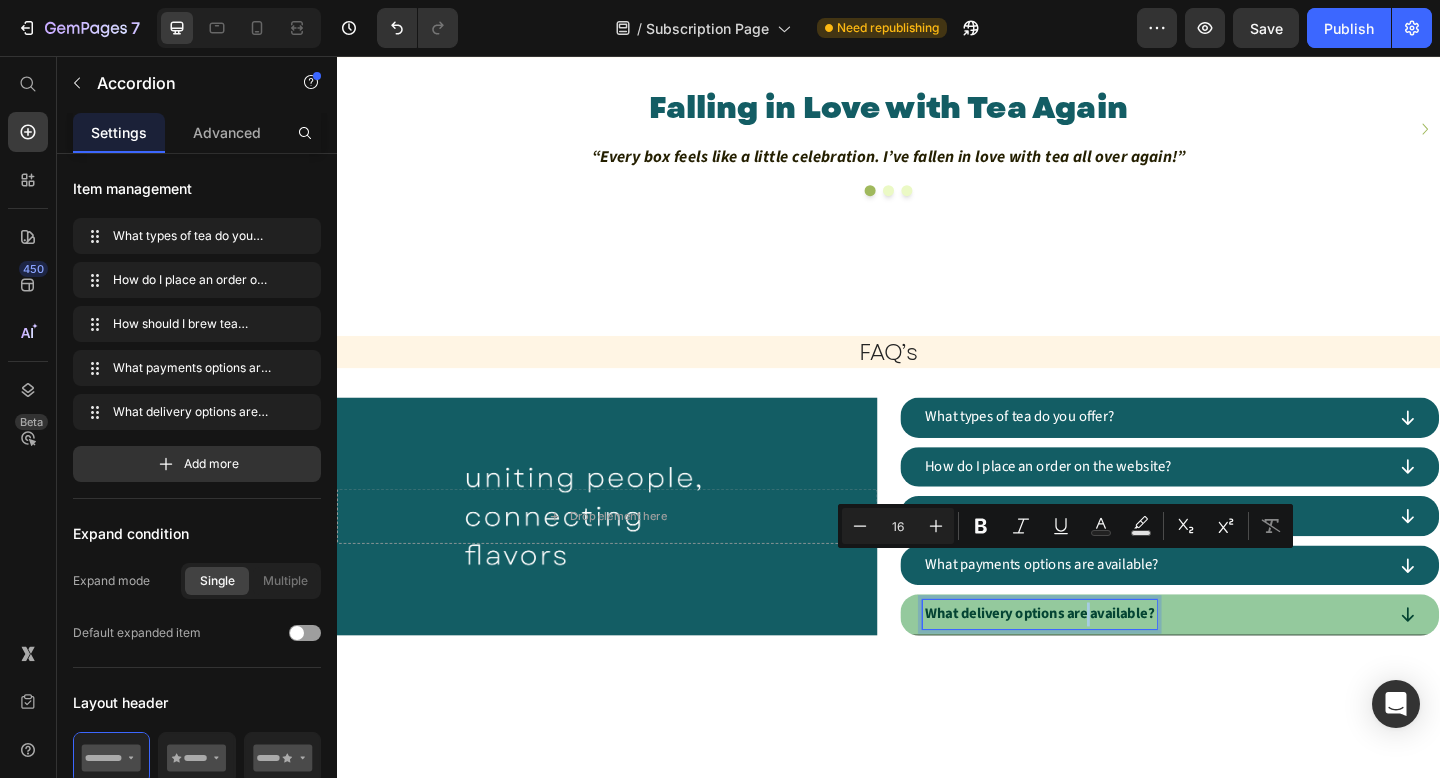 click on "What delivery options are available?" at bounding box center (1101, 663) 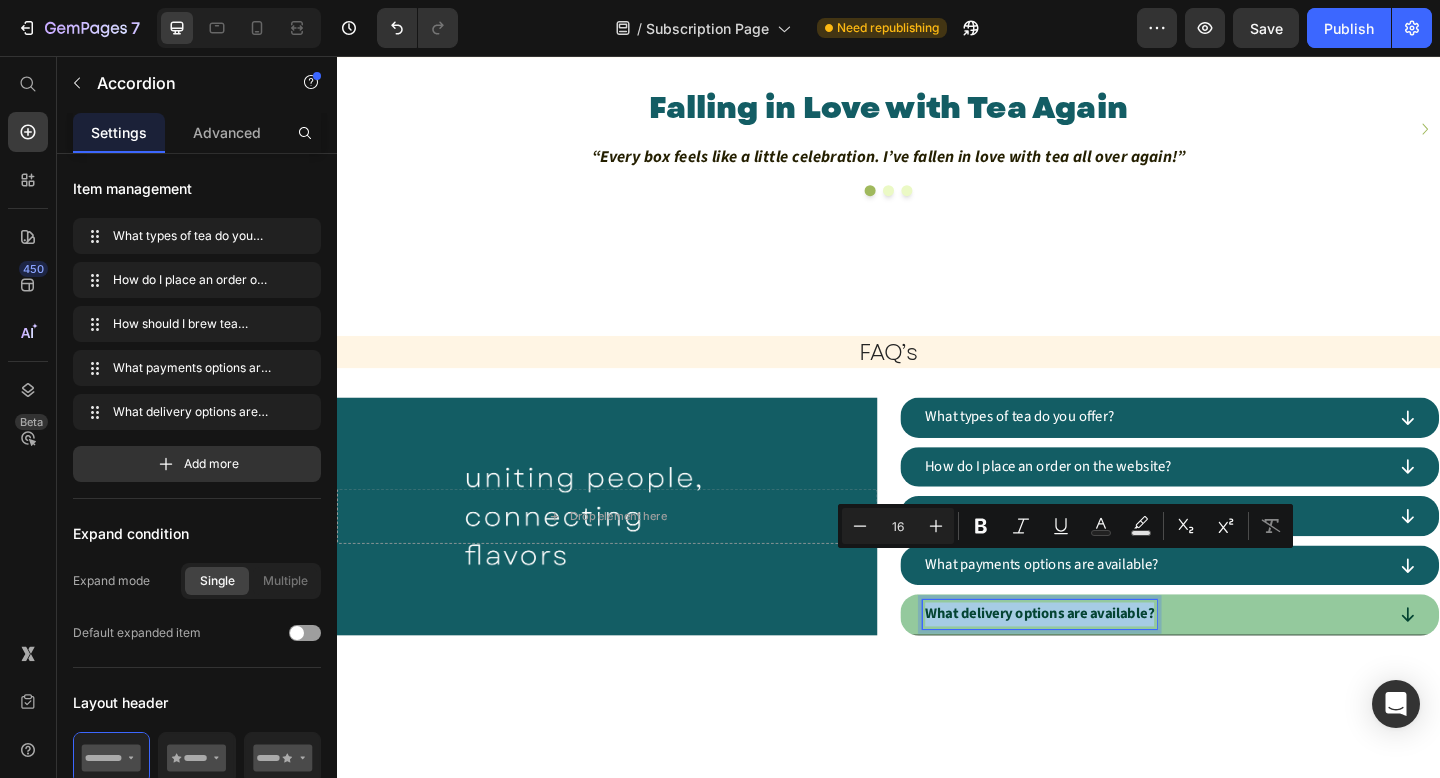 click on "What delivery options are available?" at bounding box center [1101, 663] 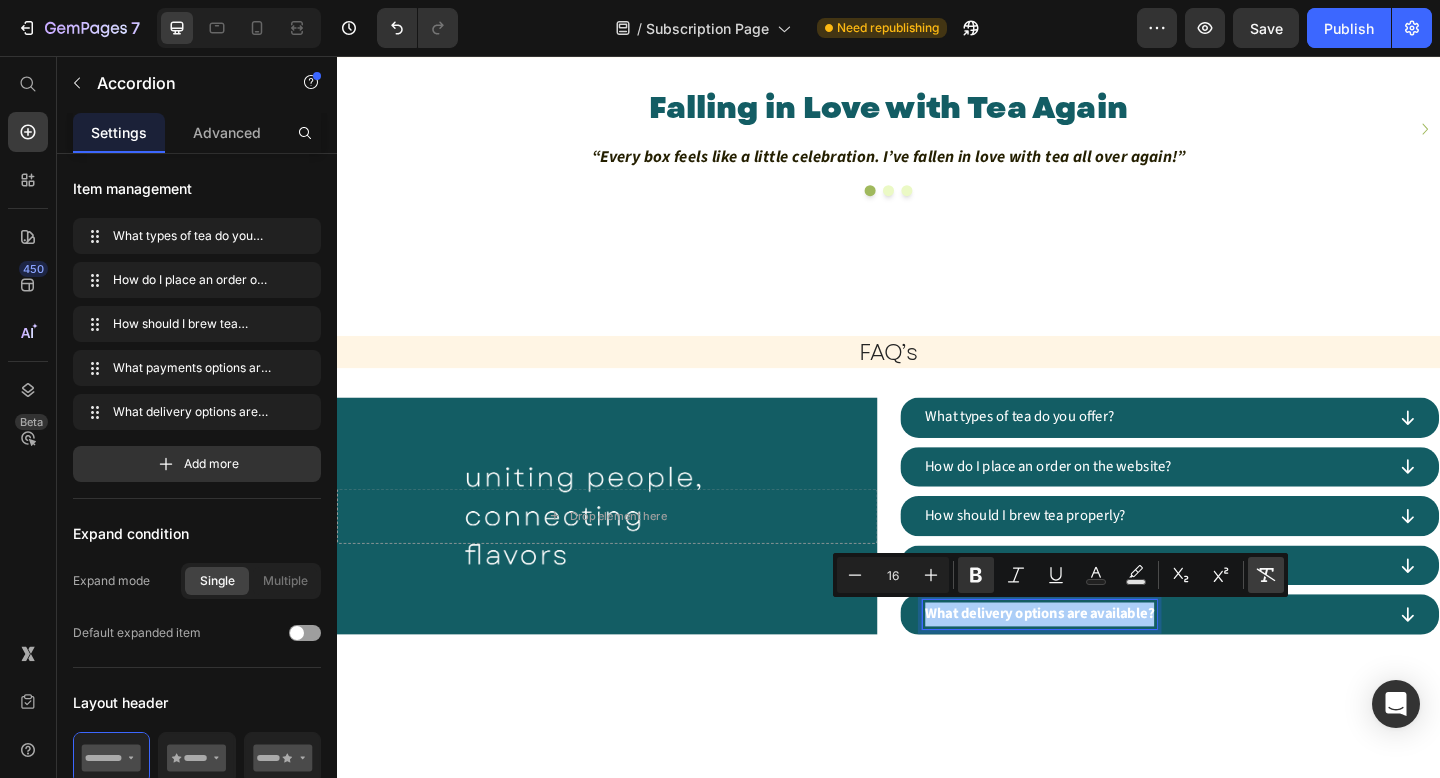 click 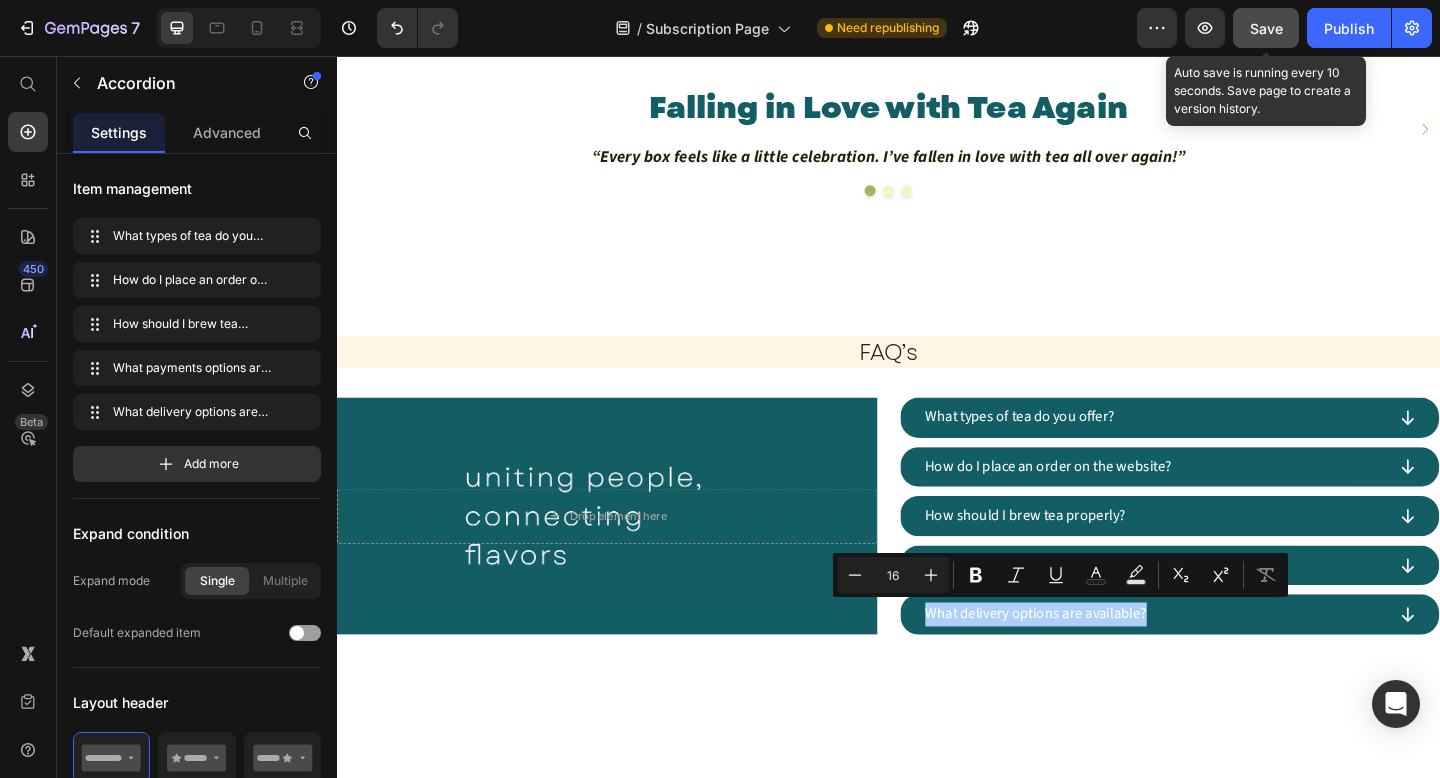 click on "Save" at bounding box center [1266, 28] 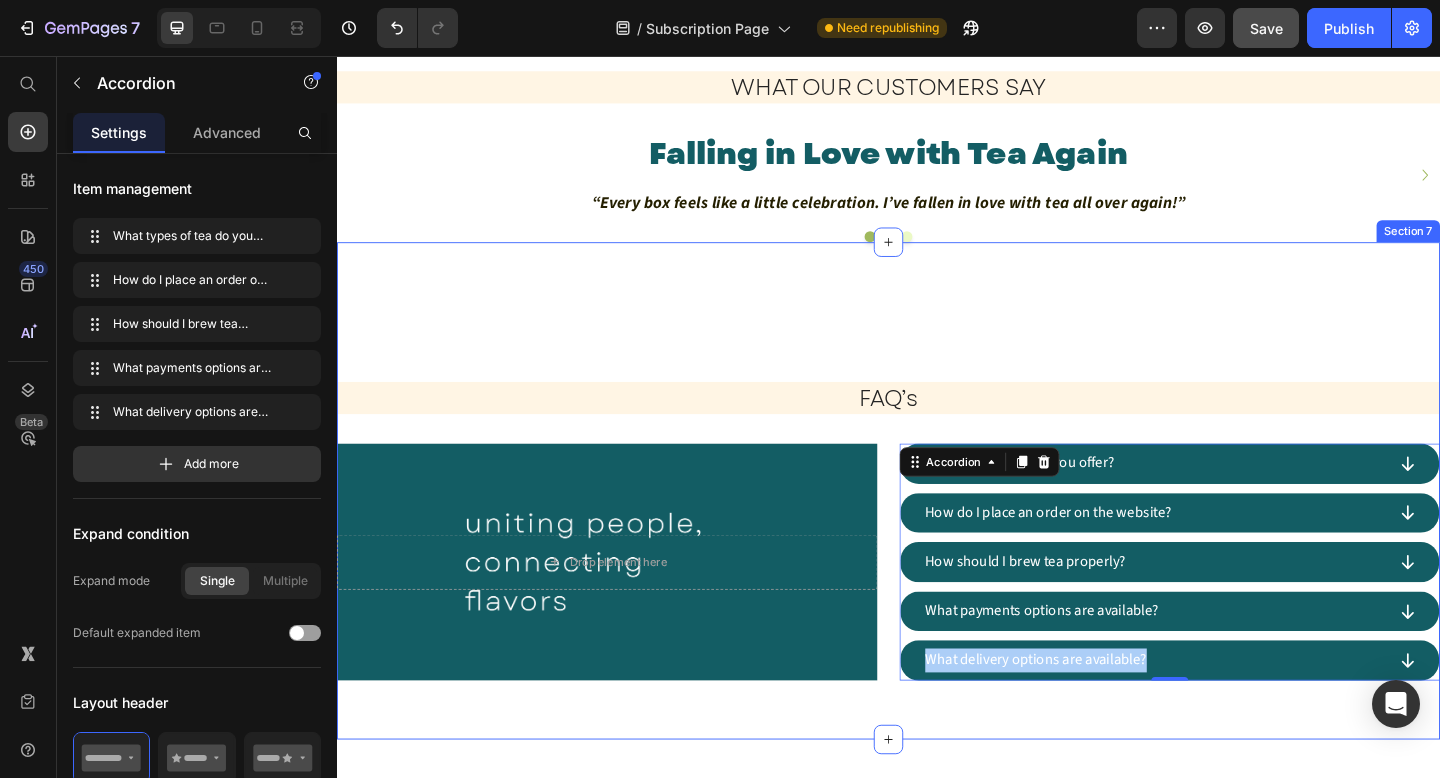 scroll, scrollTop: 1921, scrollLeft: 0, axis: vertical 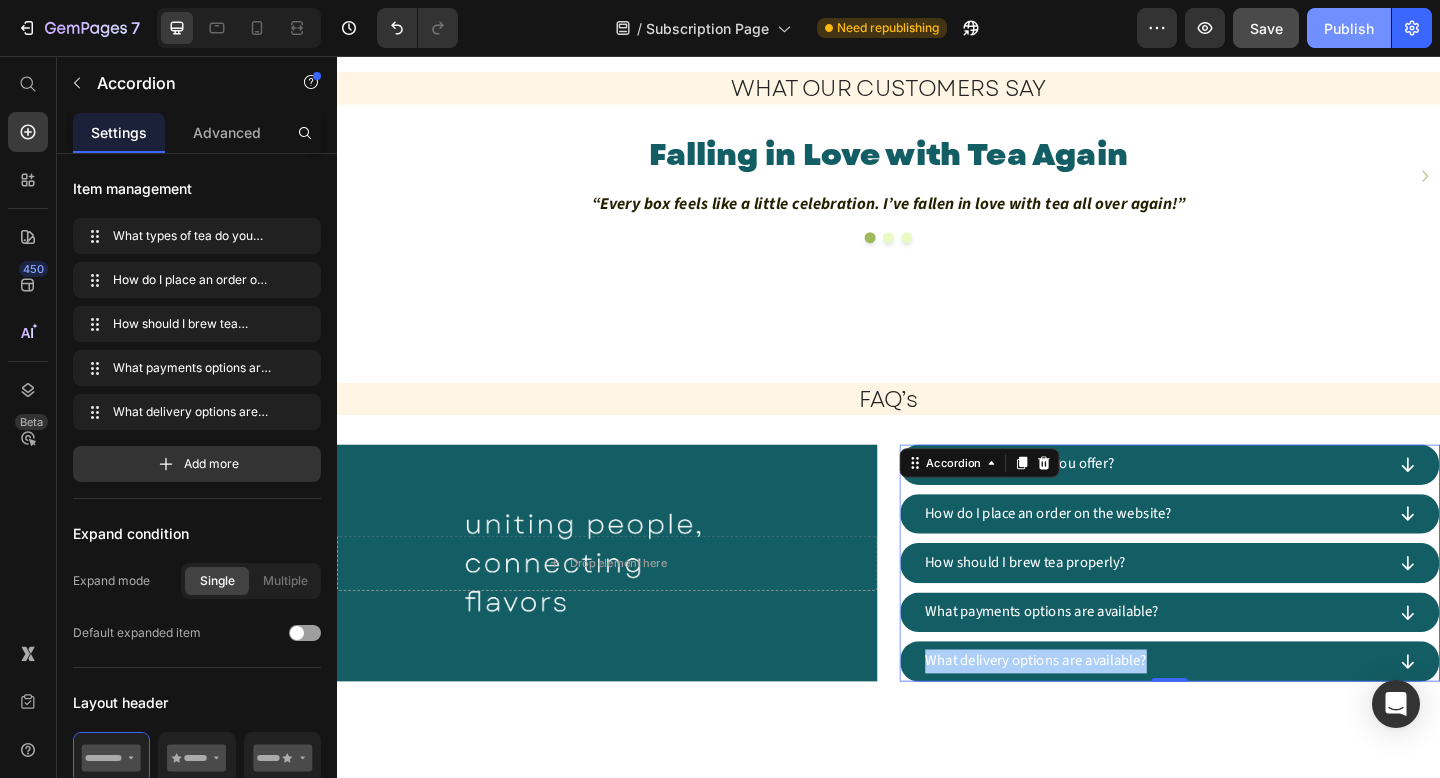 click on "Publish" at bounding box center (1349, 28) 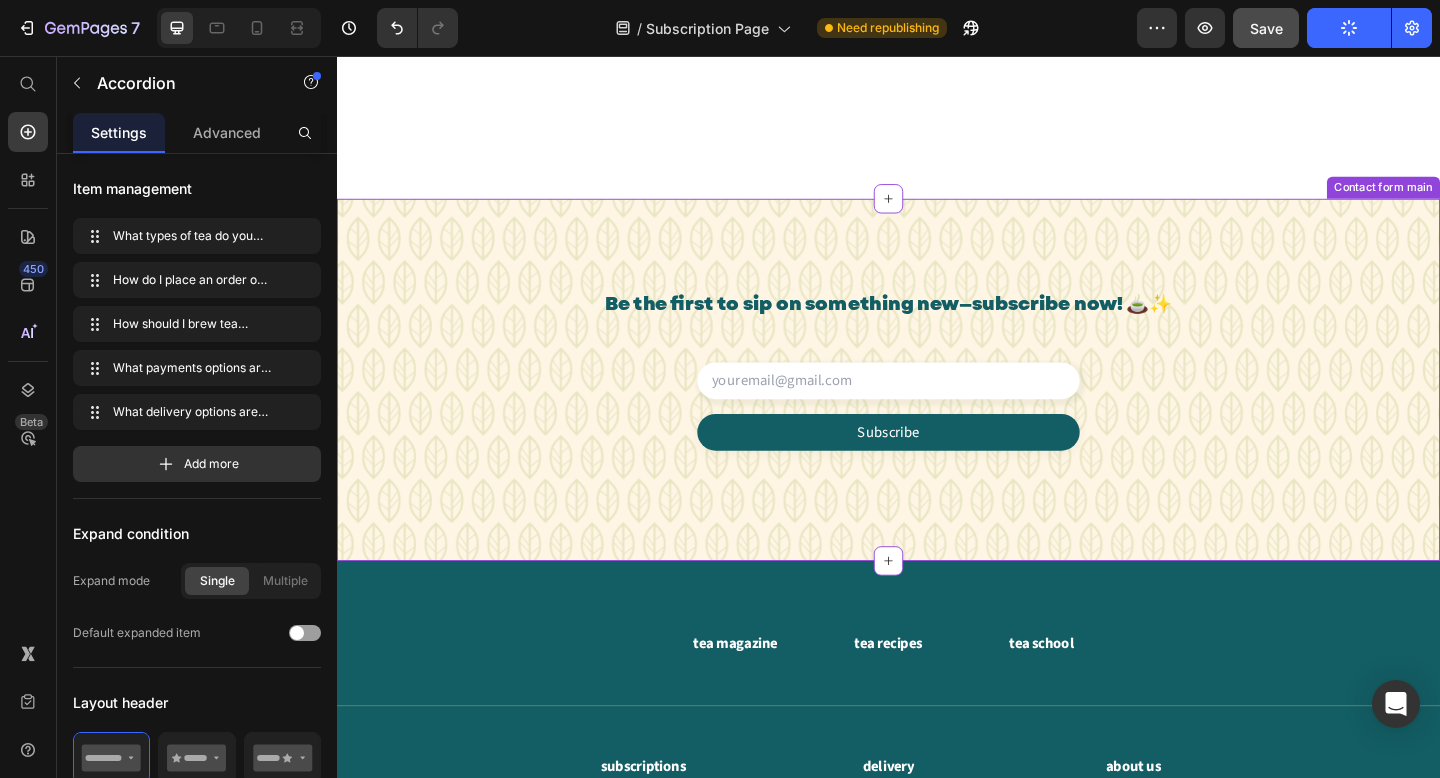 scroll, scrollTop: 2641, scrollLeft: 0, axis: vertical 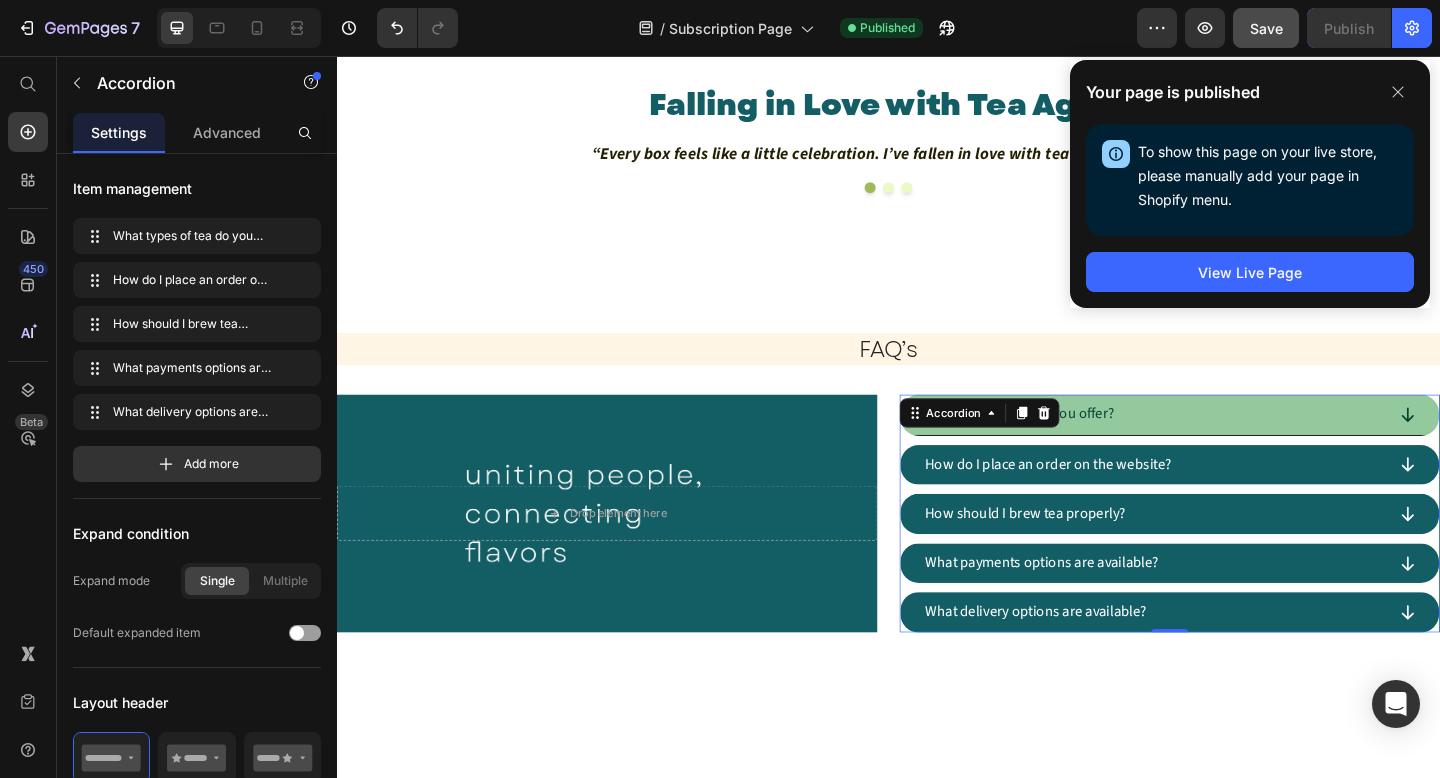 click on "What types of tea do you offer?" at bounding box center (1225, 447) 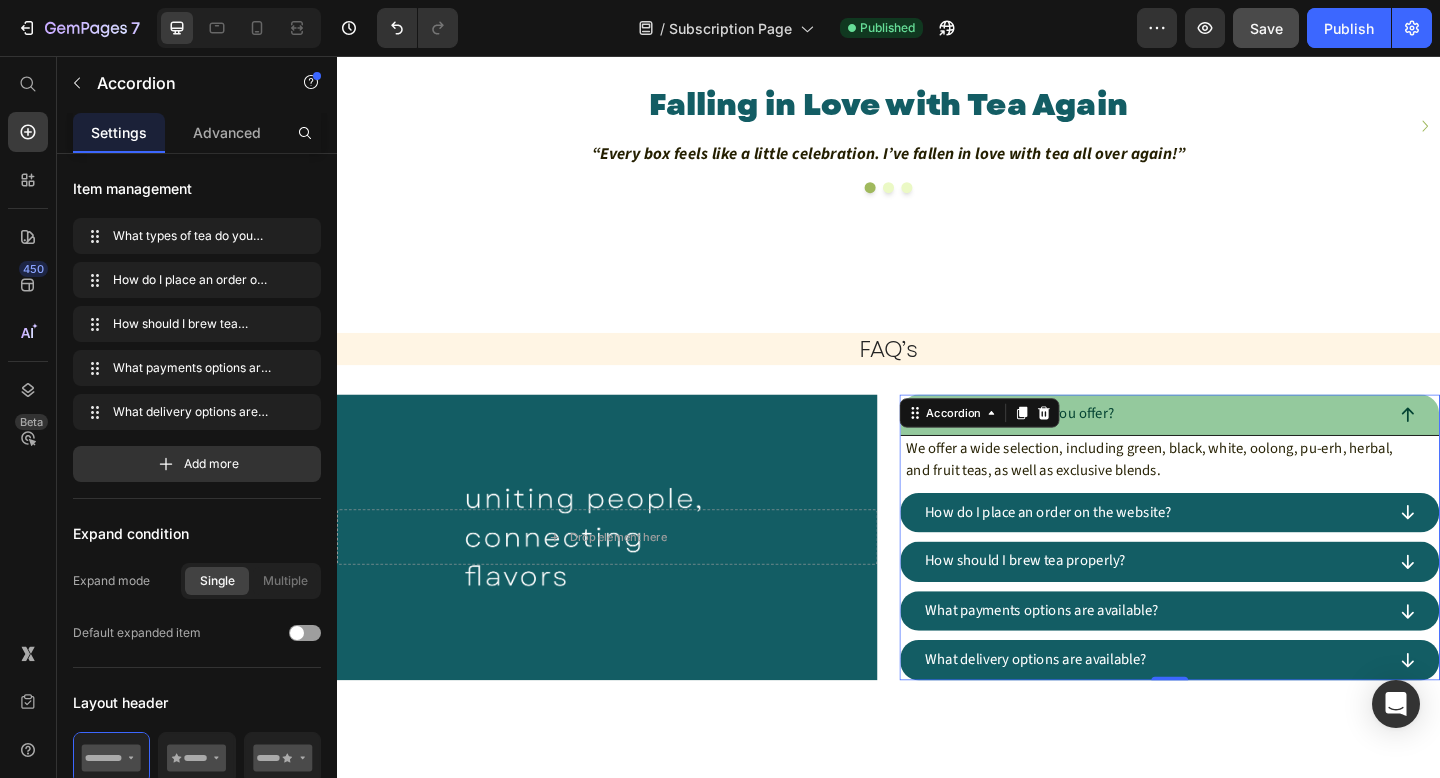 click on "What types of tea do you offer?" at bounding box center [1225, 447] 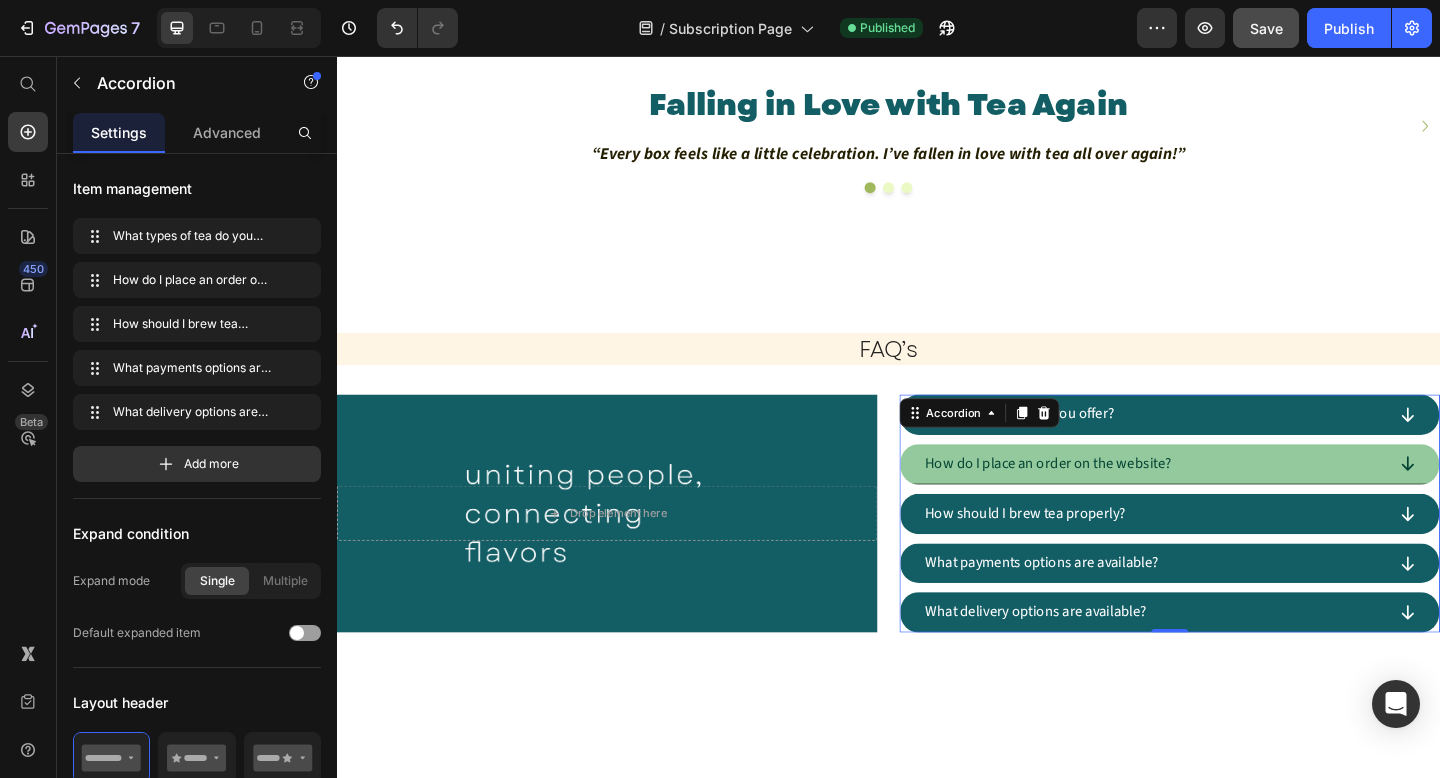 click on "How do I place an order on the website?" at bounding box center (1225, 501) 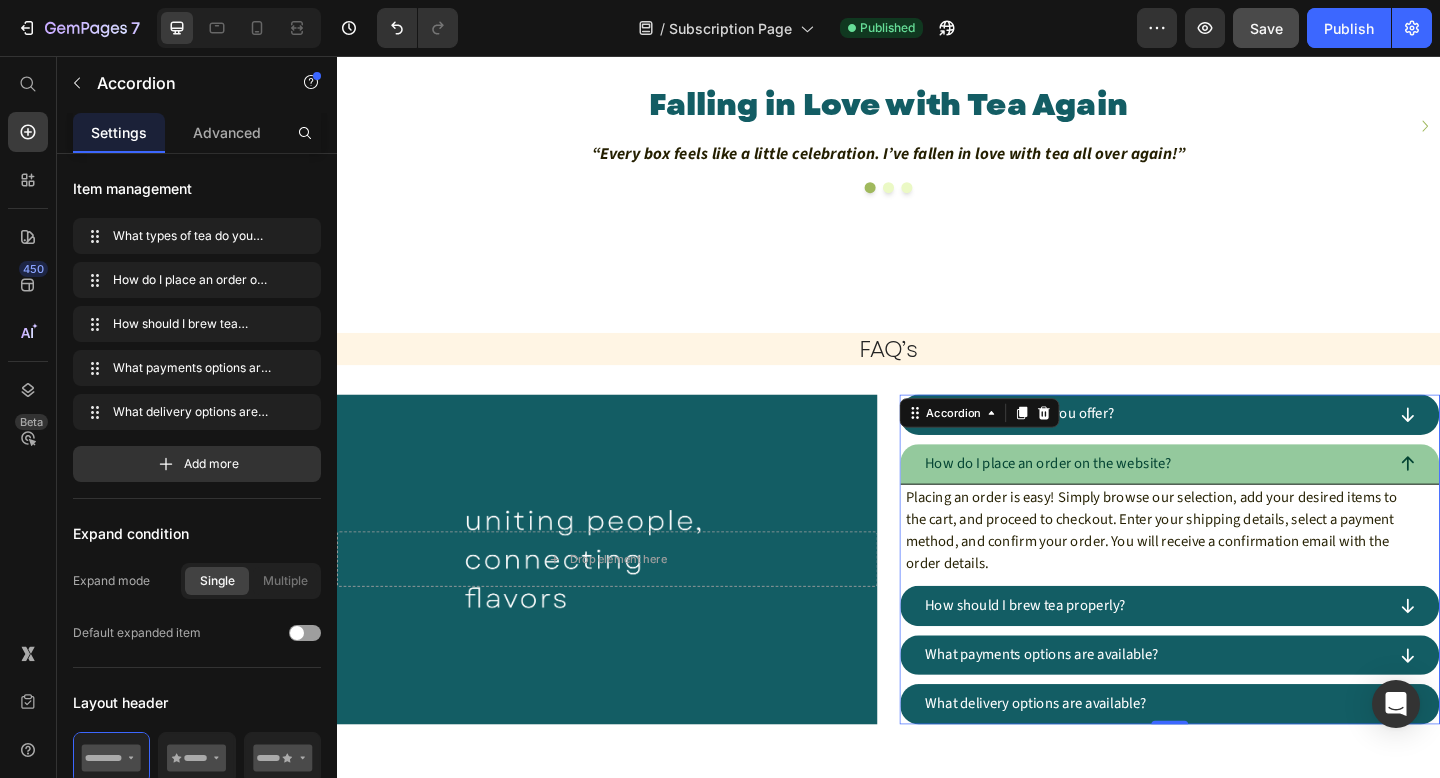 click on "How do I place an order on the website?" at bounding box center [1225, 501] 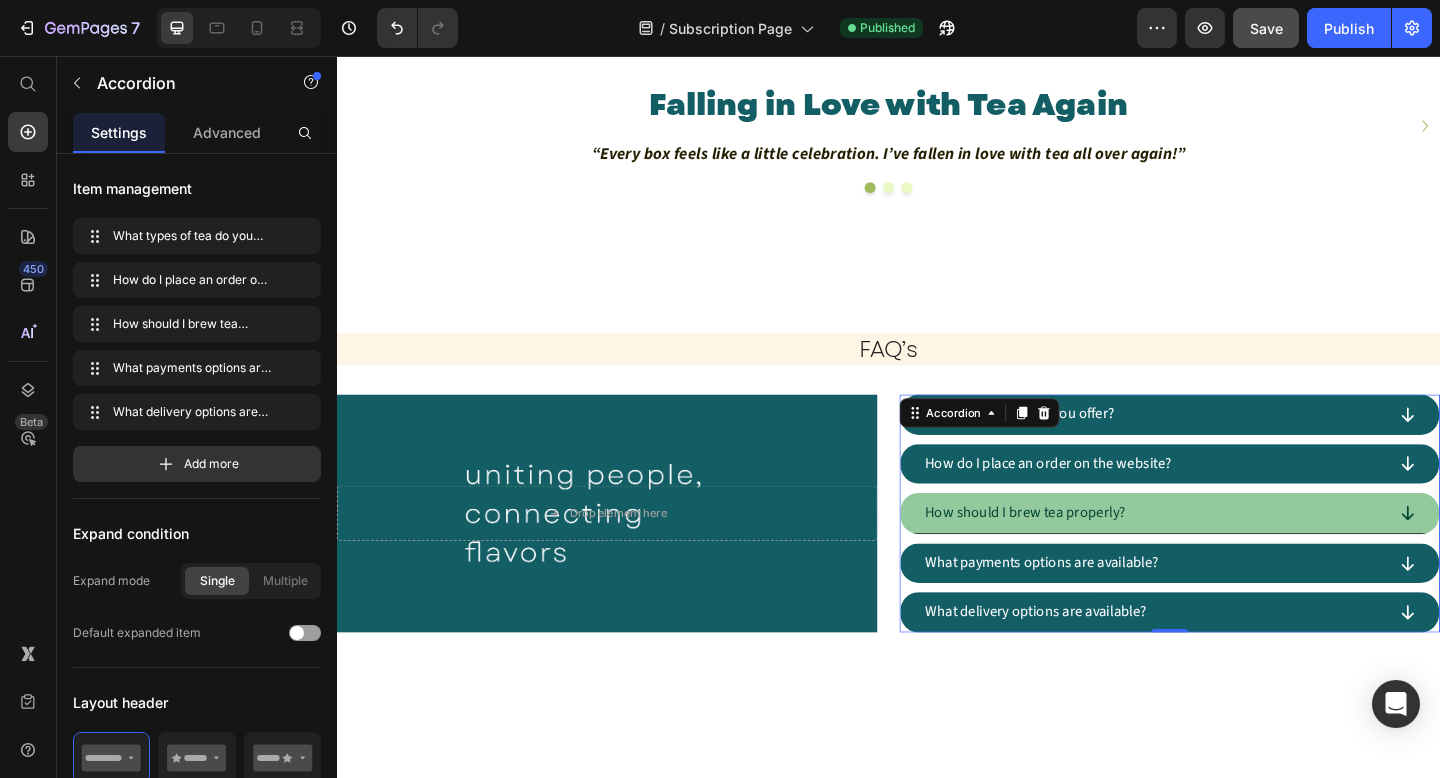 click on "How should I brew tea properly?" at bounding box center [1225, 554] 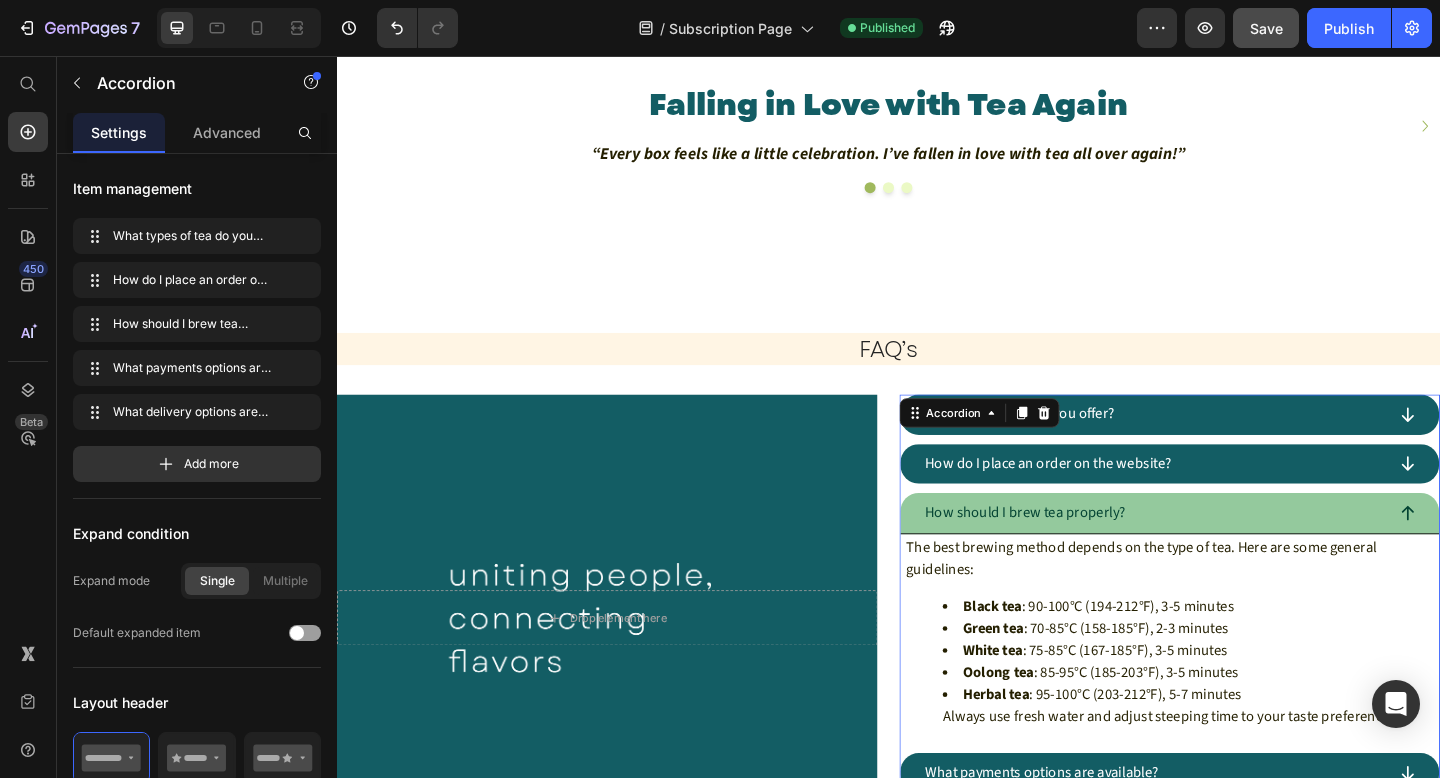 click on "How should I brew tea properly?" at bounding box center [1225, 554] 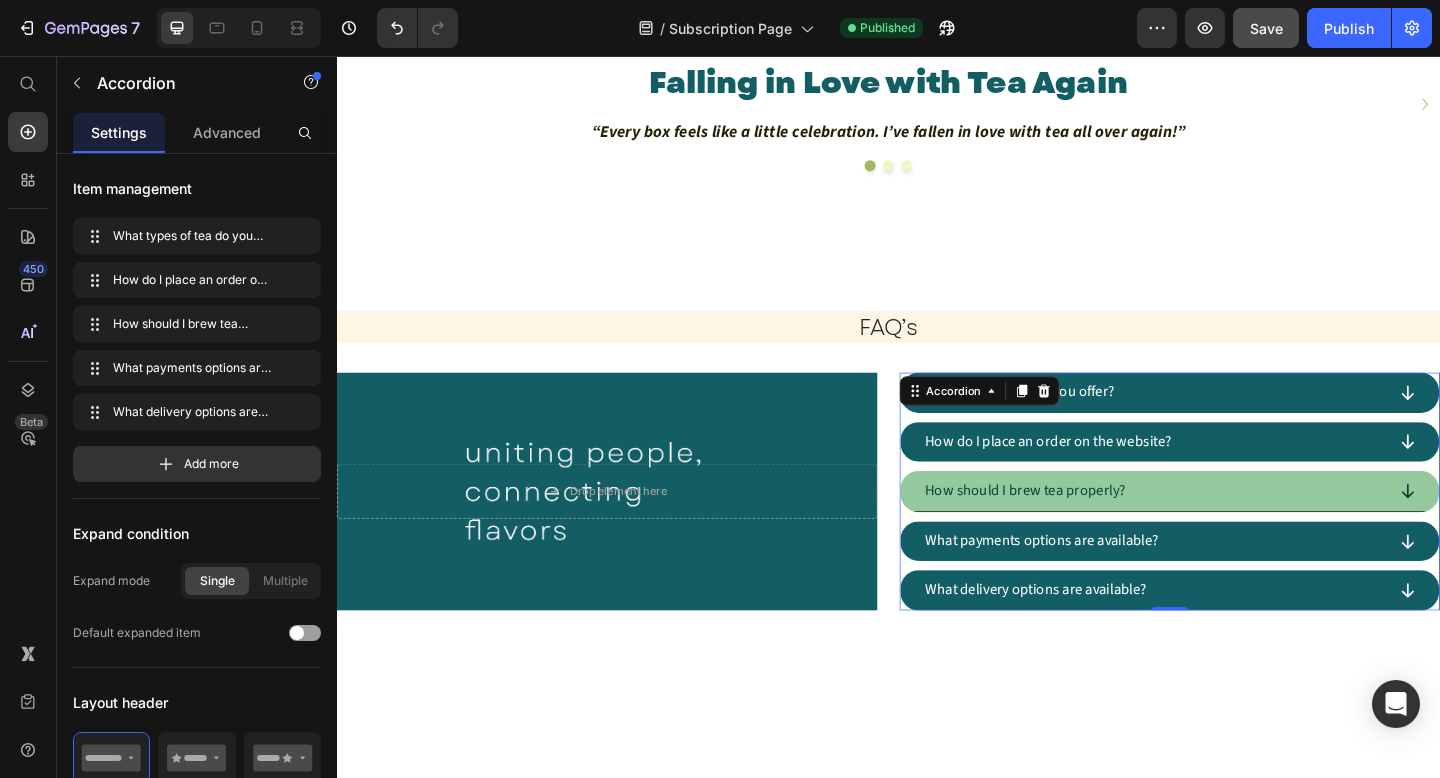 scroll, scrollTop: 2005, scrollLeft: 0, axis: vertical 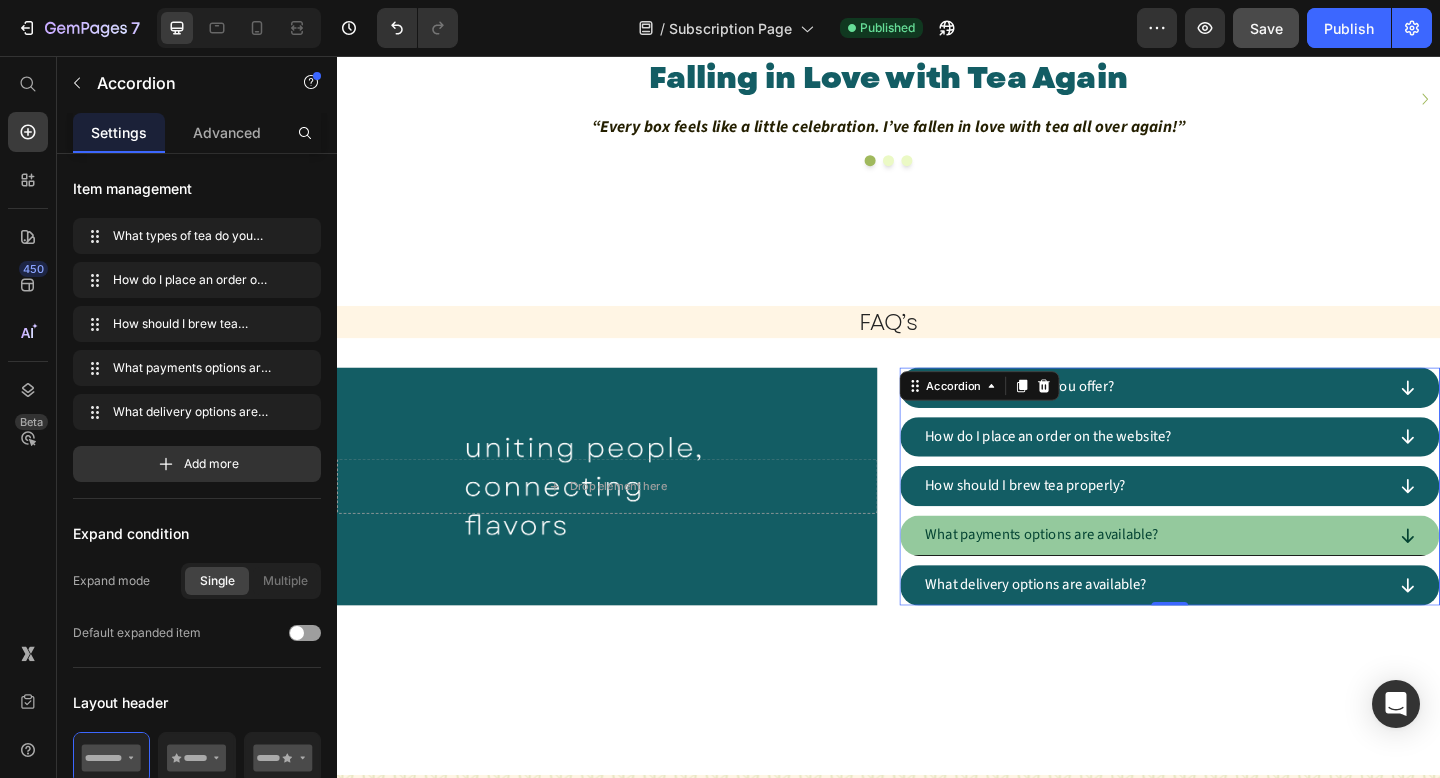 click on "What payments options are available?" at bounding box center [1225, 578] 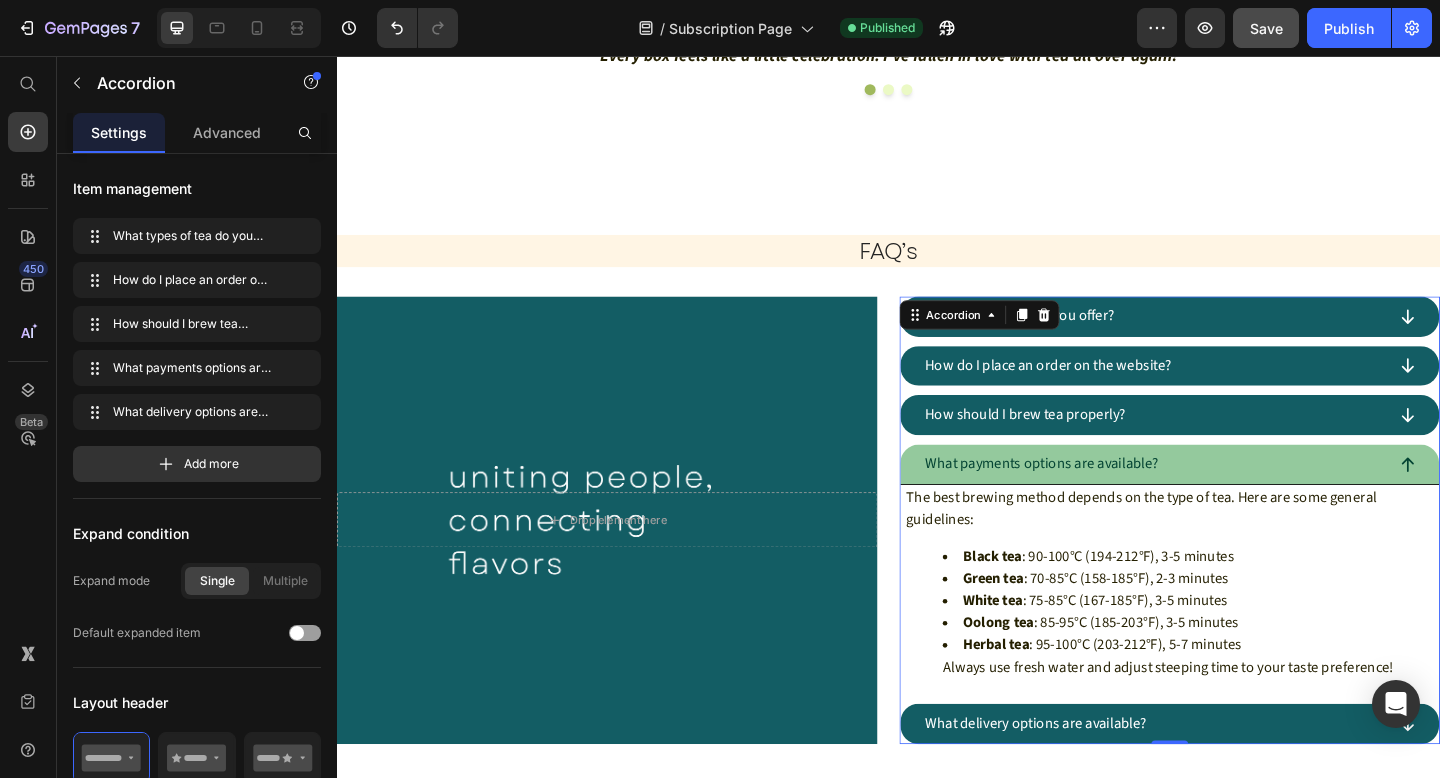 scroll, scrollTop: 2137, scrollLeft: 0, axis: vertical 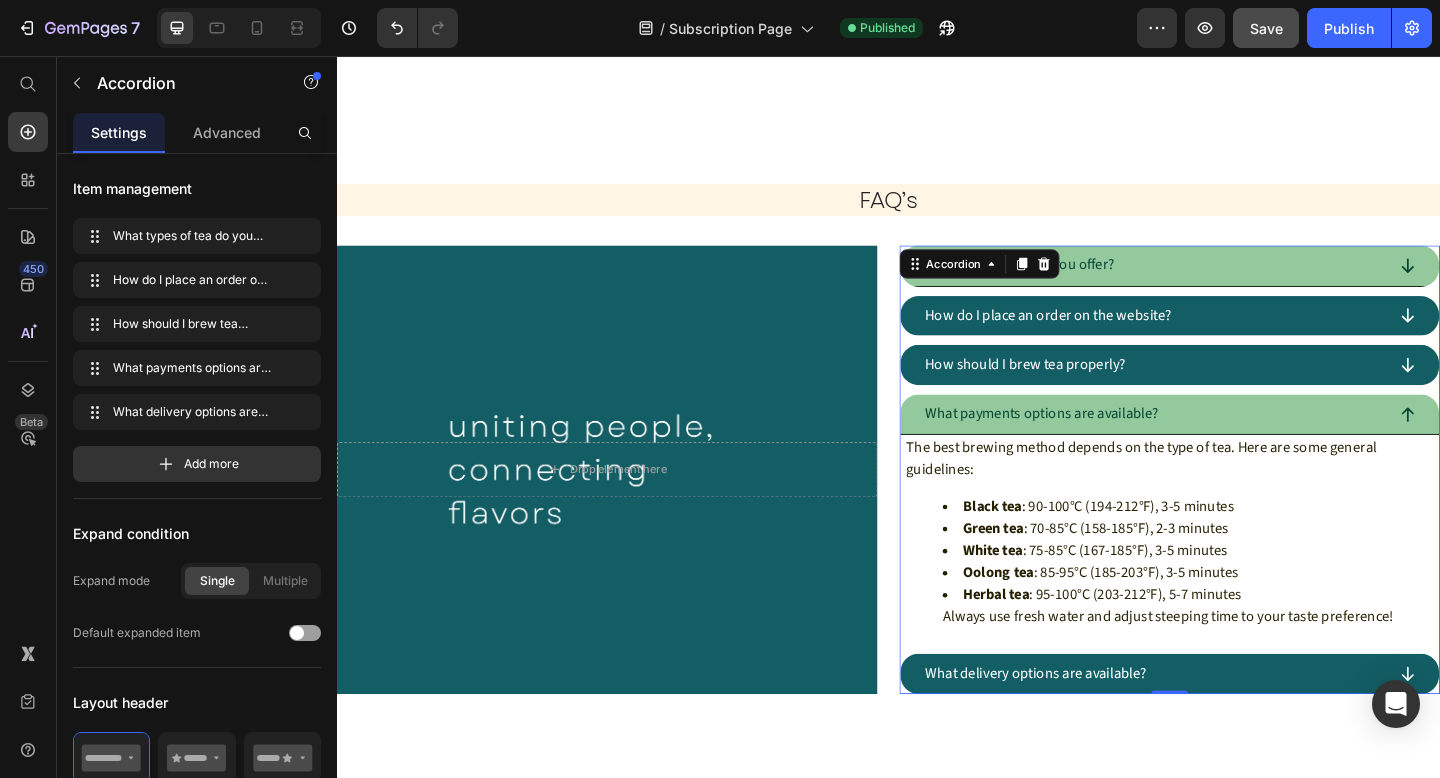 click on "What types of tea do you offer?" at bounding box center (1225, 285) 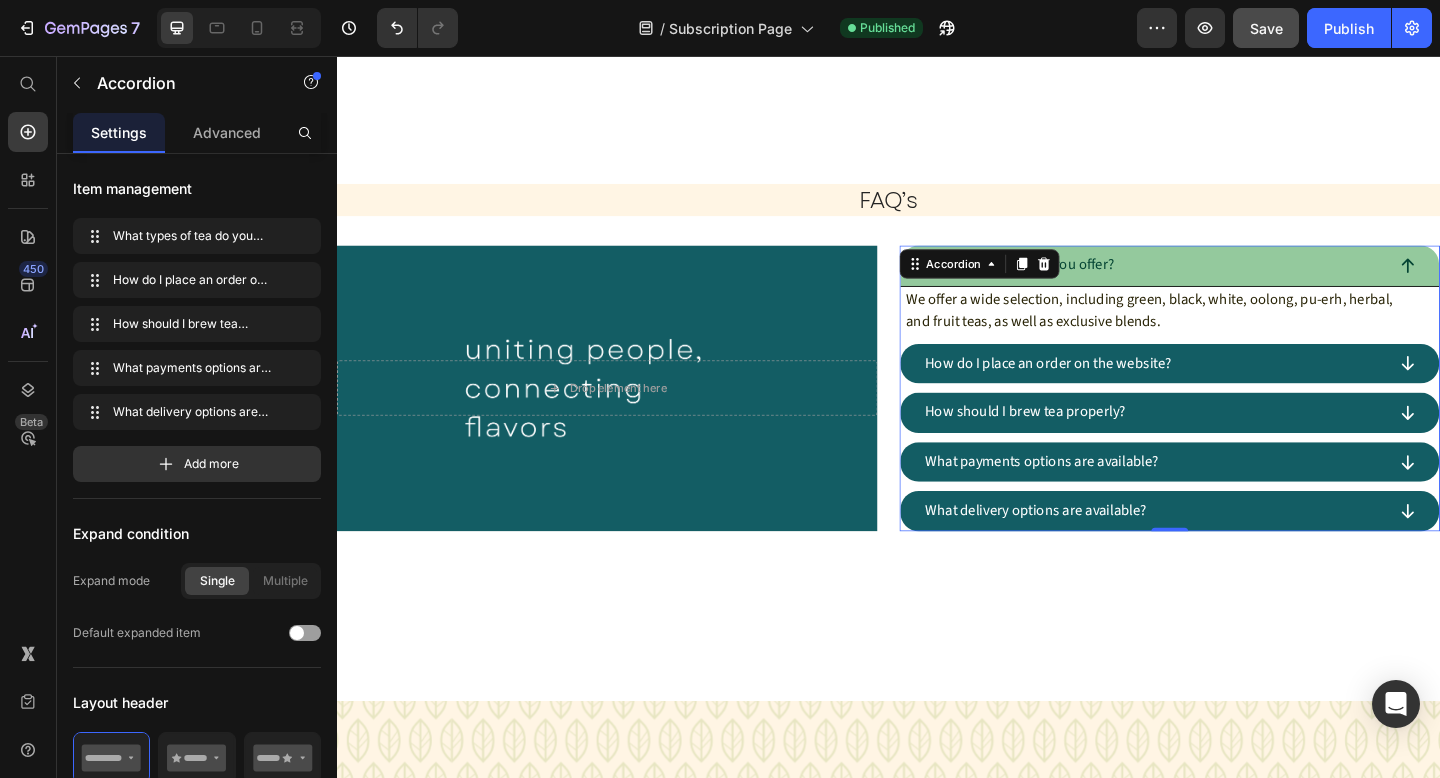 click on "What types of tea do you offer?" at bounding box center [1225, 285] 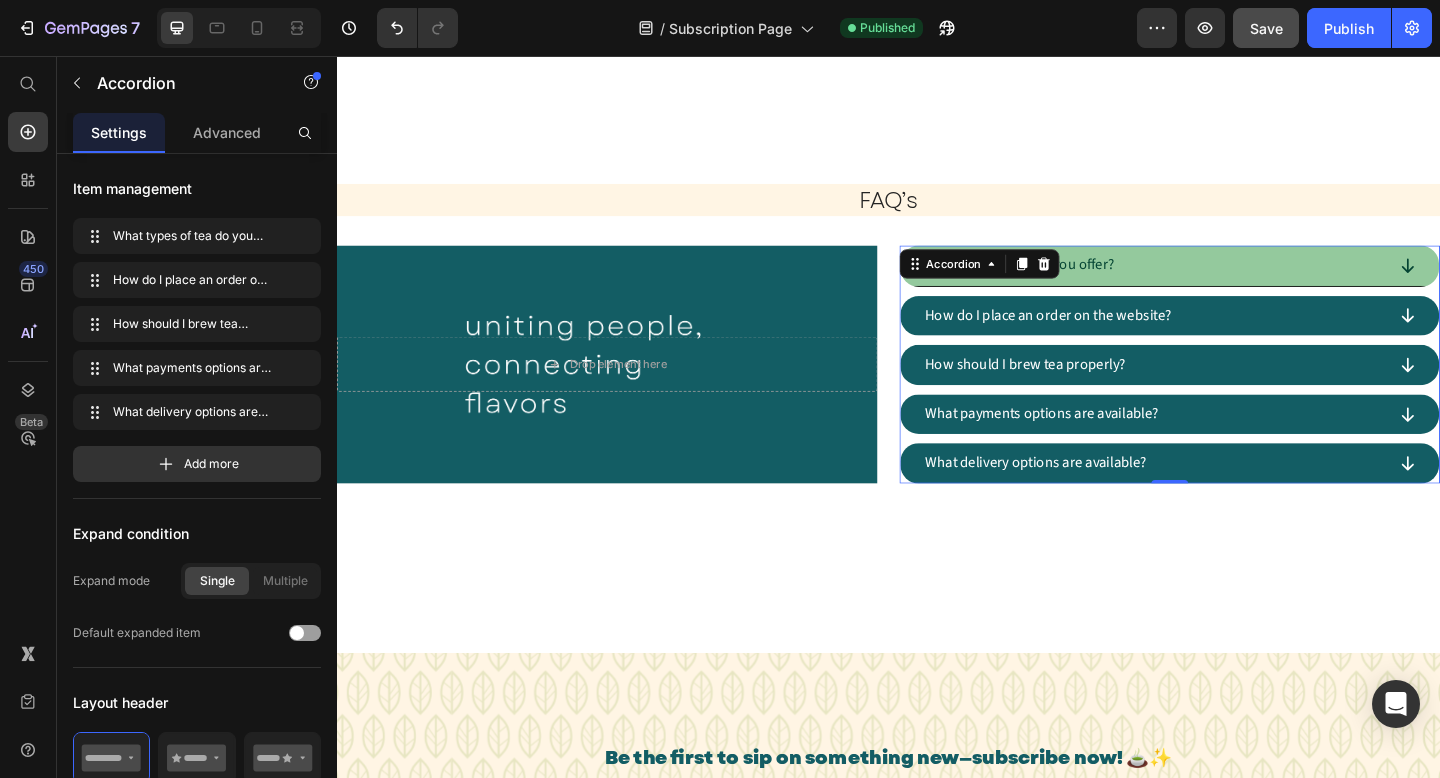 click on "What types of tea do you offer?" at bounding box center (1225, 285) 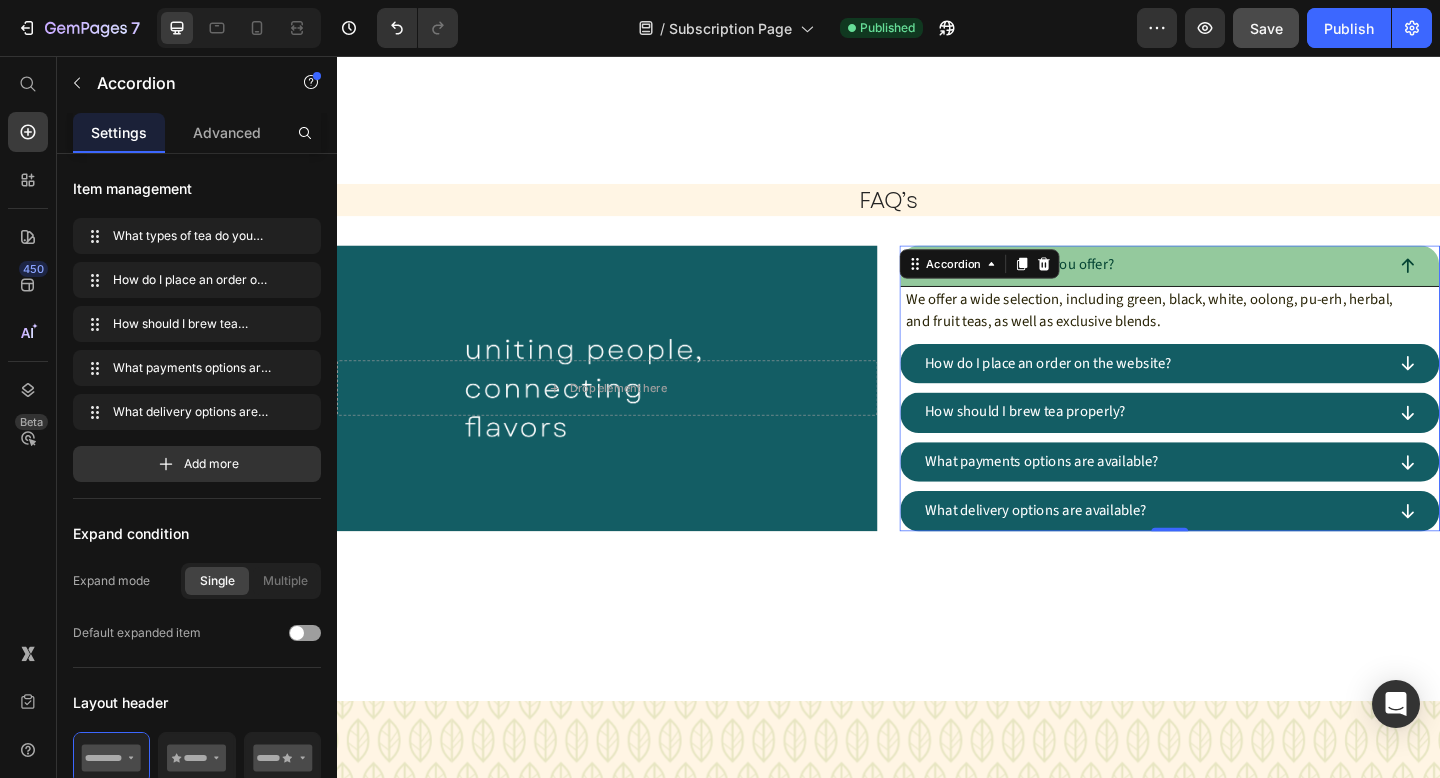 click on "What types of tea do you offer?" at bounding box center [1225, 285] 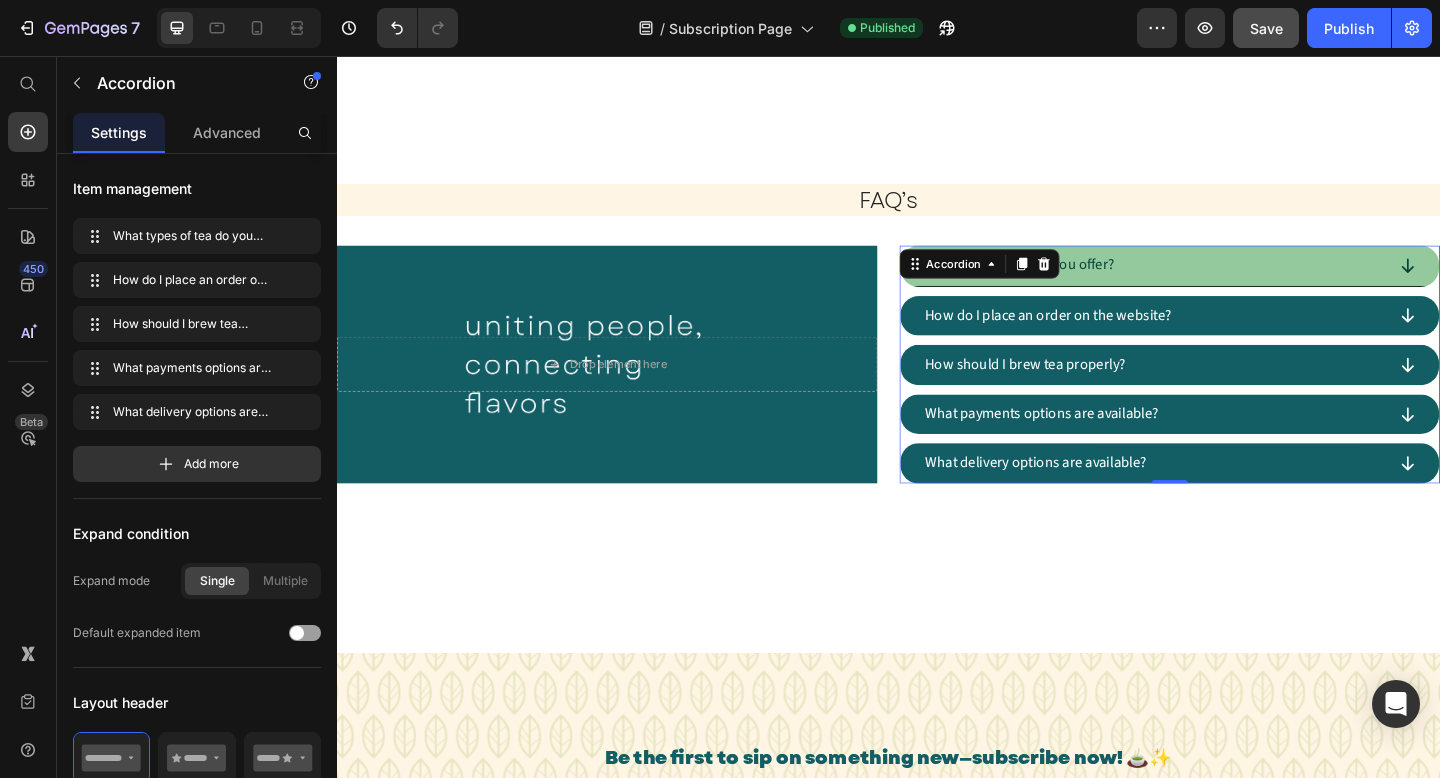 click on "What types of tea do you offer?" at bounding box center [1225, 285] 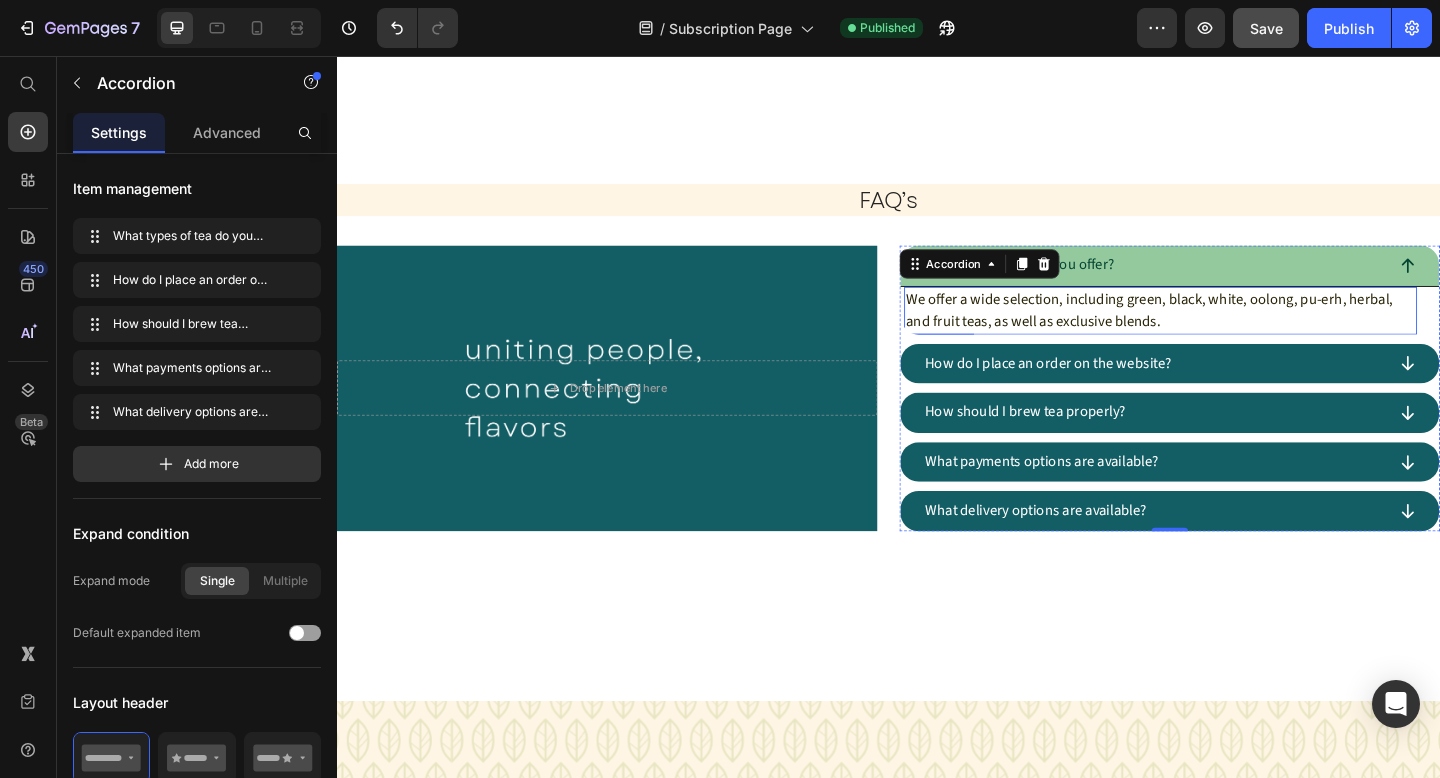 click on "We offer a wide selection, including green, black, white, oolong, pu-erh, herbal, and fruit teas, as well as exclusive blends." at bounding box center (1233, 334) 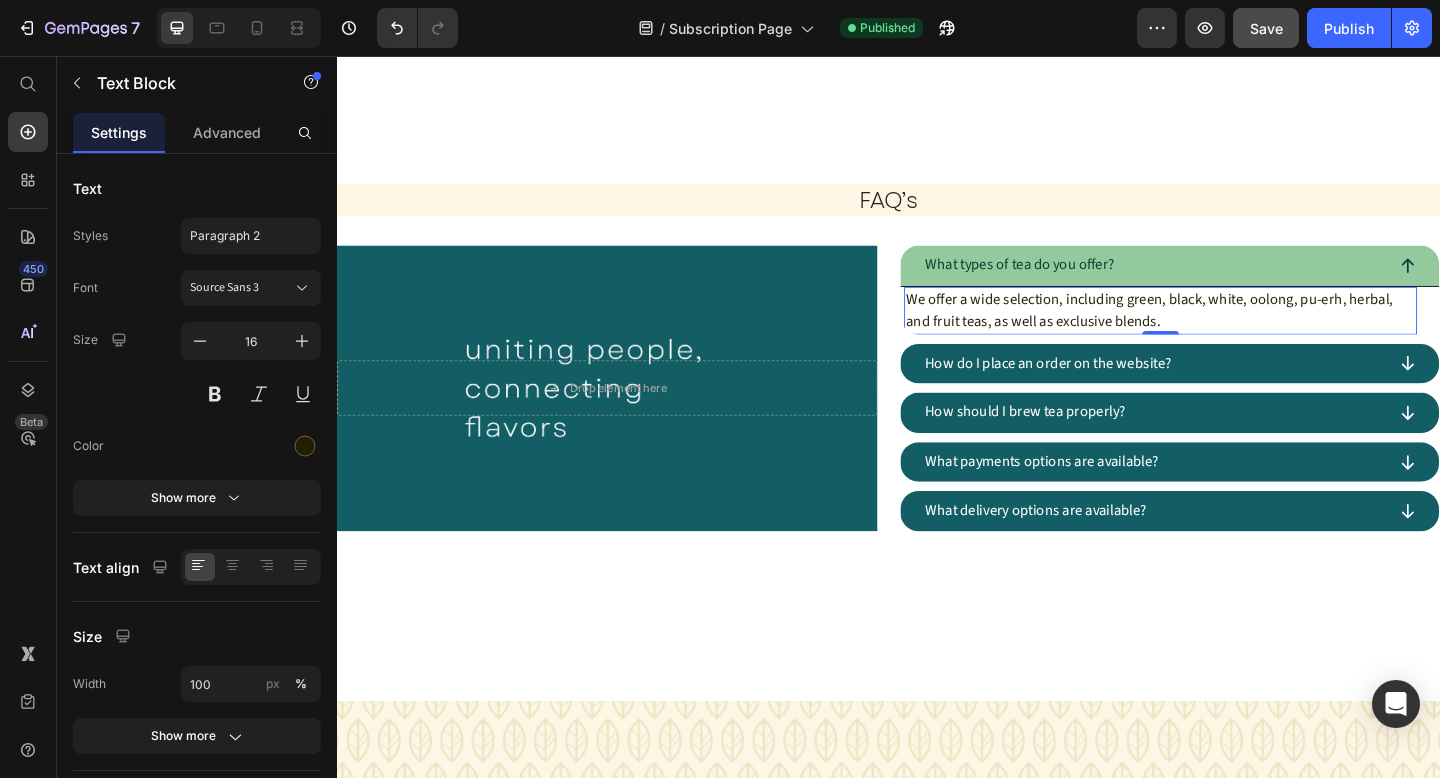 click on "We offer a wide selection, including green, black, white, oolong, pu-erh, herbal, and fruit teas, as well as exclusive blends." at bounding box center [1233, 334] 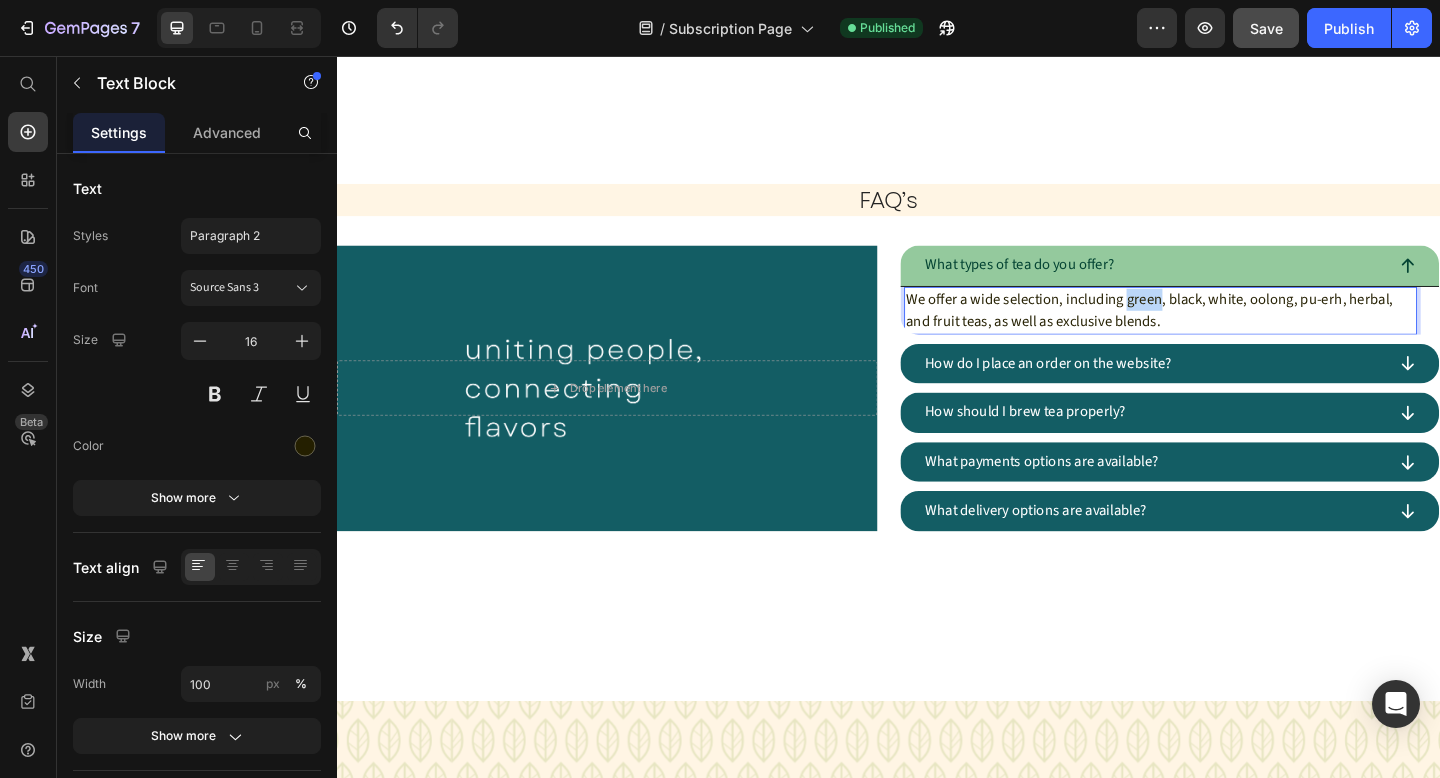 click on "We offer a wide selection, including green, black, white, oolong, pu-erh, herbal, and fruit teas, as well as exclusive blends." at bounding box center [1233, 334] 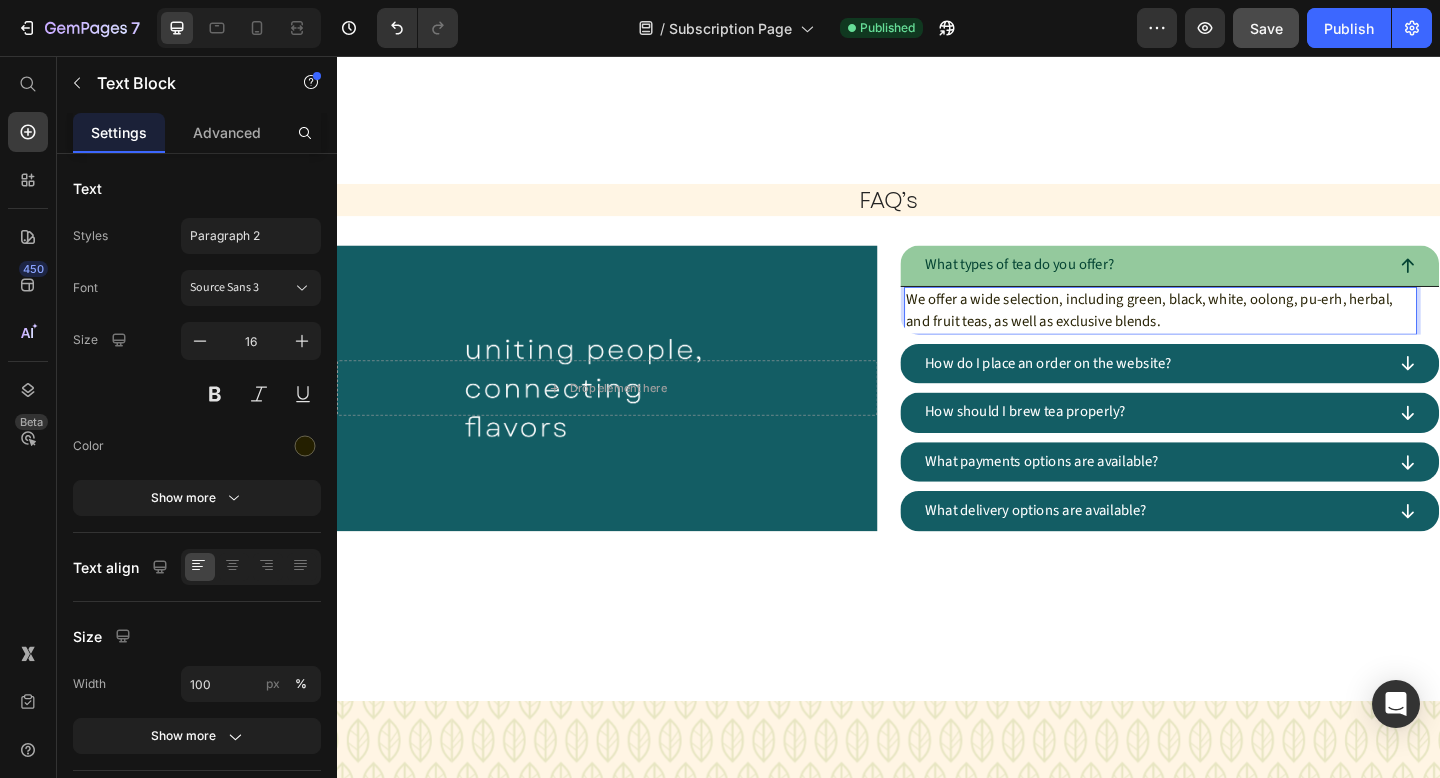 click on "We offer a wide selection, including green, black, white, oolong, pu-erh, herbal, and fruit teas, as well as exclusive blends." at bounding box center (1233, 334) 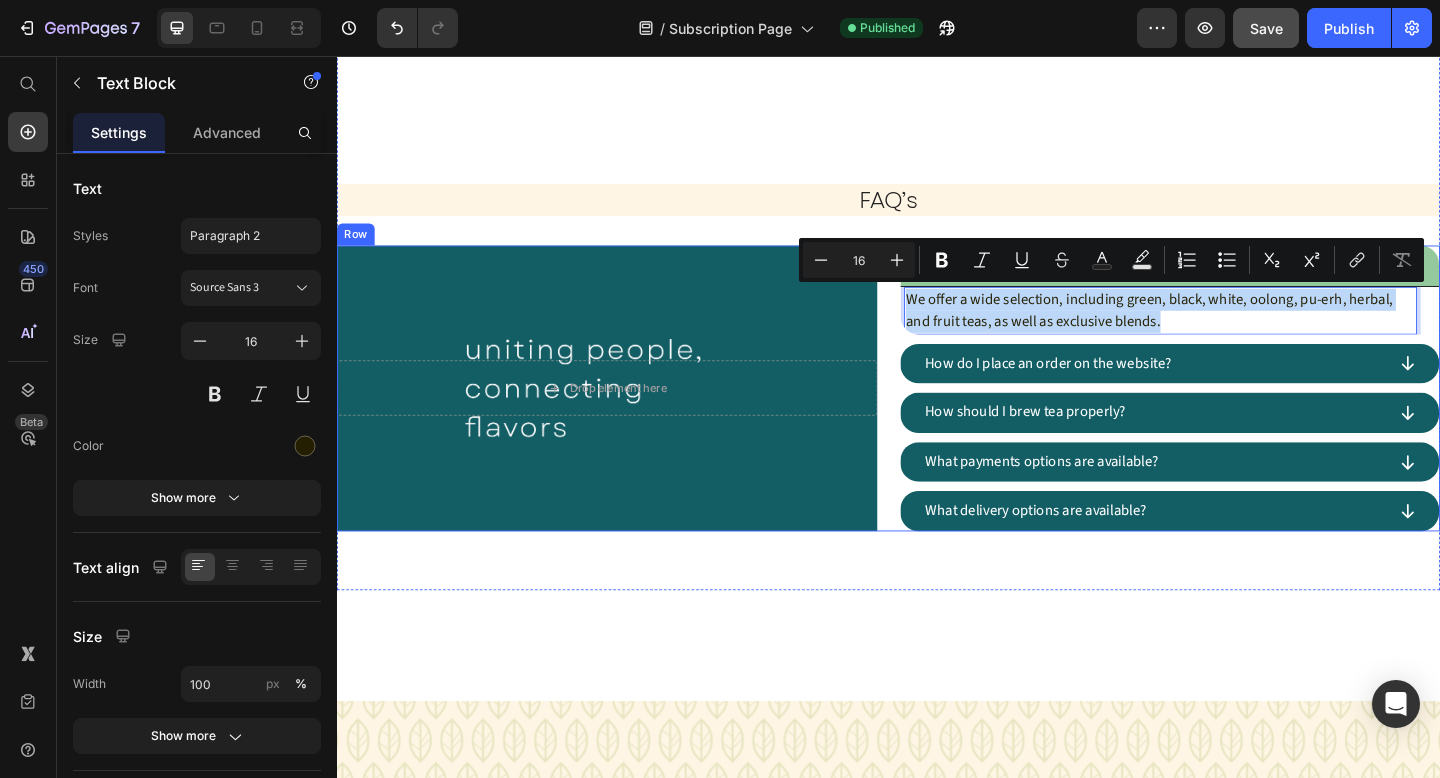 drag, startPoint x: 1219, startPoint y: 339, endPoint x: 949, endPoint y: 315, distance: 271.06458 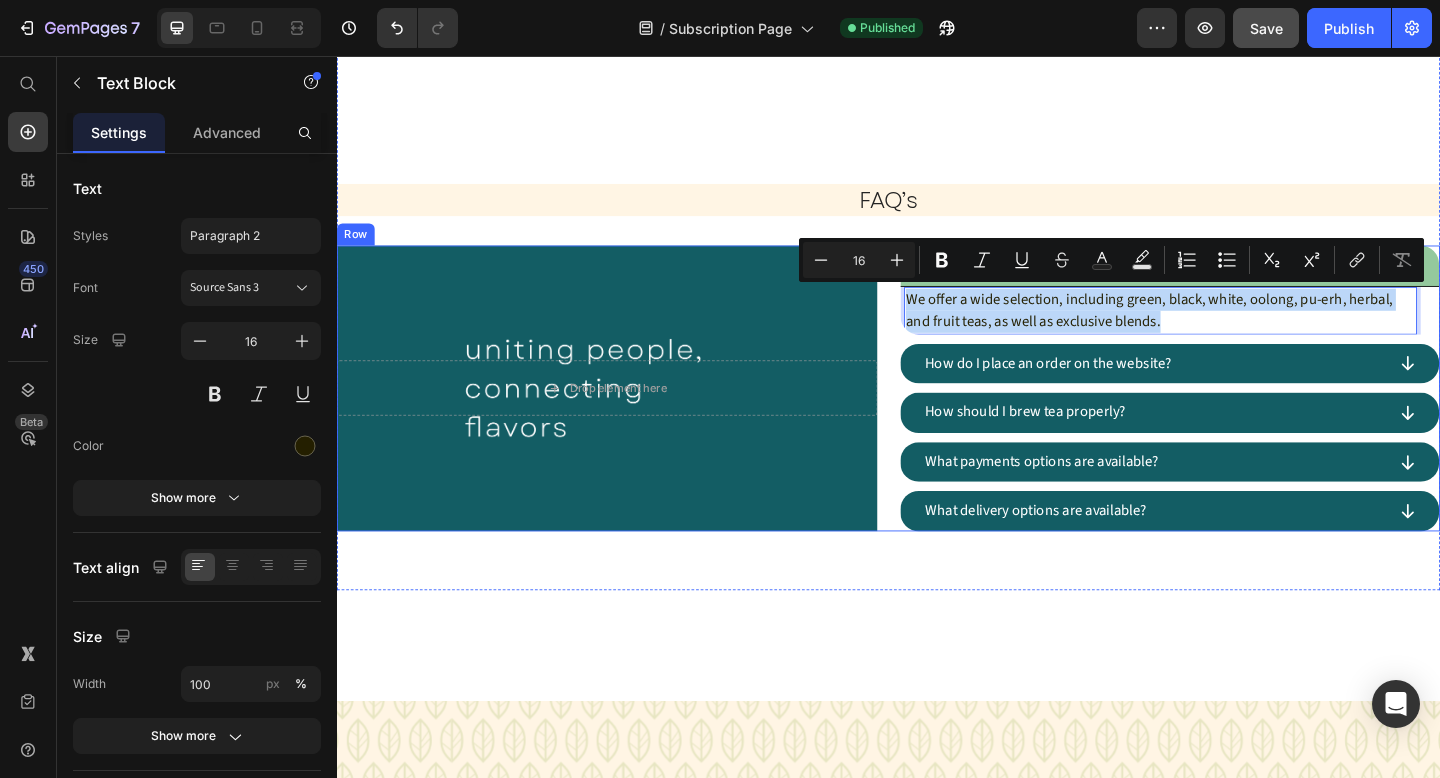 click on "What types of tea do you offer? We offer a wide selection, including green, black, white, oolong, pu-erh, herbal, and fruit teas, as well as exclusive blends. Text Block   0
How do I place an order on the website?
How should I brew tea properly?
What payments options are available?
What delivery options are available?" at bounding box center (1243, 418) 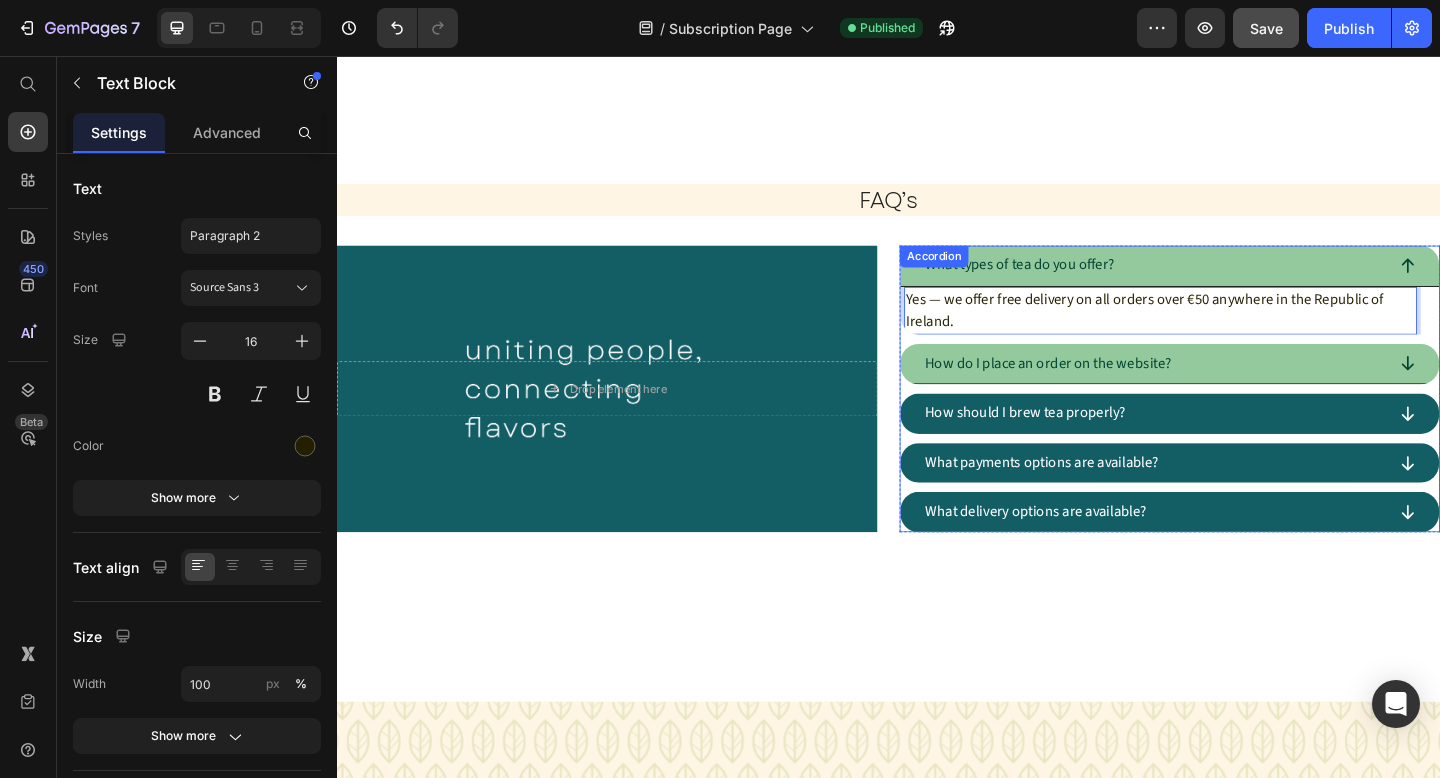 click on "How do I place an order on the website?" at bounding box center [1225, 392] 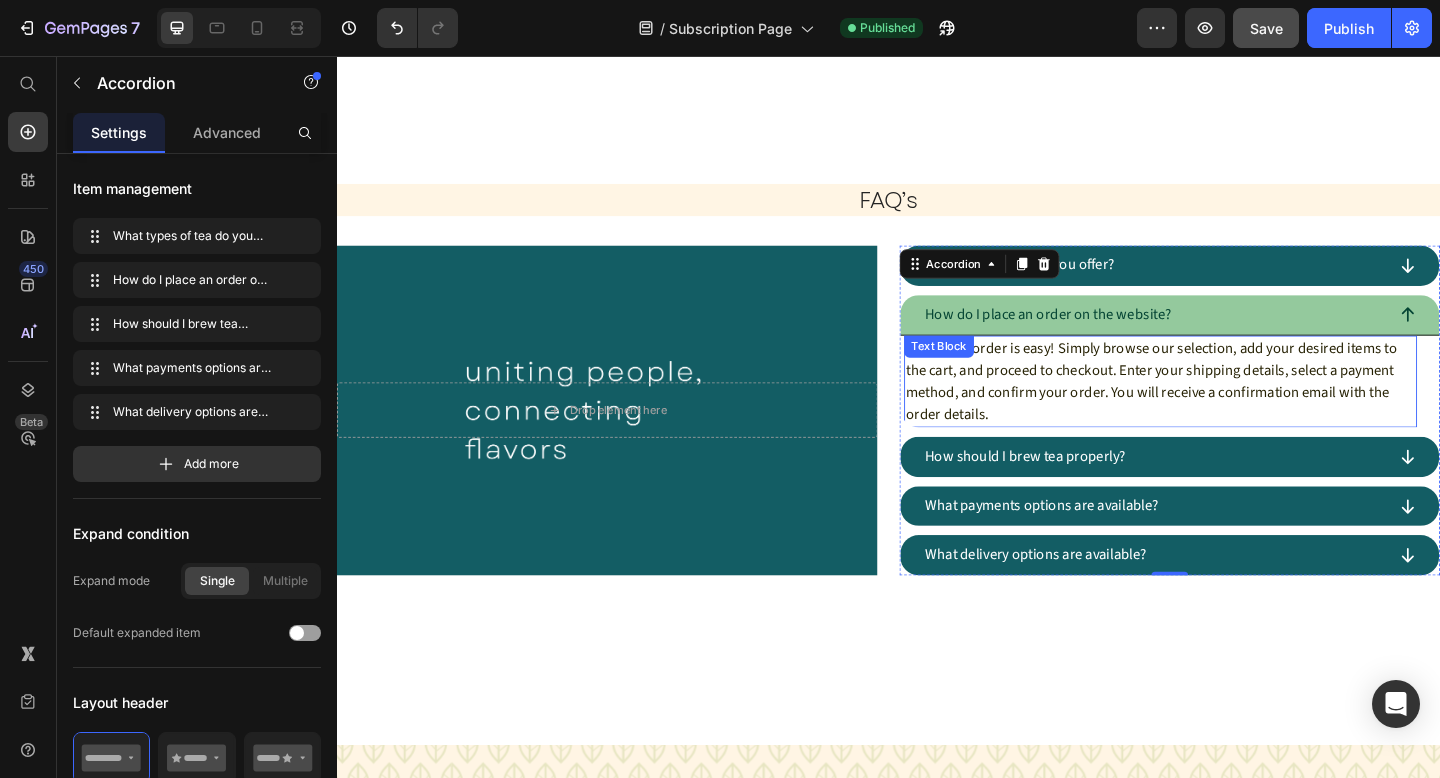 click on "Placing an order is easy! Simply browse our selection, add your desired items to the cart, and proceed to checkout. Enter your shipping details, select a payment method, and confirm your order. You will receive a confirmation email with the order details." at bounding box center (1233, 411) 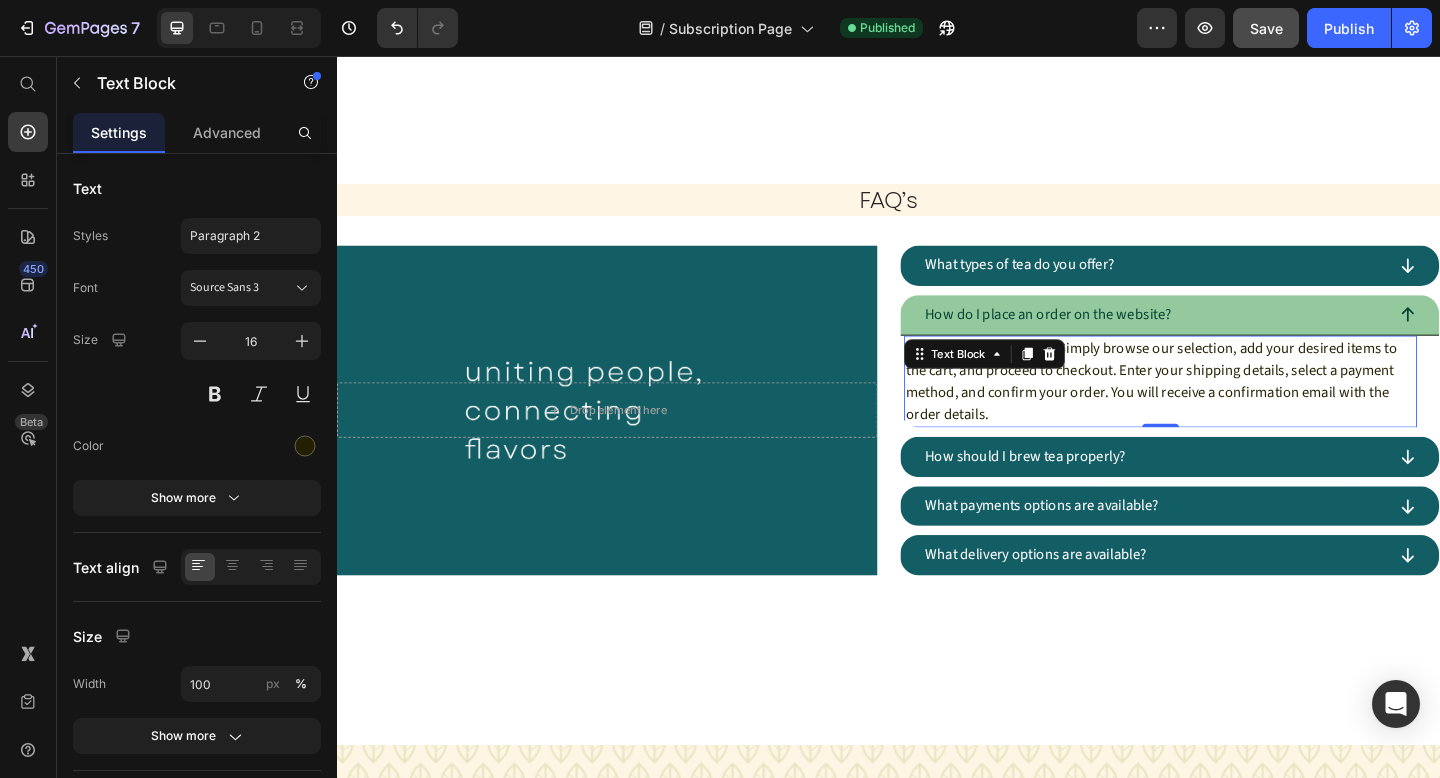 click on "Placing an order is easy! Simply browse our selection, add your desired items to the cart, and proceed to checkout. Enter your shipping details, select a payment method, and confirm your order. You will receive a confirmation email with the order details." at bounding box center (1233, 411) 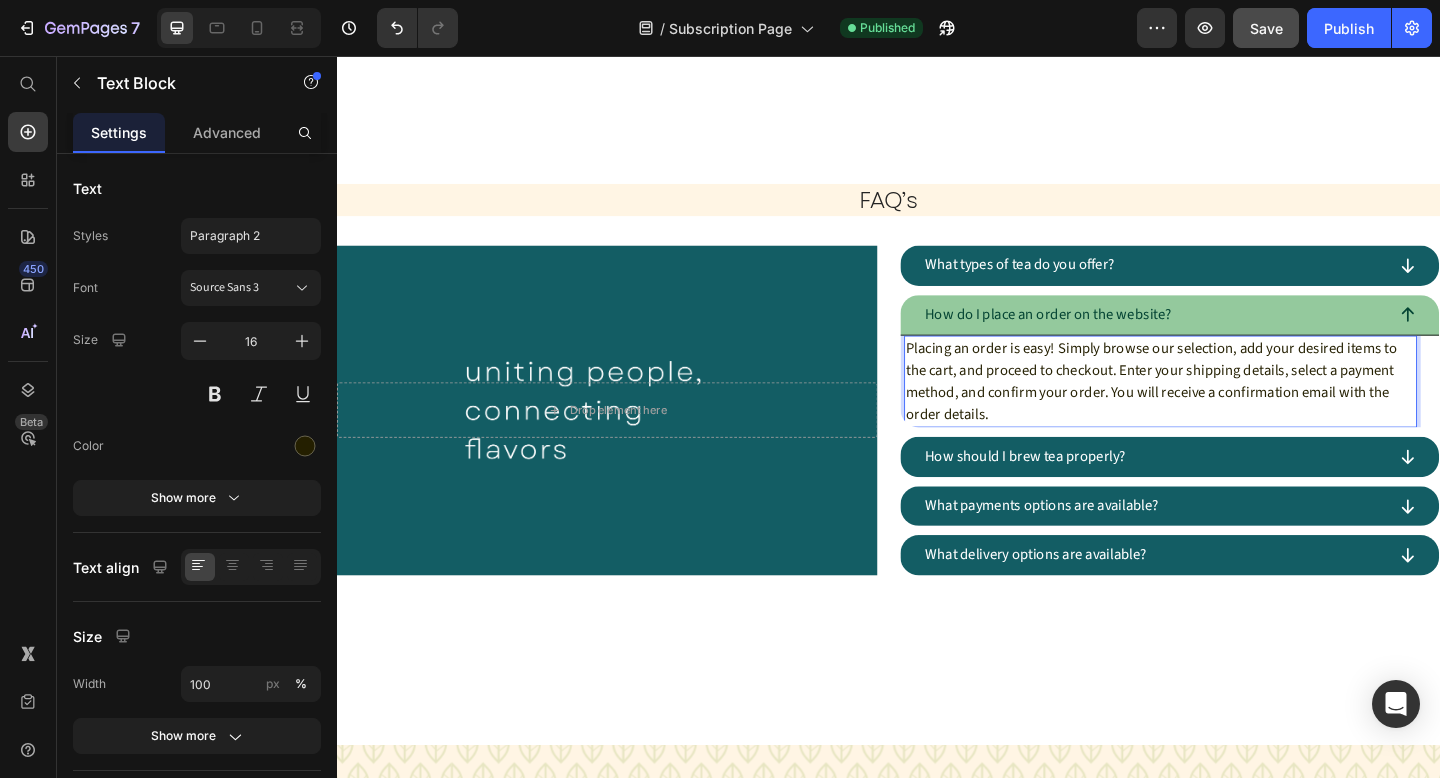 click on "Placing an order is easy! Simply browse our selection, add your desired items to the cart, and proceed to checkout. Enter your shipping details, select a payment method, and confirm your order. You will receive a confirmation email with the order details." at bounding box center [1233, 411] 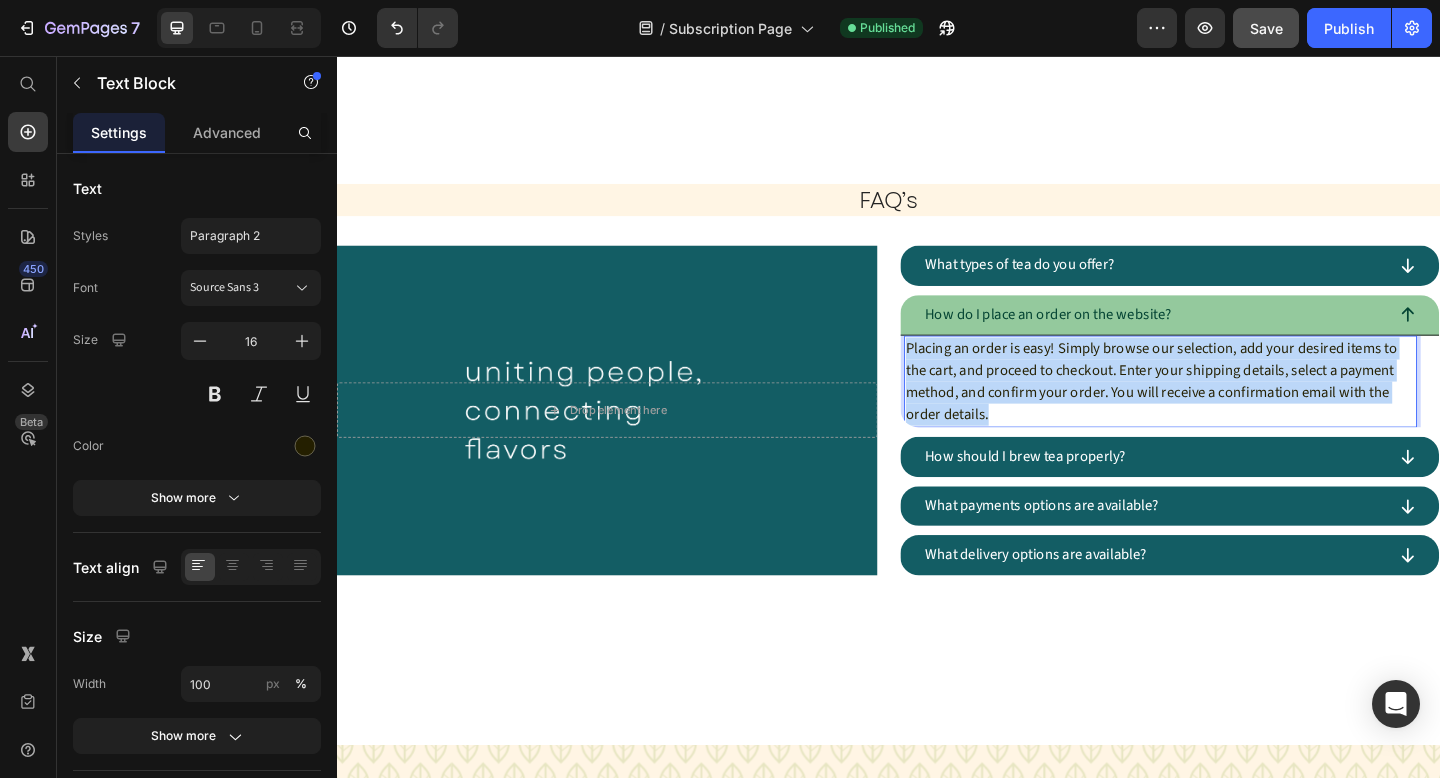 drag, startPoint x: 1076, startPoint y: 441, endPoint x: 958, endPoint y: 374, distance: 135.6945 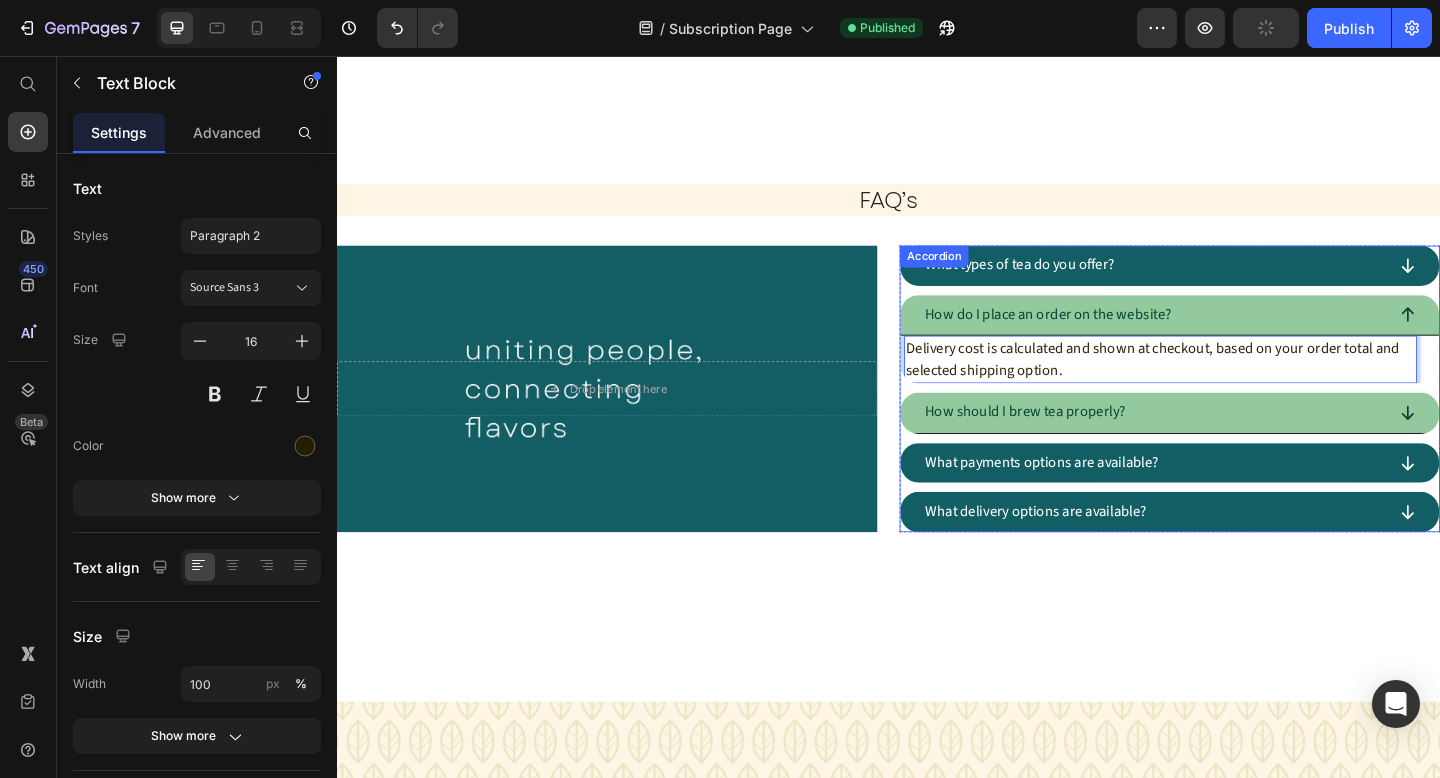 click on "How should I brew tea properly?" at bounding box center (1225, 445) 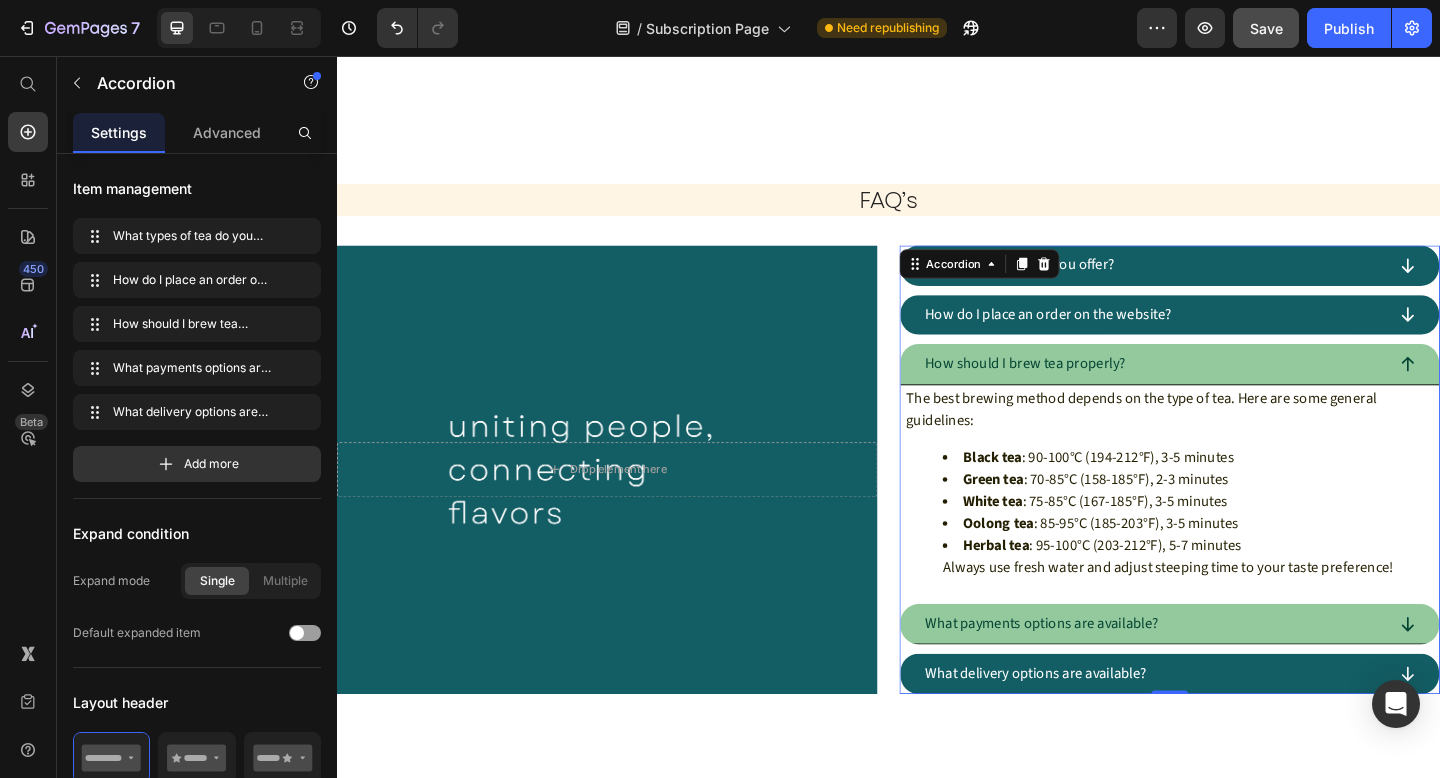 click on "What payments options are available?" at bounding box center [1225, 675] 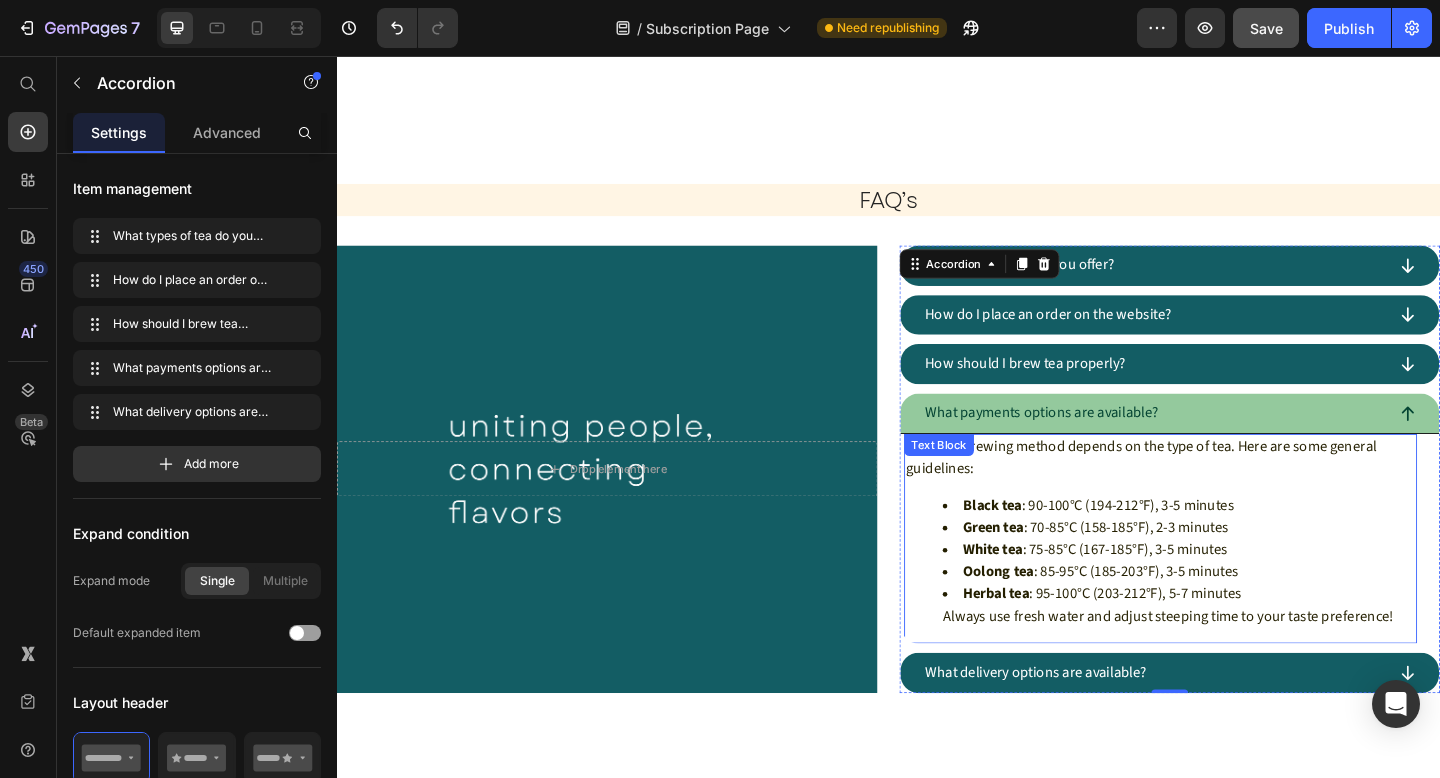 click on "Herbal tea : 95-100°C (203-212°F), 5-7 minutes Always use fresh water and adjust steeping time to your taste preference!" at bounding box center [1253, 654] 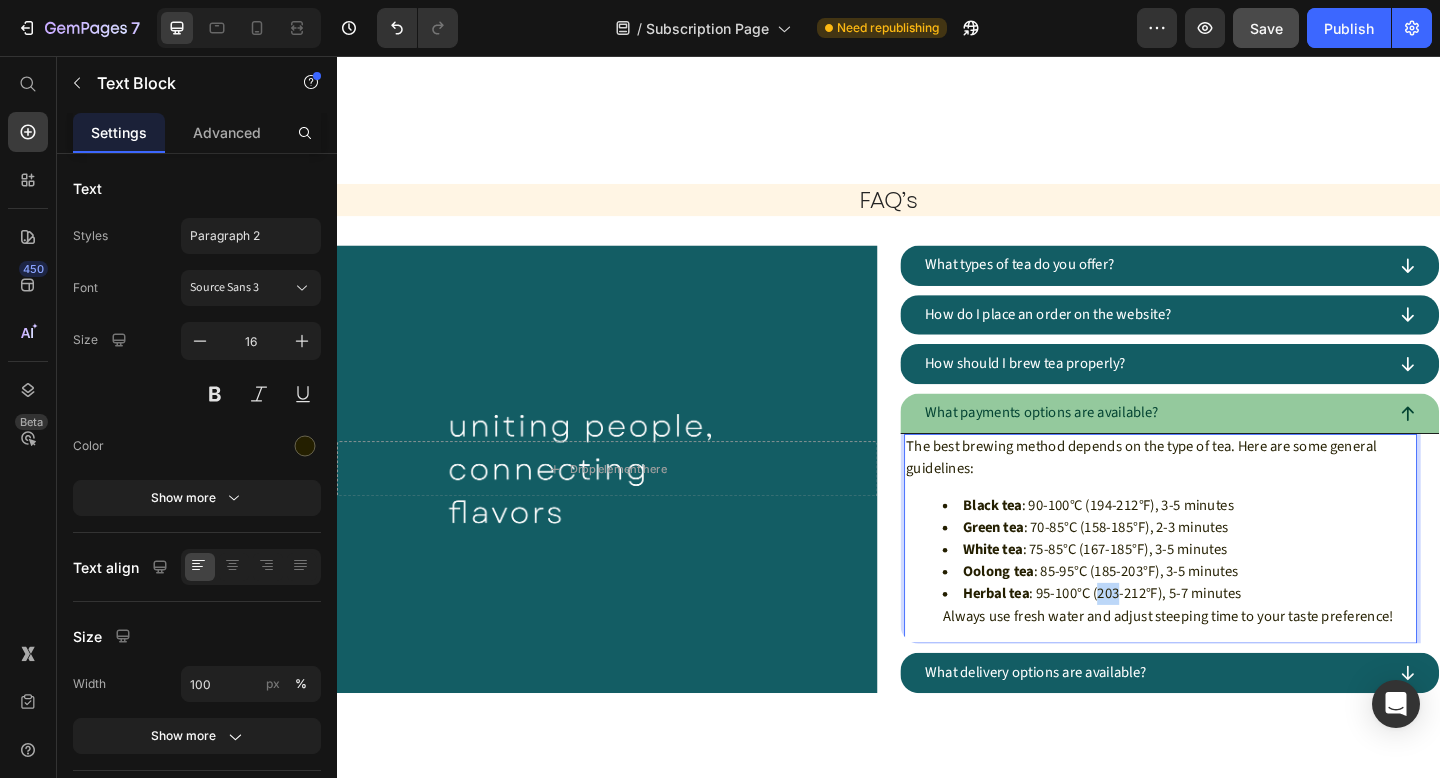 click on "Herbal tea : 95-100°C (203-212°F), 5-7 minutes Always use fresh water and adjust steeping time to your taste preference!" at bounding box center [1253, 654] 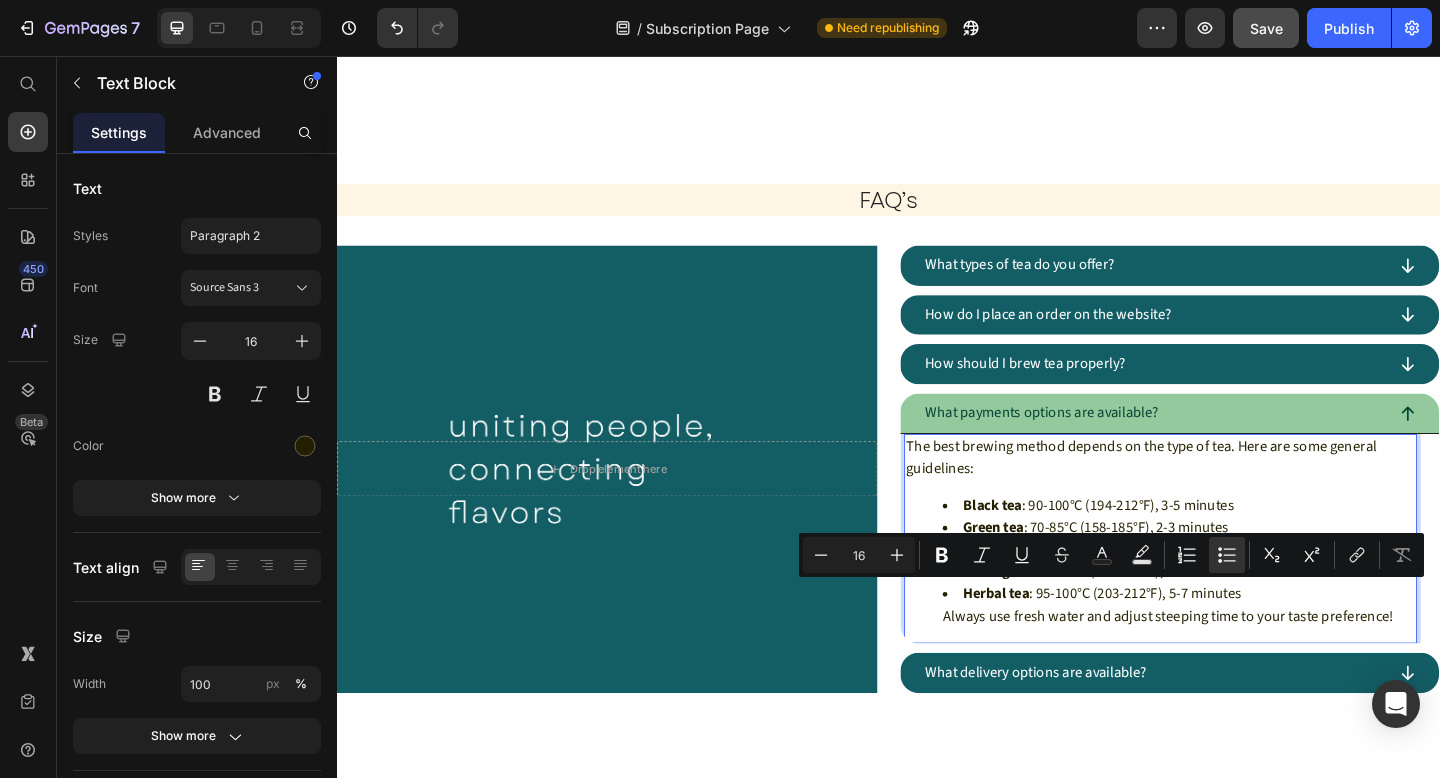 click on "Herbal tea : 95-100°C (203-212°F), 5-7 minutes Always use fresh water and adjust steeping time to your taste preference!" at bounding box center (1253, 654) 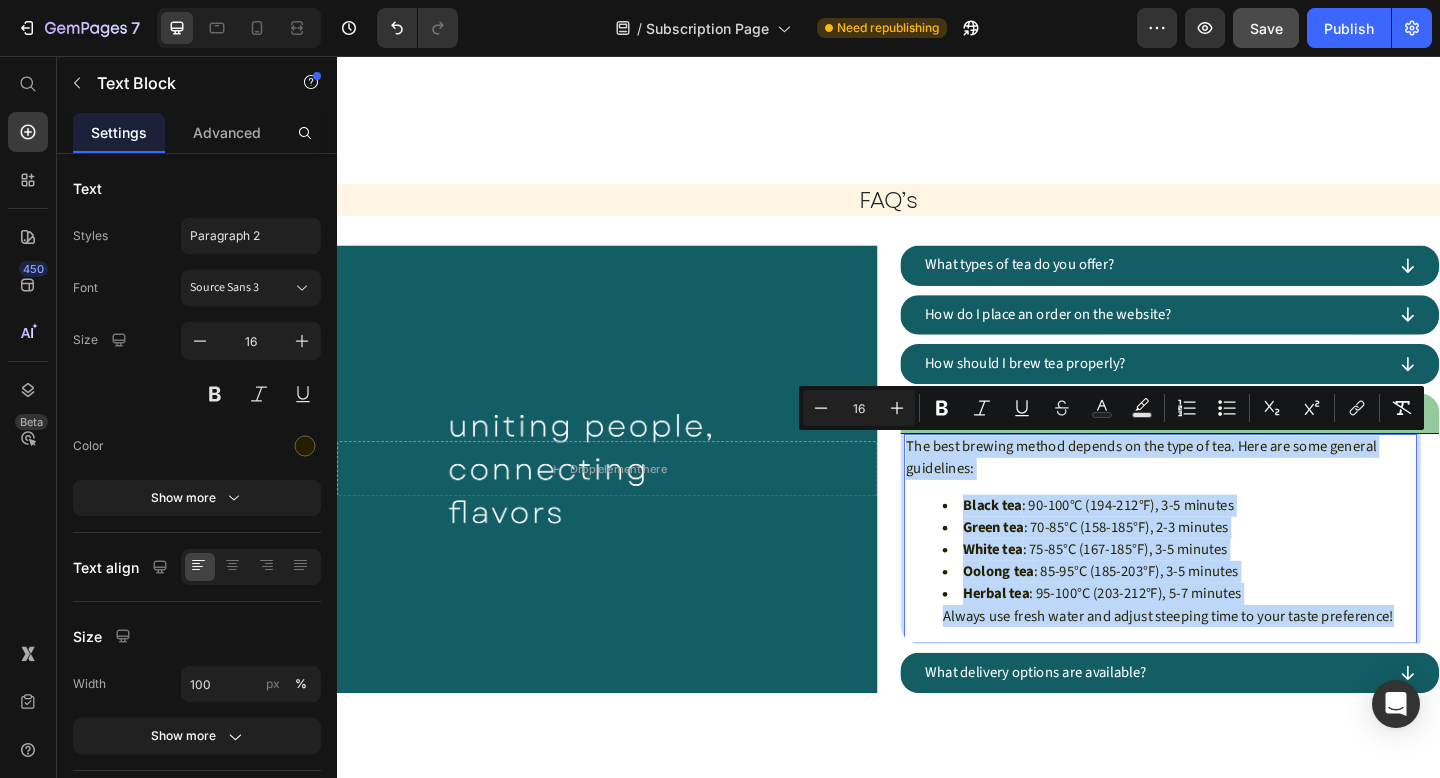 drag, startPoint x: 1483, startPoint y: 668, endPoint x: 955, endPoint y: 481, distance: 560.1366 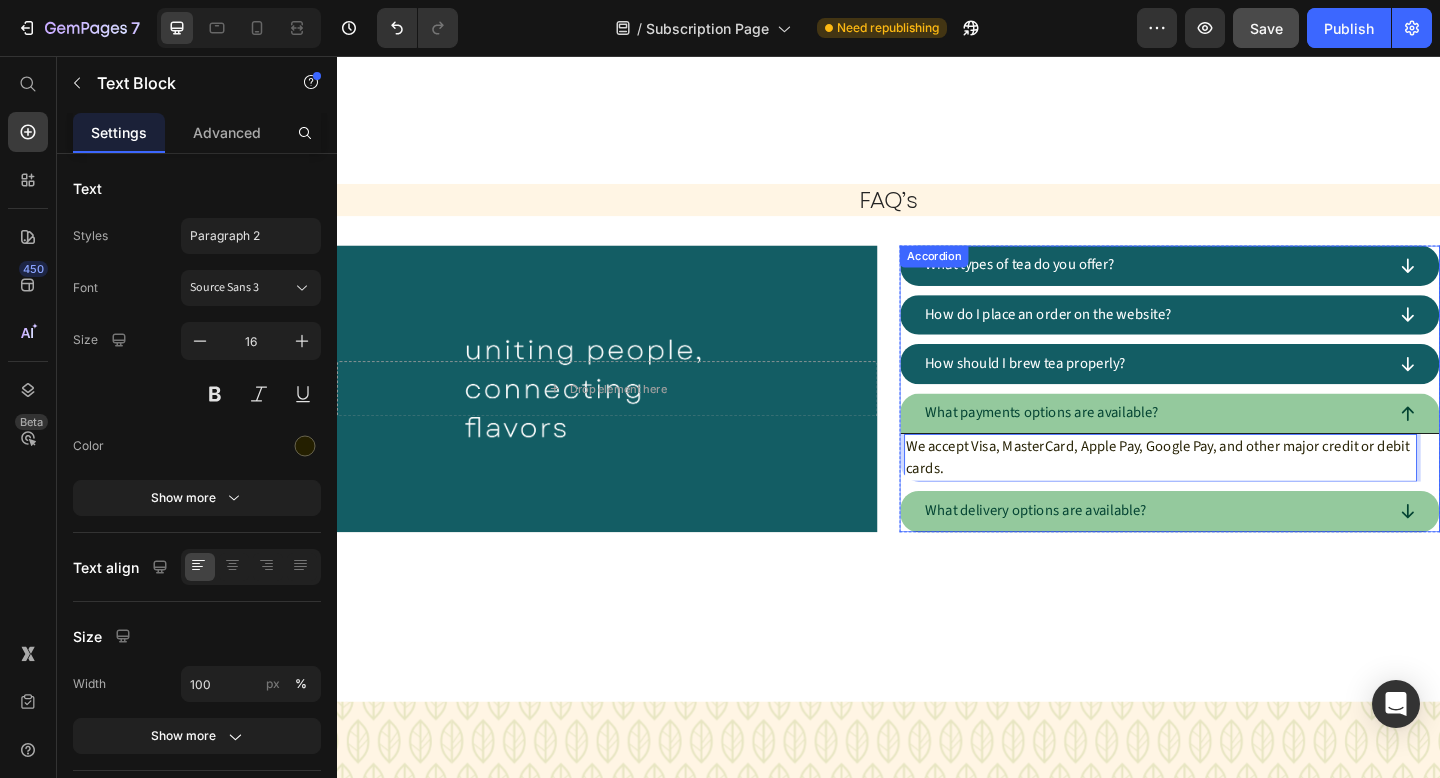 click on "What delivery options are available?" at bounding box center [1225, 552] 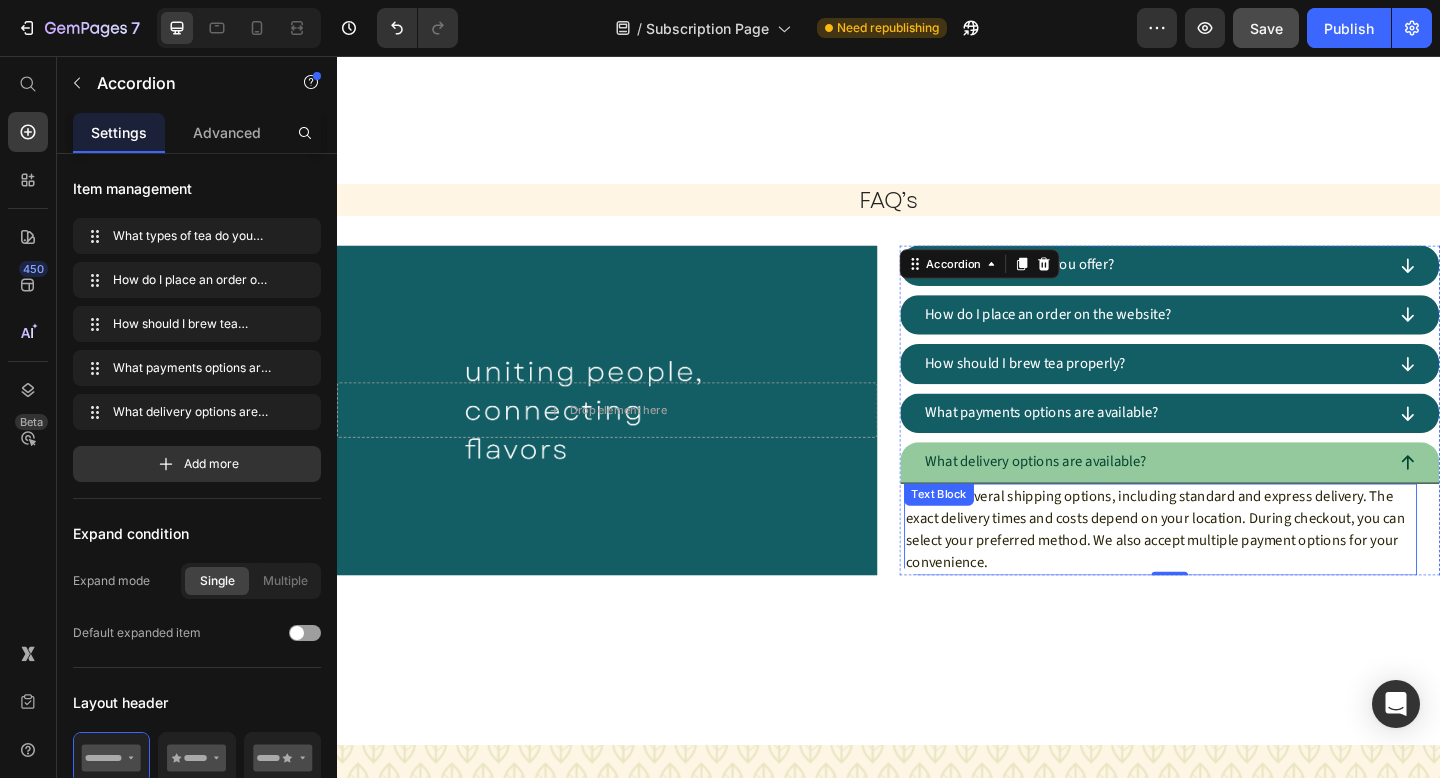 click on "We offer several shipping options, including standard and express delivery. The exact delivery times and costs depend on your location. During checkout, you can select your preferred method. We also accept multiple payment options for your convenience." at bounding box center [1233, 572] 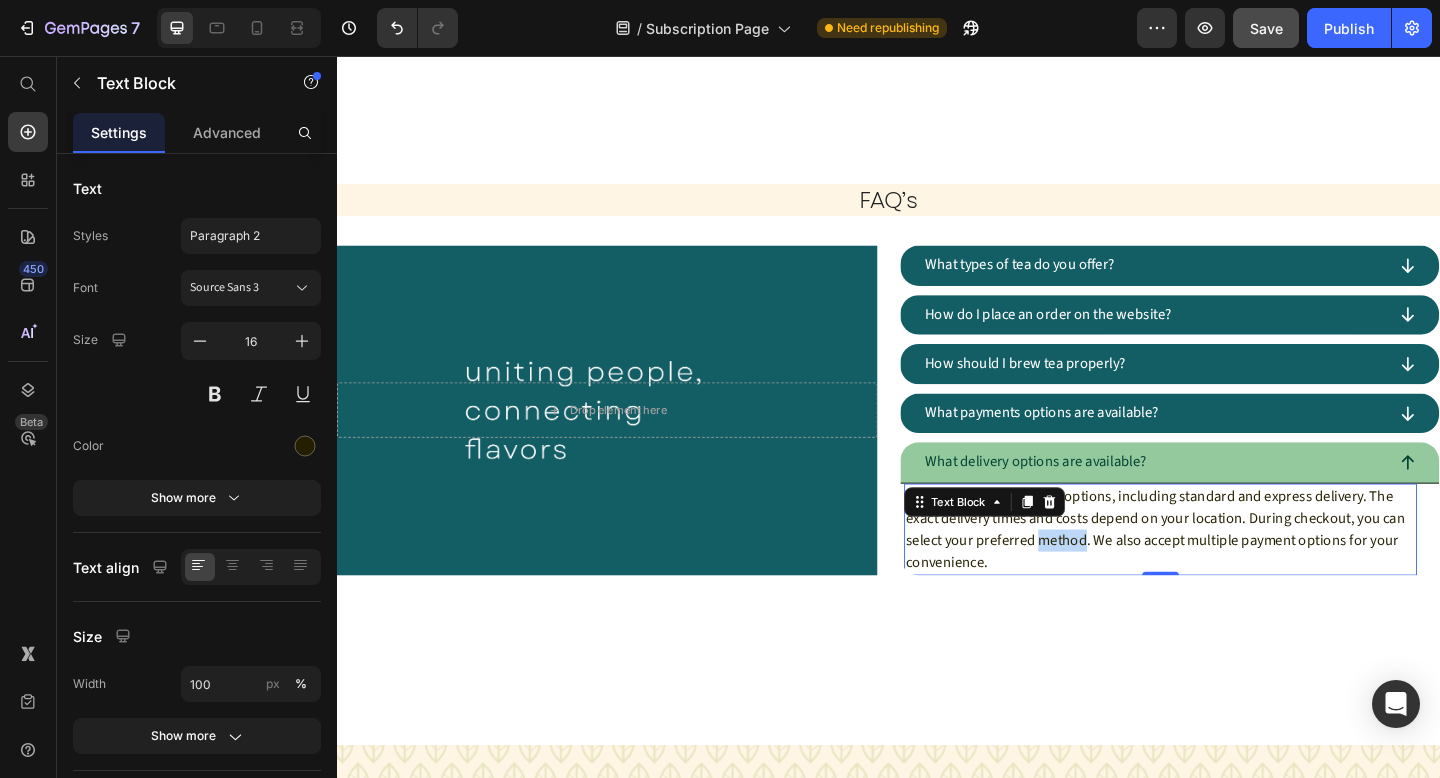 click on "We offer several shipping options, including standard and express delivery. The exact delivery times and costs depend on your location. During checkout, you can select your preferred method. We also accept multiple payment options for your convenience." at bounding box center [1233, 572] 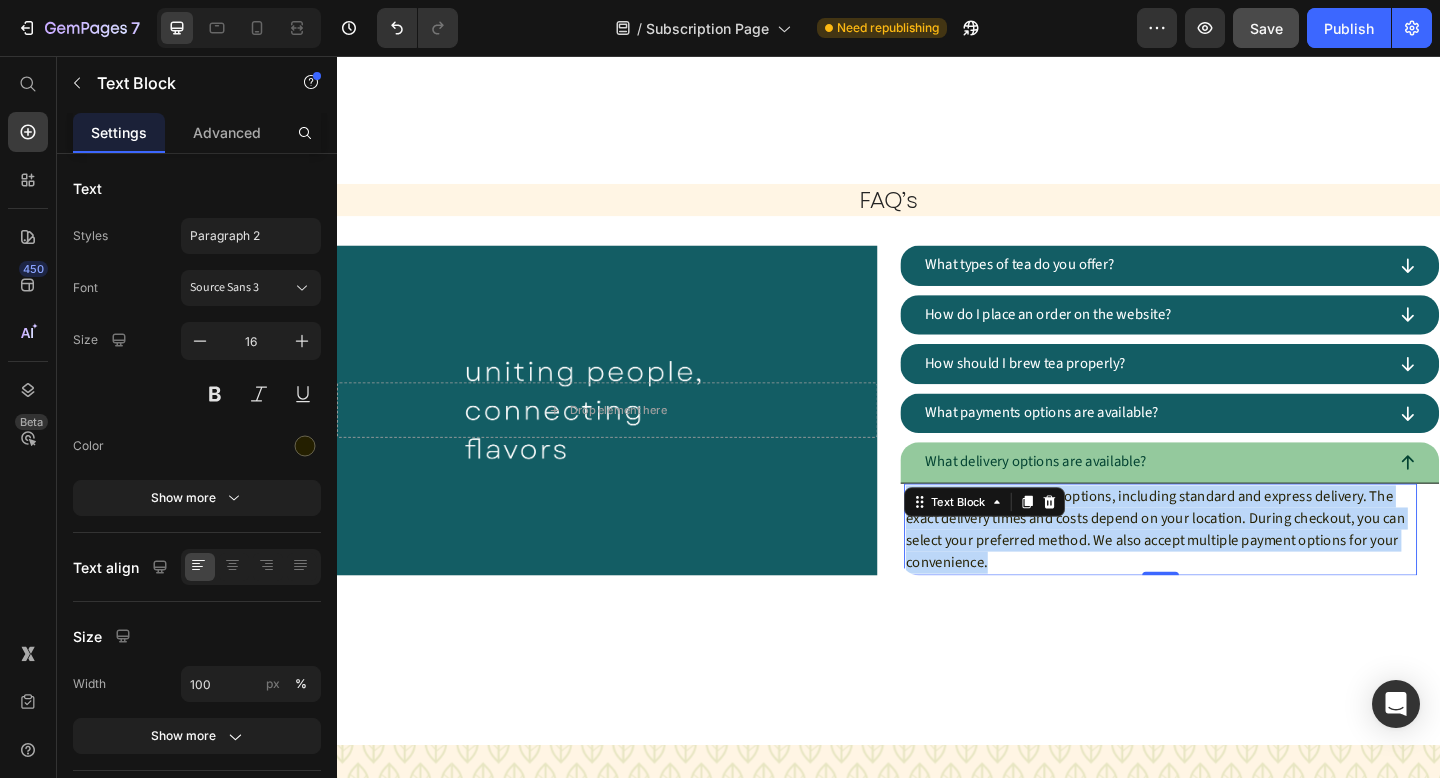 click on "We offer several shipping options, including standard and express delivery. The exact delivery times and costs depend on your location. During checkout, you can select your preferred method. We also accept multiple payment options for your convenience." at bounding box center [1233, 572] 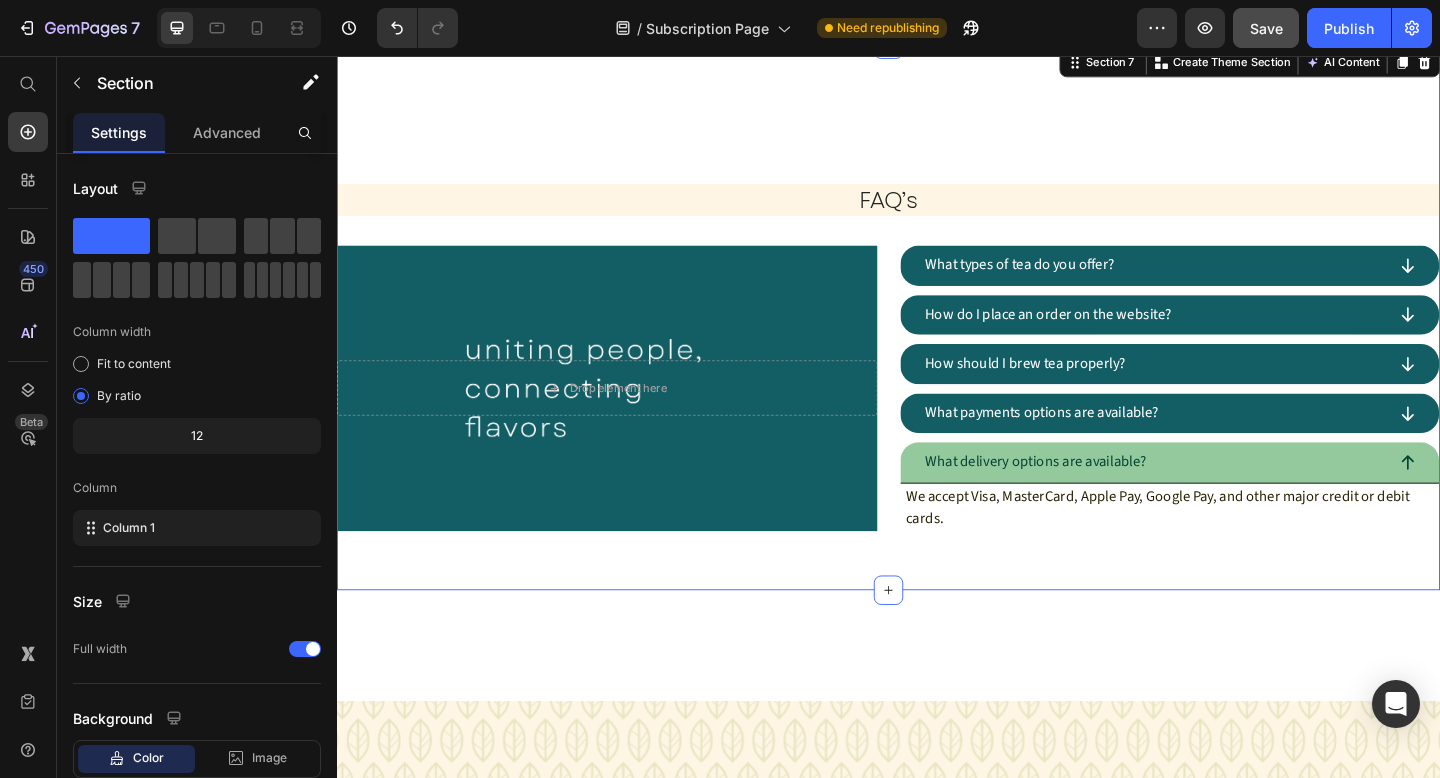 click on "FAQ’s Heading
Drop element here Hero Banner
What types of tea do you offer?
How do I place an order on the website?
How should I brew tea properly?
What payments options are available?
What delivery options are available? We accept Visa, MasterCard, Apple Pay, Google Pay, and other major credit or debit cards. Text Block Accordion Hero Banner Row Section 7   Create Theme Section AI Content Write with GemAI What would you like to describe here? Tone and Voice Persuasive Product Getting products... Show more Generate" at bounding box center [937, 341] 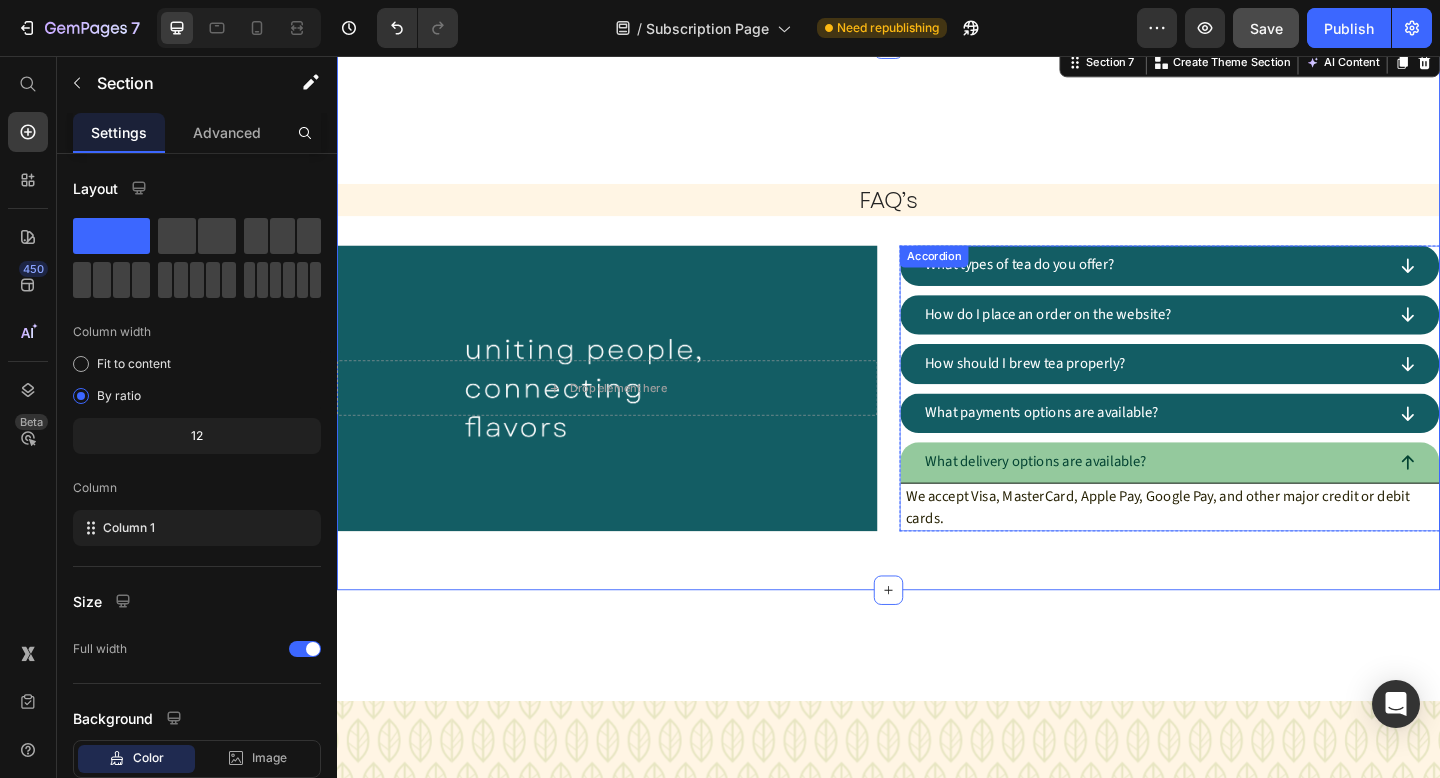 click on "What delivery options are available?" at bounding box center [1225, 499] 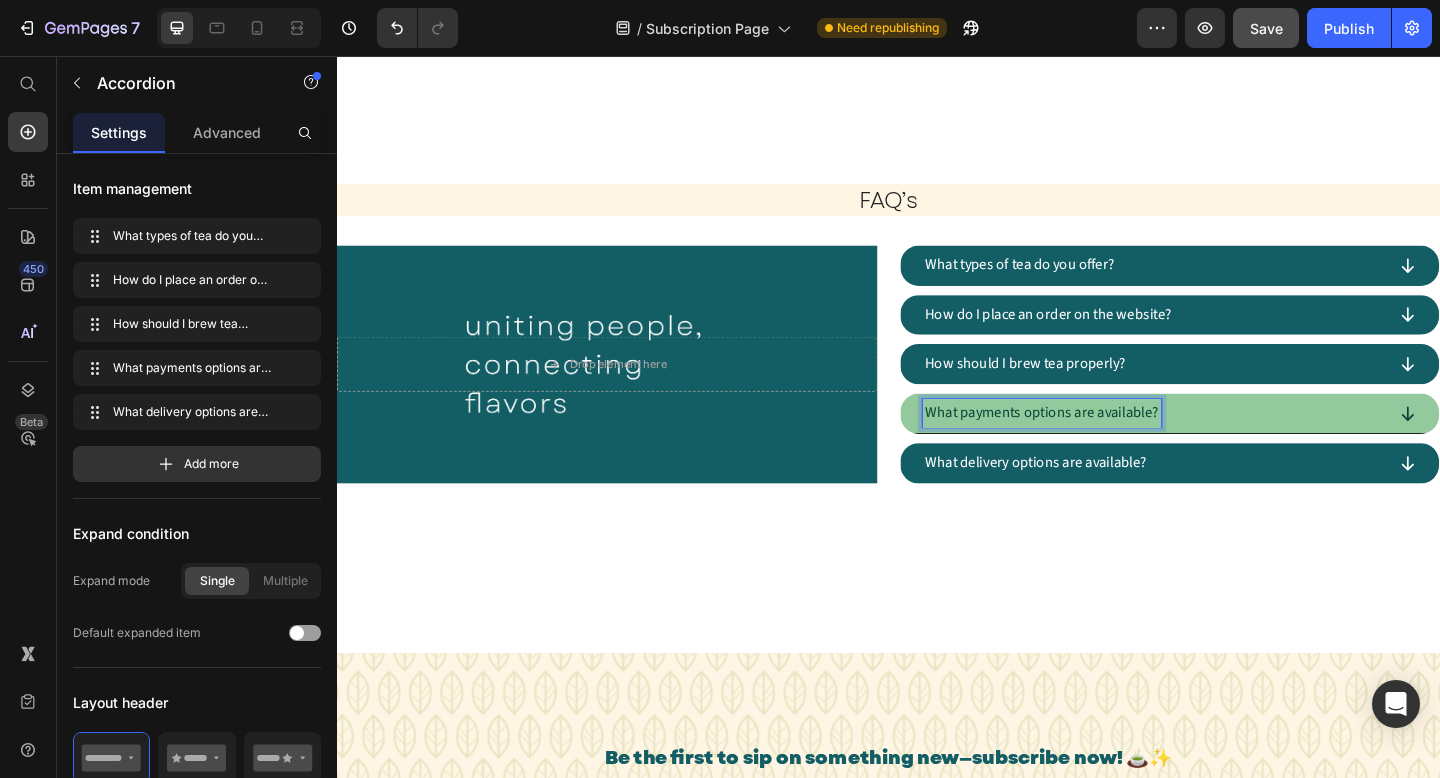 click on "What payments options are available?" at bounding box center [1225, 446] 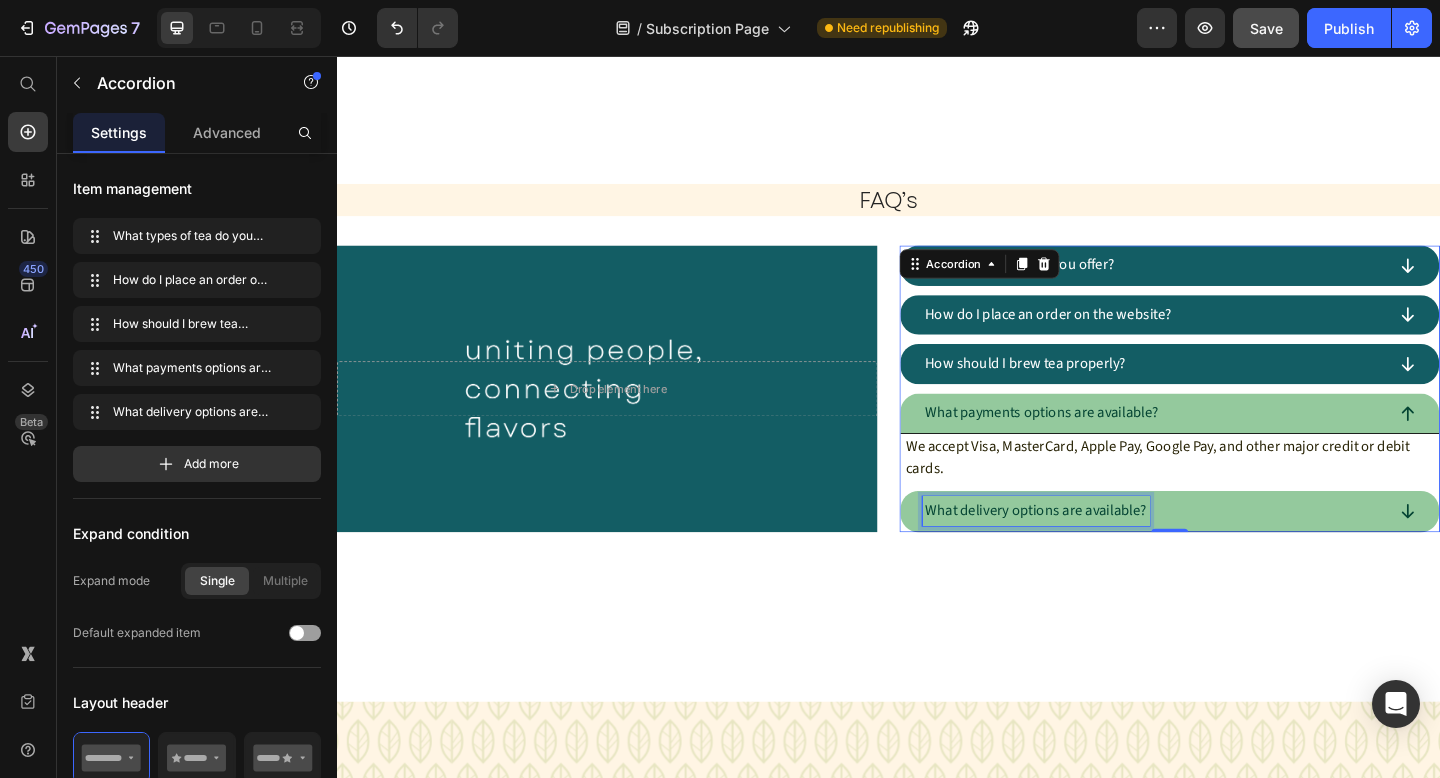 click on "What delivery options are available?" at bounding box center (1097, 552) 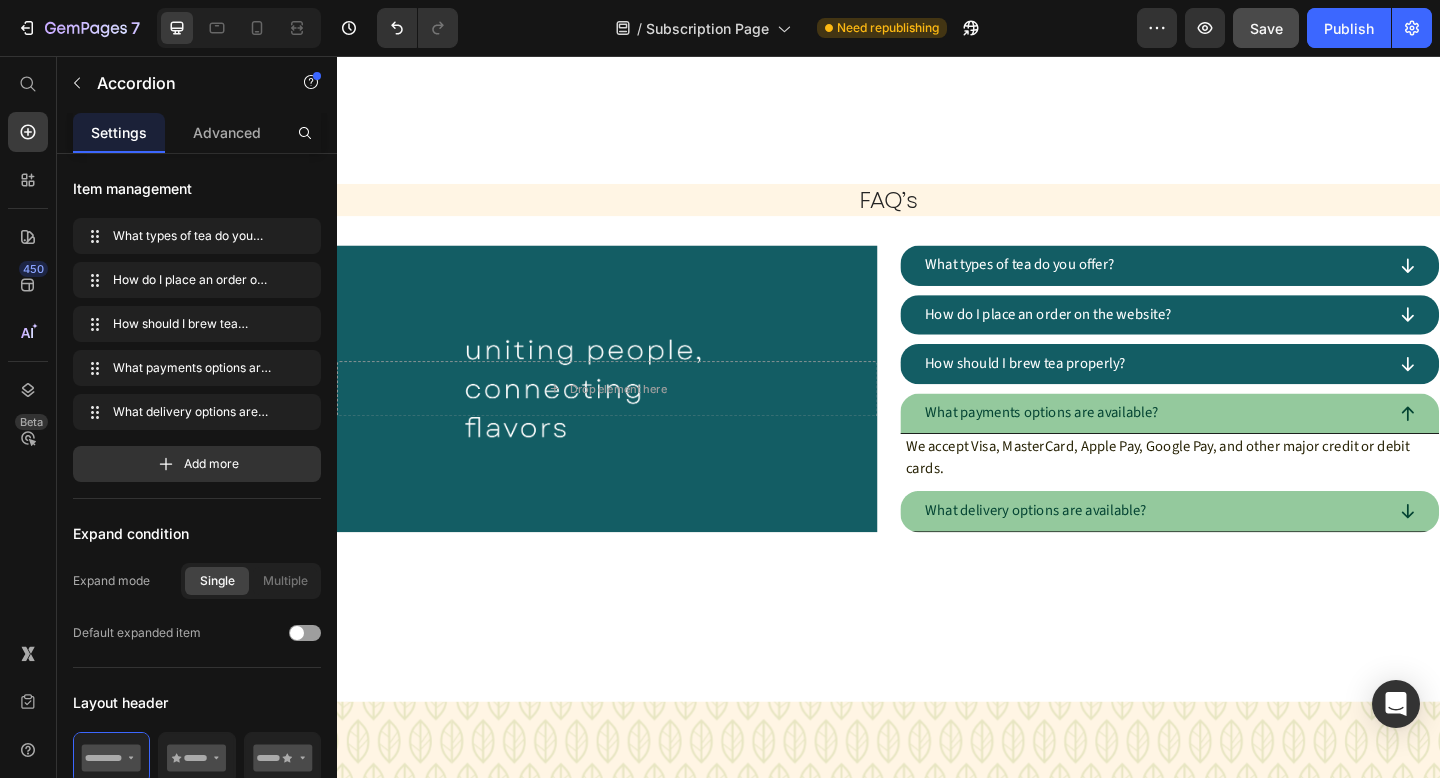 click on "What delivery options are available?" at bounding box center [1225, 552] 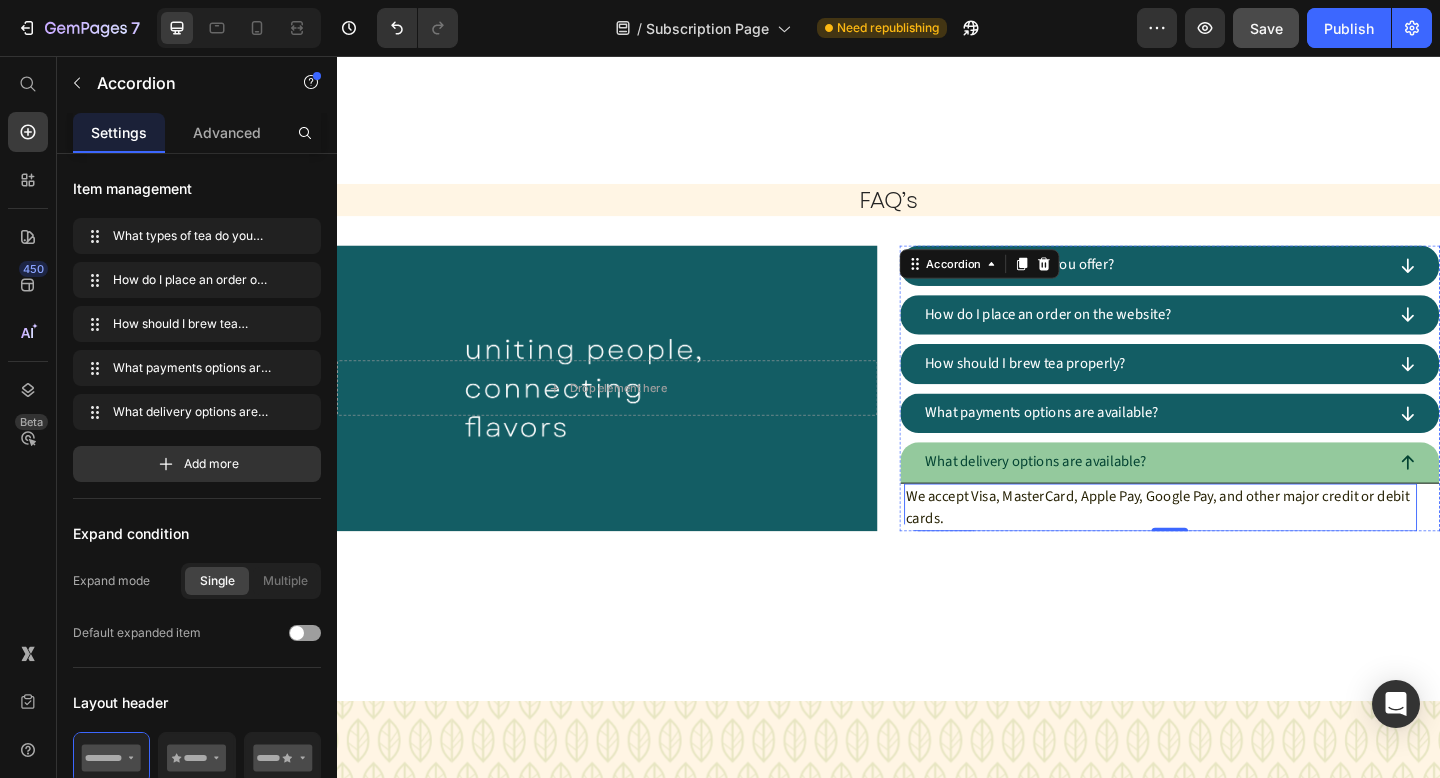 click on "We accept Visa, MasterCard, Apple Pay, Google Pay, and other major credit or debit cards." at bounding box center [1233, 548] 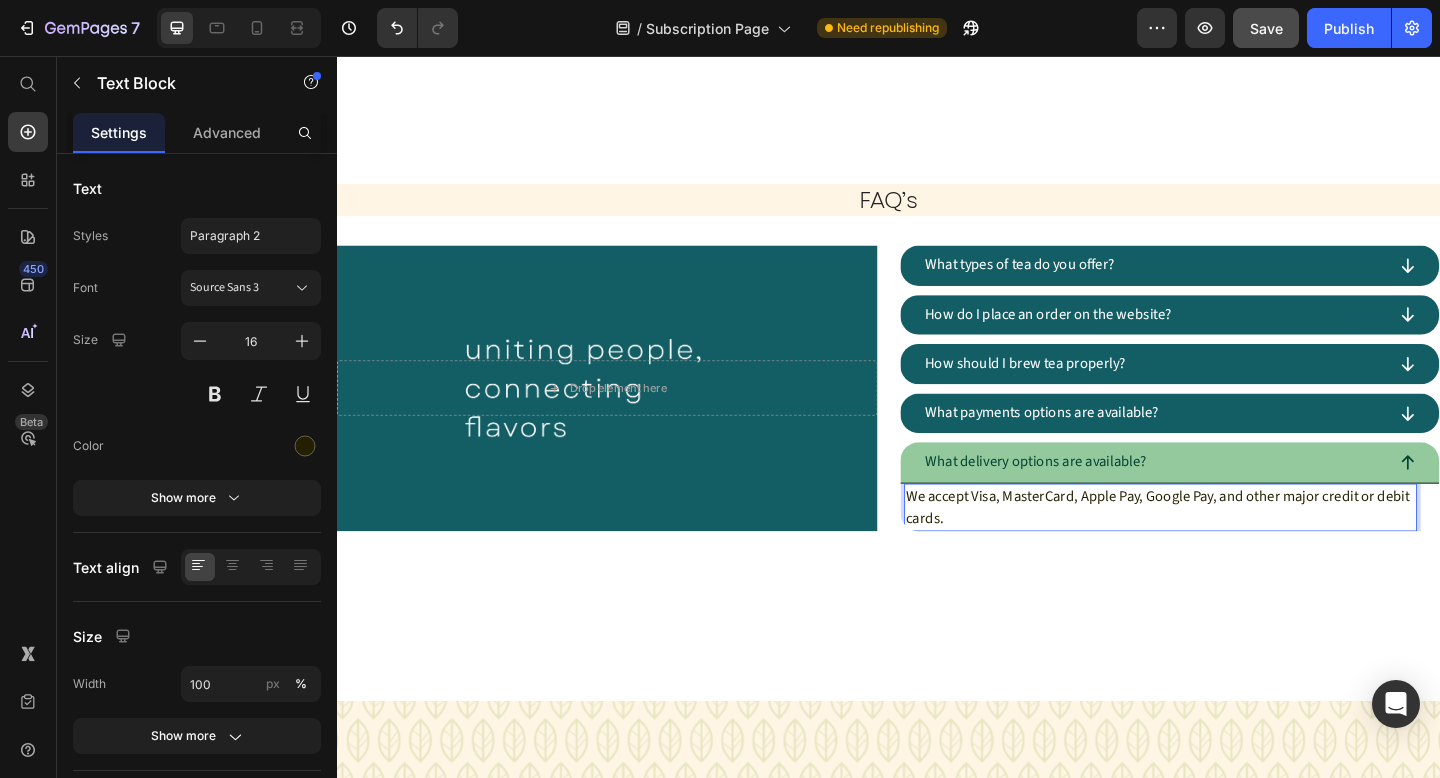 click on "We accept Visa, MasterCard, Apple Pay, Google Pay, and other major credit or debit cards." at bounding box center [1233, 548] 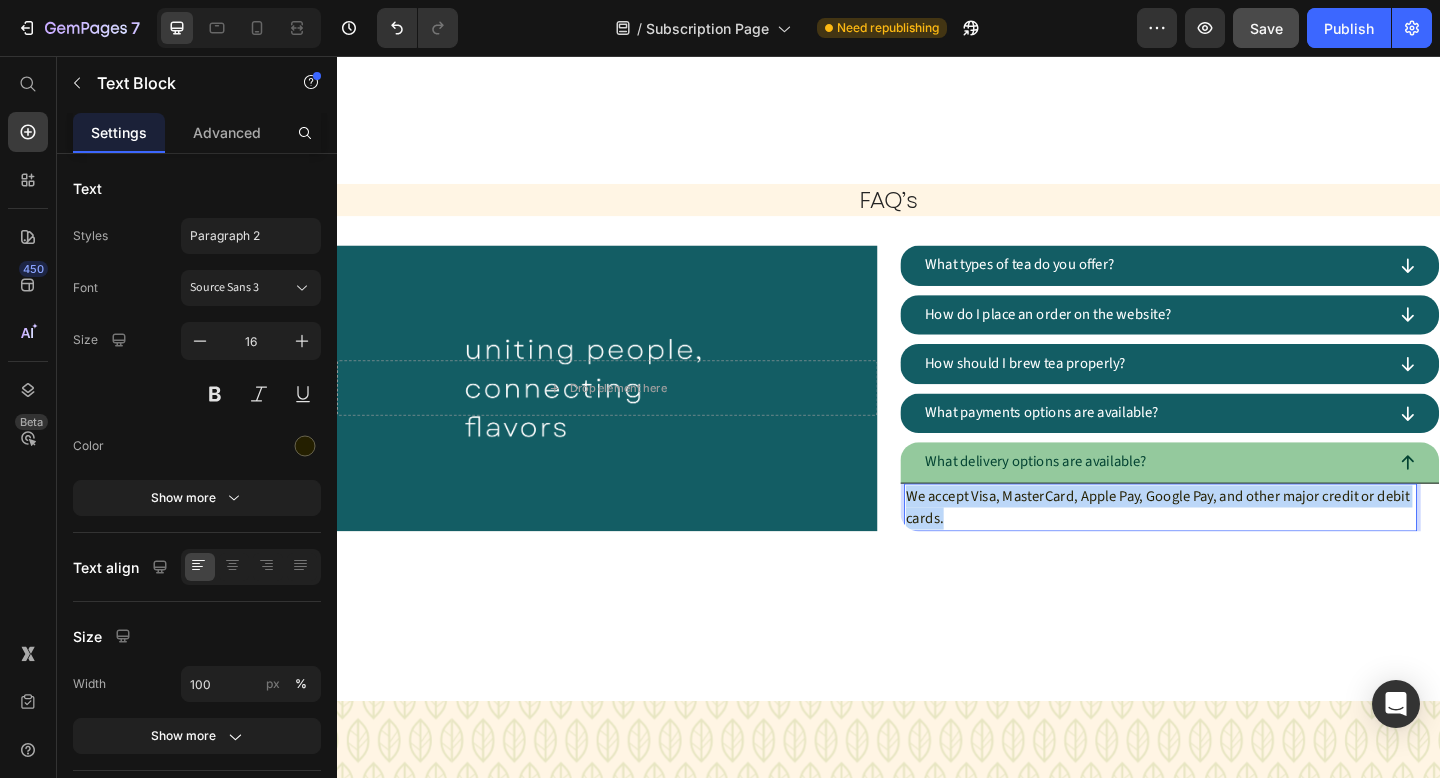click on "We accept Visa, MasterCard, Apple Pay, Google Pay, and other major credit or debit cards." at bounding box center [1233, 548] 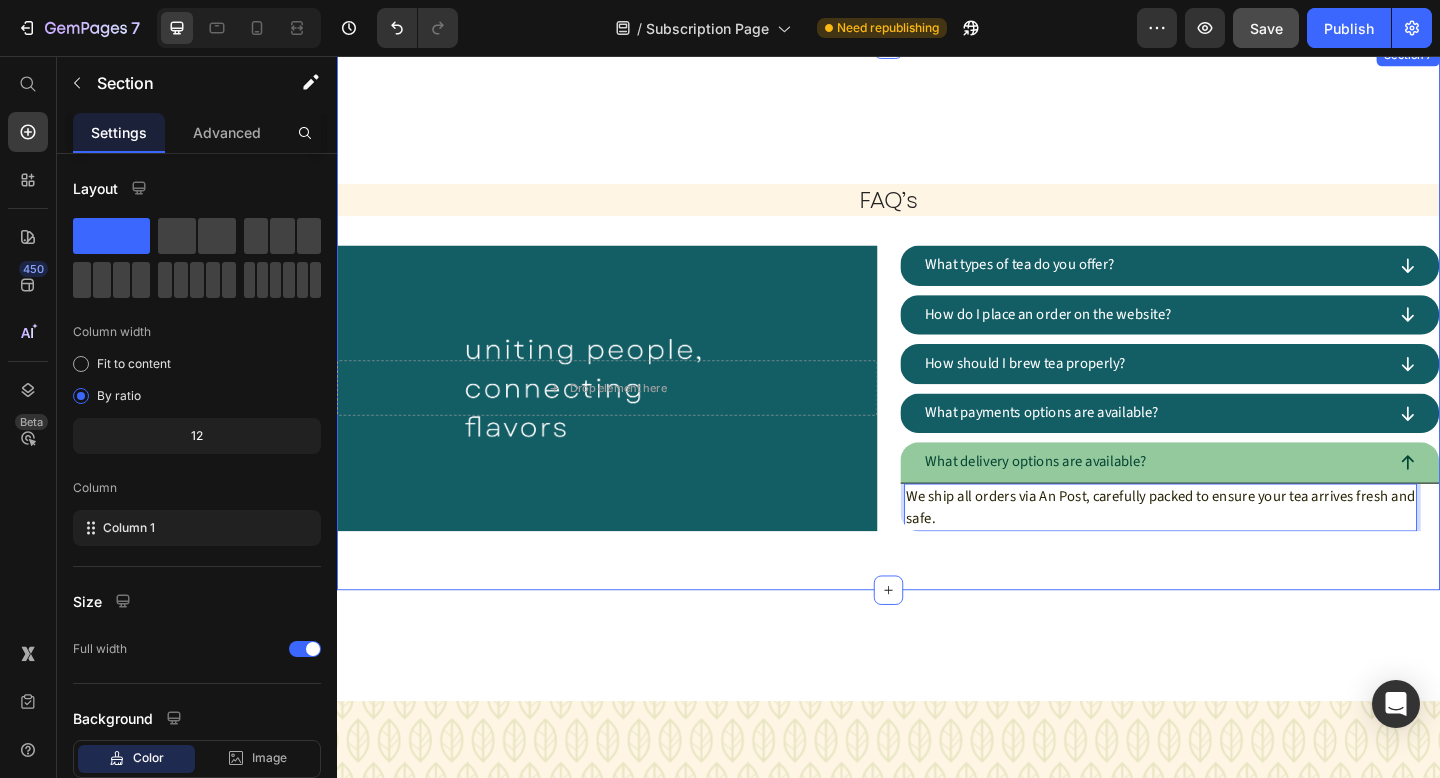 click on "FAQ’s Heading
Drop element here Hero Banner
What types of tea do you offer?
How do I place an order on the website?
How should I brew tea properly?
What payments options are available?
What delivery options are available? We ship all orders via An Post, carefully packed to ensure your tea arrives fresh and safe. Text Block   0 Accordion Hero Banner Row" at bounding box center (937, 341) 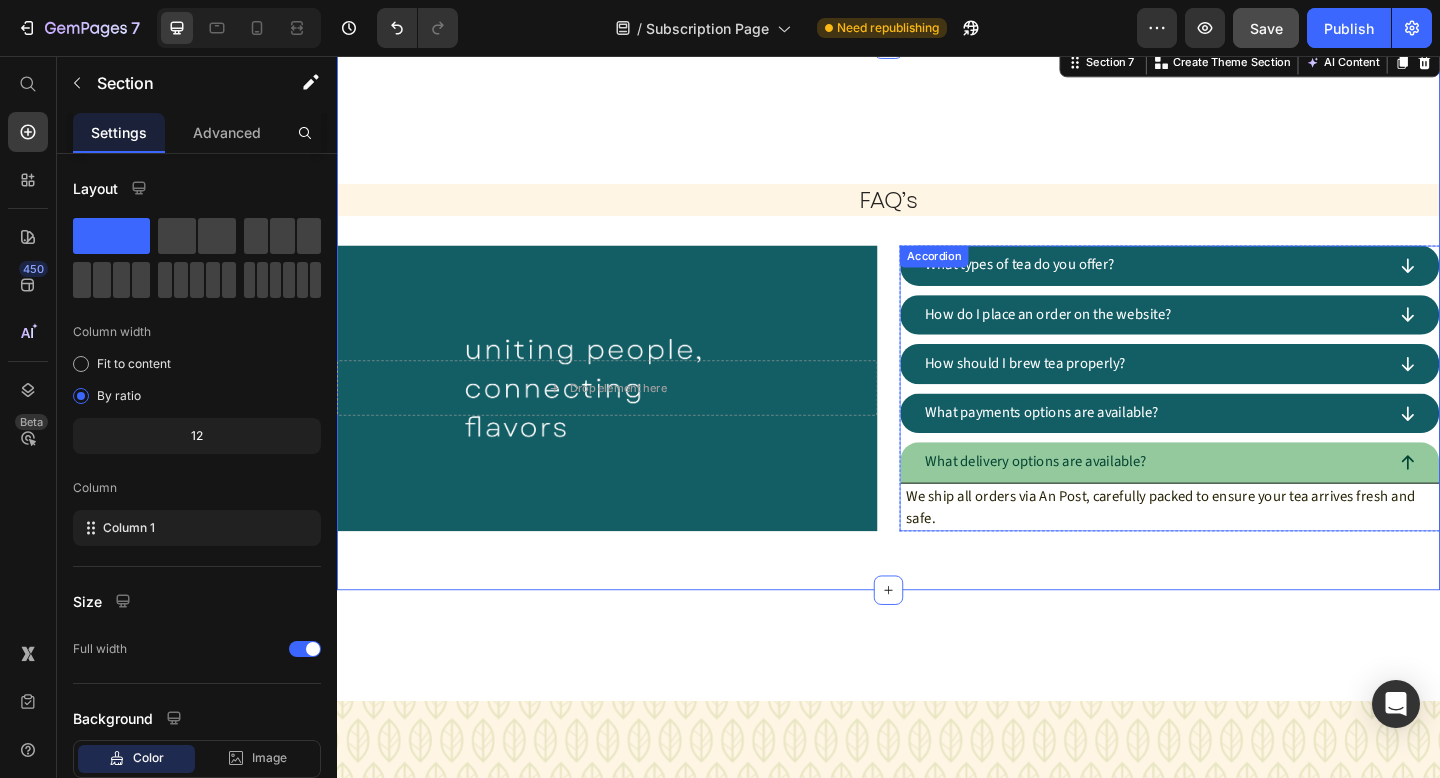 click on "What delivery options are available?" at bounding box center (1225, 499) 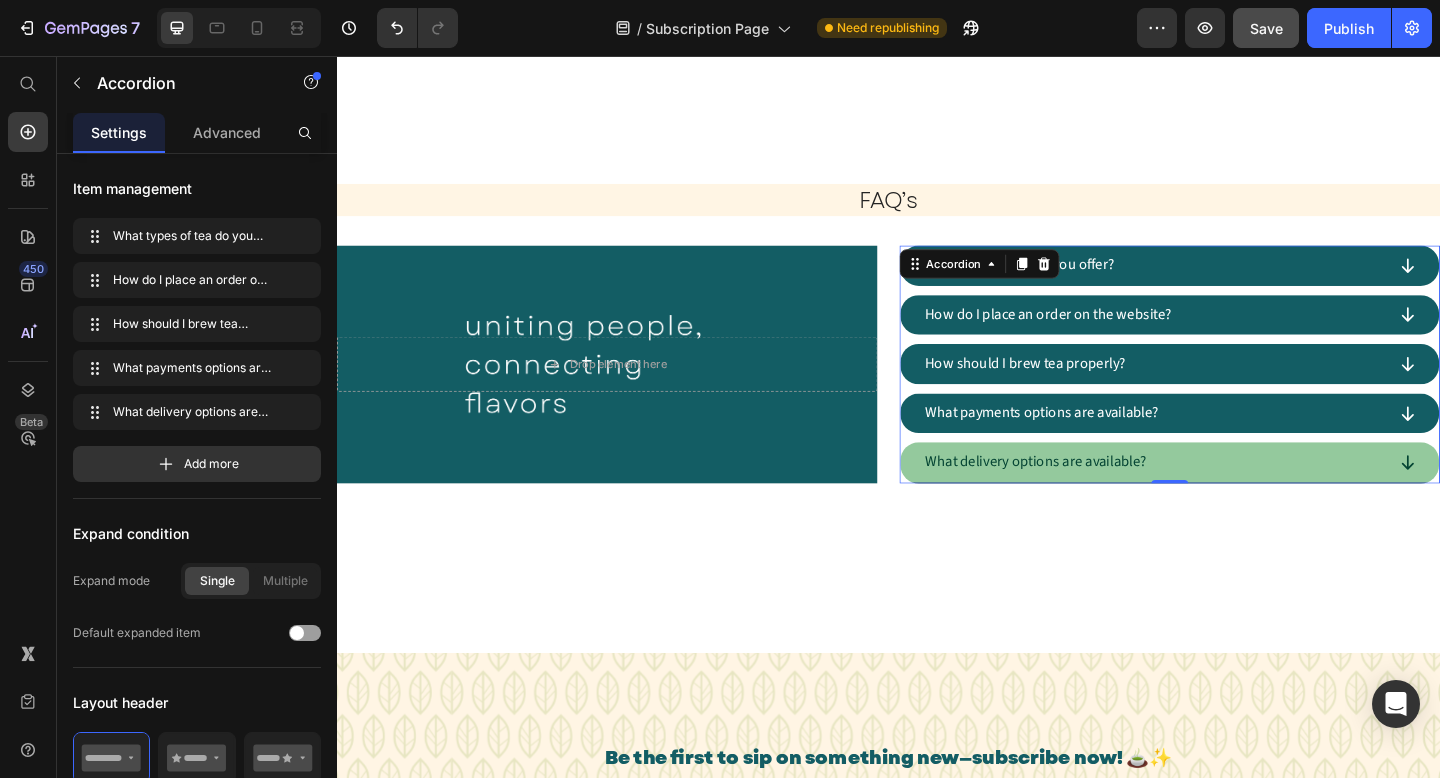 click on "What delivery options are available?" at bounding box center (1225, 499) 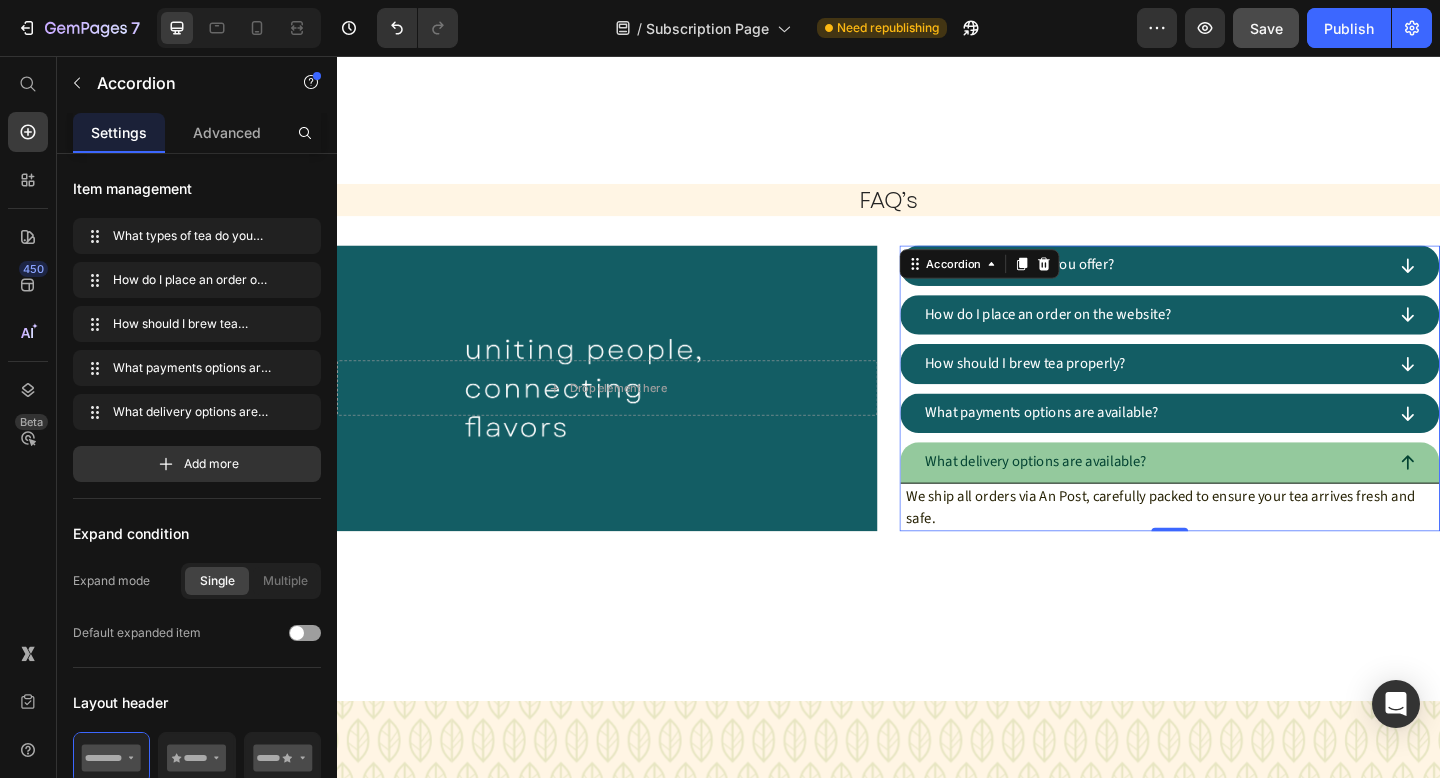 click on "What delivery options are available?" at bounding box center (1225, 499) 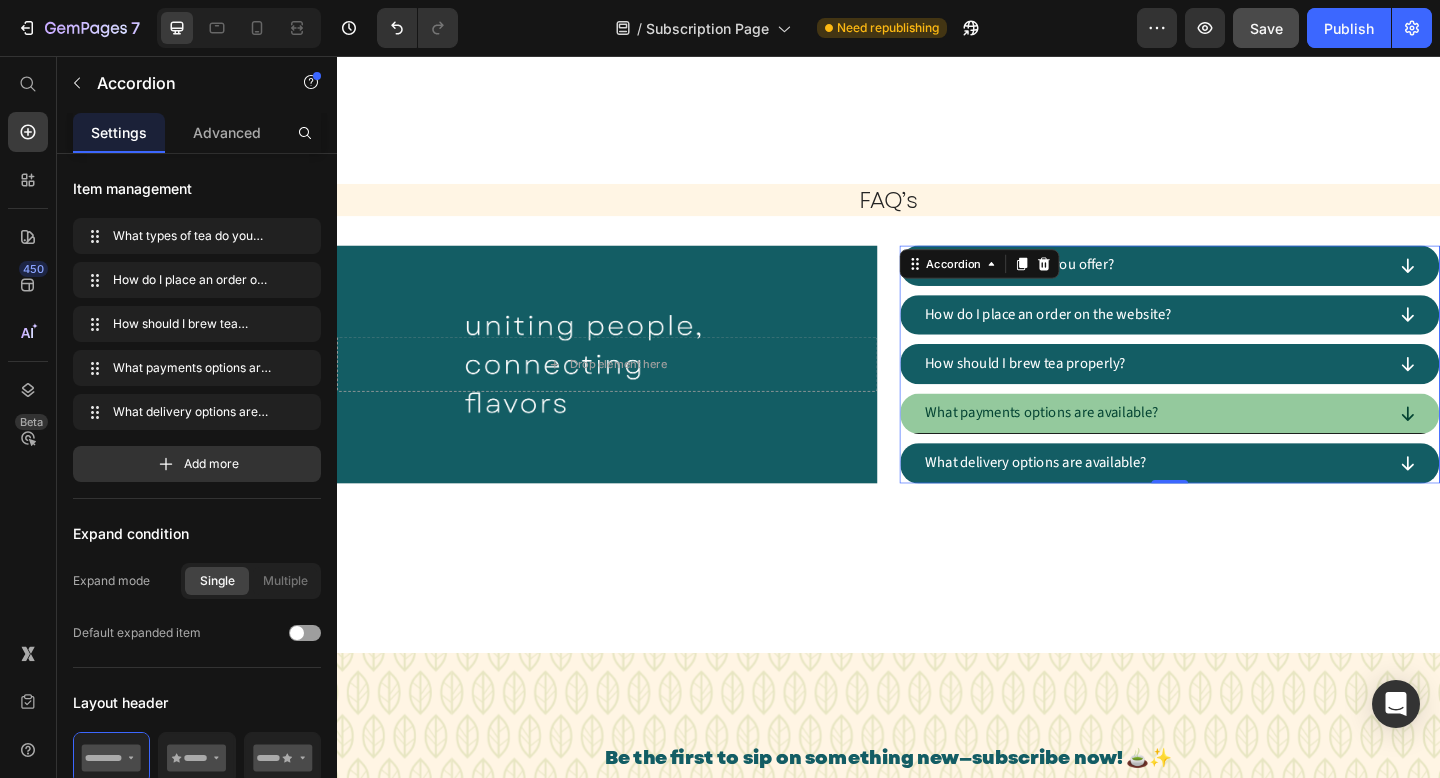 click on "What payments options are available?" at bounding box center (1225, 446) 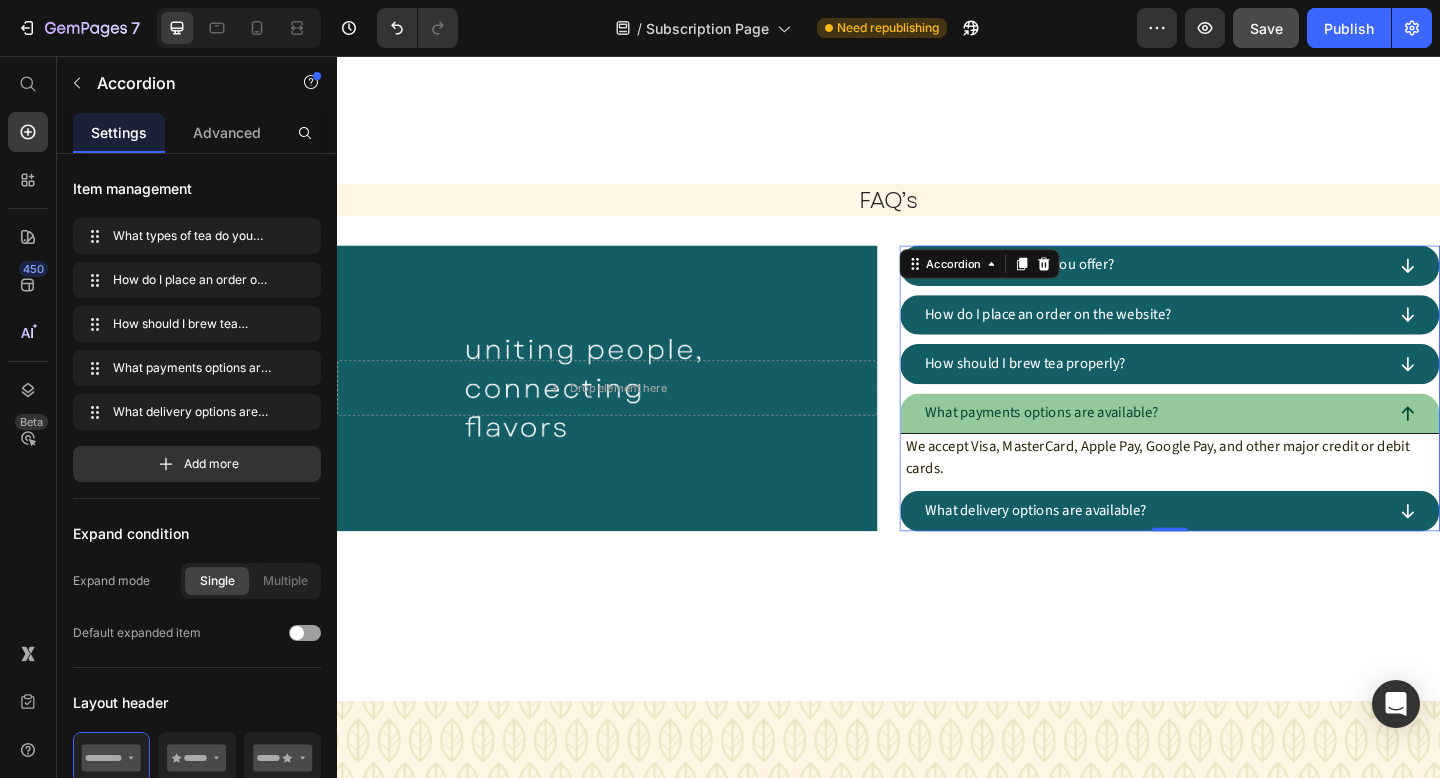 click on "What payments options are available?" at bounding box center (1225, 446) 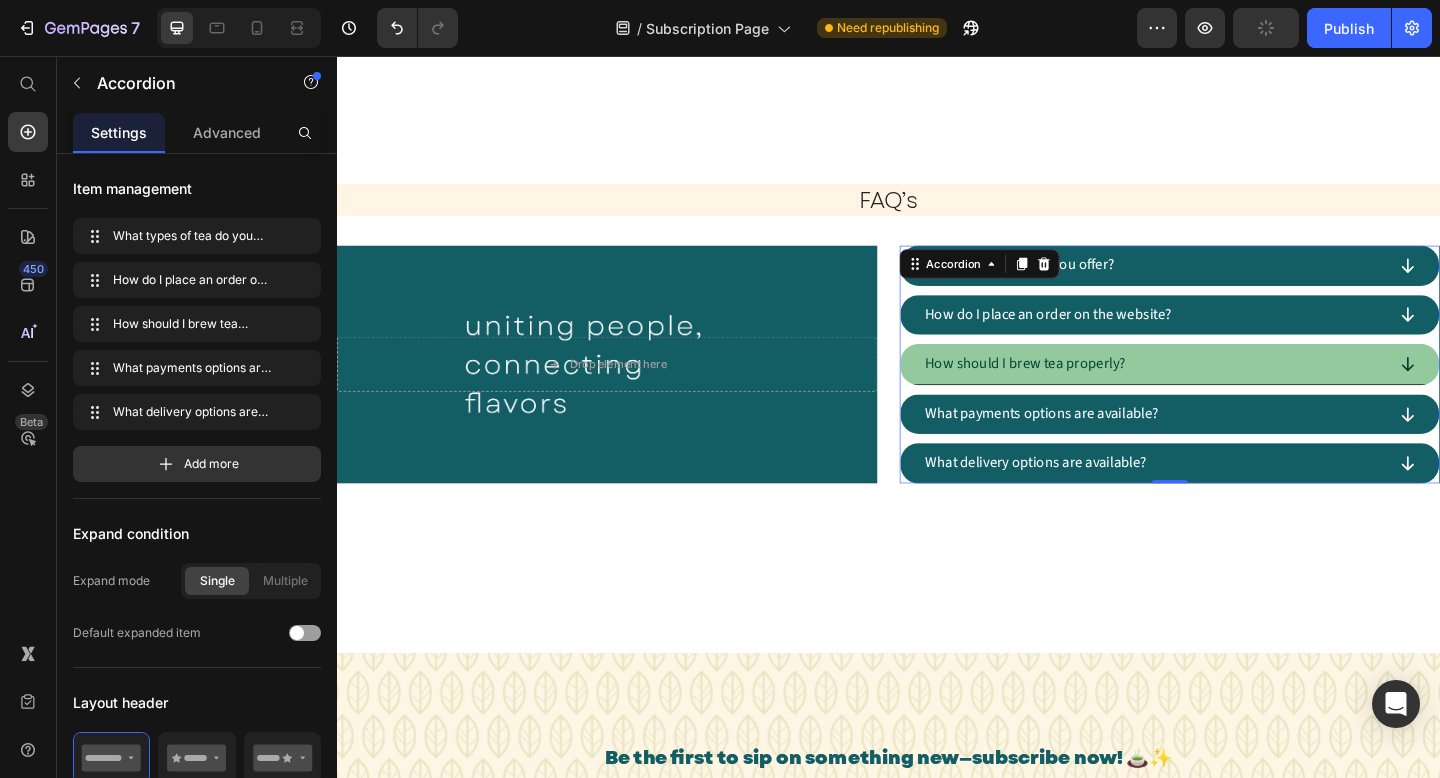 click on "How should I brew tea properly?" at bounding box center (1225, 392) 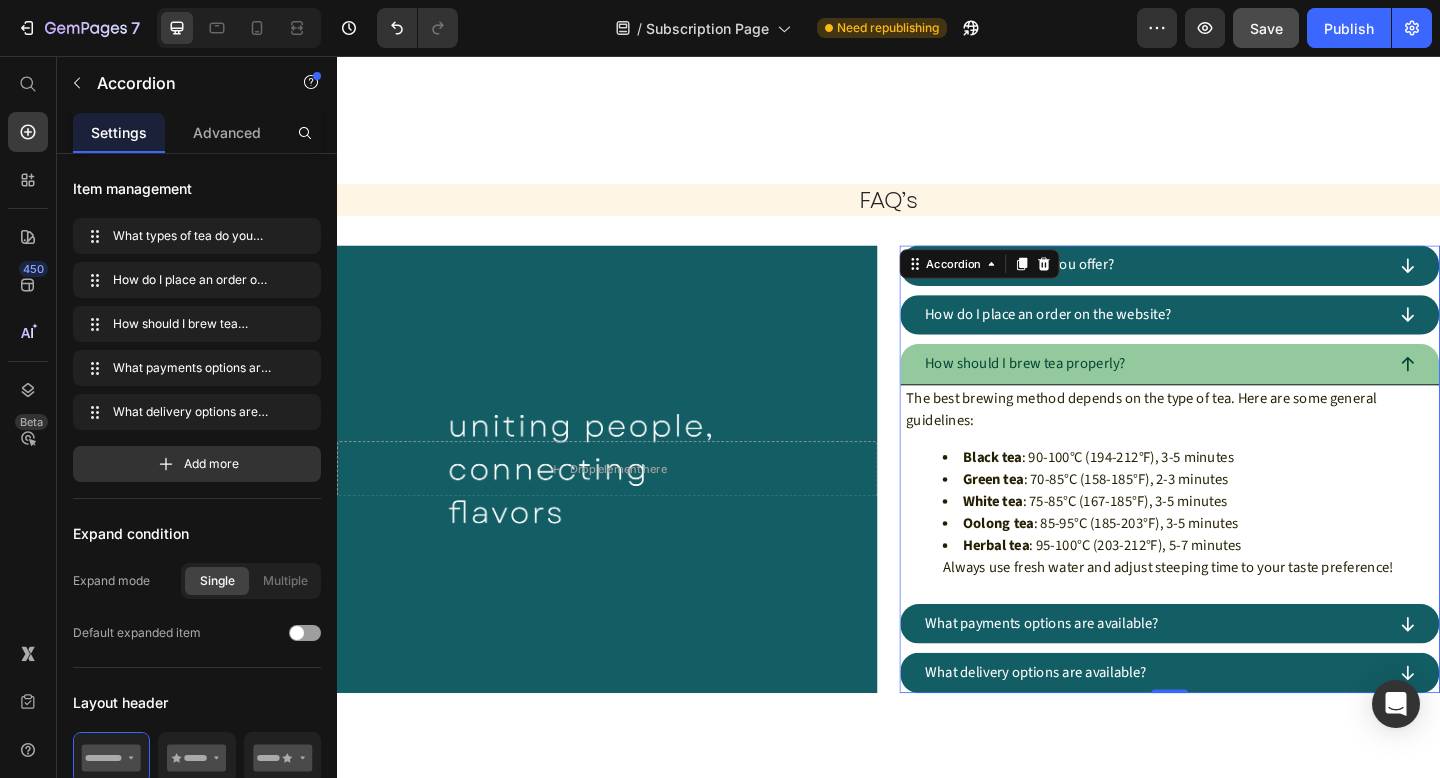 click on "How should I brew tea properly?" at bounding box center [1225, 392] 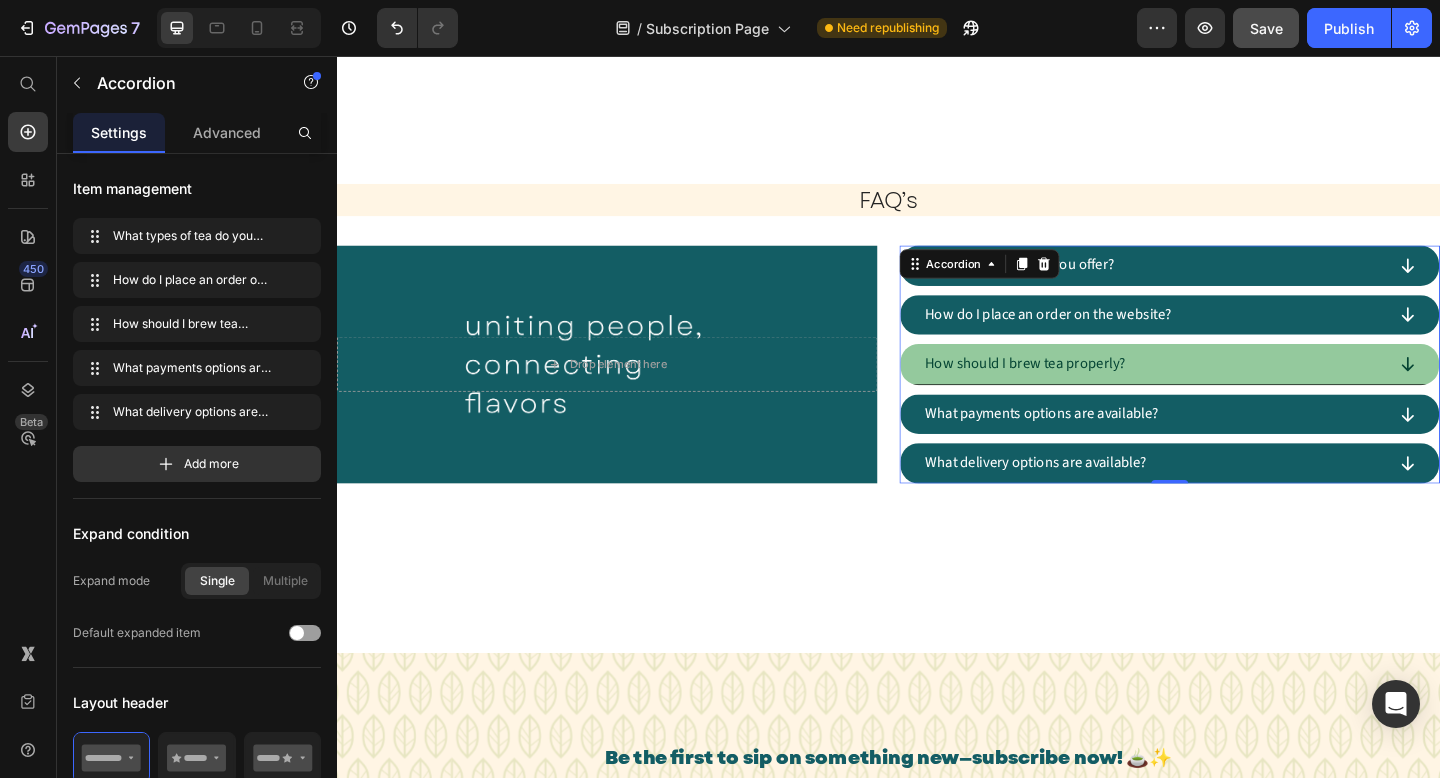 click on "How should I brew tea properly?" at bounding box center (1225, 392) 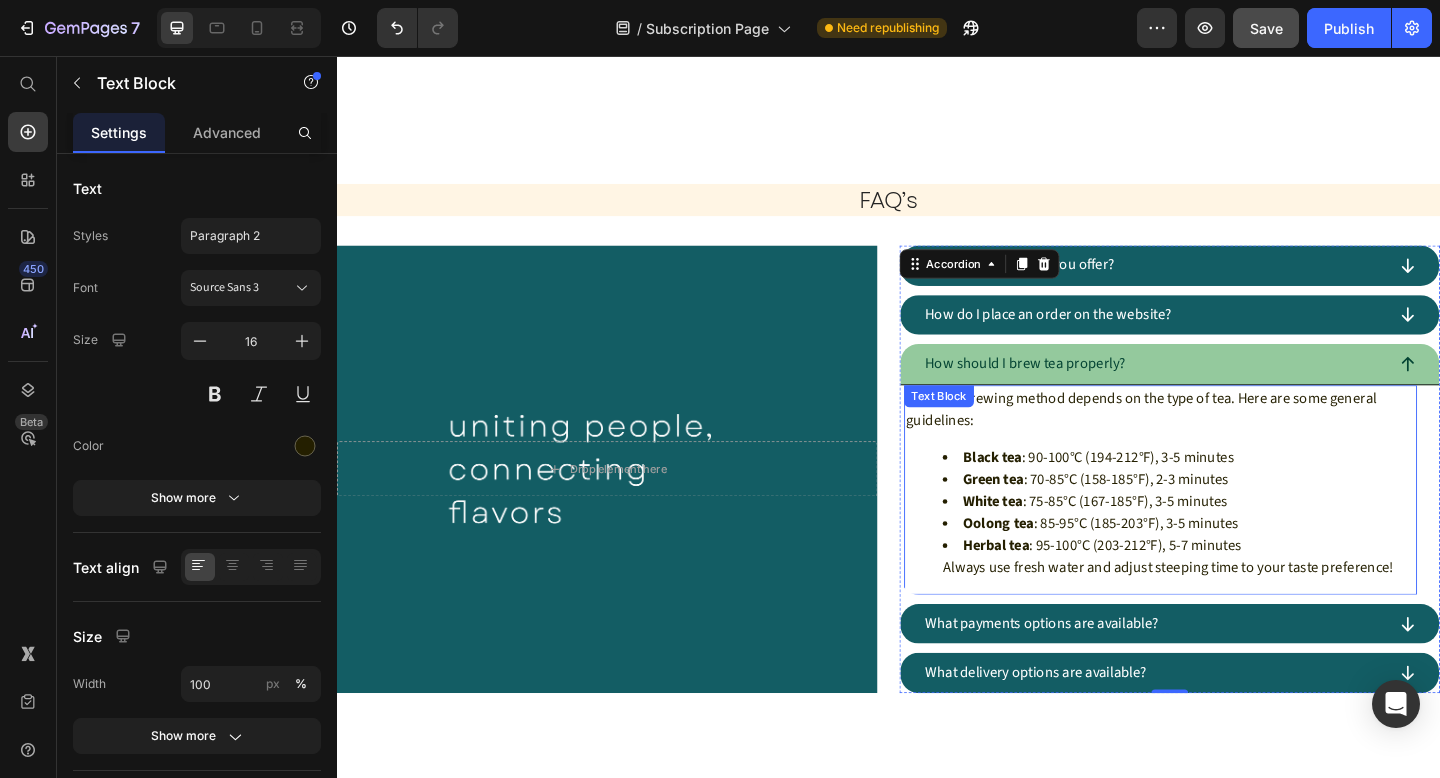 click on "The best brewing method depends on the type of tea. Here are some general guidelines: Black tea : 90-100°C (194-212°F), 3-5 minutes Green tea : 70-85°C (158-185°F), 2-3 minutes White tea : 75-85°C (167-185°F), 3-5 minutes Oolong tea : 85-95°C (185-203°F), 3-5 minutes Herbal tea : 95-100°C (203-212°F), 5-7 minutes Always use fresh water and adjust steeping time to your taste preference!" at bounding box center [1233, 529] 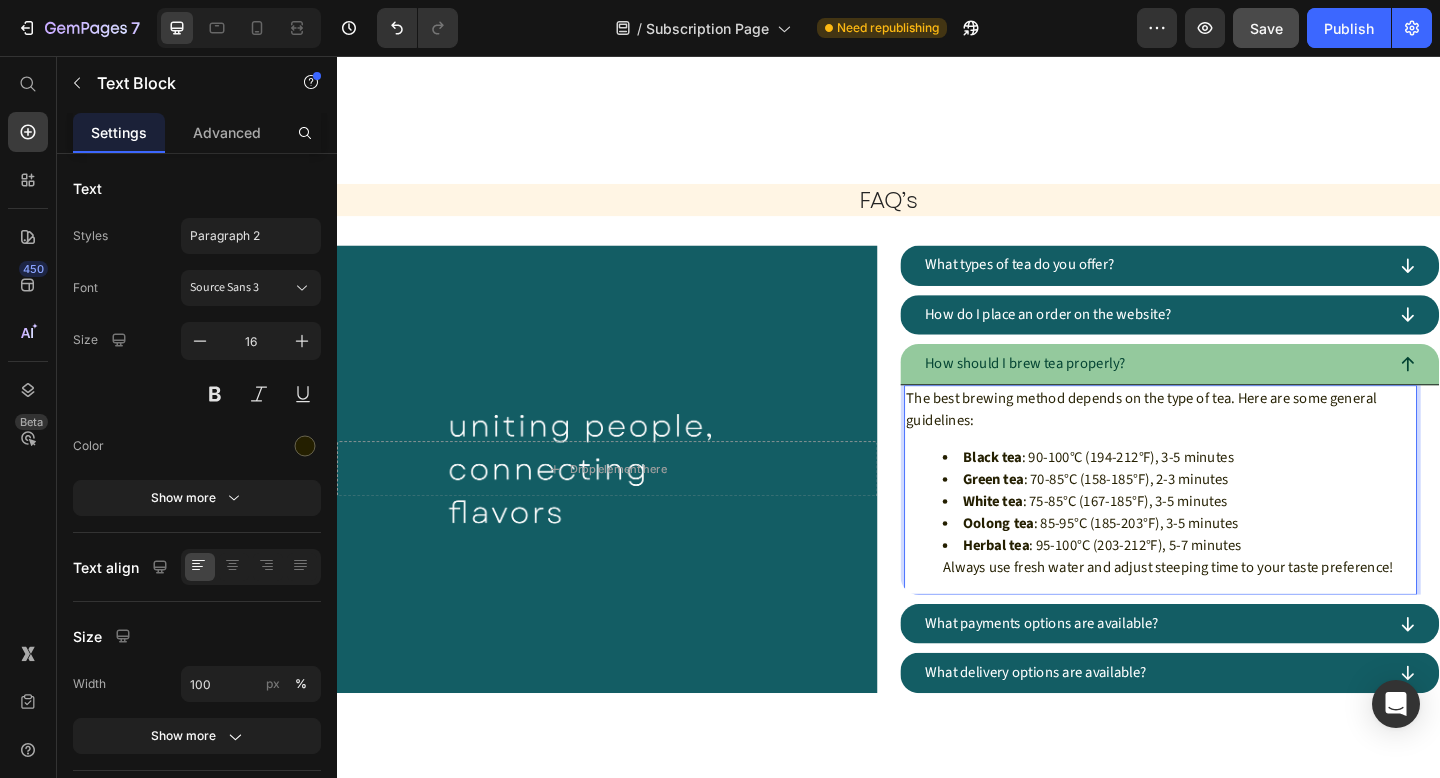 click on "The best brewing method depends on the type of tea. Here are some general guidelines: Black tea : 90-100°C (194-212°F), 3-5 minutes Green tea : 70-85°C (158-185°F), 2-3 minutes White tea : 75-85°C (167-185°F), 3-5 minutes Oolong tea : 85-95°C (185-203°F), 3-5 minutes Herbal tea : 95-100°C (203-212°F), 5-7 minutes Always use fresh water and adjust steeping time to your taste preference!" at bounding box center (1233, 529) 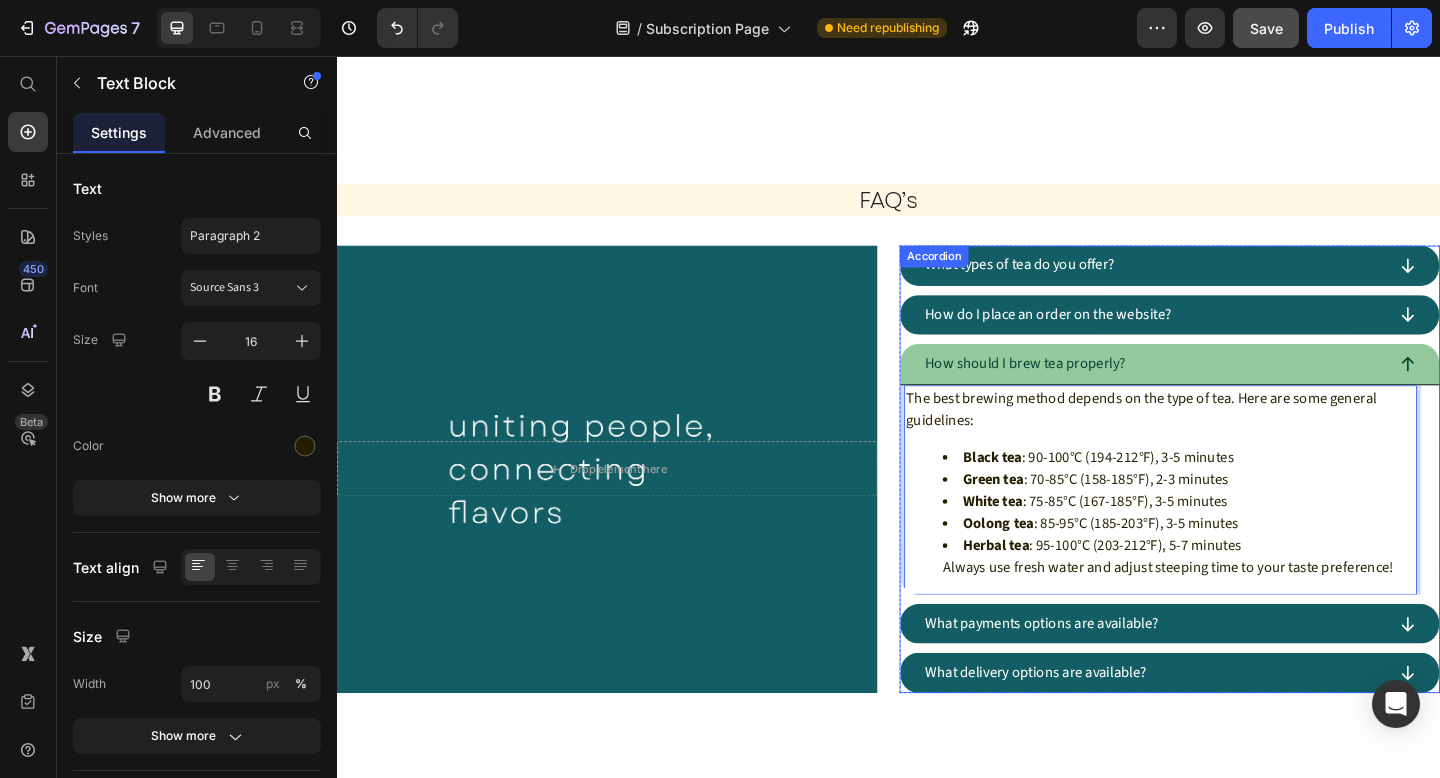 click on "How should I brew tea properly?" at bounding box center (1225, 392) 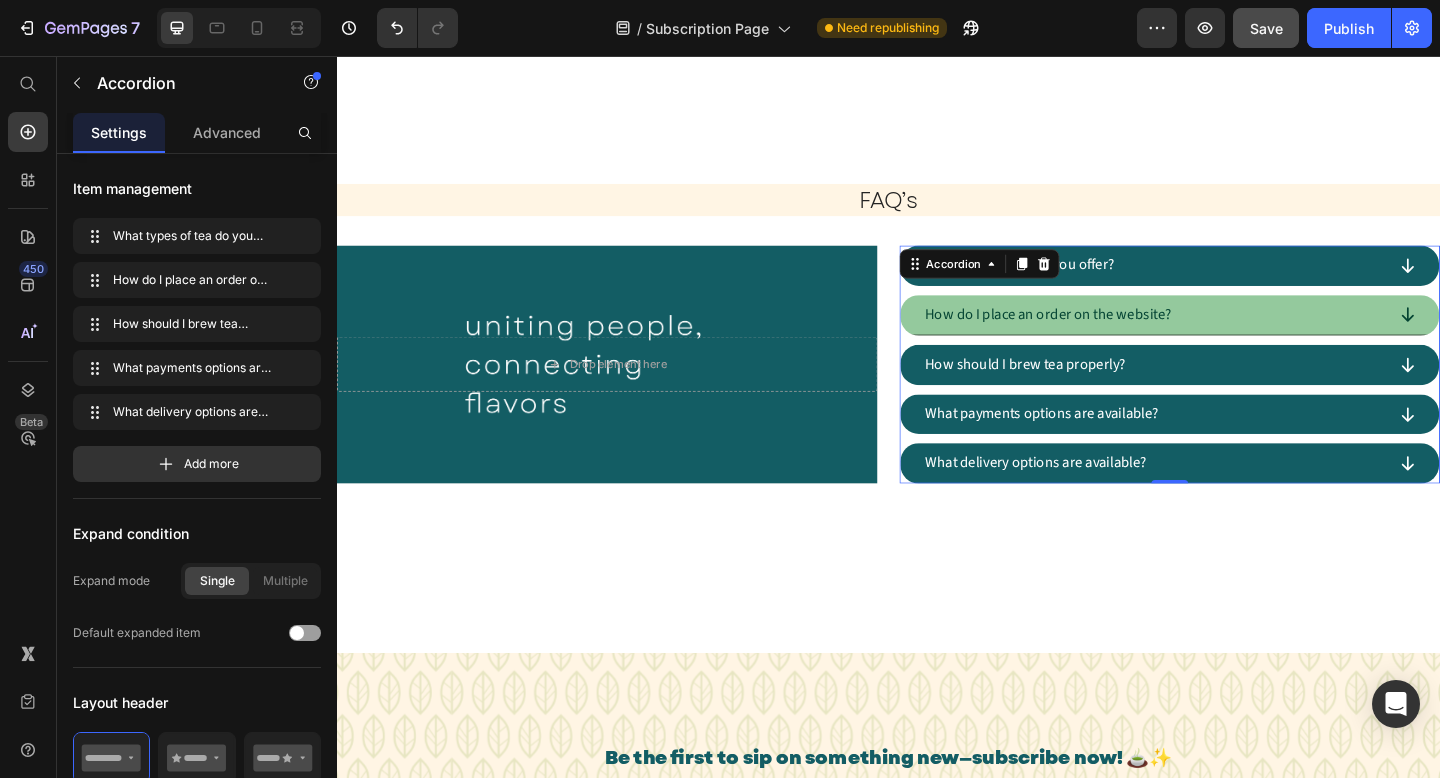 click on "How do I place an order on the website?" at bounding box center (1225, 339) 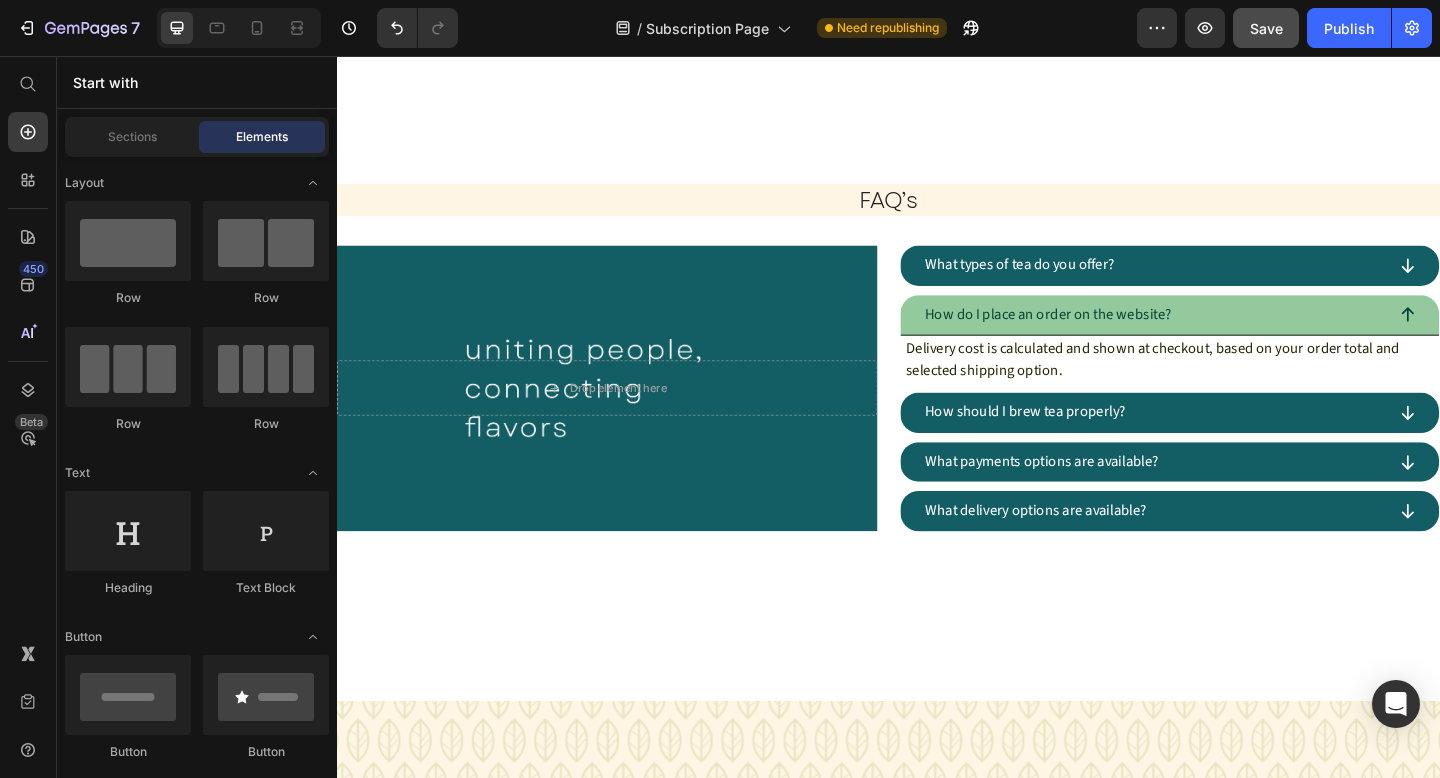 click on "PLANS & PRICING Heading frequency Text block Every week Text Block Every 2 weeks Text Block Every 3 weeks Text Block Every 4 weeks Text Block Row price Text block 5% off Text Block 5% off Text Block 5% off Text Block 5% off Text Block Row perks&delivery Text block FREE on orders from €50 Text Block FREE on orders from €50 Text Block FREE on orders from €50 Text Block FREE on orders from €50 Text Block Row Row Section 4 WHAT OUR CUSTOMERS SAY Heading
Falling in Love with Tea Again Heading “Every box feels like a little celebration. I’ve fallen in love with tea all over again!”  Text Block Row Tea Surprises at Your Door Heading “I love trying new flavours without going to shops. Everything arrives beautifully packed.”  Text Block Row Falling in Love with Tea Again Heading “Every box feels like a little celebration. I’ve fallen in love with tea all over again!”  Text Block Row
Carousel" at bounding box center (937, -157) 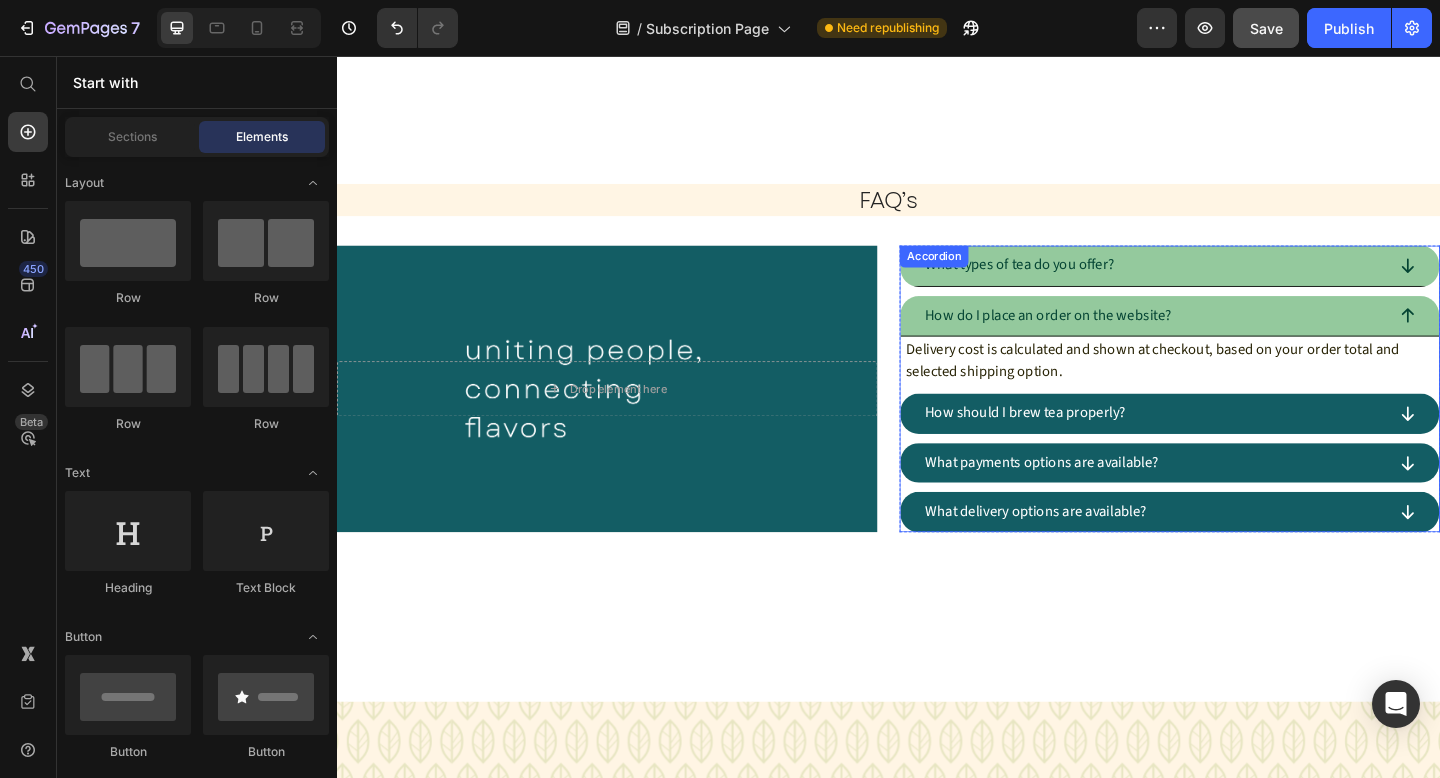 click on "What types of tea do you offer?" at bounding box center [1080, 285] 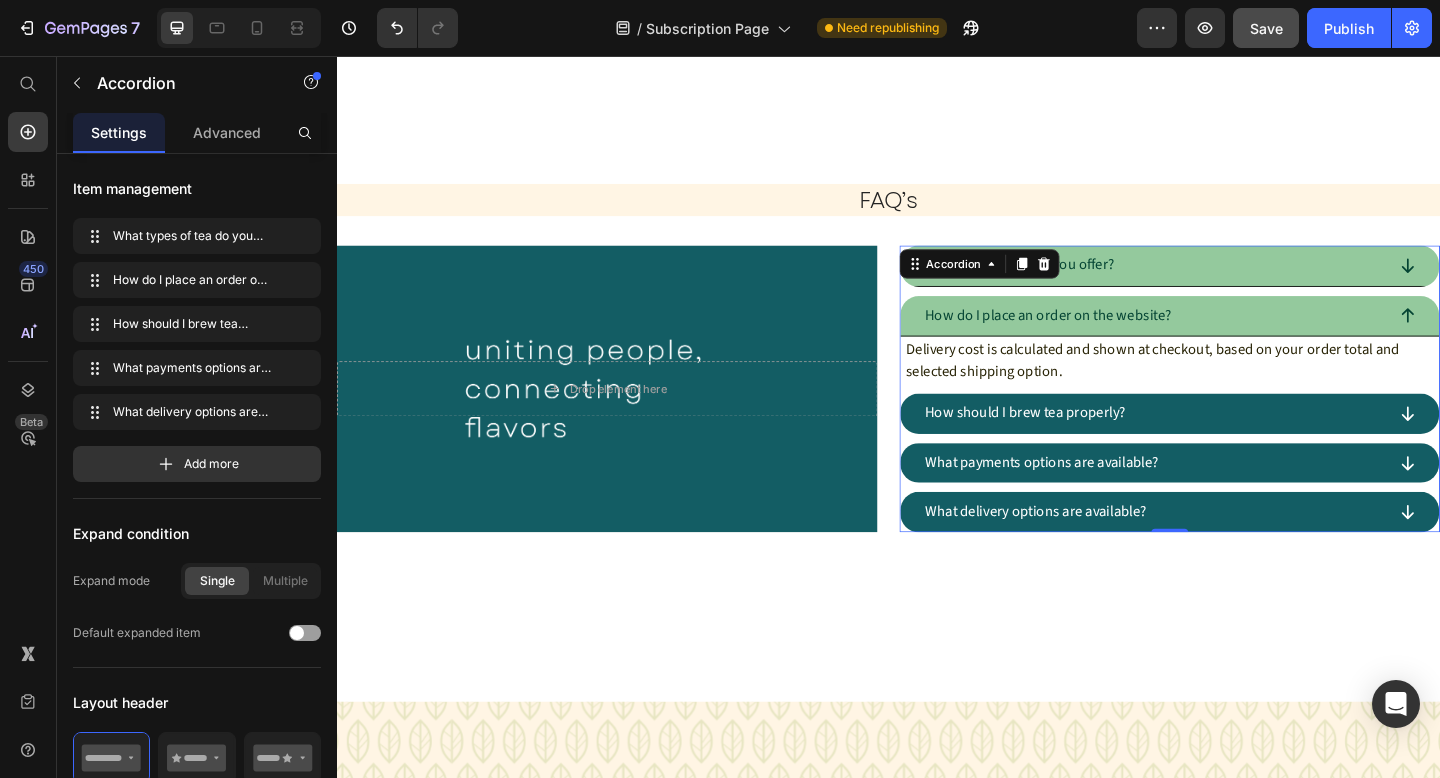 click on "What types of tea do you offer?" at bounding box center (1225, 285) 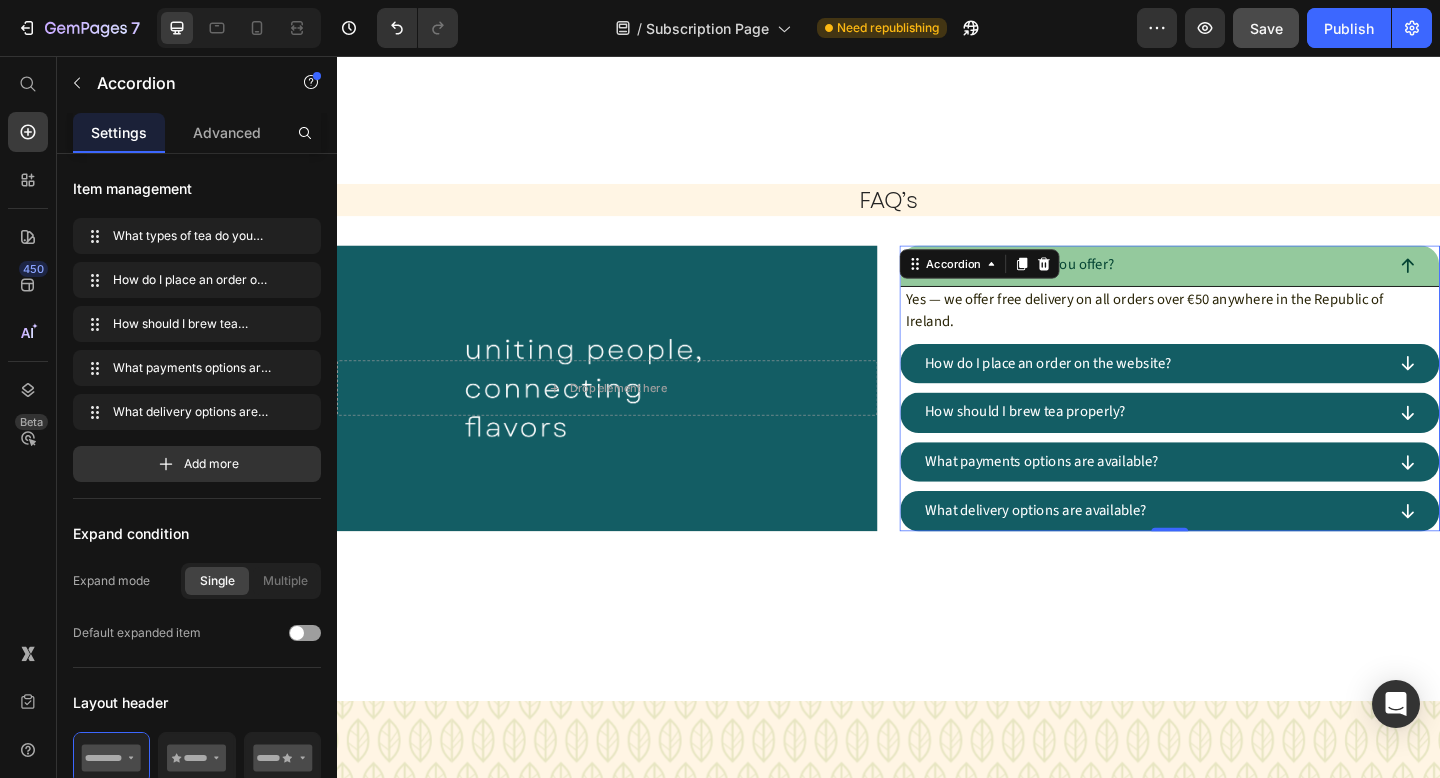 click on "What types of tea do you offer?" at bounding box center (1225, 285) 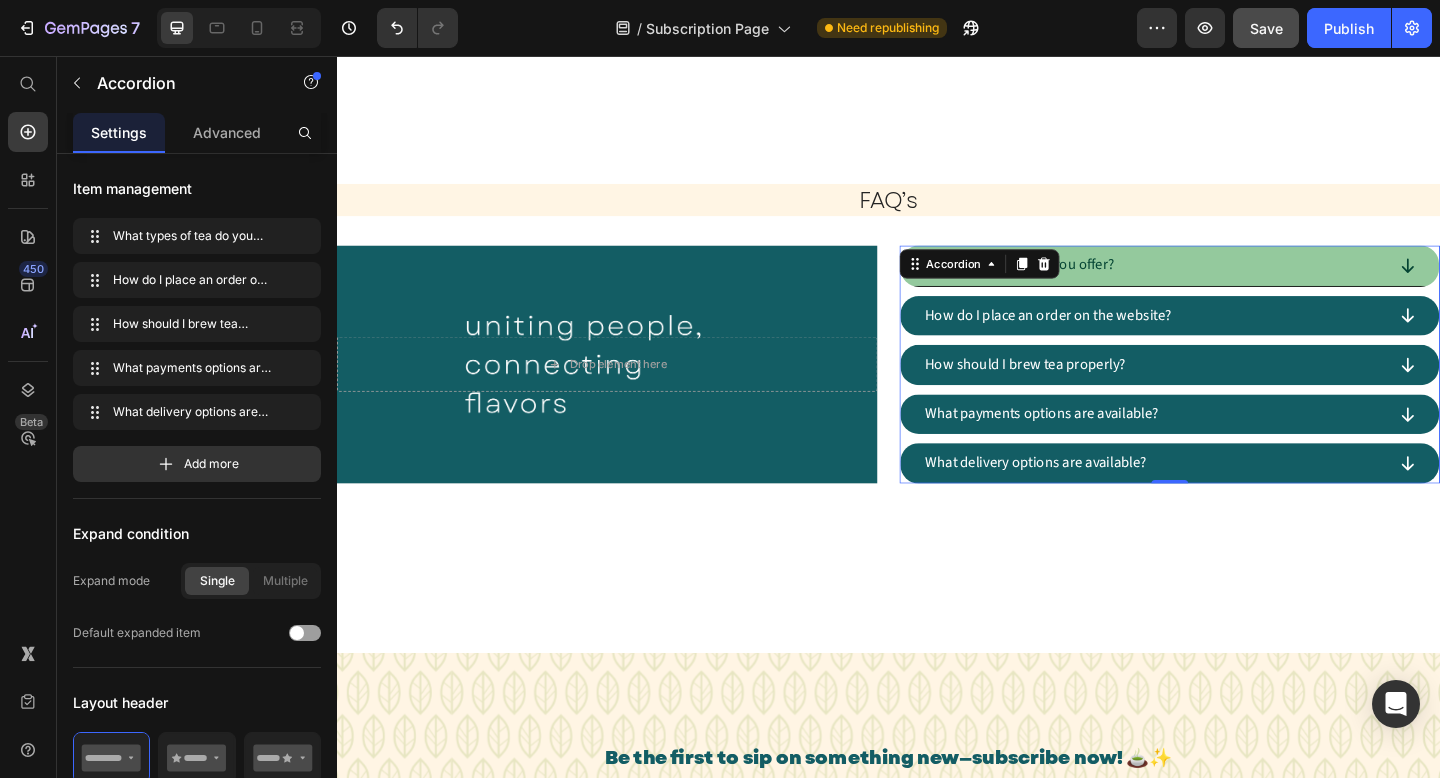 click on "What types of tea do you offer?" at bounding box center [1225, 285] 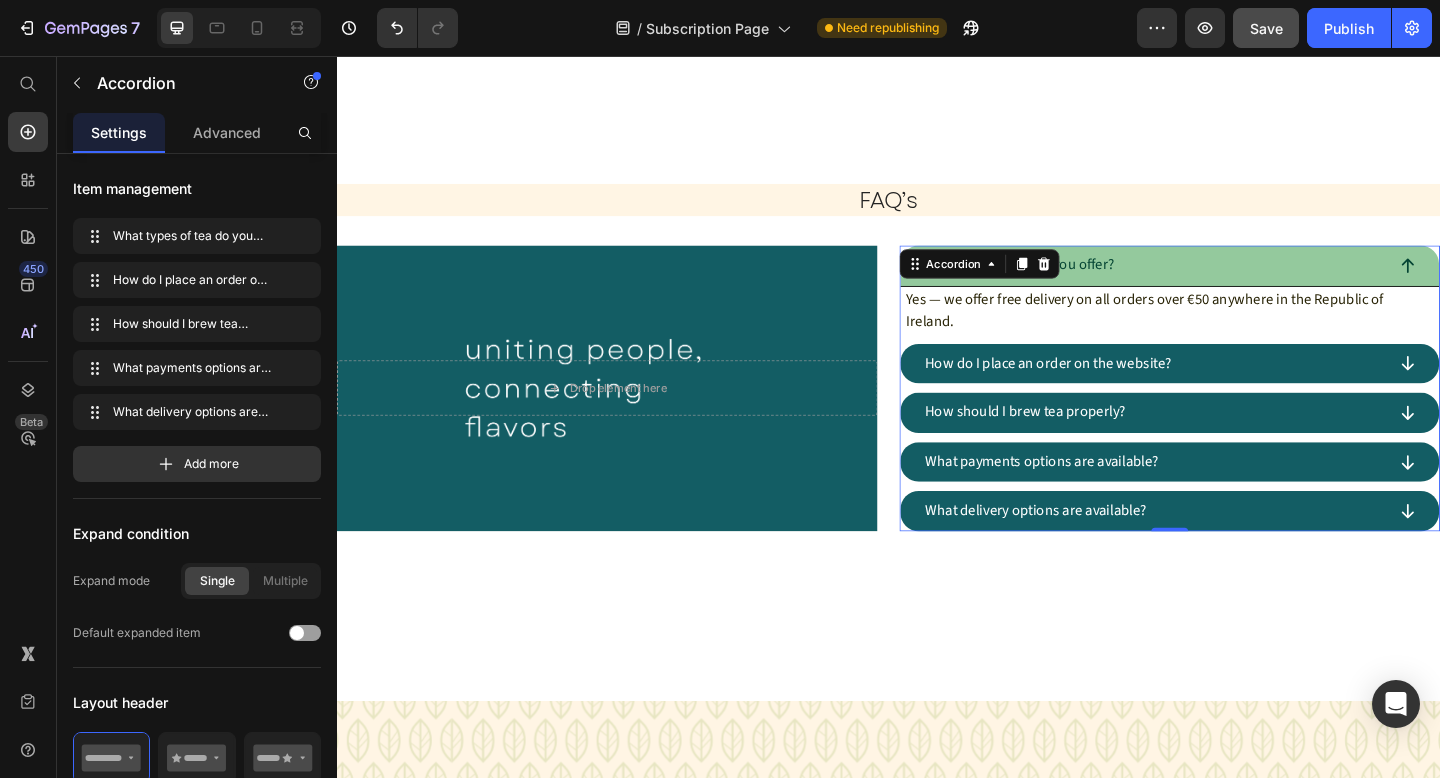 click on "What types of tea do you offer?" at bounding box center (1225, 285) 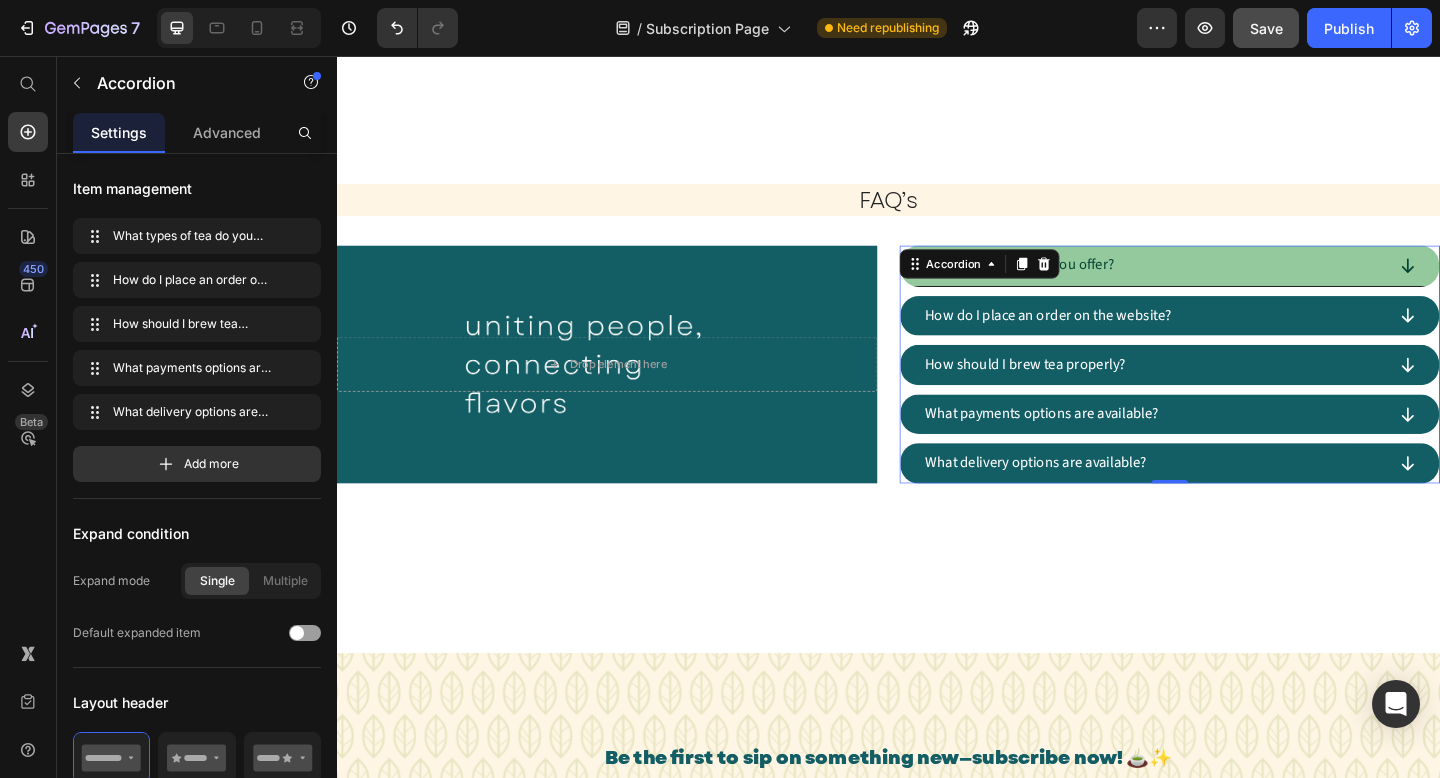 click on "What types of tea do you offer?" at bounding box center (1225, 285) 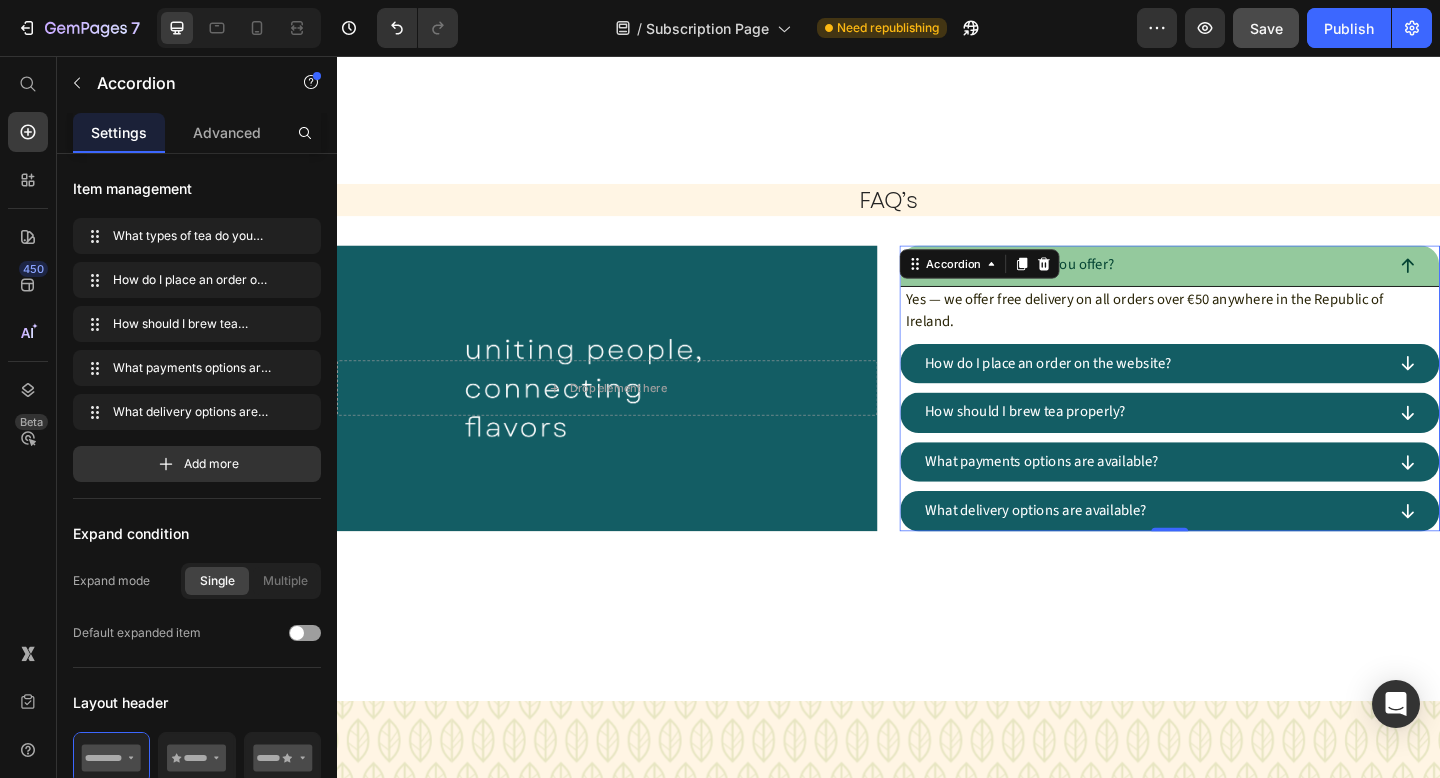 click on "What types of tea do you offer?" at bounding box center (1225, 285) 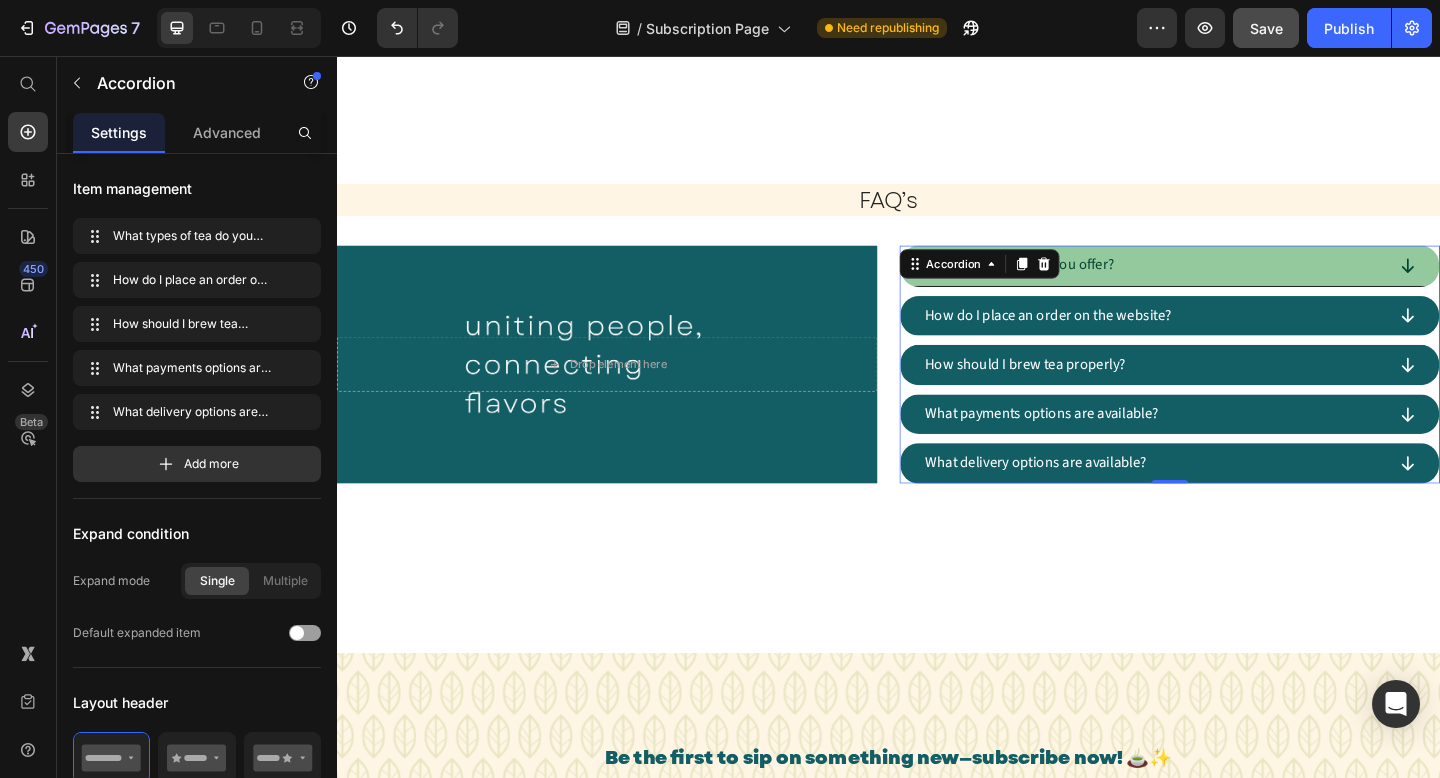 click on "What types of tea do you offer?" at bounding box center [1225, 285] 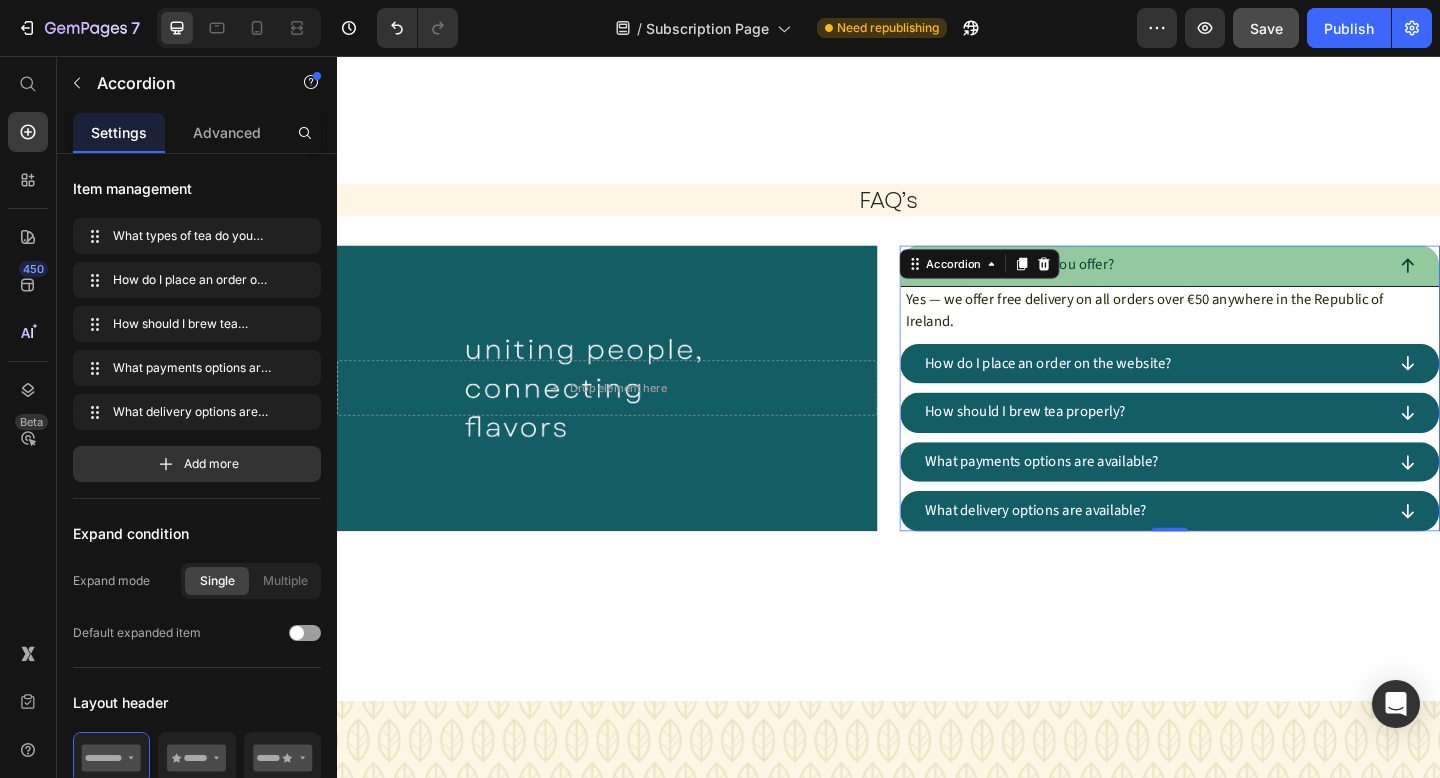 click on "What types of tea do you offer?" at bounding box center [1225, 285] 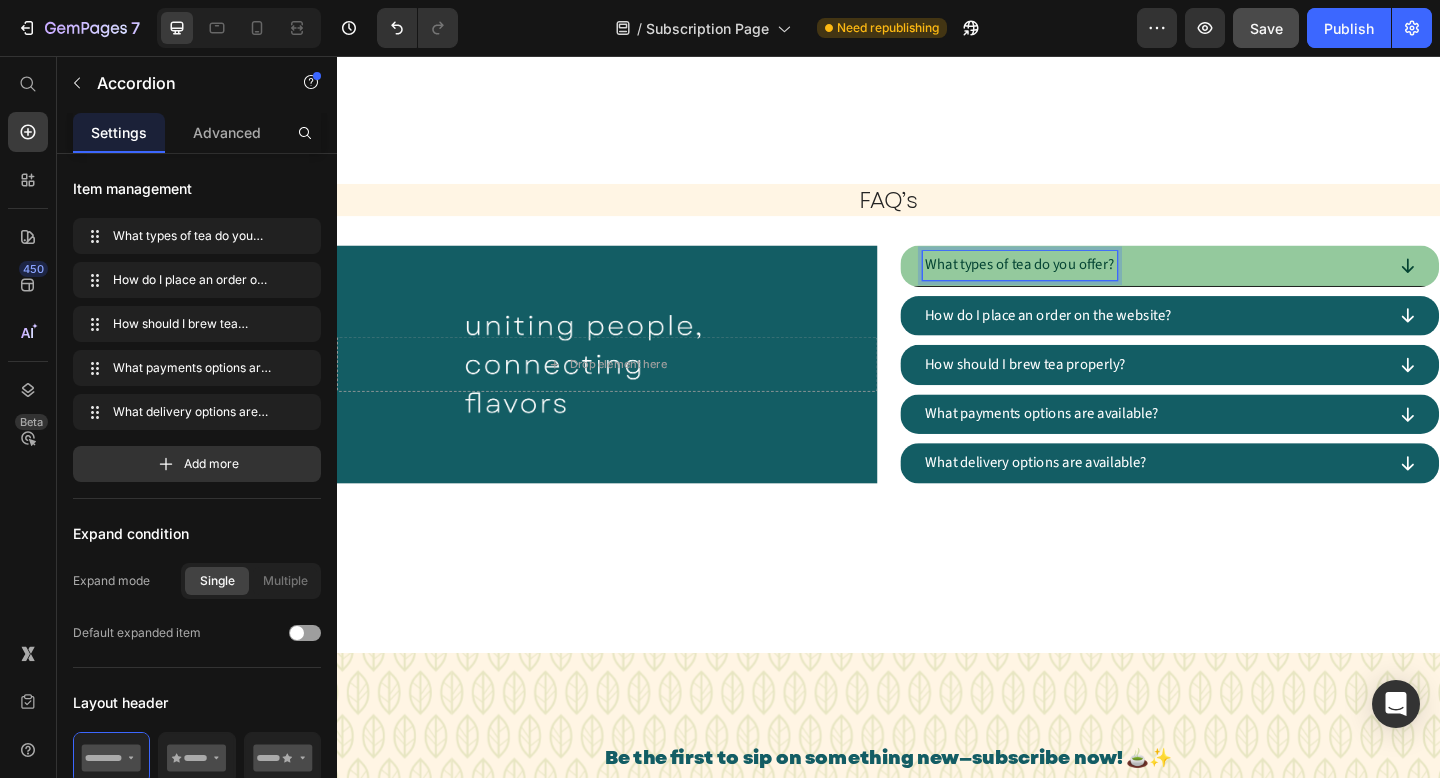 click on "What types of tea do you offer?" at bounding box center [1080, 285] 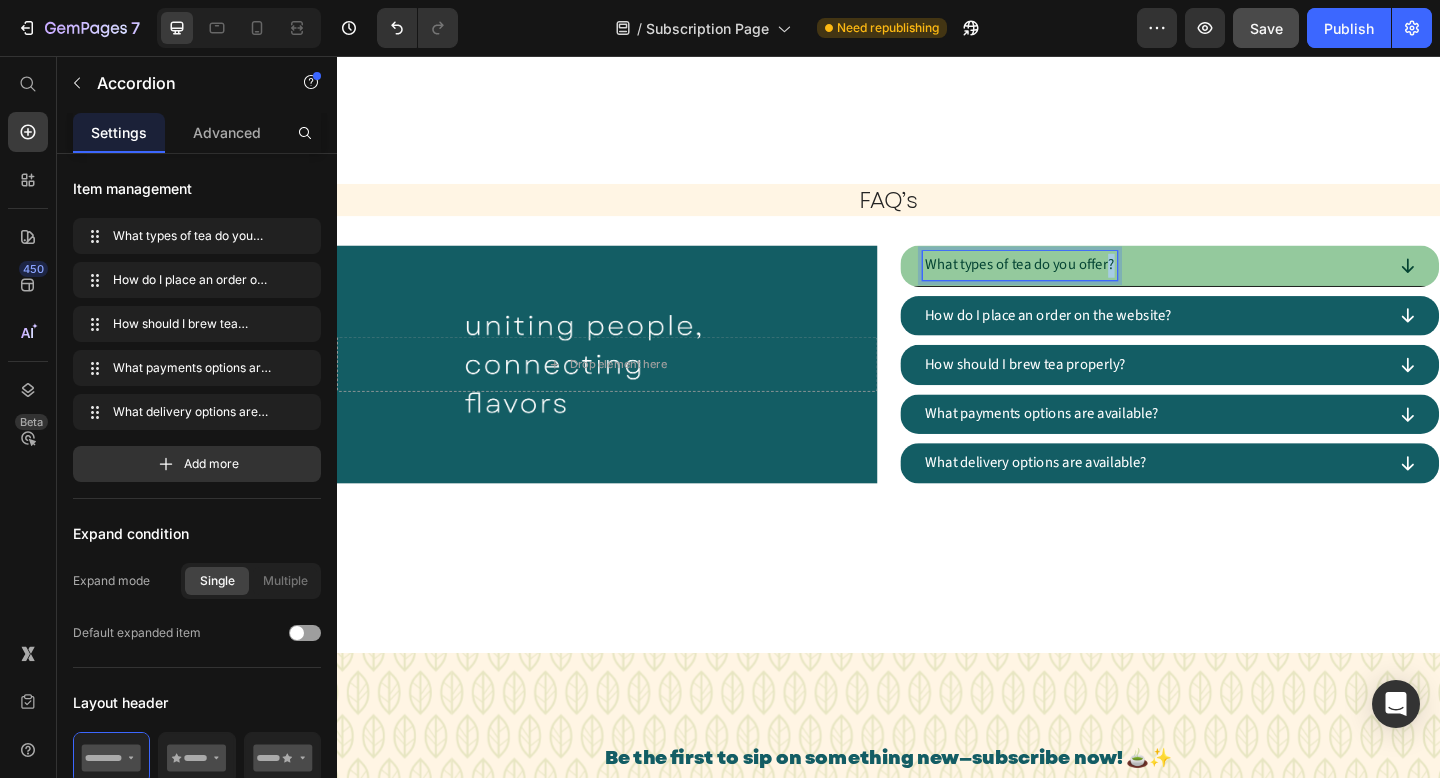click on "What types of tea do you offer?" at bounding box center [1080, 285] 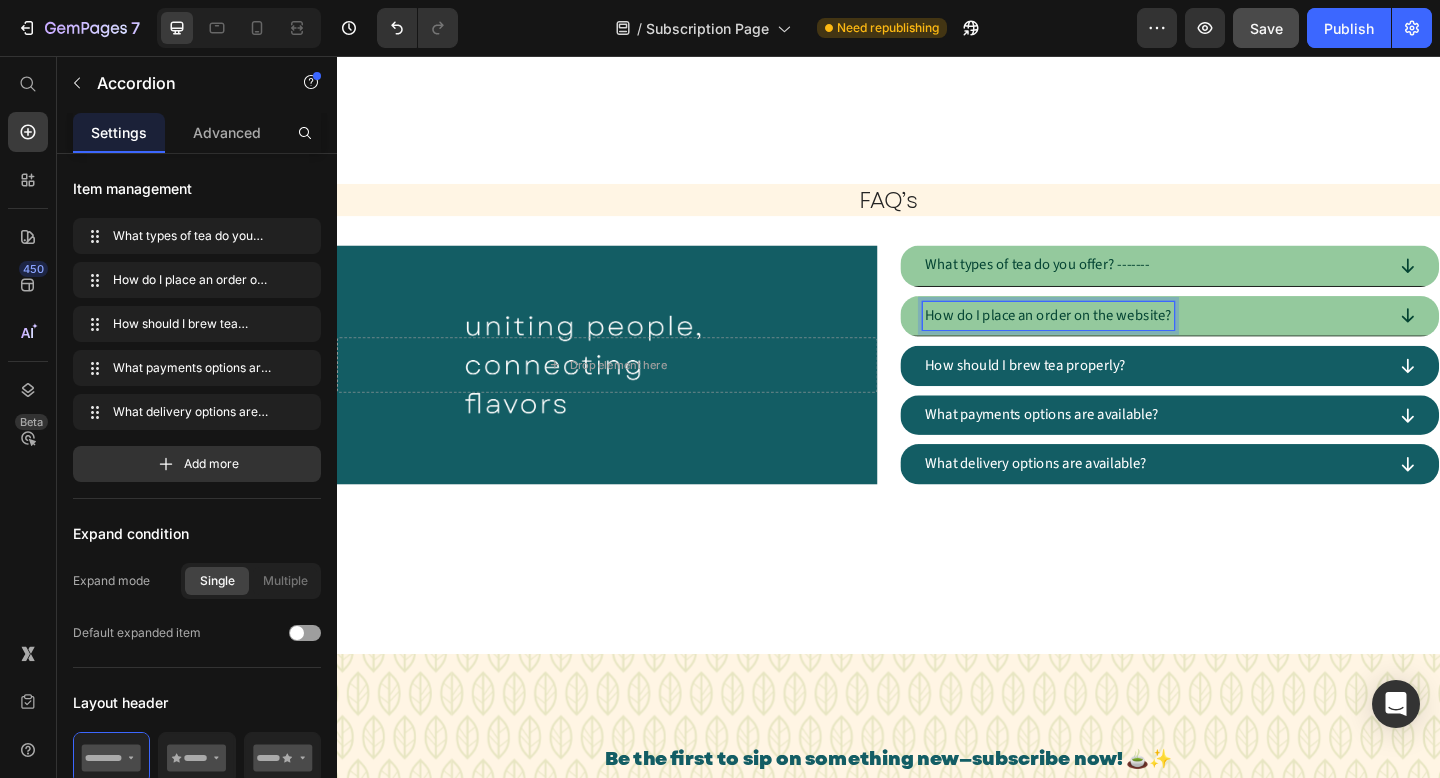 click on "How do I place an order on the website?" at bounding box center [1111, 340] 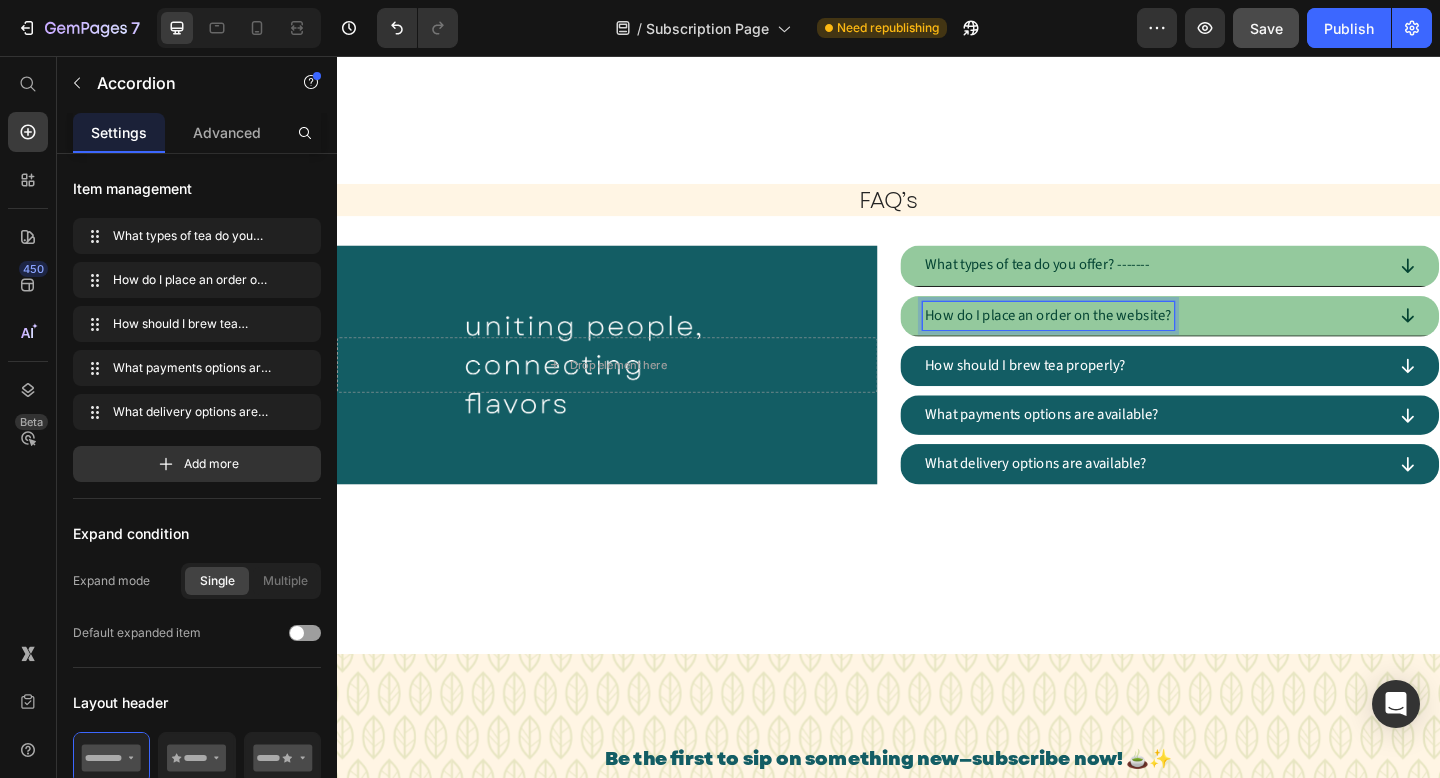 click on "How do I place an order on the website?" at bounding box center (1111, 340) 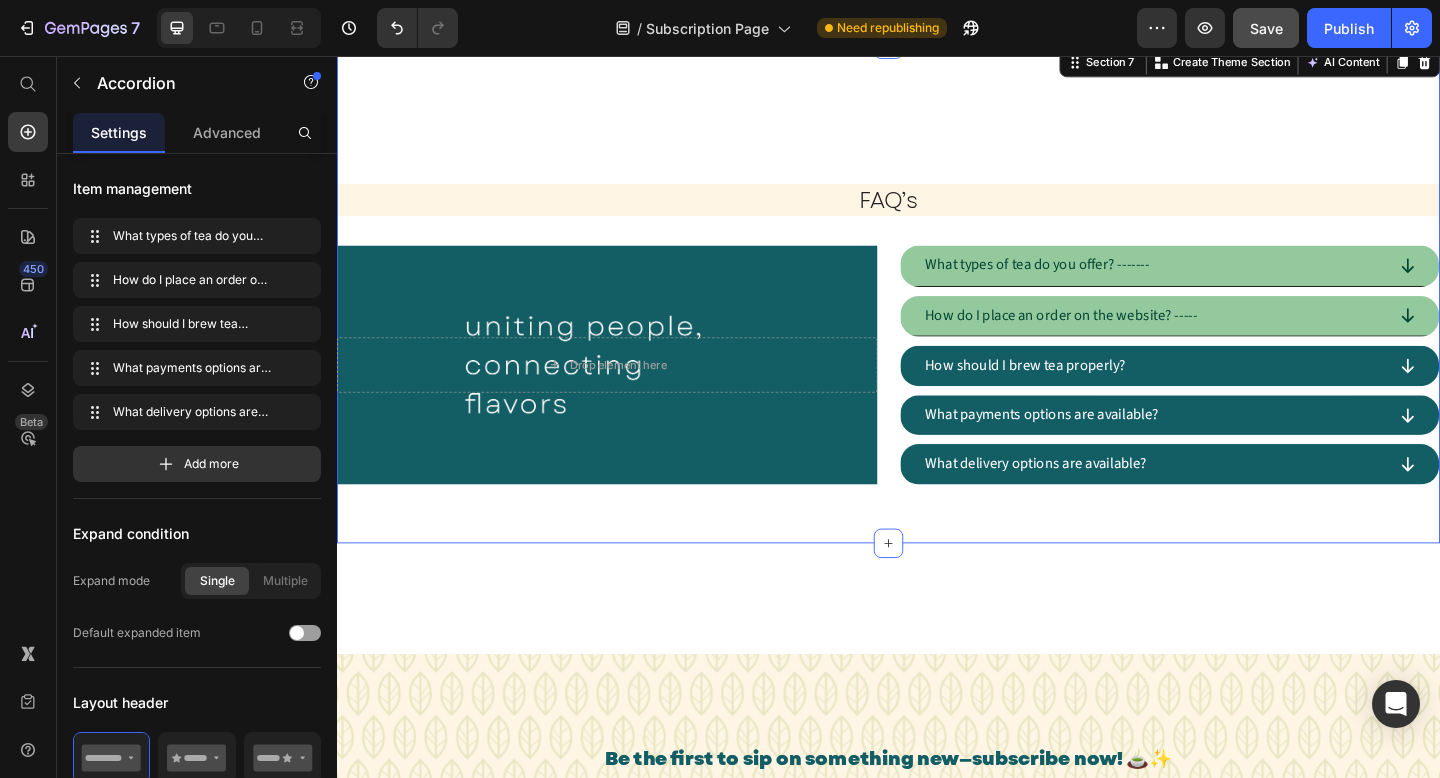 click on "FAQ’s Heading
Drop element here Hero Banner
What types of tea do you offer? -------
How do I place an order on the website? -----
How should I brew tea properly?
What payments options are available?
What delivery options are available? Accordion Hero Banner Row Section 7   Create Theme Section AI Content Write with GemAI What would you like to describe here? Tone and Voice Persuasive Product Show more Generate" at bounding box center [937, 315] 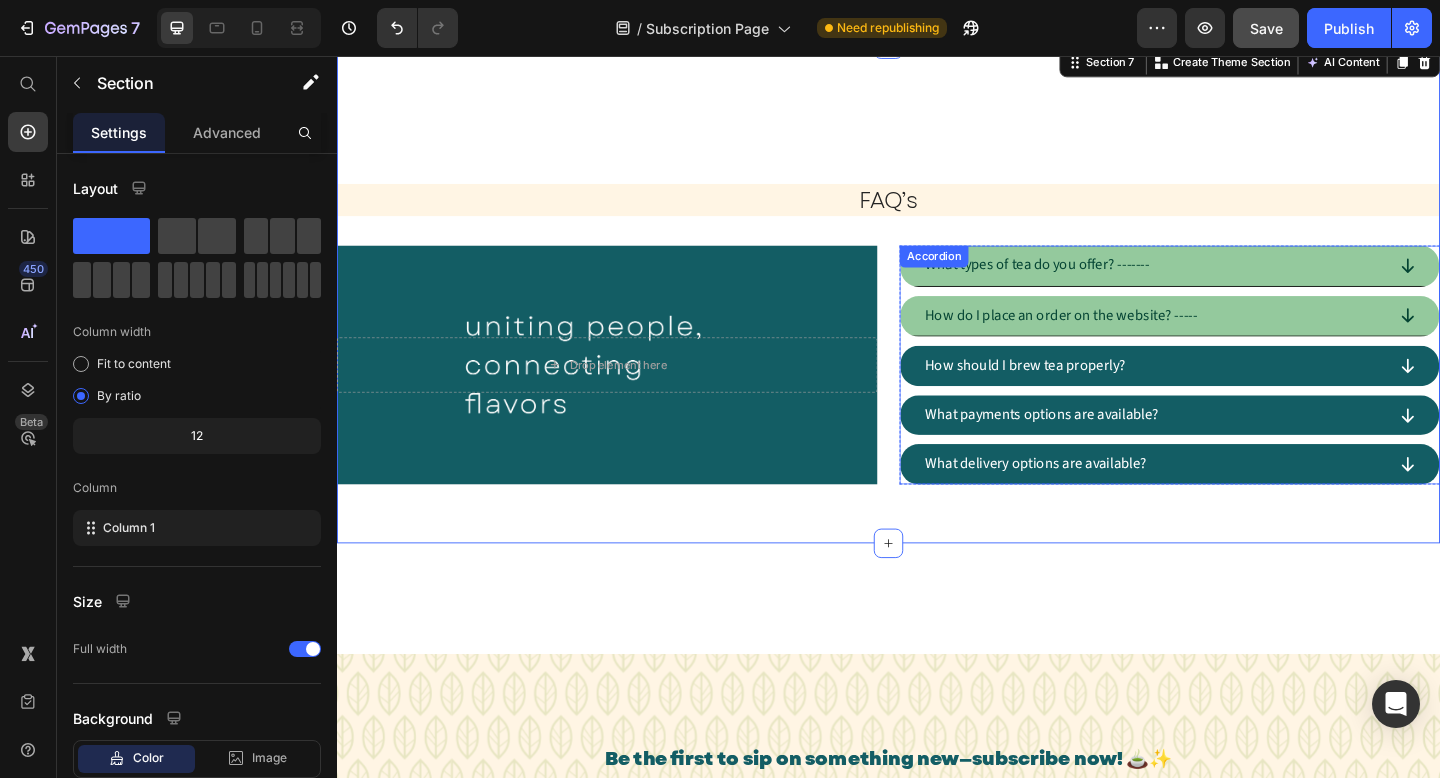 click on "What types of tea do you offer? -------" at bounding box center [1225, 285] 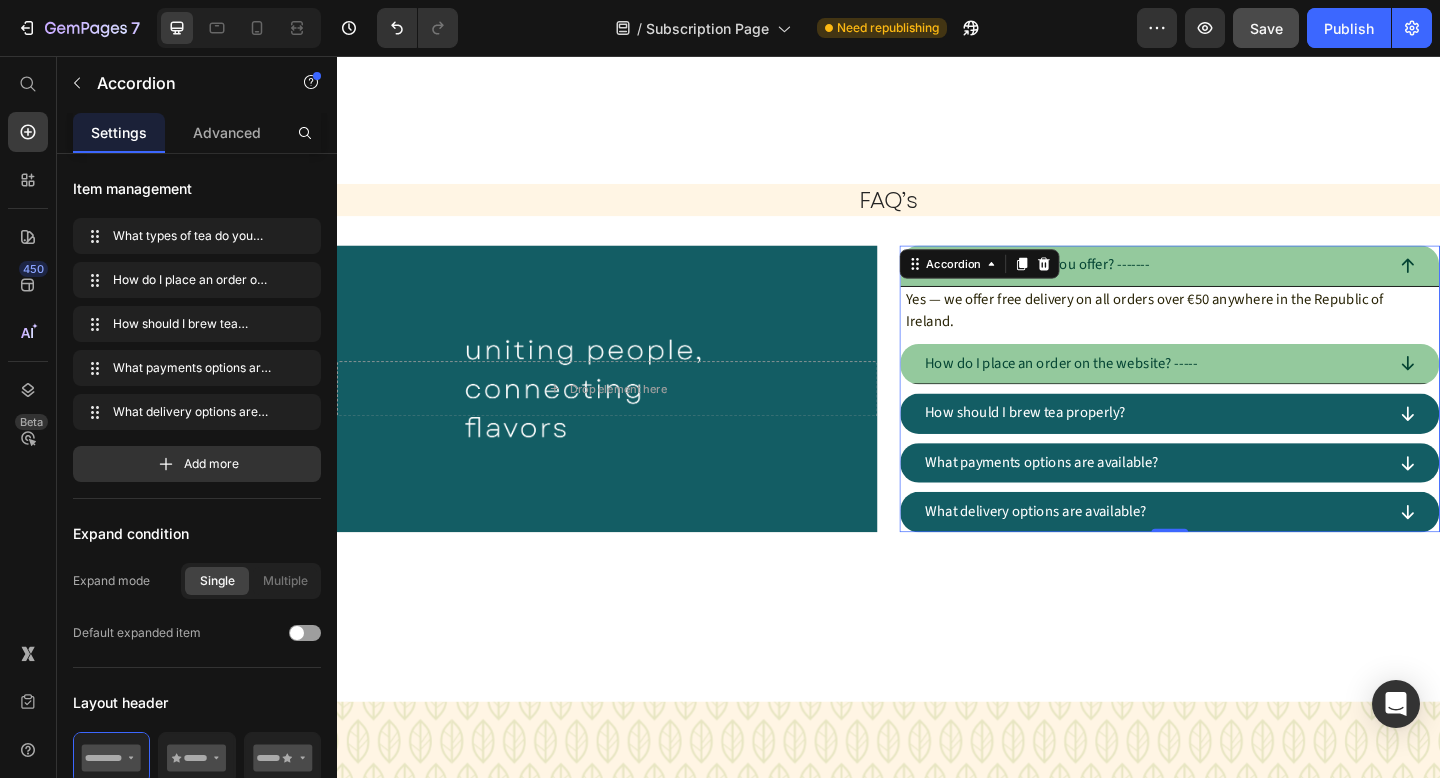 click on "What types of tea do you offer? -------" at bounding box center (1225, 285) 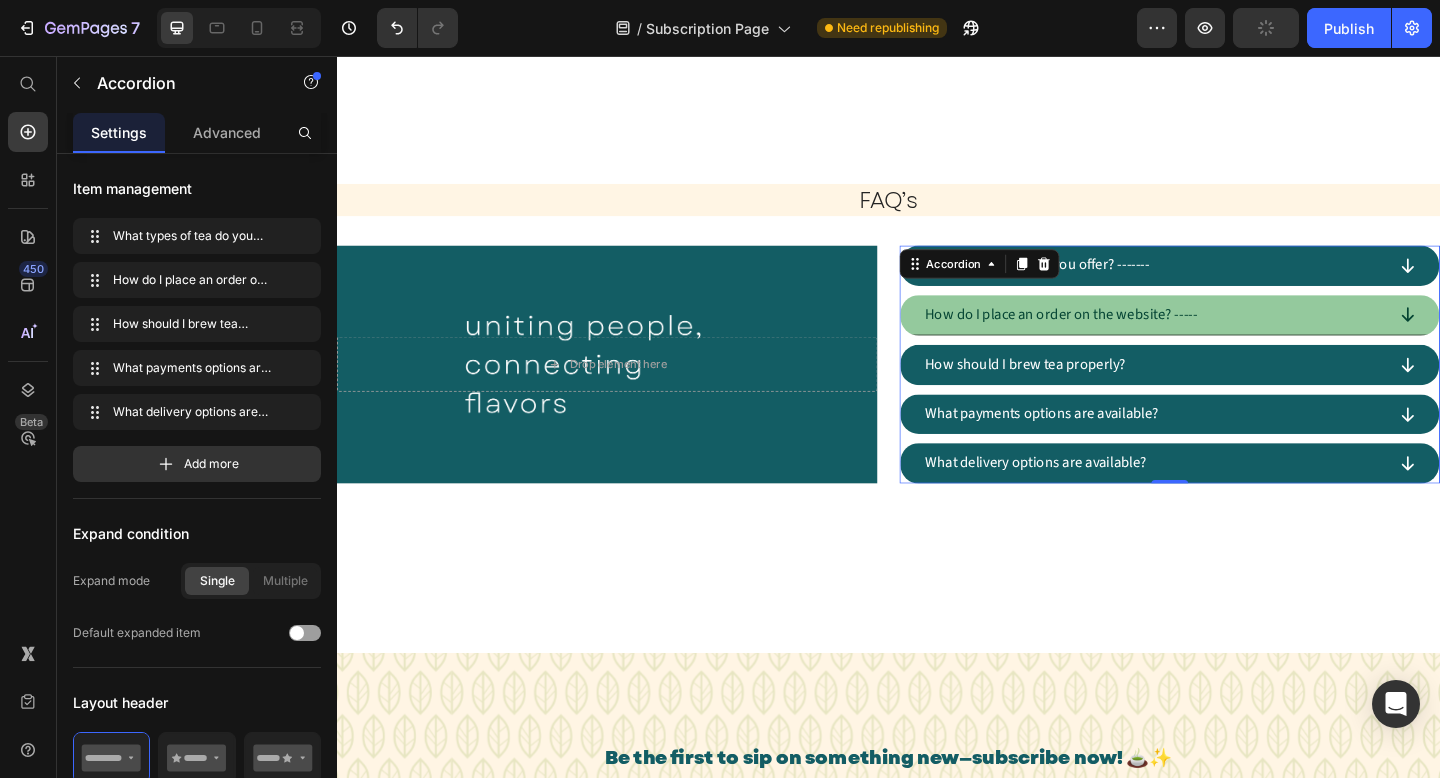 click on "How do I place an order on the website? -----" at bounding box center [1225, 339] 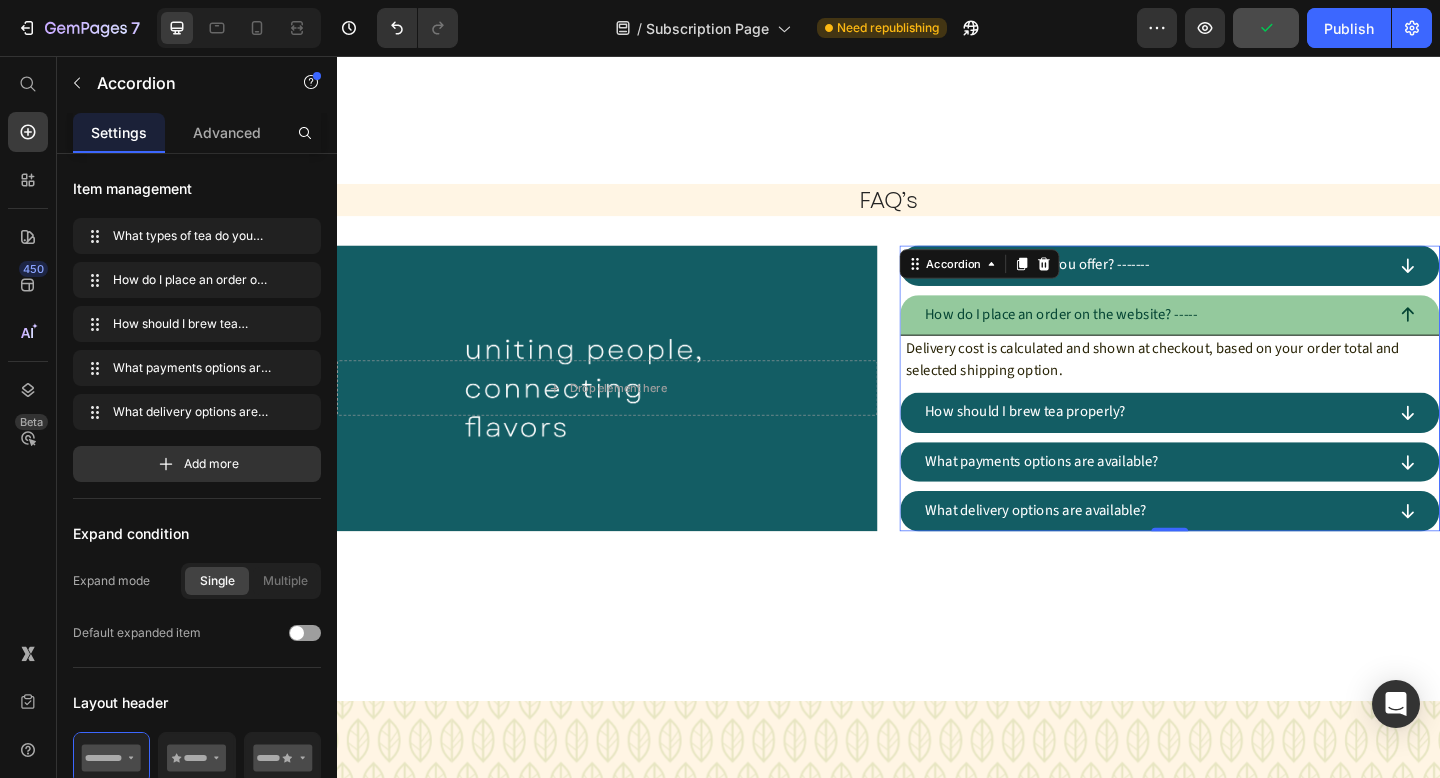 click on "How do I place an order on the website? -----" at bounding box center [1225, 339] 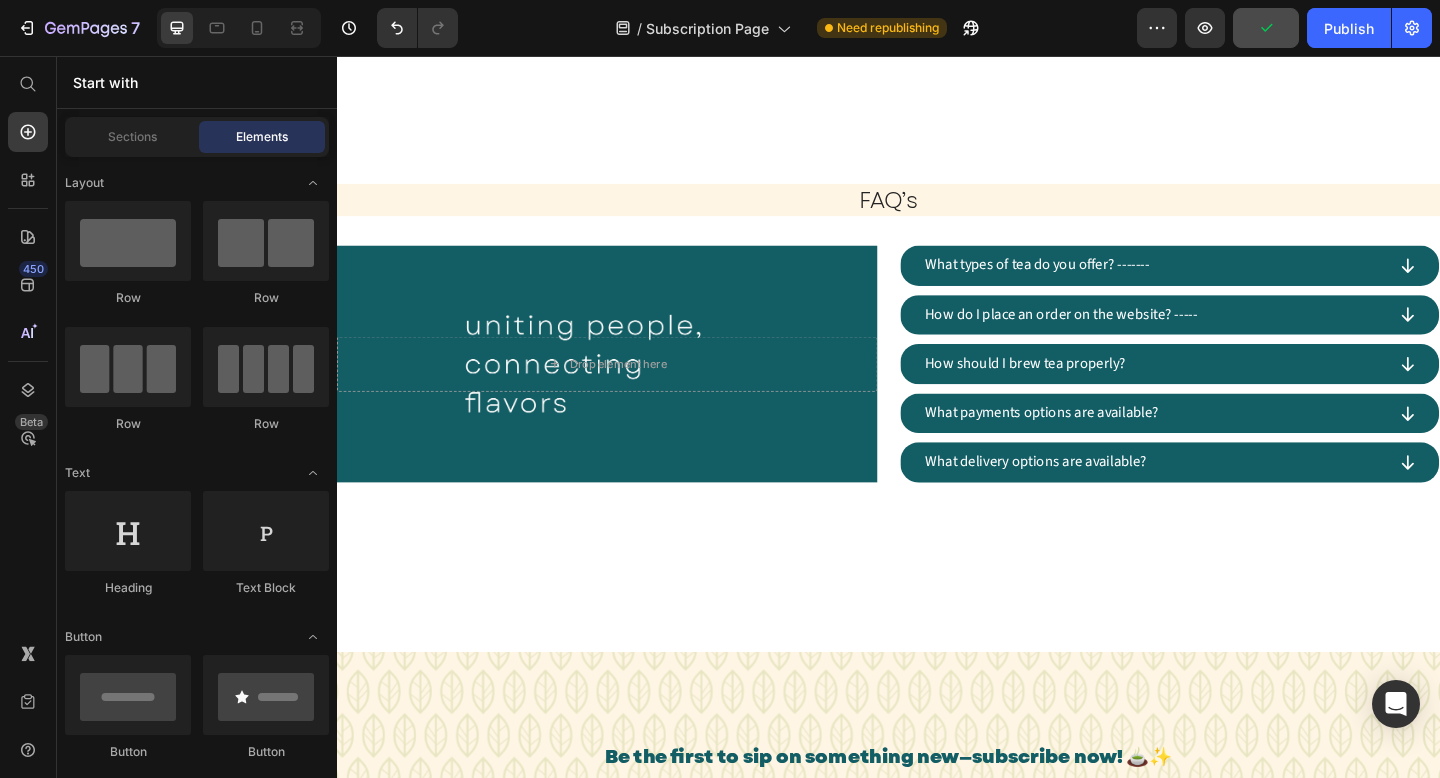 click on "PLANS & PRICING Heading frequency Text block Every week Text Block Every 2 weeks Text Block Every 3 weeks Text Block Every 4 weeks Text Block Row price Text block 5% off Text Block 5% off Text Block 5% off Text Block 5% off Text Block Row perks&delivery Text block FREE on orders from €50 Text Block FREE on orders from €50 Text Block FREE on orders from €50 Text Block FREE on orders from €50 Text Block Row Row Section 4 WHAT OUR CUSTOMERS SAY Heading
Falling in Love with Tea Again Heading “Every box feels like a little celebration. I’ve fallen in love with tea all over again!”  Text Block Row Tea Surprises at Your Door Heading “I love trying new flavours without going to shops. Everything arrives beautifully packed.”  Text Block Row Falling in Love with Tea Again Heading “Every box feels like a little celebration. I’ve fallen in love with tea all over again!”  Text Block Row
Carousel" at bounding box center [937, -184] 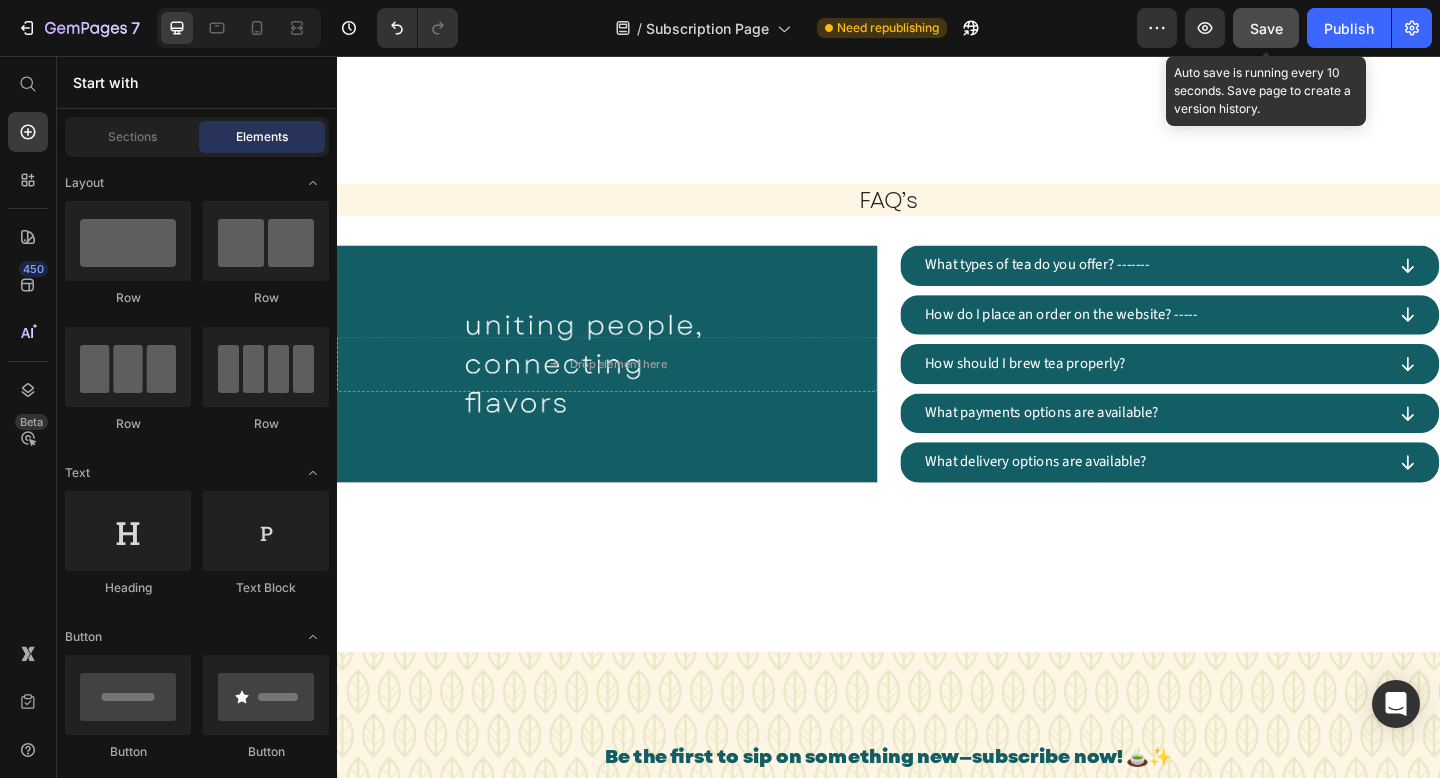 click on "Save" at bounding box center (1266, 28) 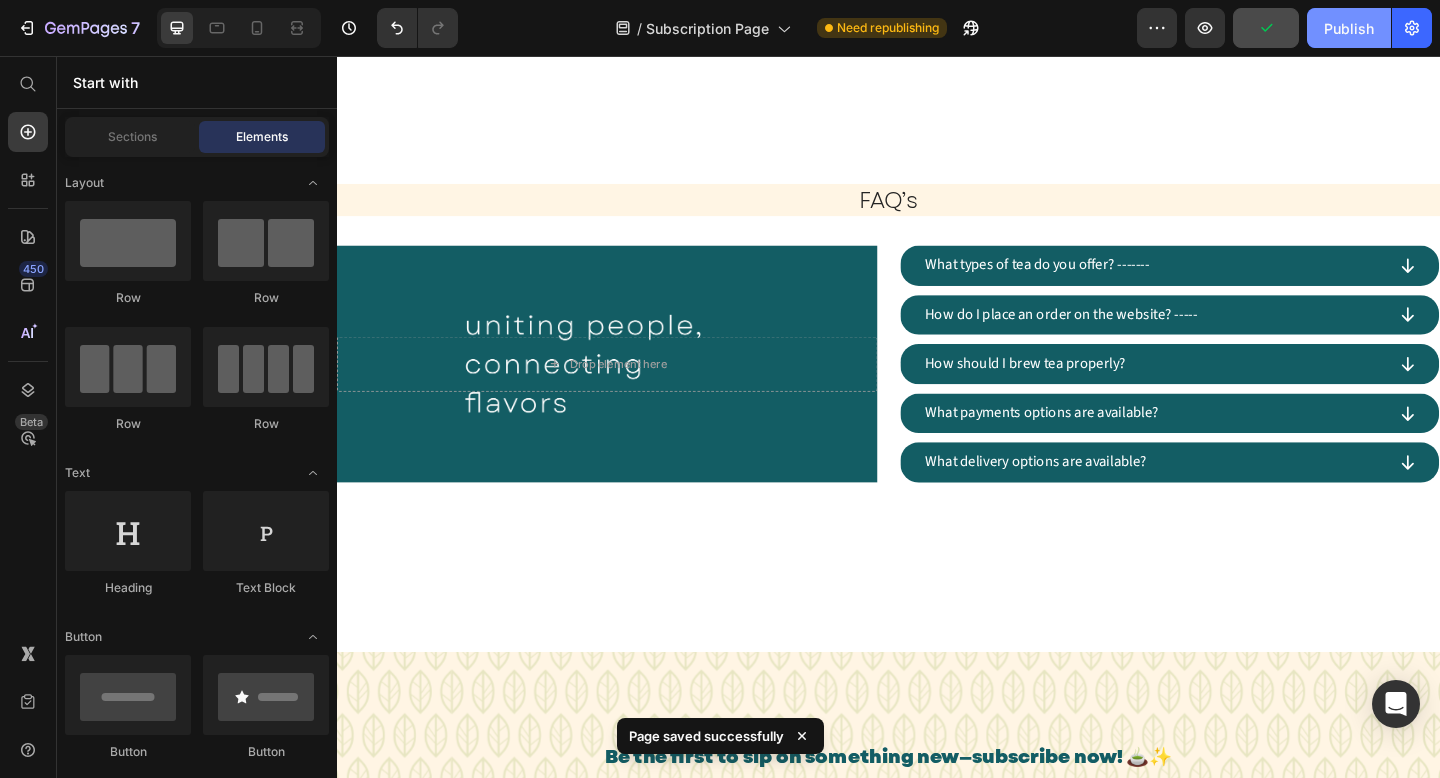 click on "Publish" at bounding box center (1349, 28) 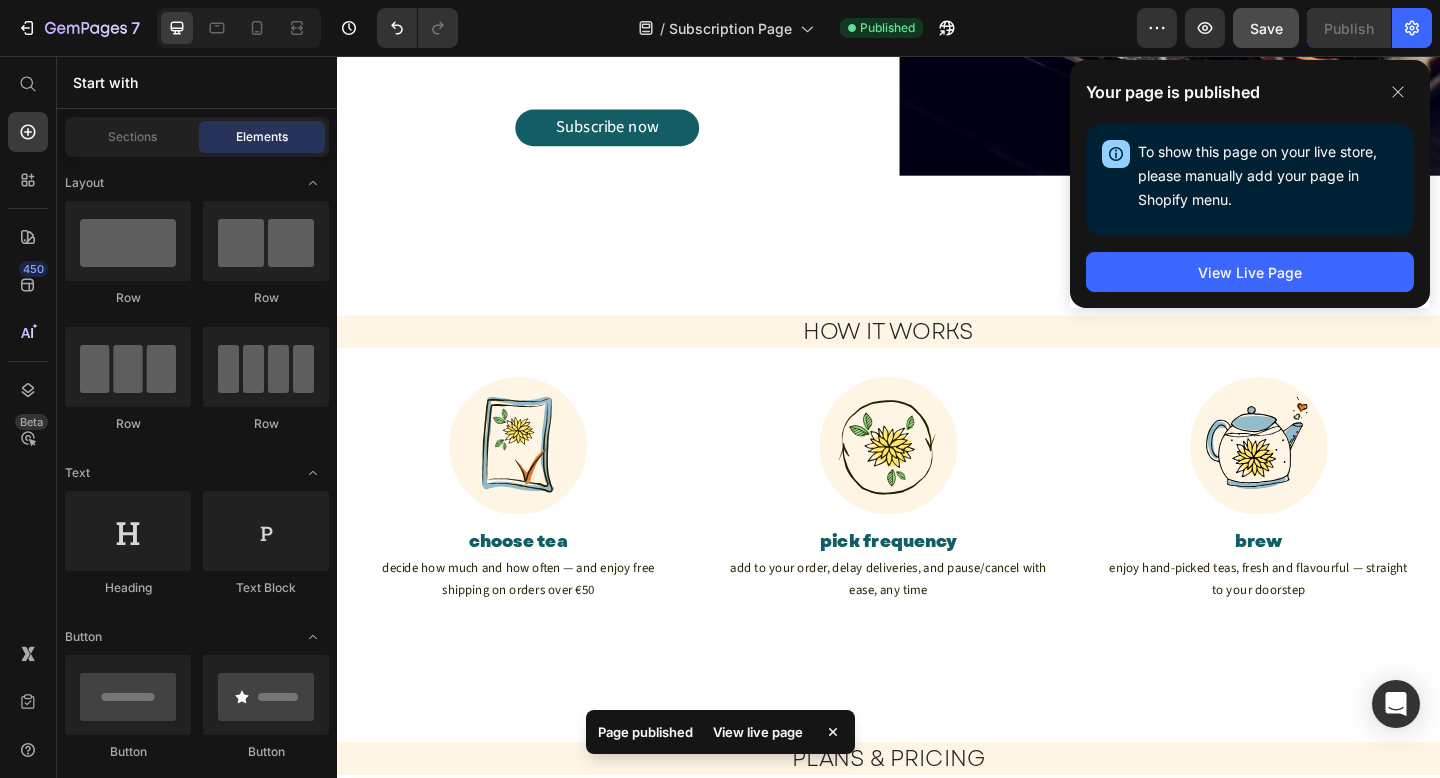 scroll, scrollTop: 0, scrollLeft: 0, axis: both 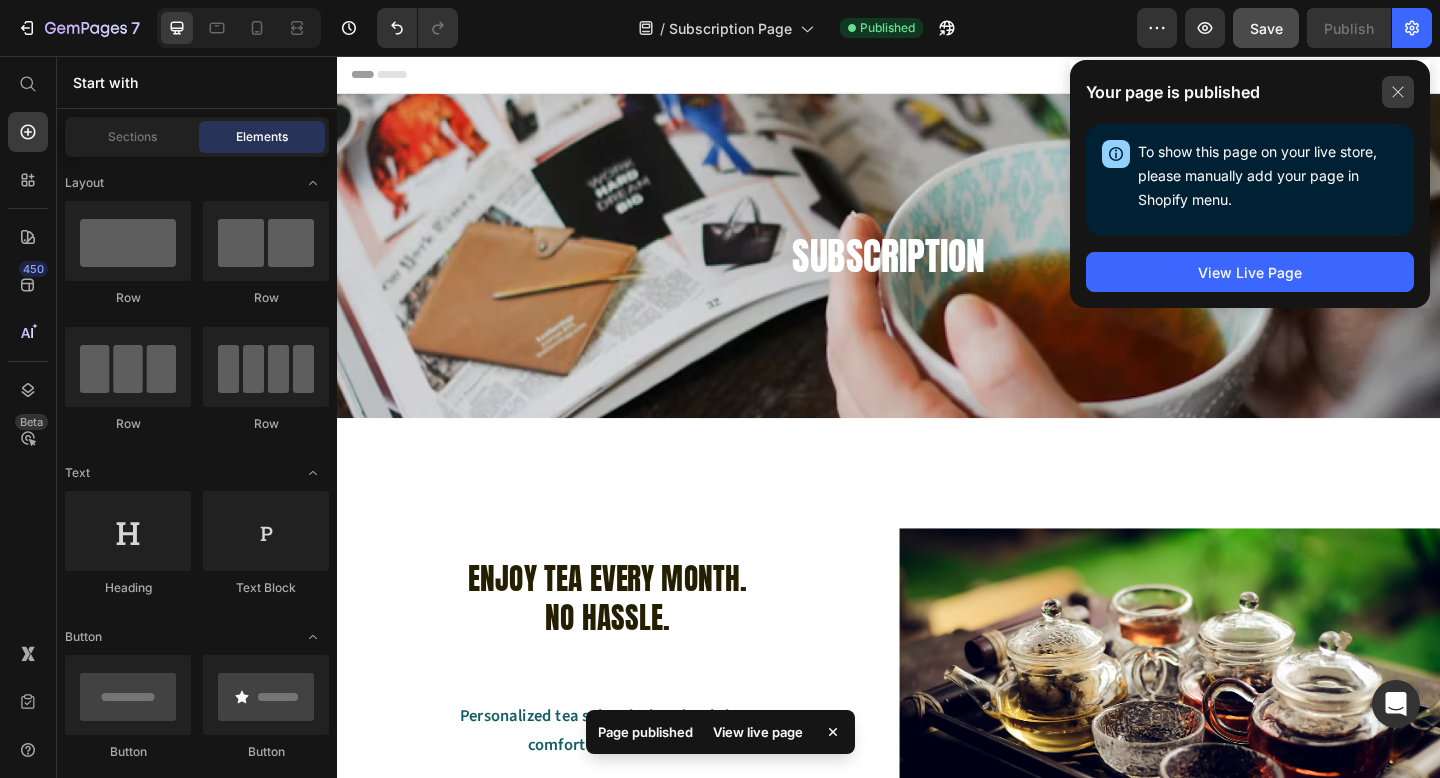 click 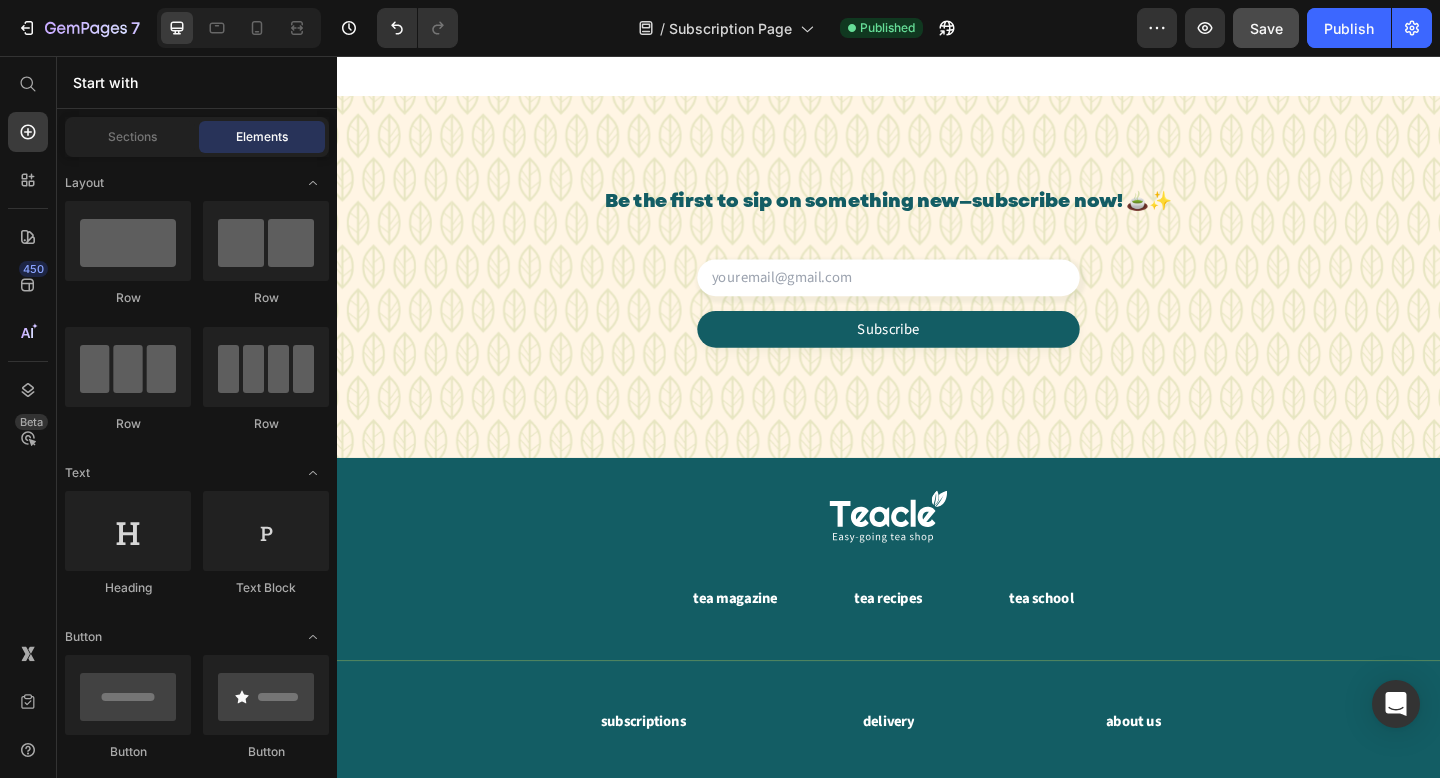 scroll, scrollTop: 2900, scrollLeft: 0, axis: vertical 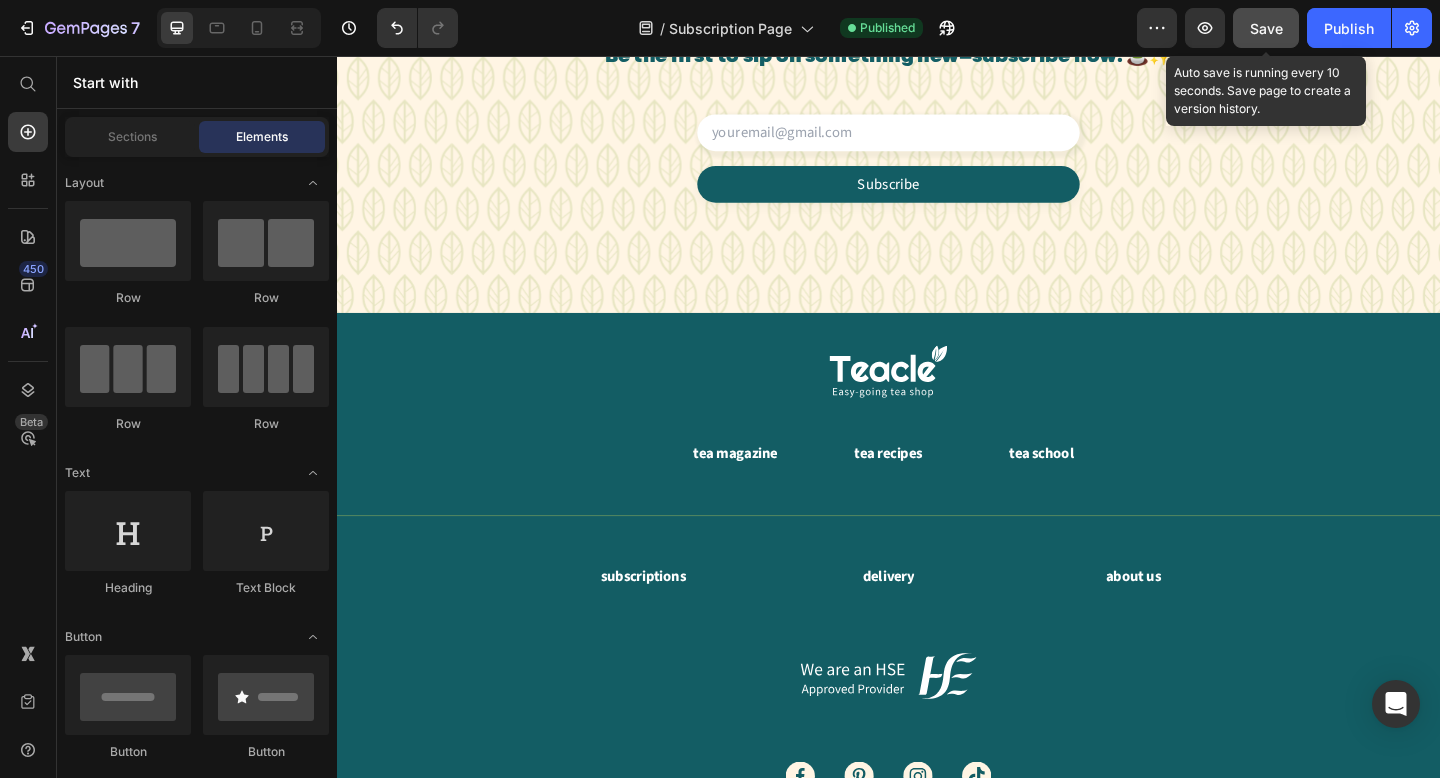 click on "Save" at bounding box center [1266, 28] 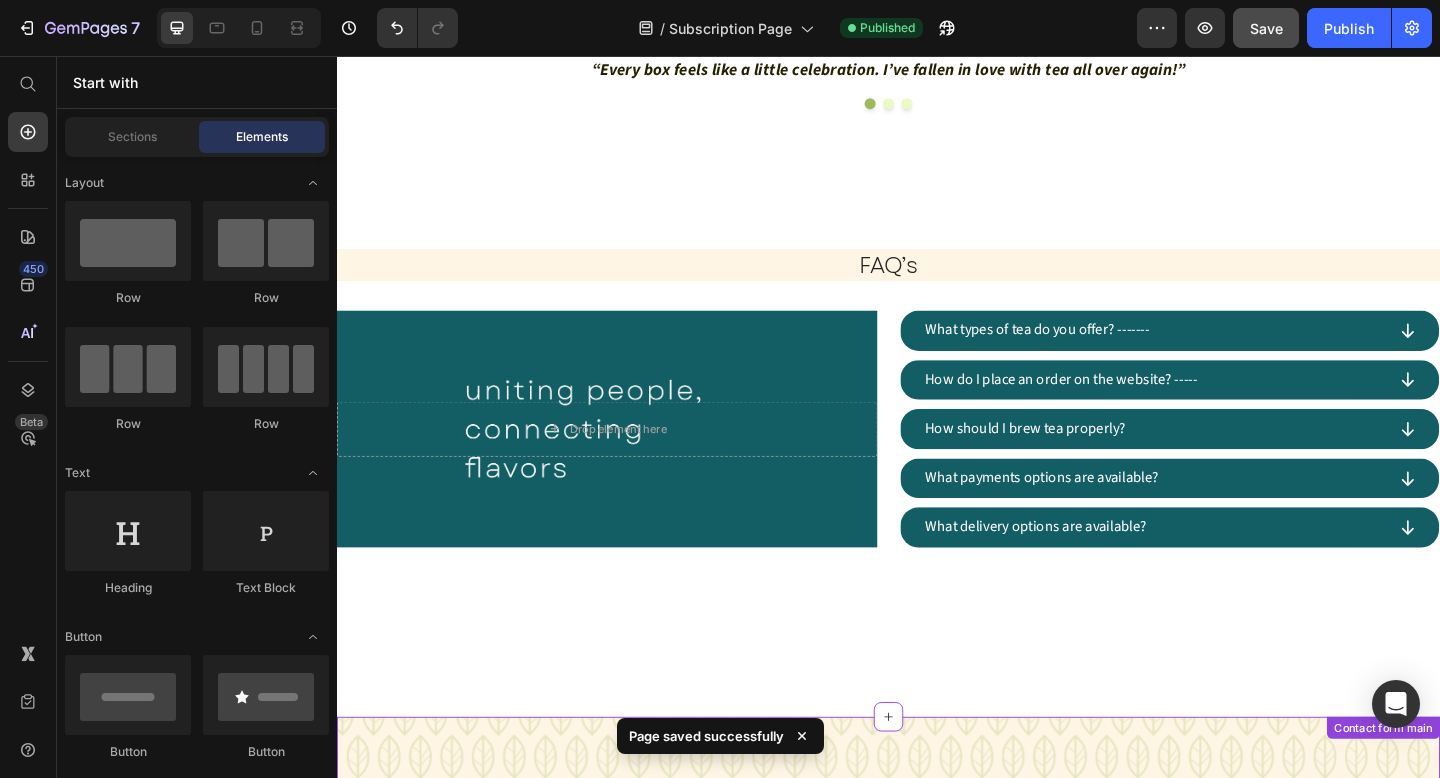 scroll, scrollTop: 1940, scrollLeft: 0, axis: vertical 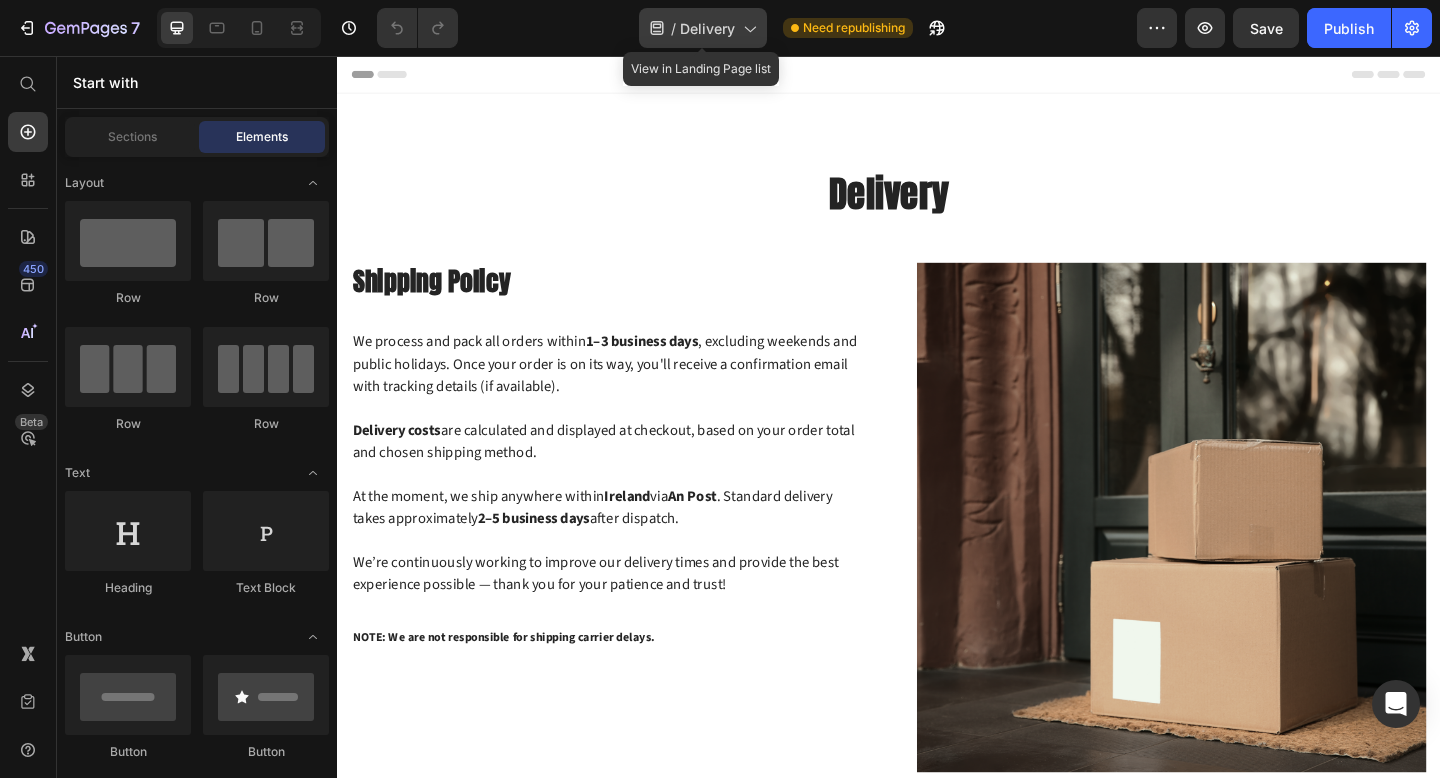 click on "Delivery" at bounding box center (707, 28) 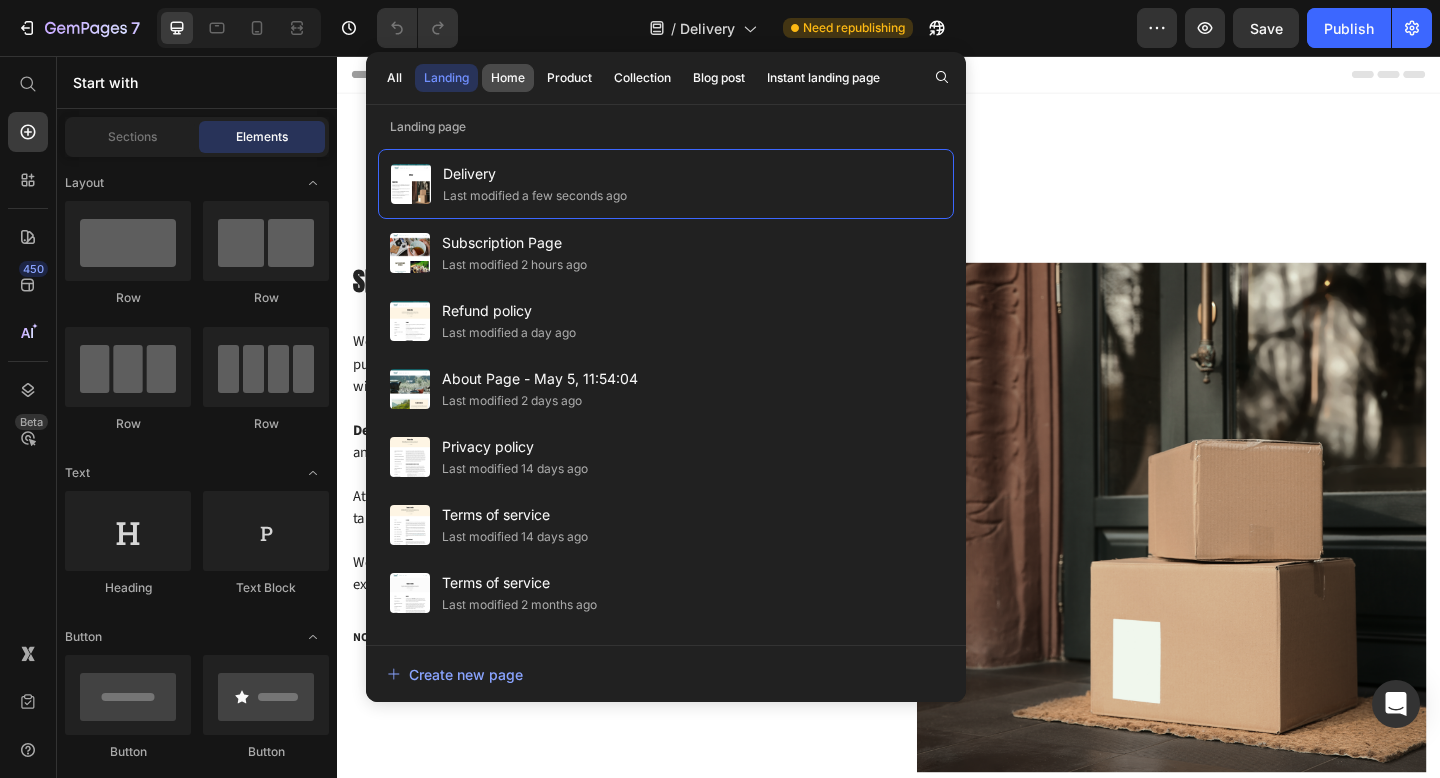 click on "Home" at bounding box center [508, 78] 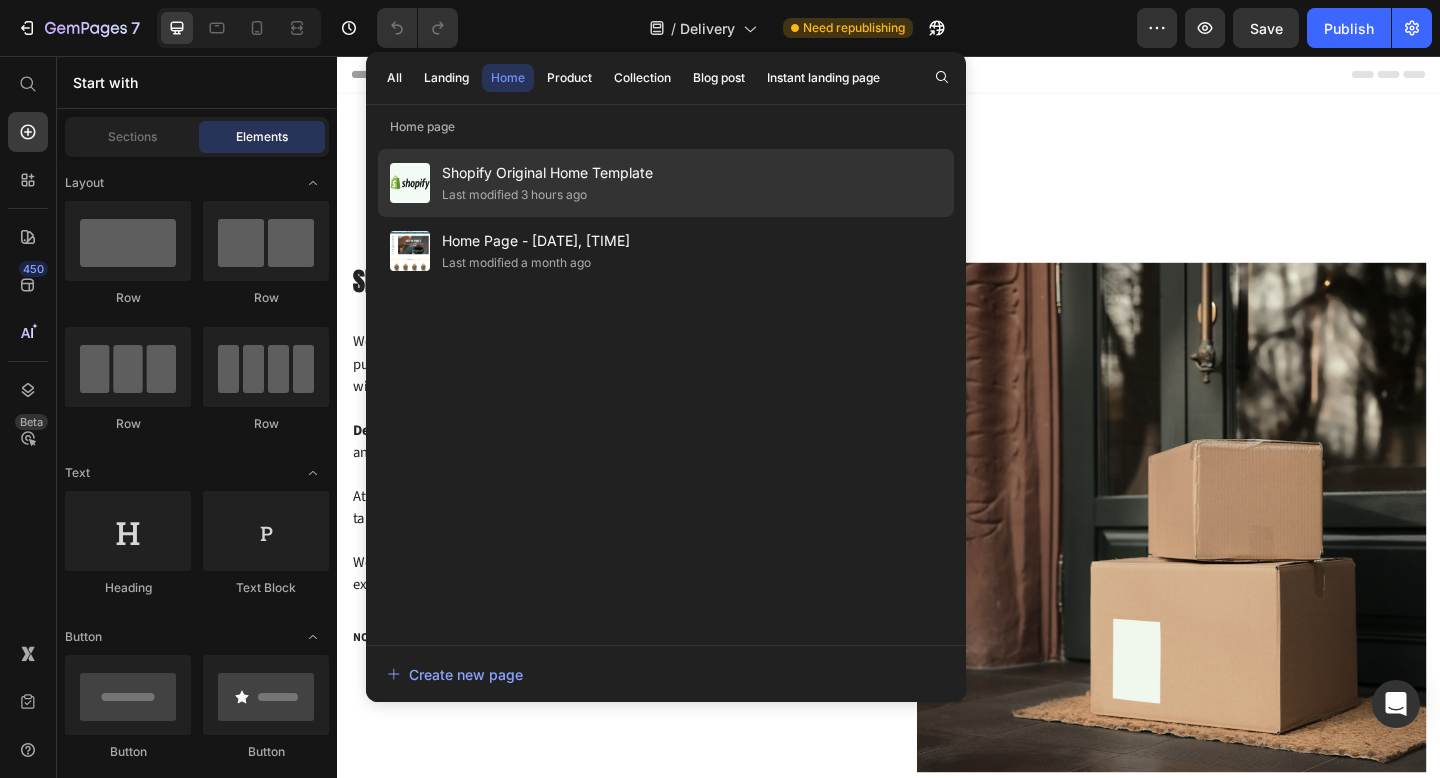 click on "Shopify Original Home Template Last modified 3 hours ago" 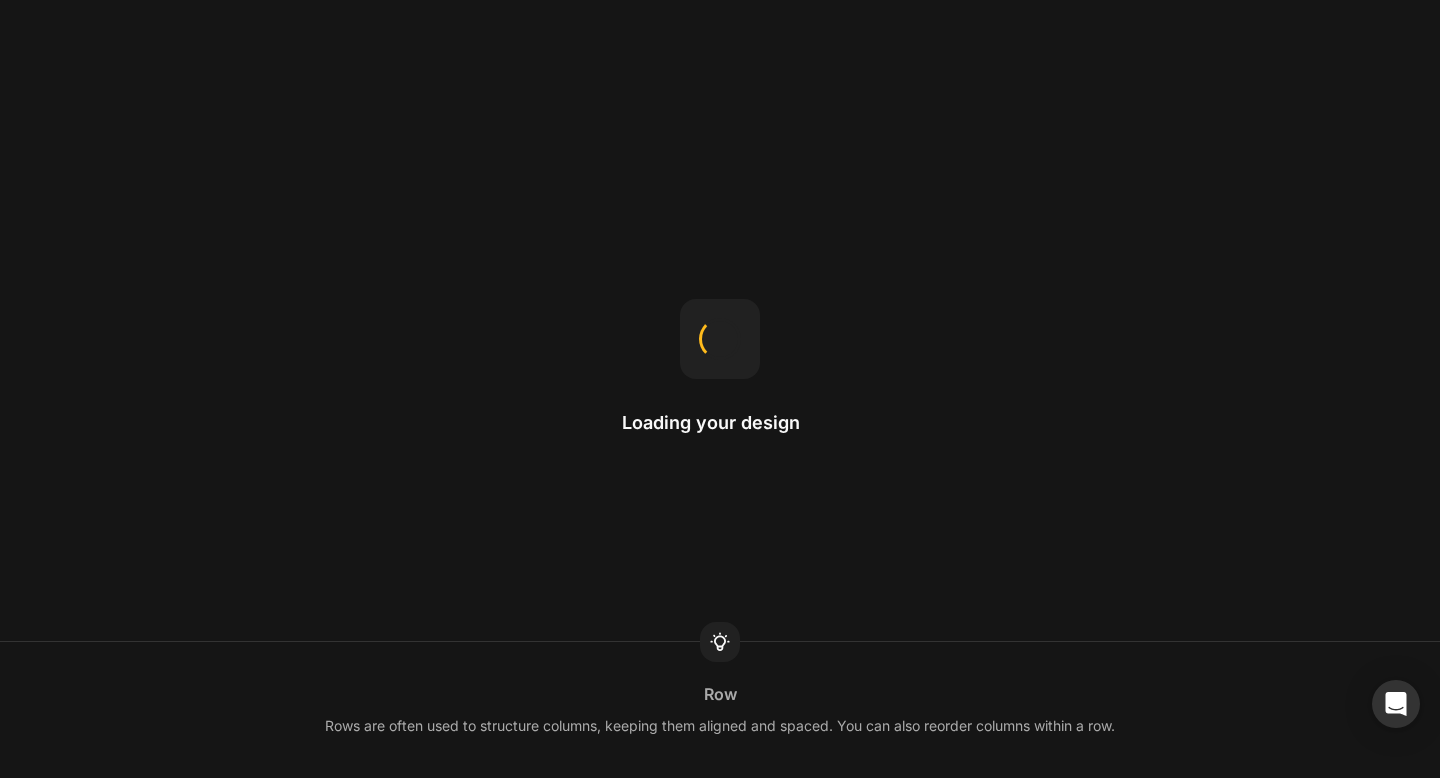 scroll, scrollTop: 0, scrollLeft: 0, axis: both 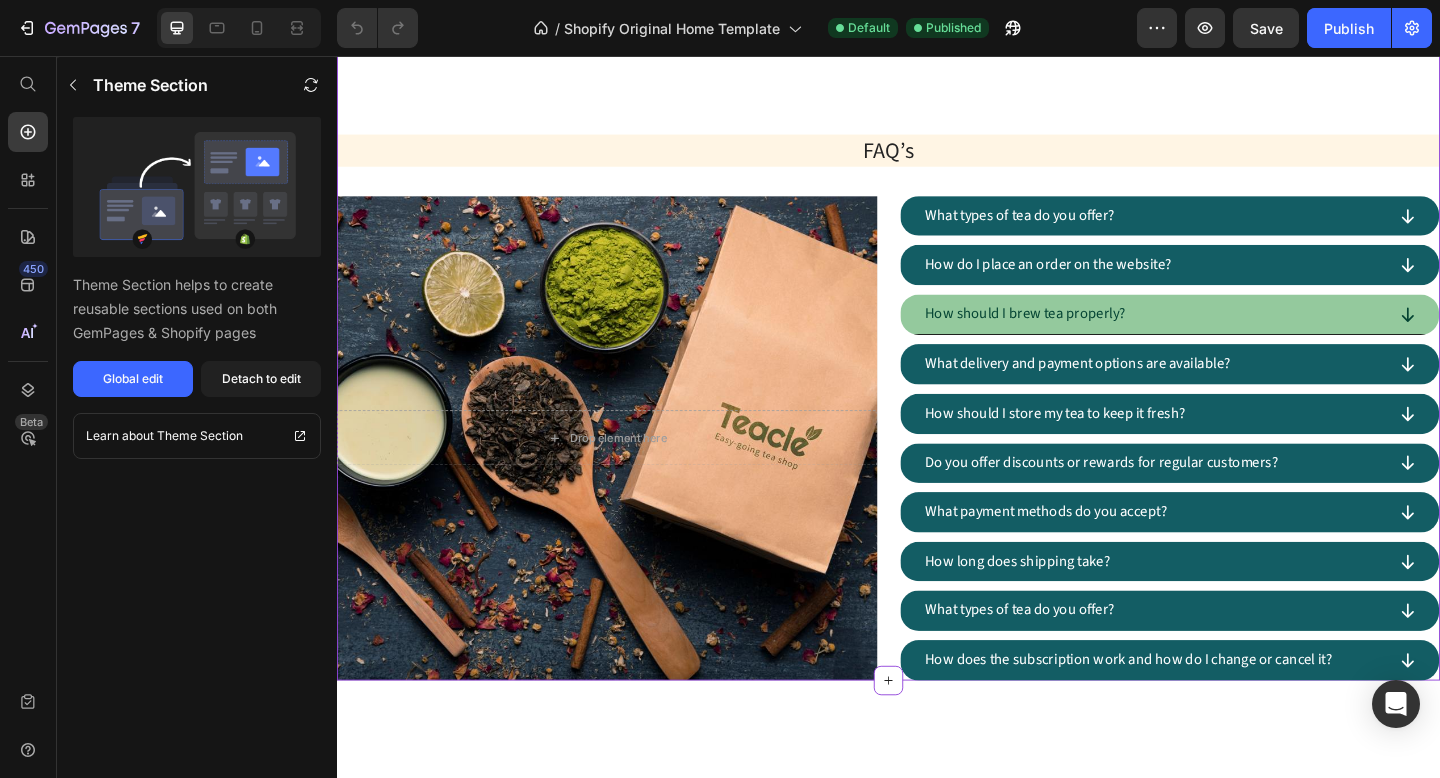 click on "How should I brew tea properly?" at bounding box center (1086, 338) 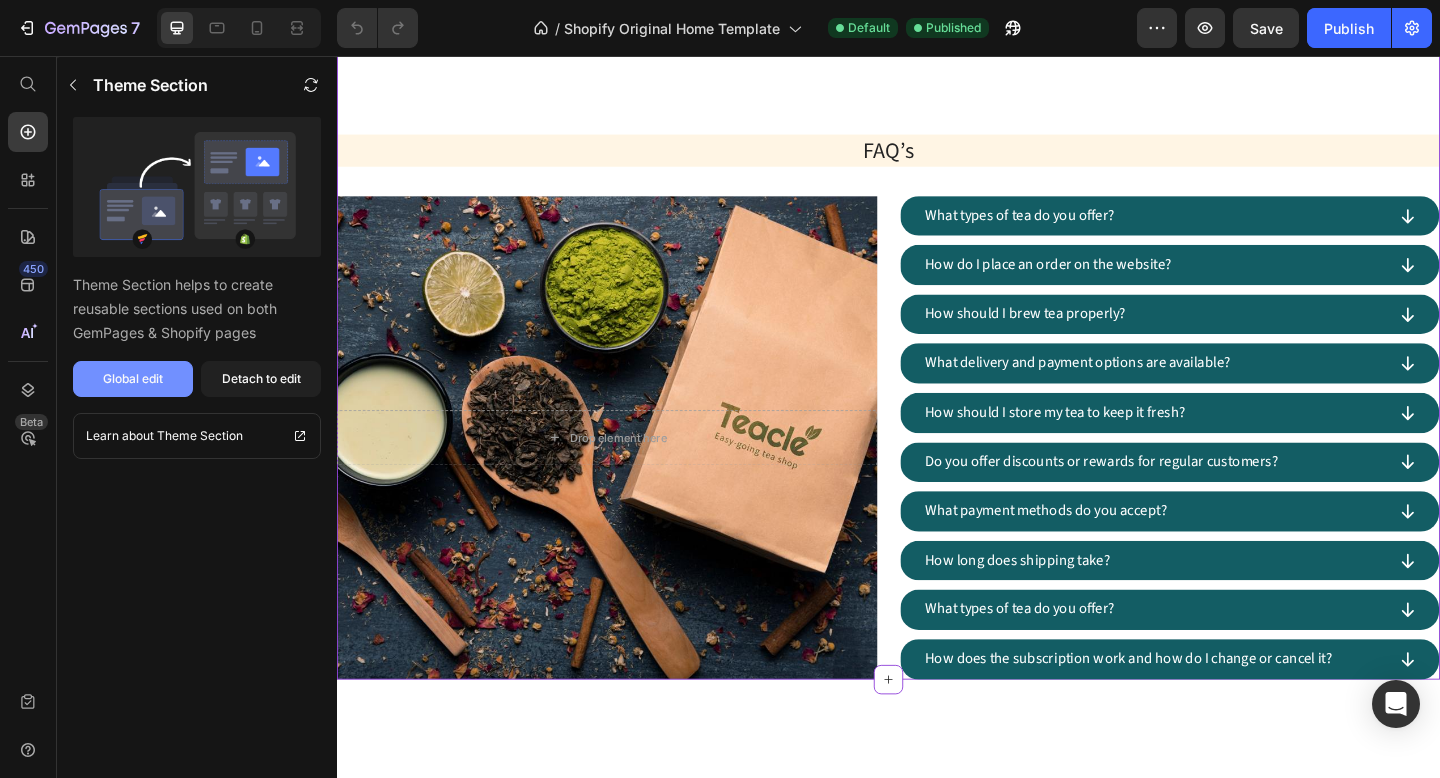 click on "Global edit" at bounding box center (133, 379) 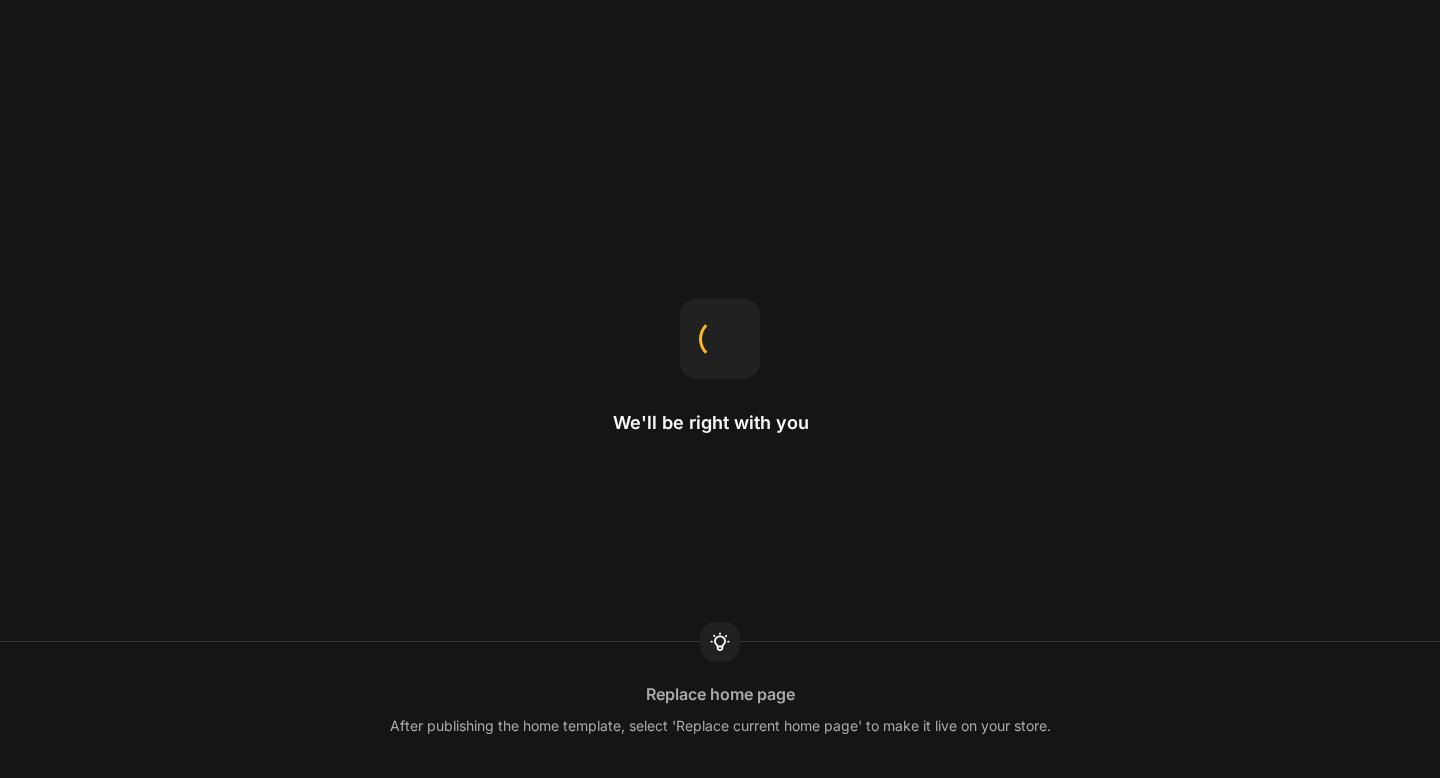 scroll, scrollTop: 0, scrollLeft: 0, axis: both 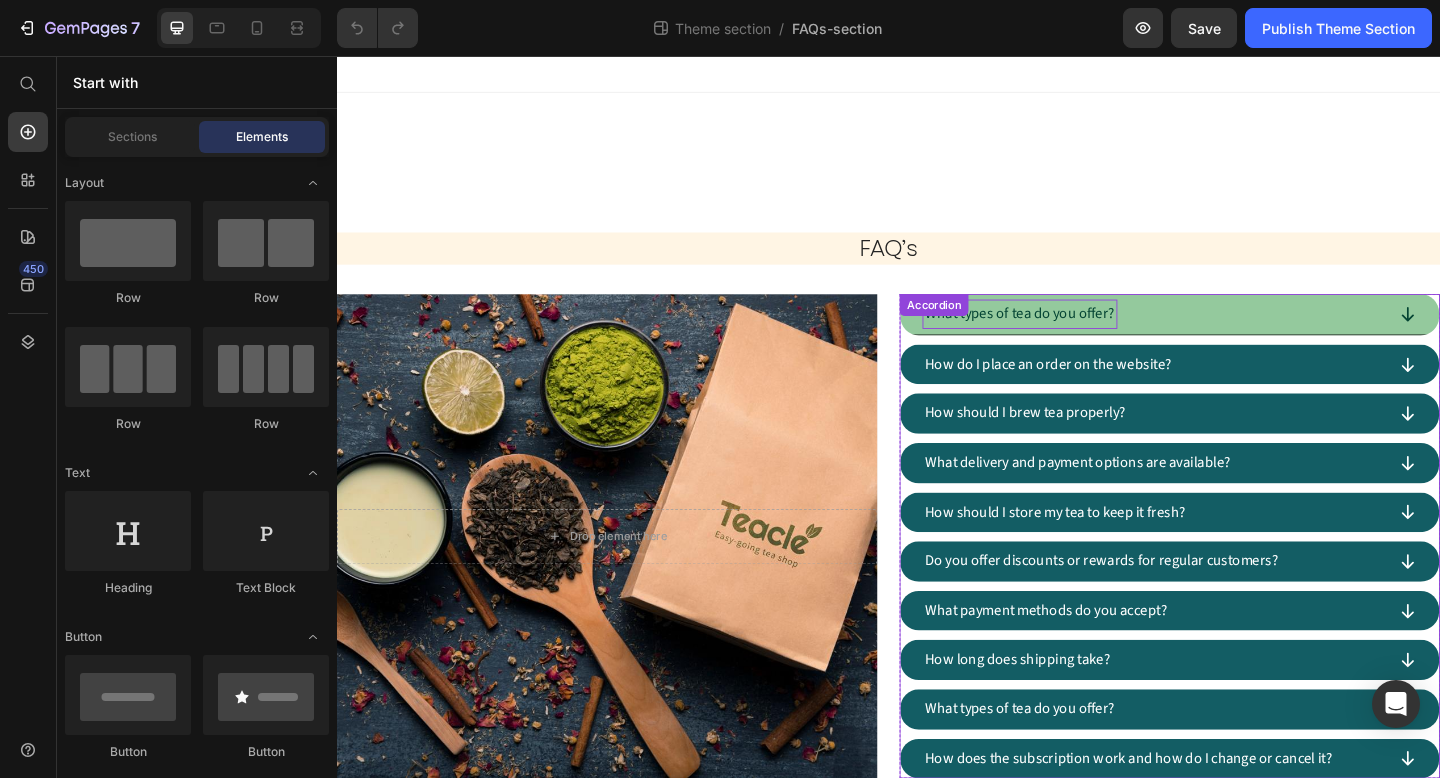 click on "What types of tea do you offer?" at bounding box center (1080, 337) 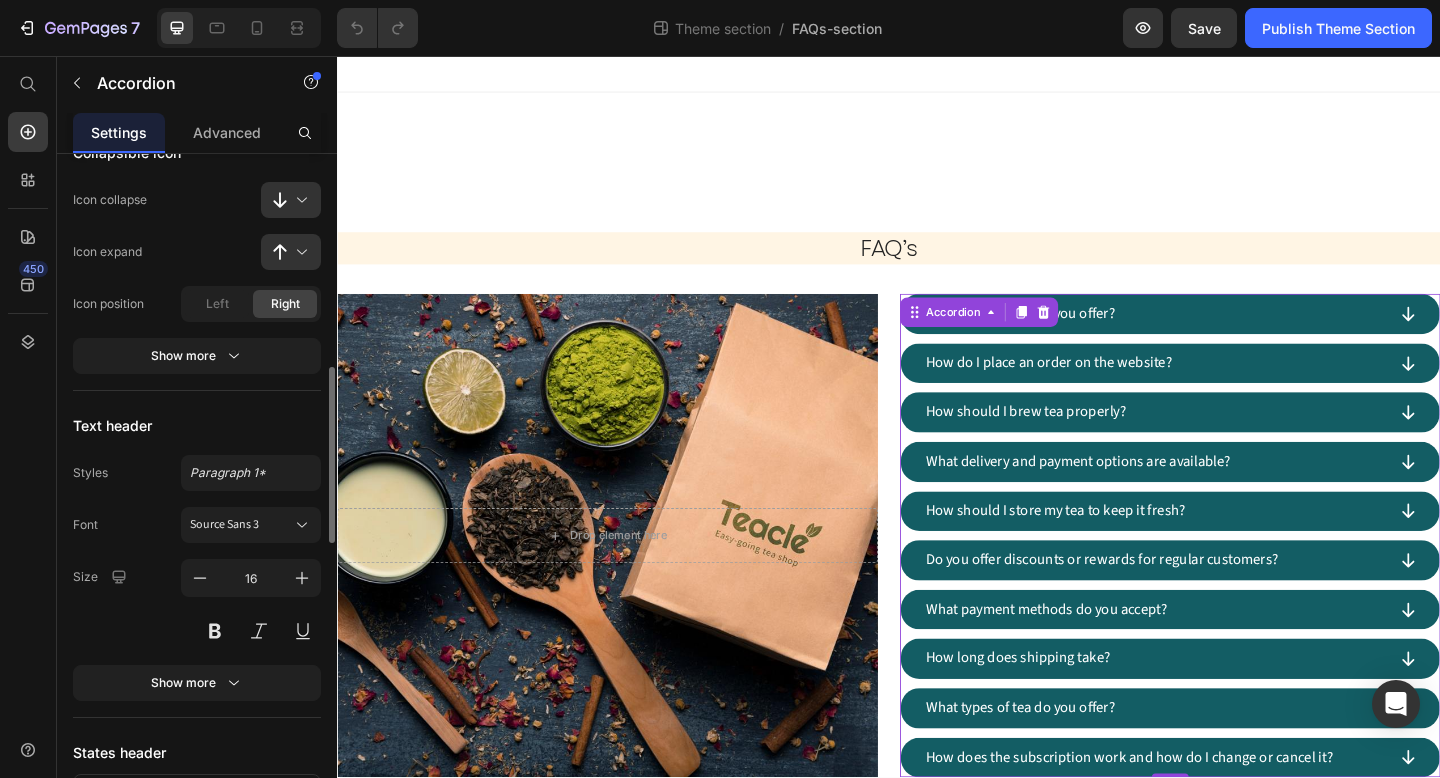 scroll, scrollTop: 960, scrollLeft: 0, axis: vertical 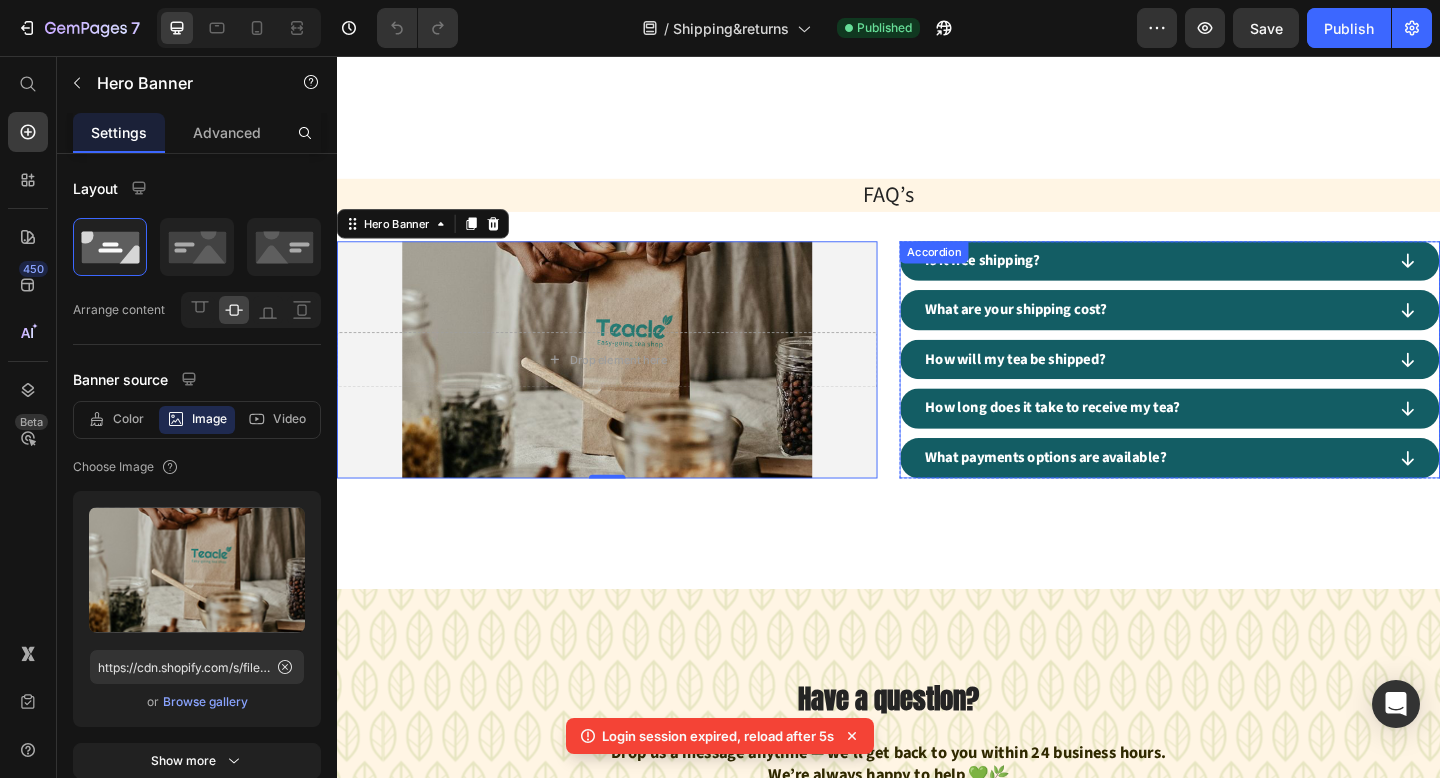 click on "Is it free shipping?" at bounding box center (1225, 280) 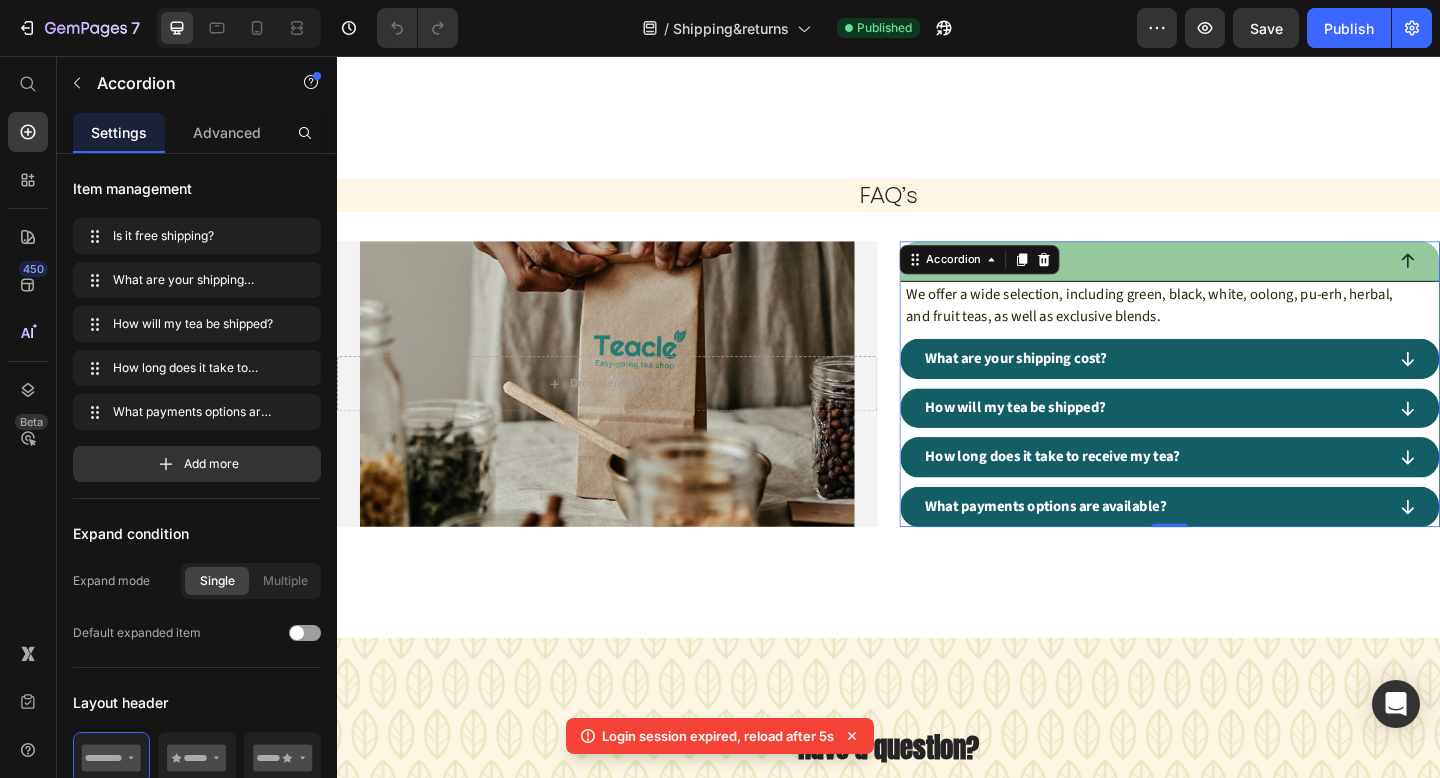 click on "Is it free shipping?" at bounding box center (1225, 280) 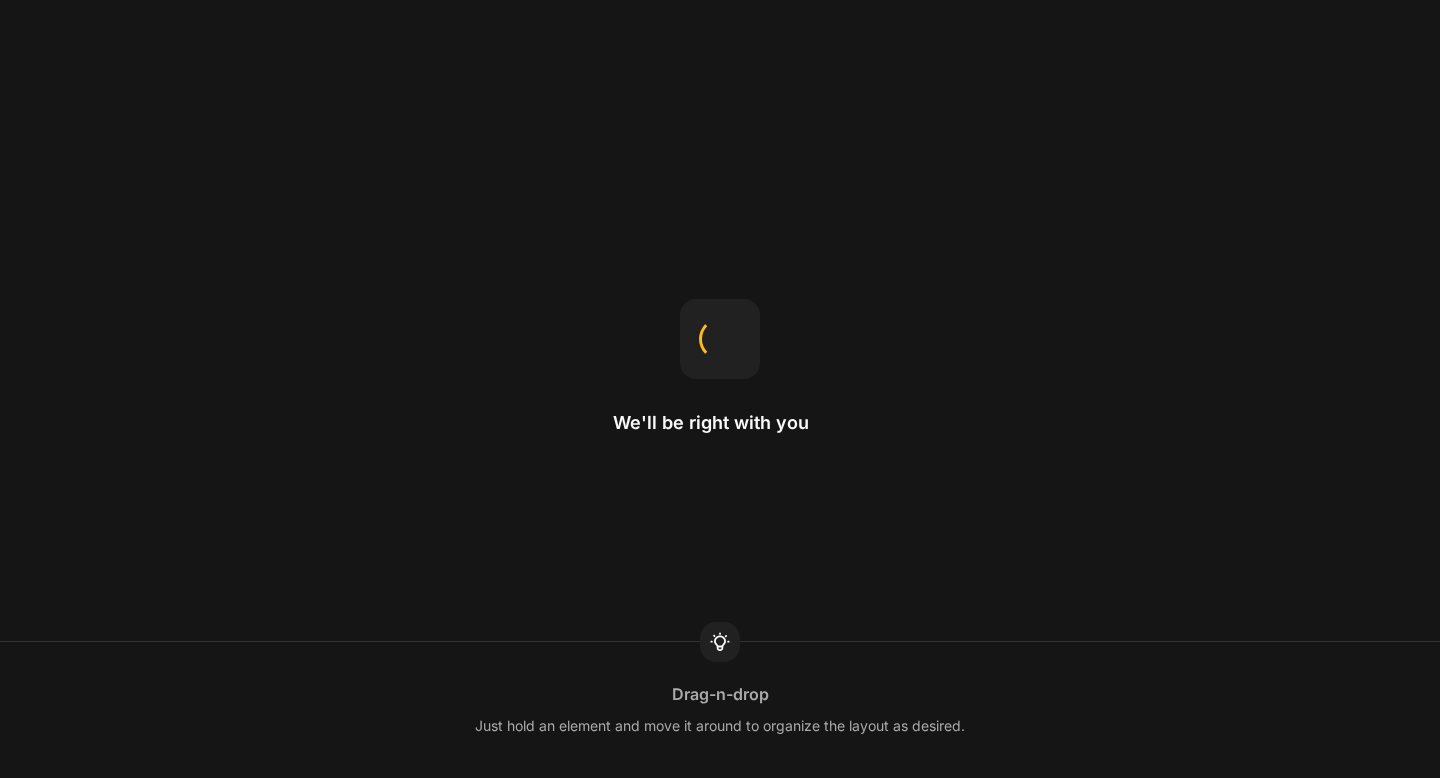 scroll, scrollTop: 0, scrollLeft: 0, axis: both 